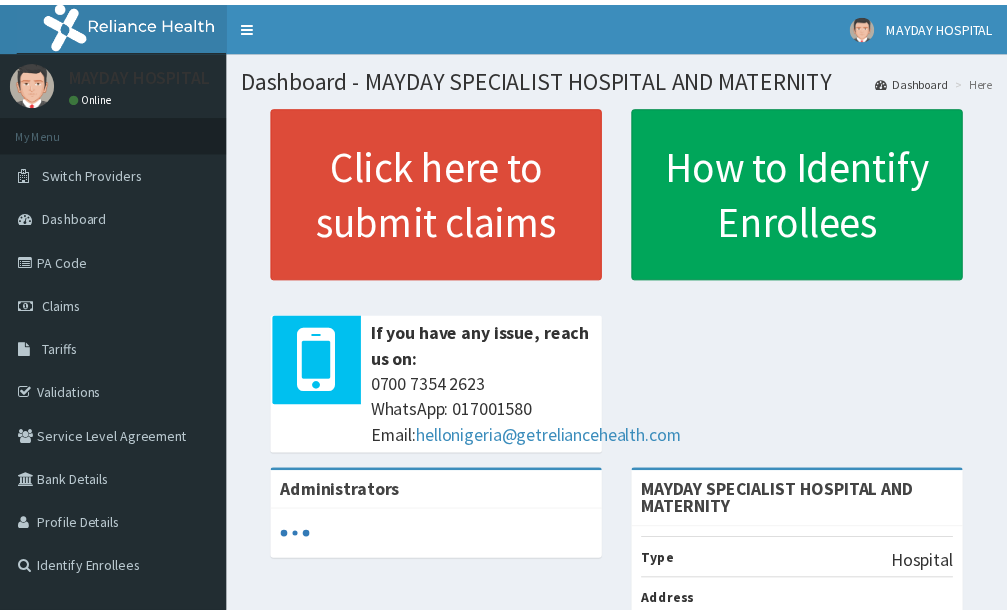 scroll, scrollTop: 0, scrollLeft: 0, axis: both 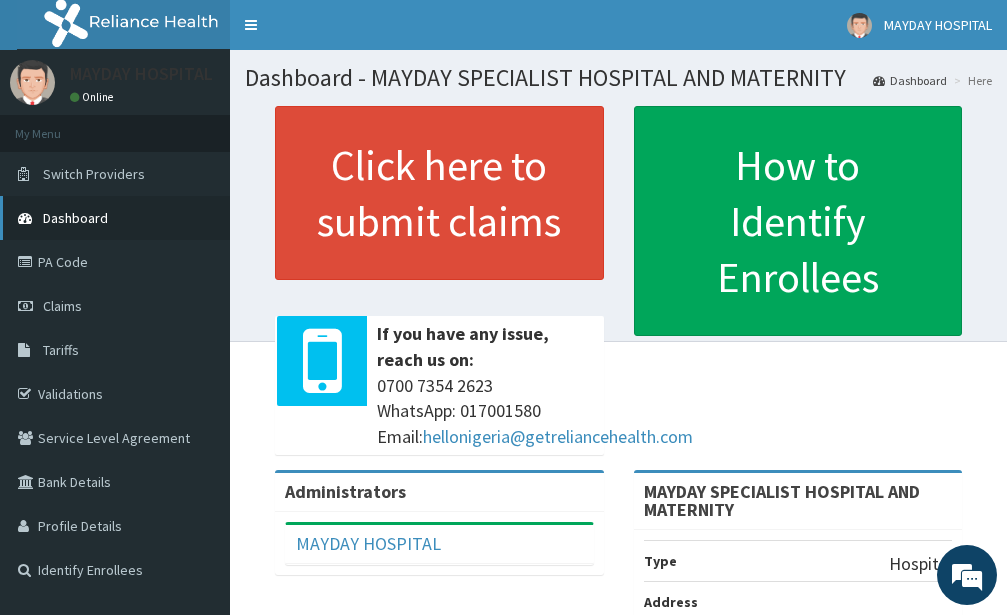 click on "Dashboard" at bounding box center (115, 218) 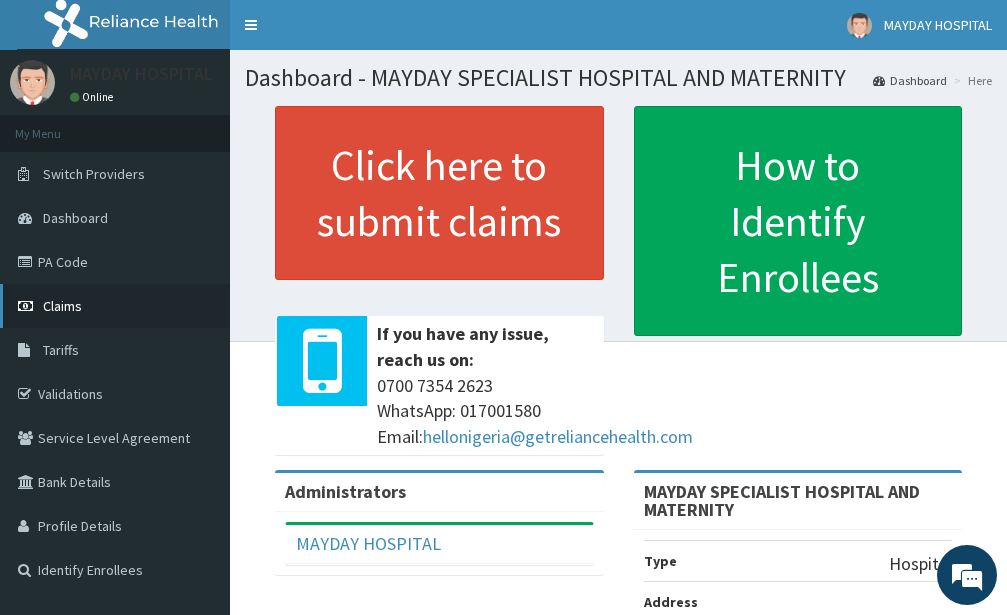 click on "Claims" at bounding box center [115, 306] 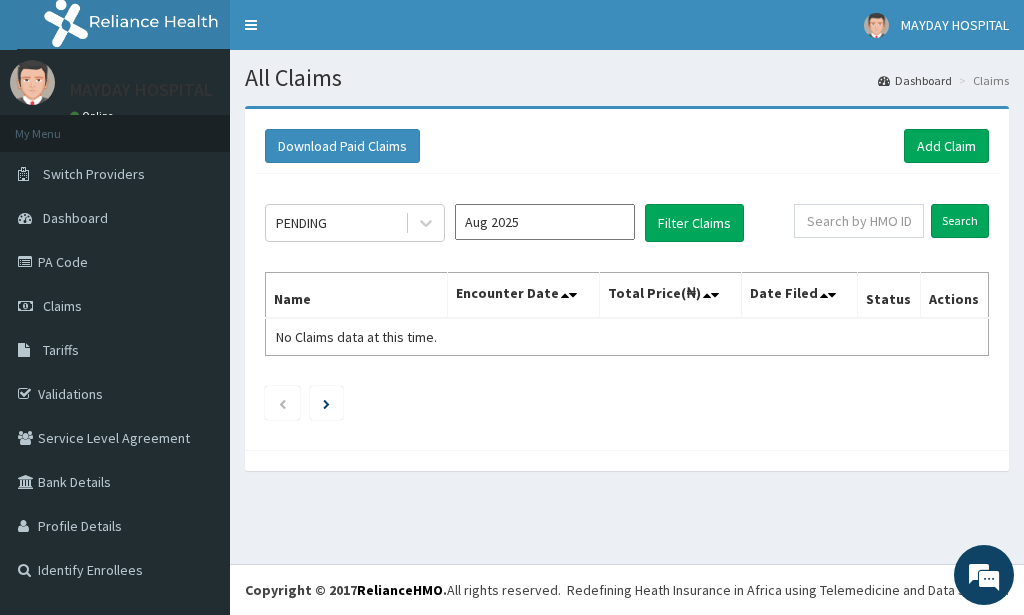 scroll, scrollTop: 0, scrollLeft: 0, axis: both 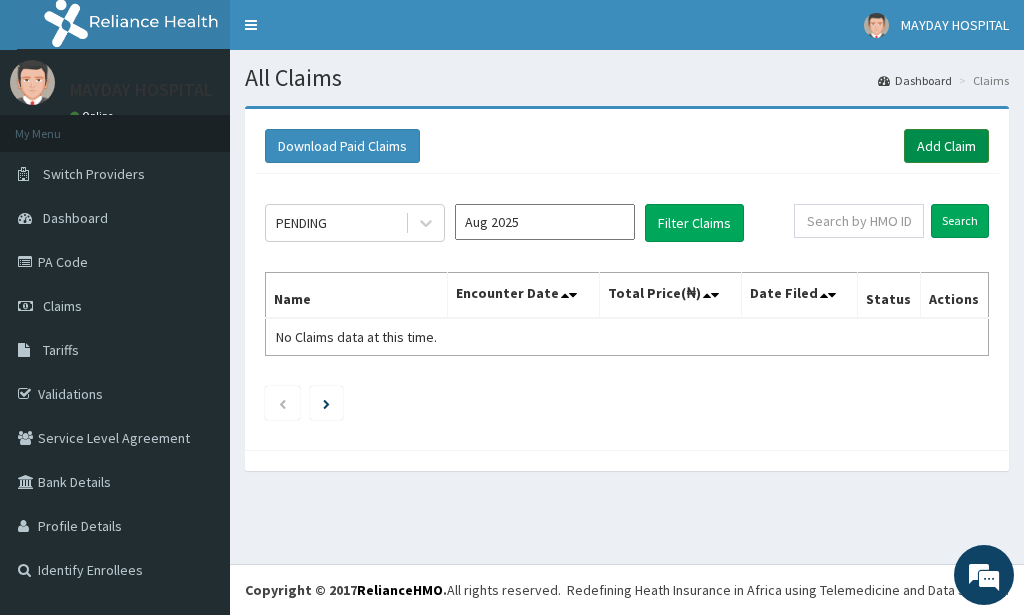 click on "Add Claim" at bounding box center [946, 146] 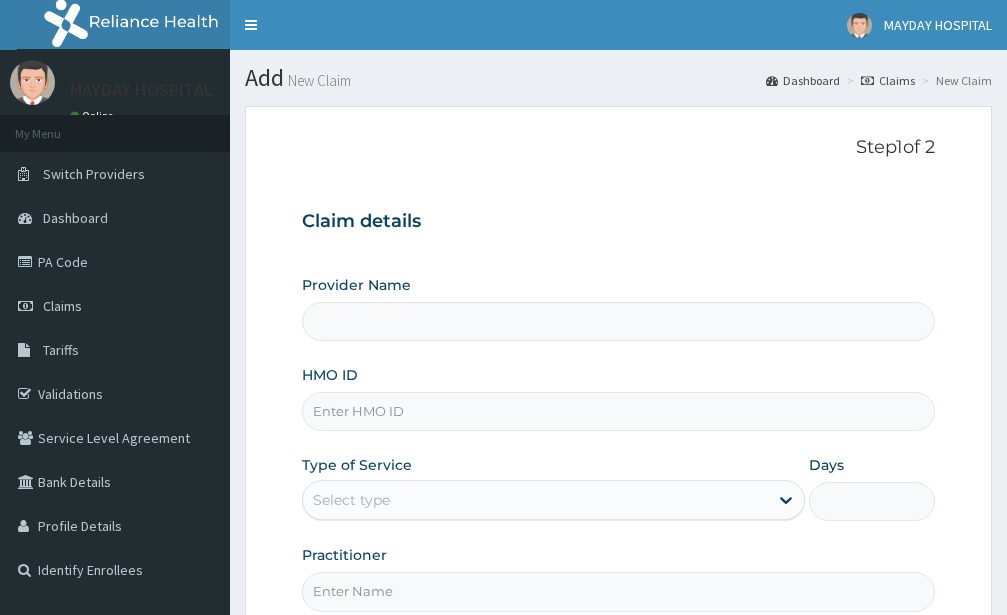 scroll, scrollTop: 0, scrollLeft: 0, axis: both 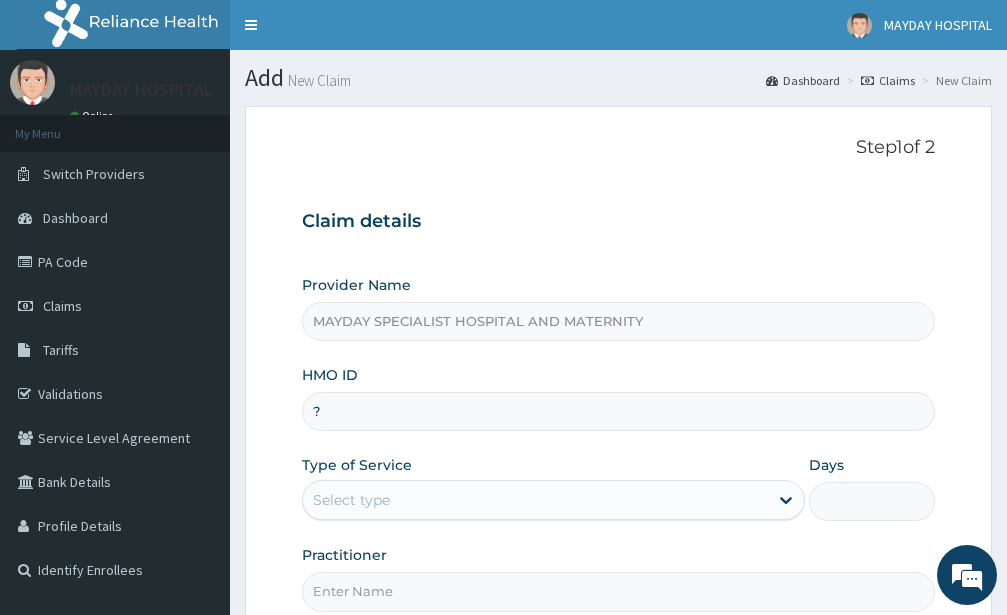 type on "?" 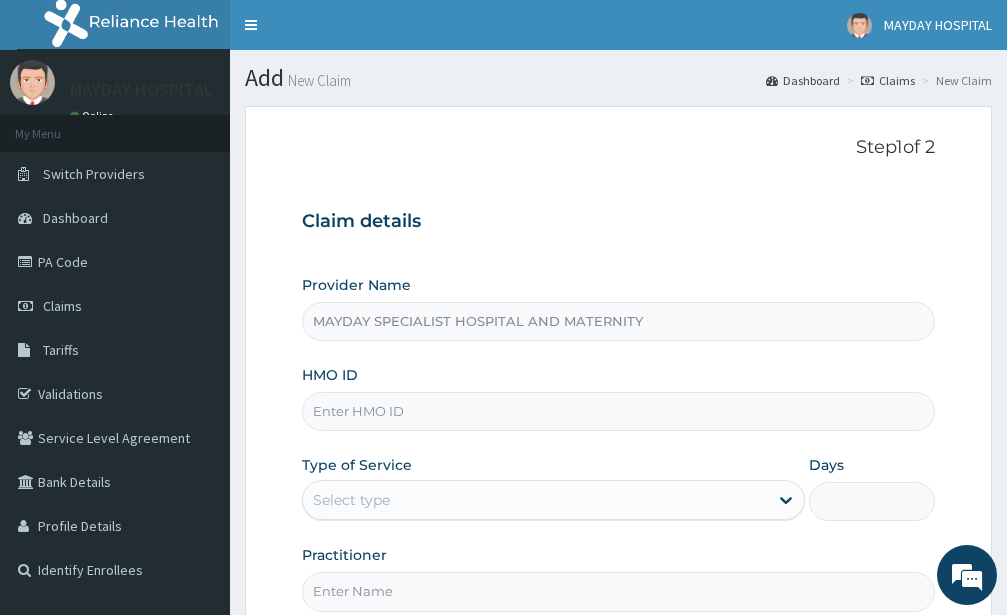scroll, scrollTop: 0, scrollLeft: 0, axis: both 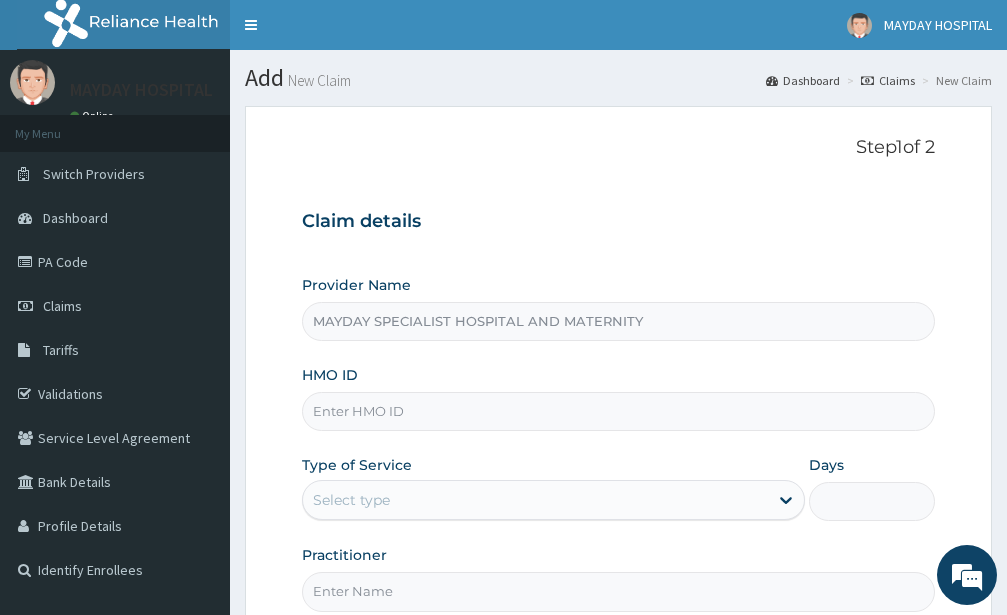 click on "HMO ID" at bounding box center (618, 411) 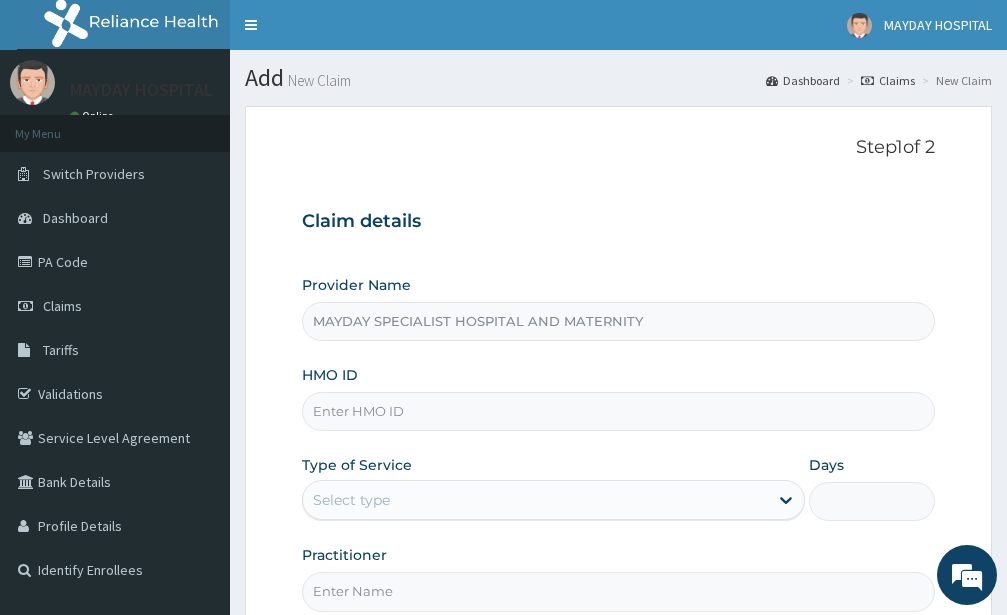 paste on "GSV/11508/A" 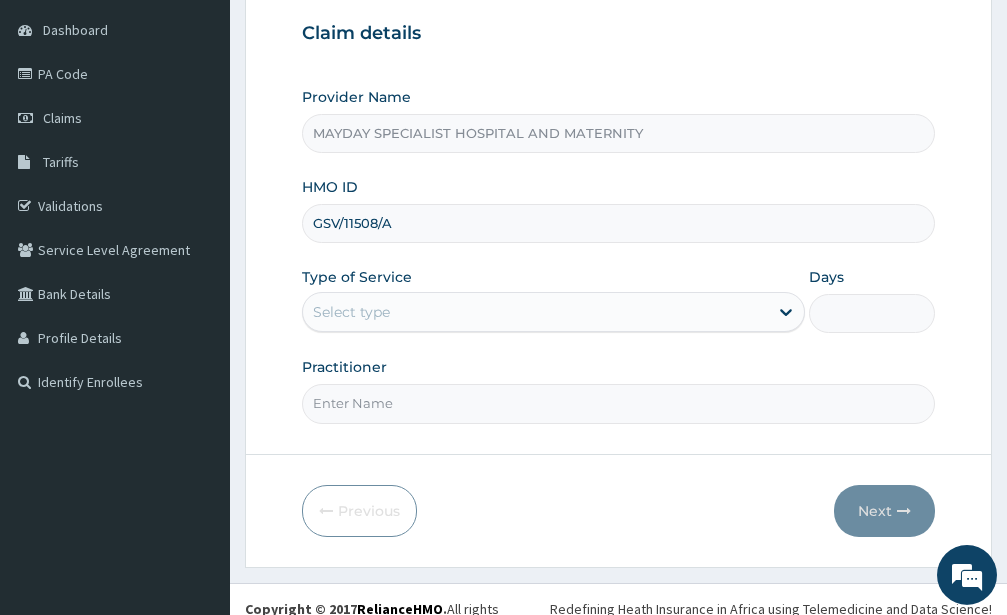 scroll, scrollTop: 204, scrollLeft: 0, axis: vertical 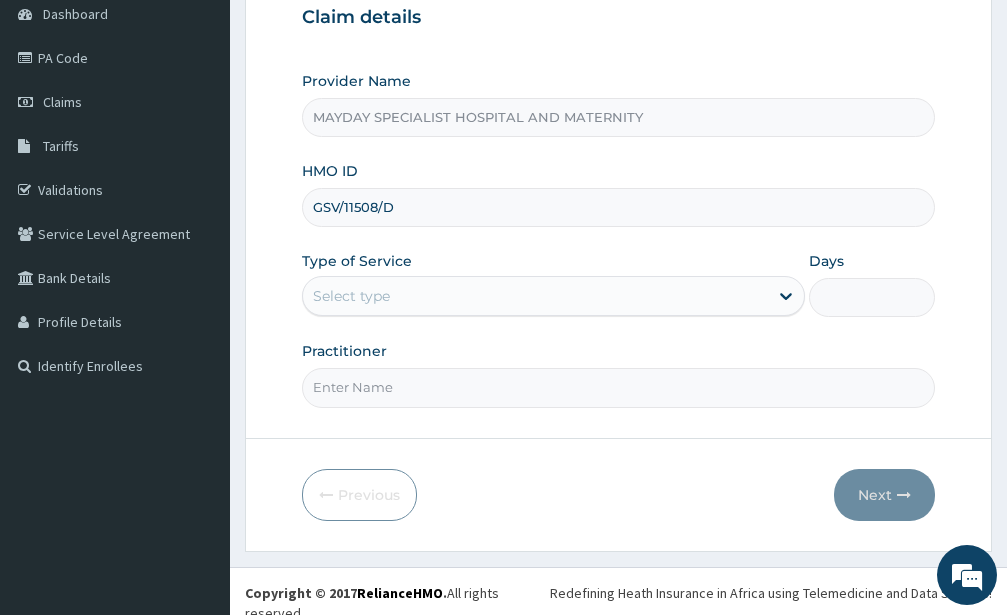 type on "GSV/11508/D" 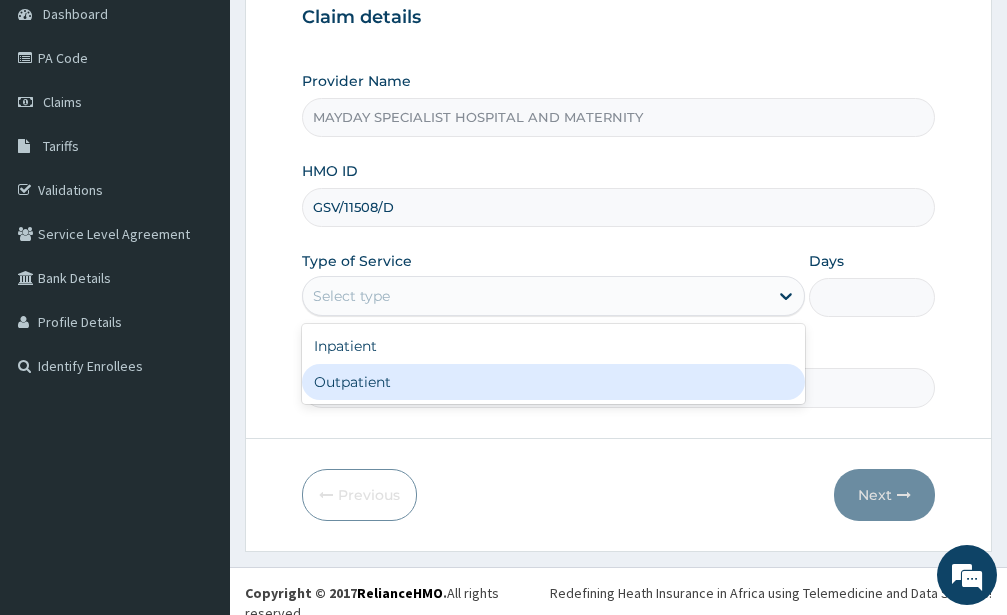 click on "Outpatient" at bounding box center [553, 382] 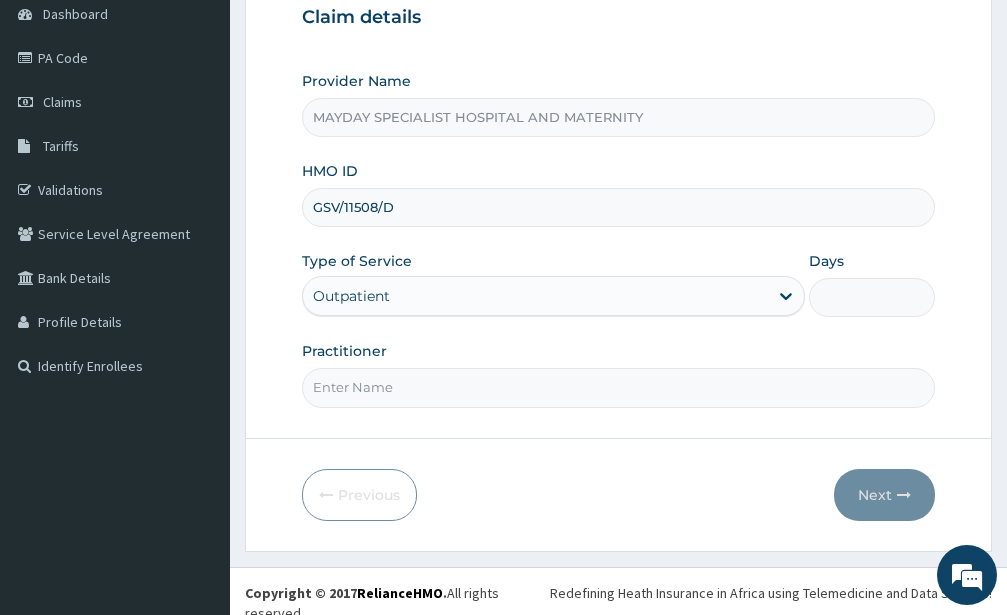 type on "1" 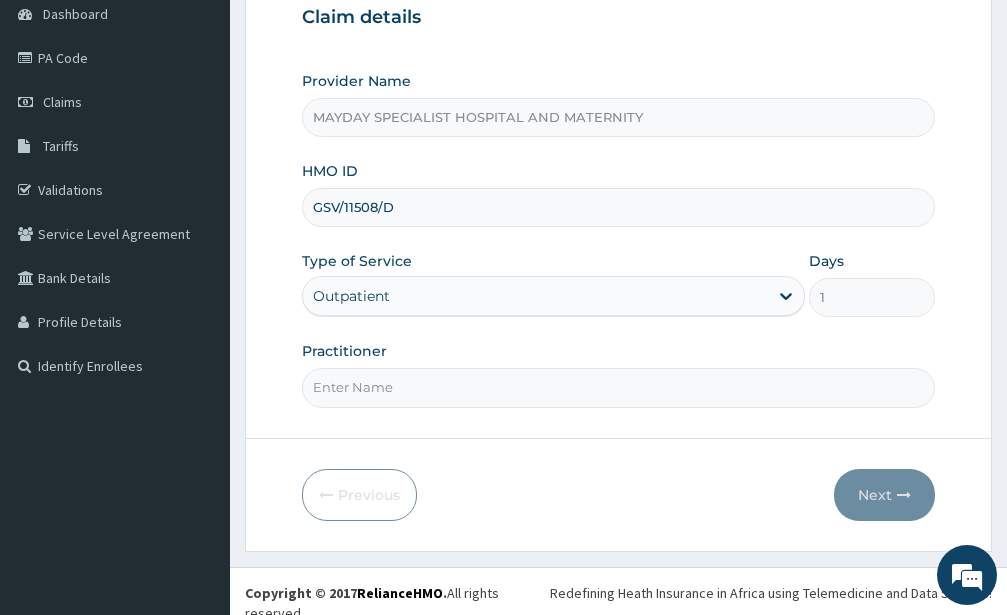 click on "Practitioner" at bounding box center [618, 387] 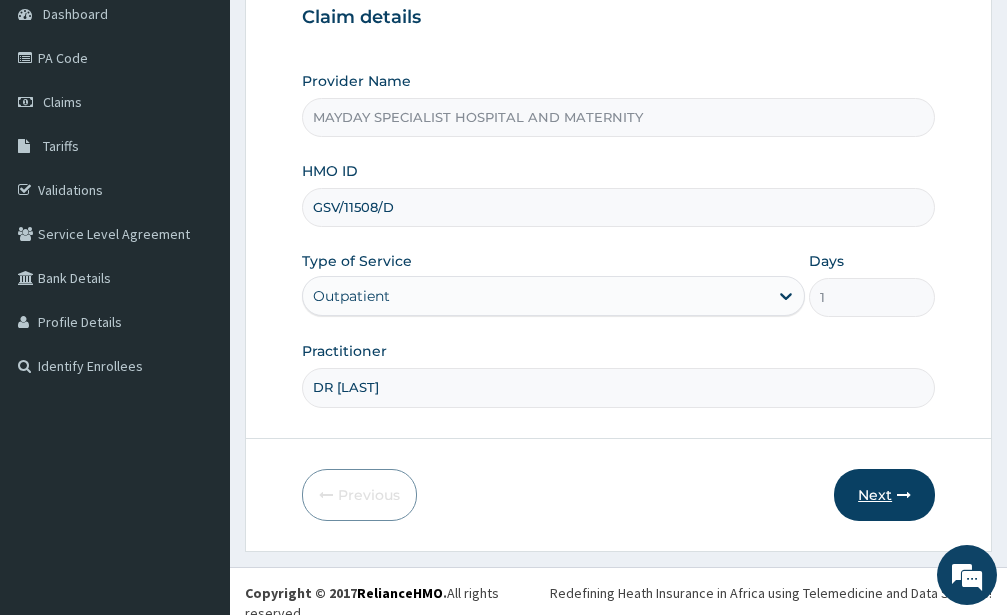 type on "DR JIBRIL" 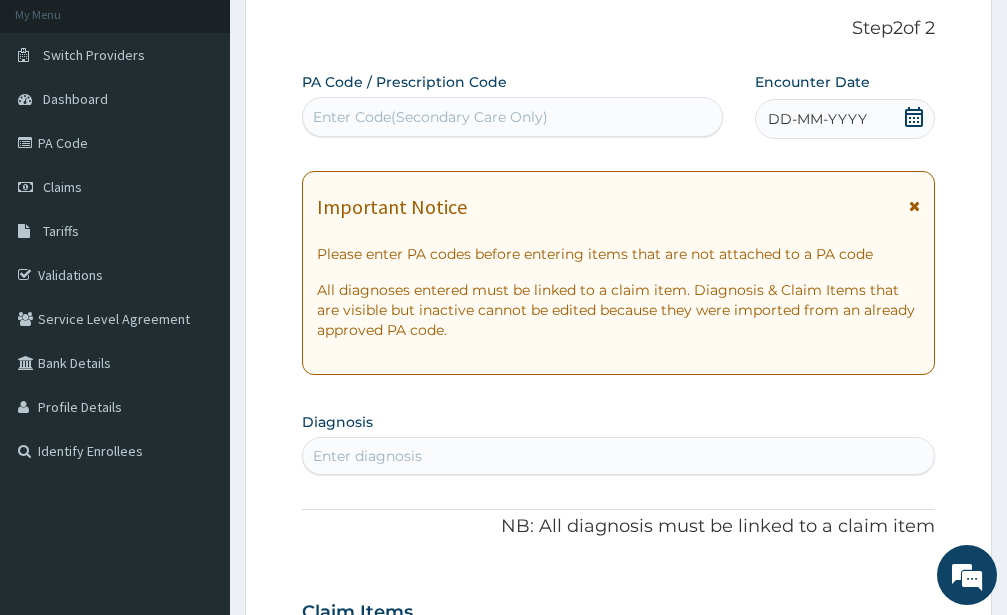 scroll, scrollTop: 102, scrollLeft: 0, axis: vertical 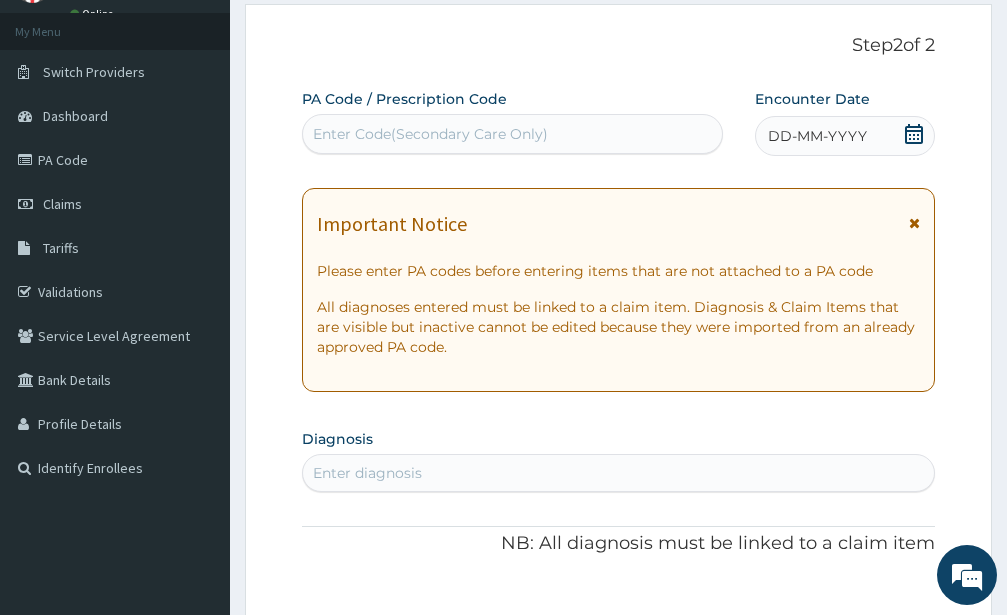 click 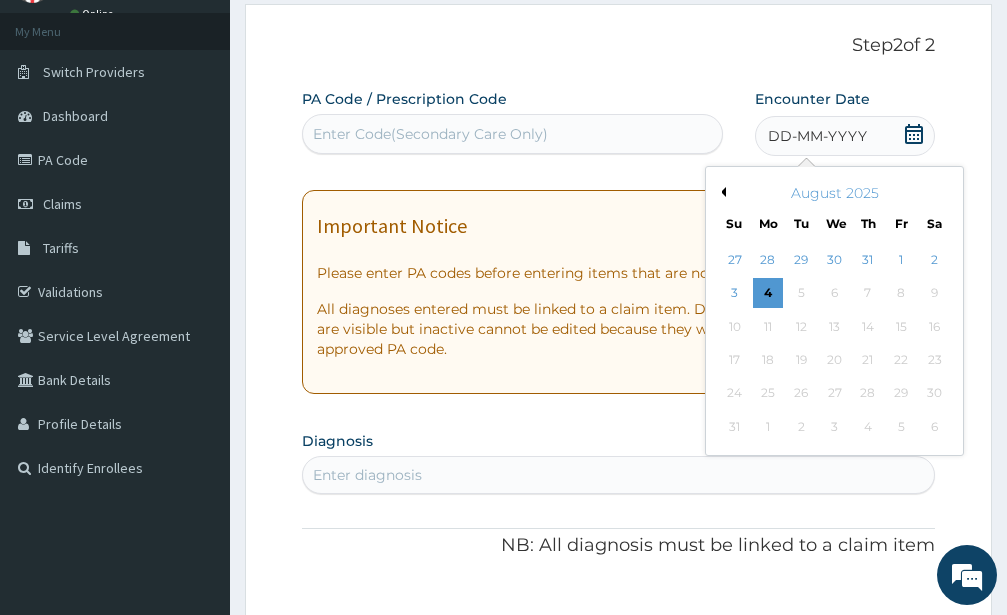 click on "August 2025" at bounding box center (834, 193) 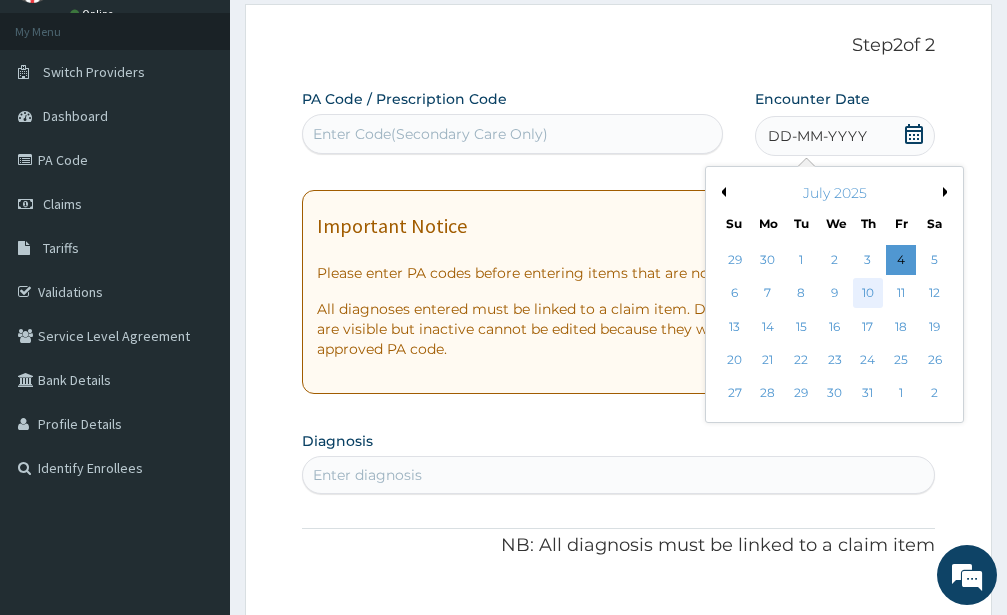 click on "10" at bounding box center [868, 294] 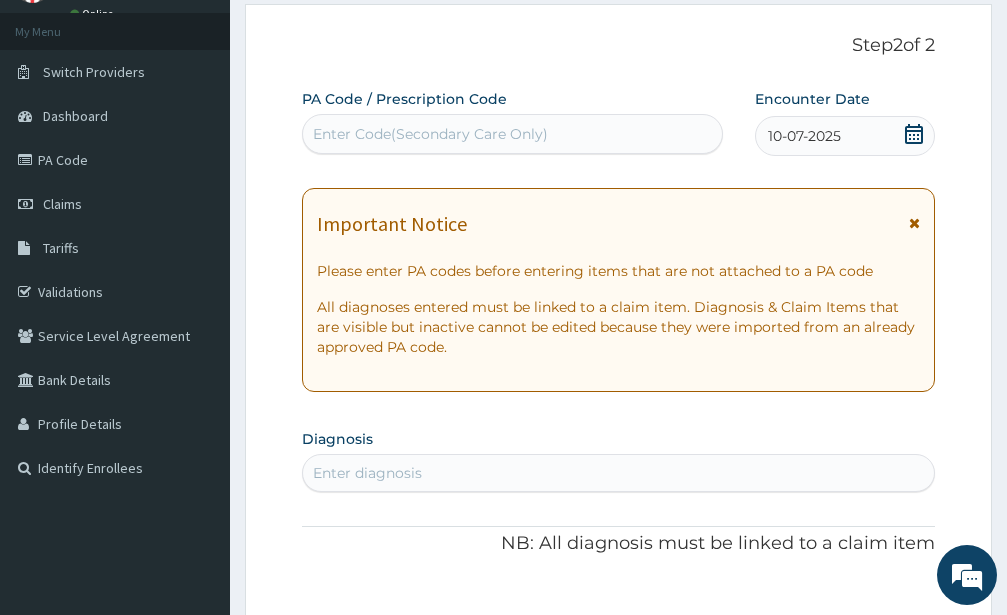 click at bounding box center (914, 223) 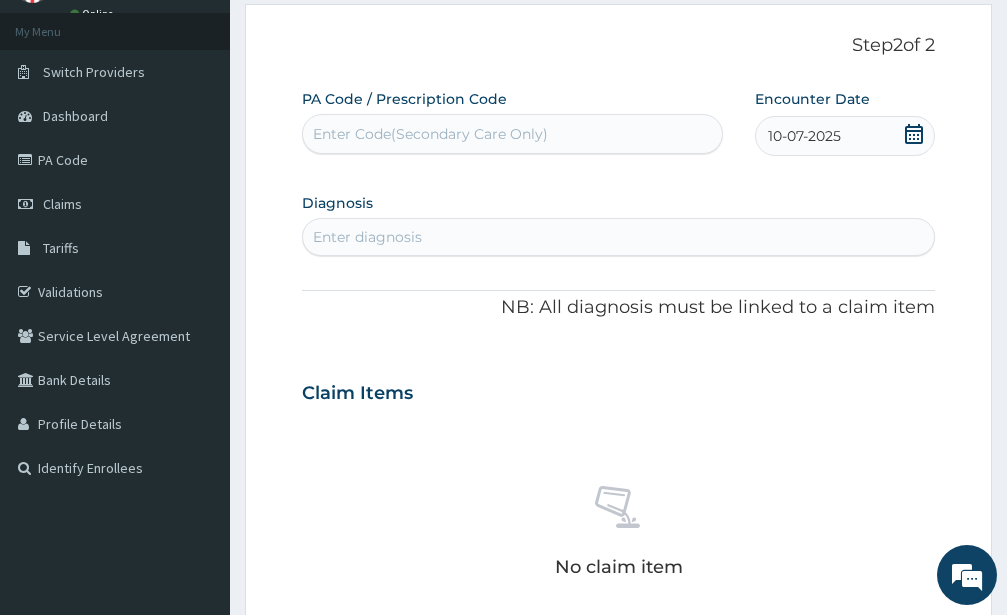 click on "Enter diagnosis" at bounding box center [618, 237] 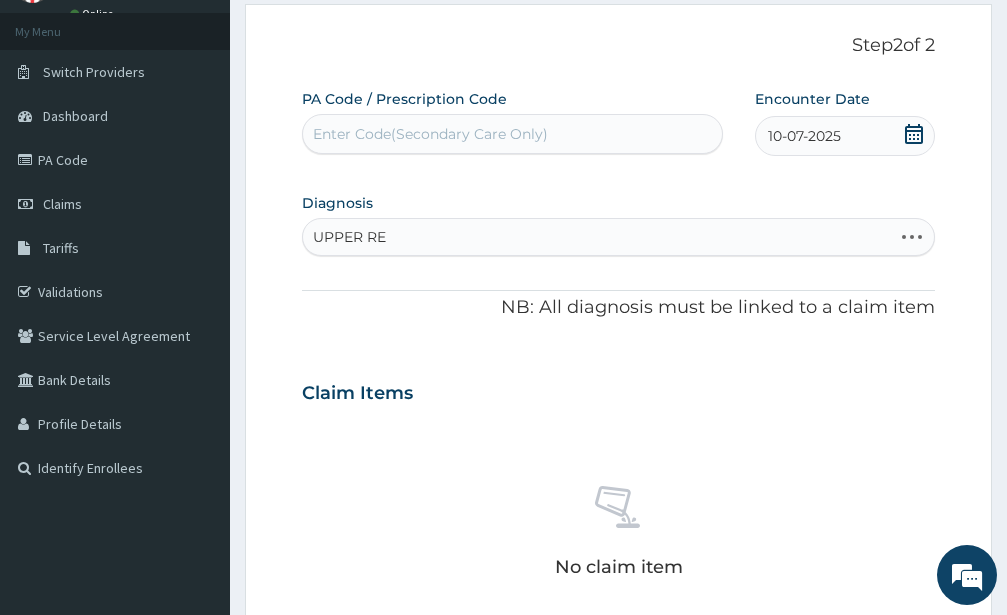 type on "UPPER RES" 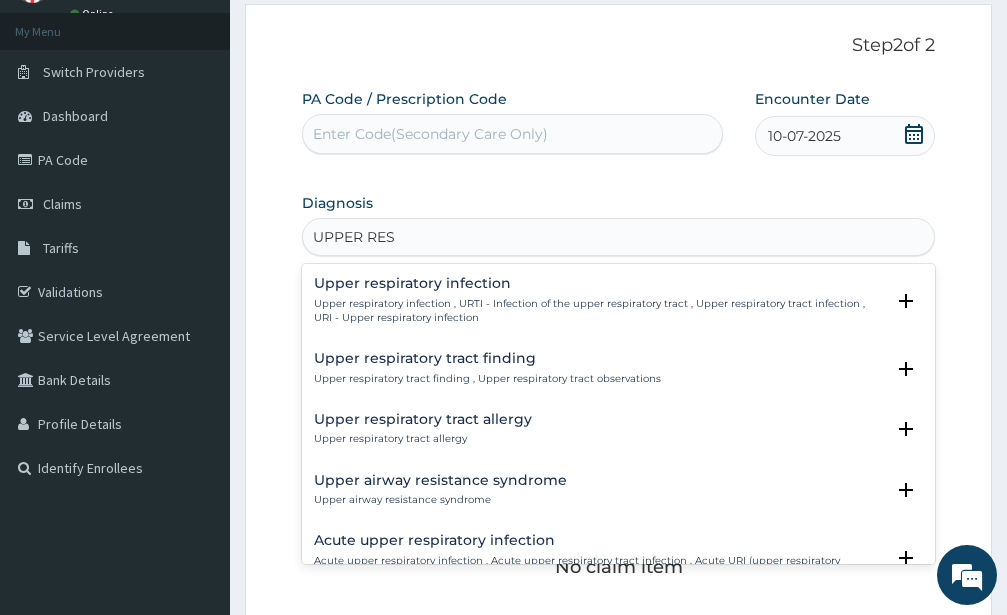 click on "Upper respiratory infection , URTI - Infection of the upper respiratory tract , Upper respiratory tract infection , URI - Upper respiratory infection" at bounding box center [599, 311] 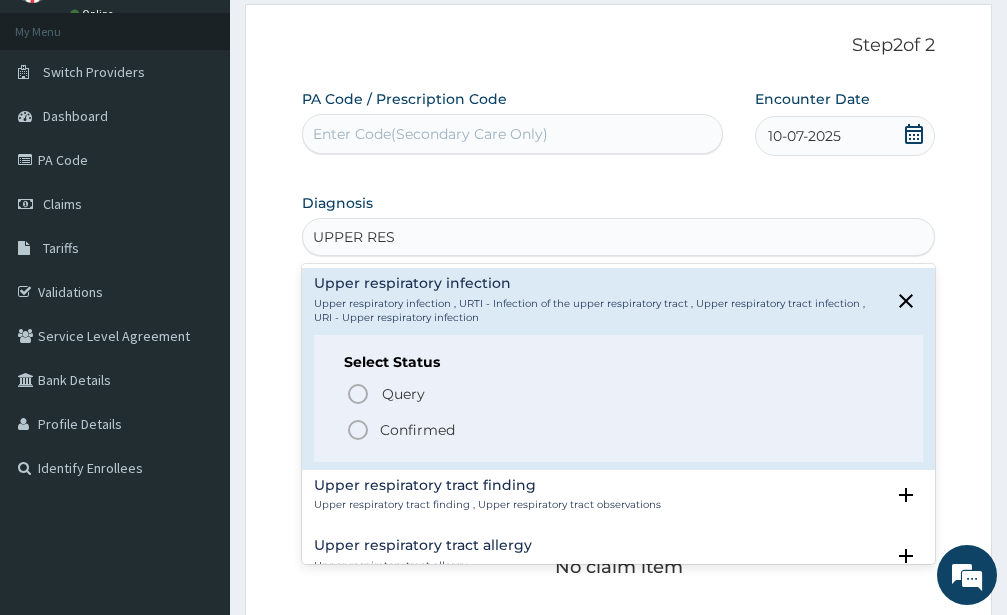 click 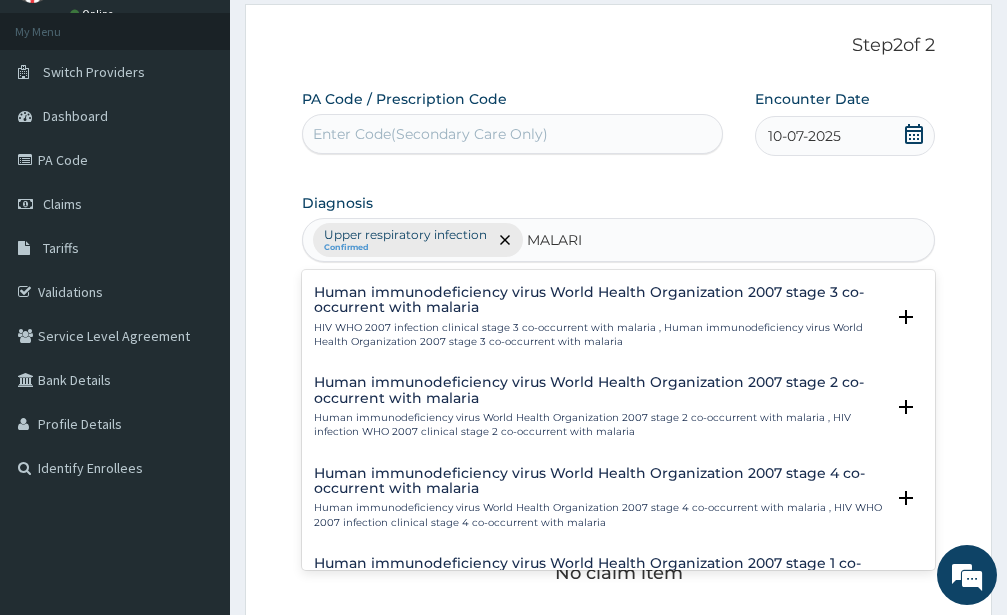 scroll, scrollTop: 2233, scrollLeft: 0, axis: vertical 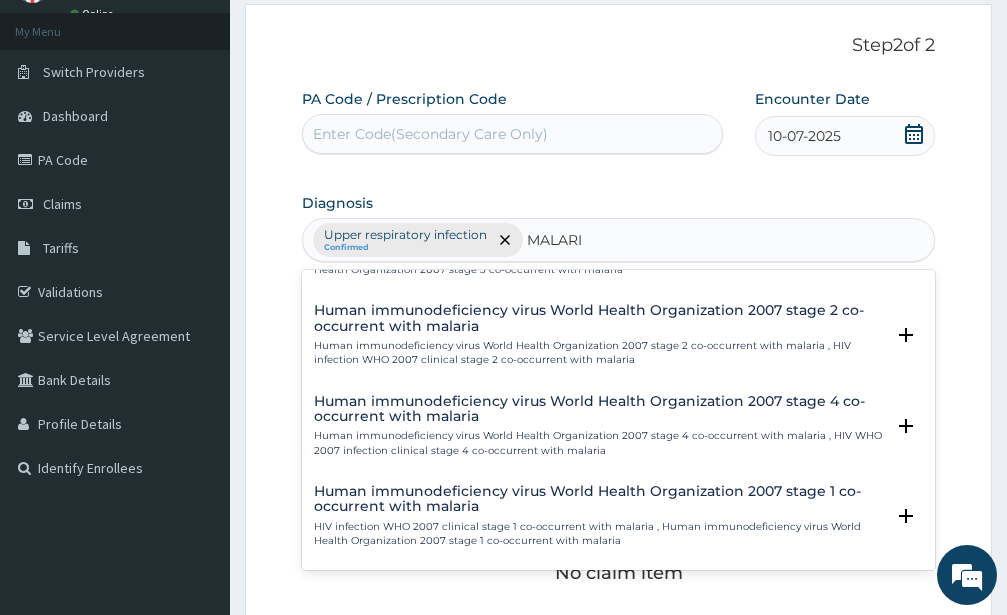 type on "MALARI" 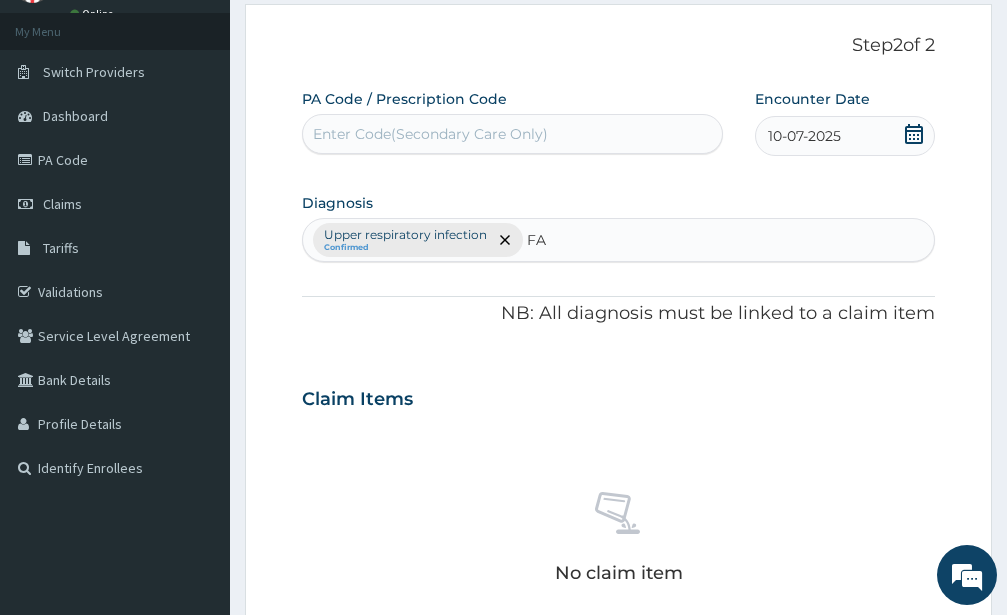 type on "F" 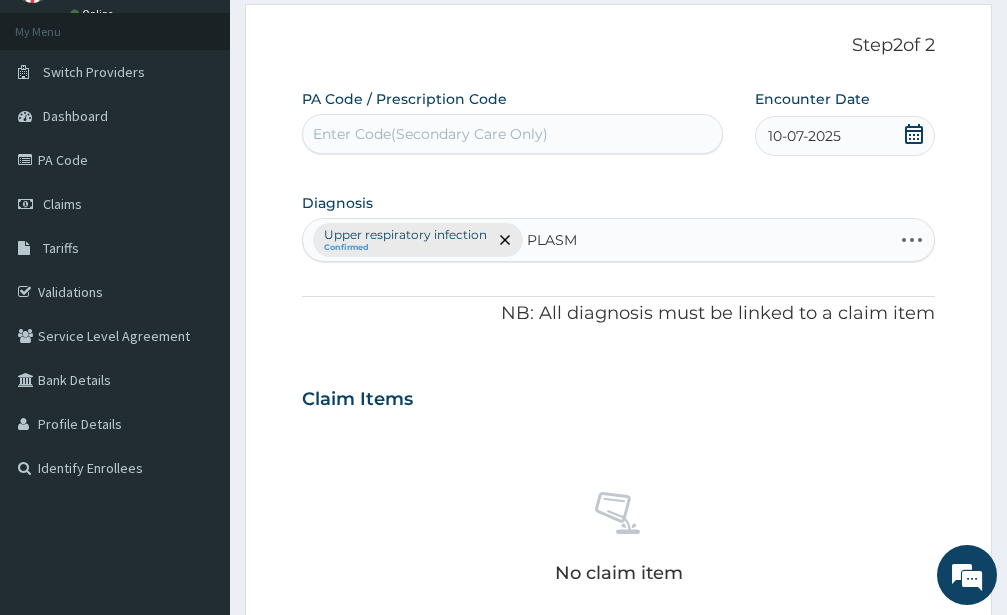 type on "PLASMO" 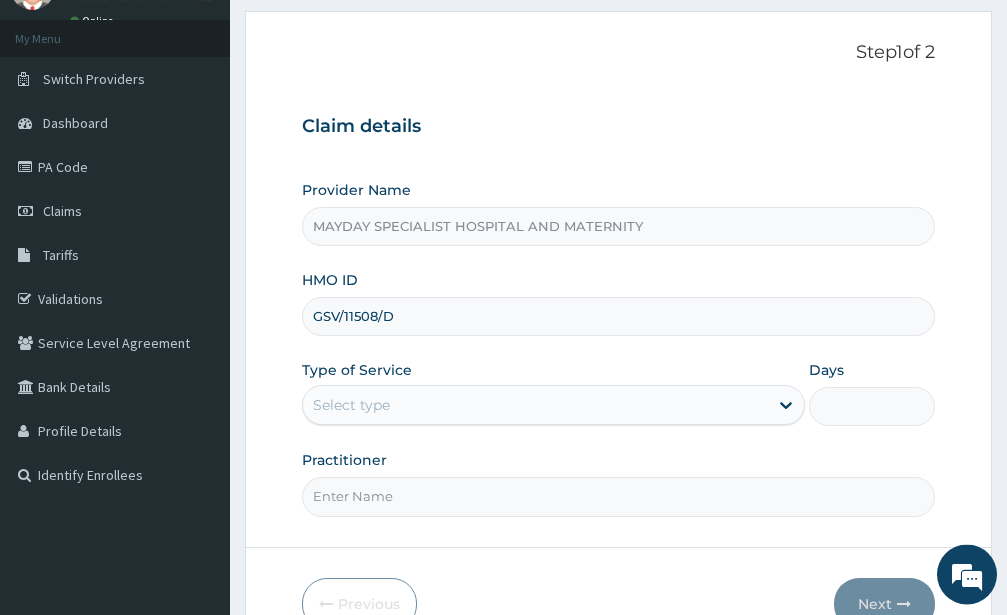 scroll, scrollTop: 204, scrollLeft: 0, axis: vertical 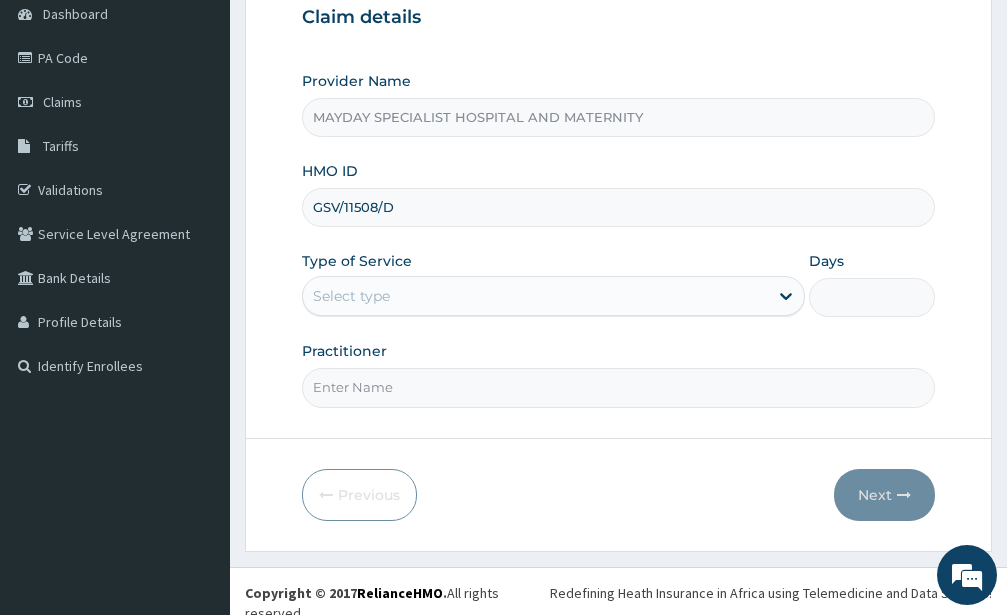 type on "GSV/11508/D" 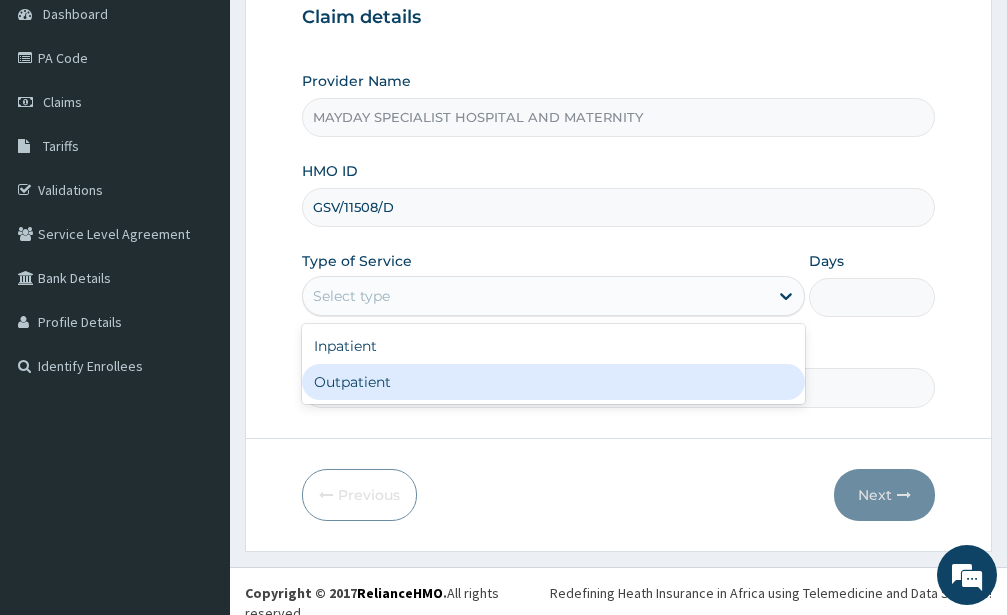 click on "Outpatient" at bounding box center (553, 382) 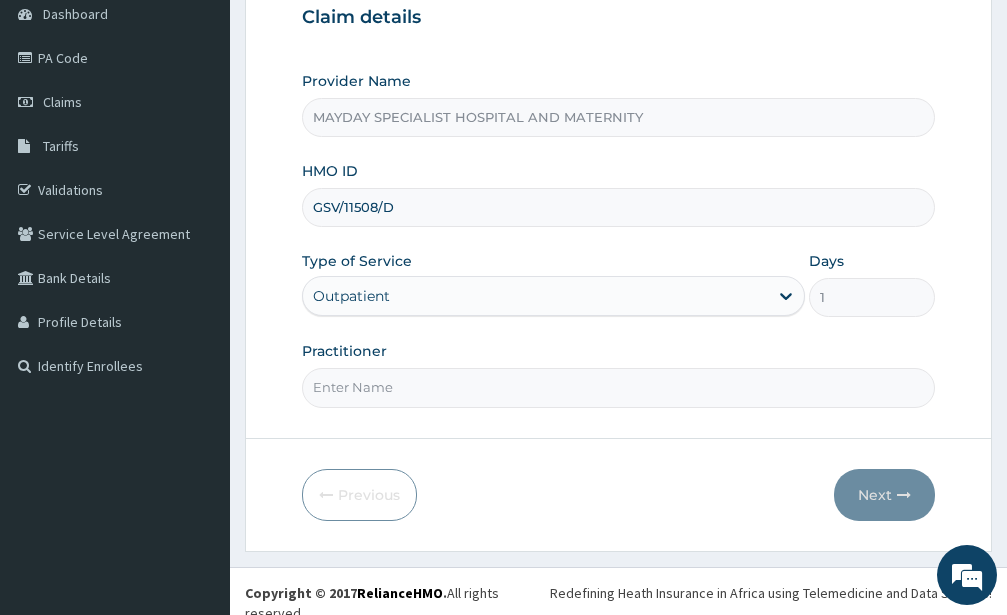 click on "Practitioner" at bounding box center (618, 387) 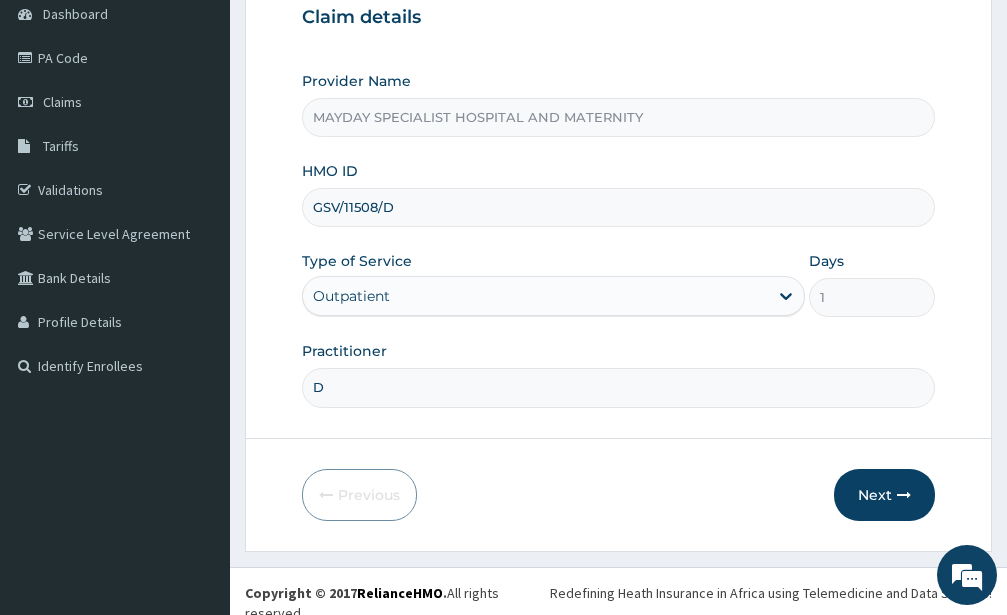 scroll, scrollTop: 0, scrollLeft: 0, axis: both 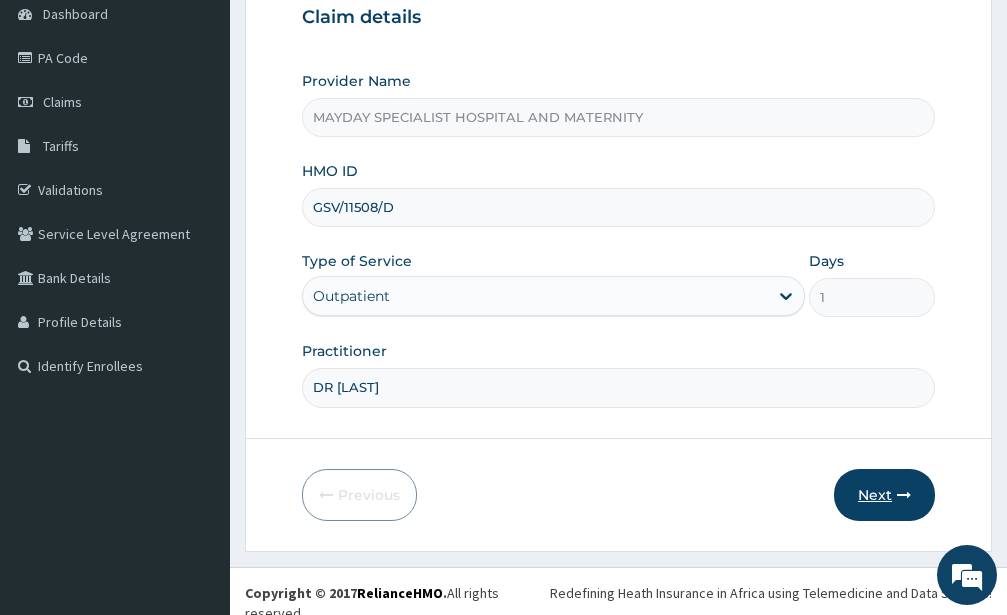 type on "DR JIBRIL" 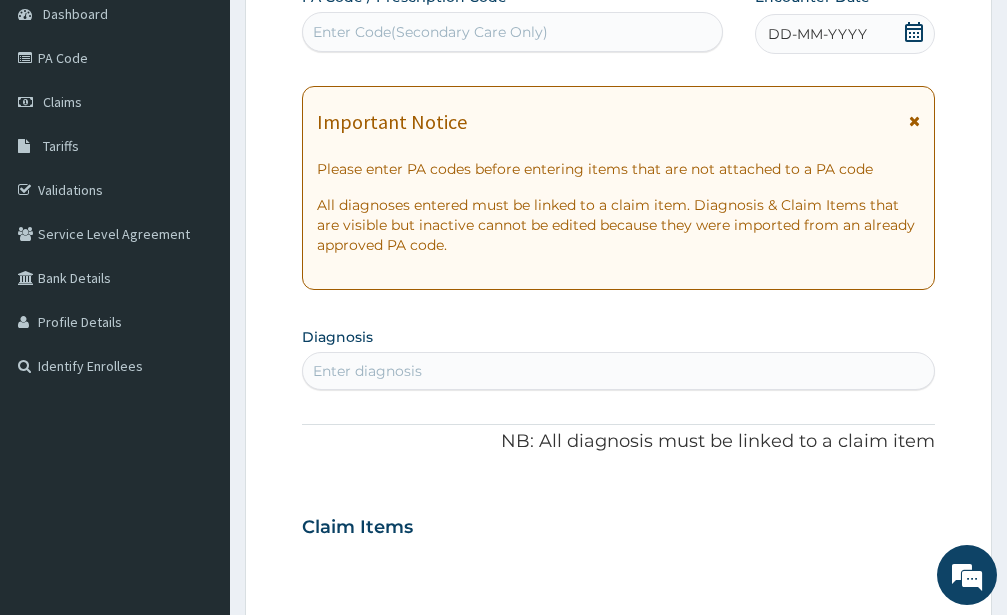 scroll, scrollTop: 0, scrollLeft: 0, axis: both 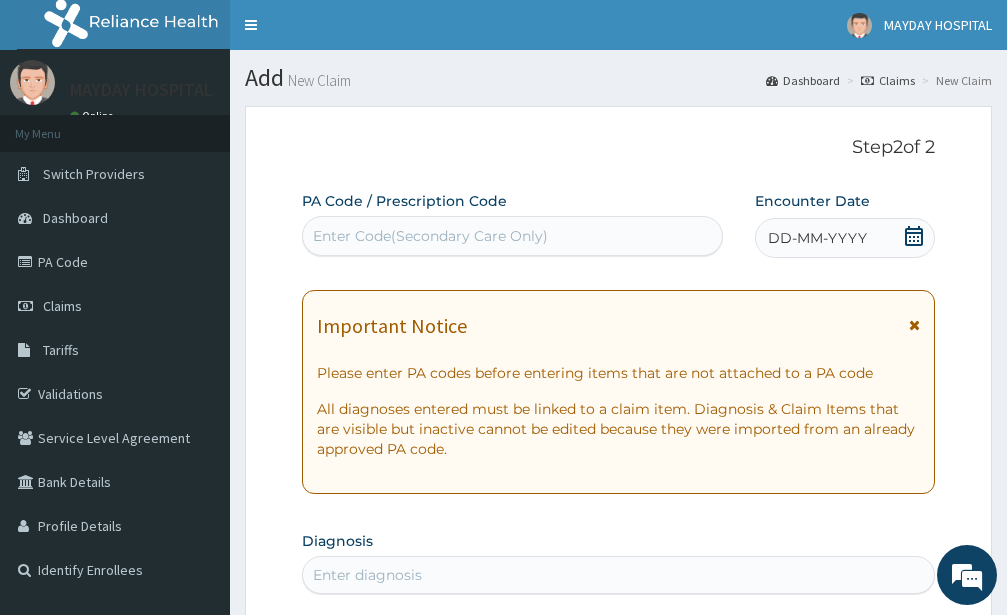 click 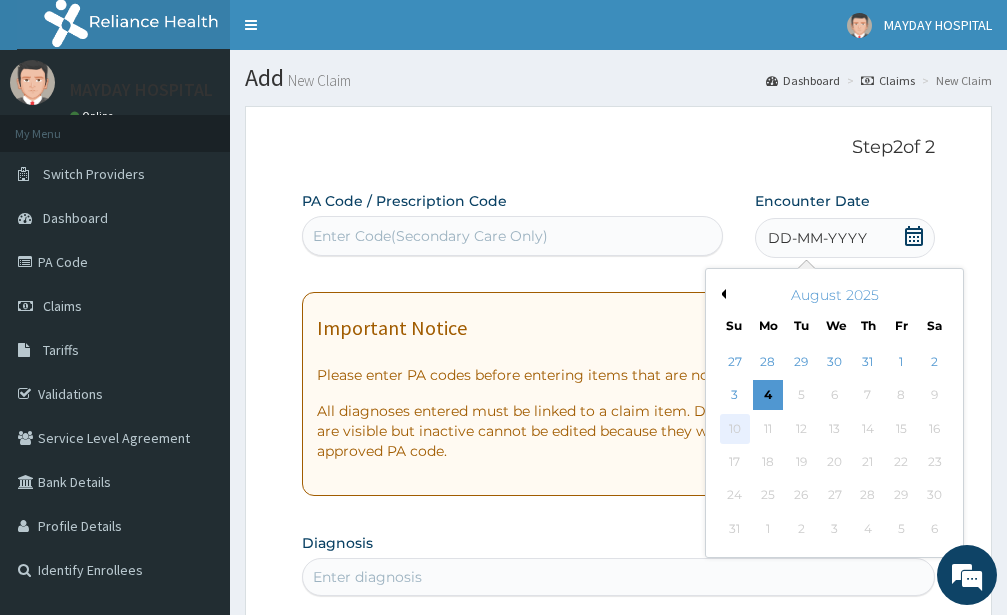 click on "10" at bounding box center (734, 429) 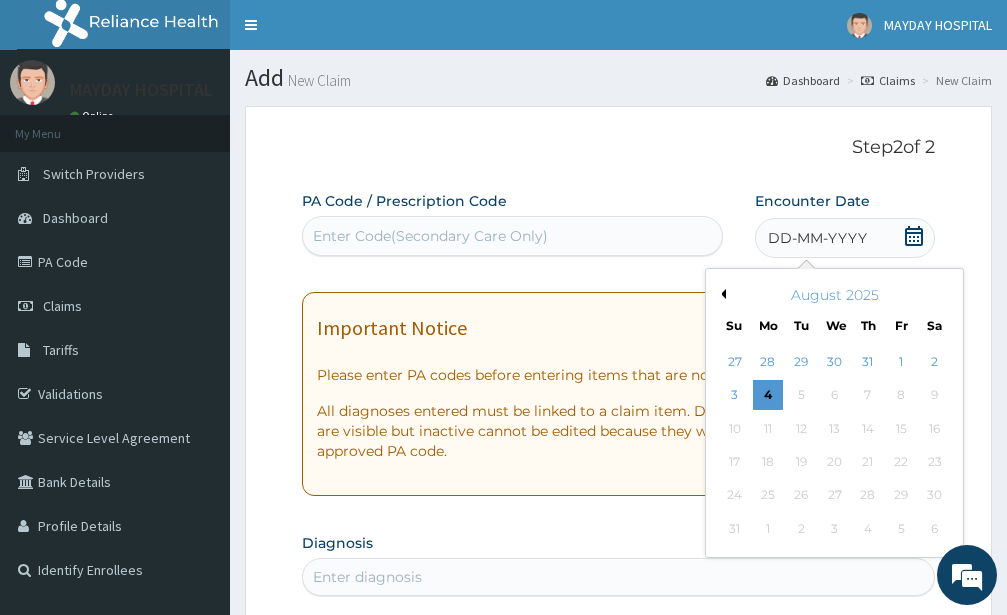 click on "August 2025" at bounding box center (834, 295) 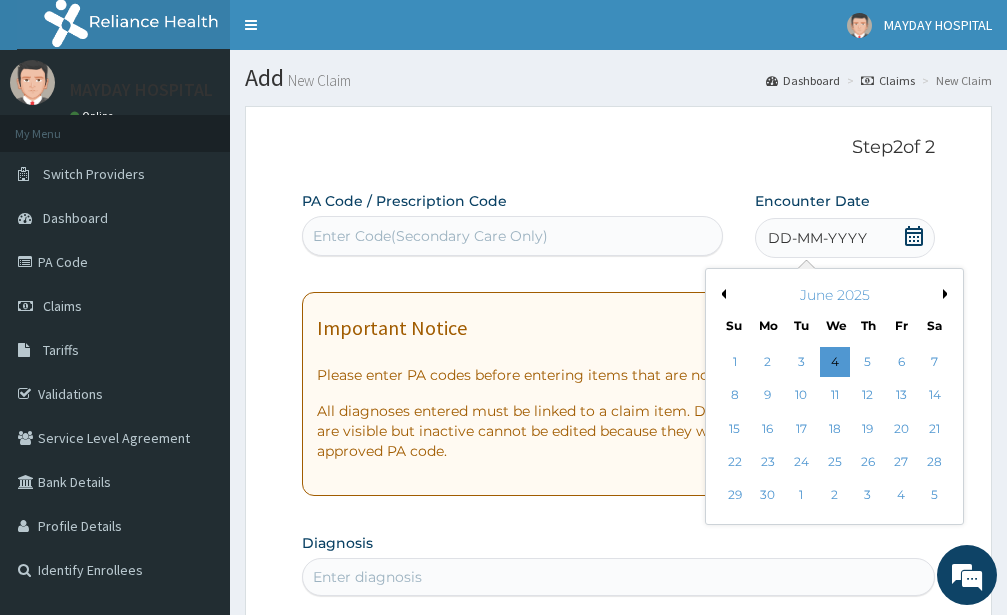 click on "June 2025" at bounding box center [834, 295] 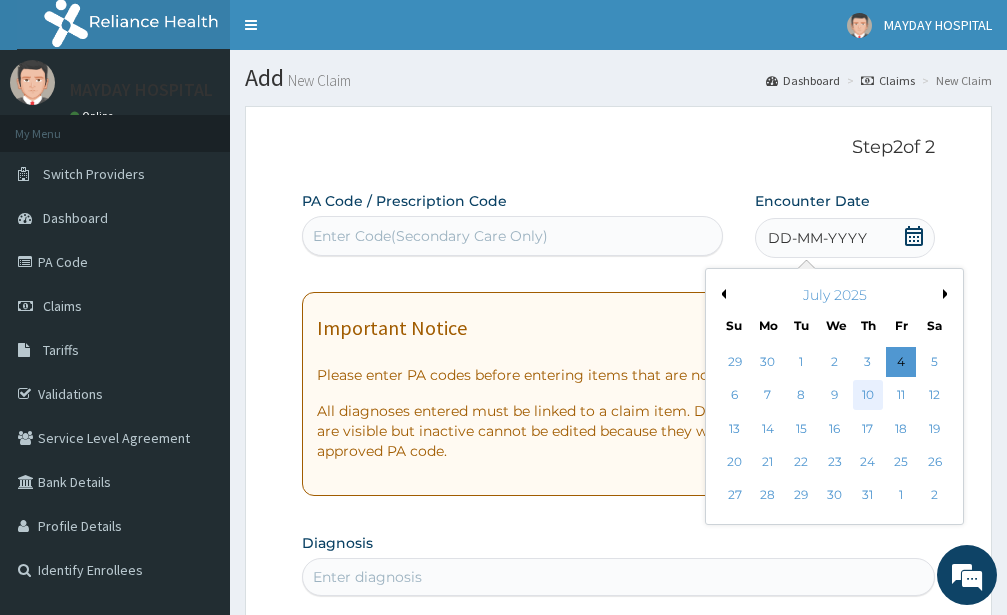 click on "10" at bounding box center [868, 396] 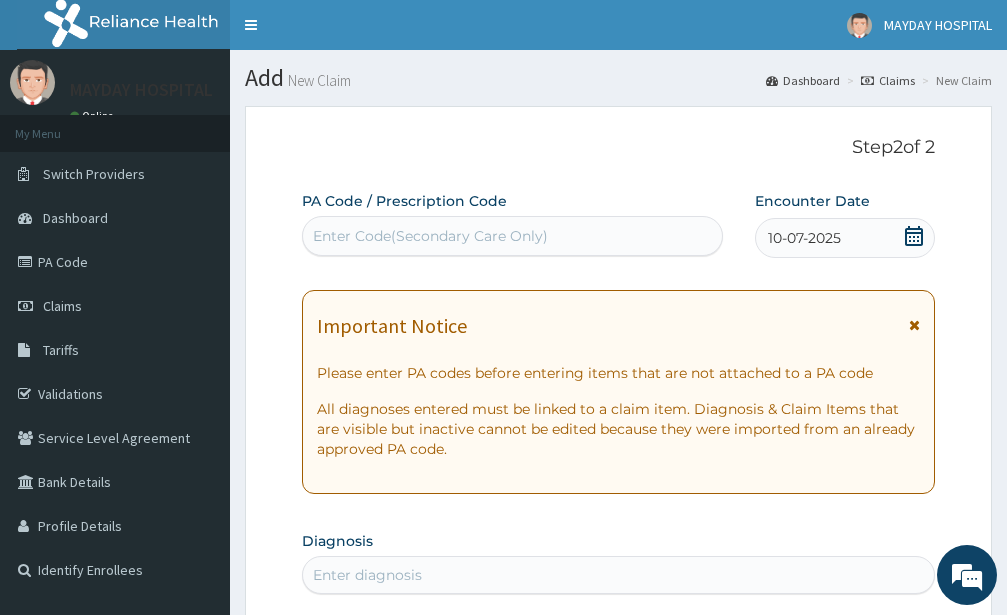 click at bounding box center (914, 325) 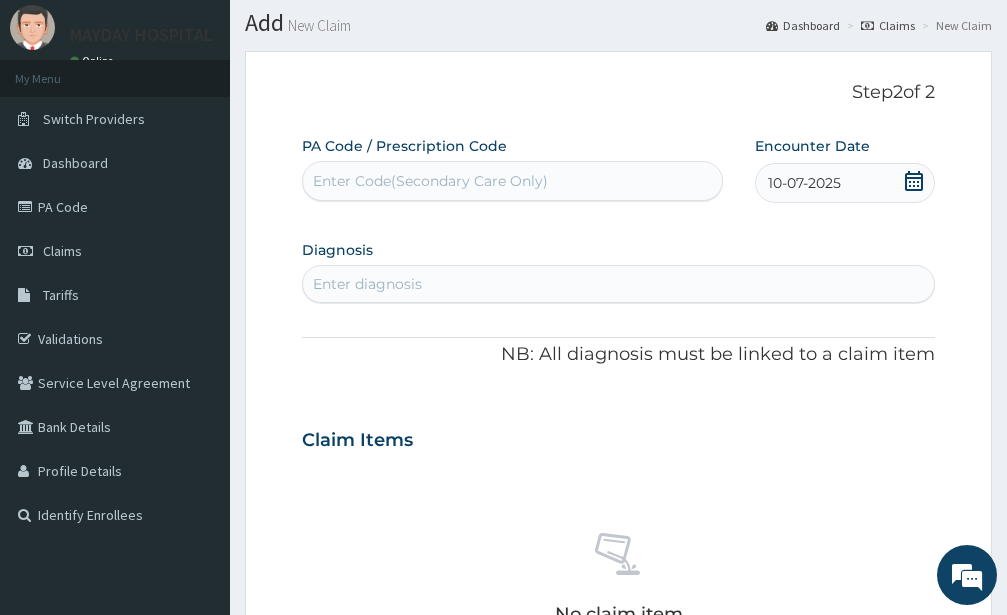 scroll, scrollTop: 204, scrollLeft: 0, axis: vertical 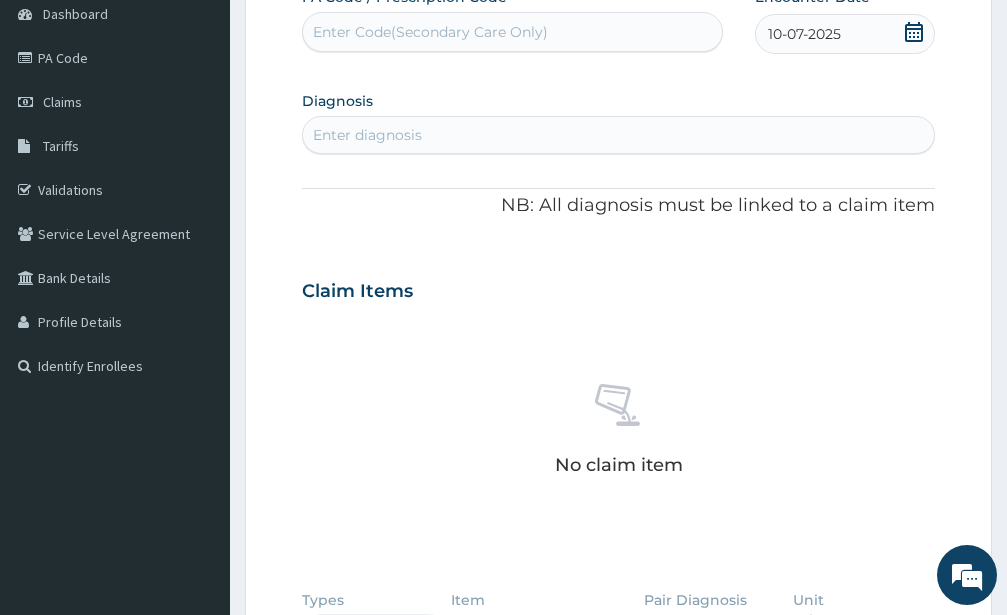 click on "Enter diagnosis" at bounding box center [618, 135] 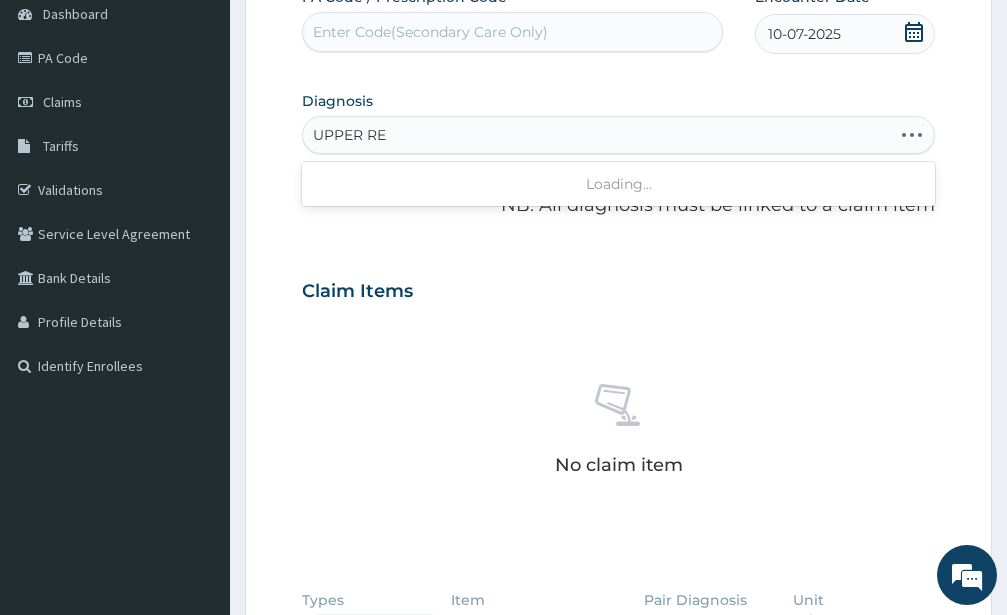 type on "UPPER RES" 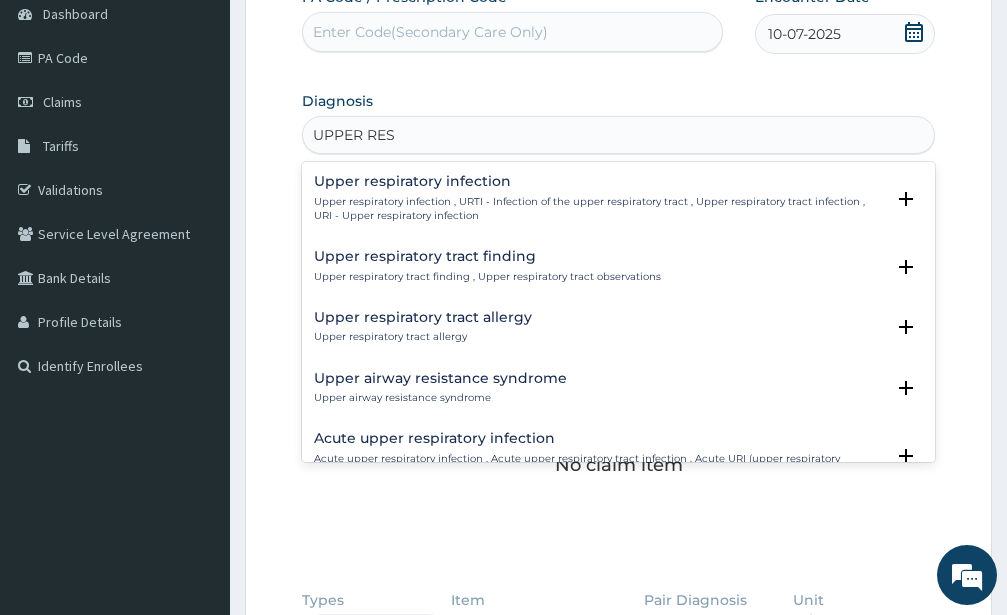 click on "Upper respiratory infection , URTI - Infection of the upper respiratory tract , Upper respiratory tract infection , URI - Upper respiratory infection" at bounding box center [599, 209] 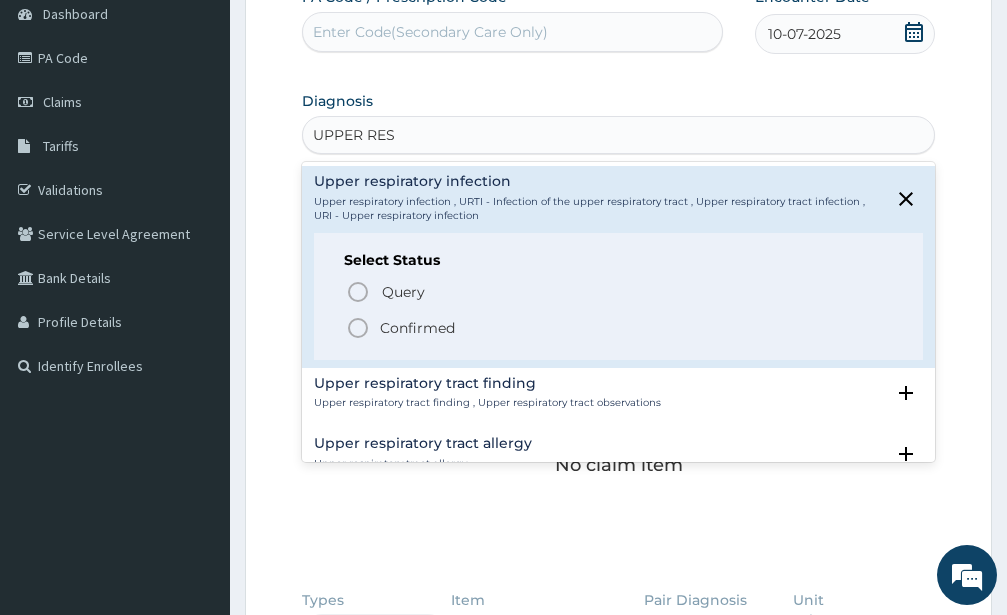 click 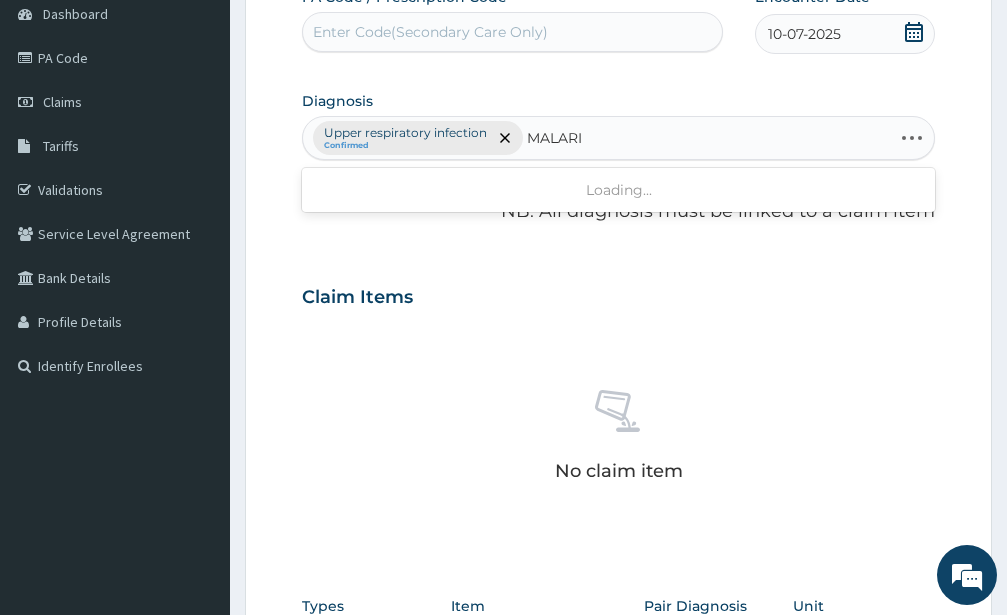 type on "MALARIA" 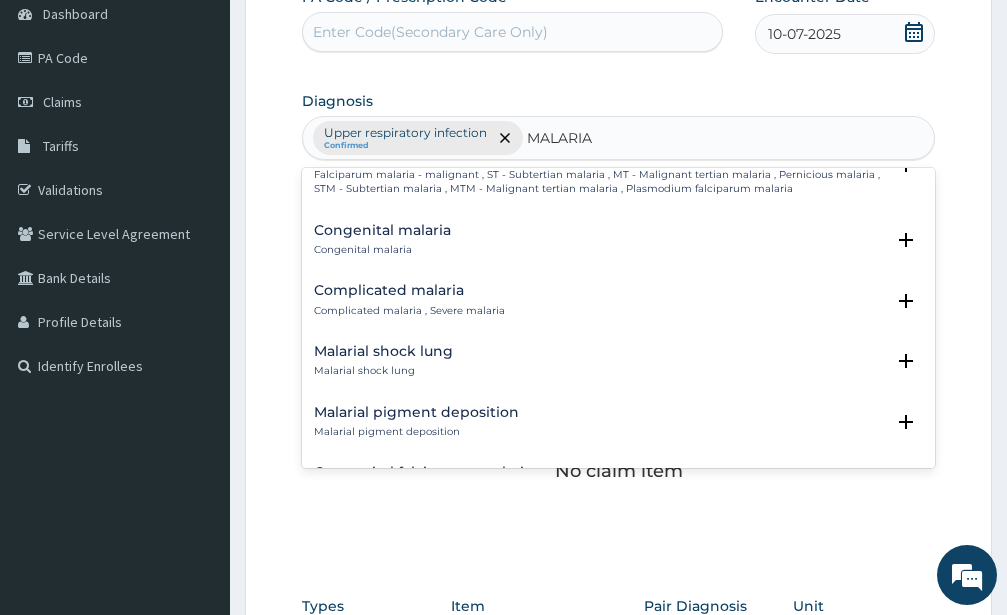 scroll, scrollTop: 972, scrollLeft: 0, axis: vertical 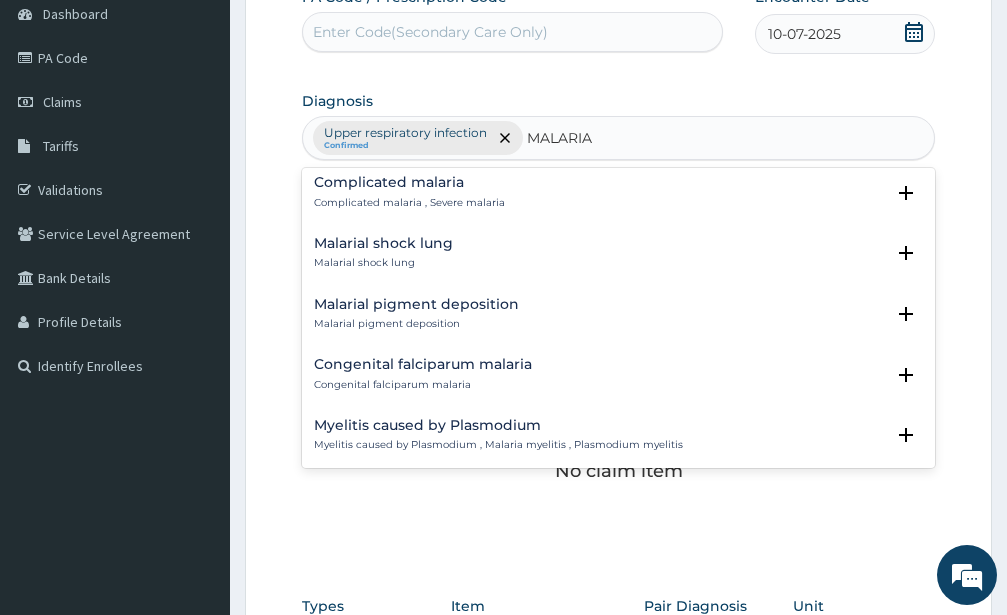 click on "Complicated malaria , Severe malaria" at bounding box center [409, 203] 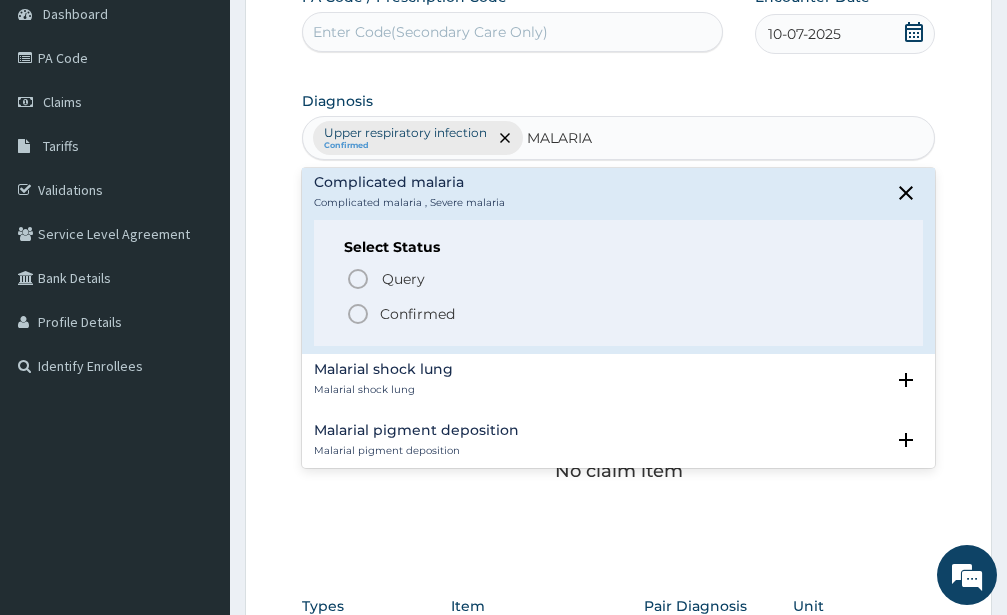 click 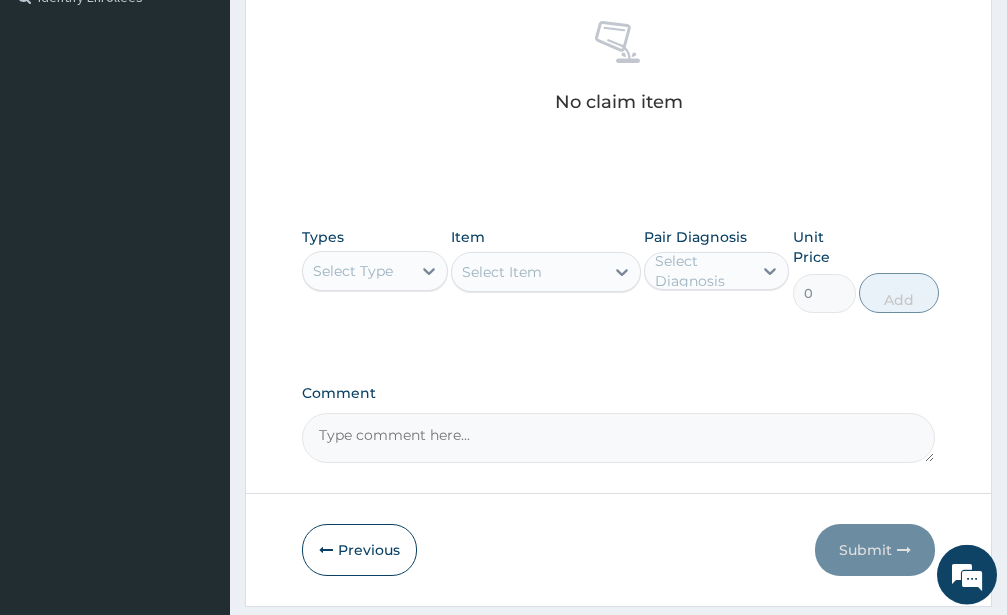 scroll, scrollTop: 612, scrollLeft: 0, axis: vertical 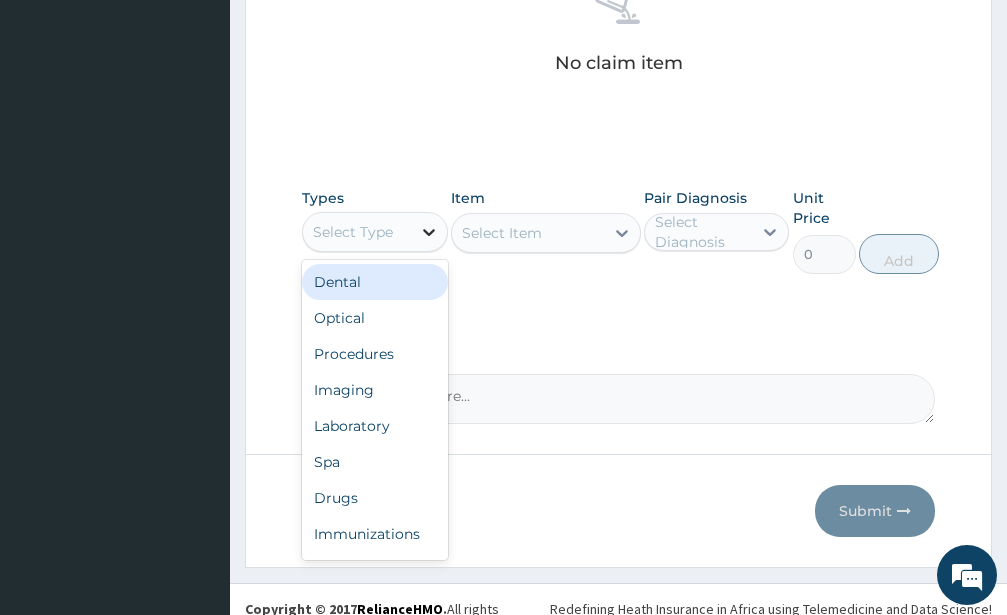 click 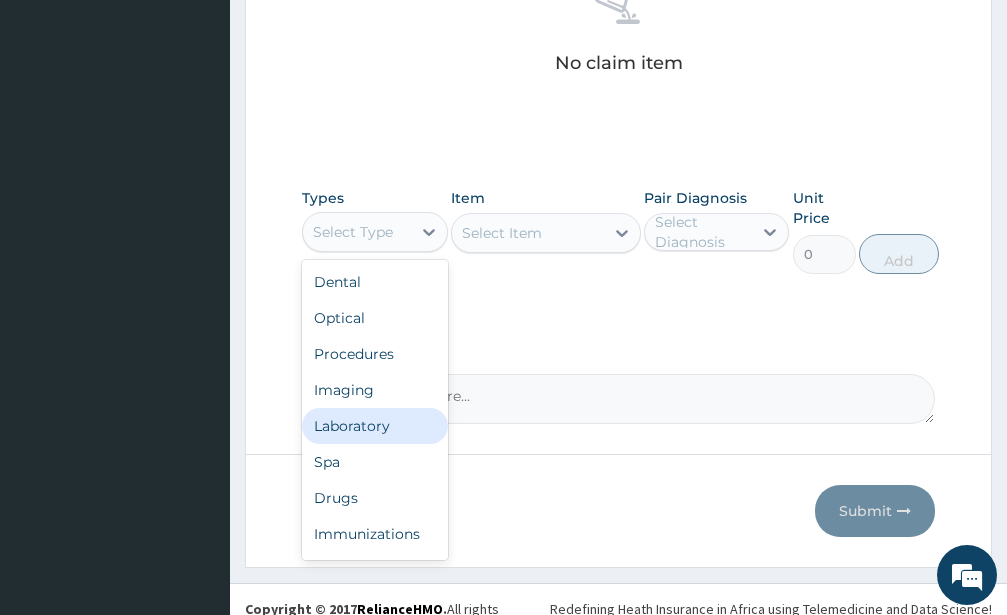 click on "Laboratory" at bounding box center [375, 426] 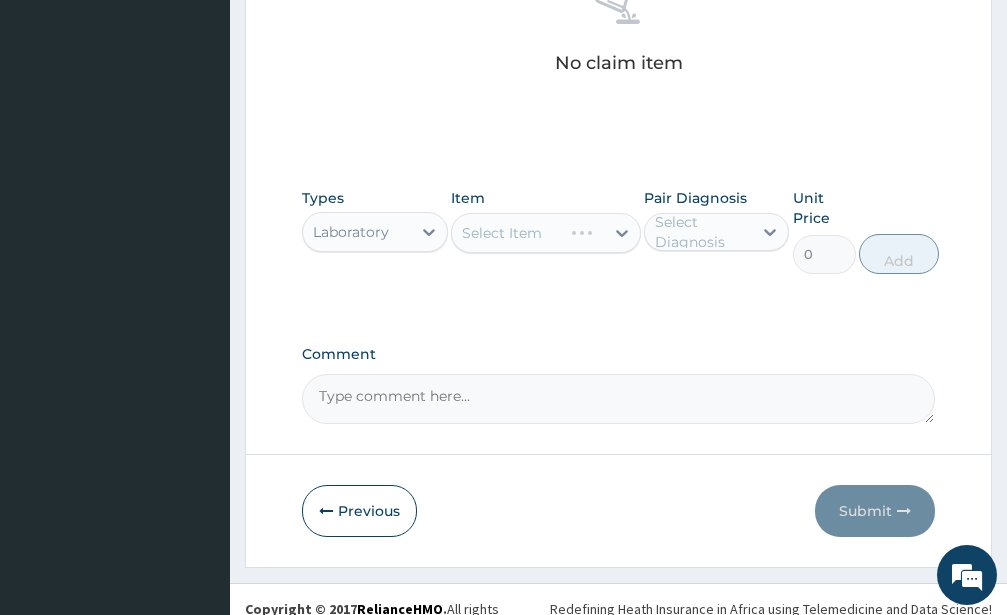 click on "Select Item" at bounding box center [546, 233] 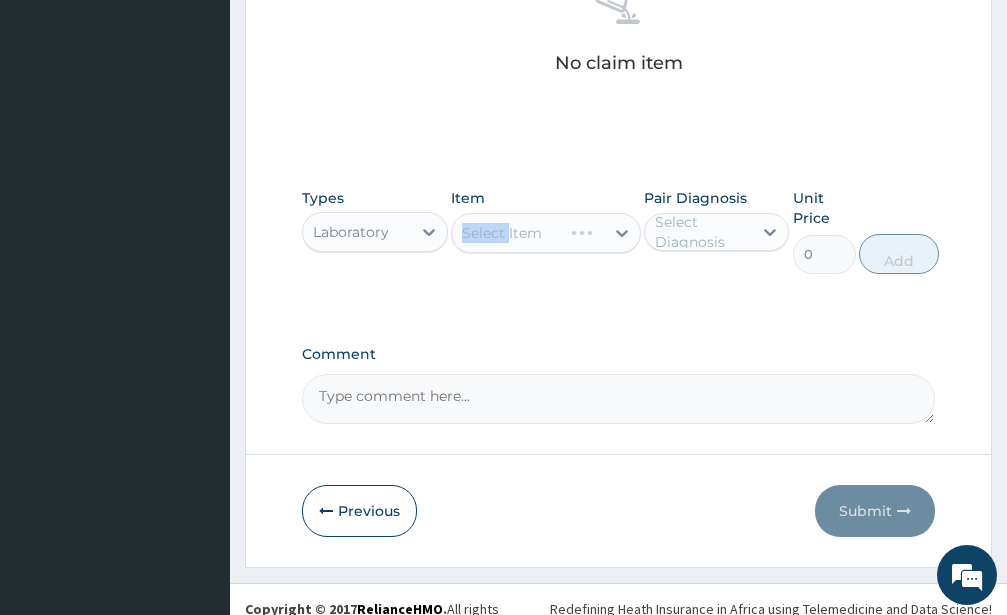 click on "Select Item" at bounding box center (546, 233) 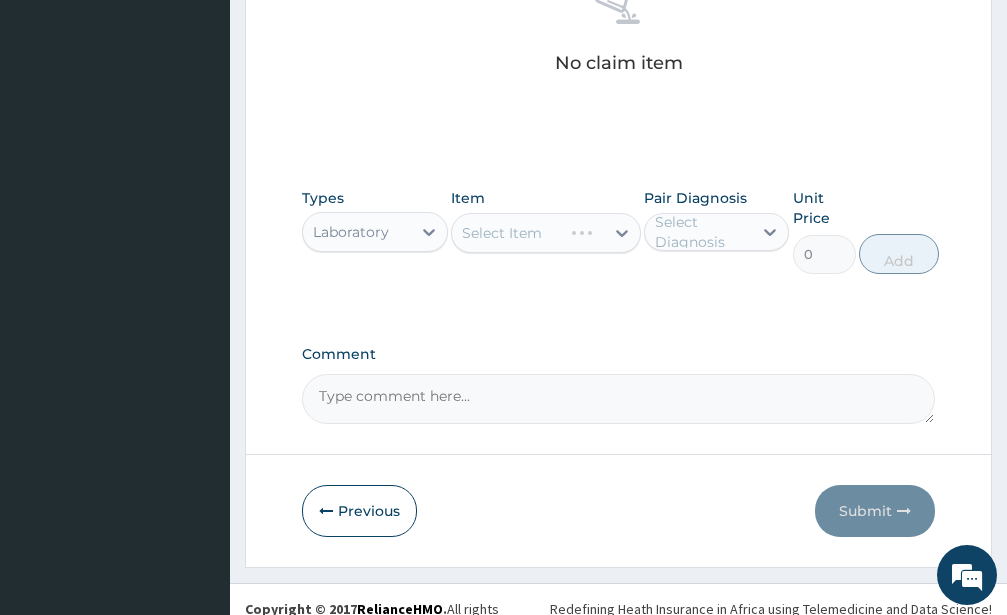 click on "Select Item" at bounding box center [546, 233] 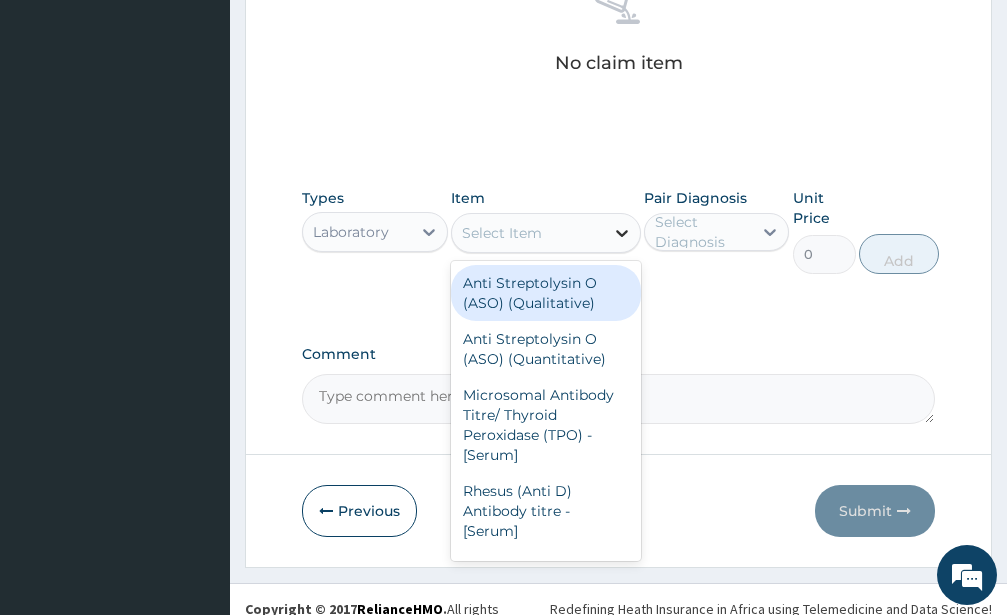 click 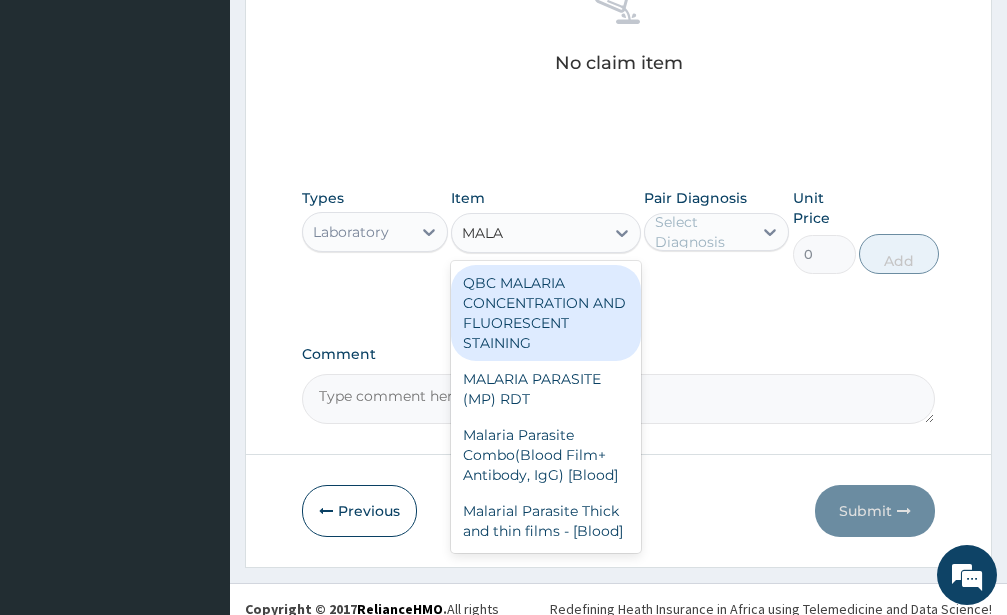 type on "MALAR" 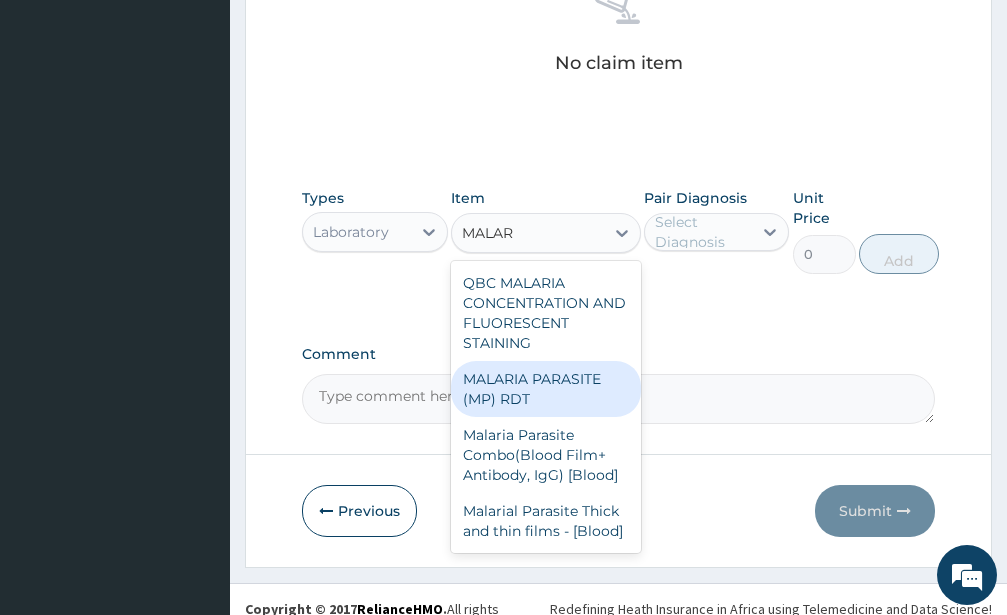 click on "MALARIA PARASITE (MP) RDT" at bounding box center [546, 389] 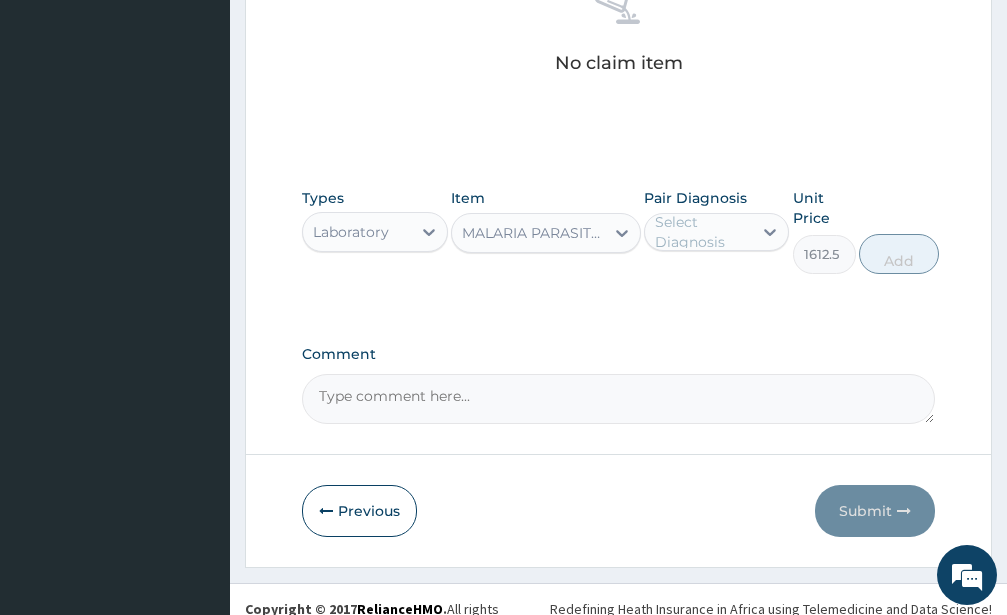 type 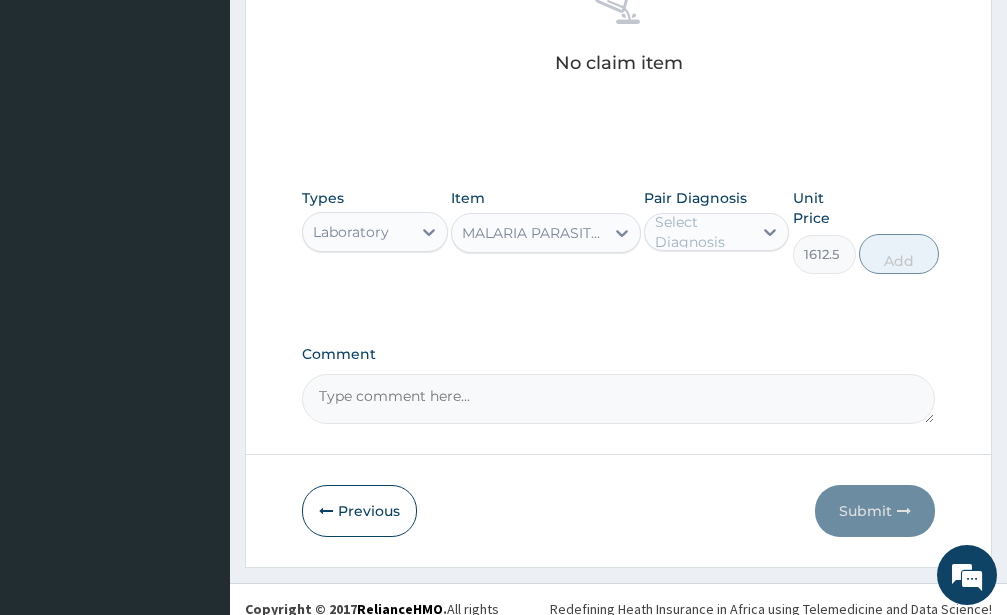 click on "Select Diagnosis" at bounding box center (703, 232) 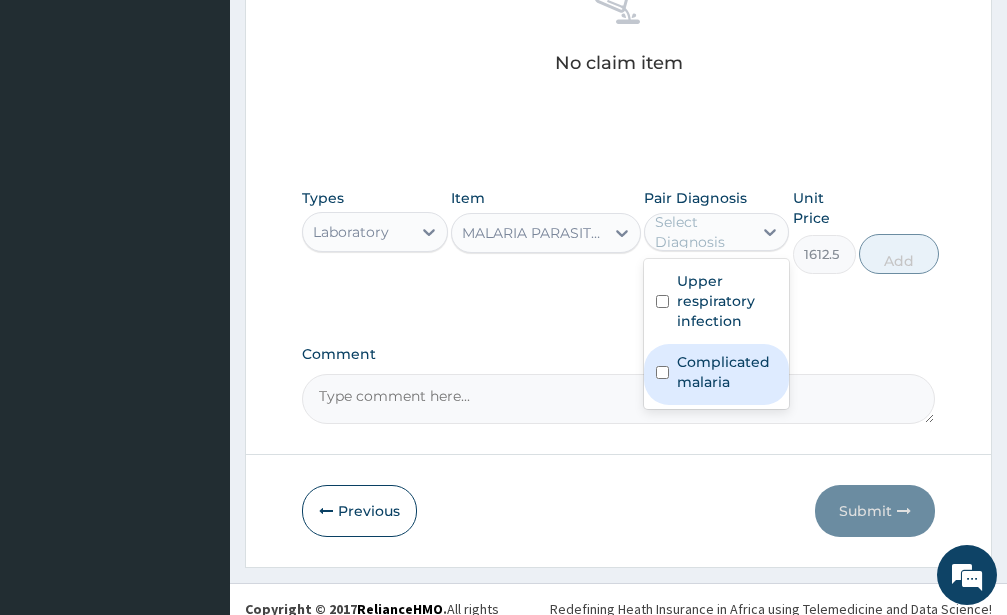 click at bounding box center (662, 372) 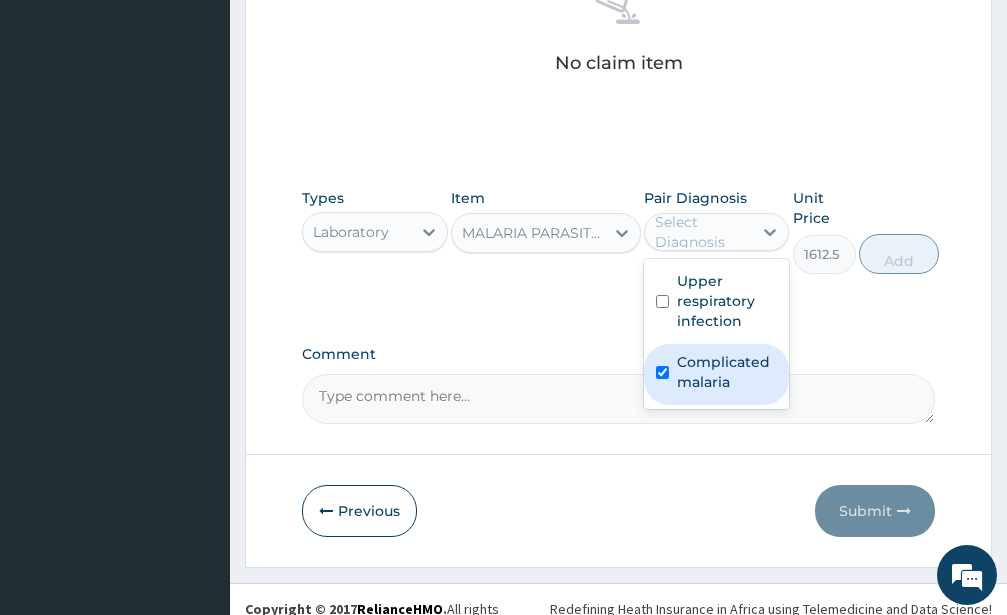 checkbox on "true" 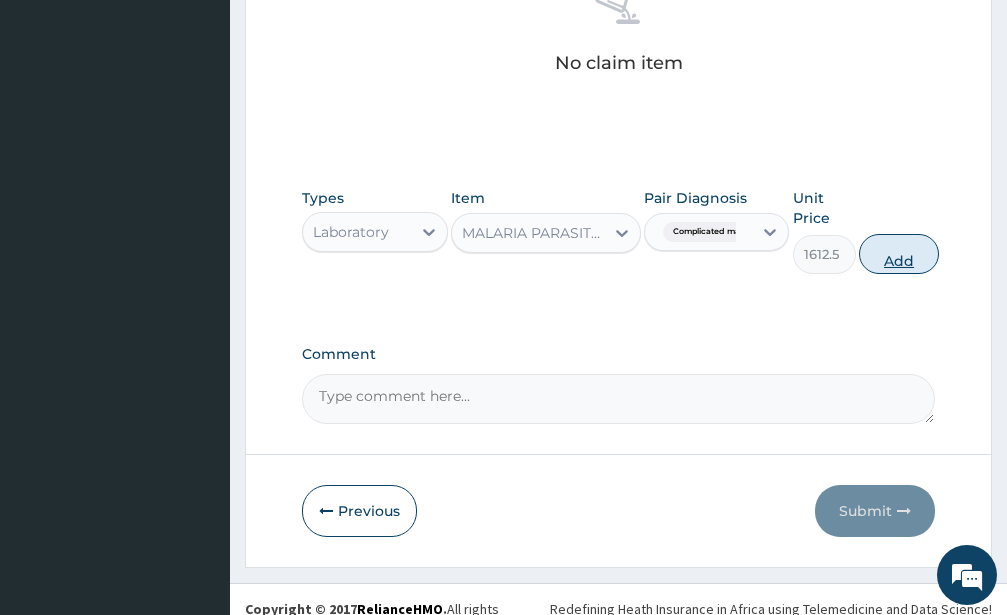 click on "Add" at bounding box center [899, 254] 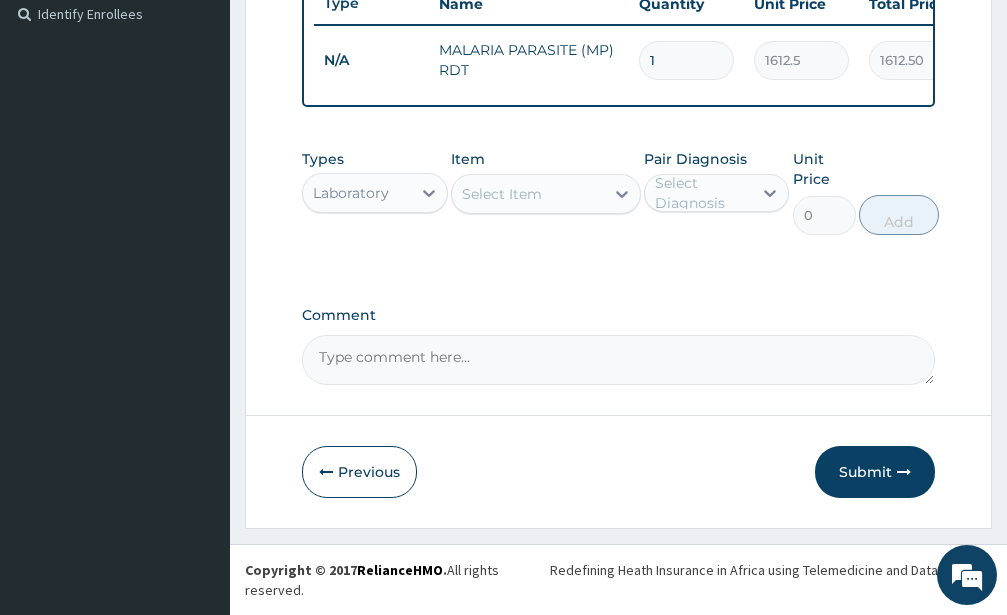 scroll, scrollTop: 553, scrollLeft: 0, axis: vertical 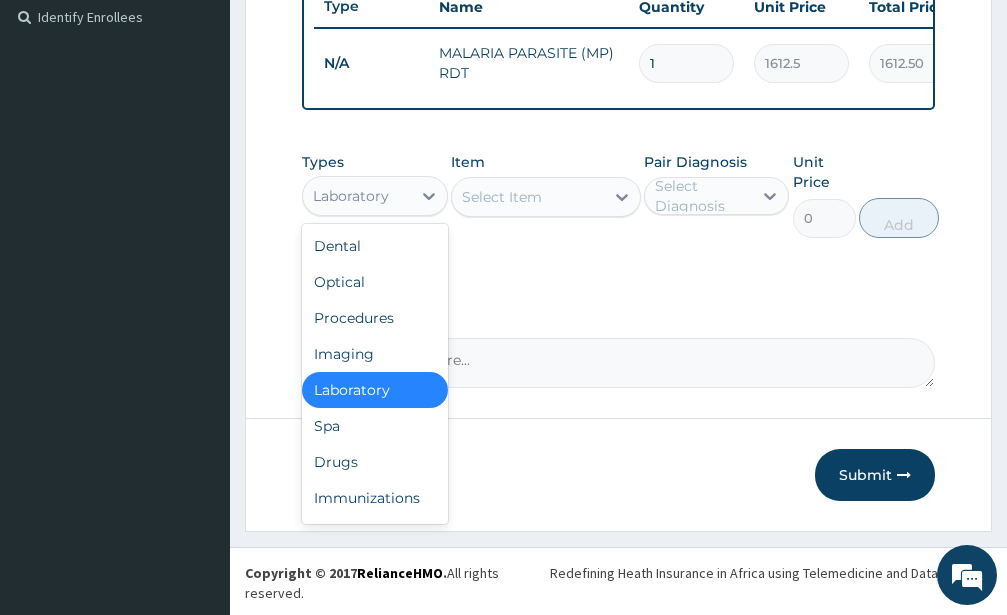 click on "Laboratory" at bounding box center [357, 196] 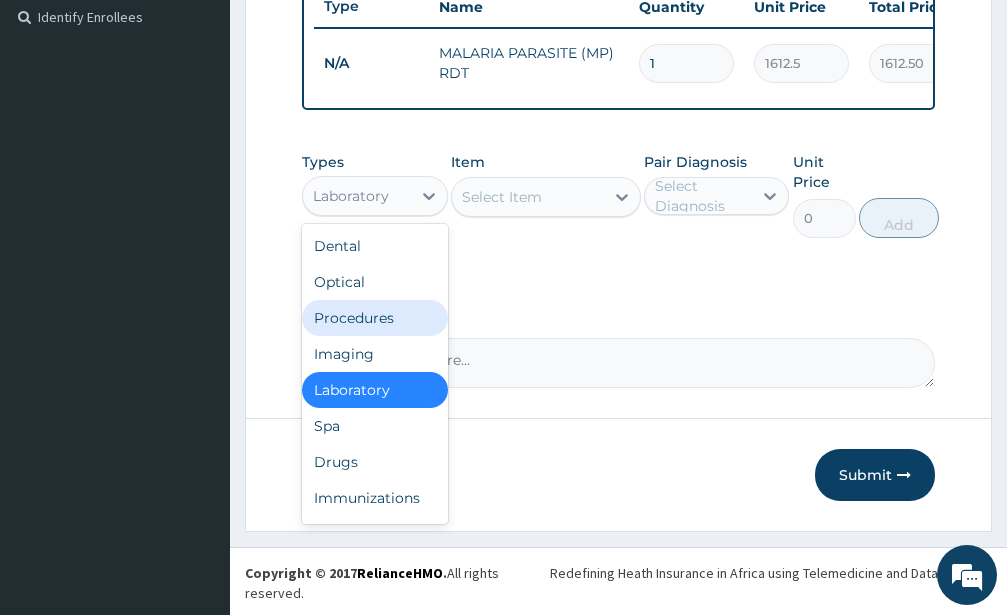 click on "Procedures" at bounding box center (375, 318) 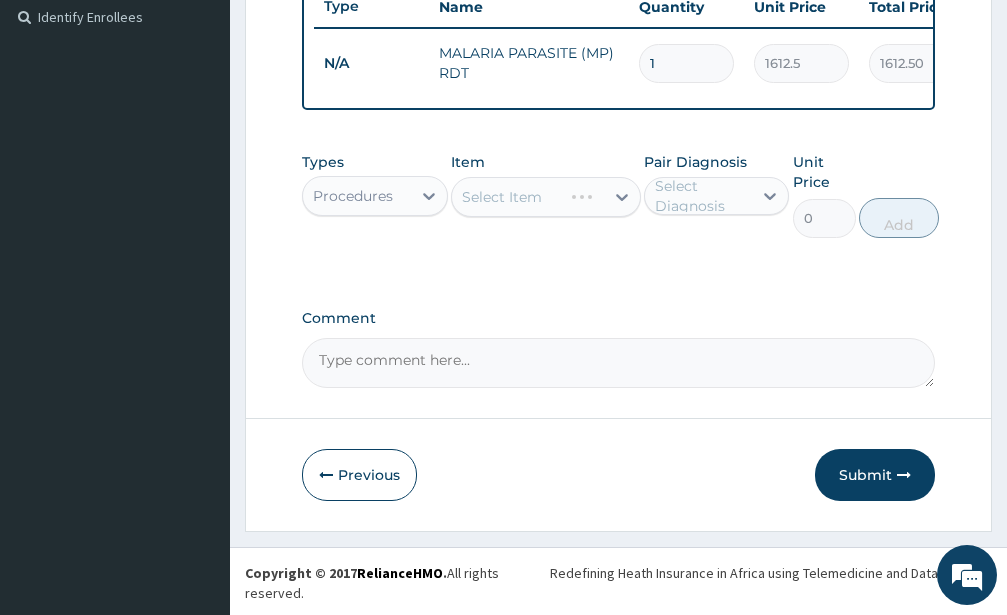 click on "Select Item" at bounding box center [546, 197] 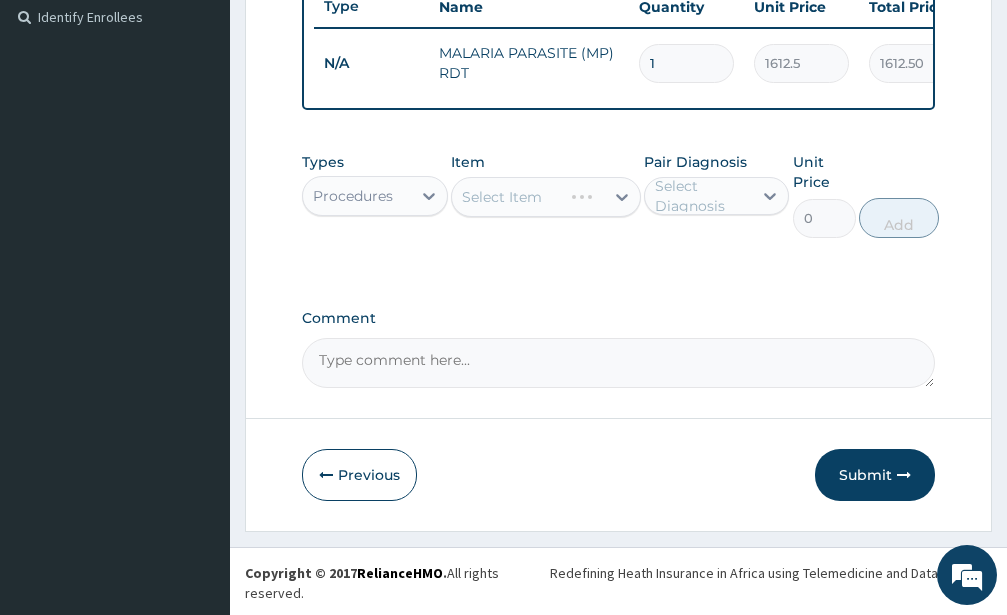 click on "Select Item" at bounding box center [546, 197] 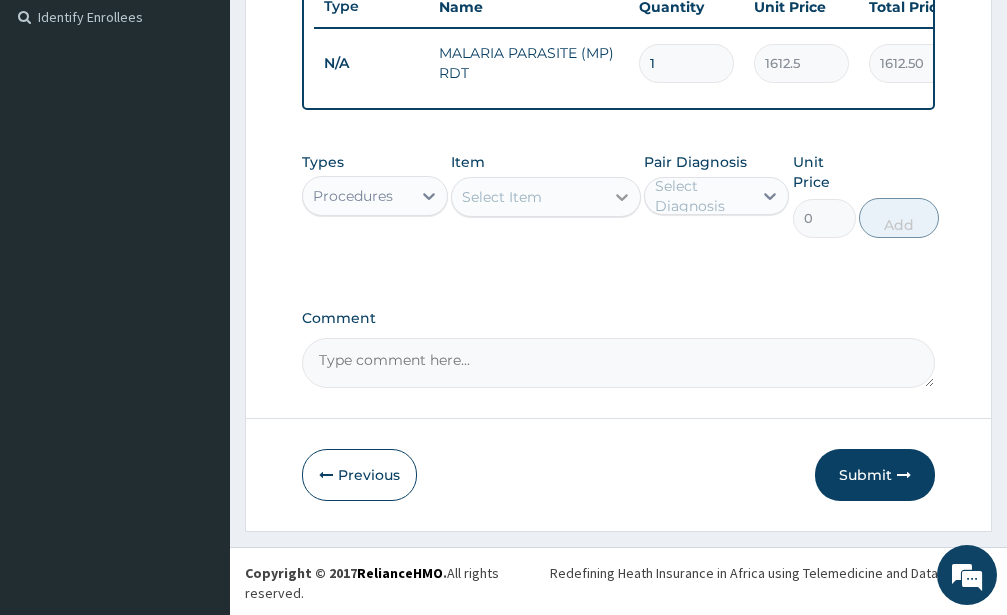 click 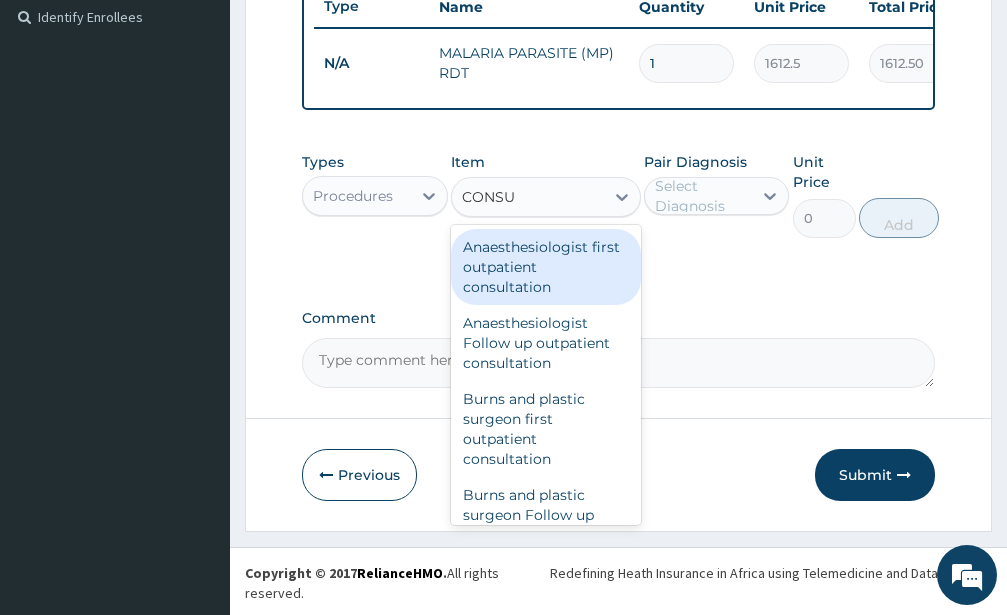 type on "CONSUL" 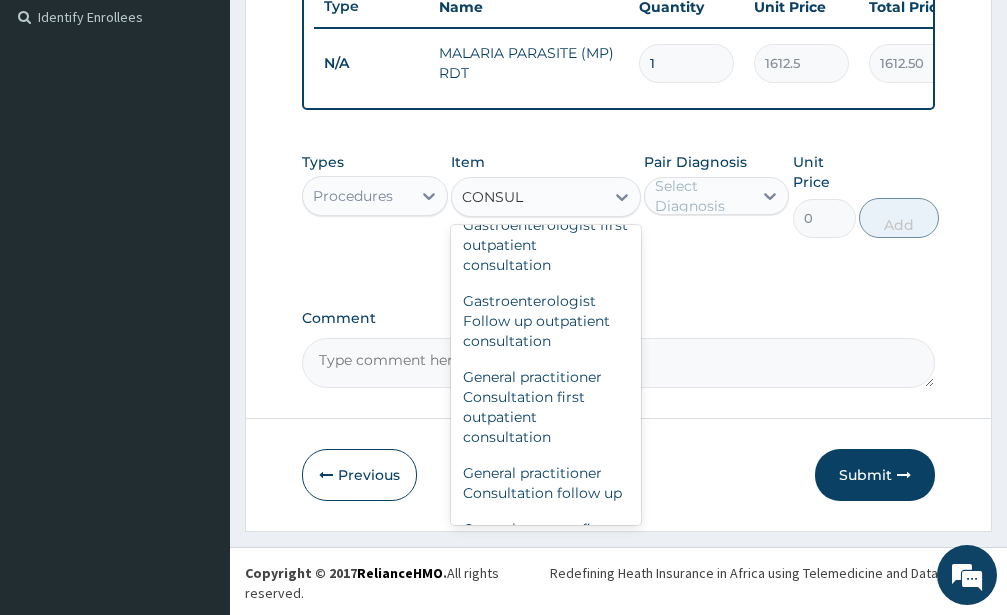 scroll, scrollTop: 1404, scrollLeft: 0, axis: vertical 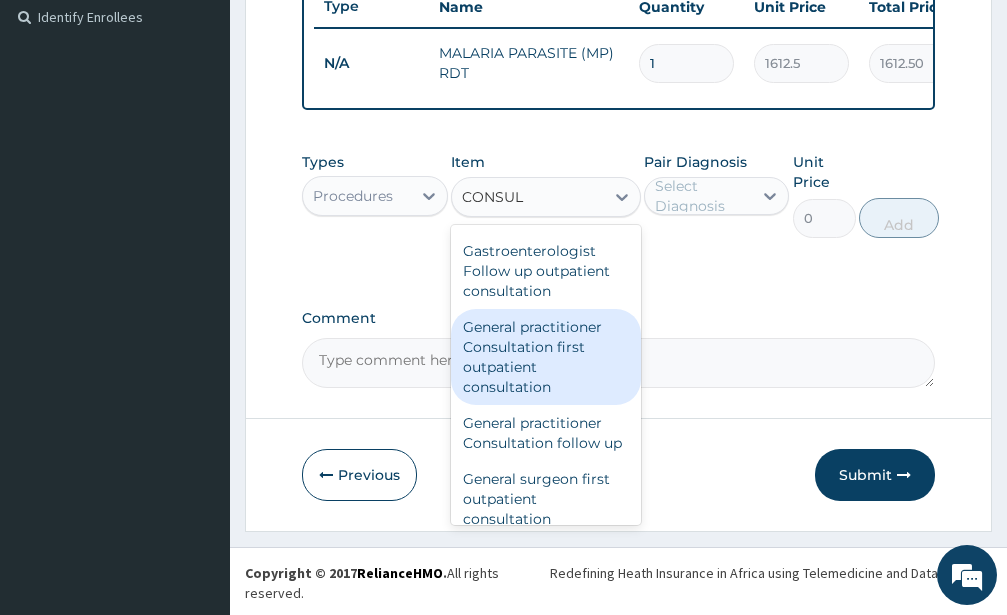 click on "General practitioner Consultation first outpatient consultation" at bounding box center [546, 357] 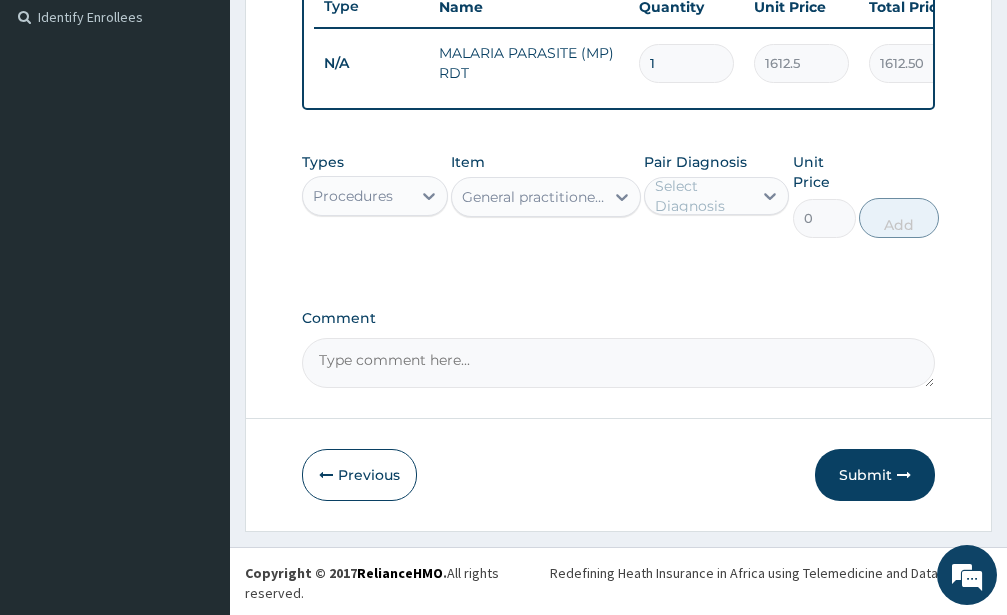 type 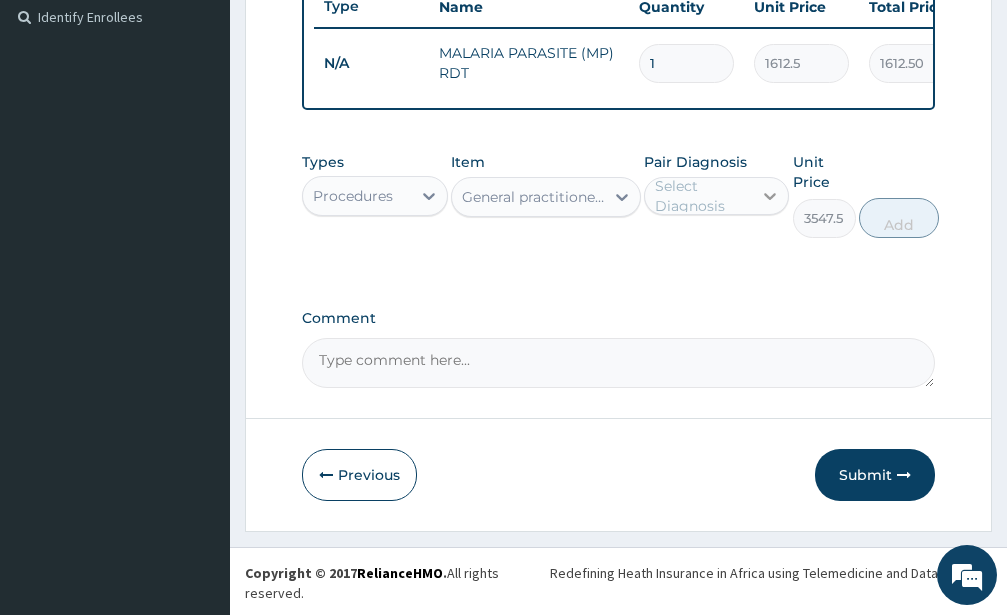 click 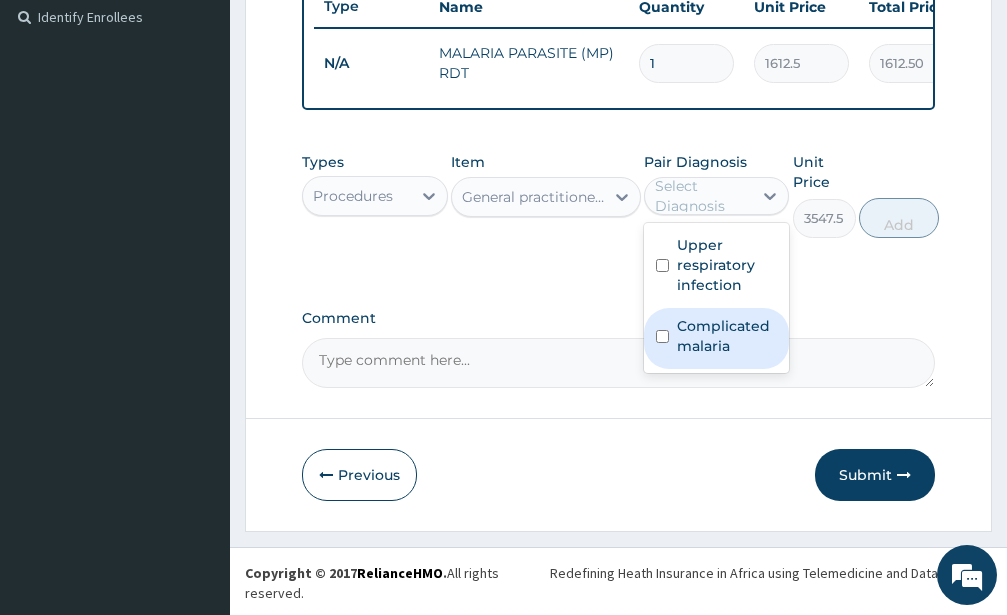 click at bounding box center [662, 336] 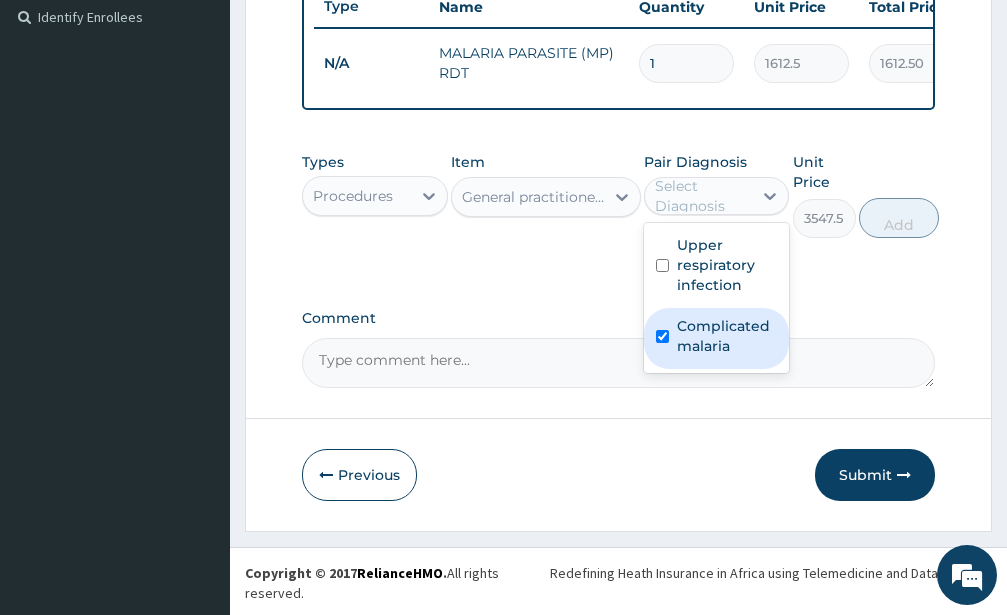 checkbox on "true" 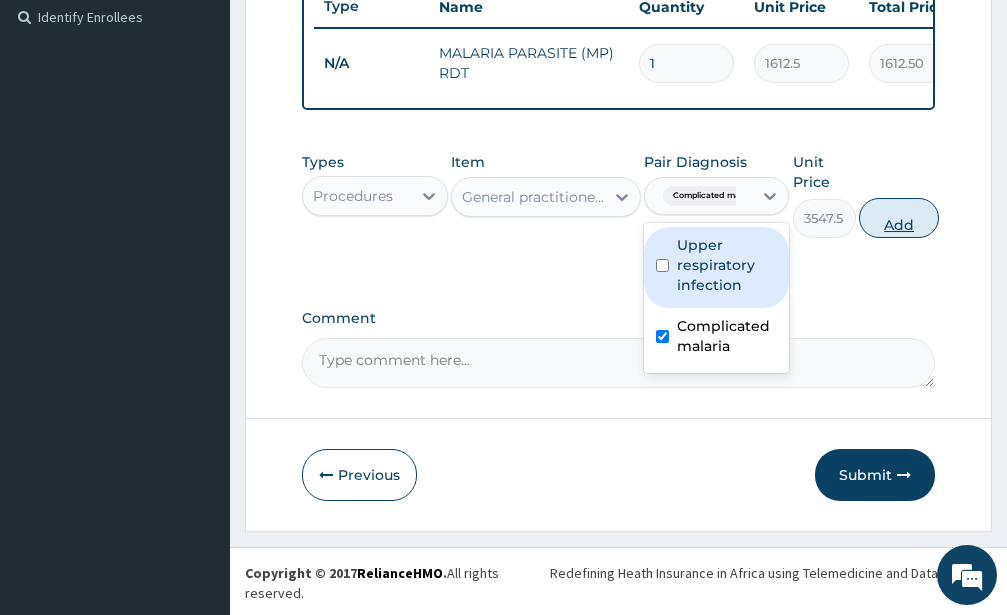 click on "Add" at bounding box center (899, 218) 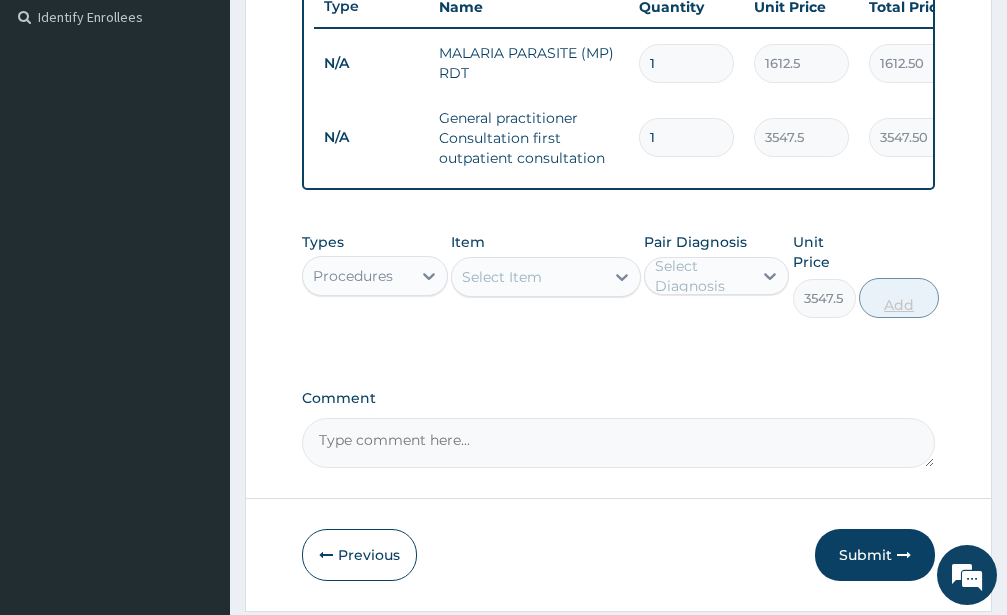 type on "0" 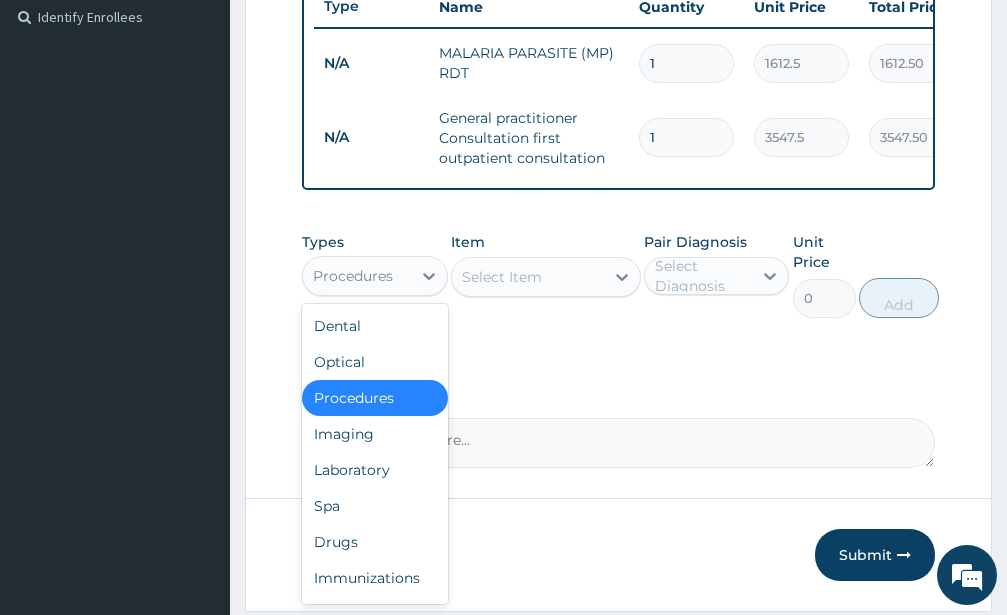 click on "Procedures" at bounding box center [353, 276] 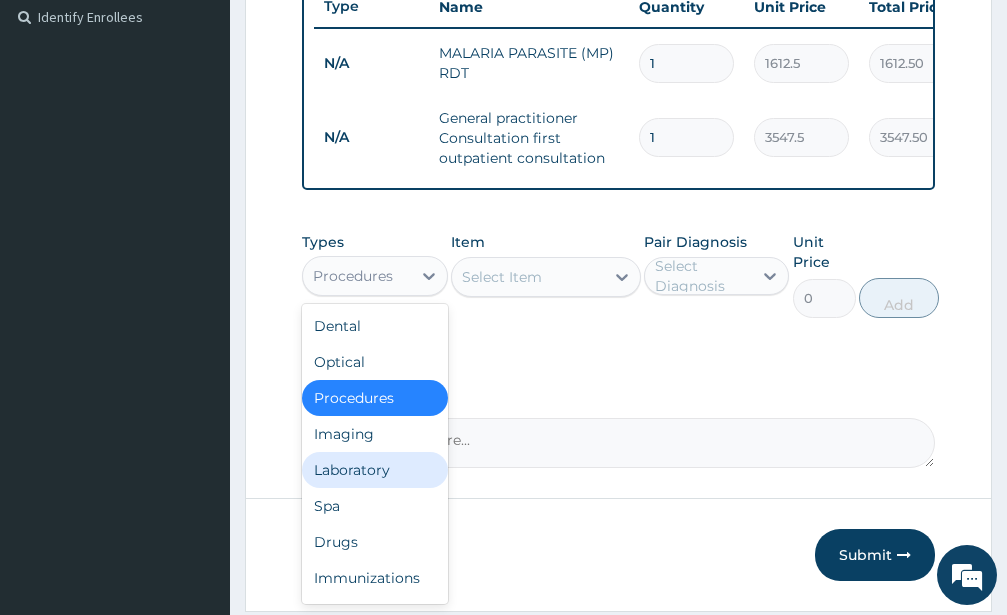 click on "Laboratory" at bounding box center [375, 470] 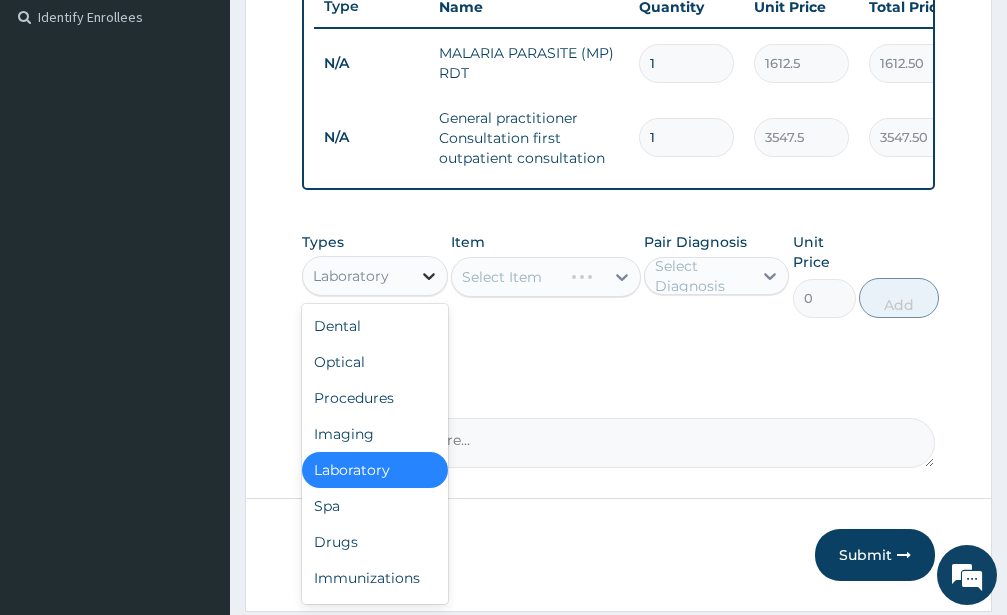 click at bounding box center (429, 276) 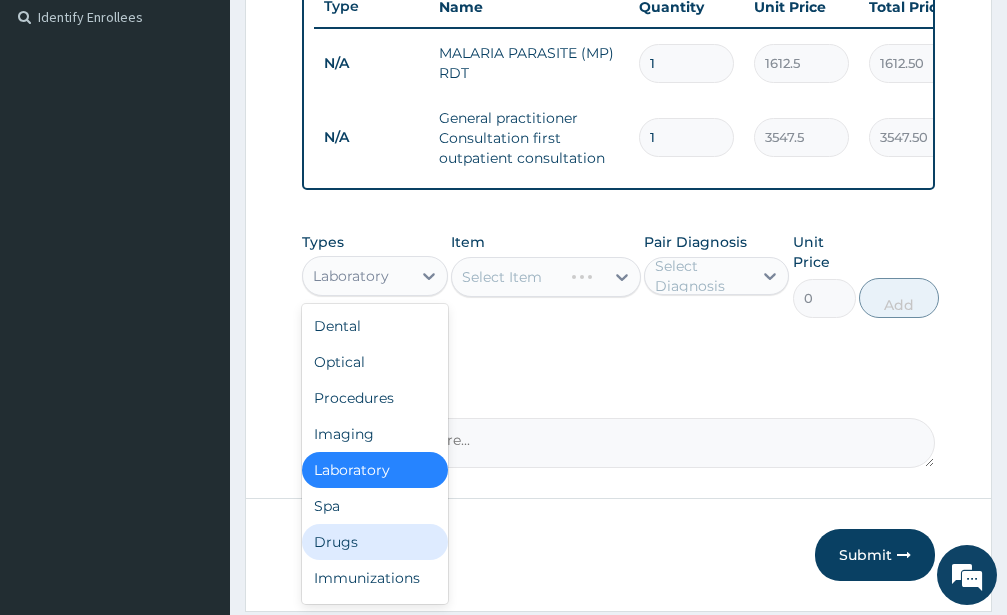 drag, startPoint x: 353, startPoint y: 553, endPoint x: 369, endPoint y: 508, distance: 47.759815 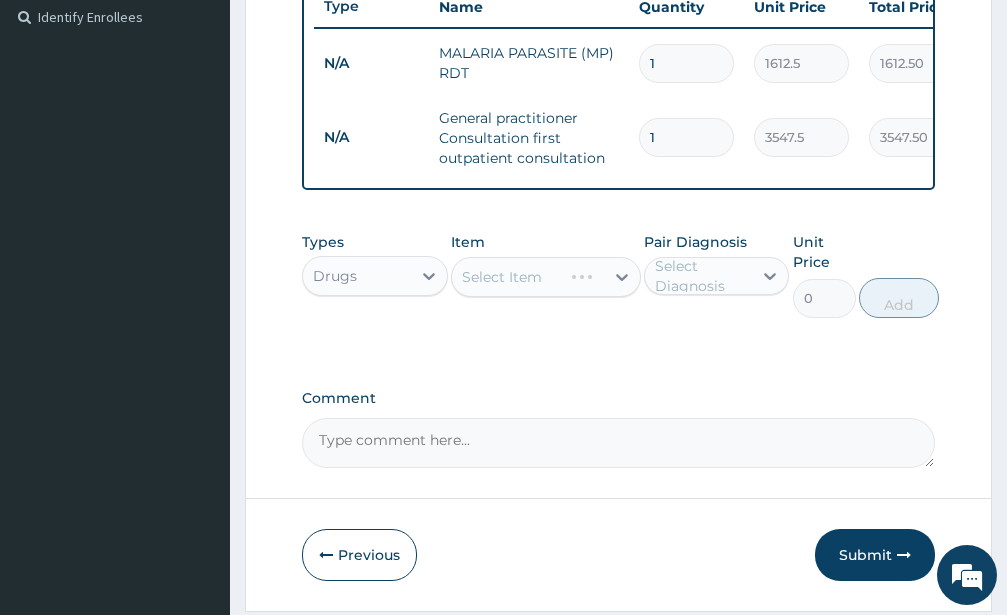 click on "Select Item" at bounding box center [546, 277] 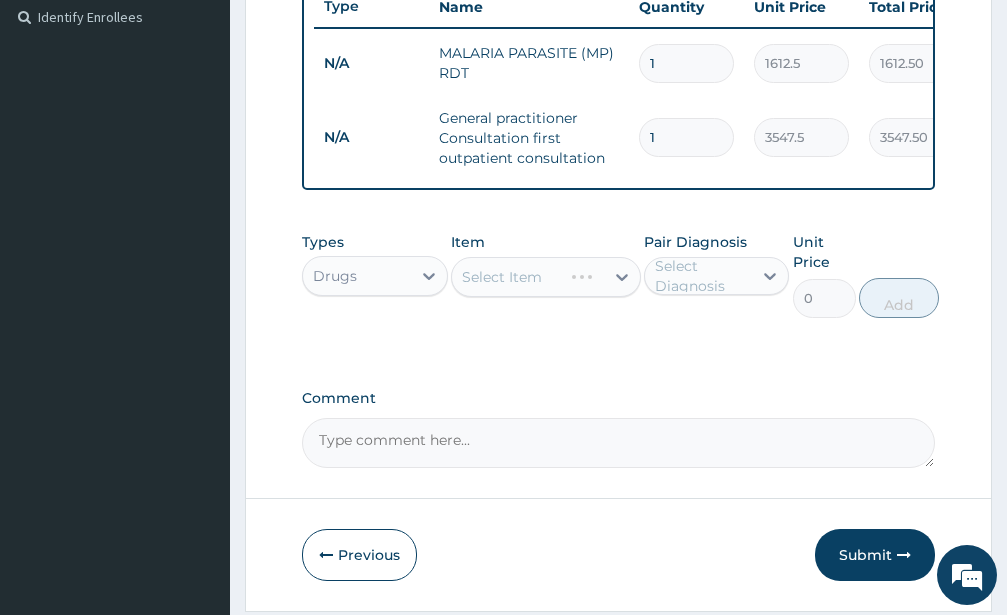 click on "Select Item" at bounding box center (546, 277) 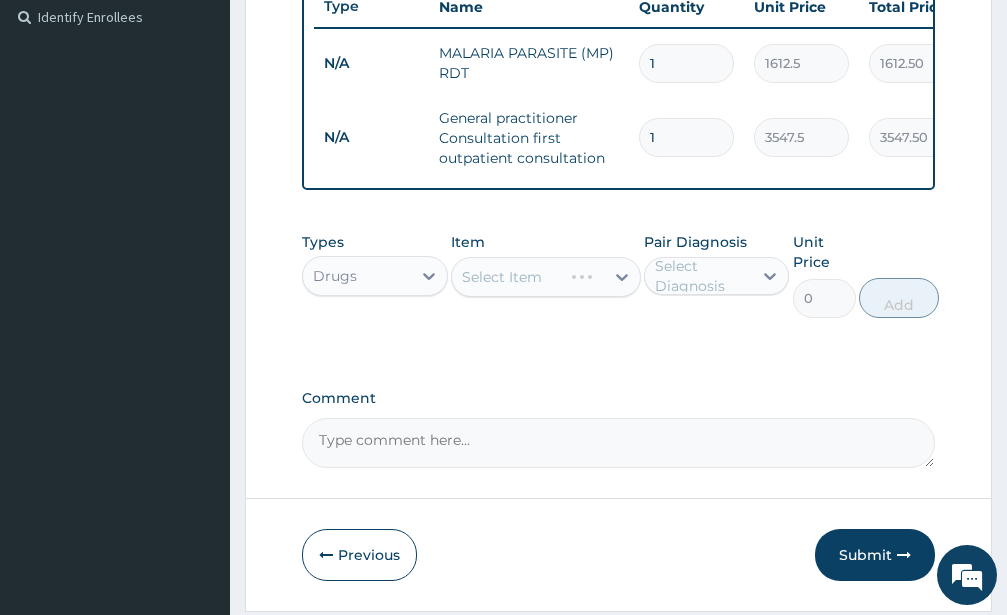 click on "Select Item" at bounding box center [546, 277] 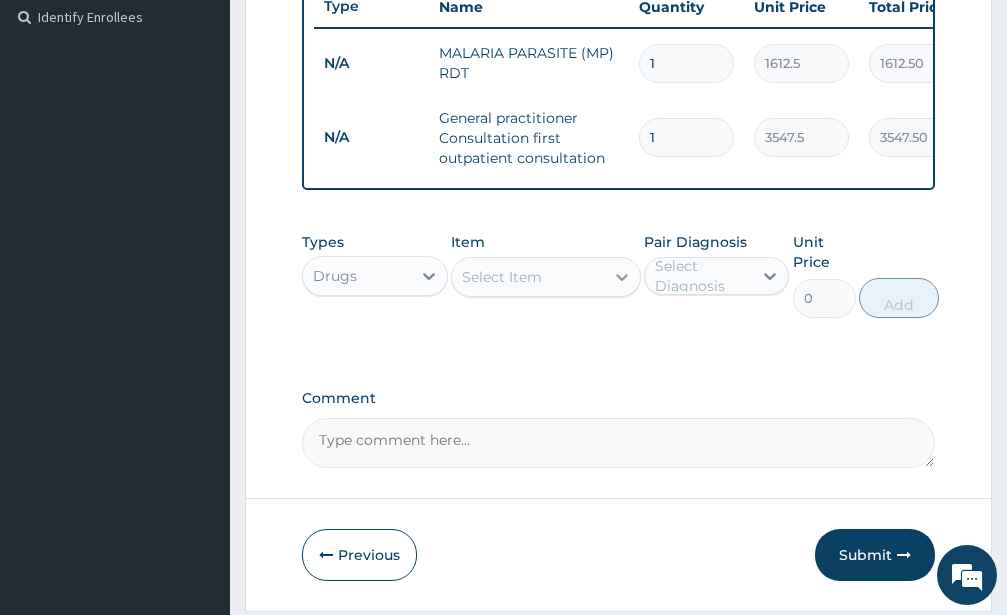 click 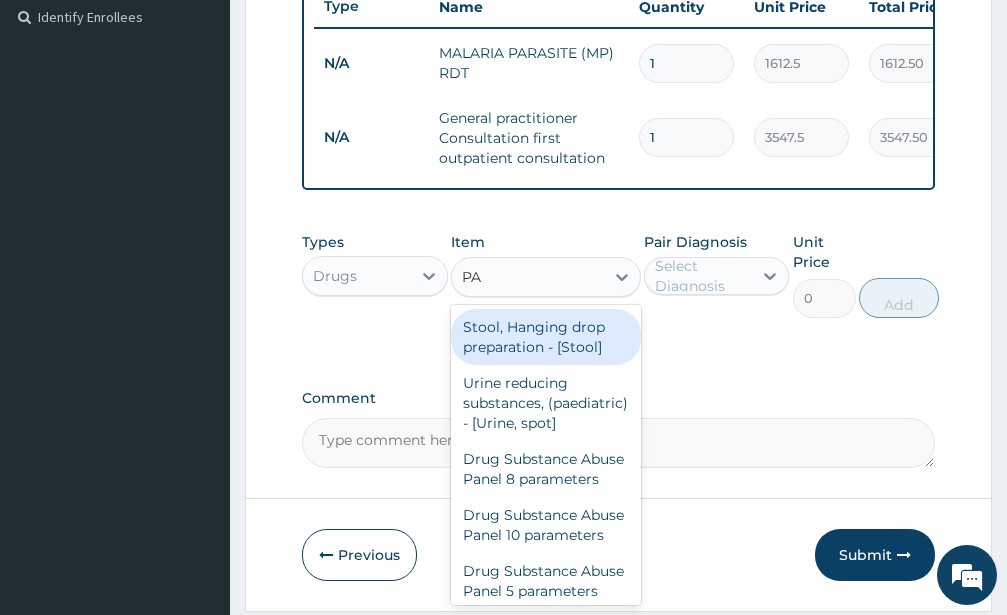 type on "P" 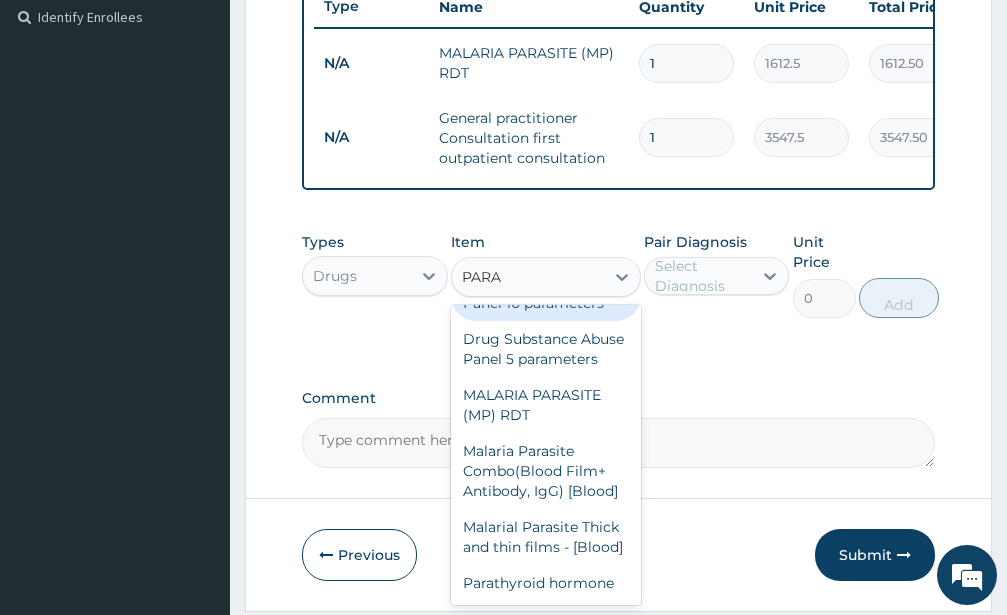 scroll, scrollTop: 0, scrollLeft: 0, axis: both 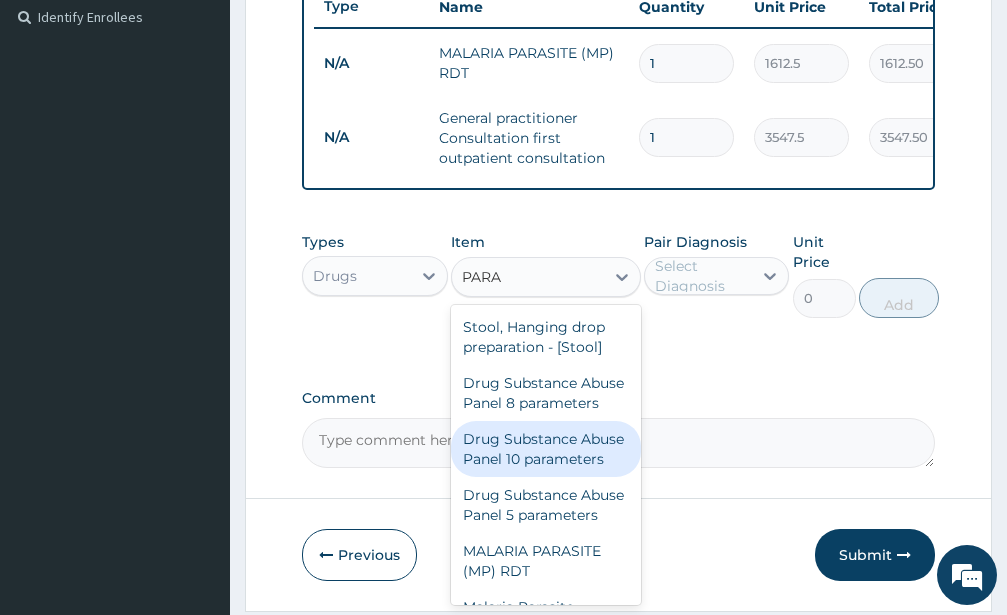 type on "PARA" 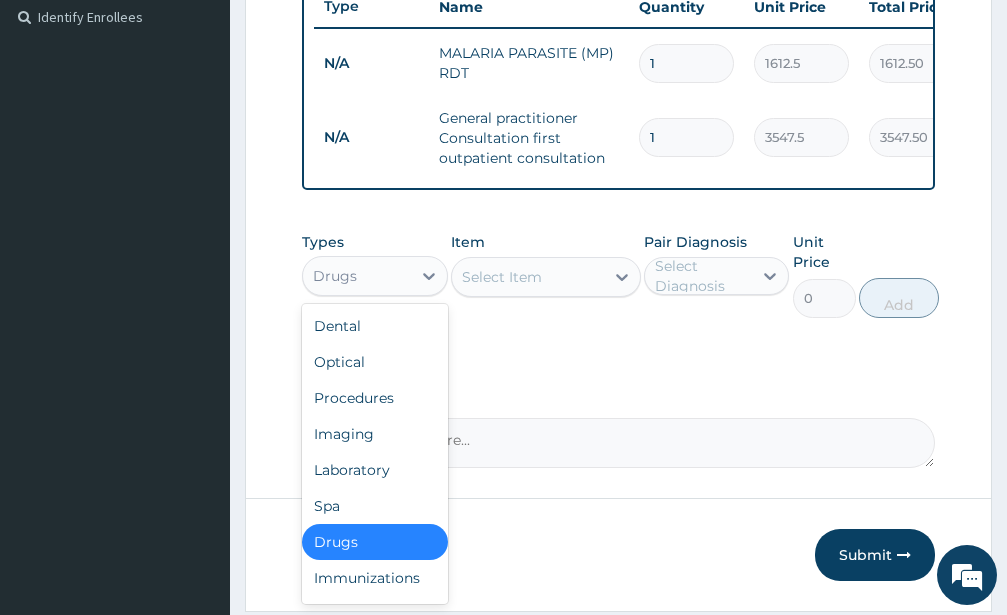 drag, startPoint x: 403, startPoint y: 300, endPoint x: 405, endPoint y: 310, distance: 10.198039 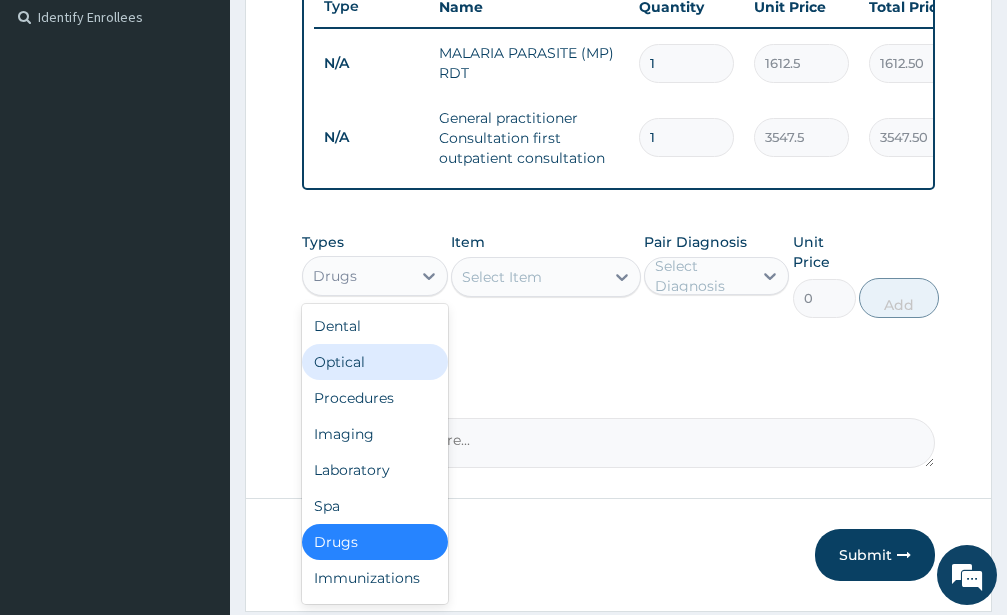 click on "Optical" at bounding box center (375, 362) 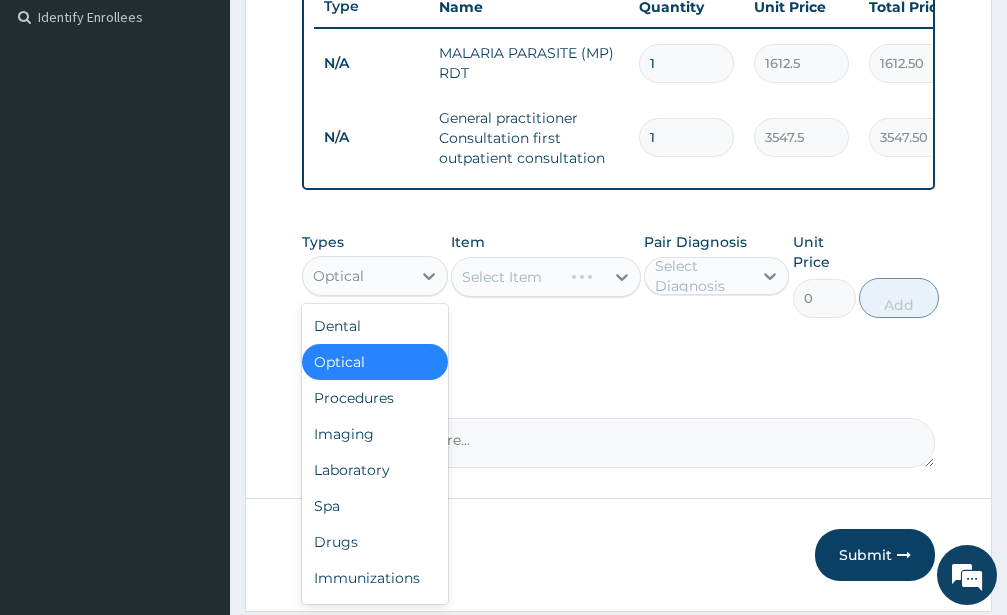 click on "Optical" at bounding box center (357, 276) 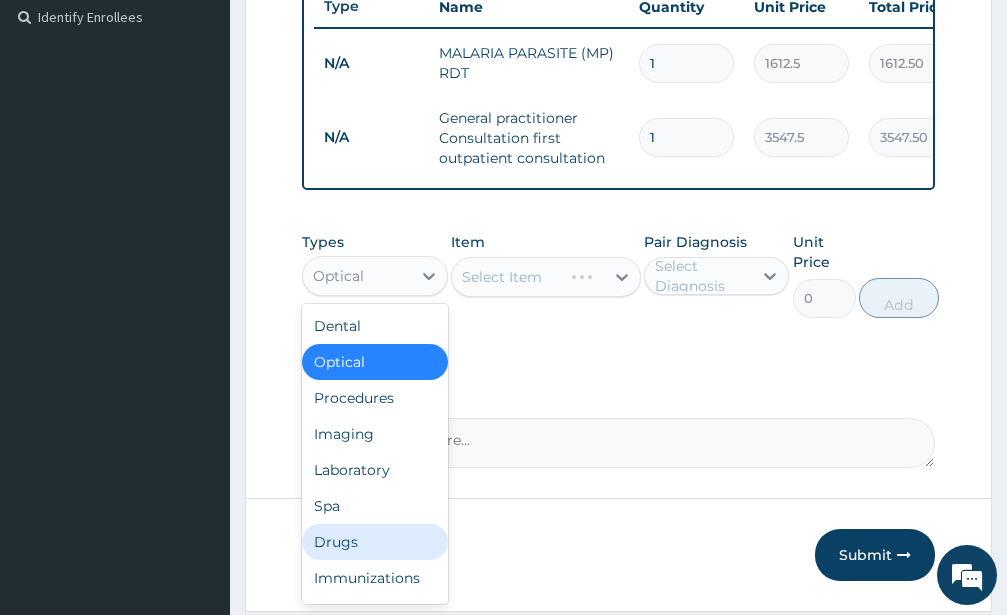 scroll, scrollTop: 68, scrollLeft: 0, axis: vertical 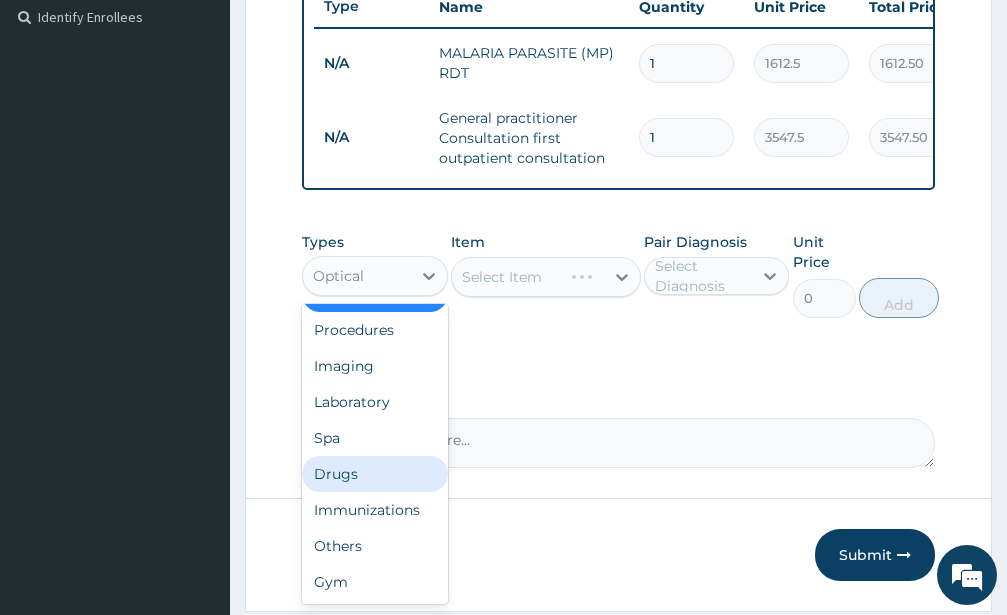 click on "Drugs" at bounding box center (375, 474) 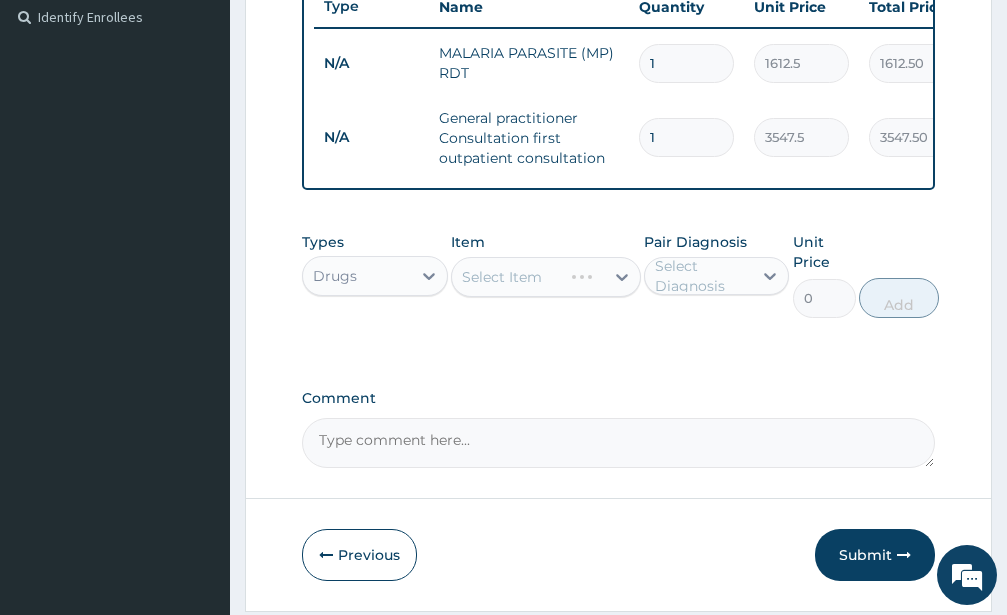 click on "Select Item" at bounding box center (546, 277) 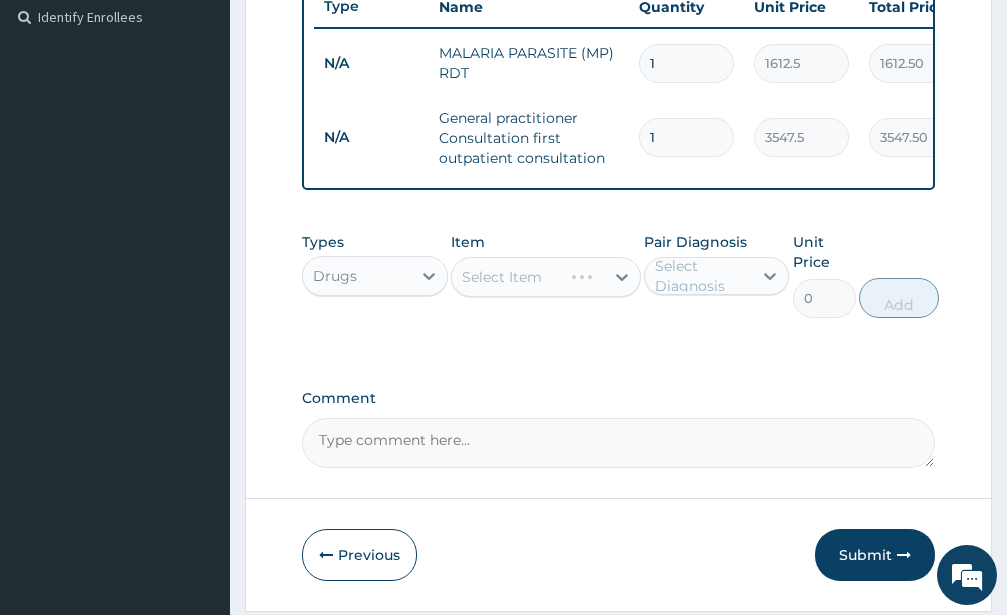 click on "Select Item" at bounding box center [546, 277] 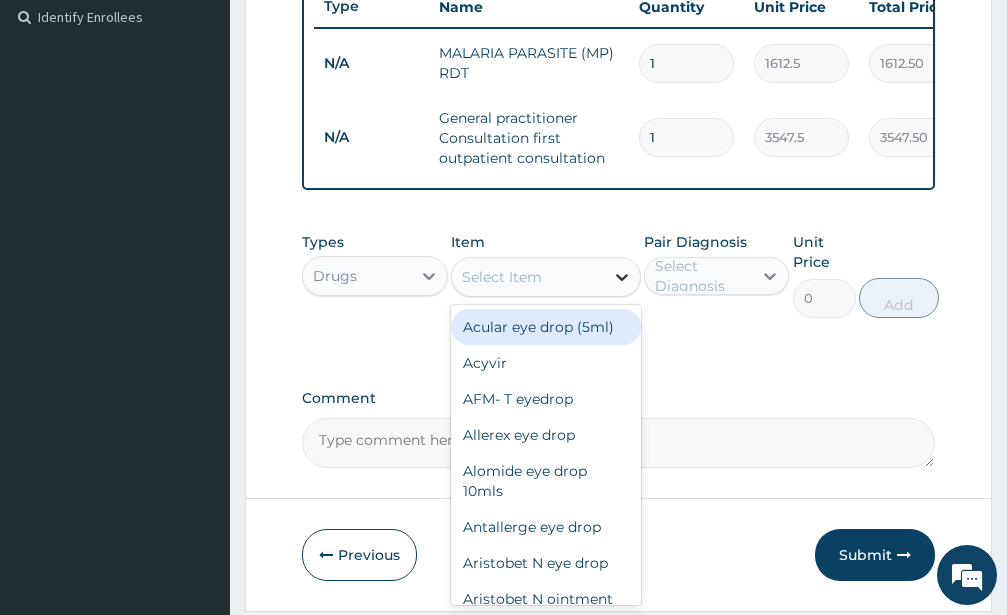 click 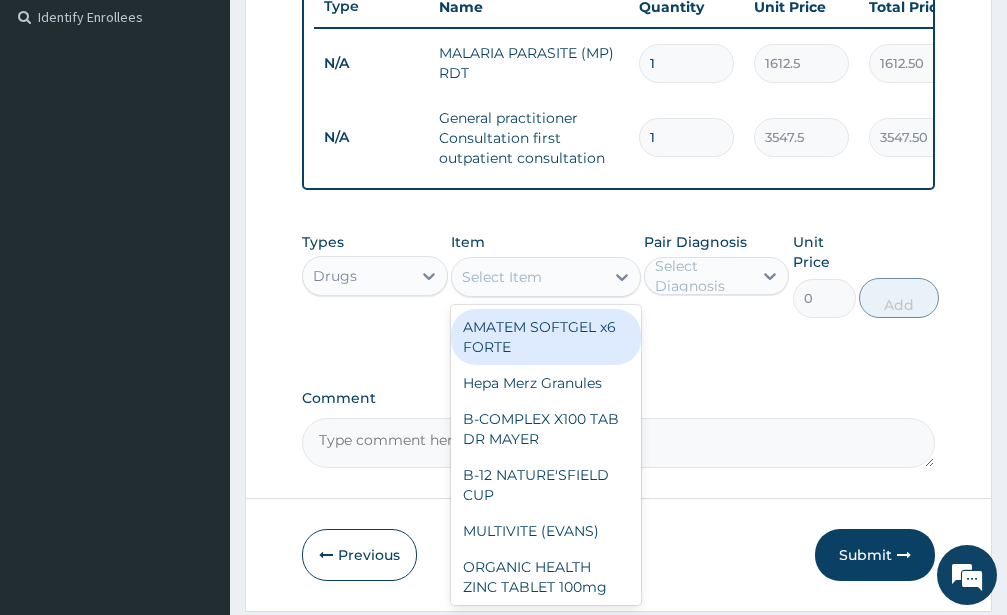 click on "Select Item" at bounding box center (528, 277) 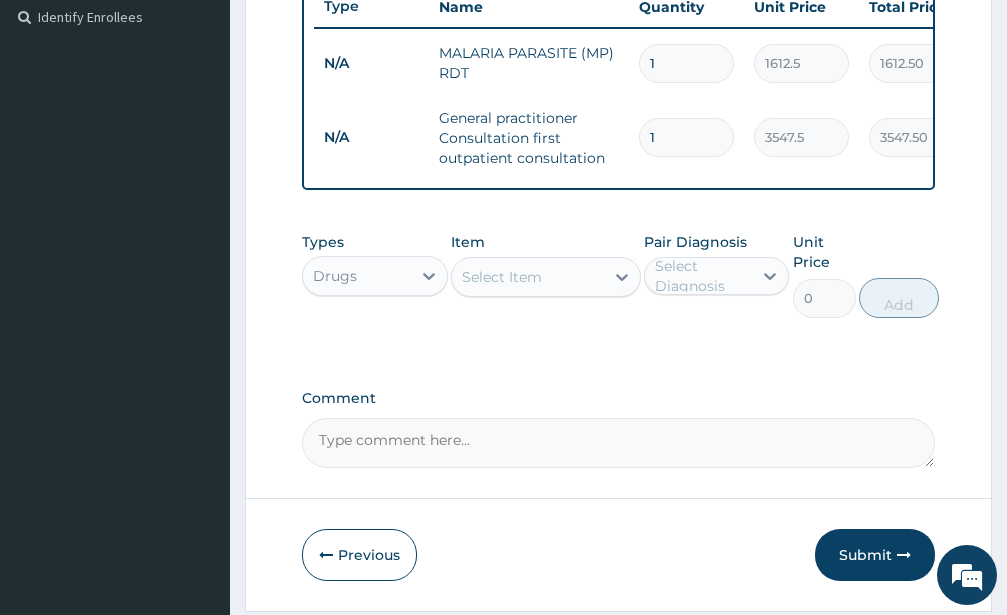 click on "Select Item" at bounding box center [528, 277] 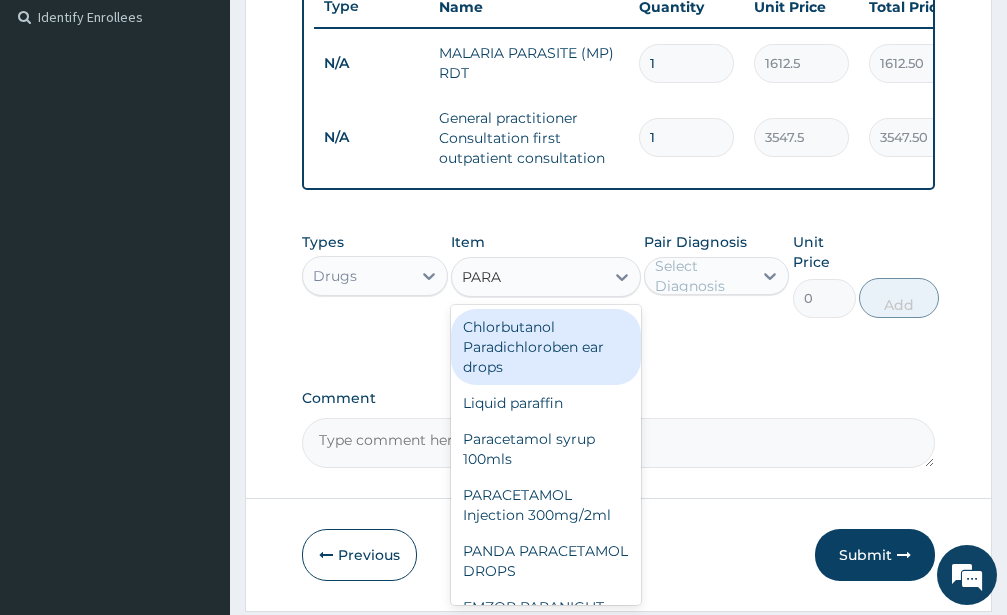 type on "PARAC" 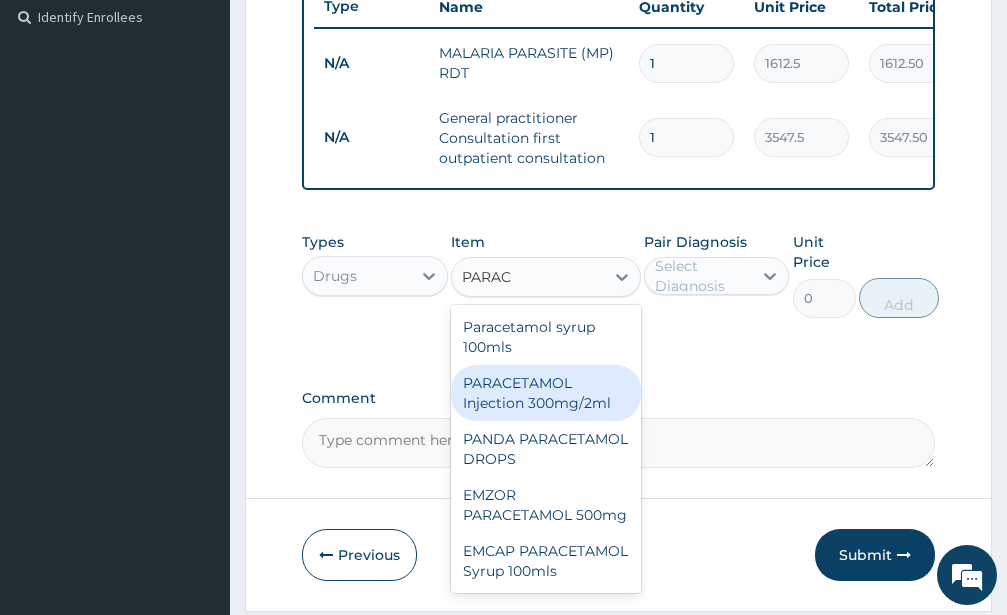 click on "PARACETAMOL Injection 300mg/2ml" at bounding box center (546, 393) 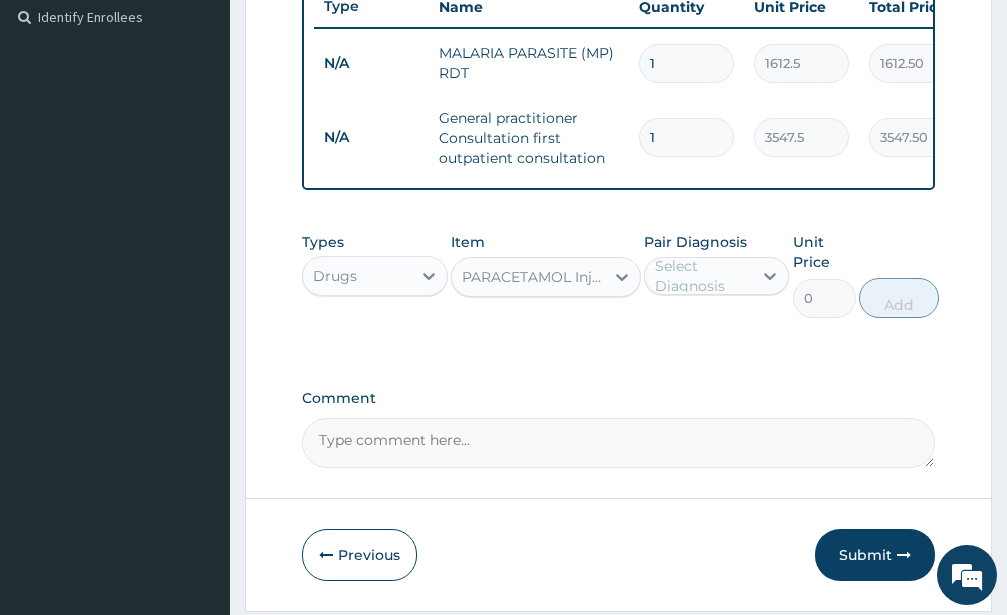 type 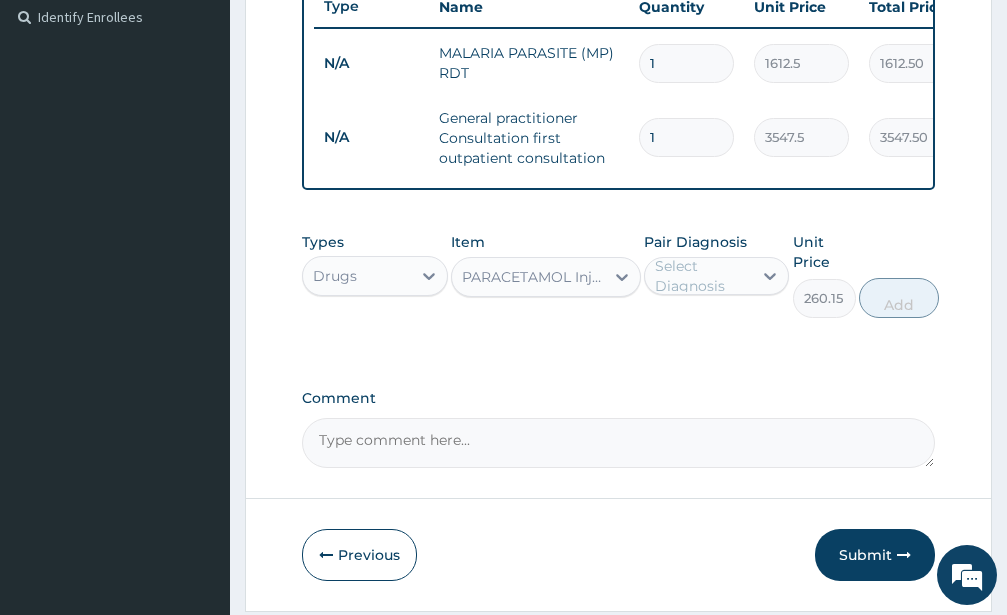 click on "Select Diagnosis" at bounding box center (703, 276) 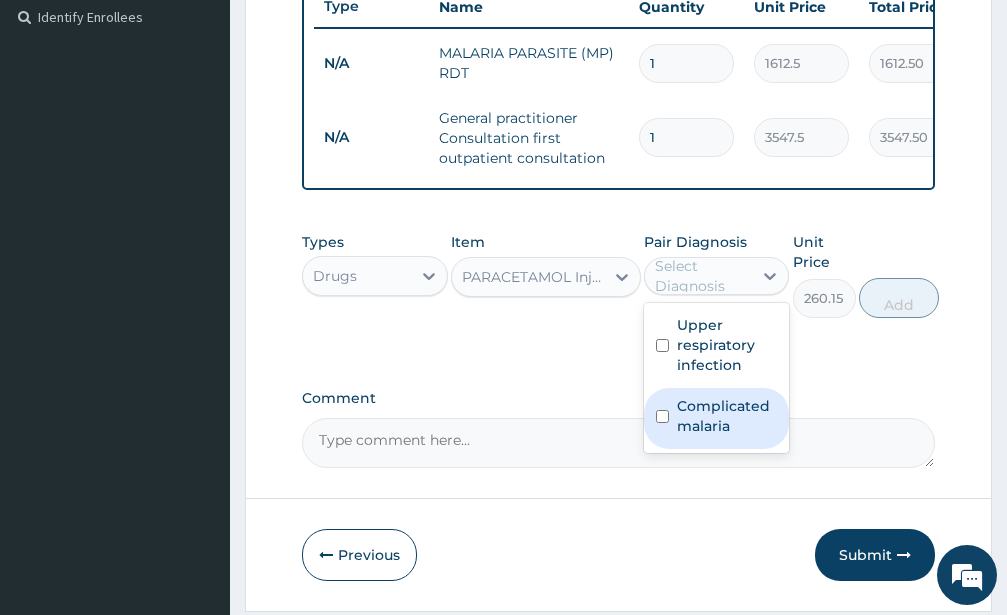 click at bounding box center [662, 416] 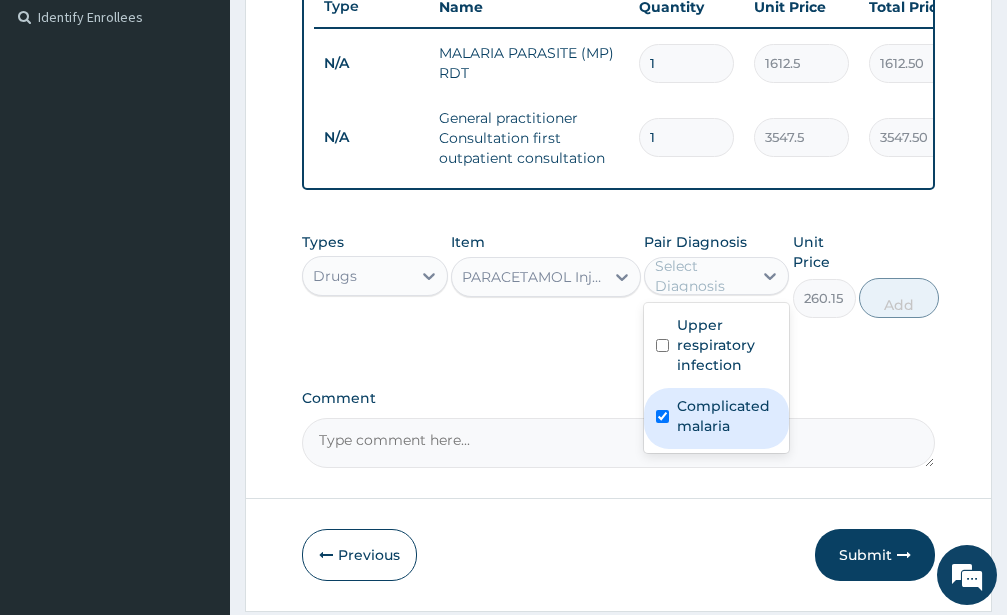 checkbox on "true" 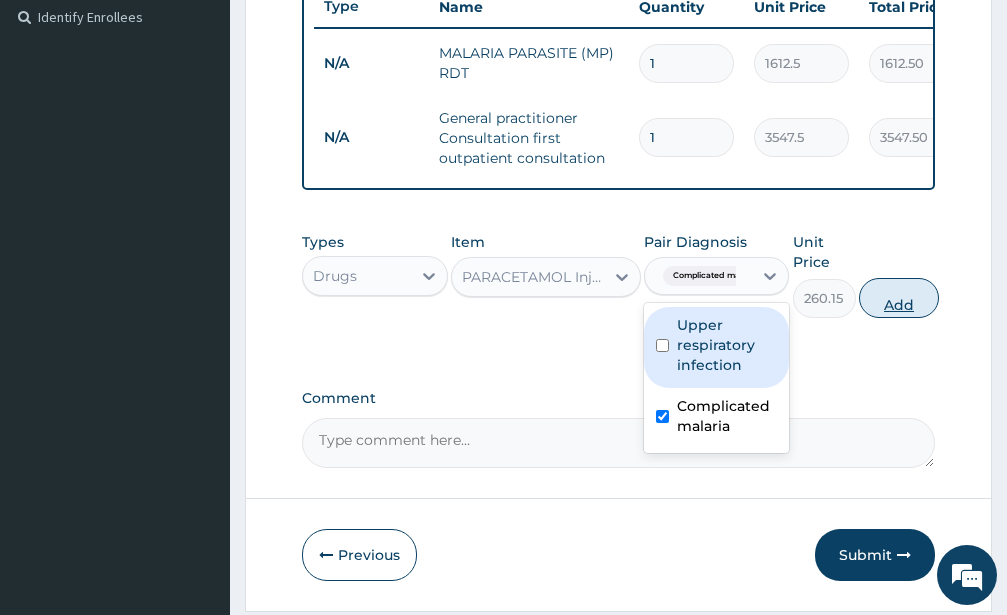 click on "Add" at bounding box center [899, 298] 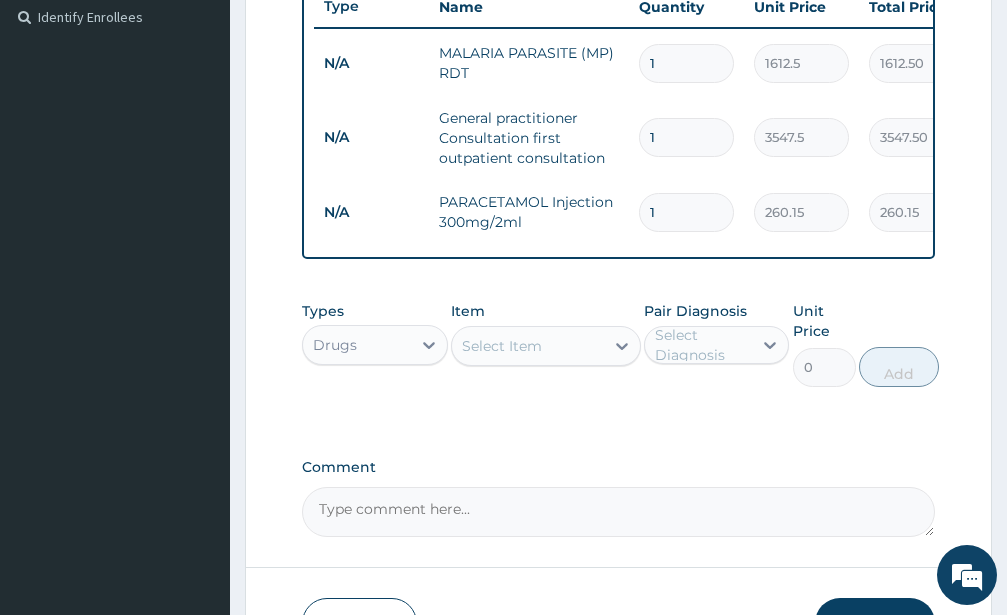 type 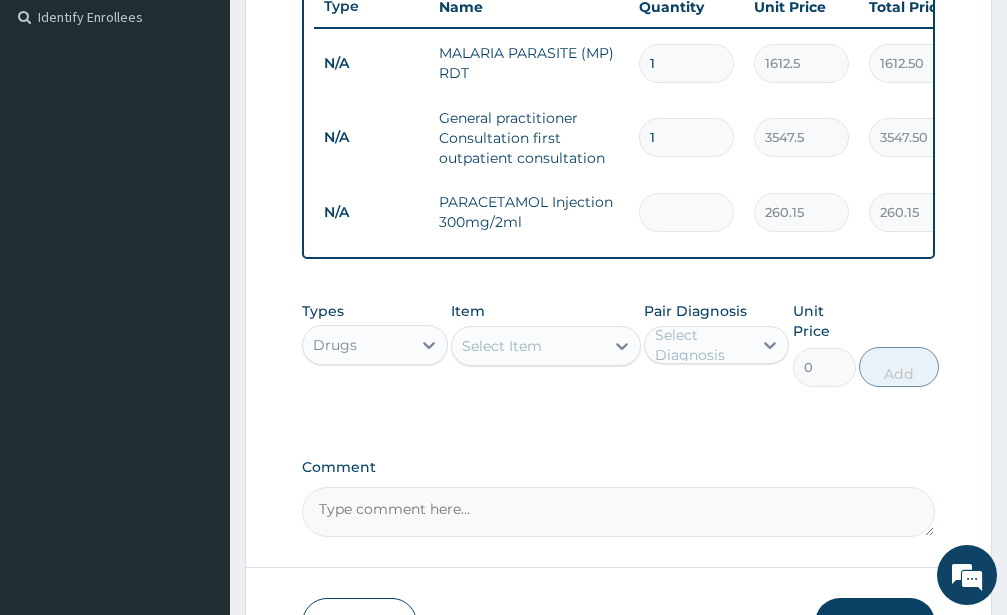 type on "0.00" 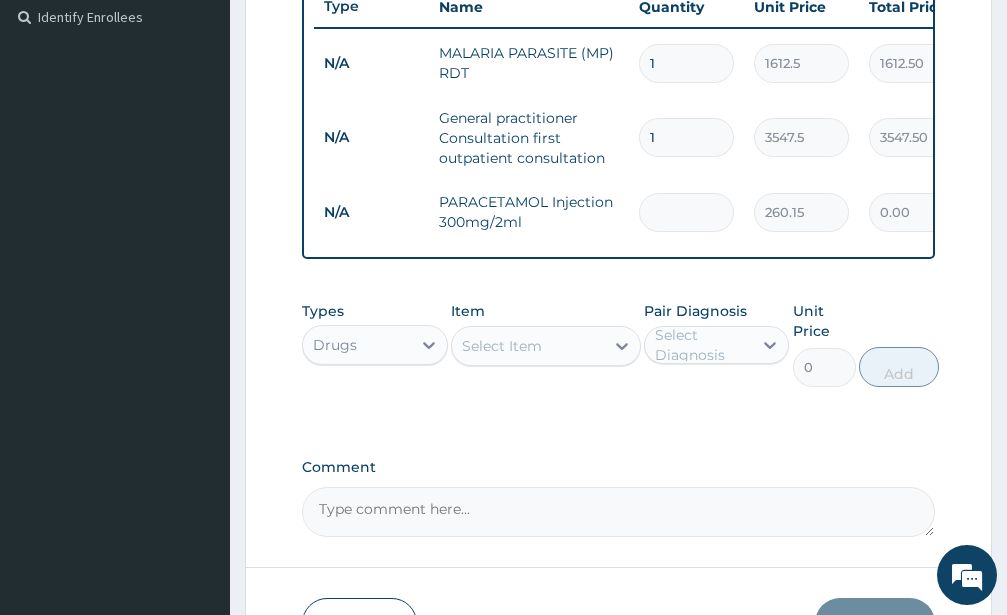 type on "2" 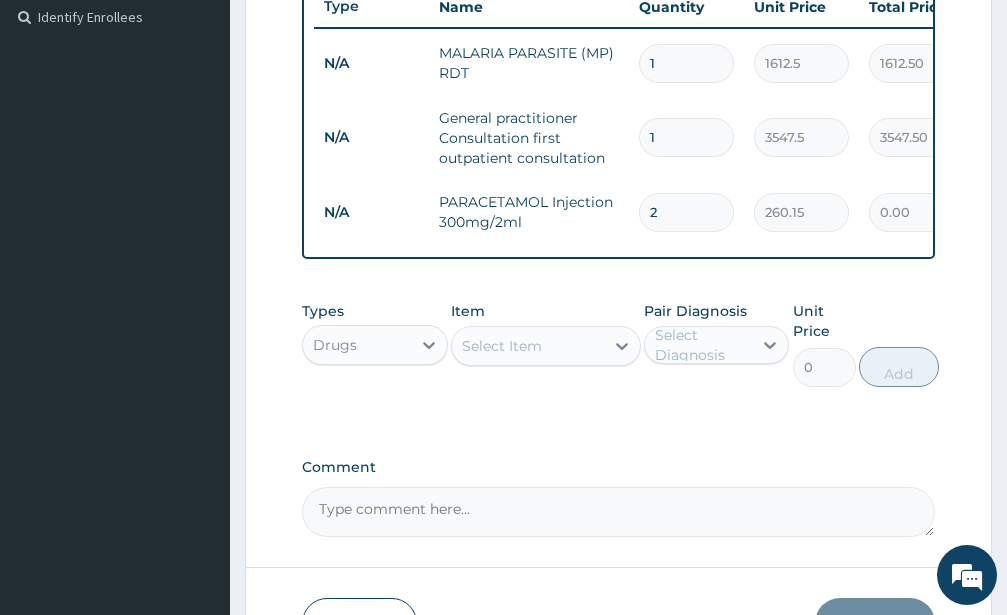 type on "520.30" 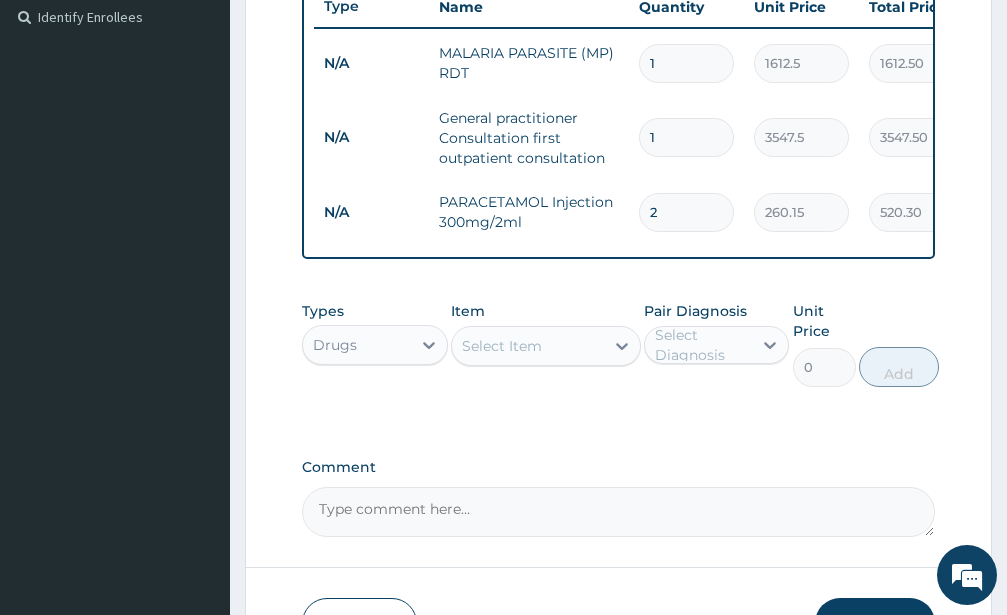 type on "2" 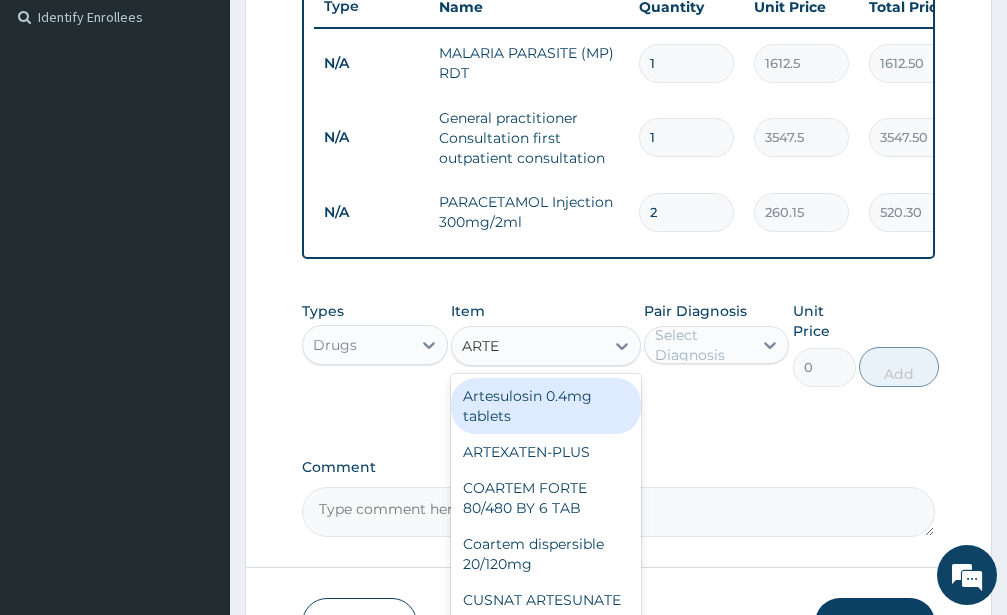 type on "ARTEM" 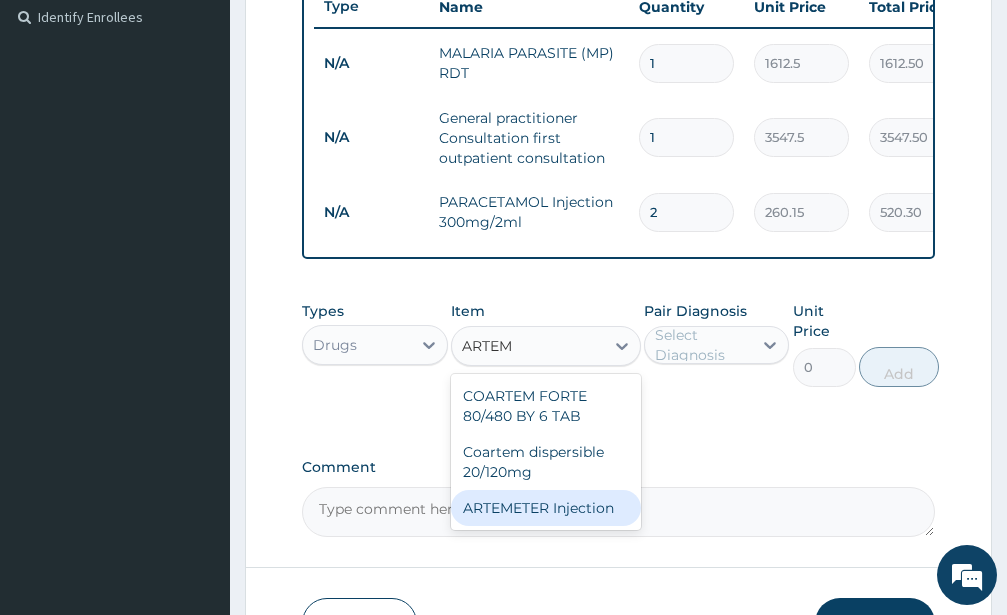 click on "ARTEMETER Injection" at bounding box center [546, 508] 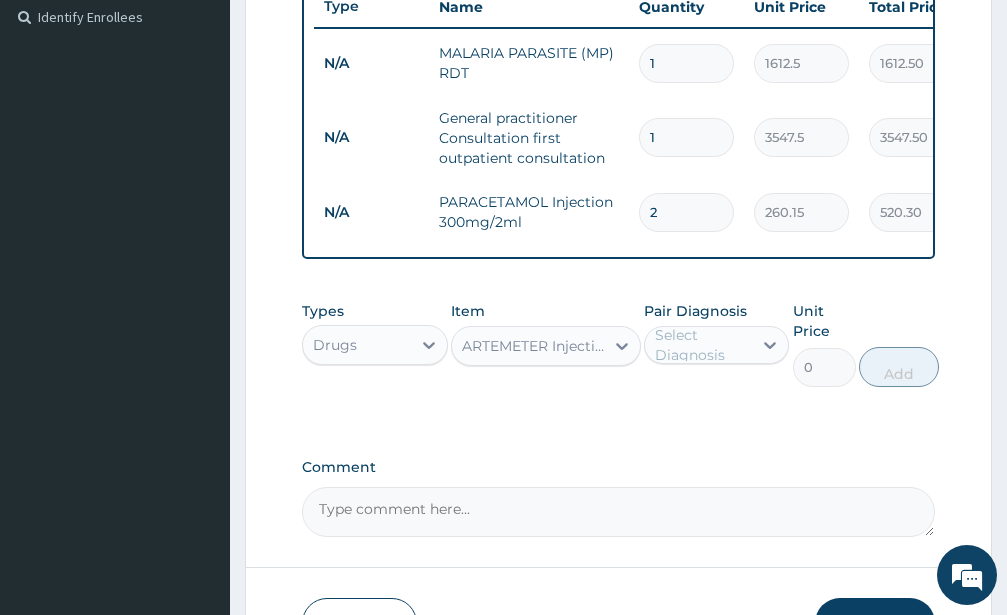 type 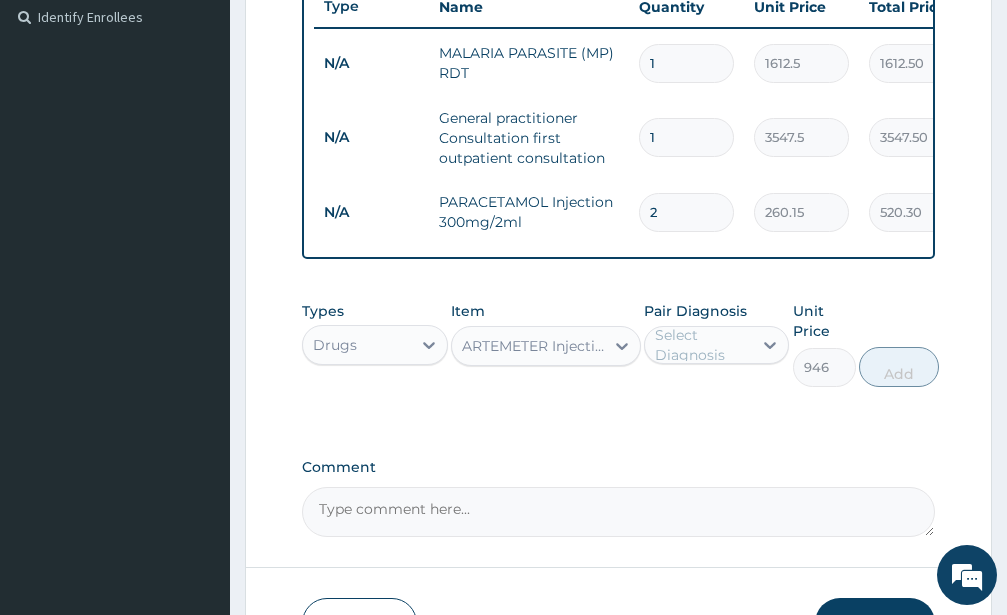click on "Select Diagnosis" at bounding box center [703, 345] 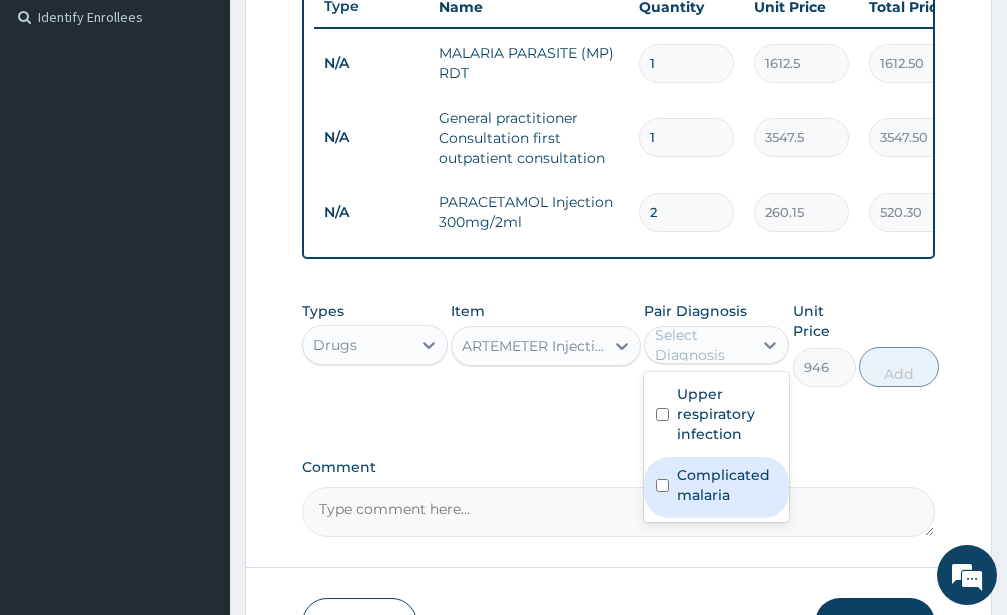 drag, startPoint x: 664, startPoint y: 501, endPoint x: 684, endPoint y: 489, distance: 23.323807 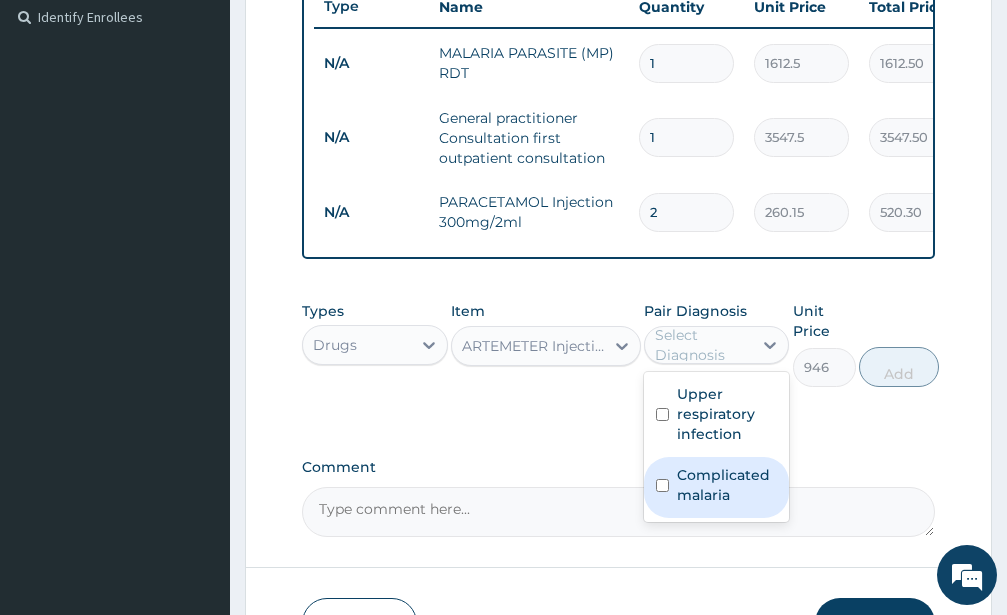 click at bounding box center (662, 485) 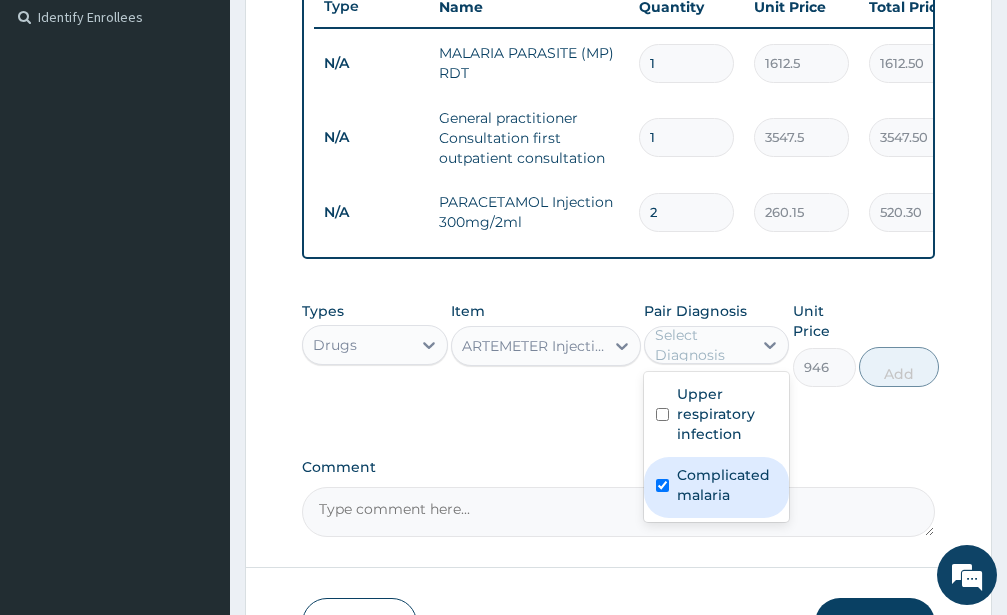 checkbox on "true" 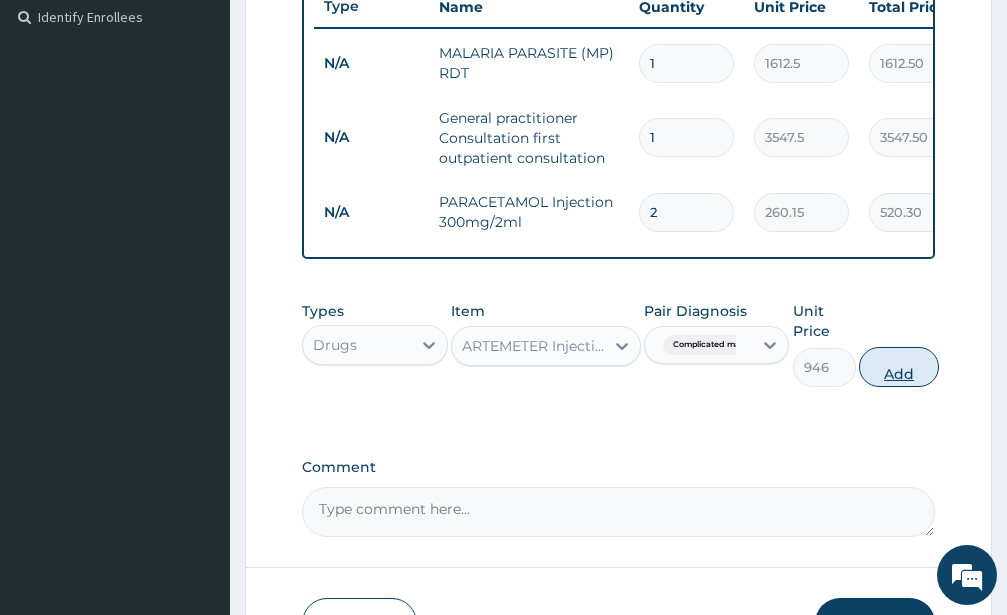 click on "Add" at bounding box center [899, 367] 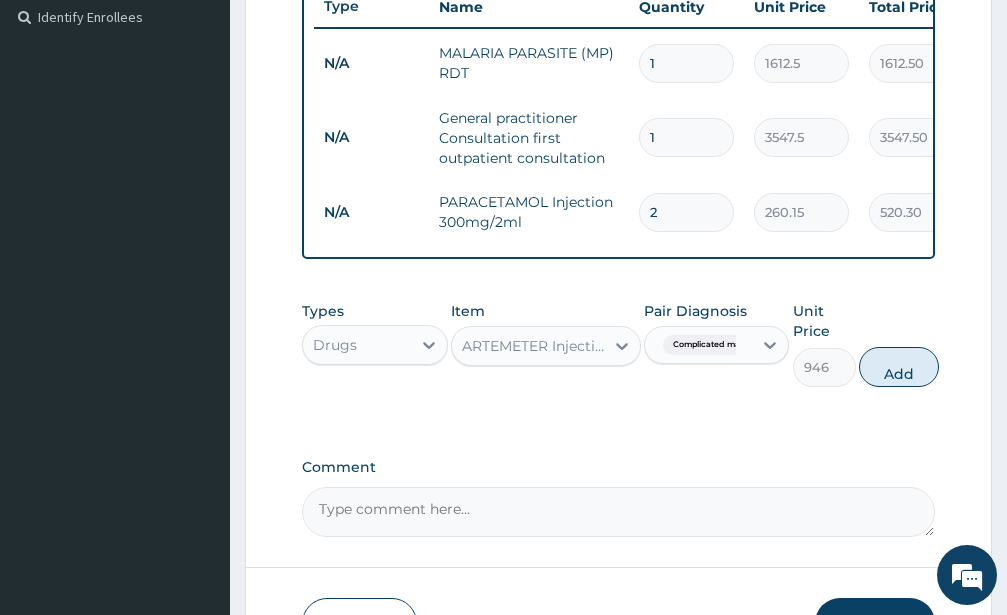 type on "0" 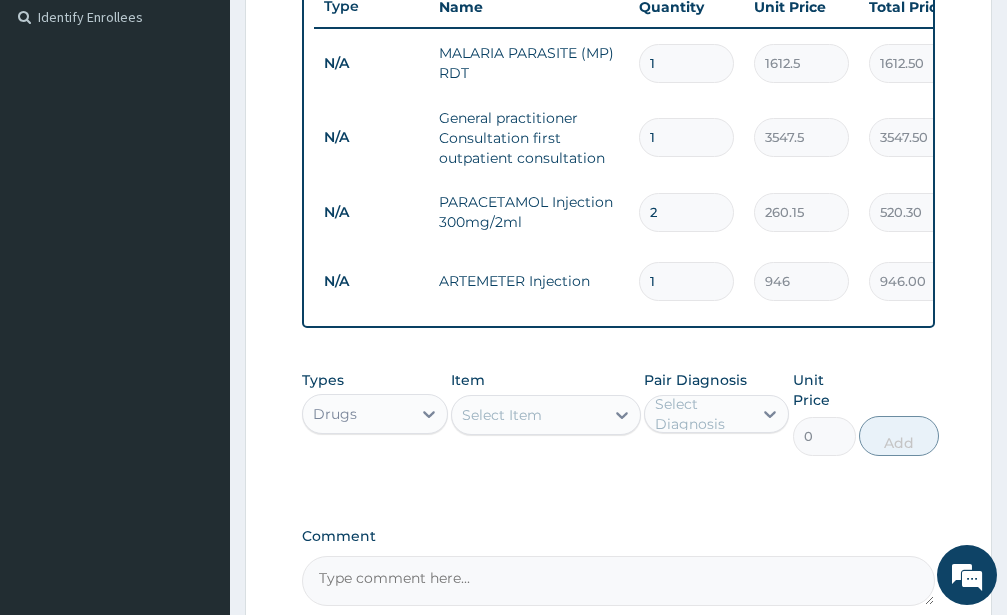 type 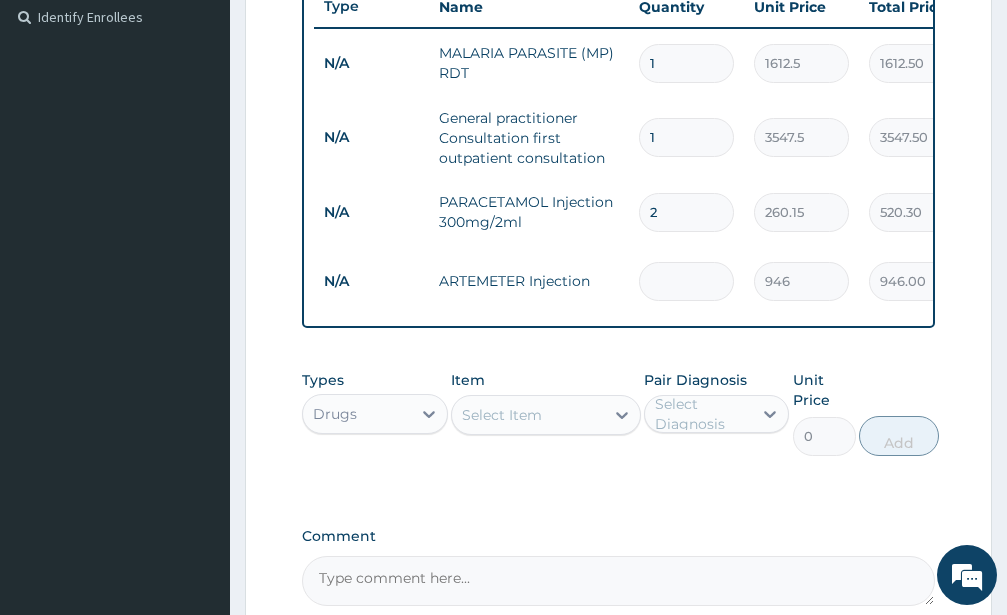 type on "0.00" 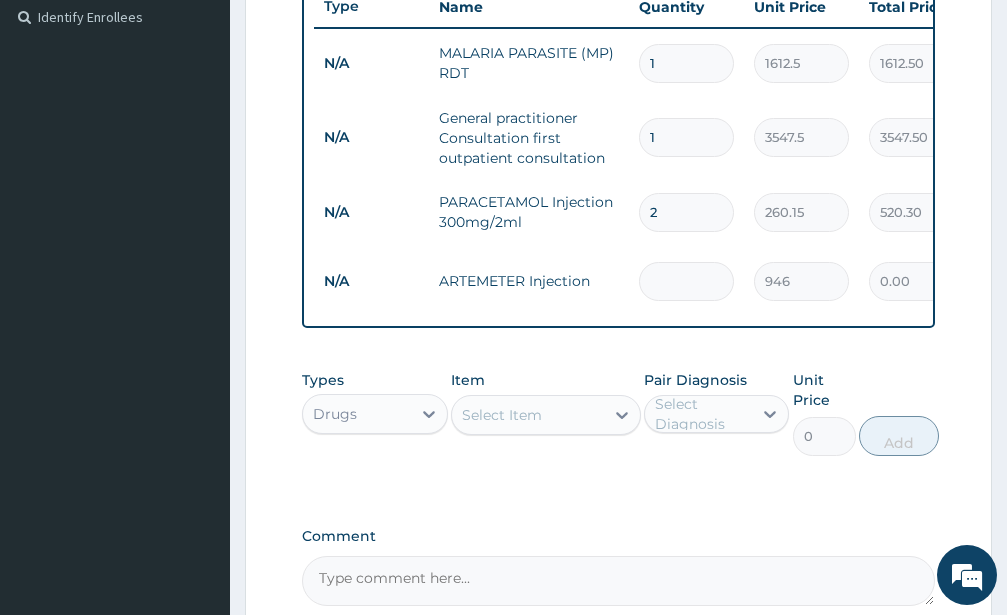 type on "3" 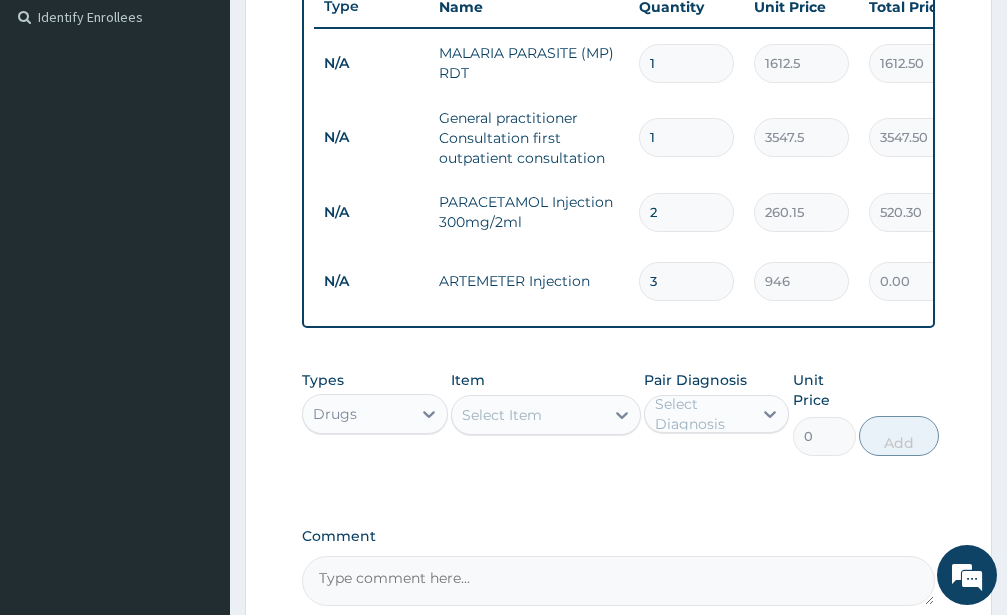 type on "2838.00" 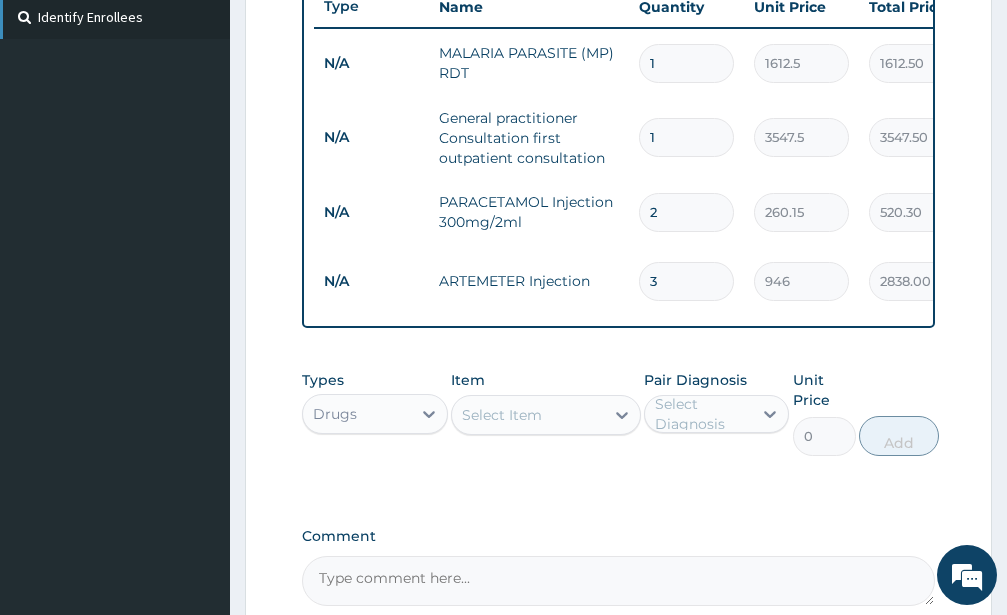 type on "3" 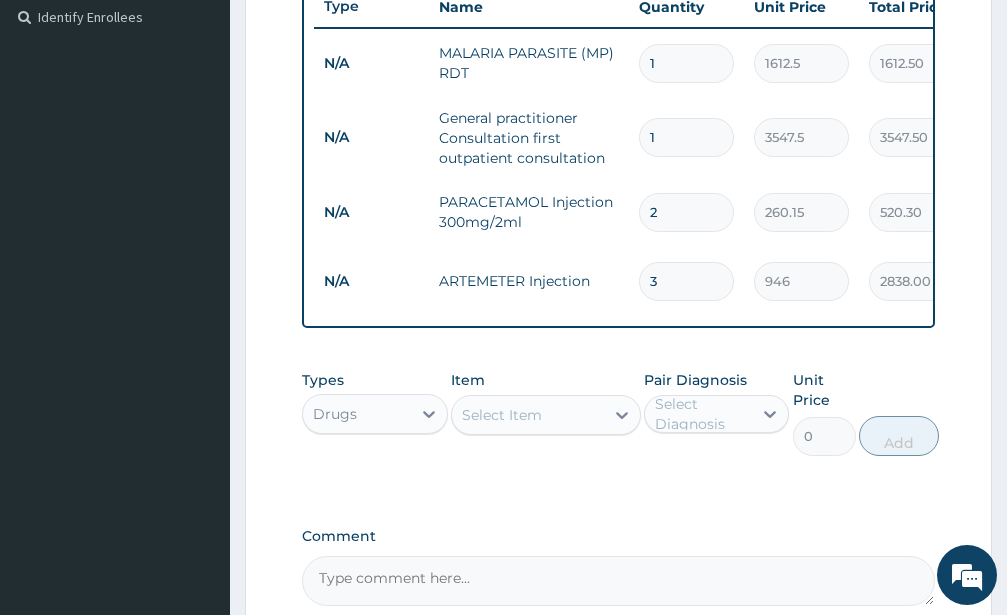 click on "Select Item" at bounding box center (528, 415) 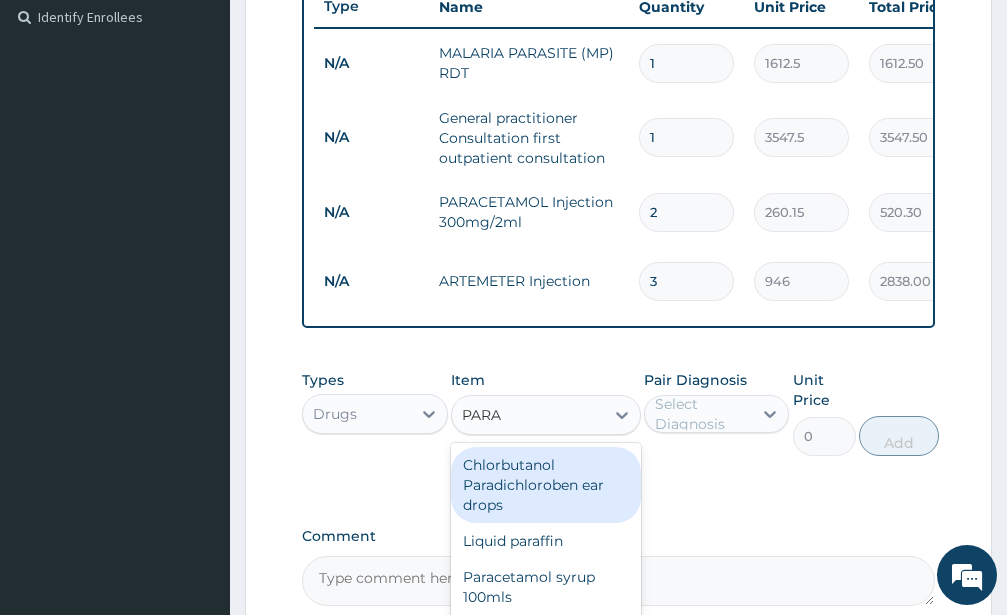 type on "PARAC" 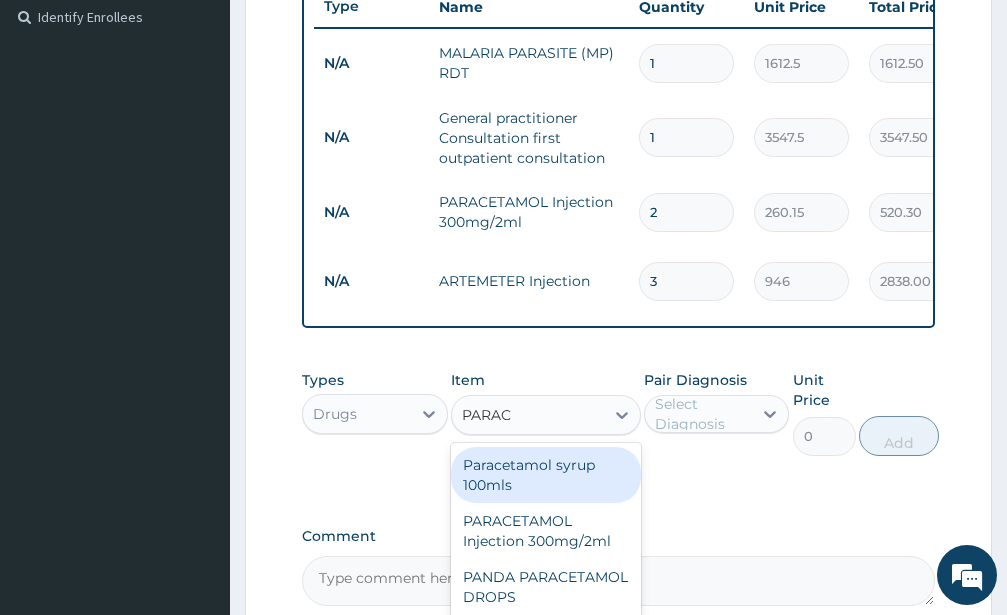scroll, scrollTop: 48, scrollLeft: 0, axis: vertical 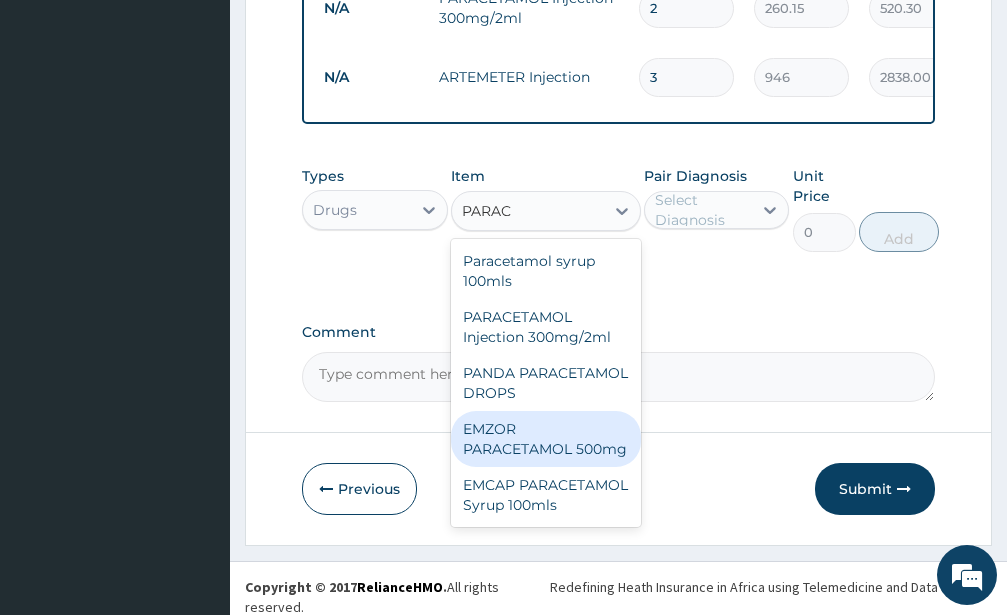 click on "EMZOR PARACETAMOL 500mg" at bounding box center (546, 439) 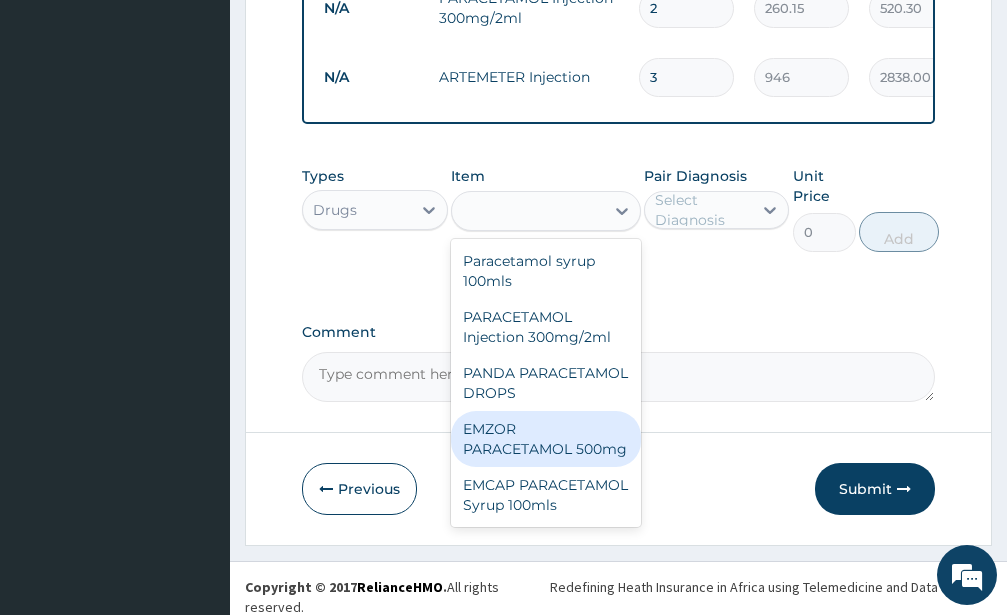 type on "23.65" 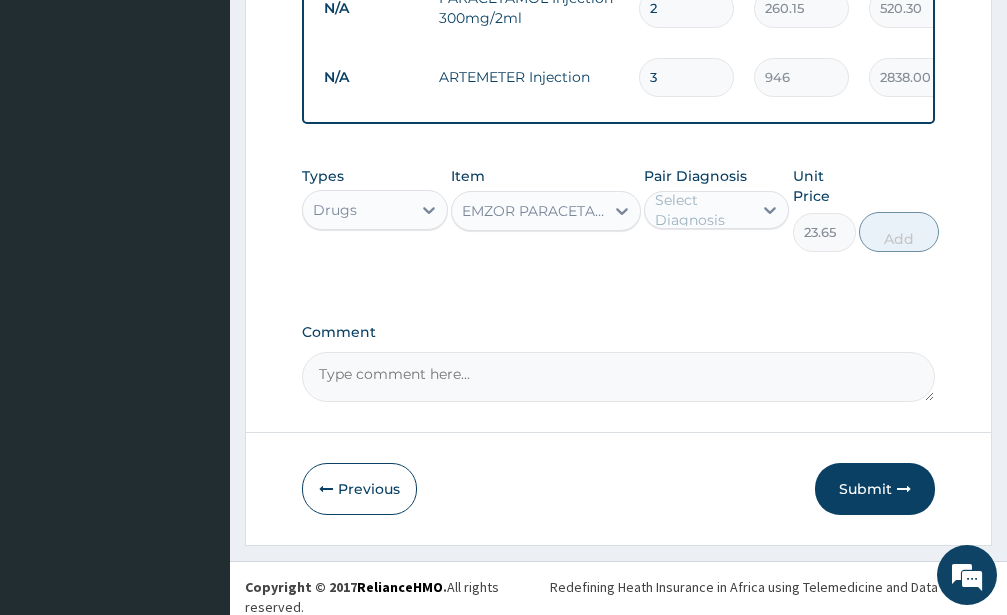 click on "Select Diagnosis" at bounding box center [703, 210] 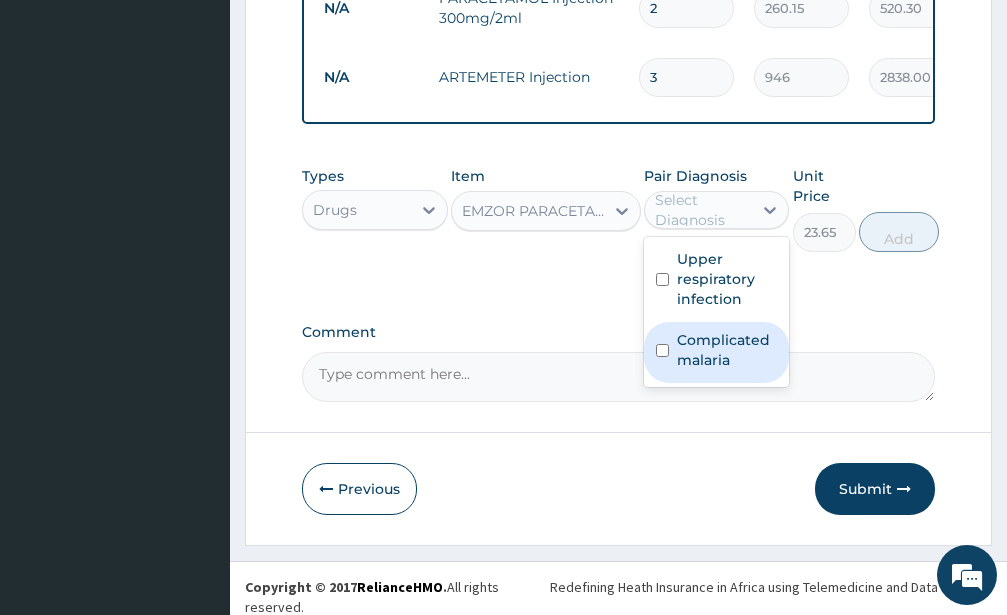 click at bounding box center (662, 350) 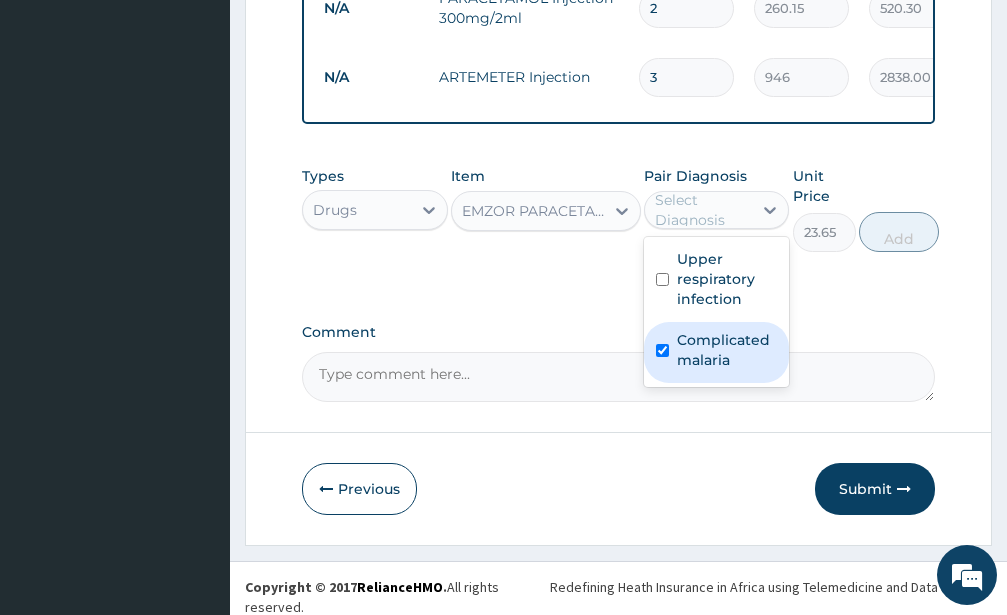 checkbox on "true" 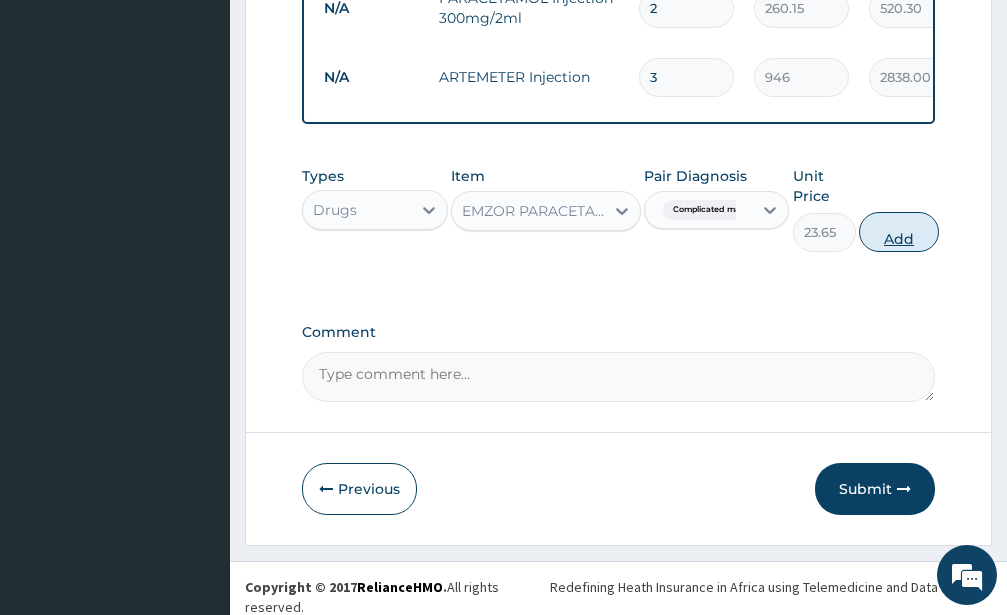 click on "Add" at bounding box center (899, 232) 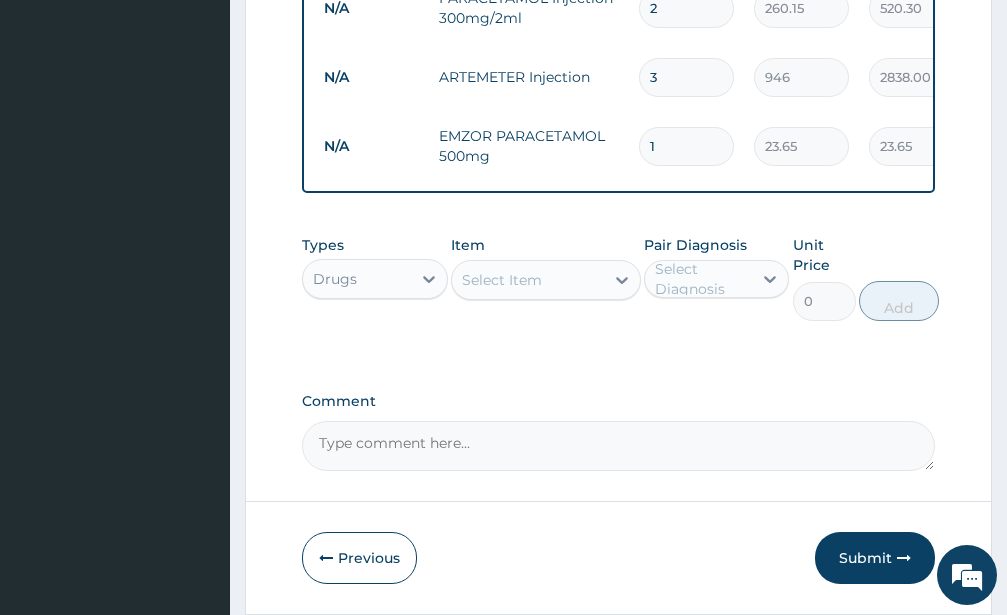 type 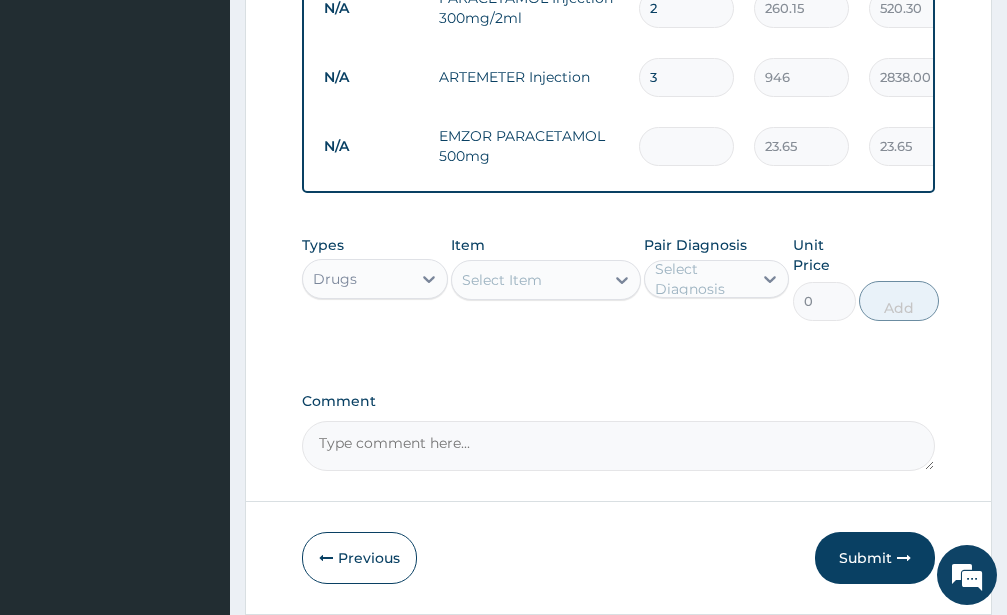 type on "0.00" 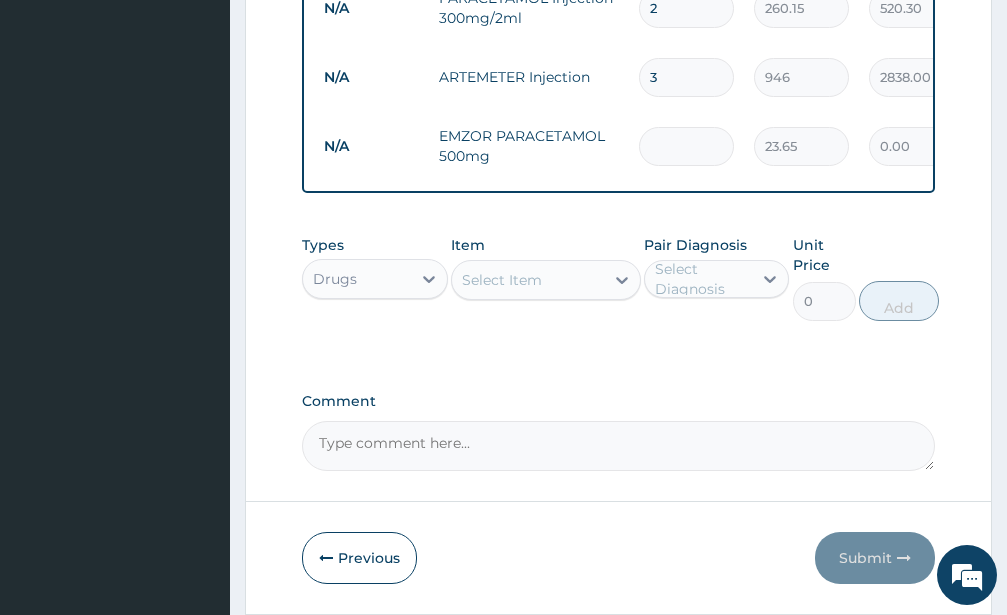 type on "9" 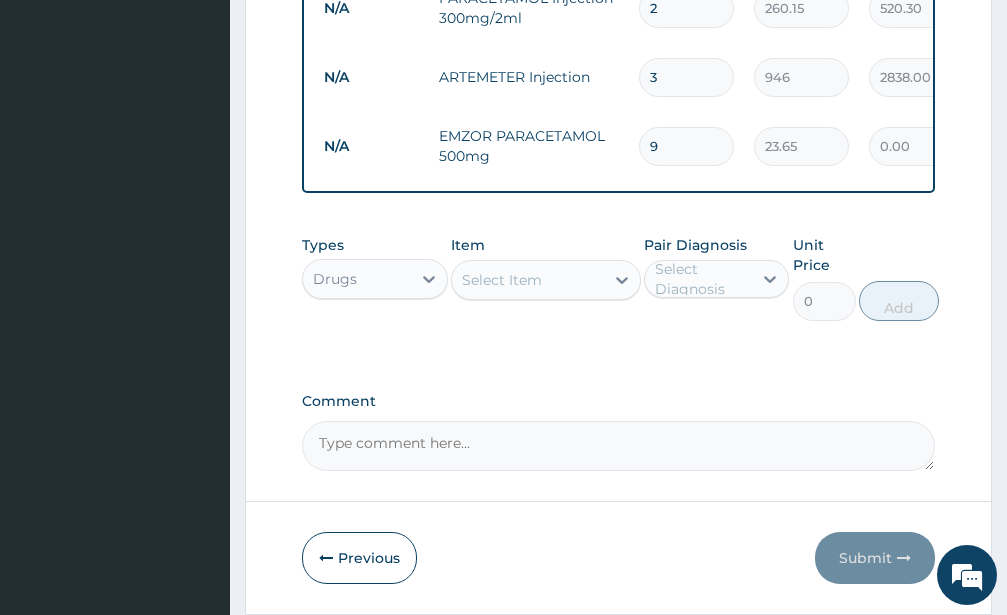 type on "212.85" 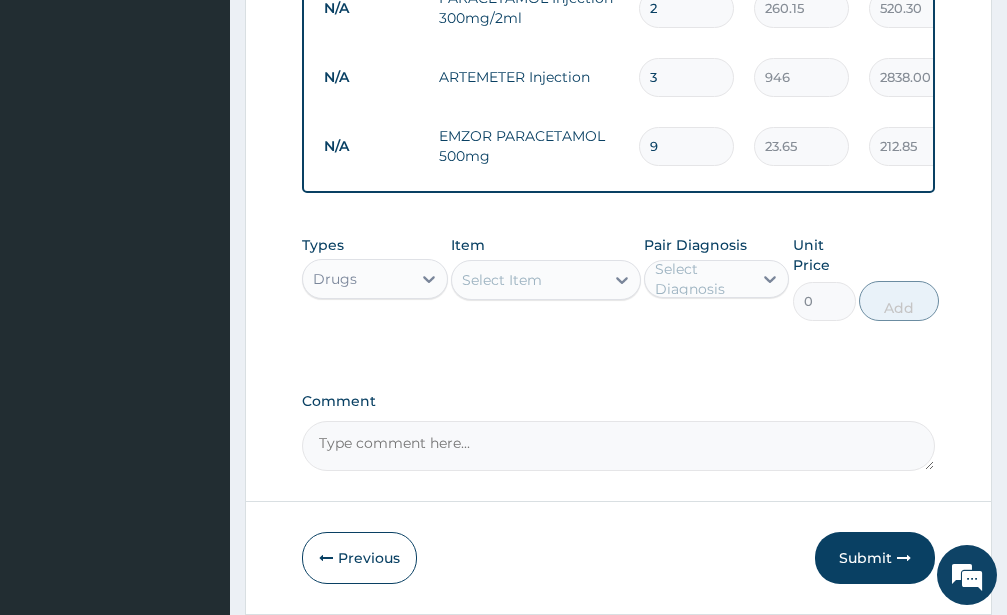 type on "9" 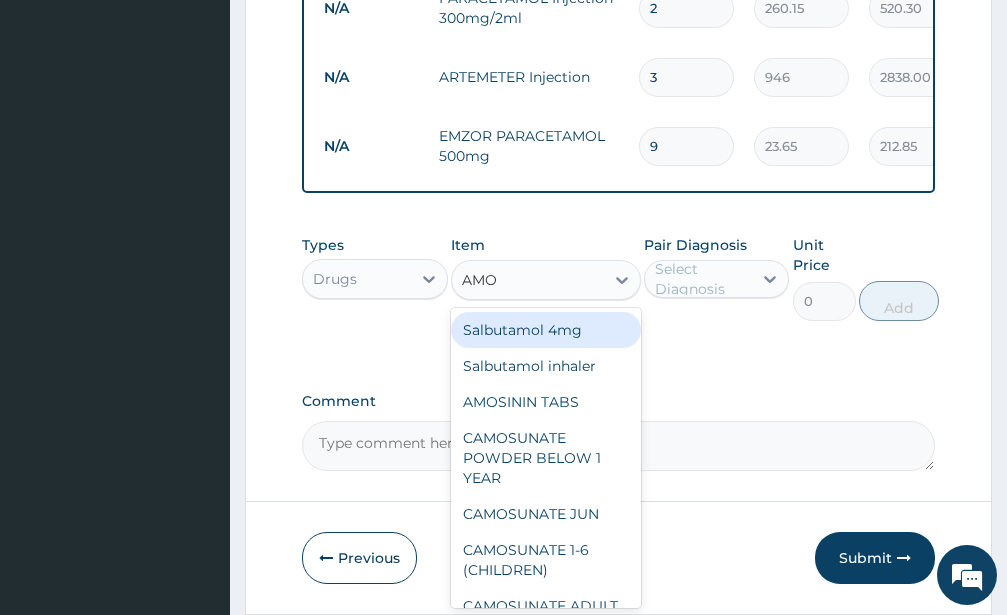 type on "AMOX" 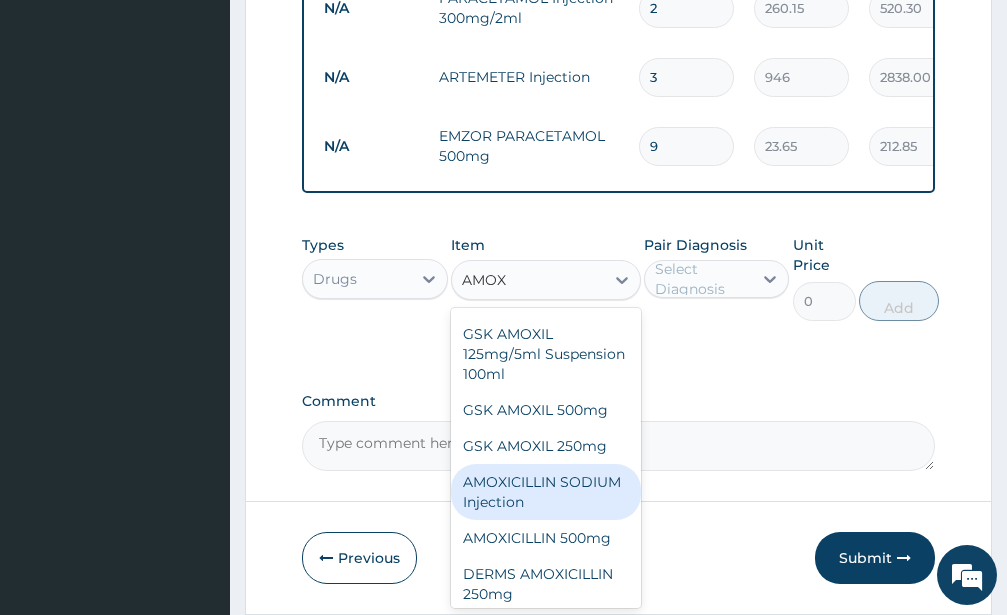 scroll, scrollTop: 116, scrollLeft: 0, axis: vertical 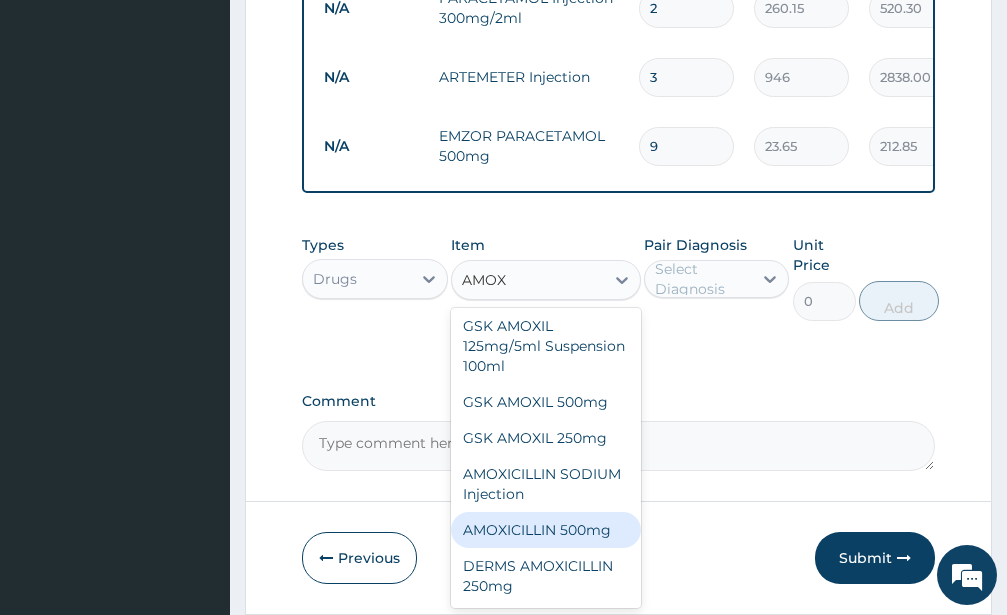 click on "AMOXICILLIN 500mg" at bounding box center [546, 530] 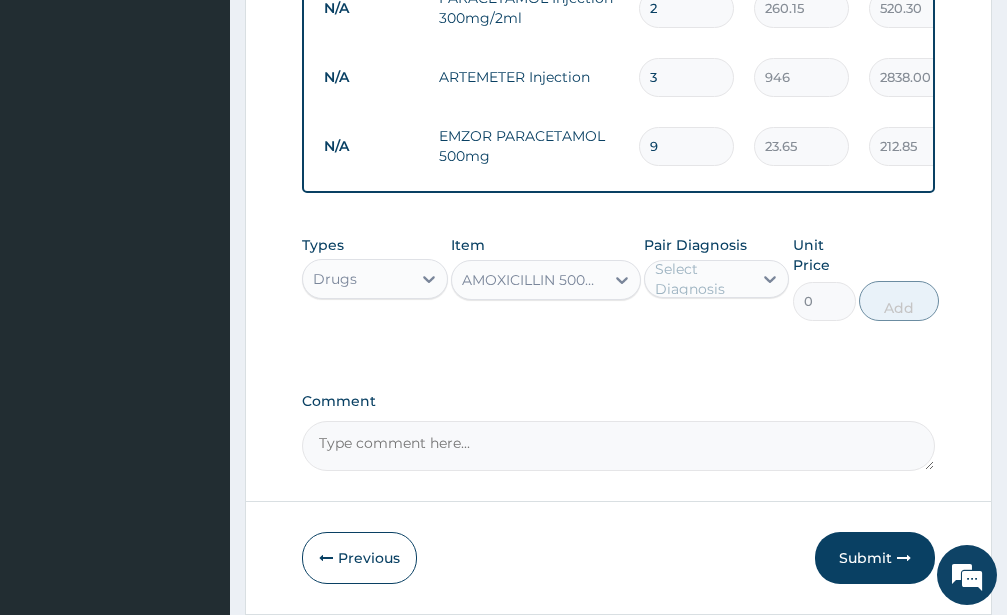 type 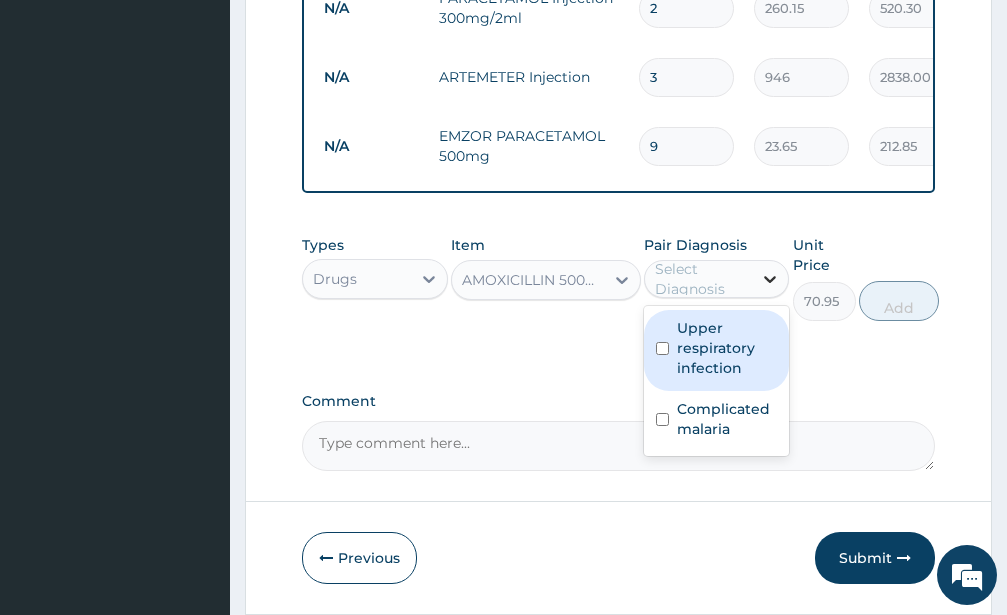 click at bounding box center [770, 279] 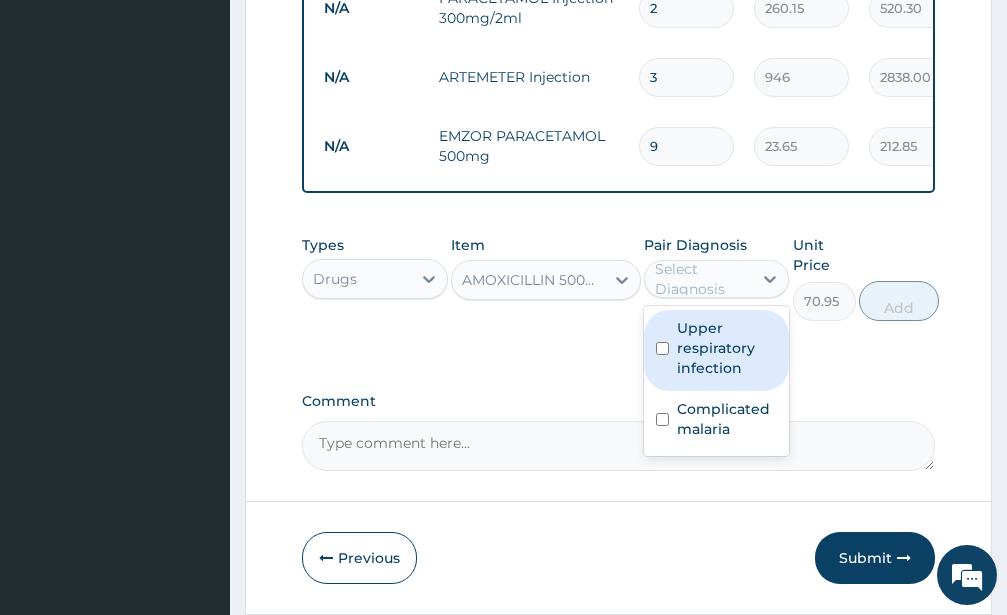 click at bounding box center (662, 348) 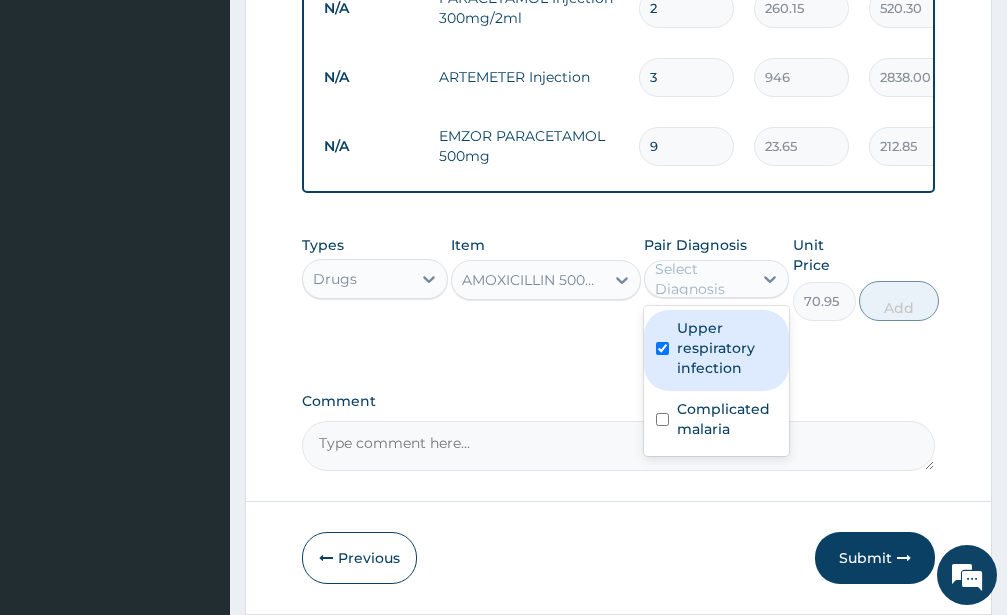 checkbox on "true" 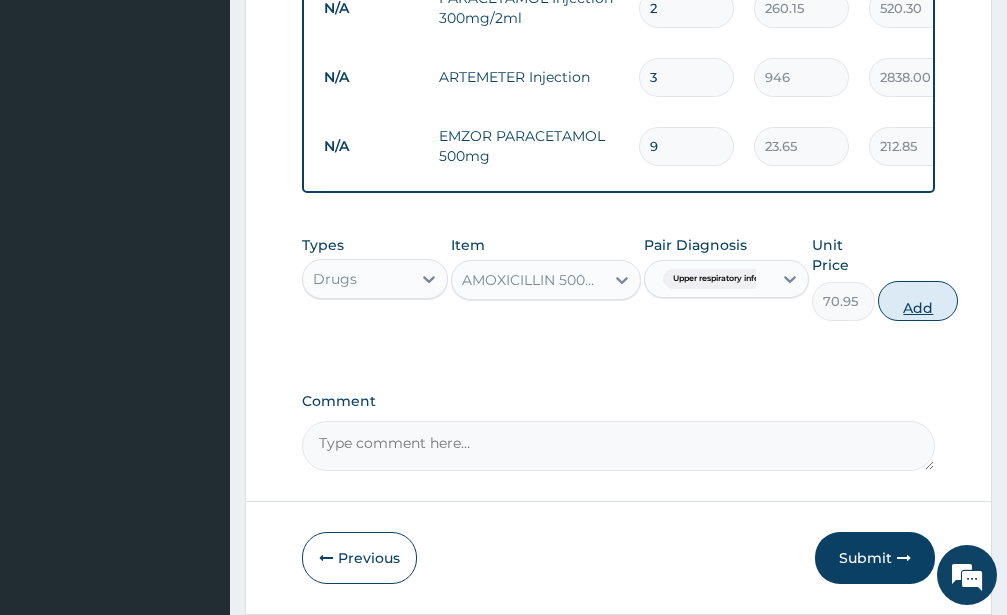 click on "Add" at bounding box center (918, 301) 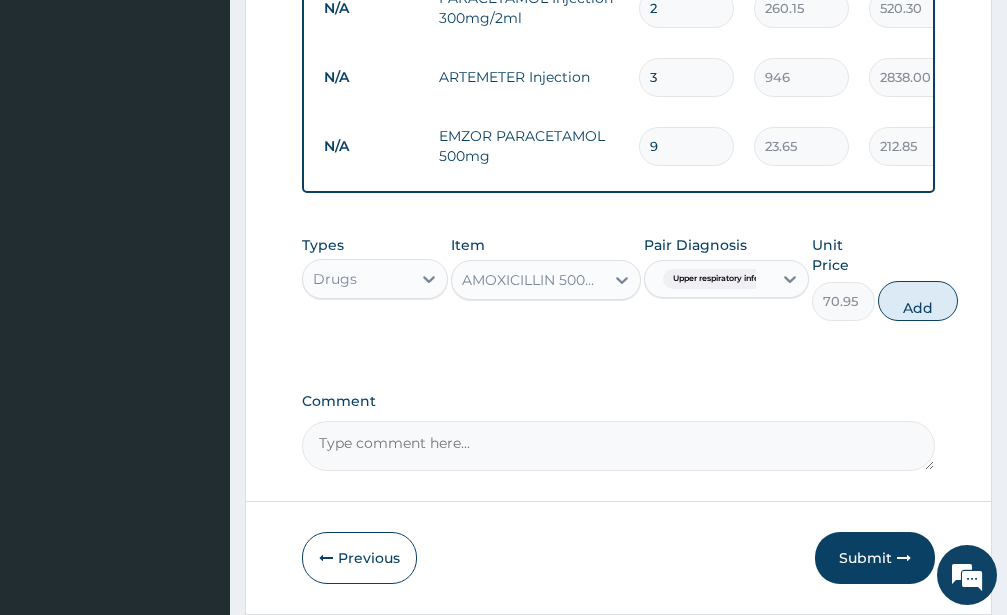 type on "0" 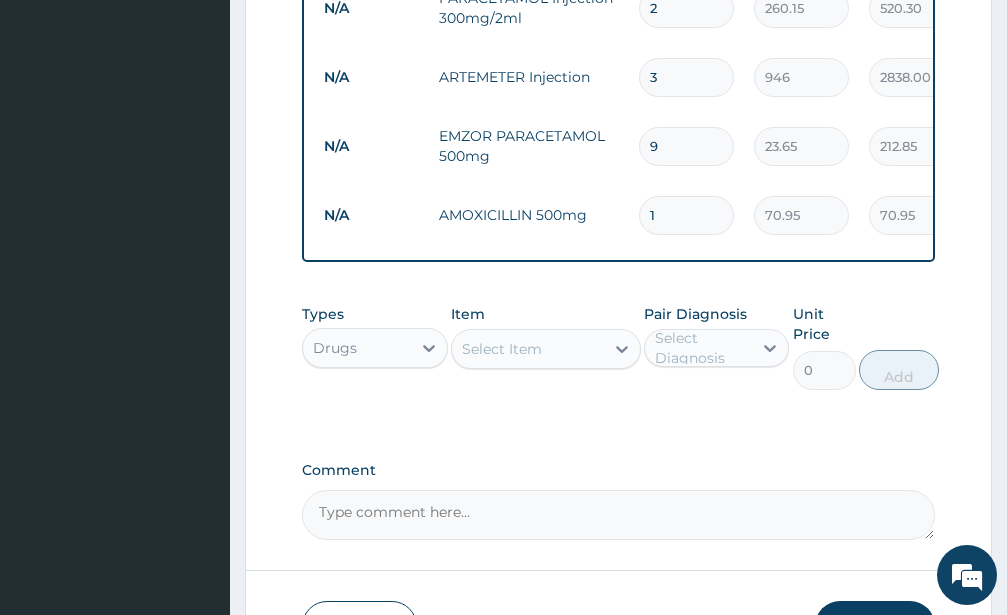 type on "10" 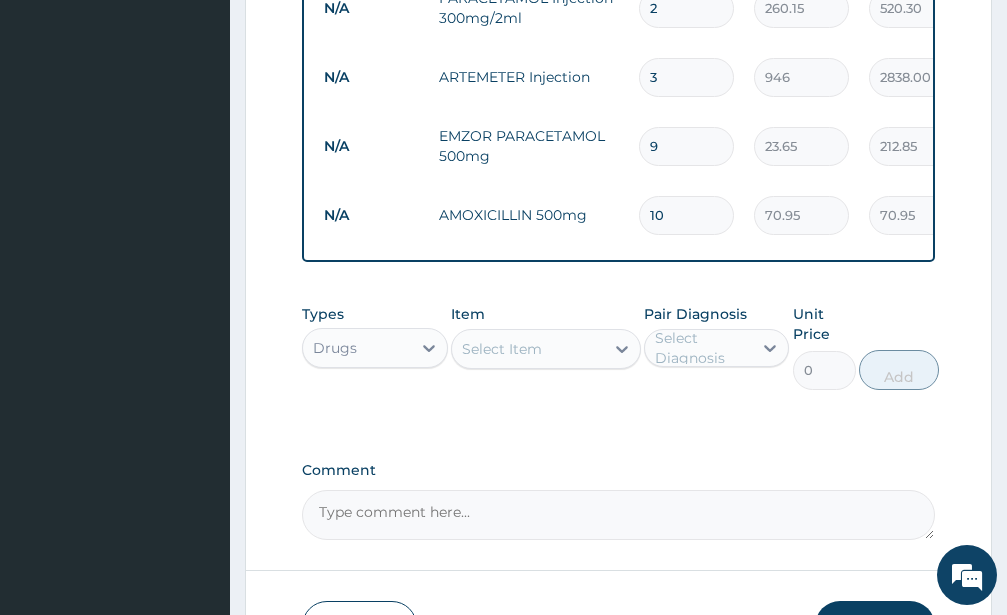 type on "709.50" 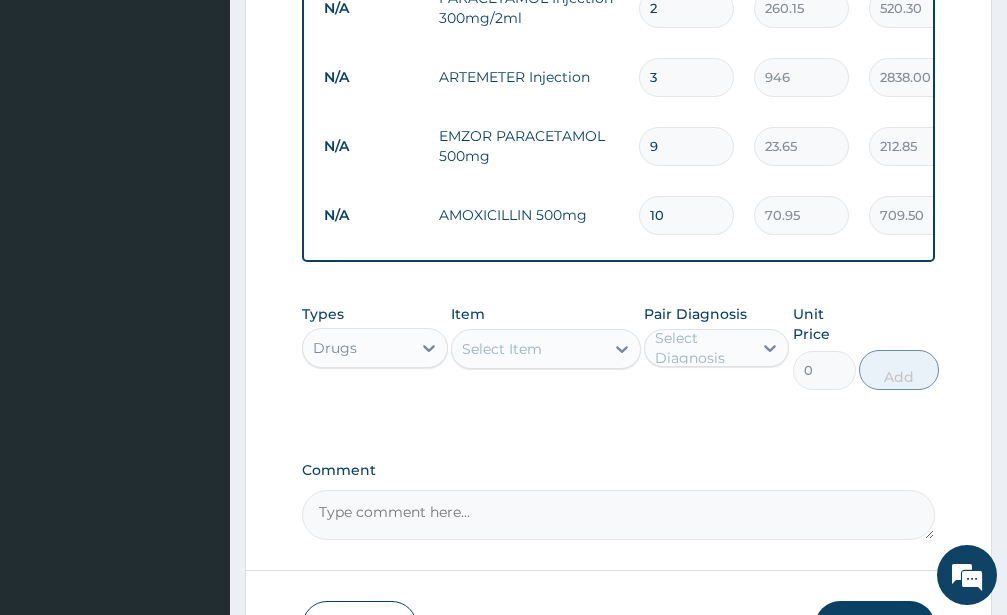type on "10" 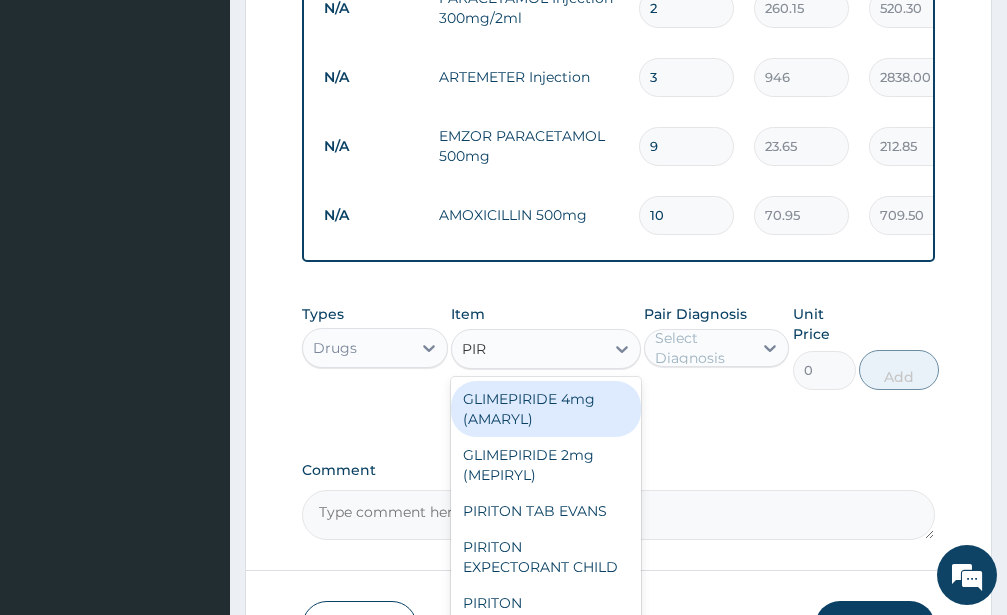 type on "PIRI" 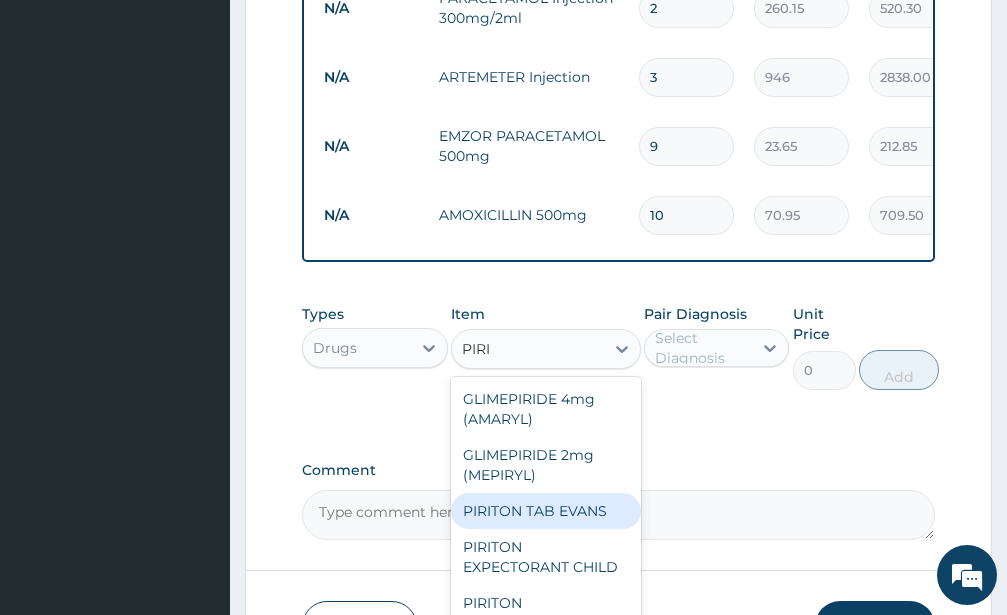 scroll, scrollTop: 64, scrollLeft: 0, axis: vertical 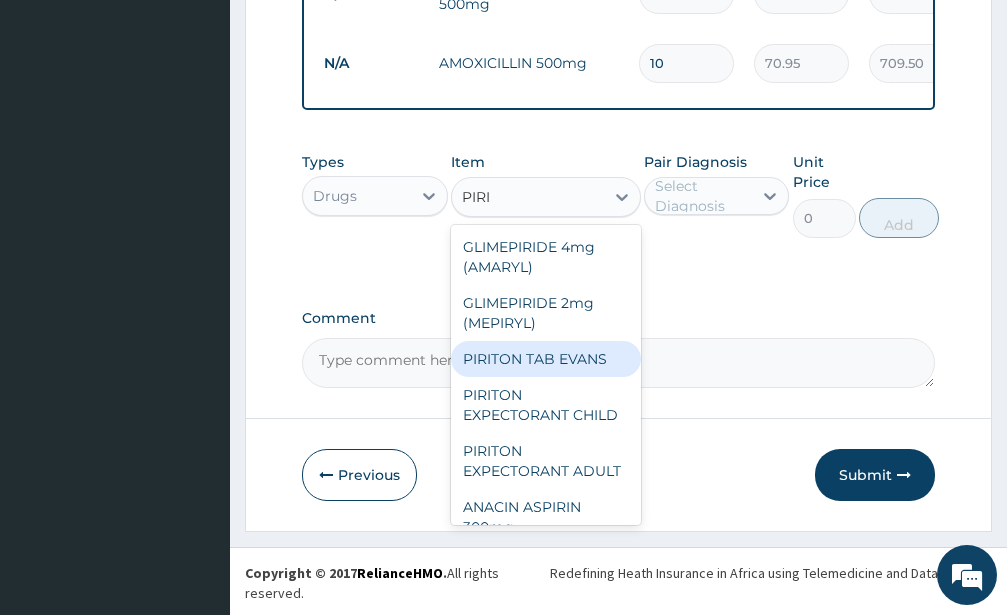 click on "PIRITON TAB EVANS" at bounding box center [546, 359] 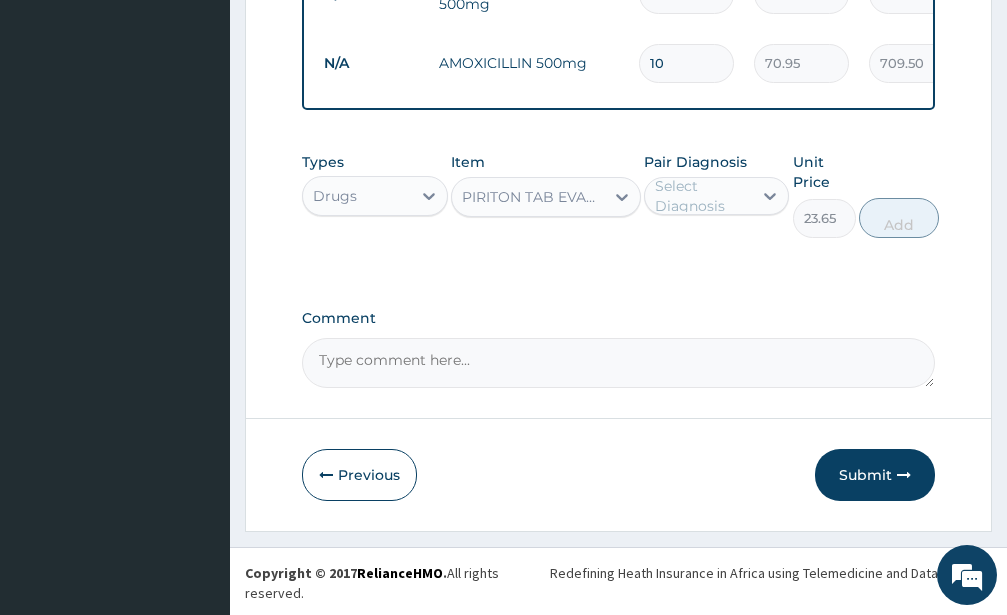click on "Select Diagnosis" at bounding box center [703, 196] 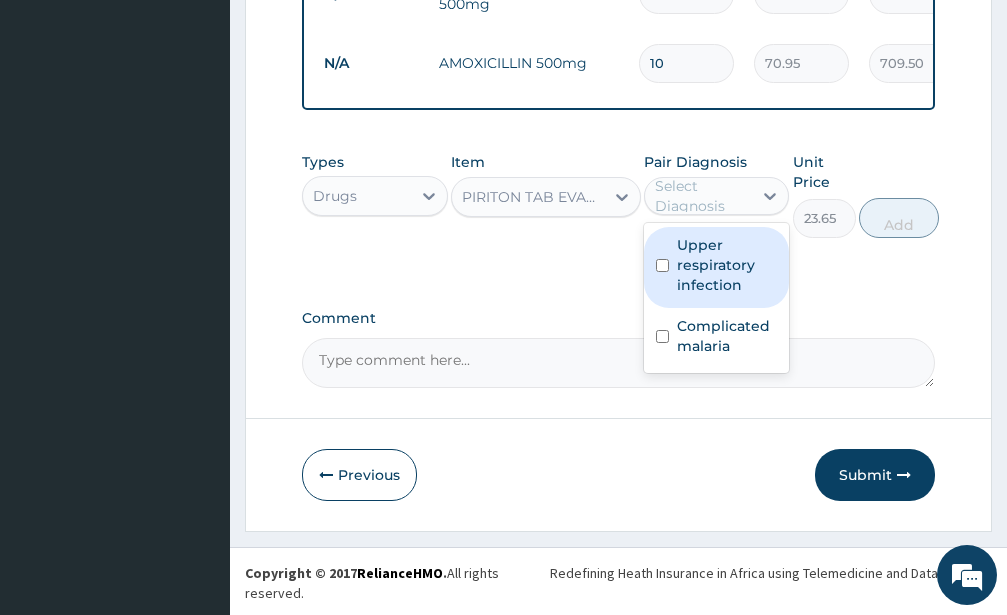 click at bounding box center (662, 265) 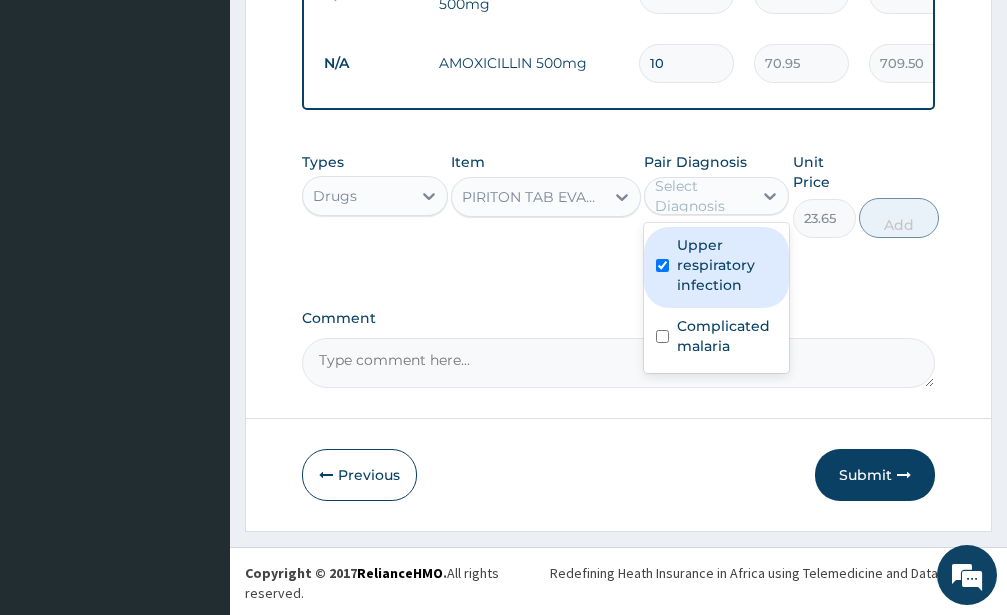 checkbox on "true" 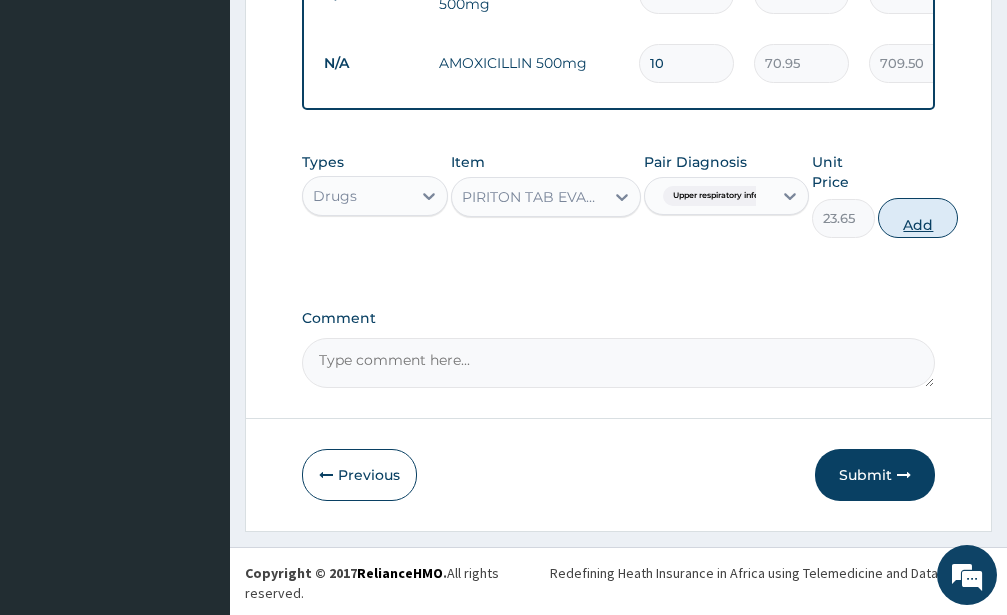 click on "Add" at bounding box center [918, 218] 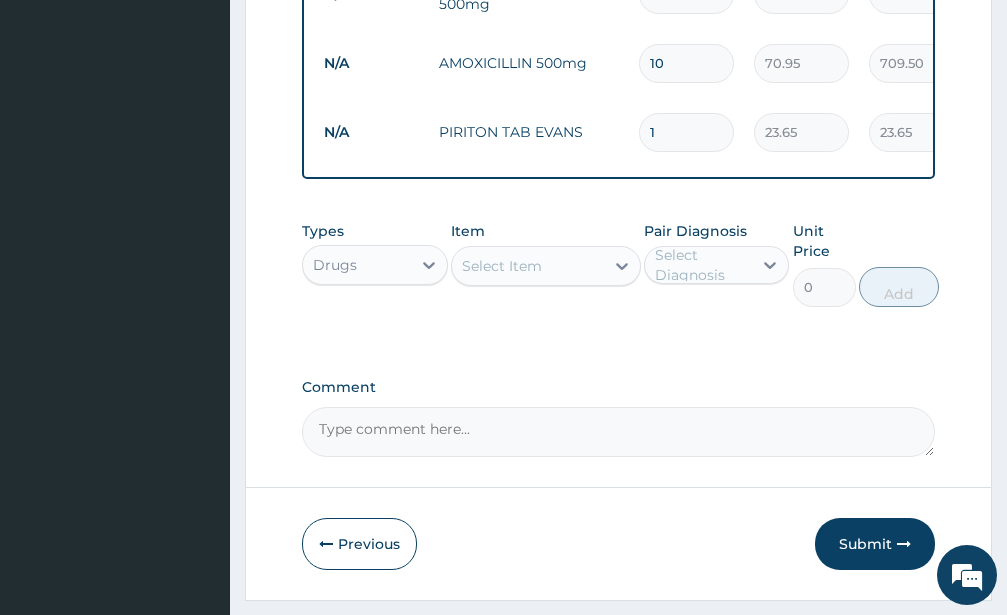 type 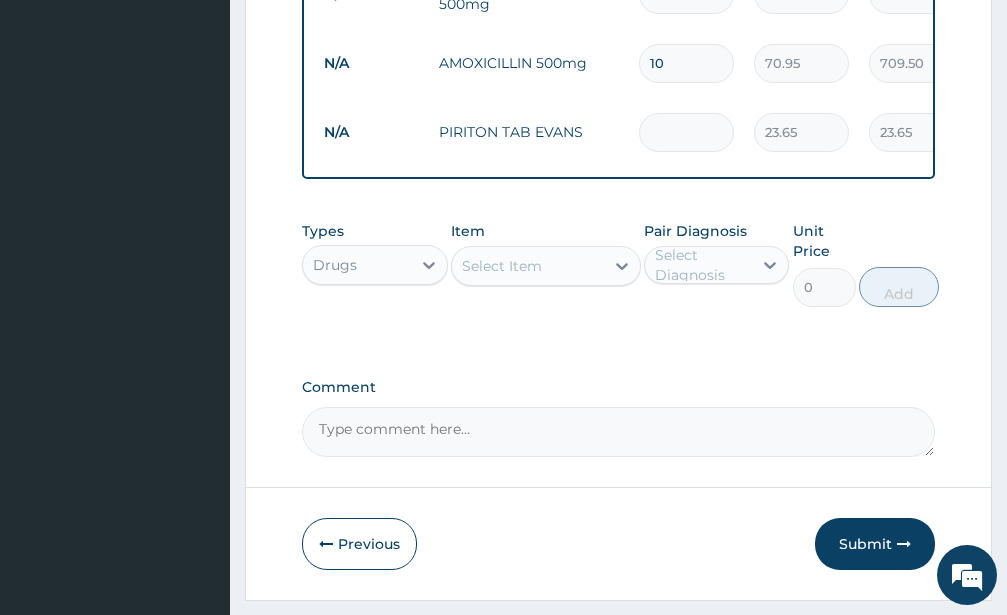 type on "0.00" 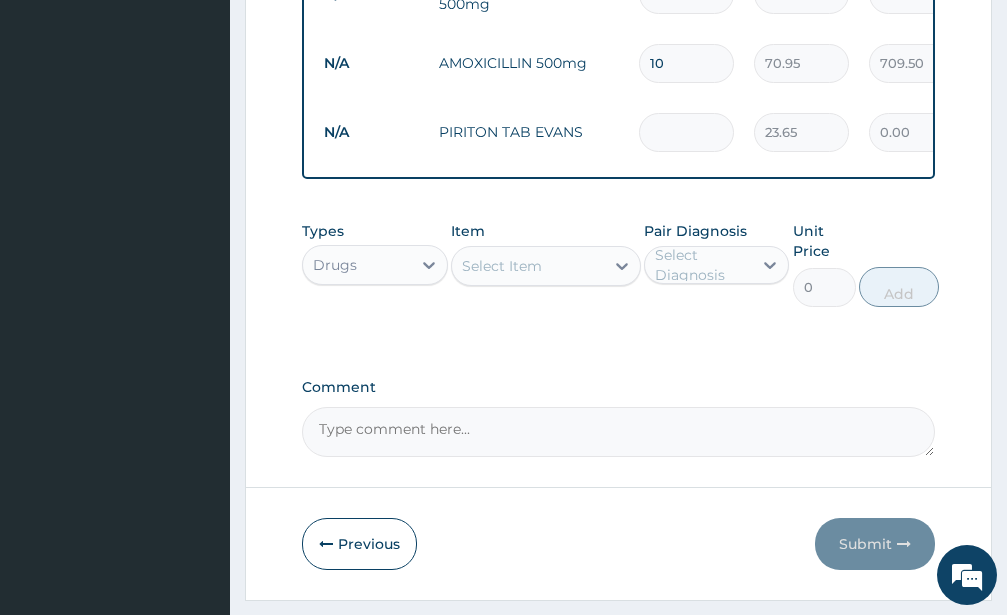 type on "4" 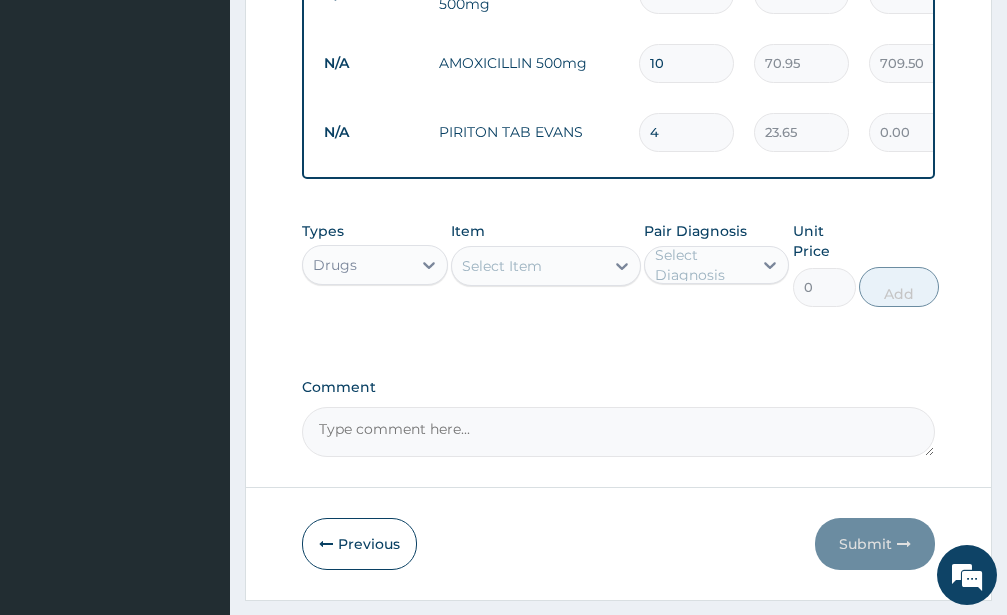 type on "94.60" 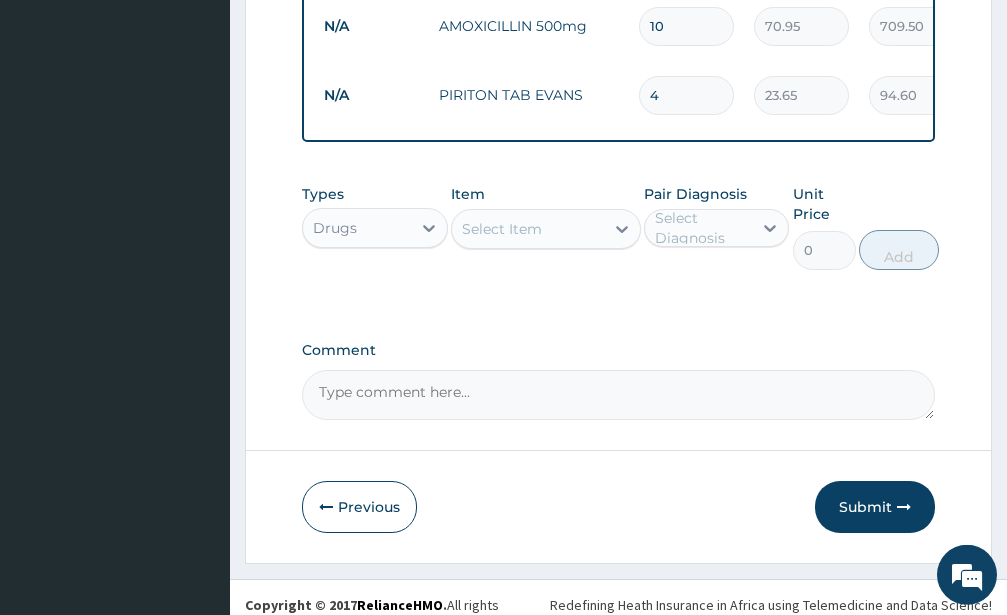 scroll, scrollTop: 978, scrollLeft: 0, axis: vertical 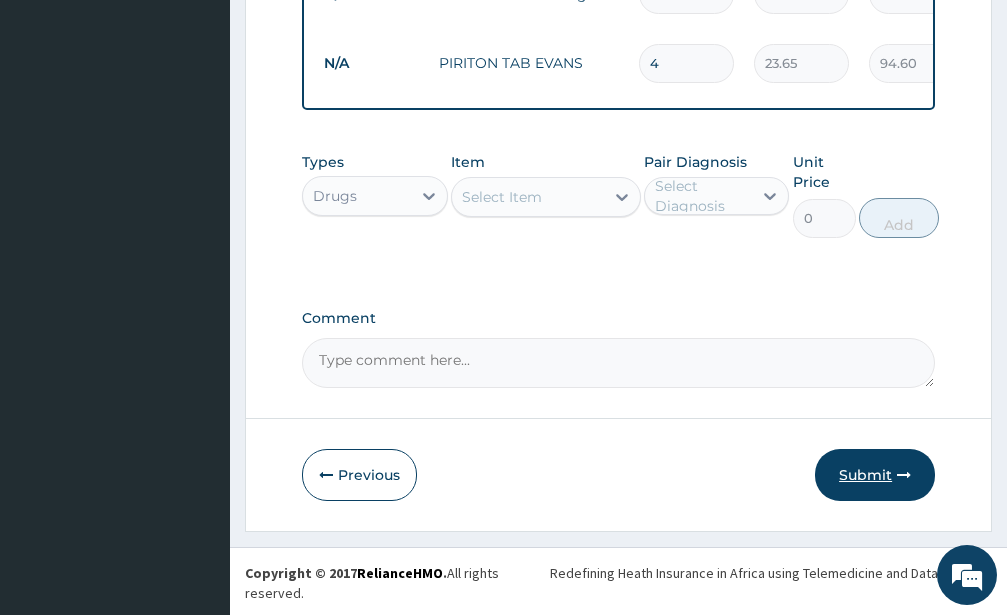 type on "4" 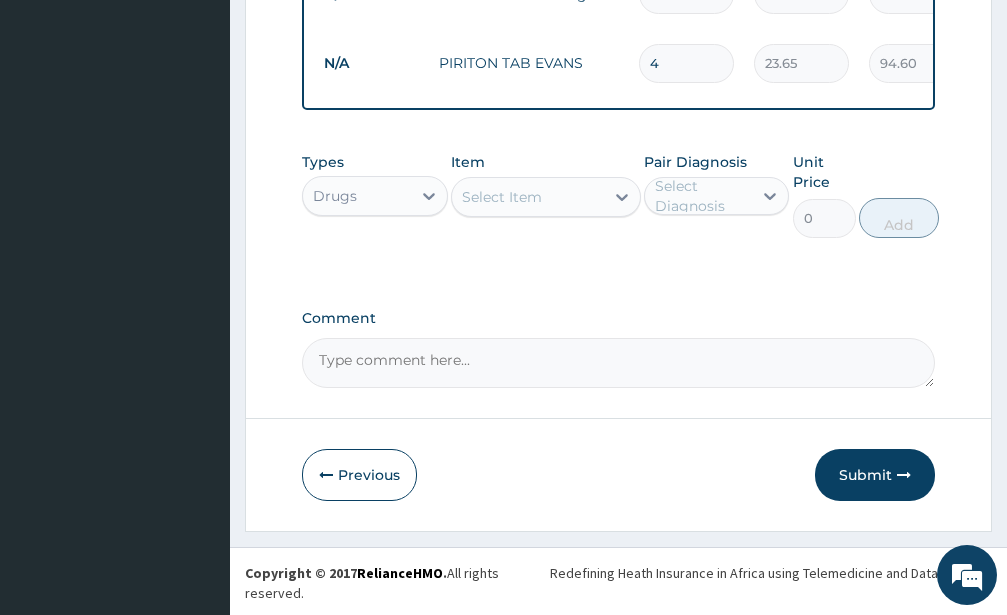 scroll, scrollTop: 80, scrollLeft: 0, axis: vertical 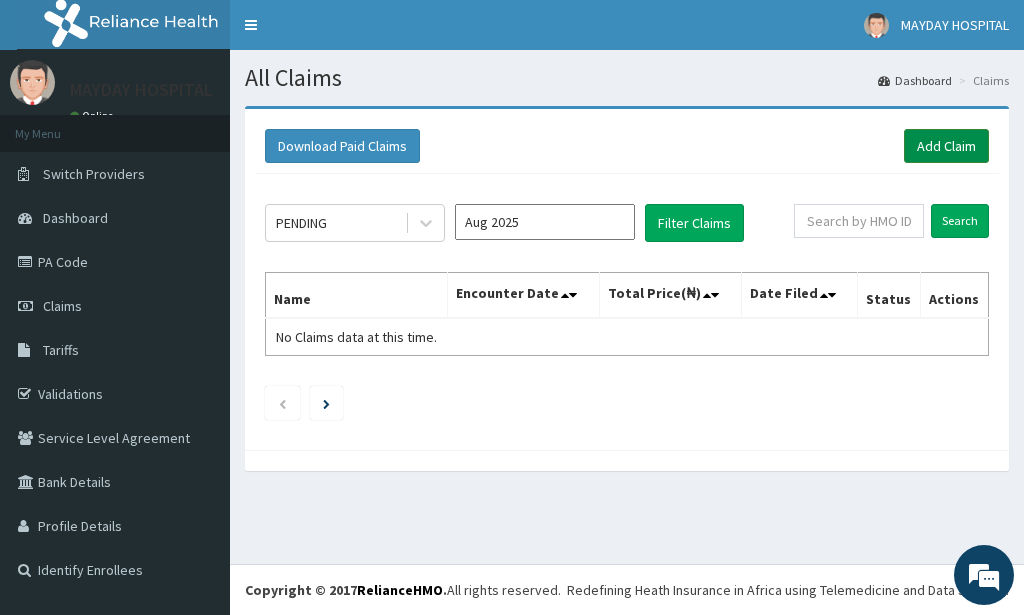 click on "Add Claim" at bounding box center (946, 146) 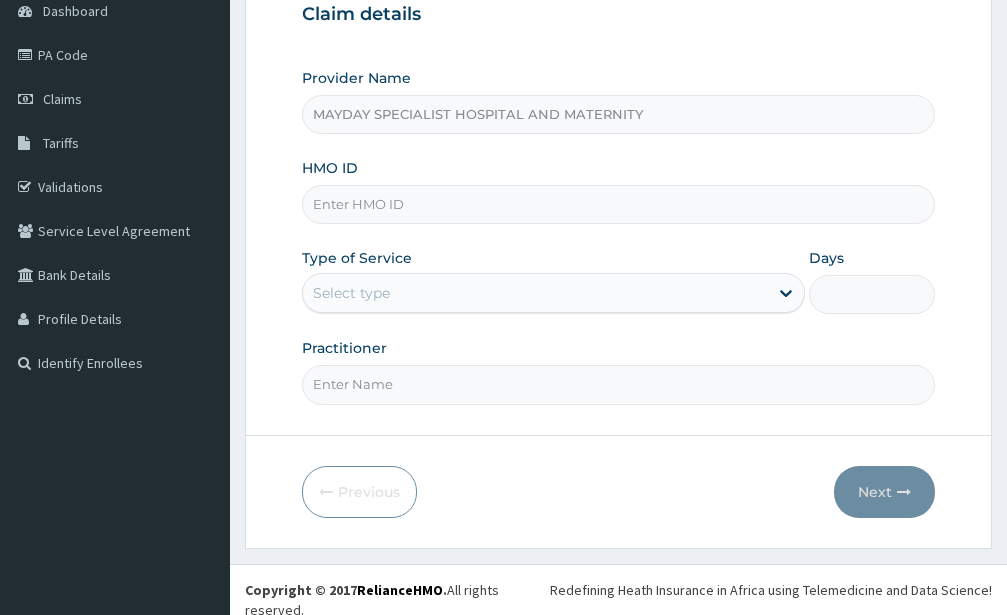 scroll, scrollTop: 207, scrollLeft: 0, axis: vertical 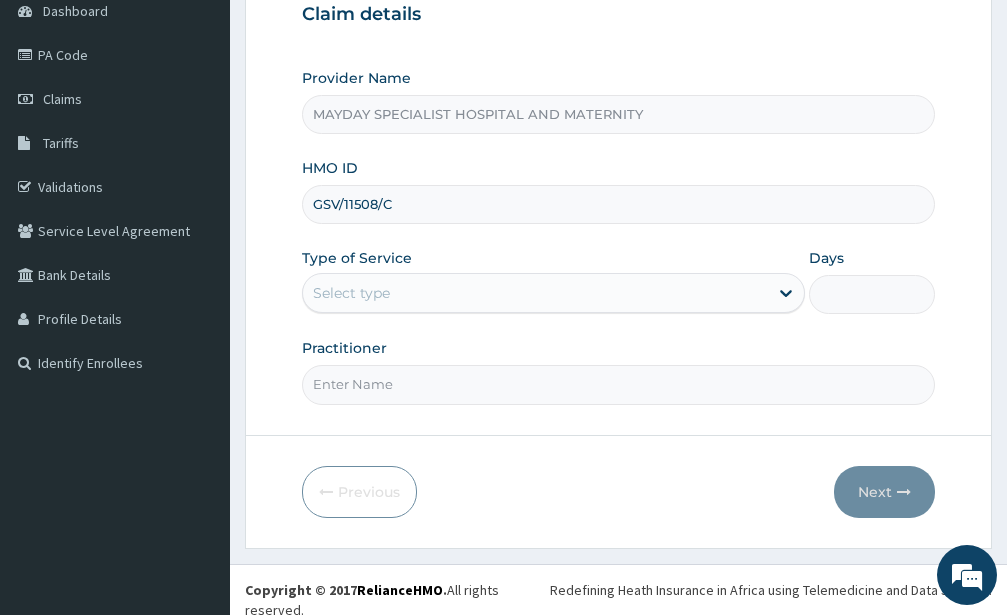 type on "GSV/11508/C" 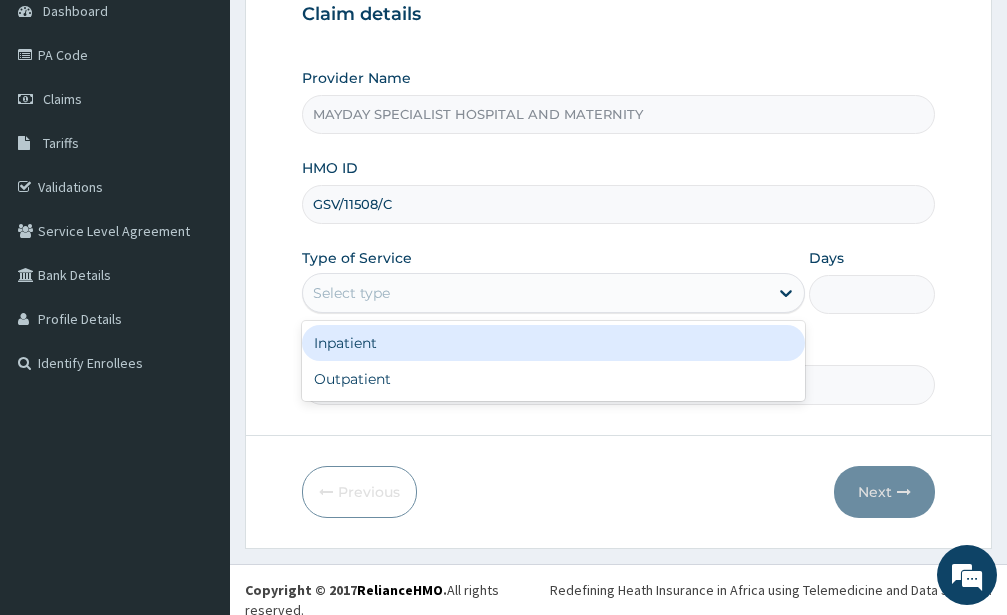 click on "Select type" at bounding box center [553, 293] 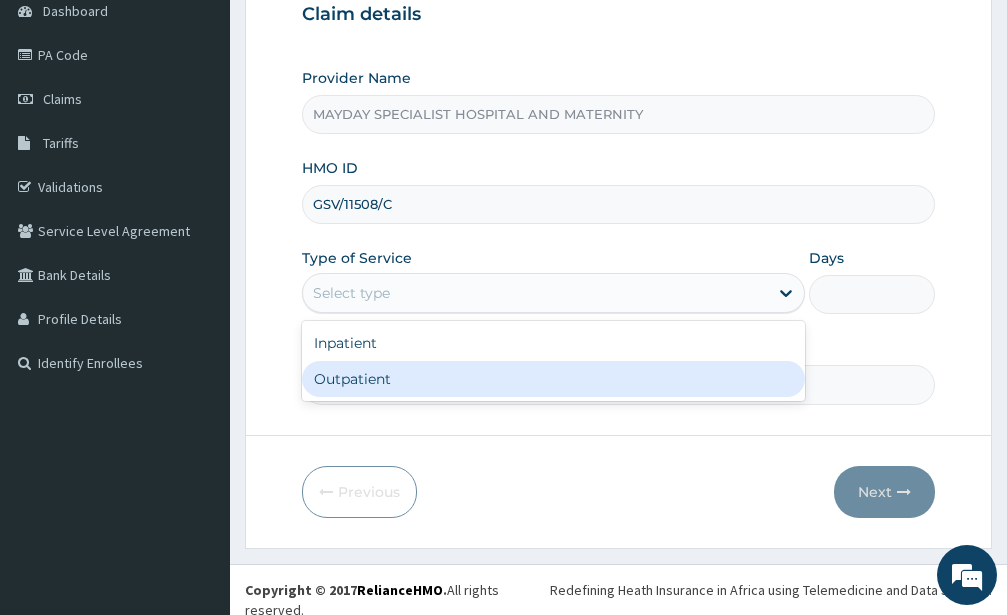 click on "Outpatient" at bounding box center [553, 379] 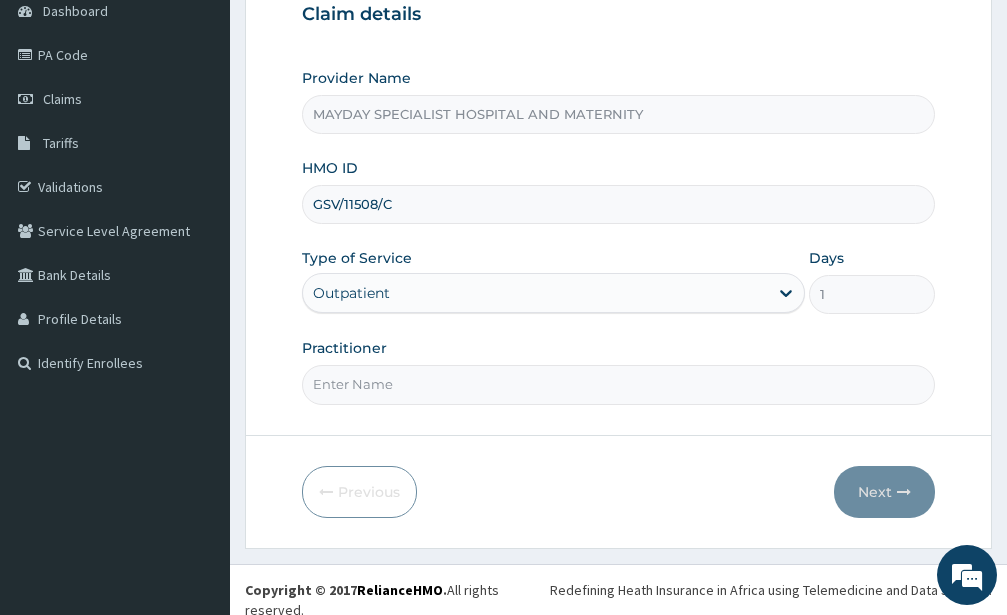 click on "Practitioner" at bounding box center (618, 384) 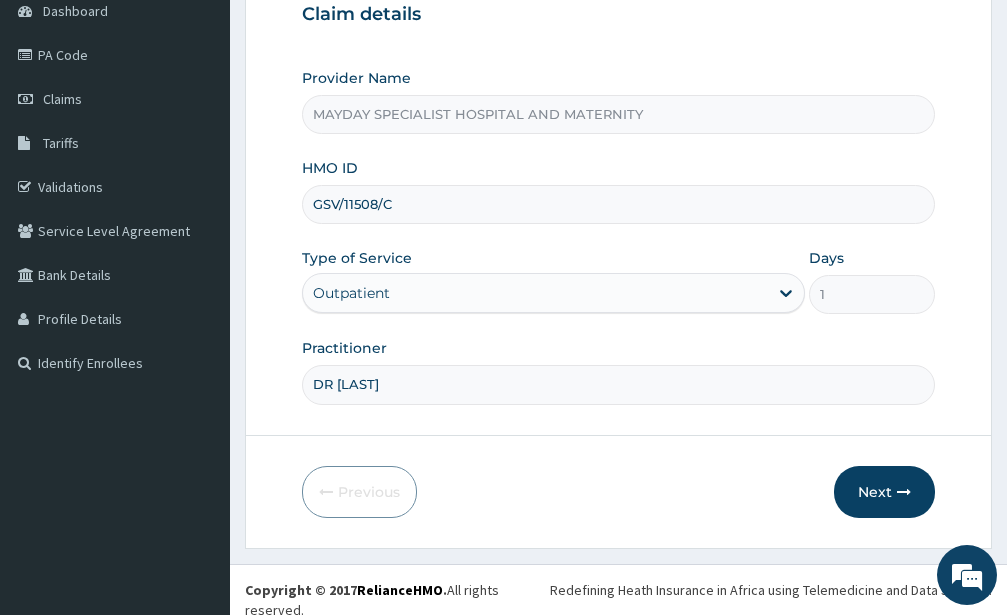 scroll, scrollTop: 0, scrollLeft: 0, axis: both 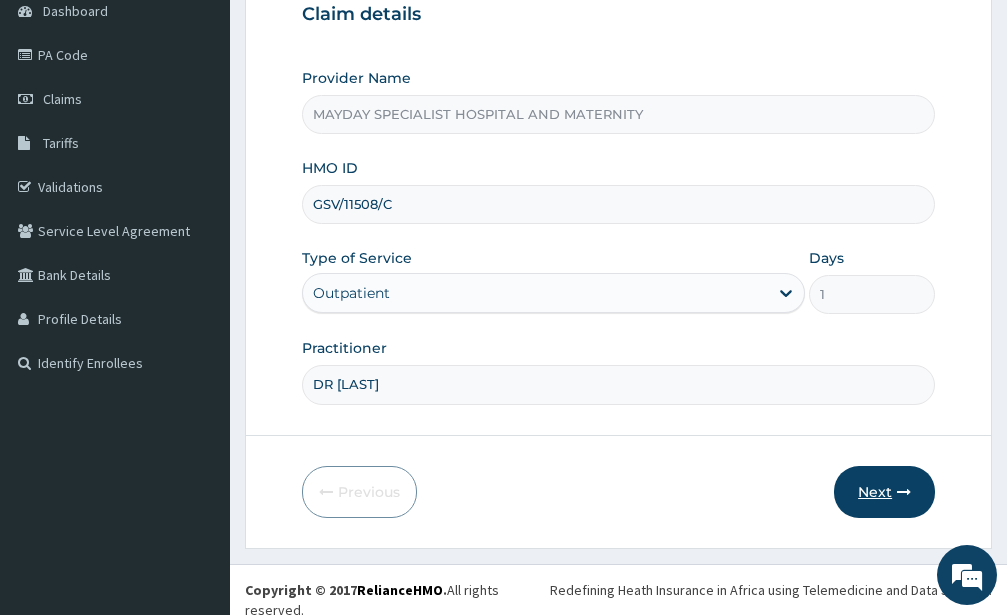 type on "DR JIBRIL" 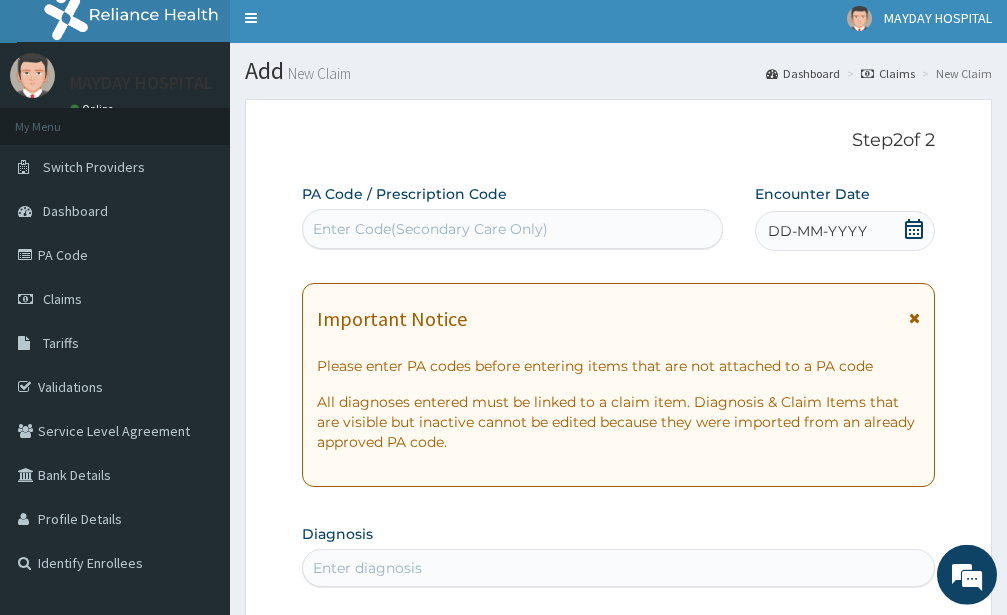scroll, scrollTop: 0, scrollLeft: 0, axis: both 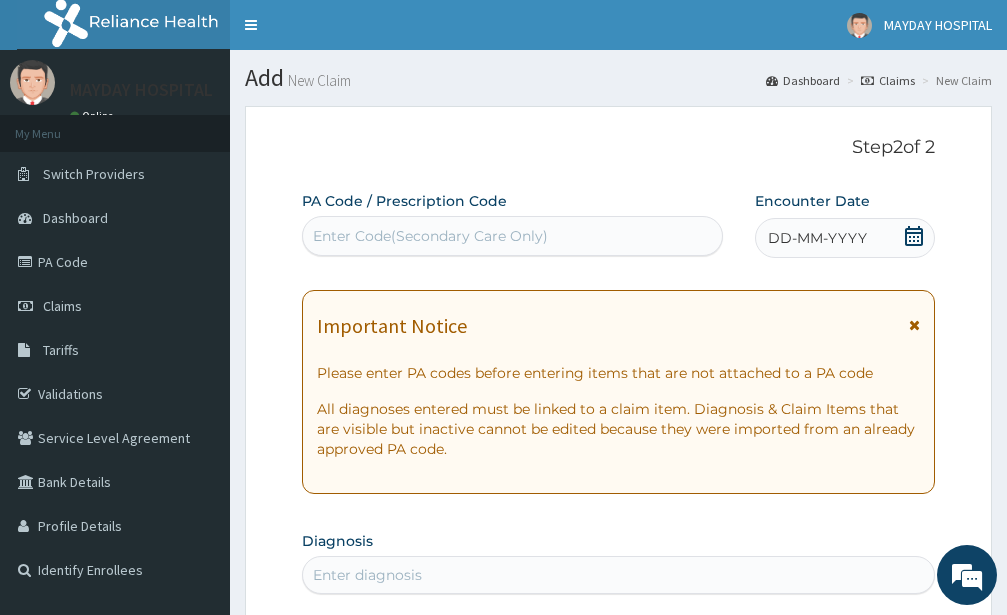click 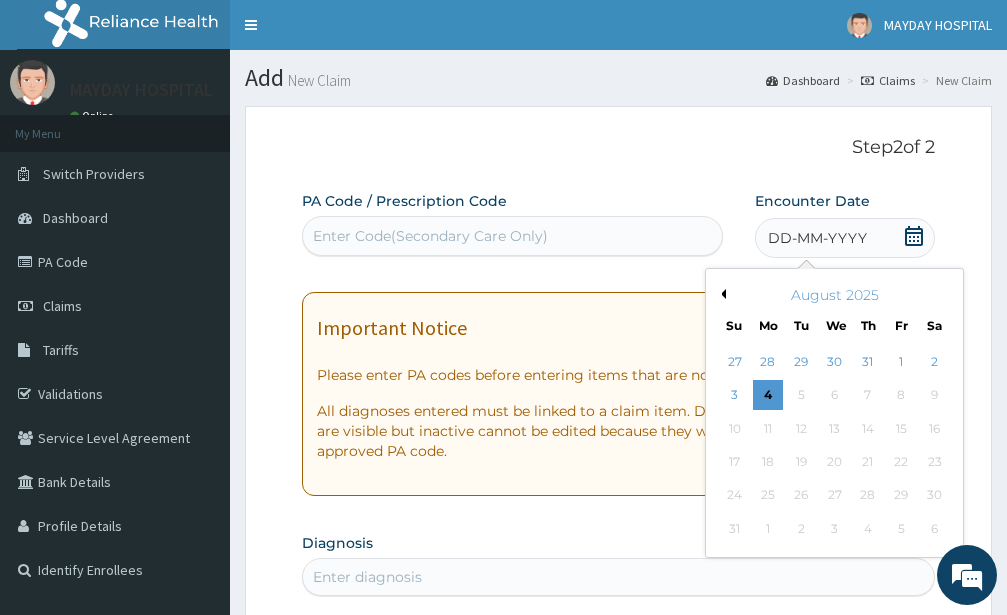 click on "August 2025" at bounding box center [834, 295] 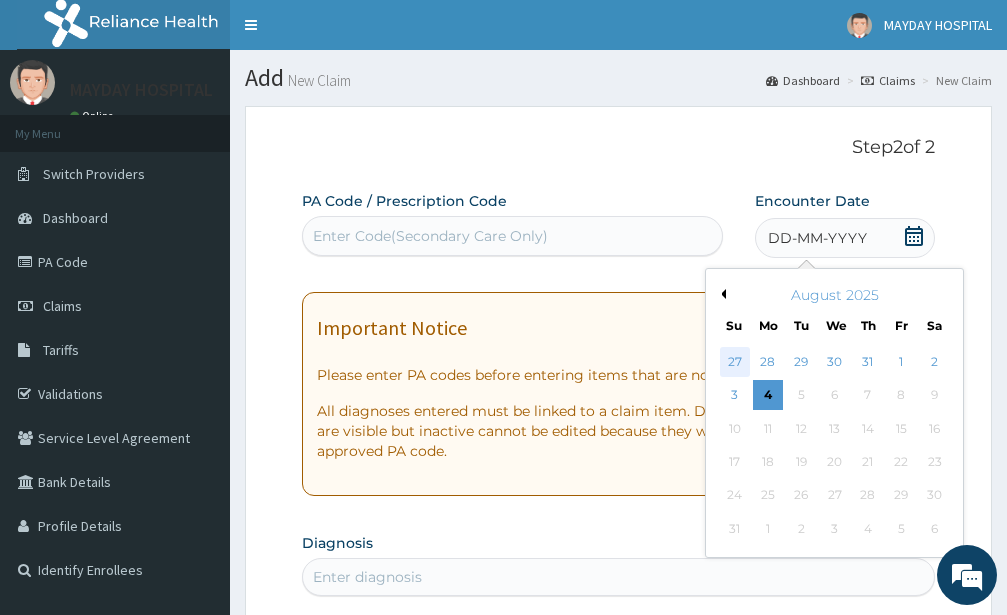 click on "27" at bounding box center (734, 362) 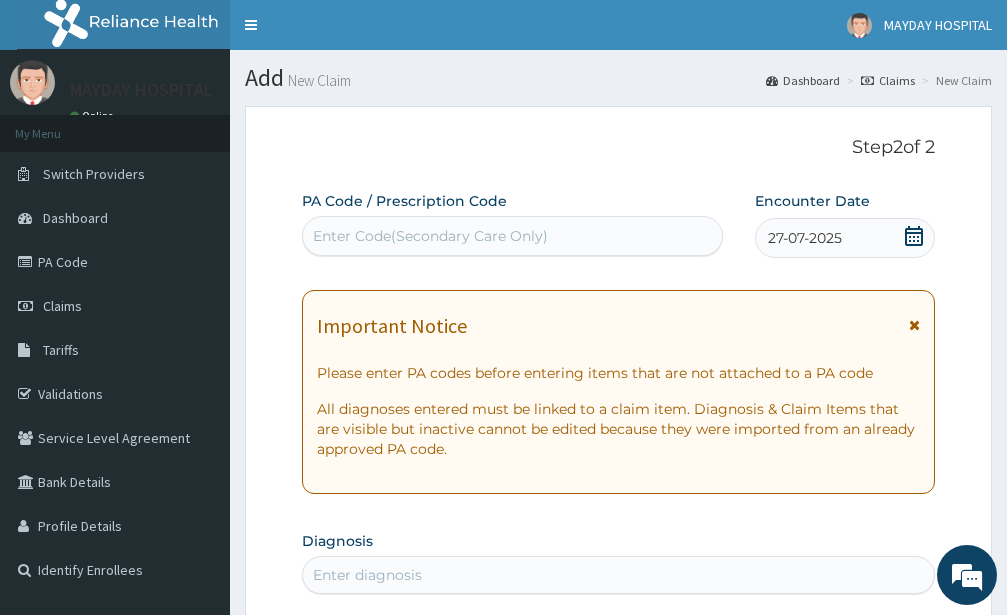 click 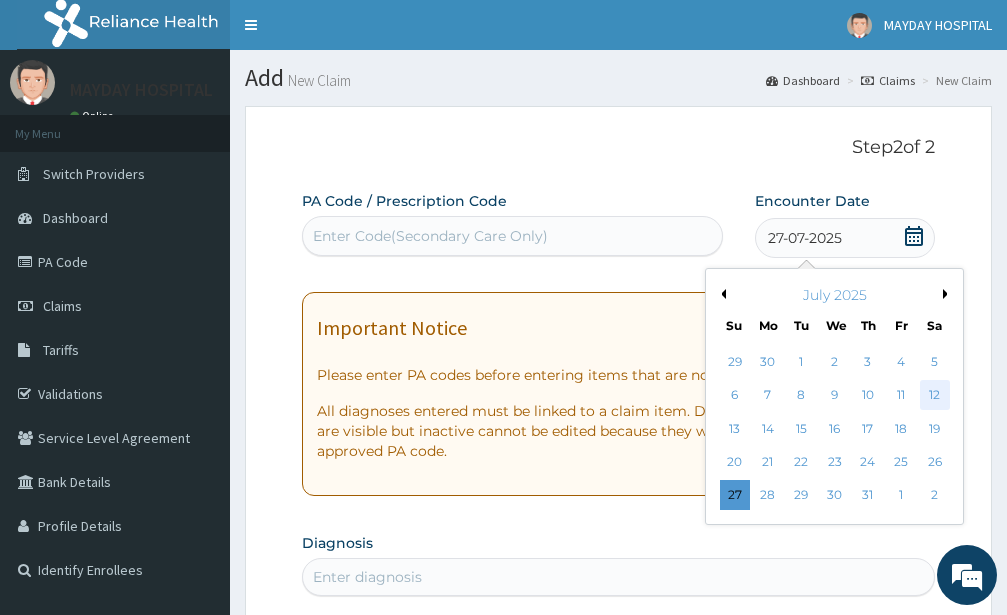click on "12" at bounding box center (934, 396) 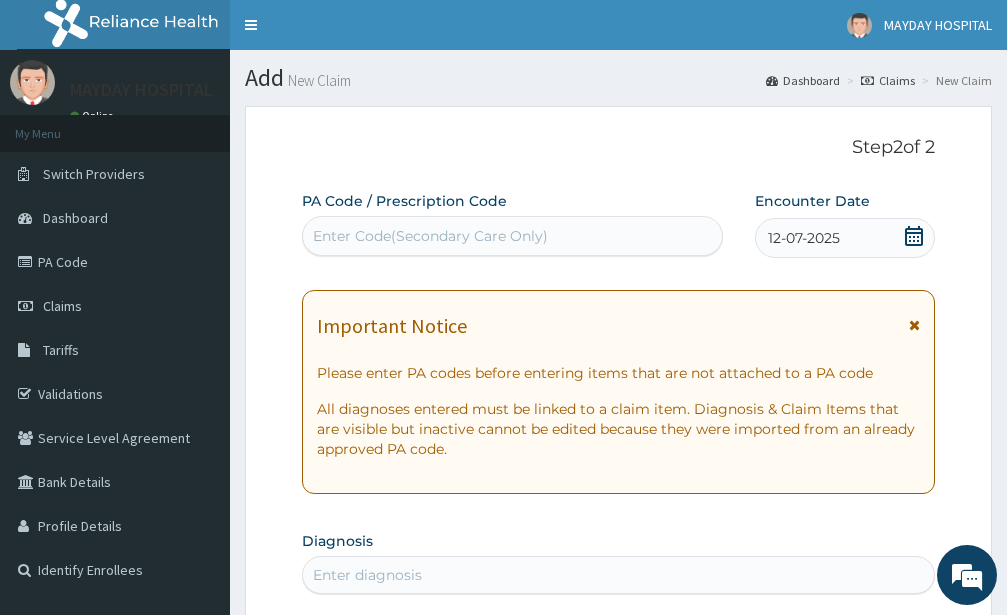click on "Important Notice" at bounding box center (618, 331) 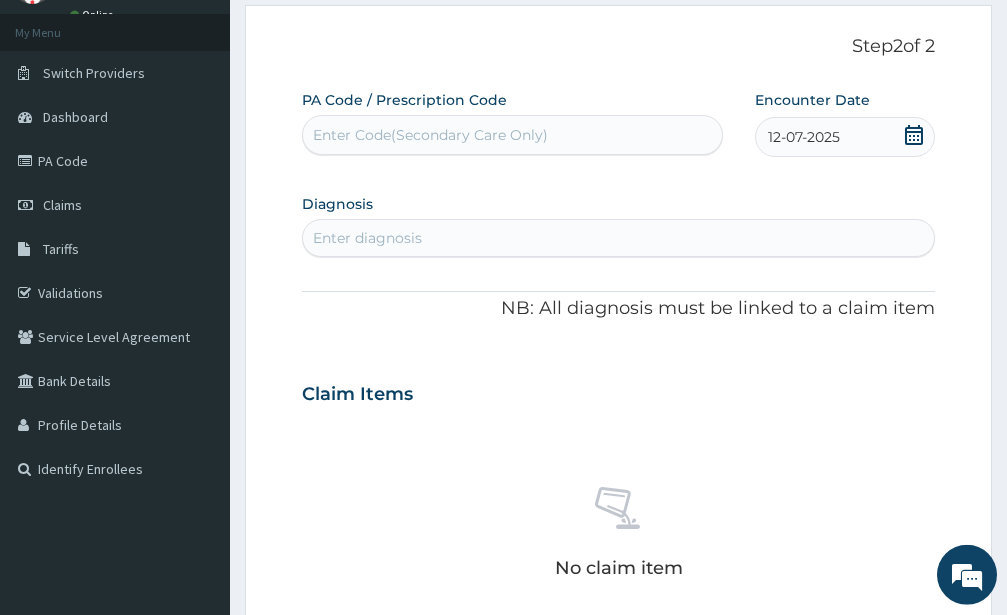scroll, scrollTop: 102, scrollLeft: 0, axis: vertical 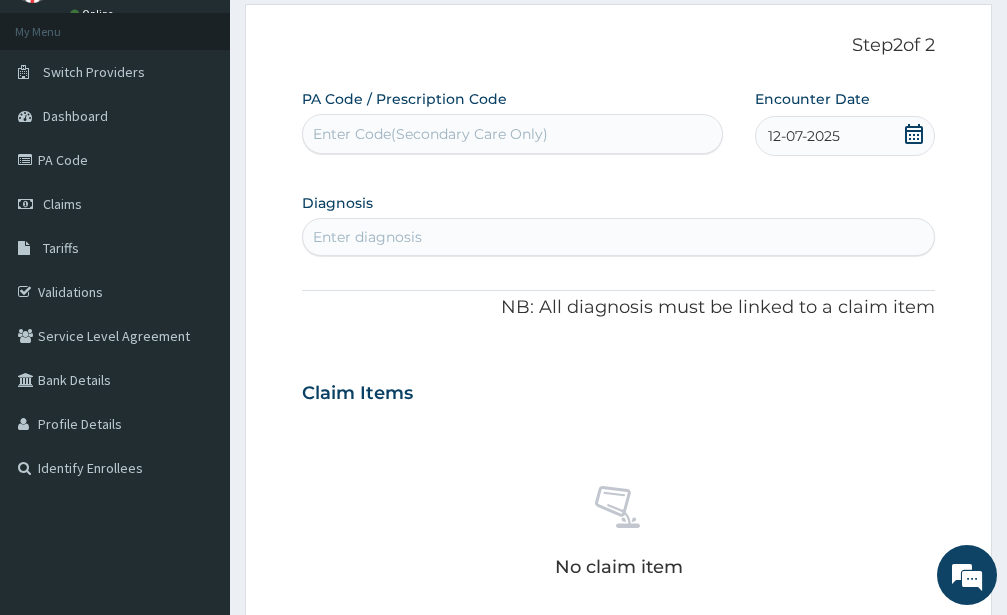 click on "Enter diagnosis" at bounding box center [618, 237] 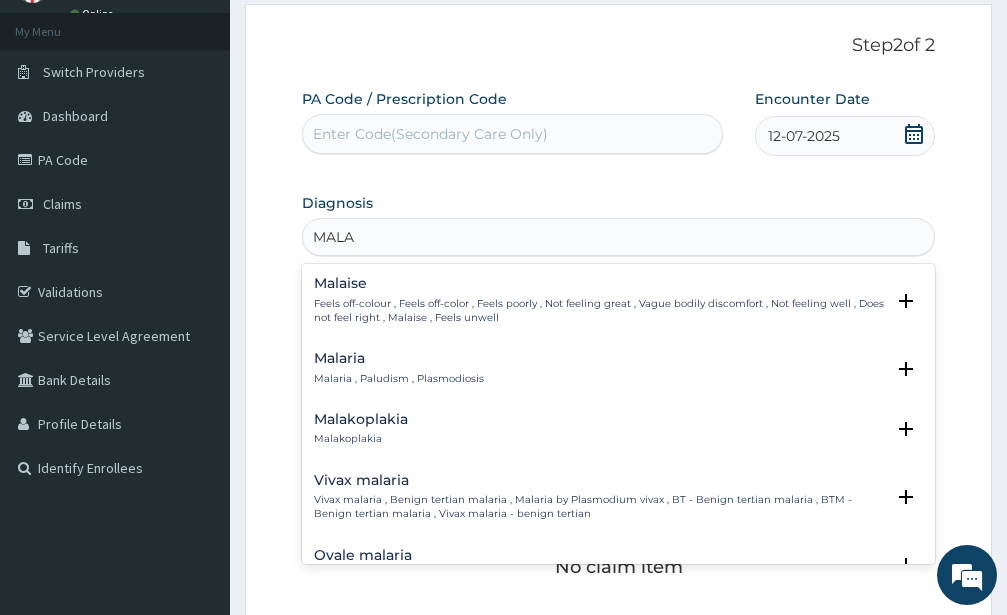 type on "MALAR" 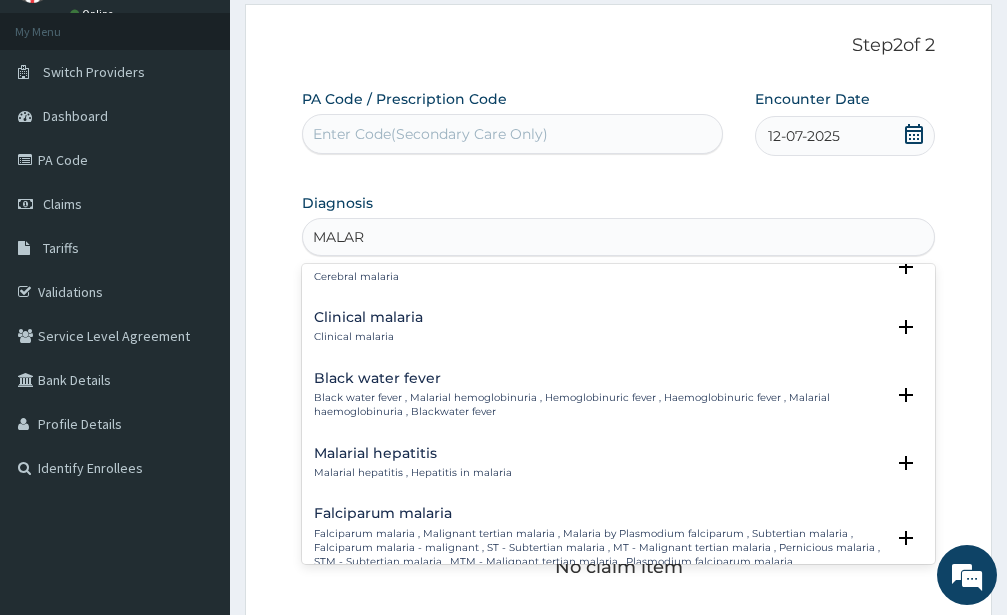 scroll, scrollTop: 756, scrollLeft: 0, axis: vertical 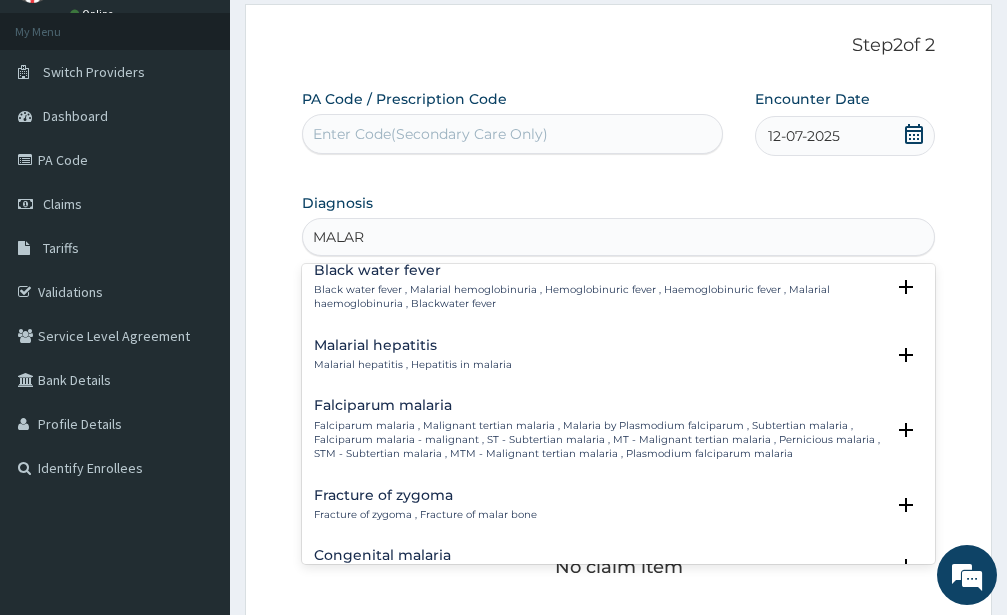 click on "Falciparum malaria , Malignant tertian malaria , Malaria by Plasmodium falciparum , Subtertian malaria , Falciparum malaria - malignant , ST - Subtertian malaria , MT - Malignant tertian malaria , Pernicious malaria , STM - Subtertian malaria , MTM - Malignant tertian malaria , Plasmodium falciparum malaria" at bounding box center (599, 440) 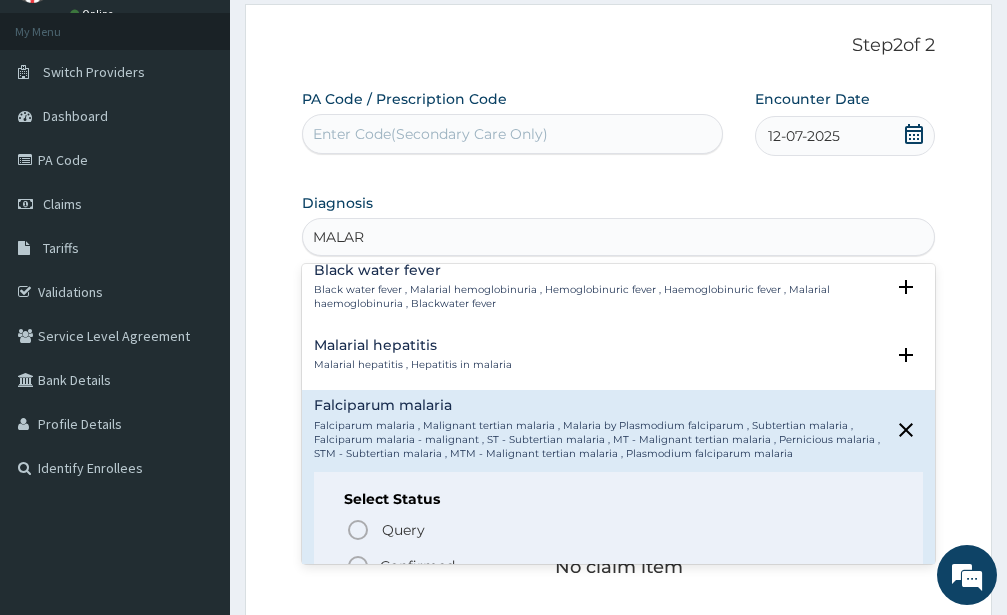 click 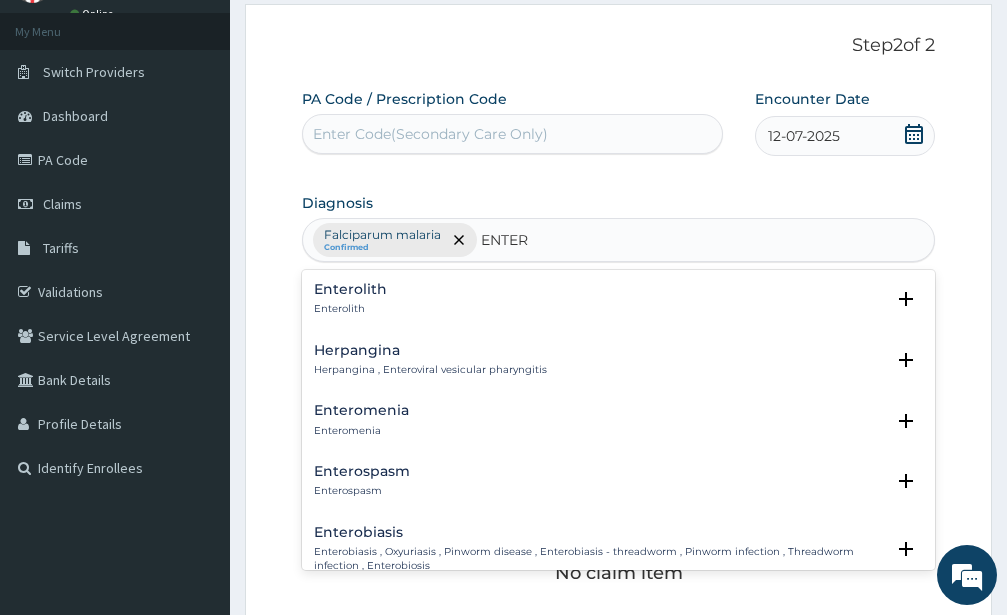 type on "ENTERI" 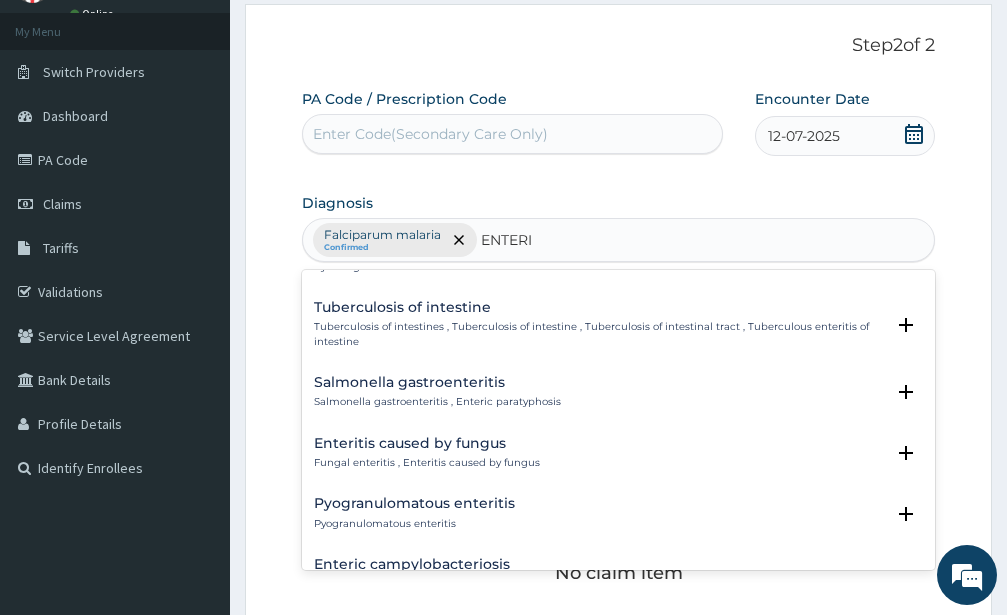 scroll, scrollTop: 1080, scrollLeft: 0, axis: vertical 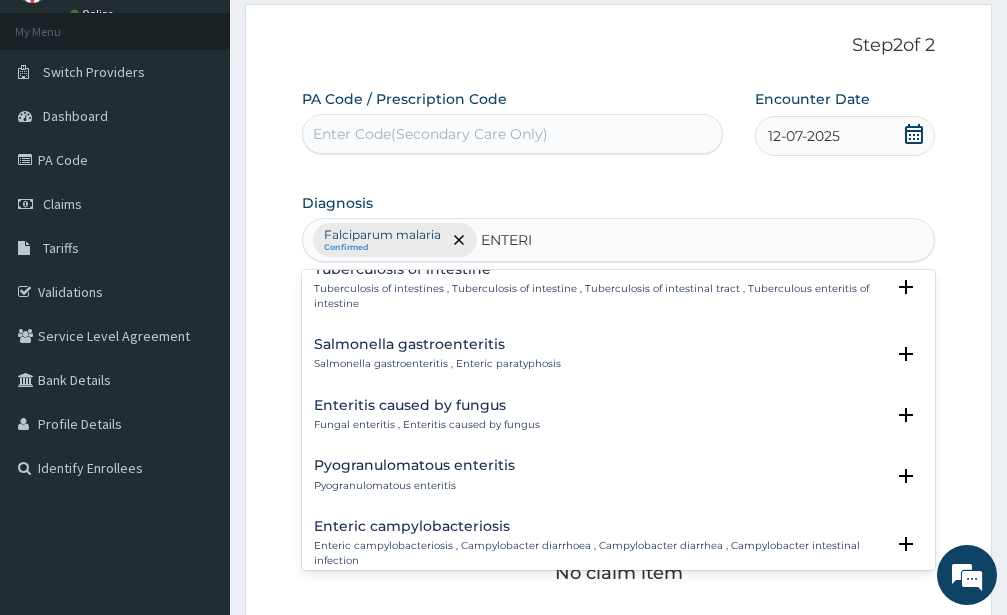 click on "Salmonella gastroenteritis Salmonella gastroenteritis , Enteric paratyphosis" at bounding box center (437, 354) 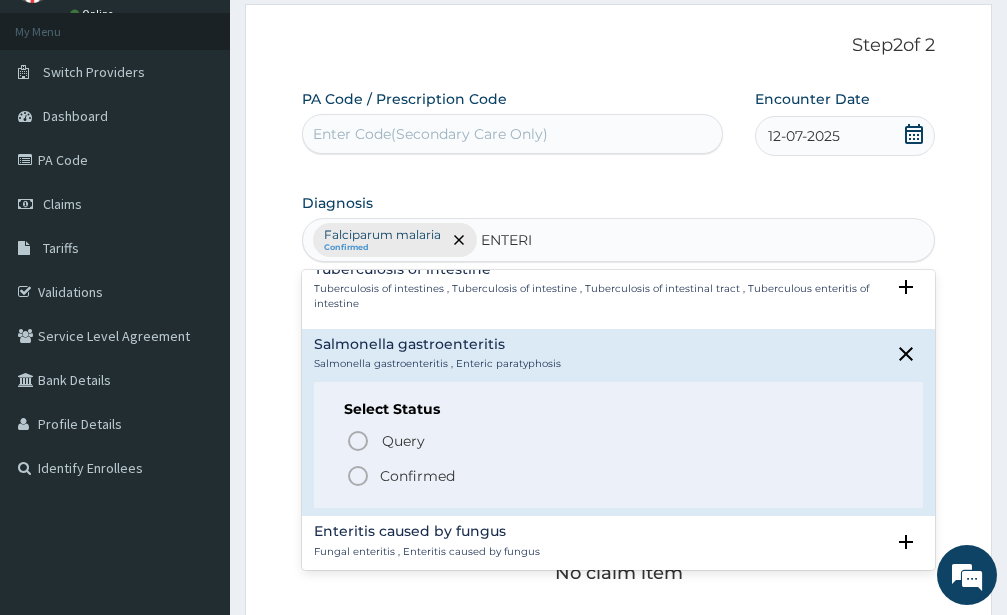 click 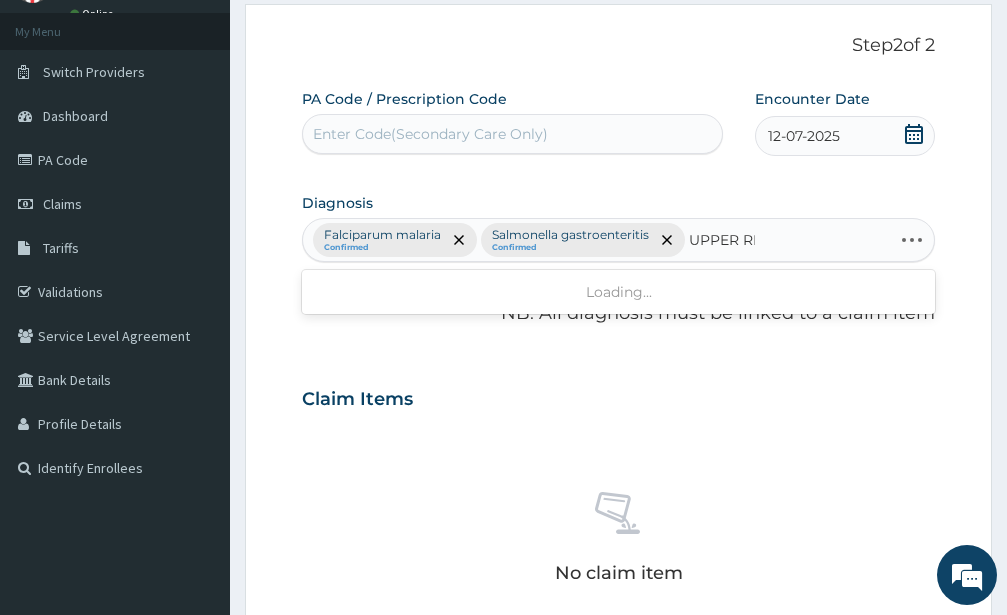 type on "UPPER RES" 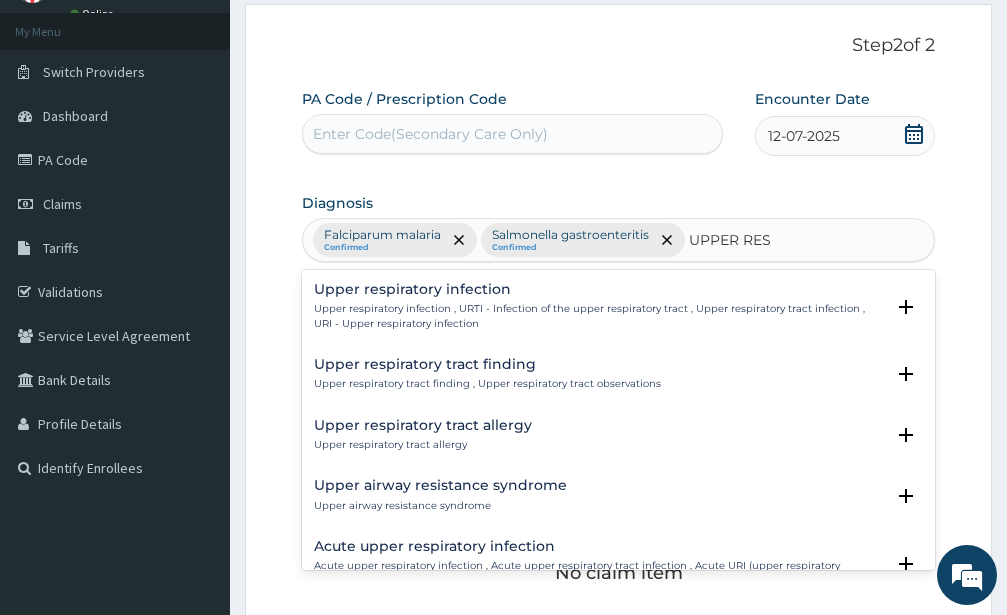 click on "Upper respiratory infection , URTI - Infection of the upper respiratory tract , Upper respiratory tract infection , URI - Upper respiratory infection" at bounding box center [599, 316] 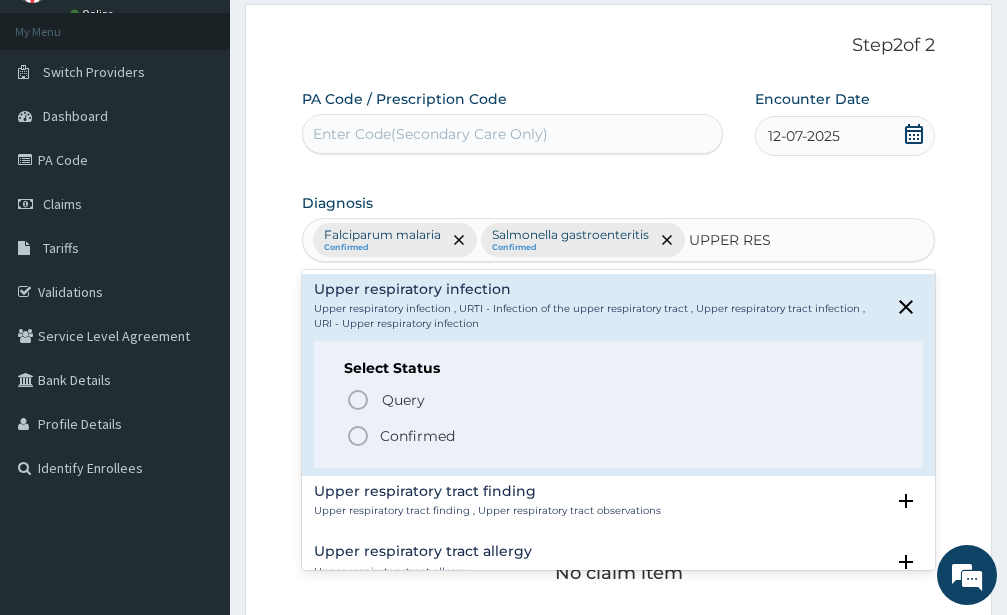 click 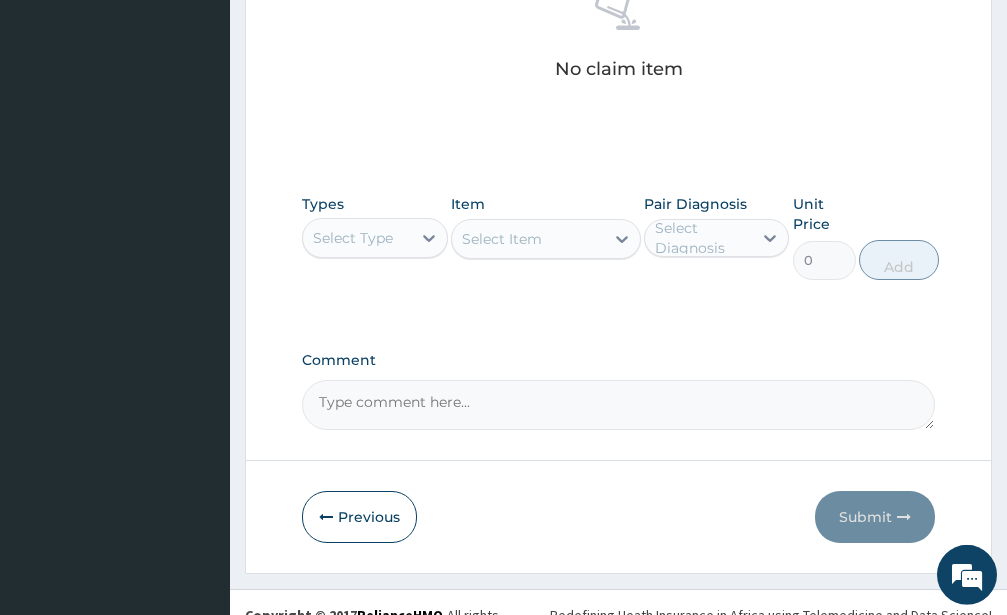 scroll, scrollTop: 631, scrollLeft: 0, axis: vertical 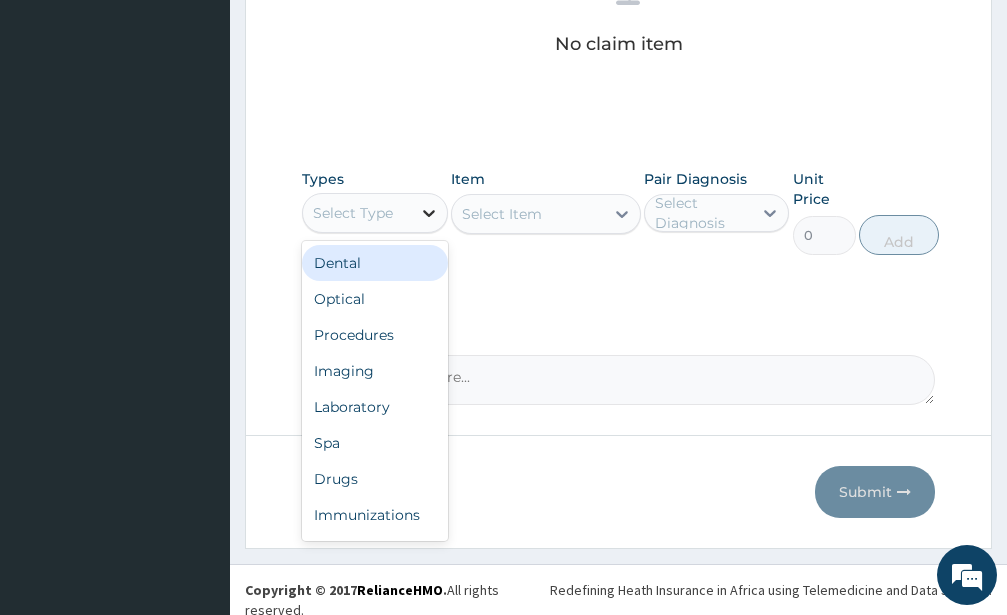 click 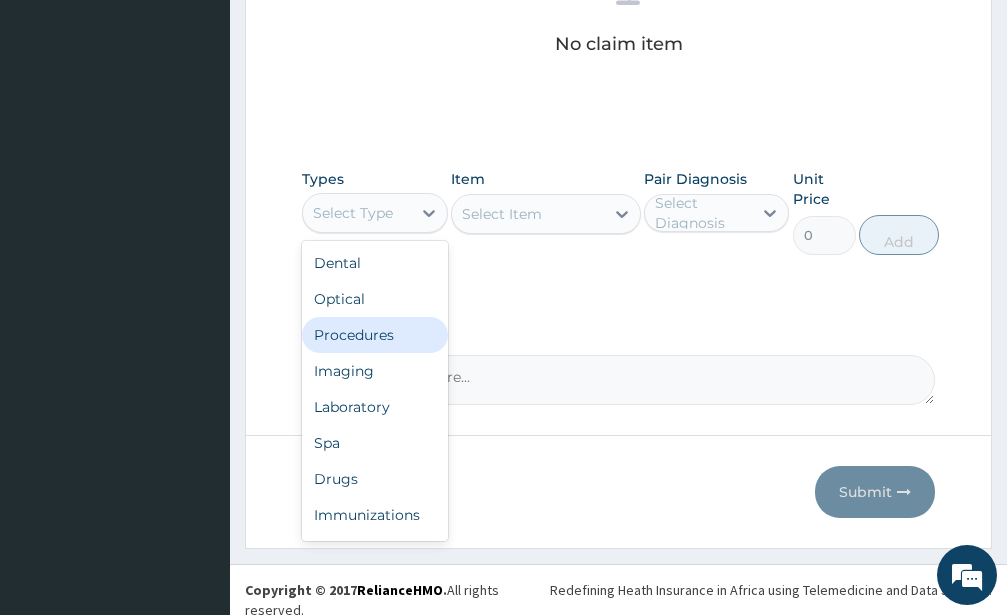 click on "Procedures" at bounding box center [375, 335] 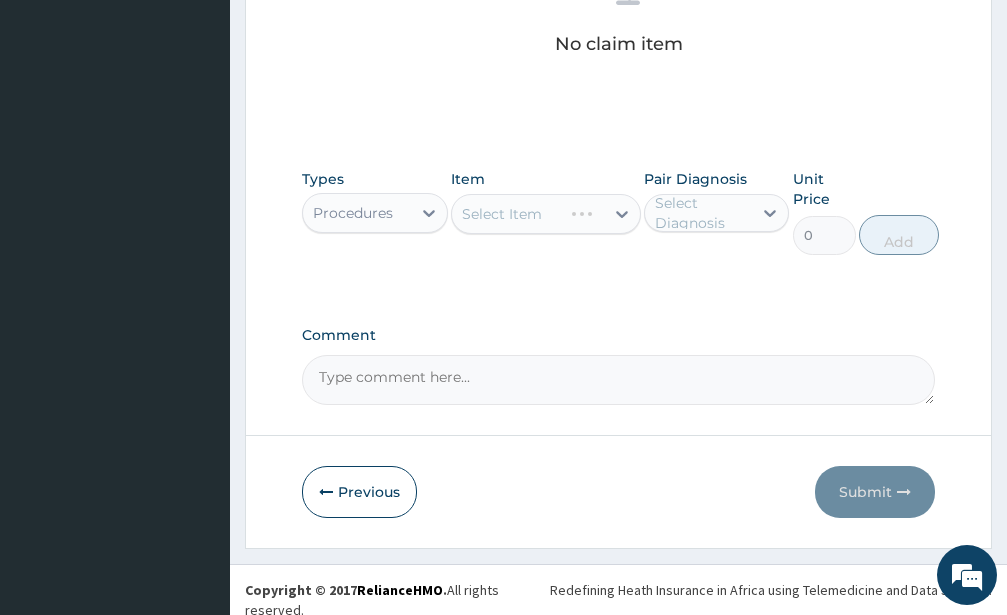 click on "Select Item" at bounding box center (546, 214) 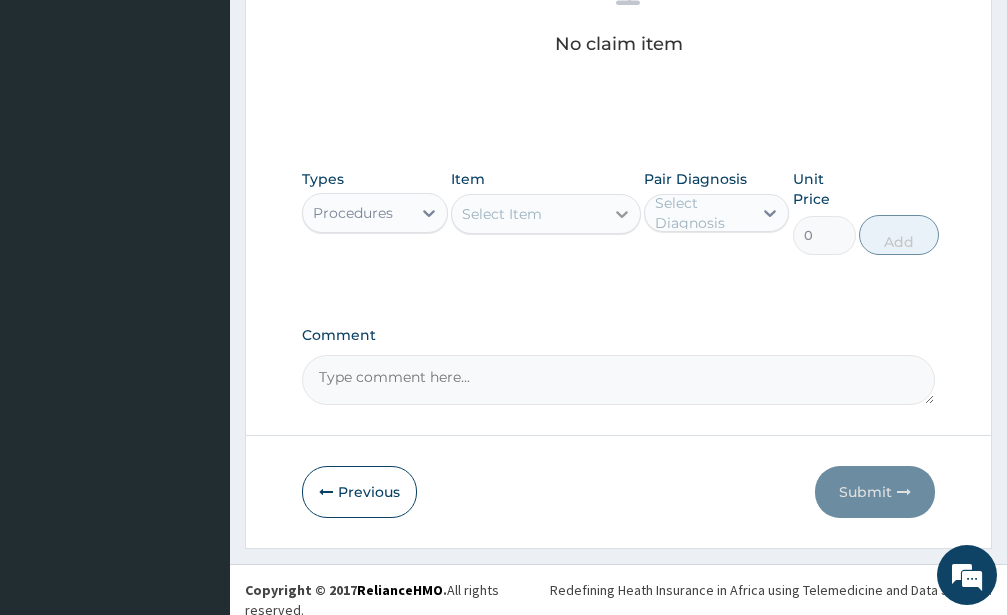 click 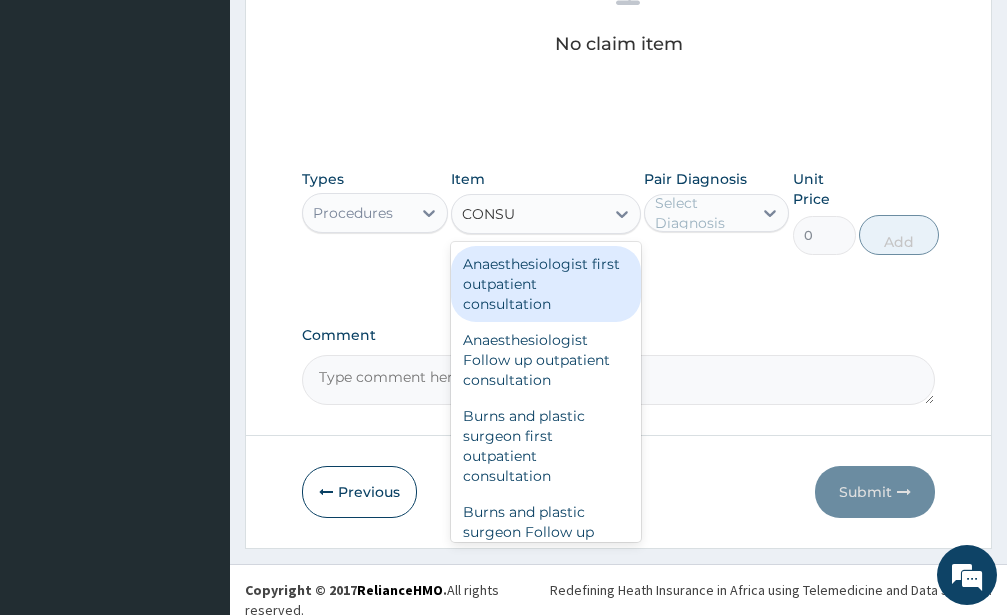 type on "CONSUL" 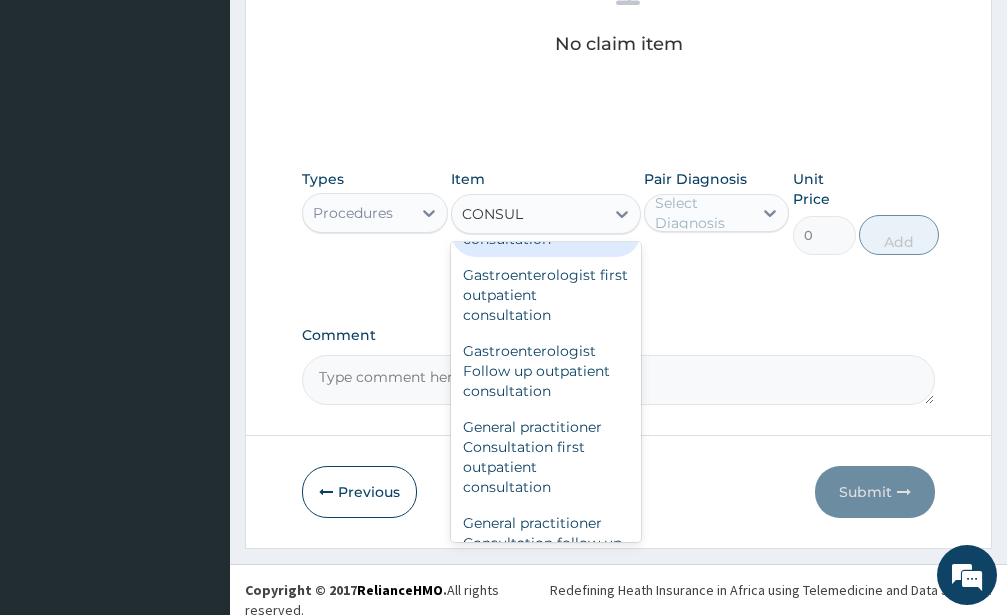 scroll, scrollTop: 1404, scrollLeft: 0, axis: vertical 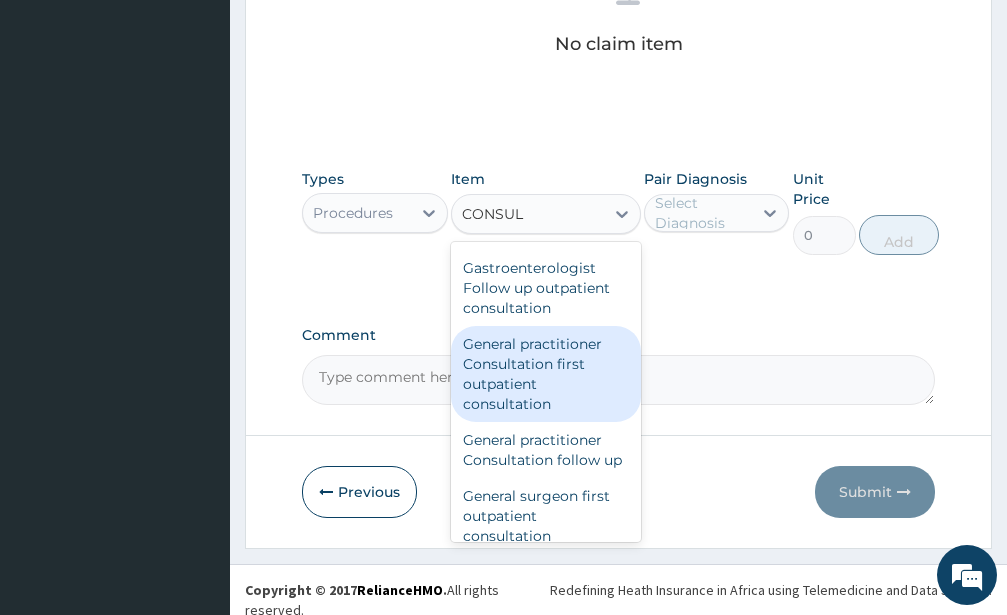 click on "General practitioner Consultation first outpatient consultation" at bounding box center (546, 374) 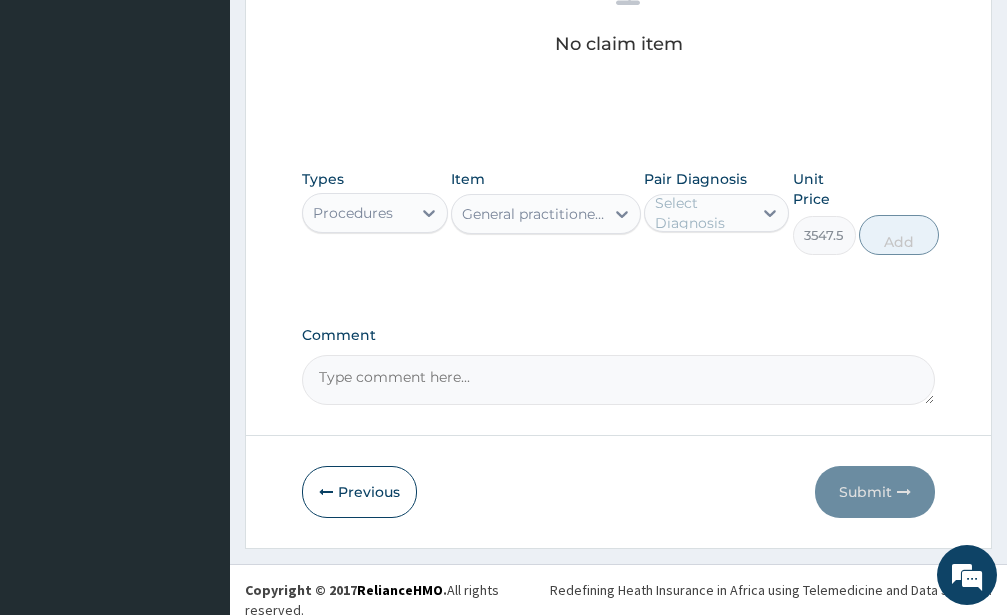 click on "Select Diagnosis" at bounding box center [703, 213] 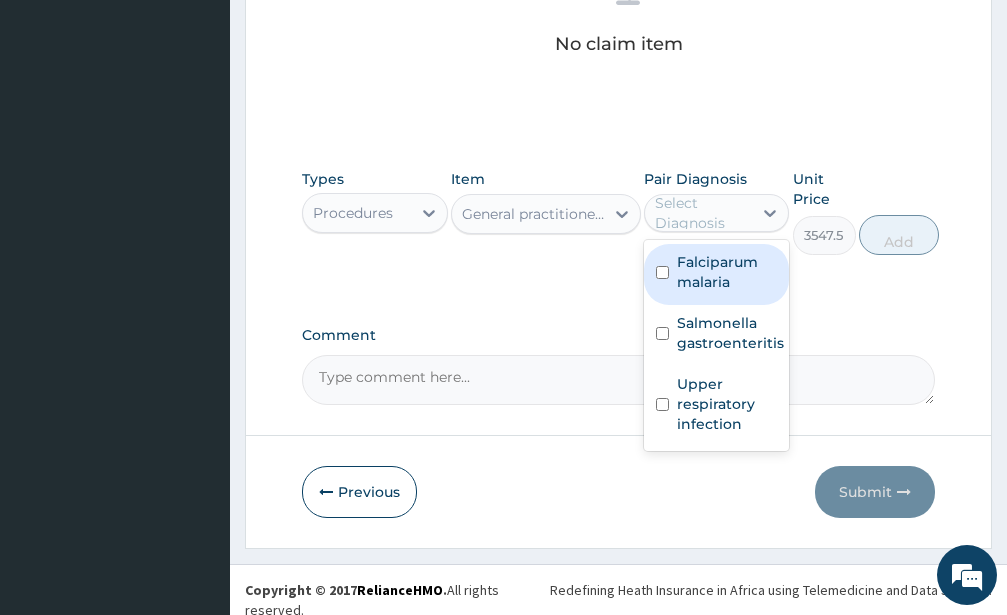 click on "Falciparum malaria" at bounding box center [717, 274] 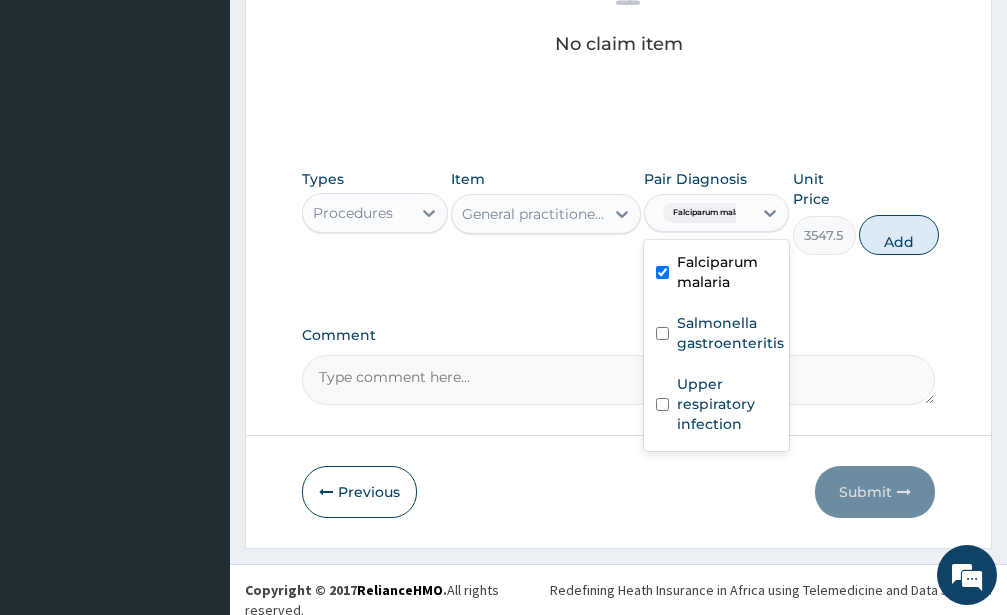 checkbox on "true" 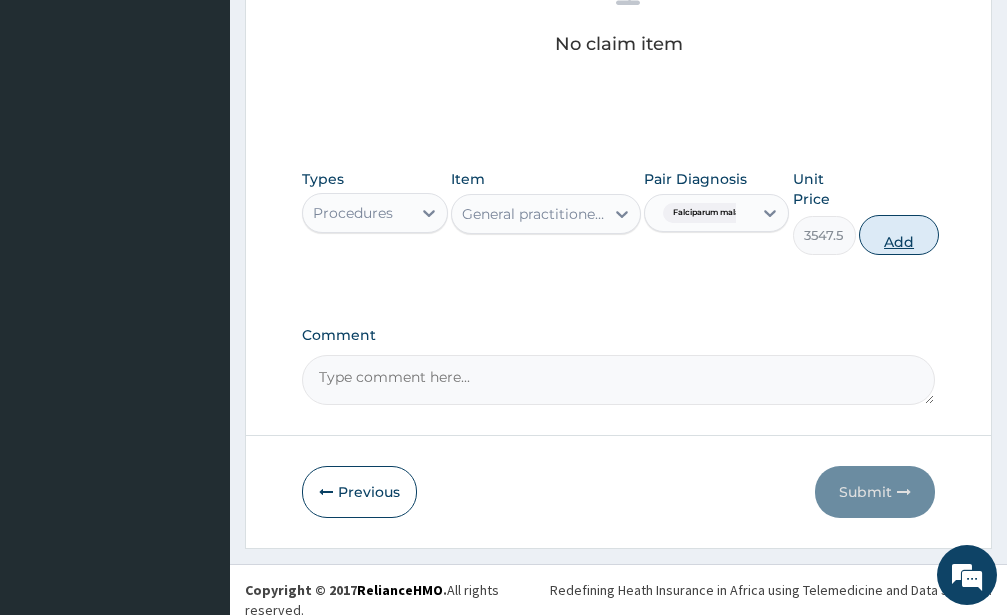 click on "Add" at bounding box center [899, 235] 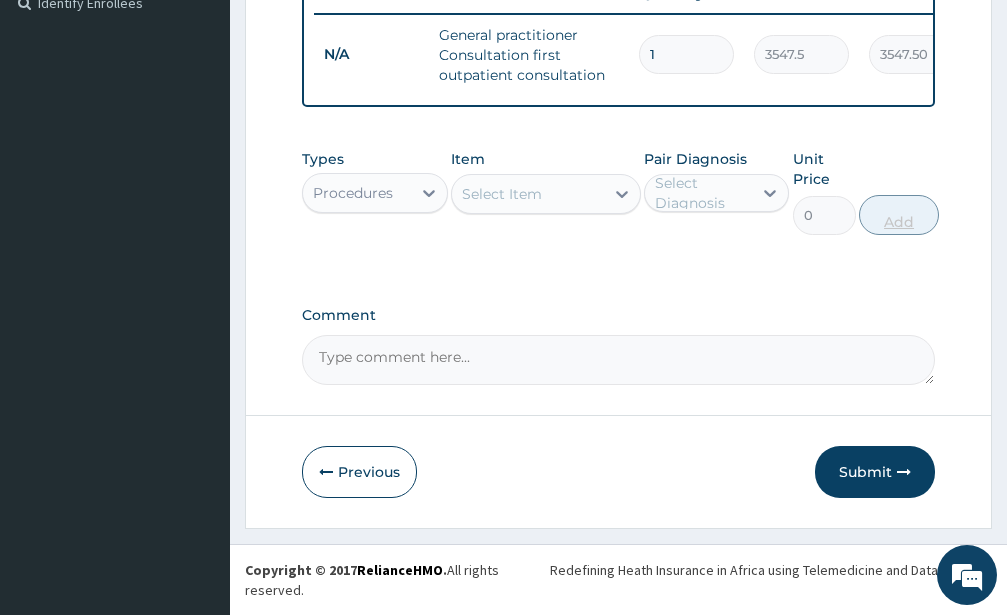 scroll, scrollTop: 564, scrollLeft: 0, axis: vertical 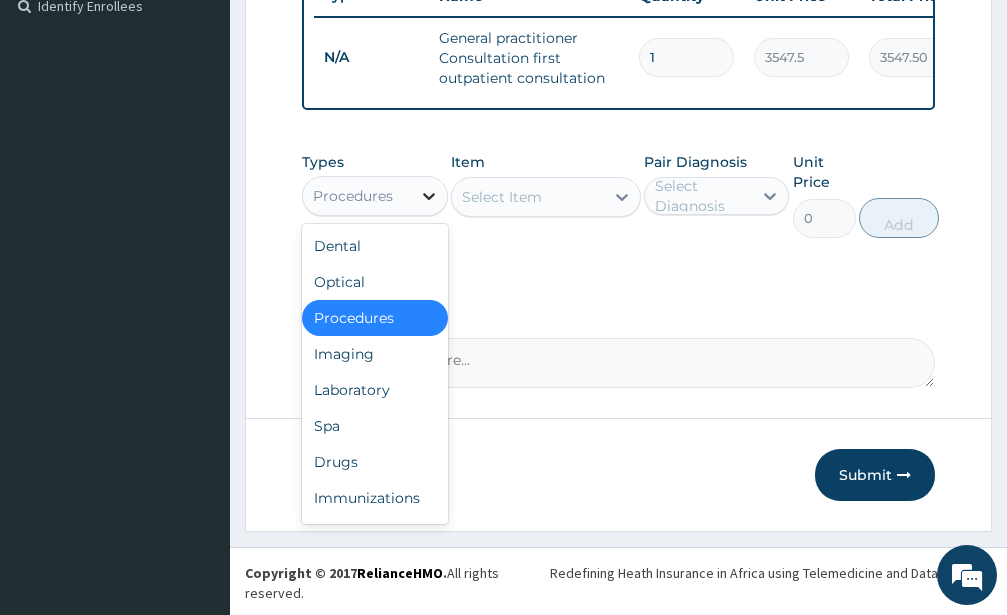 click 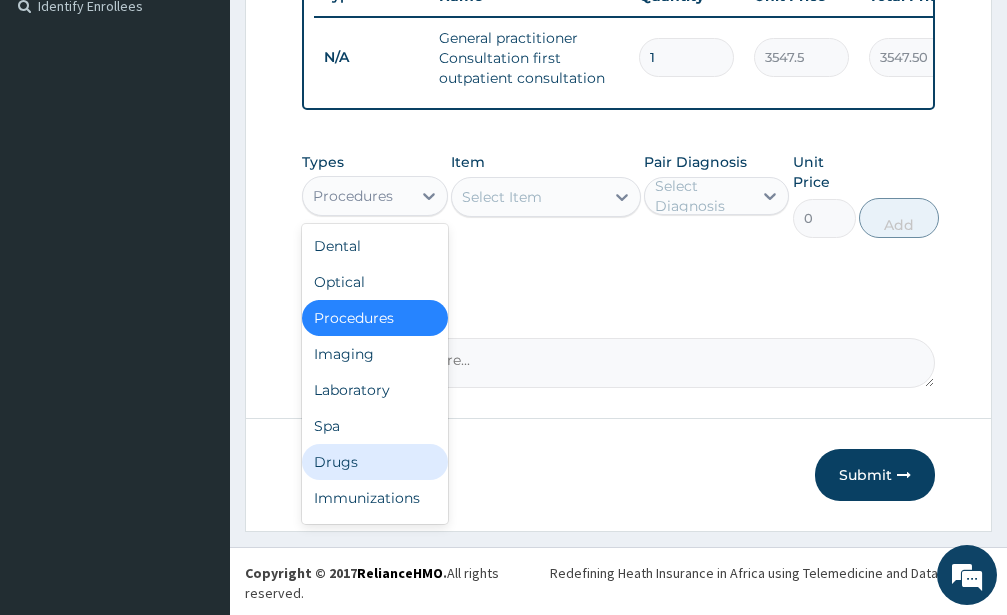 click on "Drugs" at bounding box center [375, 462] 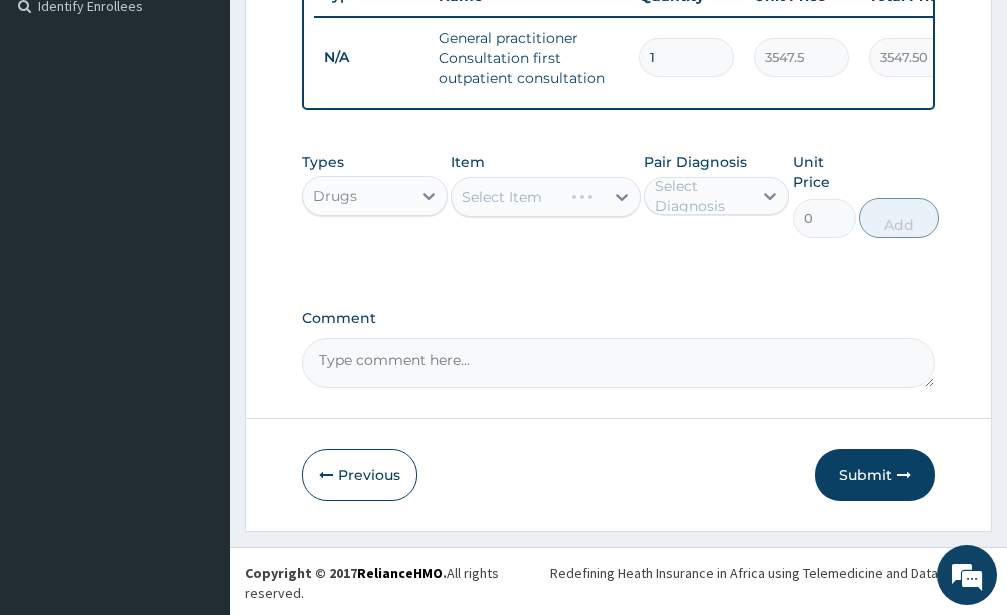 click on "Select Item" at bounding box center (546, 197) 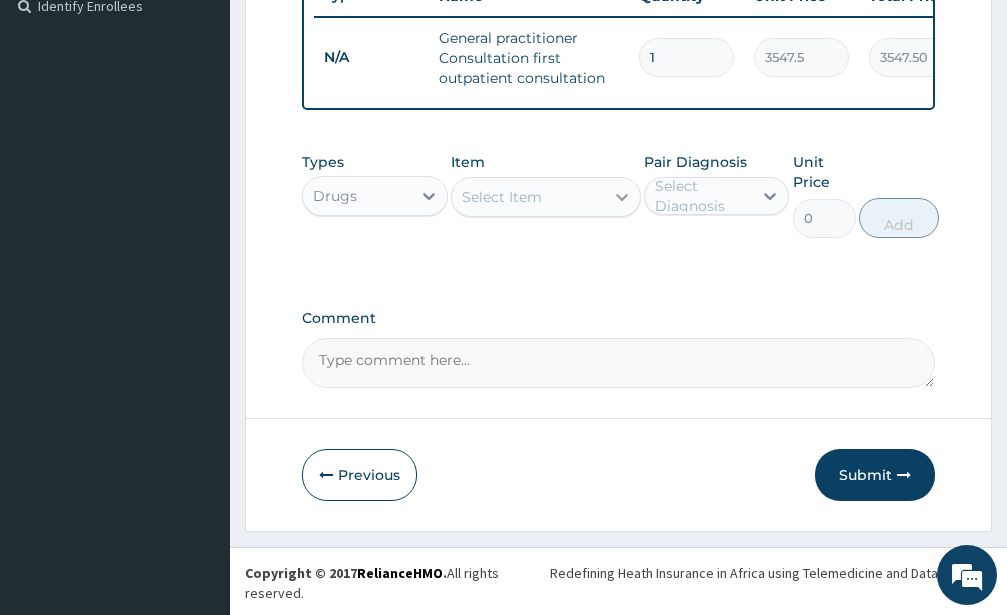click 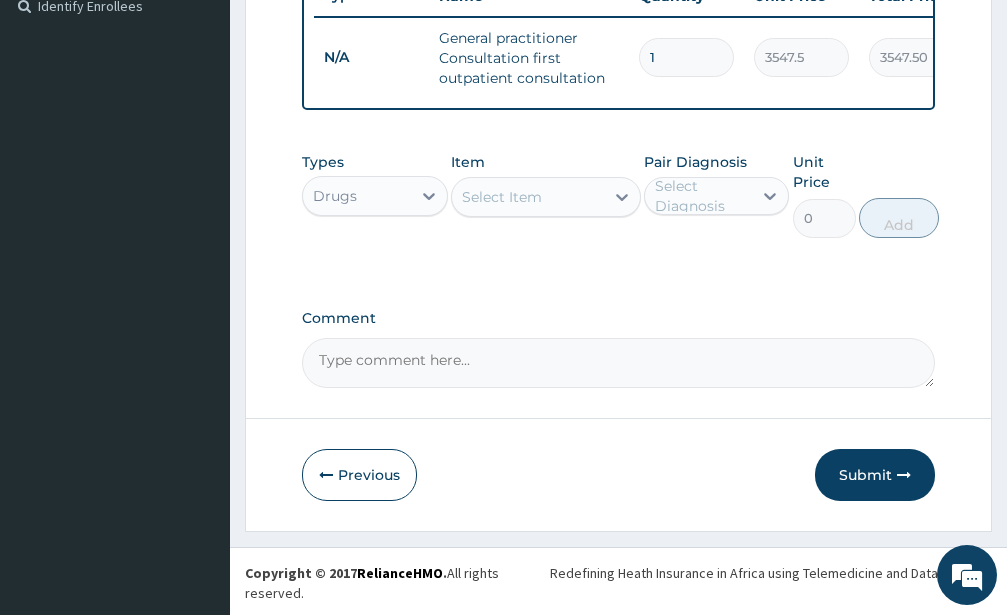 click on "Select Item" at bounding box center [528, 197] 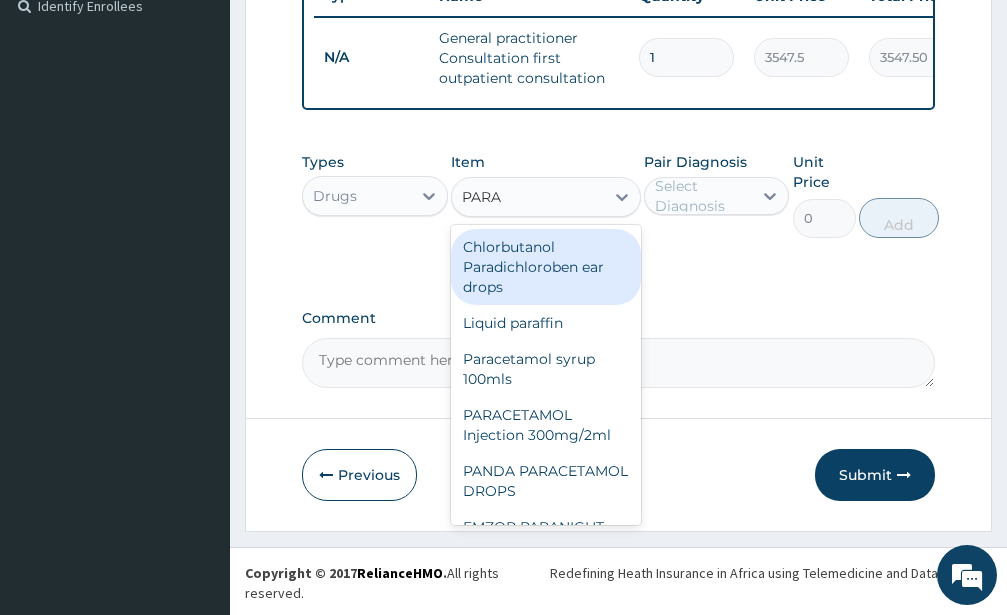 type on "PARAC" 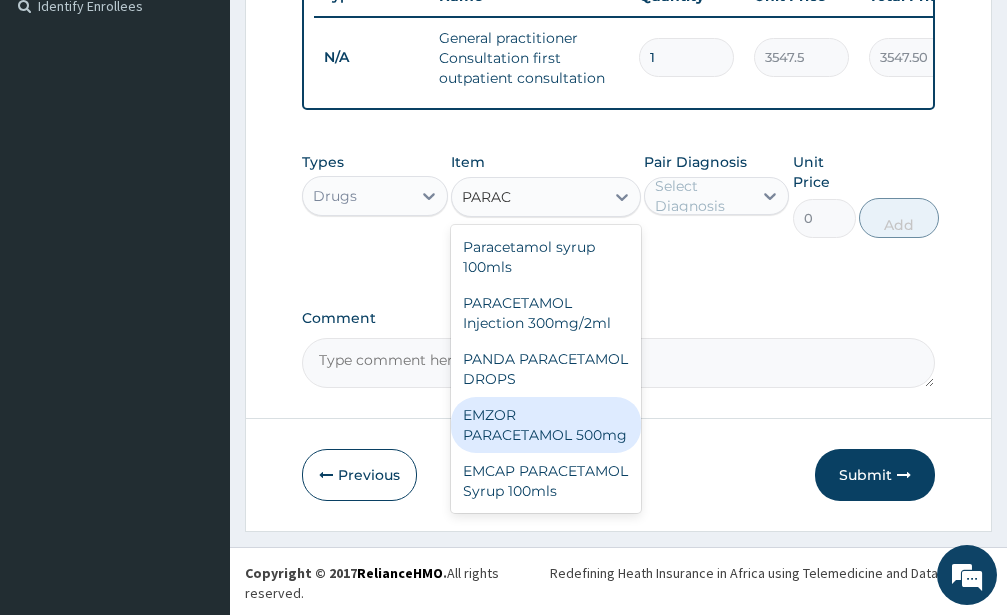 click on "EMZOR PARACETAMOL 500mg" at bounding box center [546, 425] 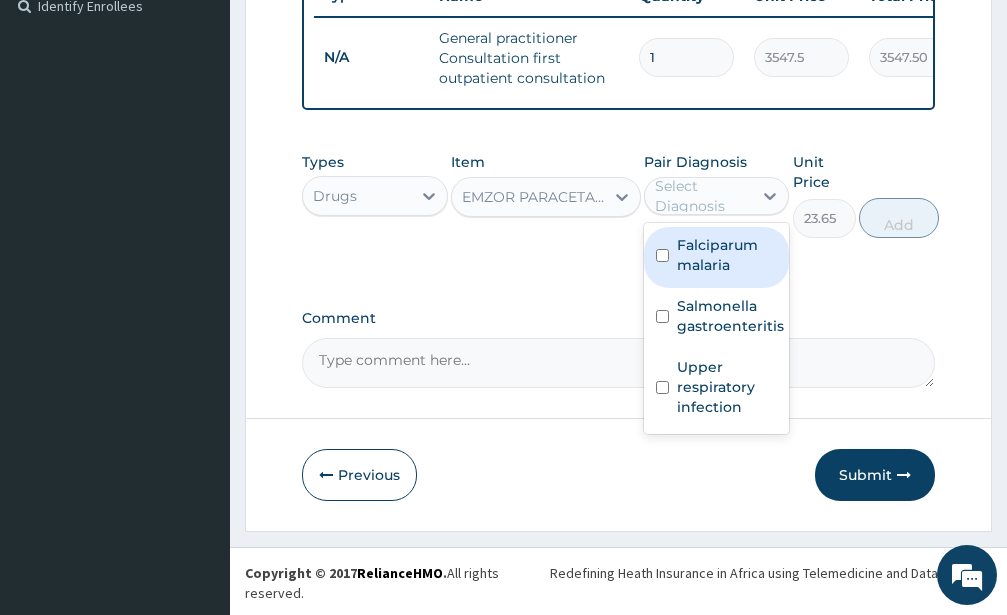 click on "Select Diagnosis" at bounding box center [703, 196] 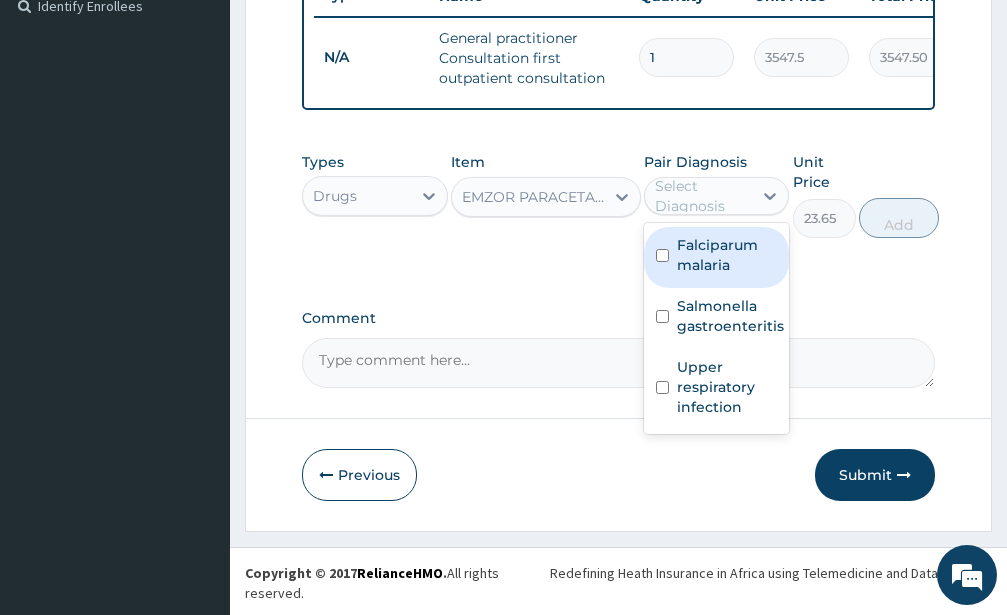 drag, startPoint x: 664, startPoint y: 271, endPoint x: 741, endPoint y: 265, distance: 77.23341 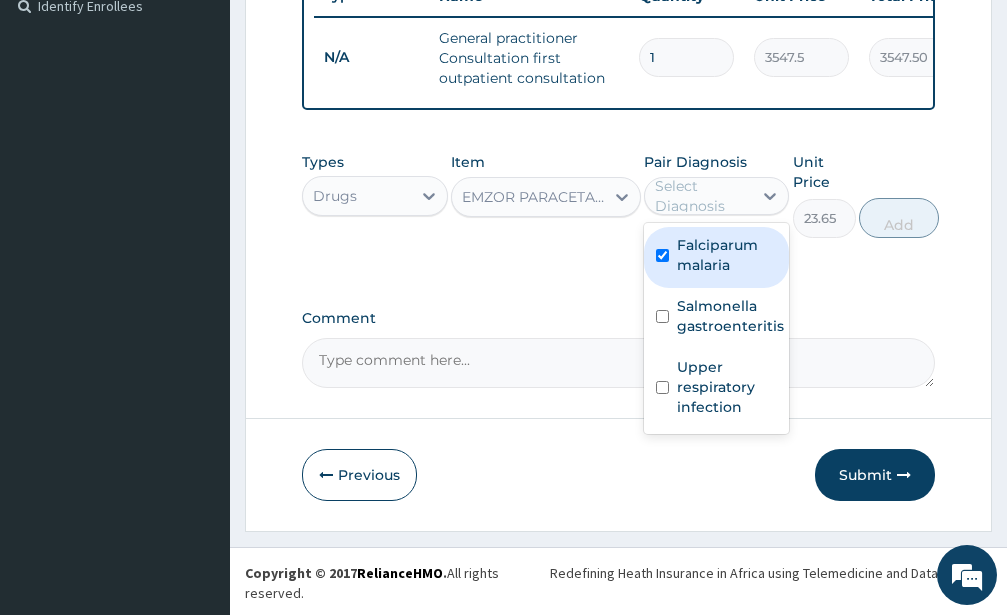 checkbox on "true" 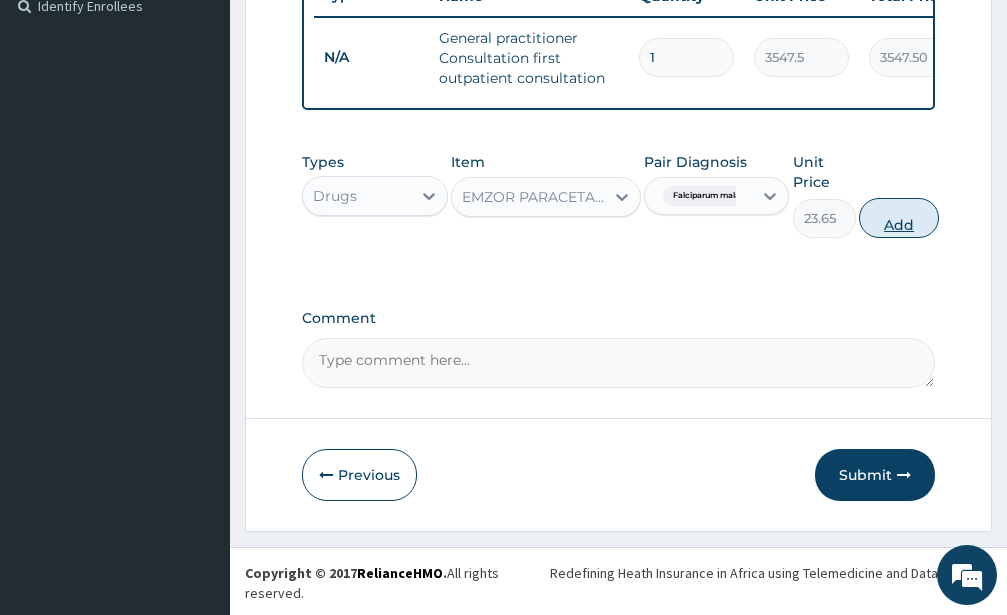 click on "Add" at bounding box center [899, 218] 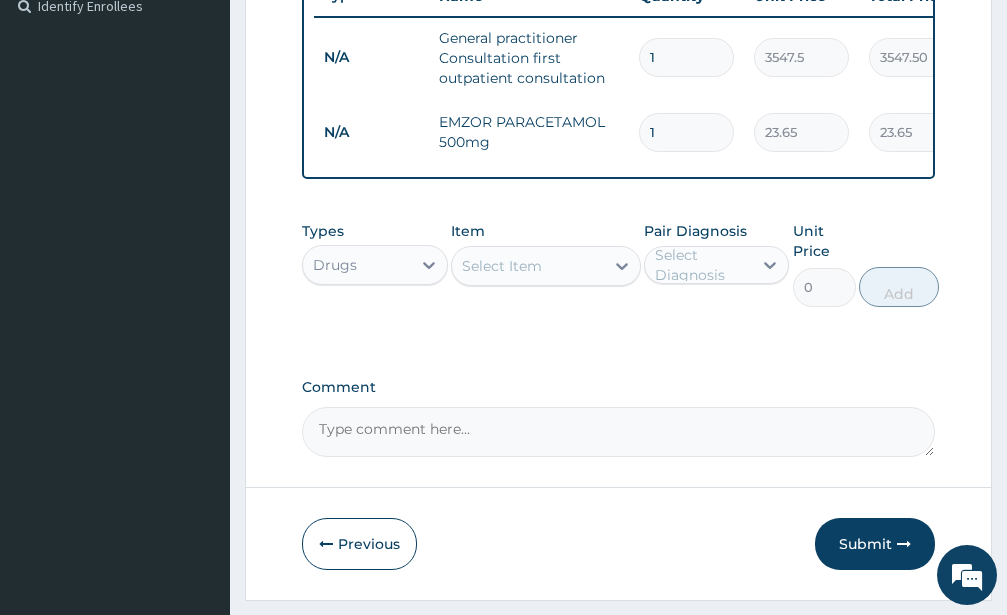 type on "18" 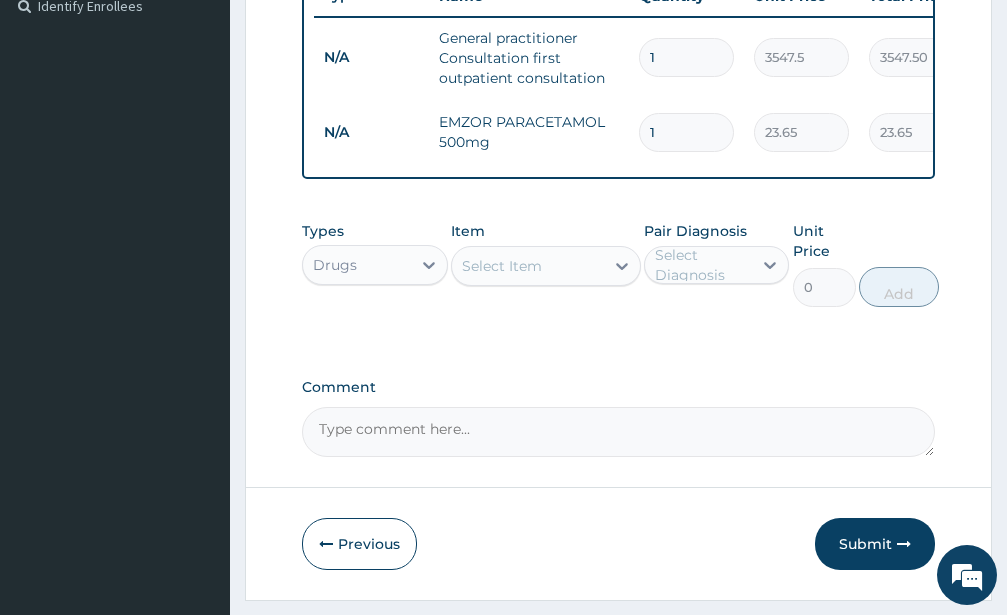 type on "425.70" 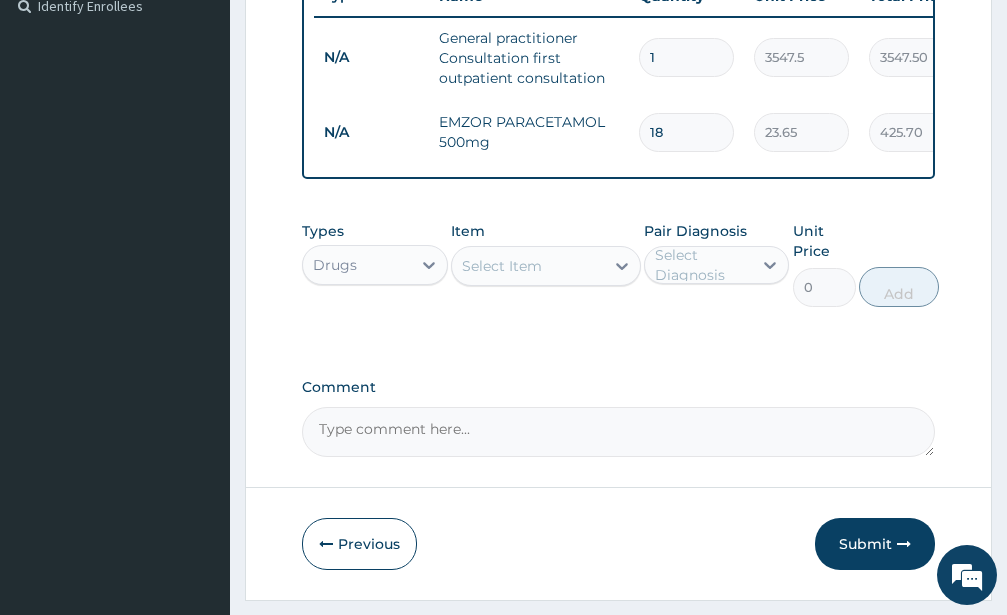 type on "18" 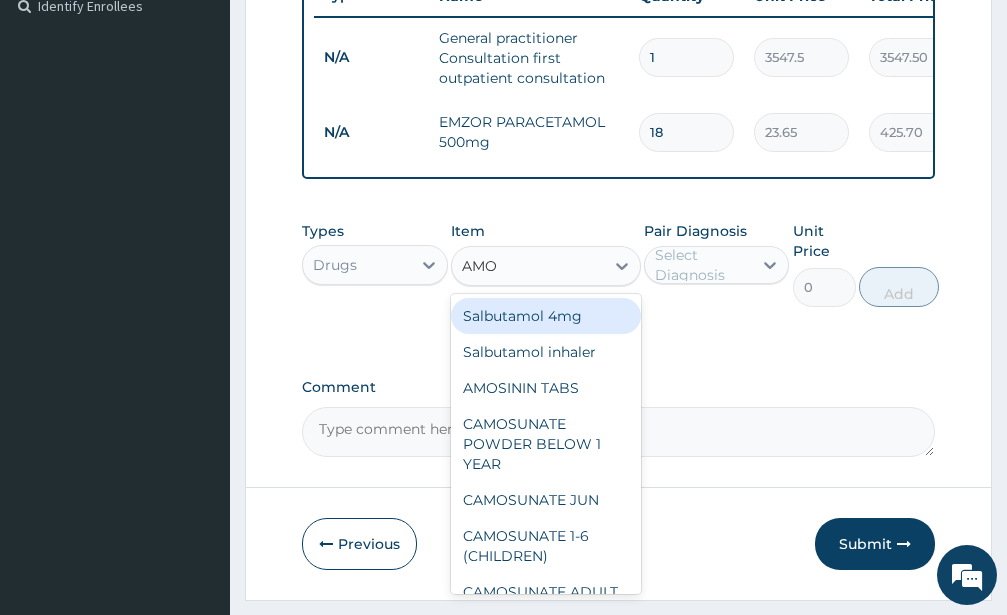 type on "AMOX" 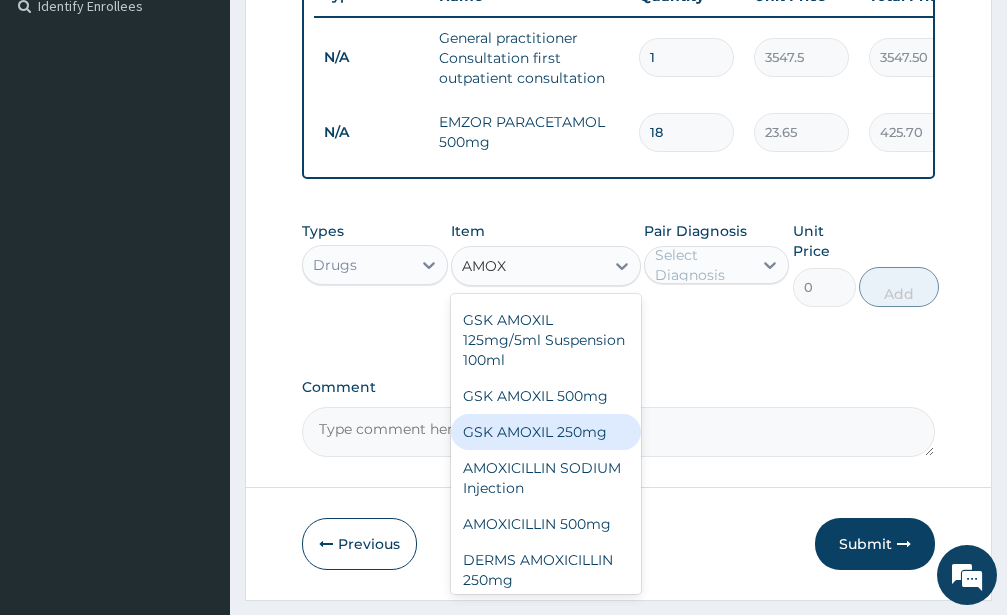 scroll, scrollTop: 116, scrollLeft: 0, axis: vertical 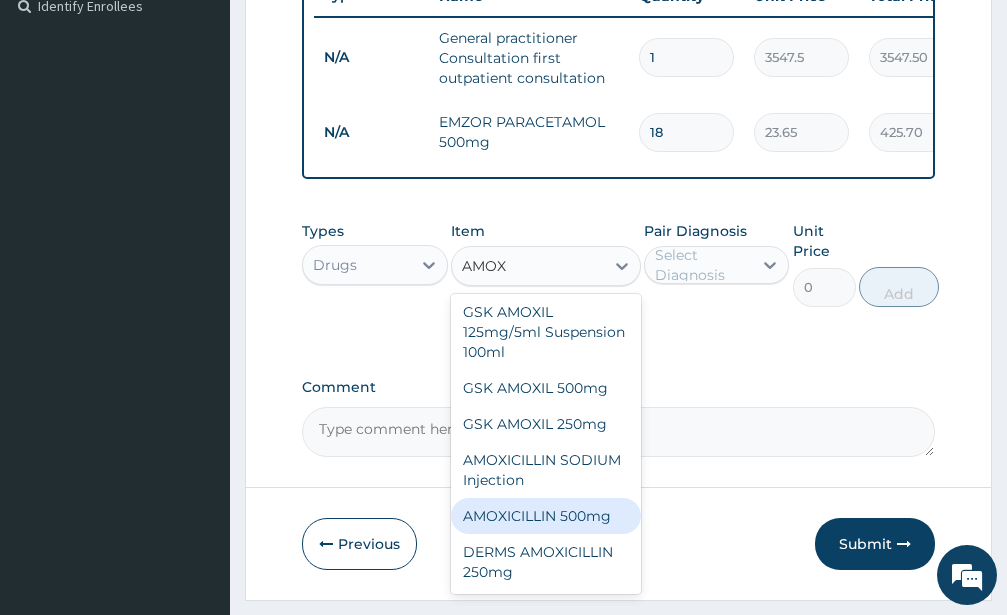 click on "AMOXICILLIN 500mg" at bounding box center [546, 516] 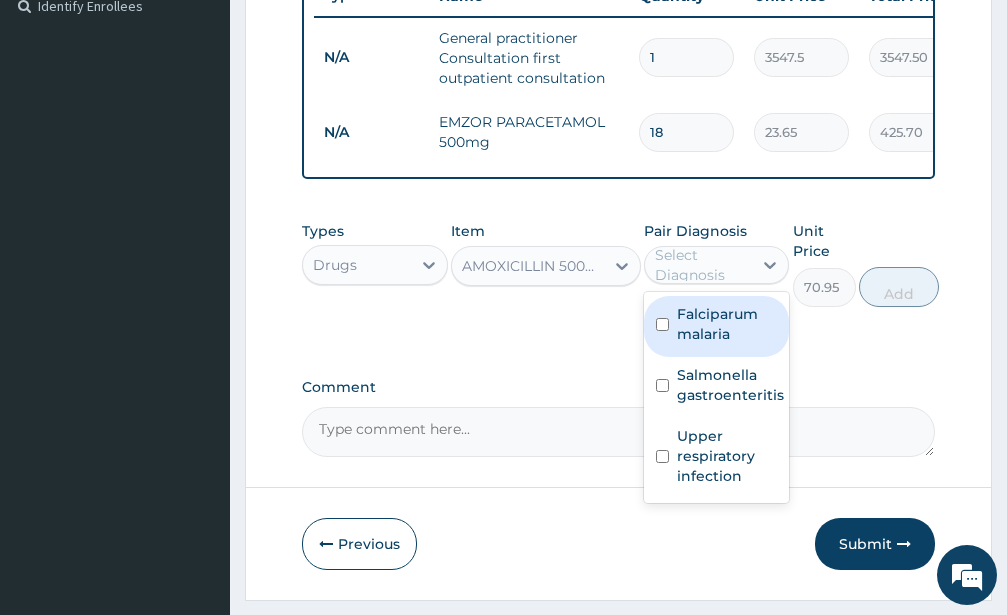 click on "Select Diagnosis" at bounding box center (703, 265) 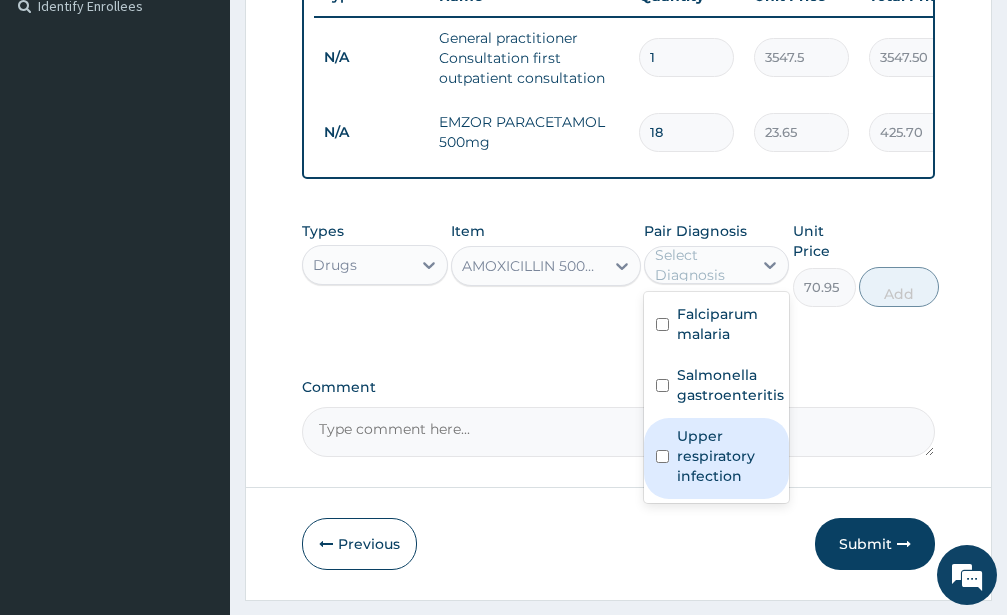 click at bounding box center [662, 456] 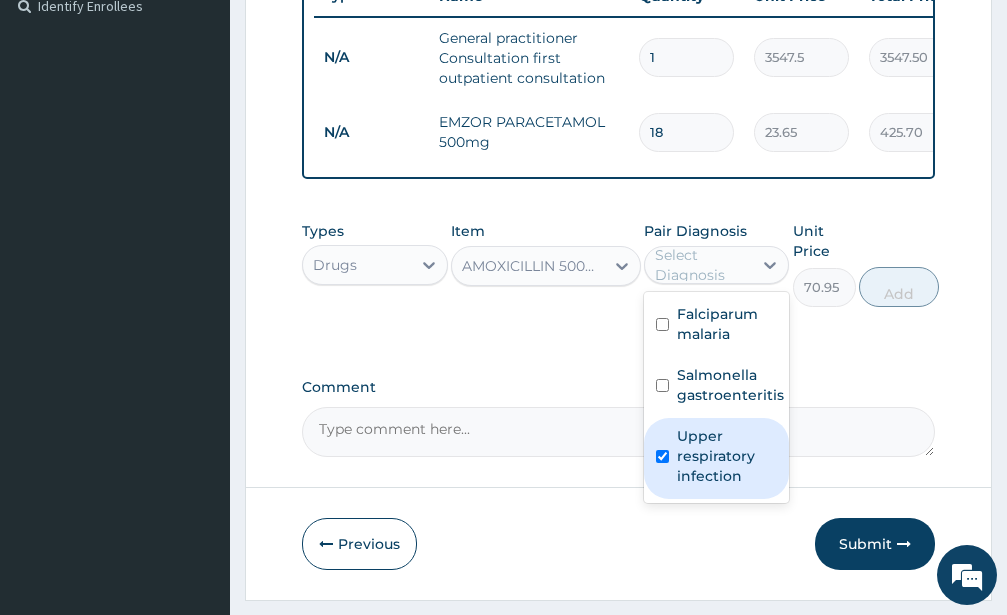 checkbox on "true" 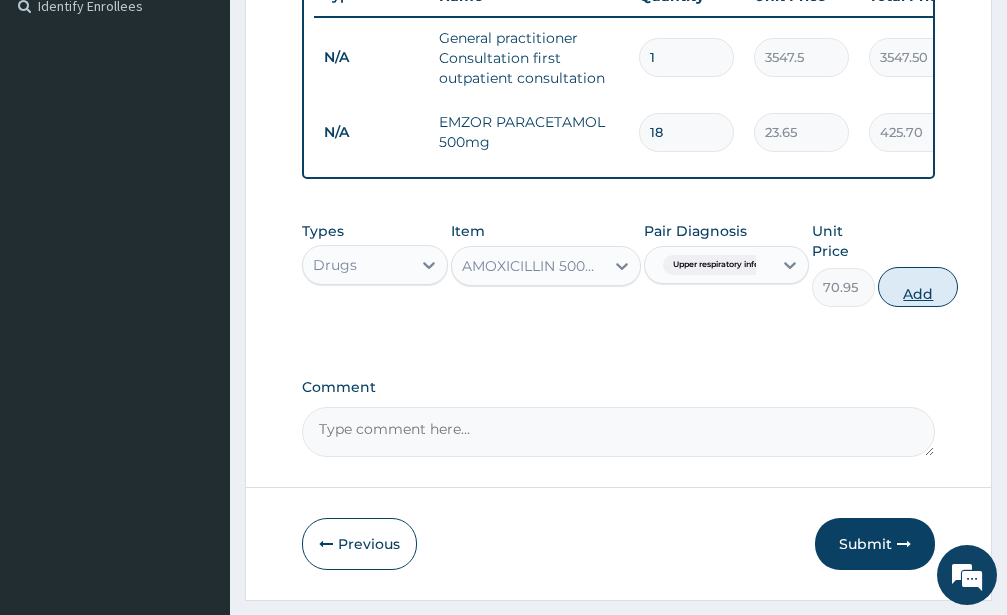 click on "Add" at bounding box center (918, 287) 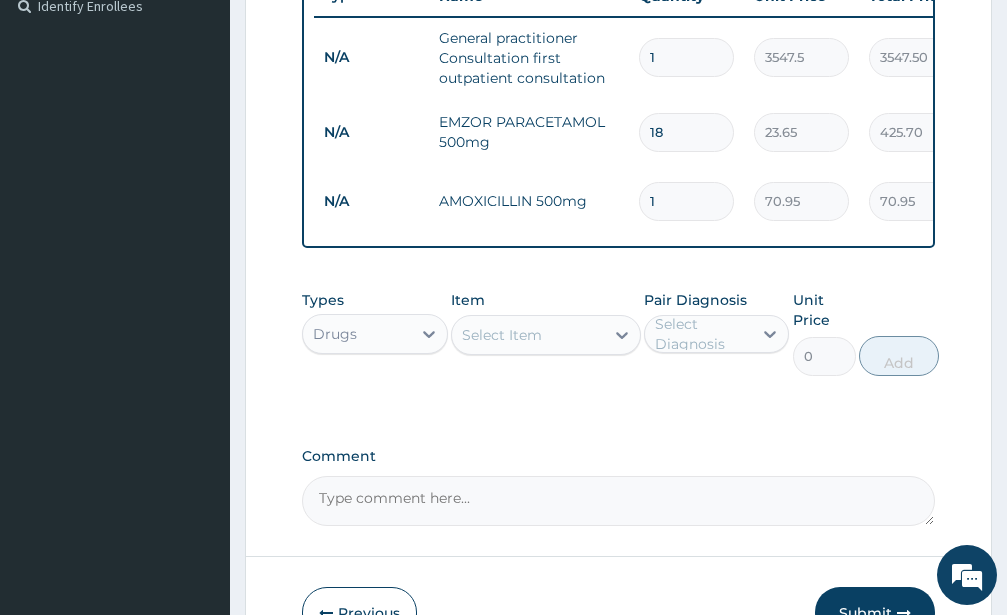 type on "10" 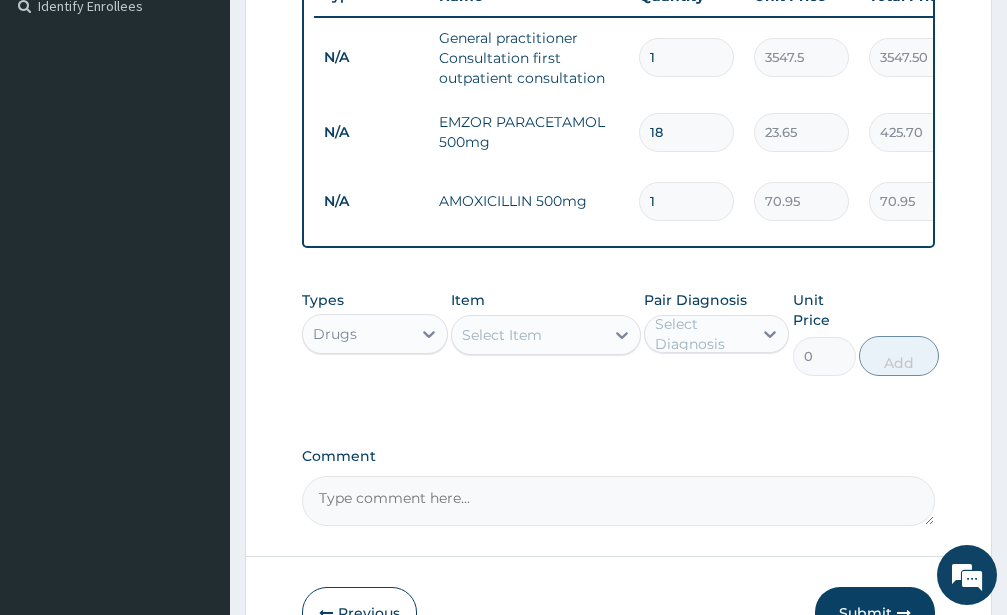 type on "709.50" 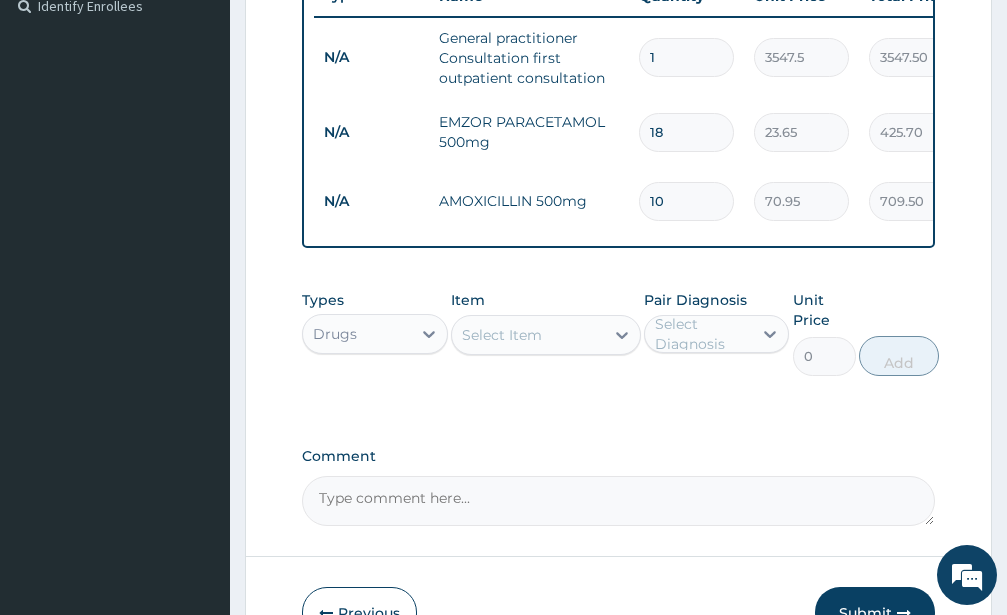 type on "10" 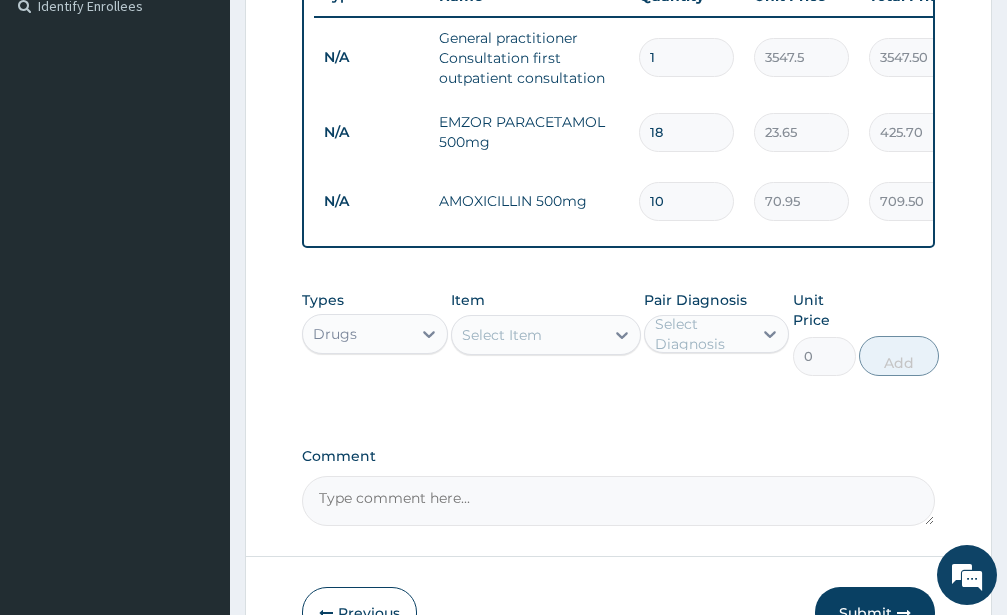click on "Select Item" at bounding box center [502, 335] 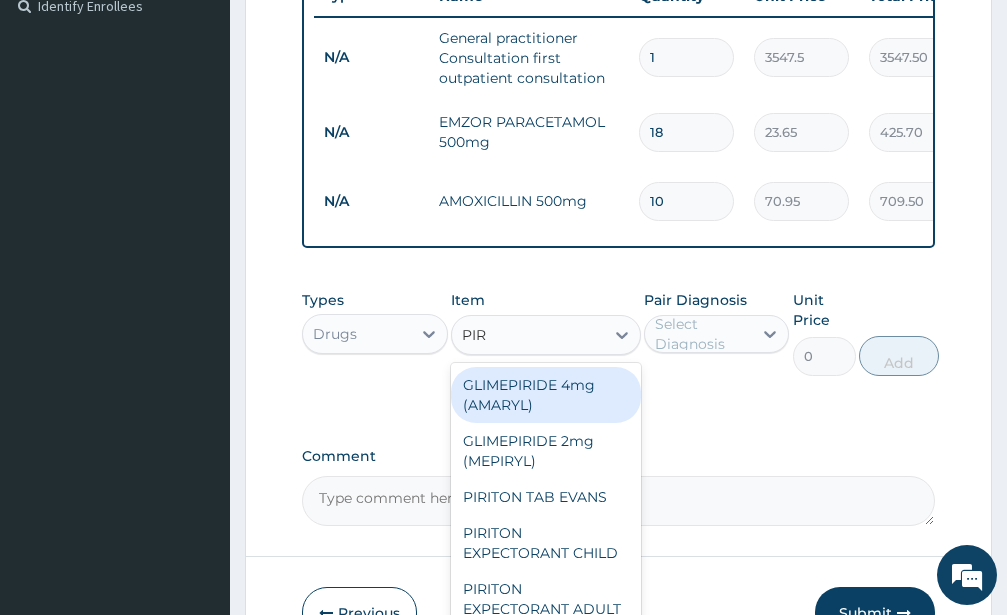 type on "PIRI" 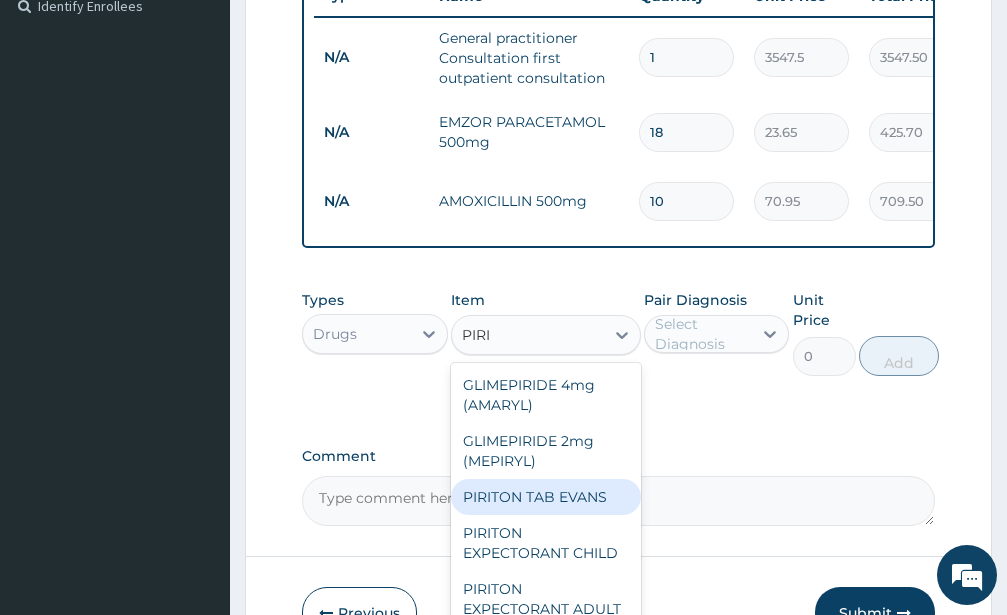 click on "PIRITON TAB EVANS" at bounding box center [546, 497] 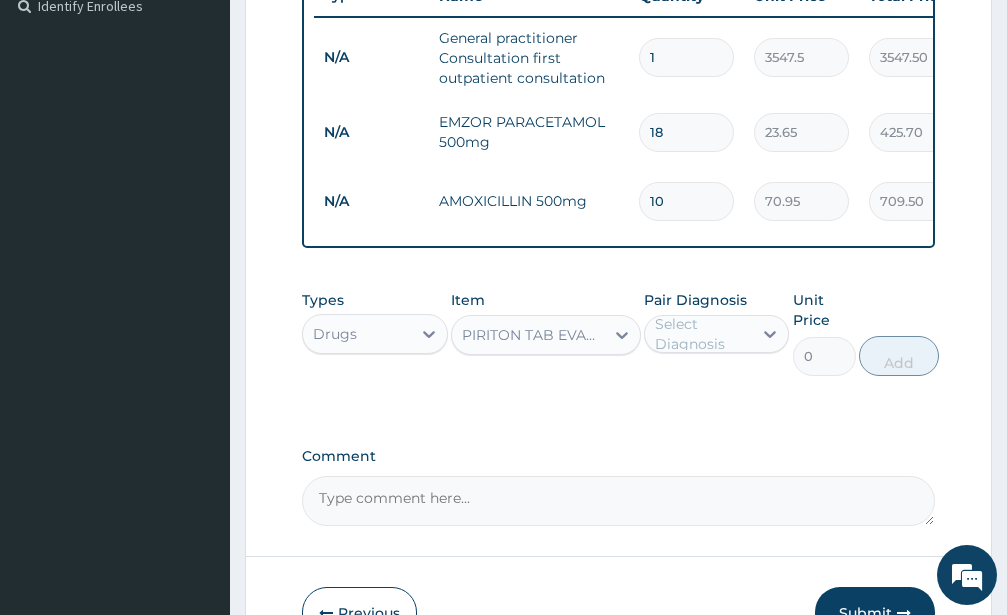 type 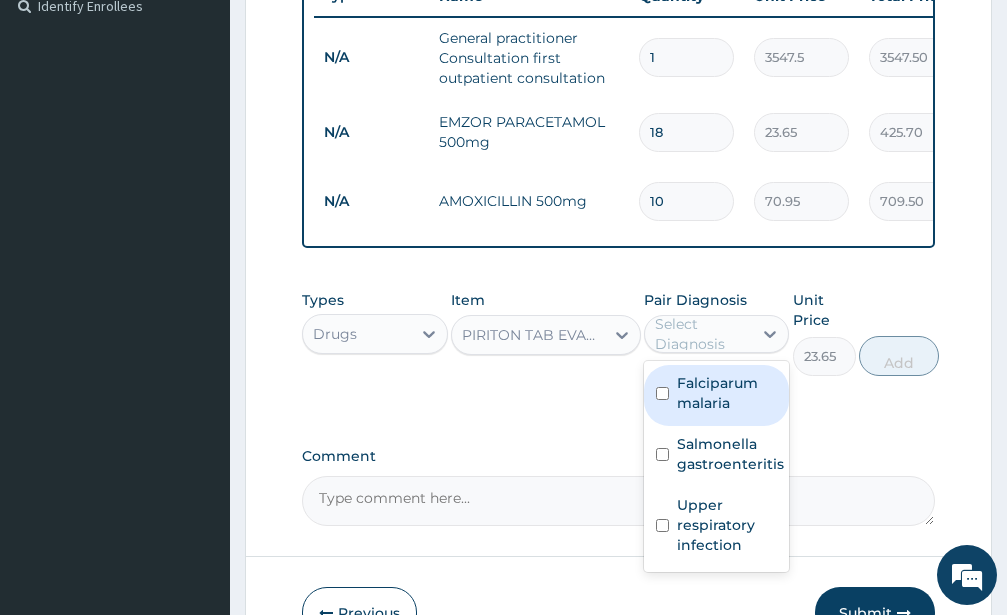 click on "Select Diagnosis" at bounding box center [703, 334] 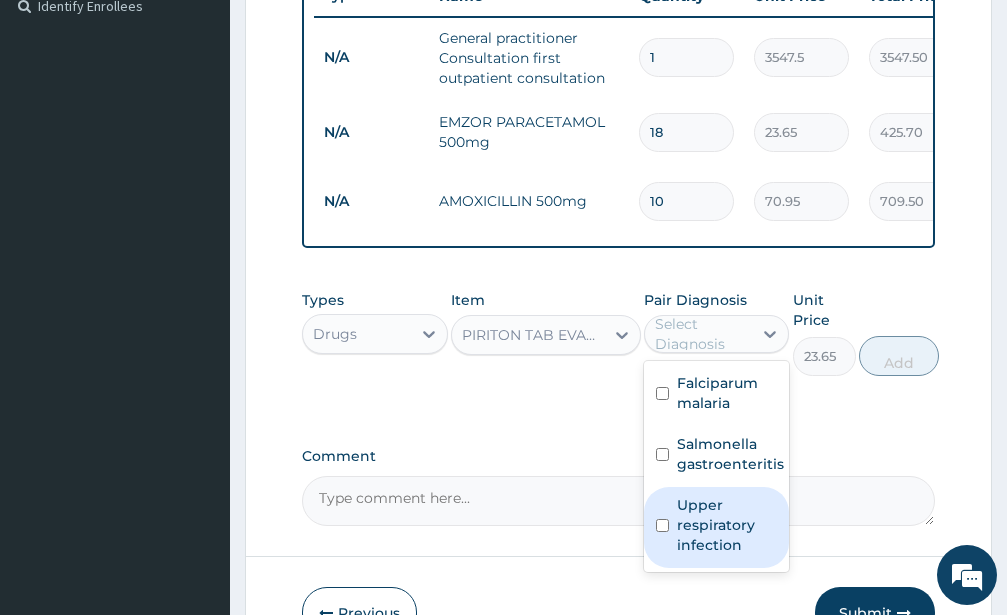 click at bounding box center (662, 525) 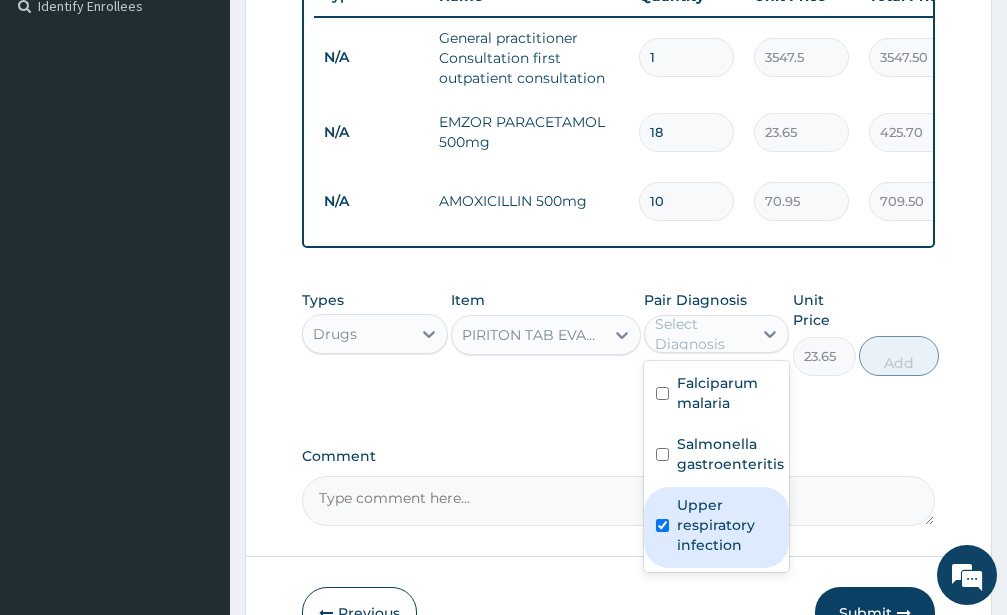 checkbox on "true" 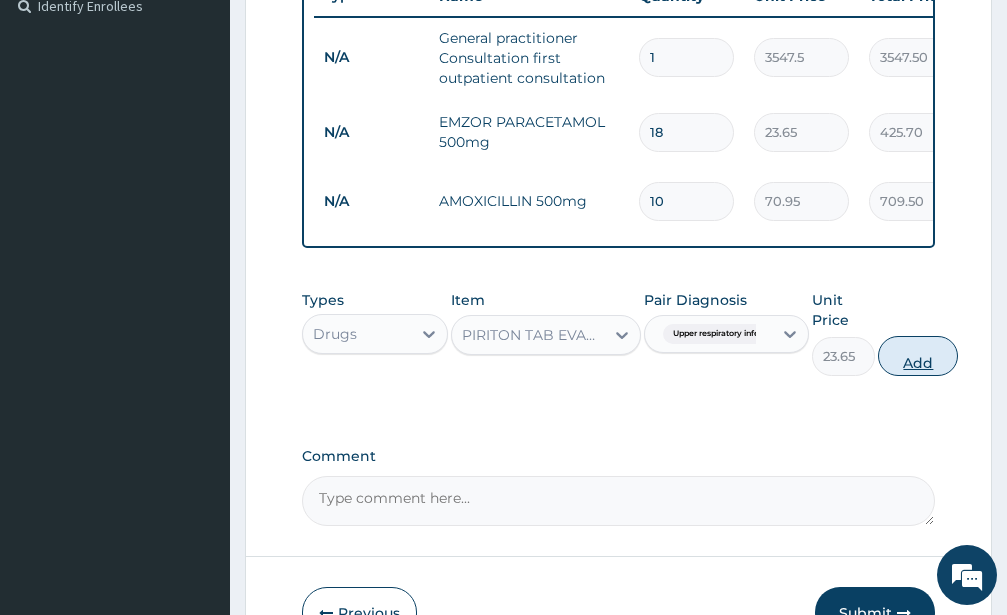 click on "Add" at bounding box center (918, 356) 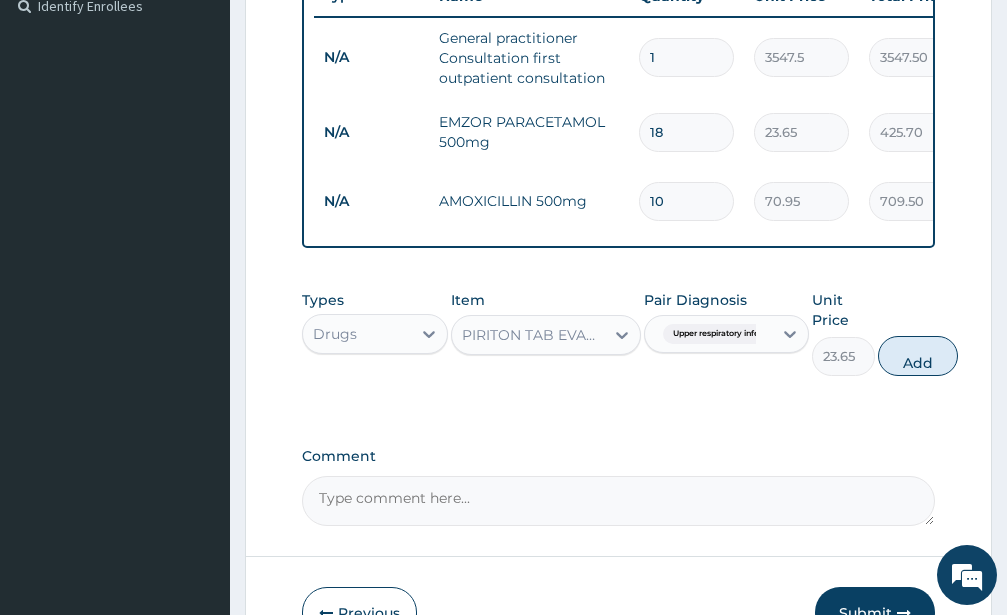 type on "0" 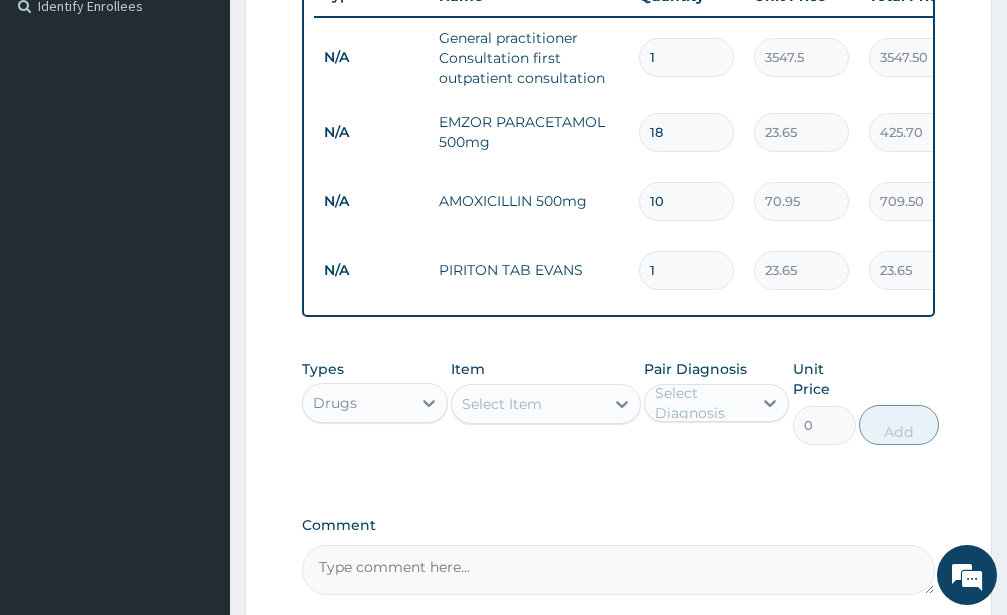 type 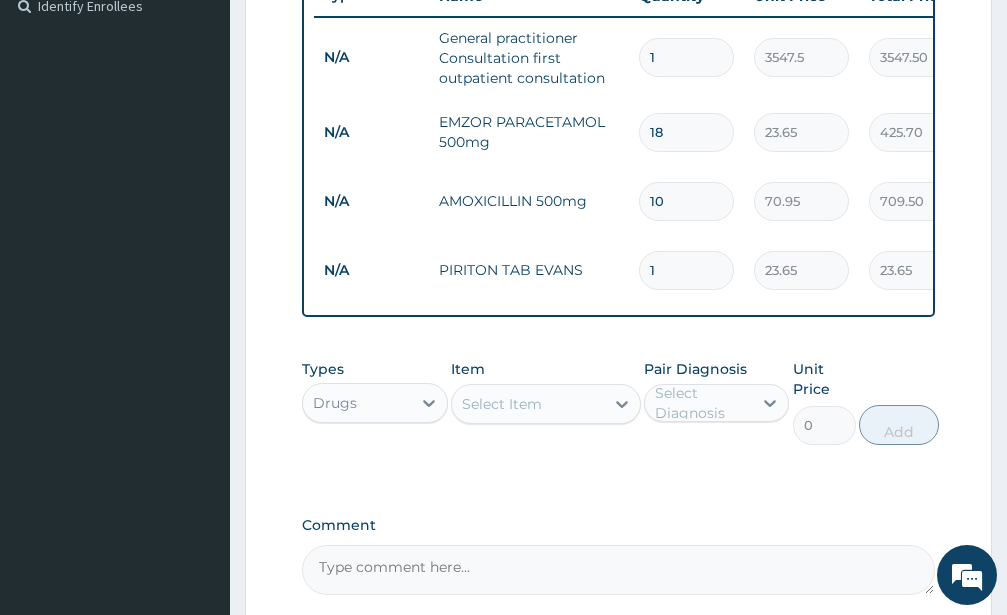 type on "0.00" 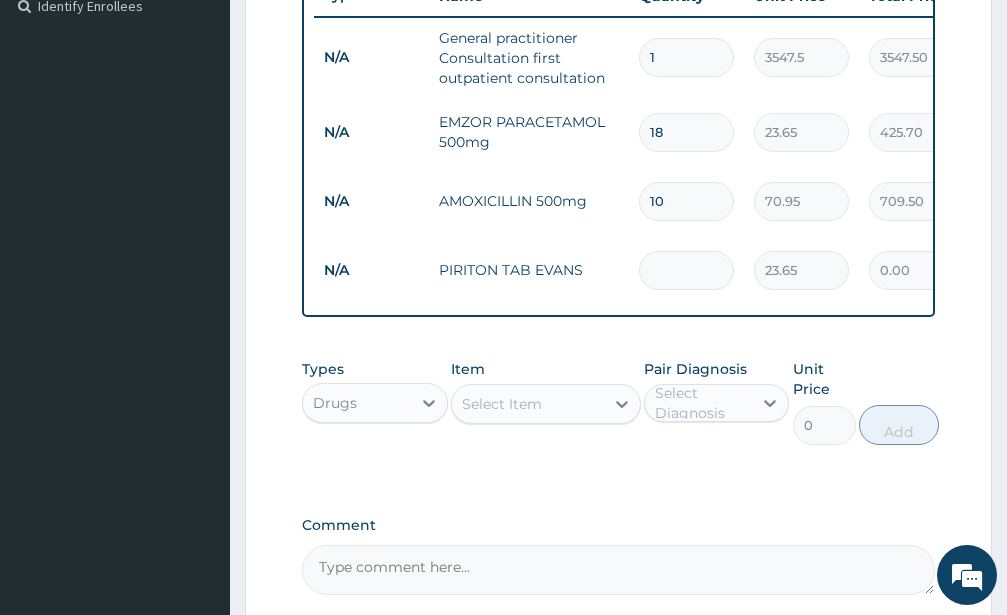 type on "5" 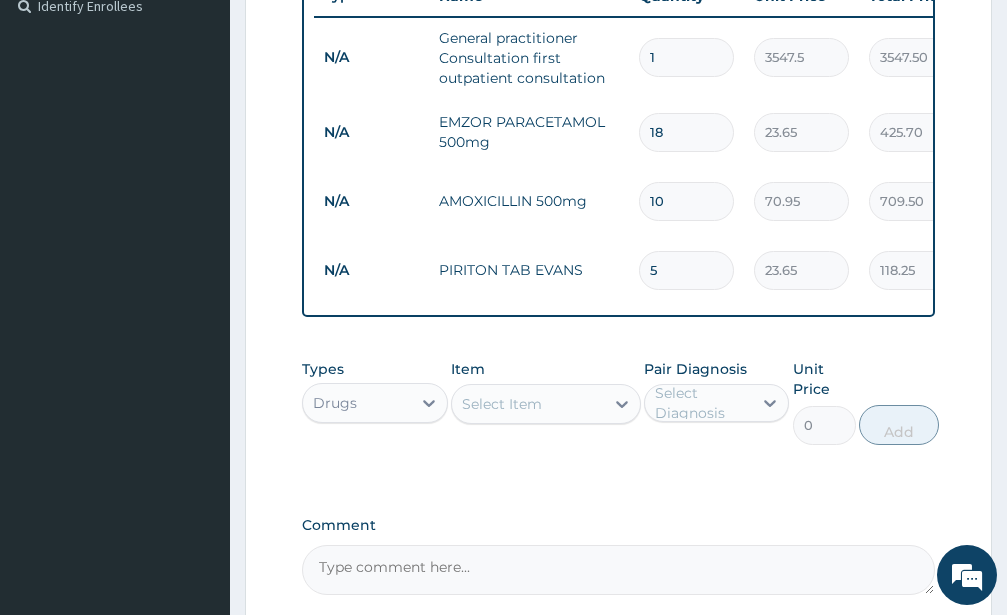 type on "5" 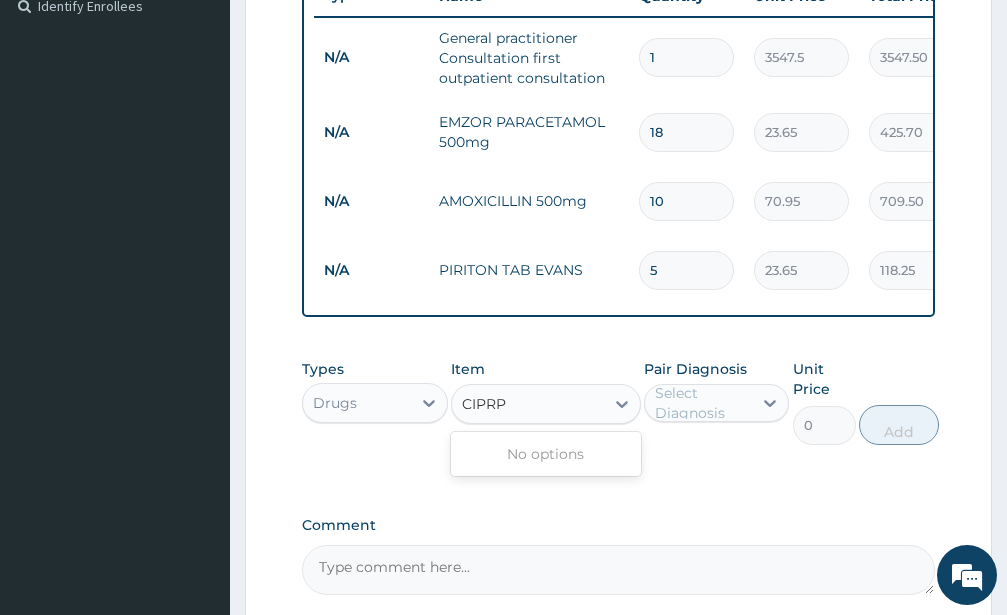 type on "CIPR" 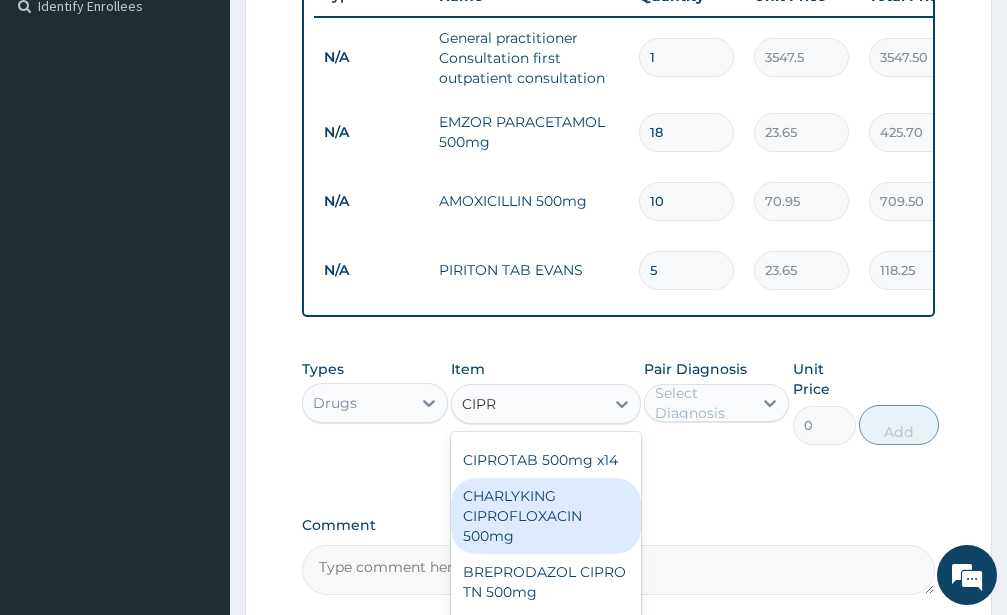 scroll, scrollTop: 68, scrollLeft: 0, axis: vertical 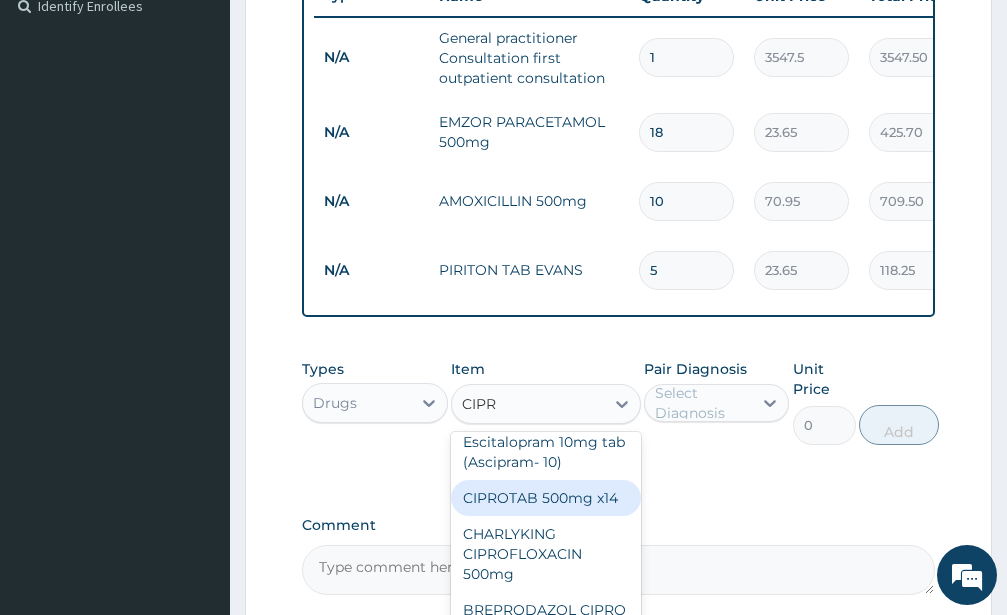 click on "CIPROTAB 500mg x14" at bounding box center [546, 498] 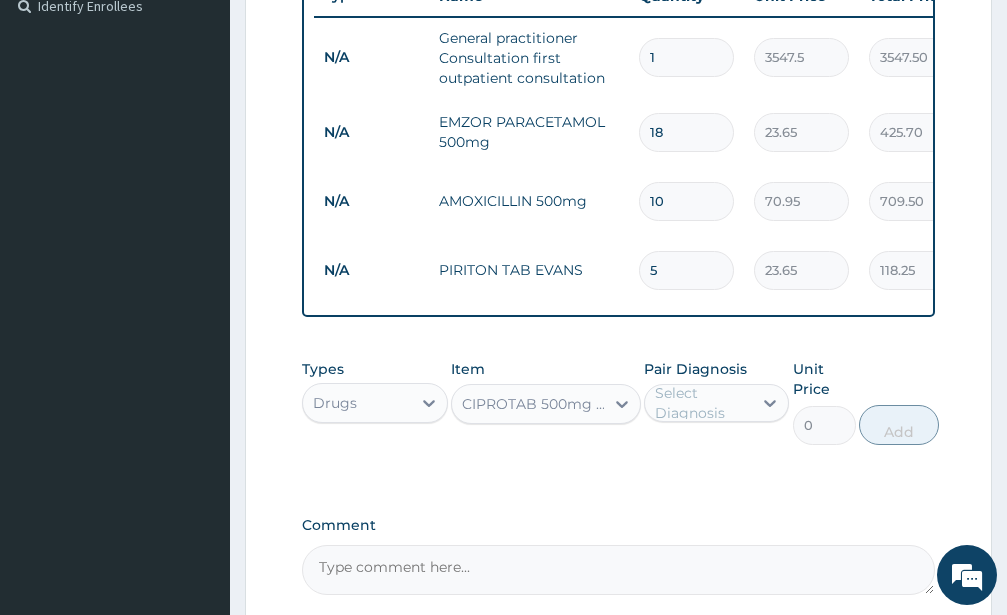 type 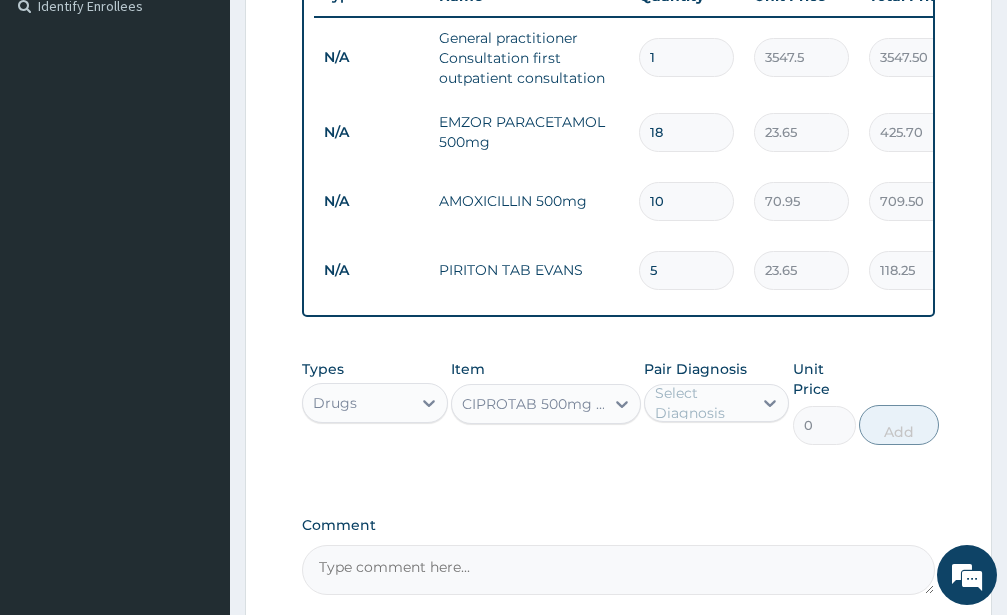 type on "319.275" 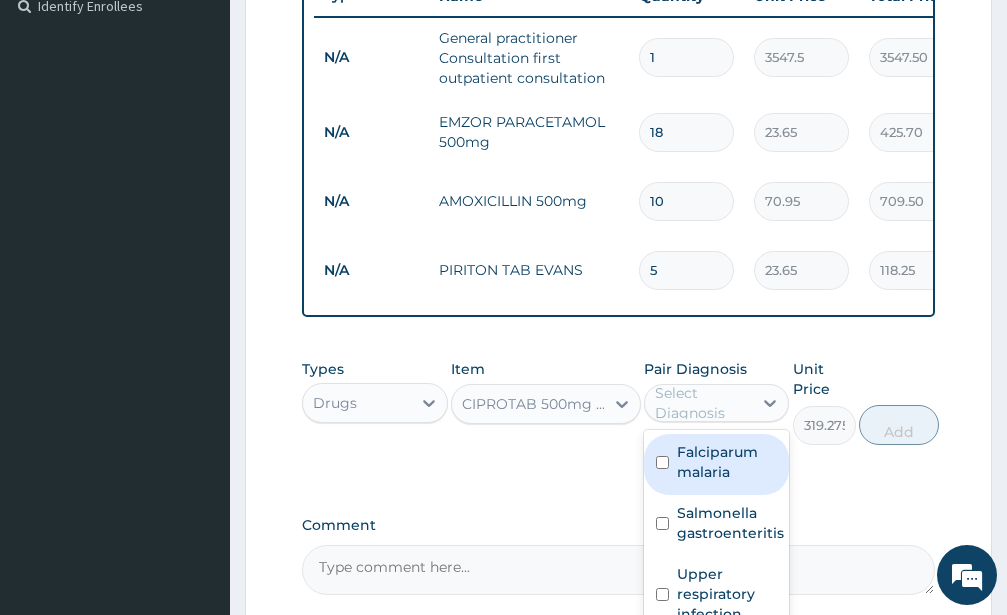 click on "Select Diagnosis" at bounding box center (703, 403) 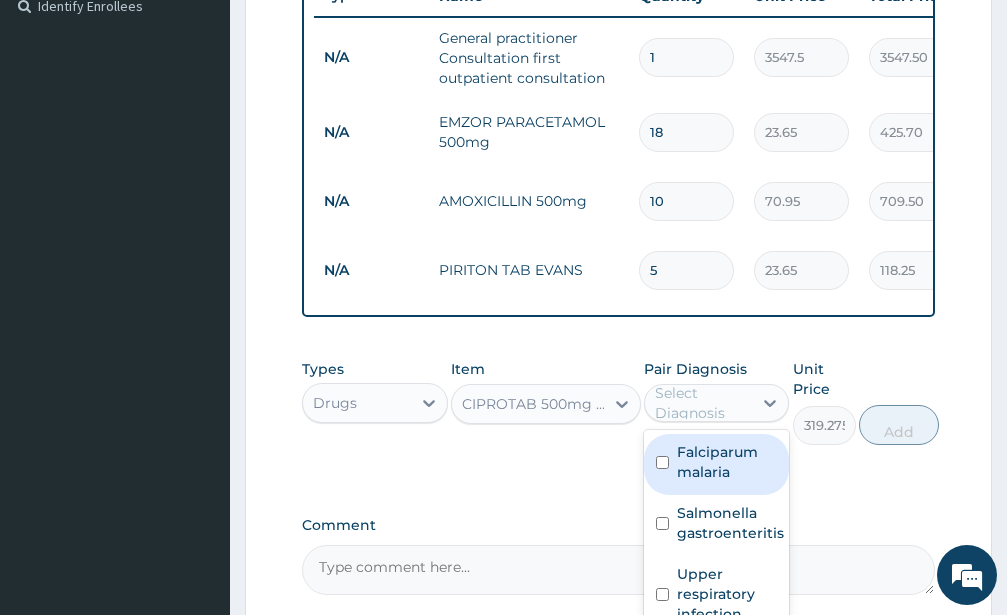 click at bounding box center [662, 462] 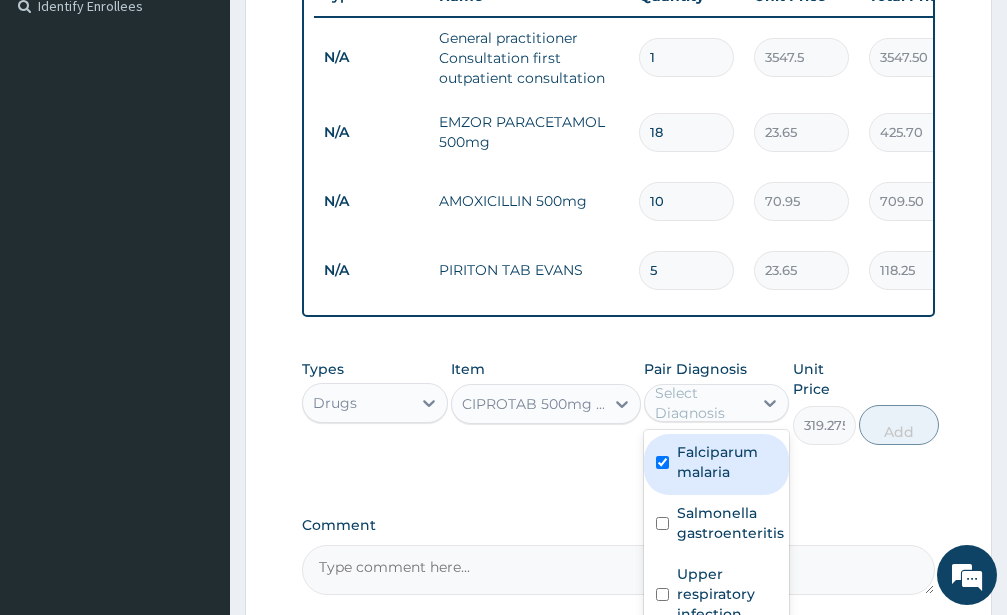 checkbox on "true" 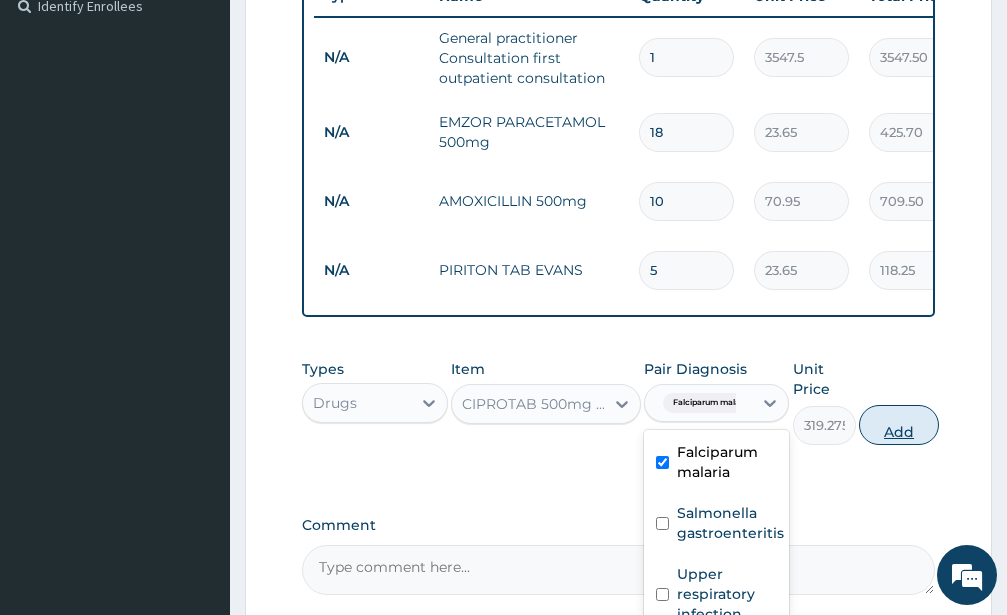 click on "Add" at bounding box center (899, 425) 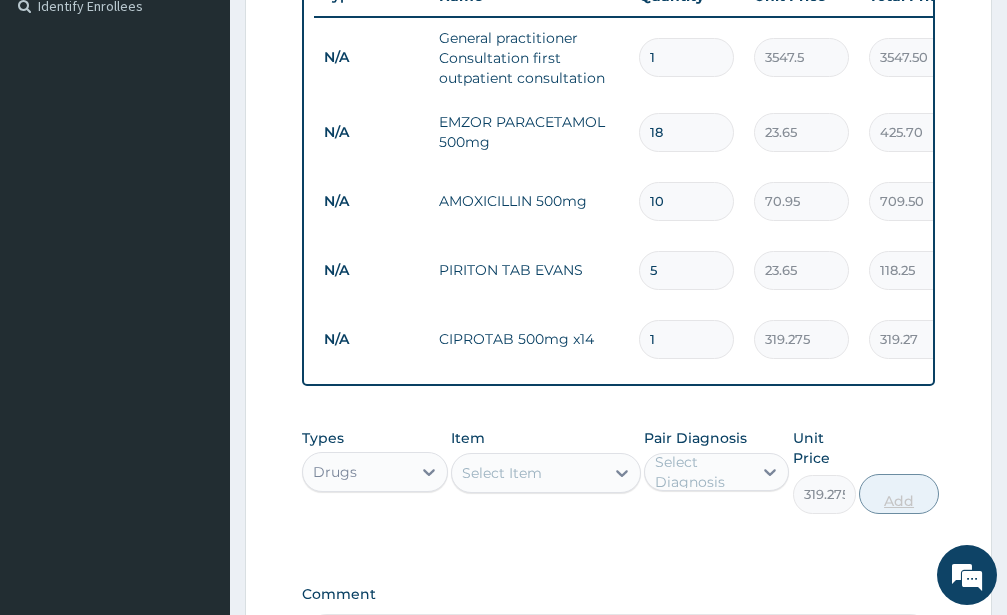 type on "0" 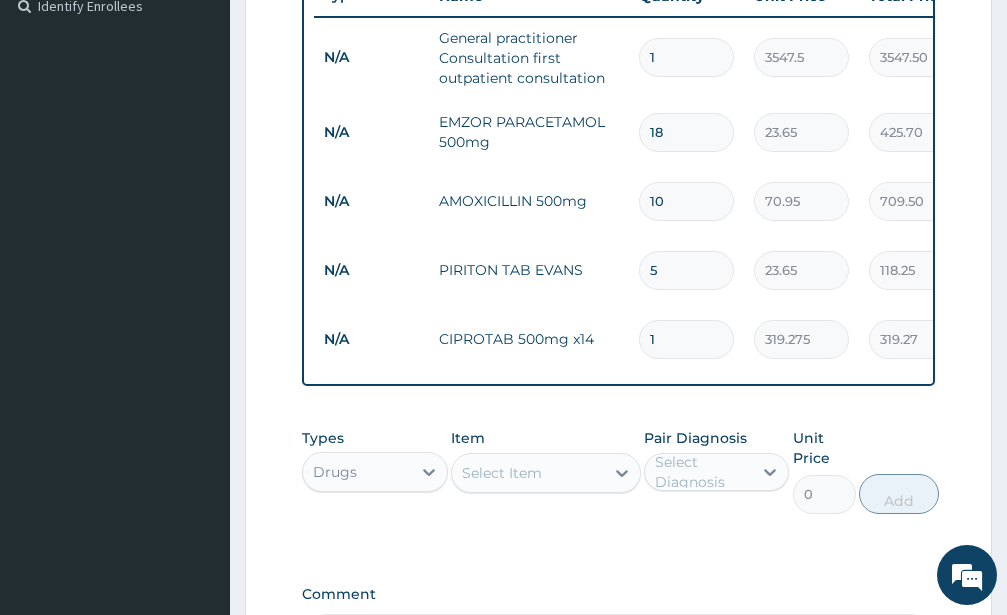 type 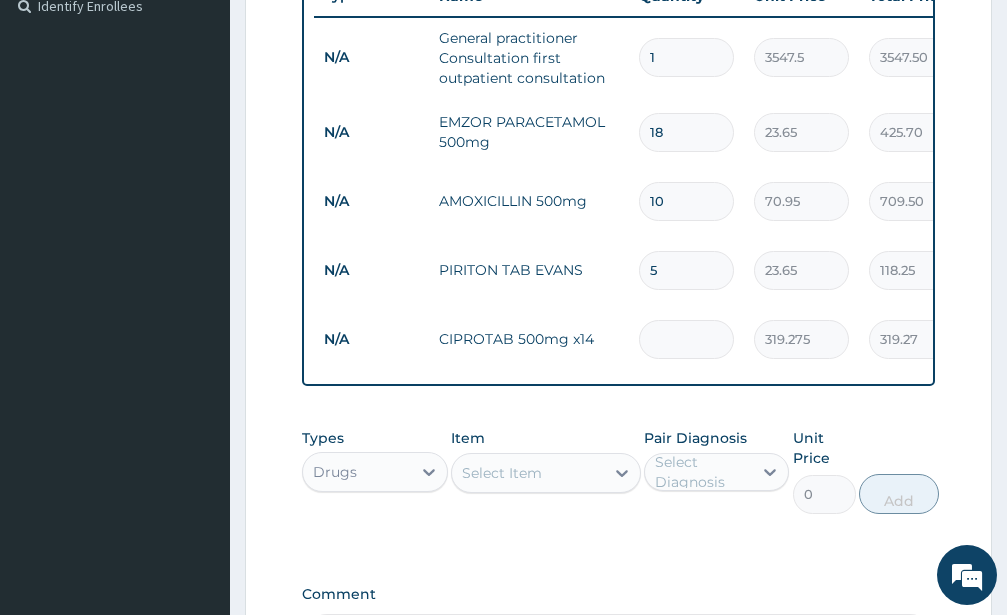 type on "0.00" 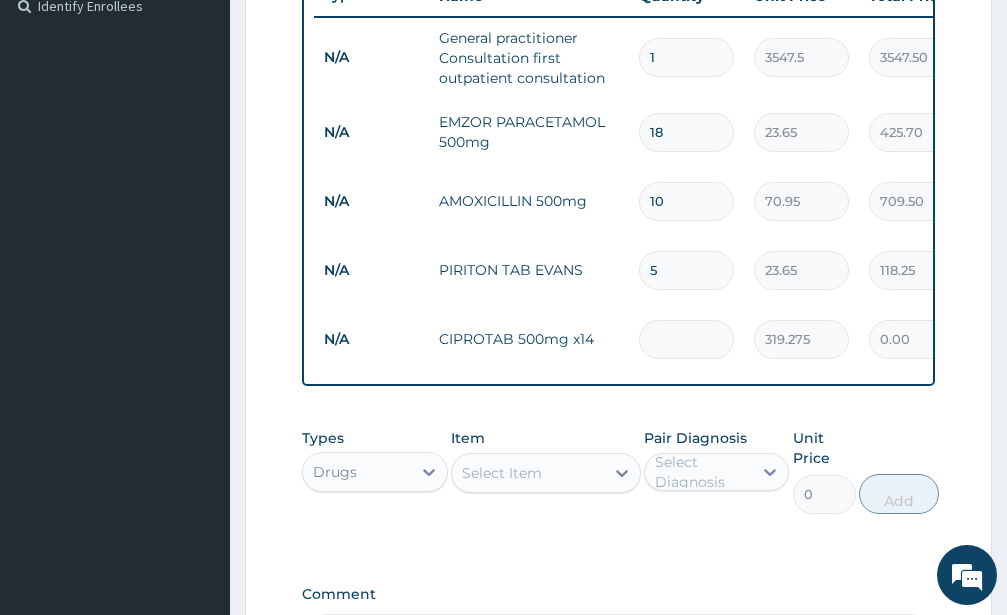 type on "1" 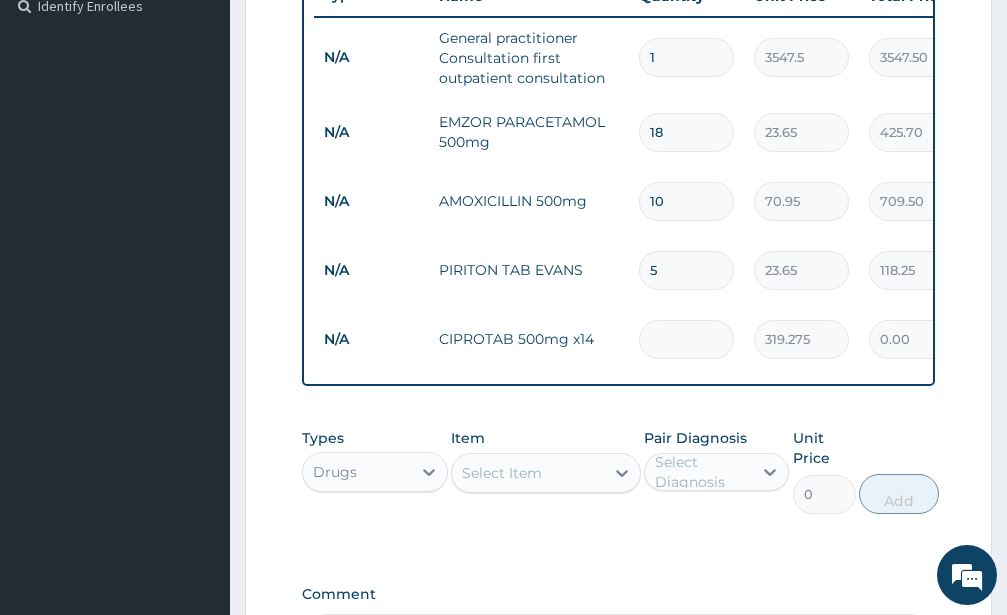 type on "319.27" 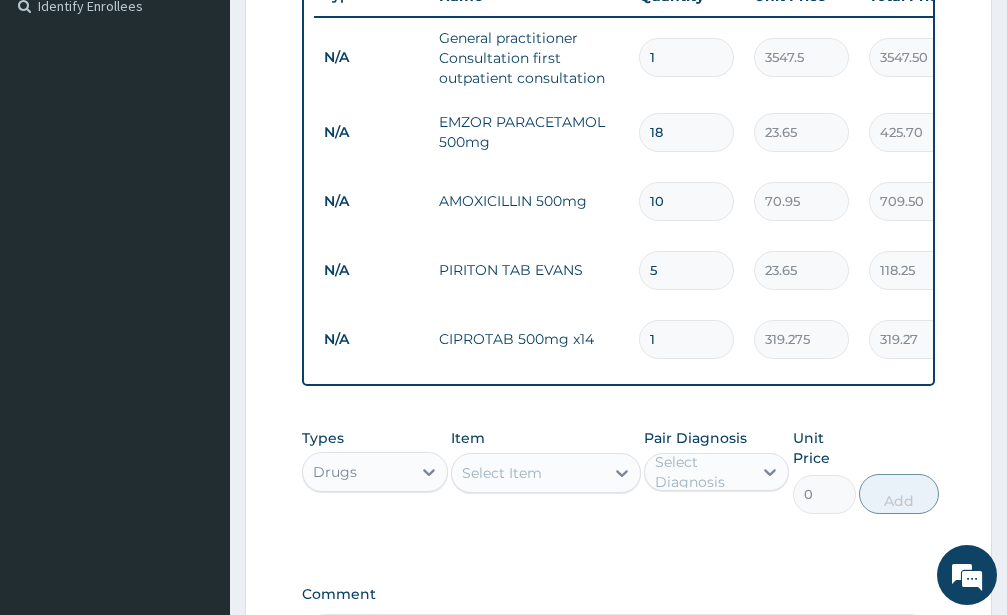 type on "10" 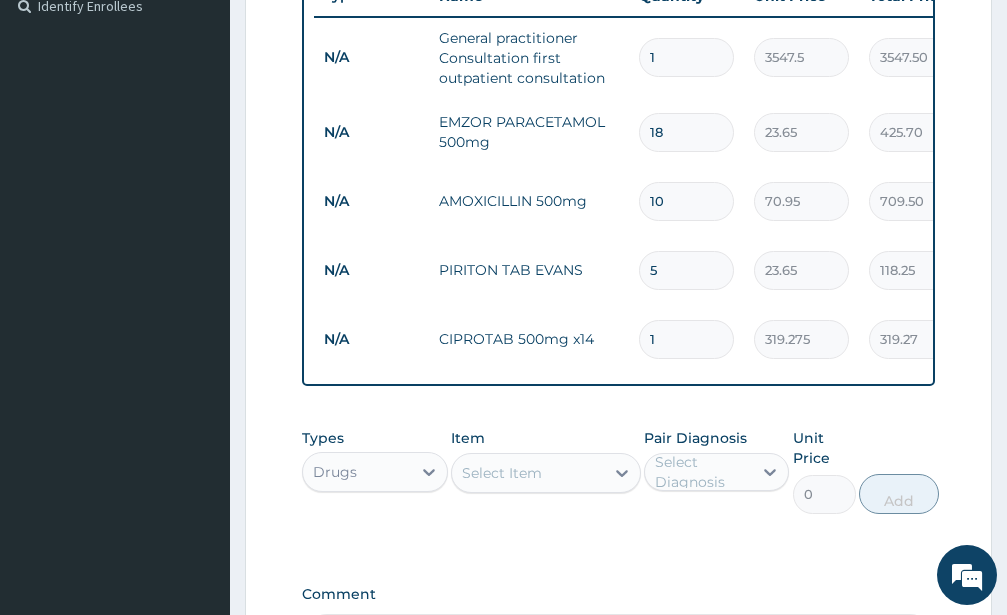 type on "3192.75" 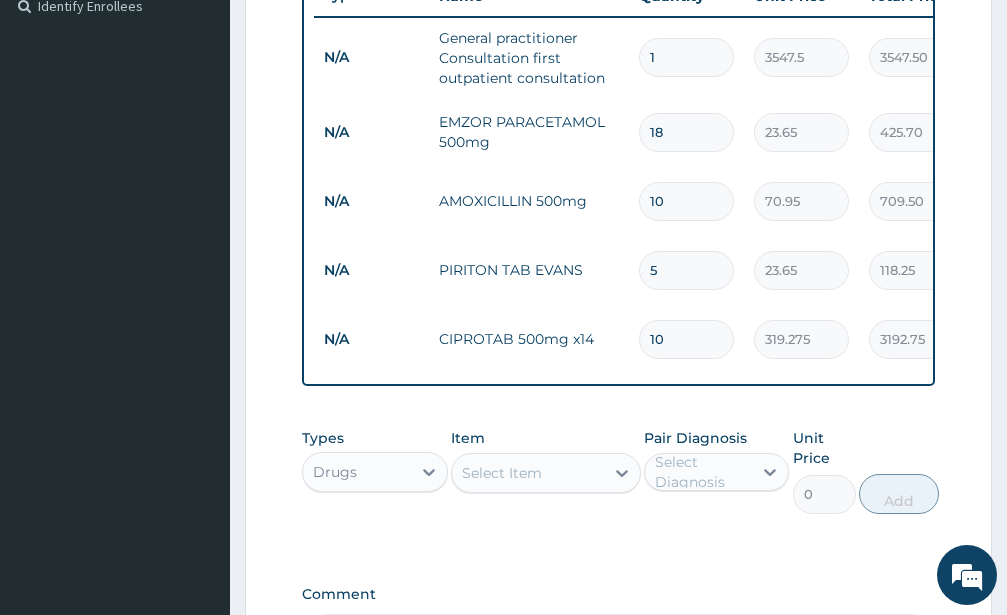 type on "1" 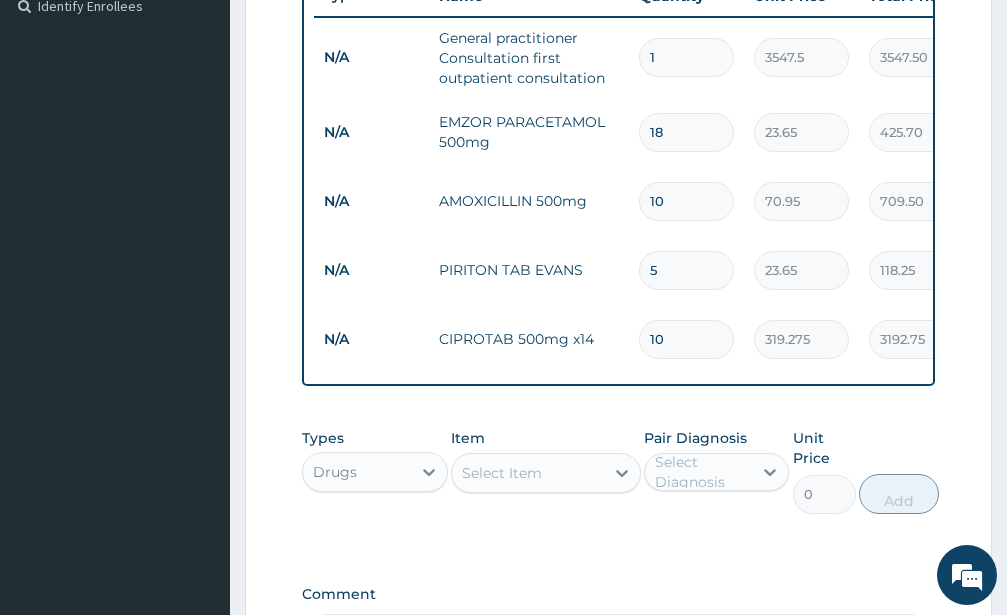 type on "319.27" 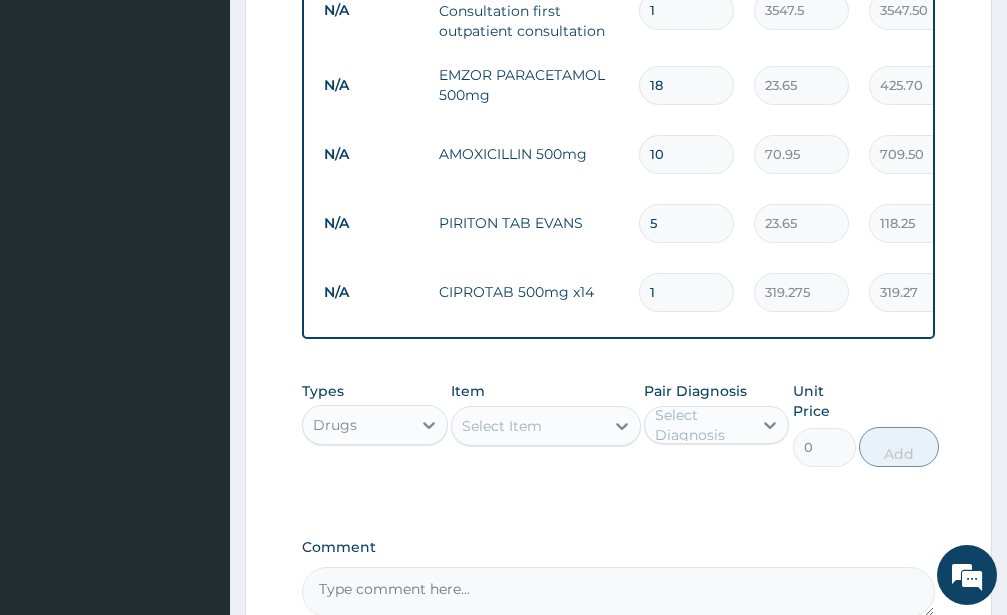 scroll, scrollTop: 666, scrollLeft: 0, axis: vertical 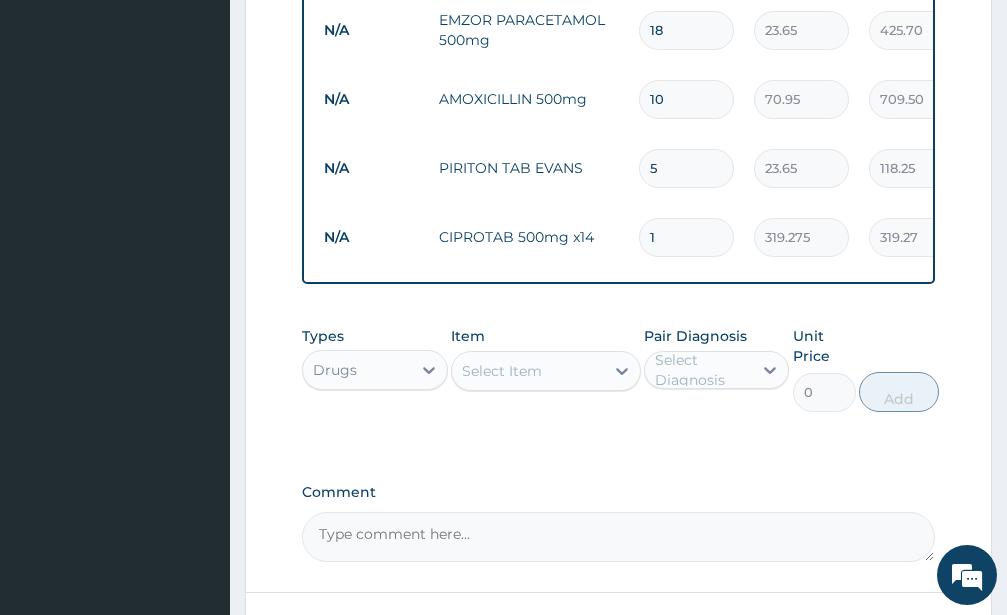 click on "Select Item" at bounding box center (502, 371) 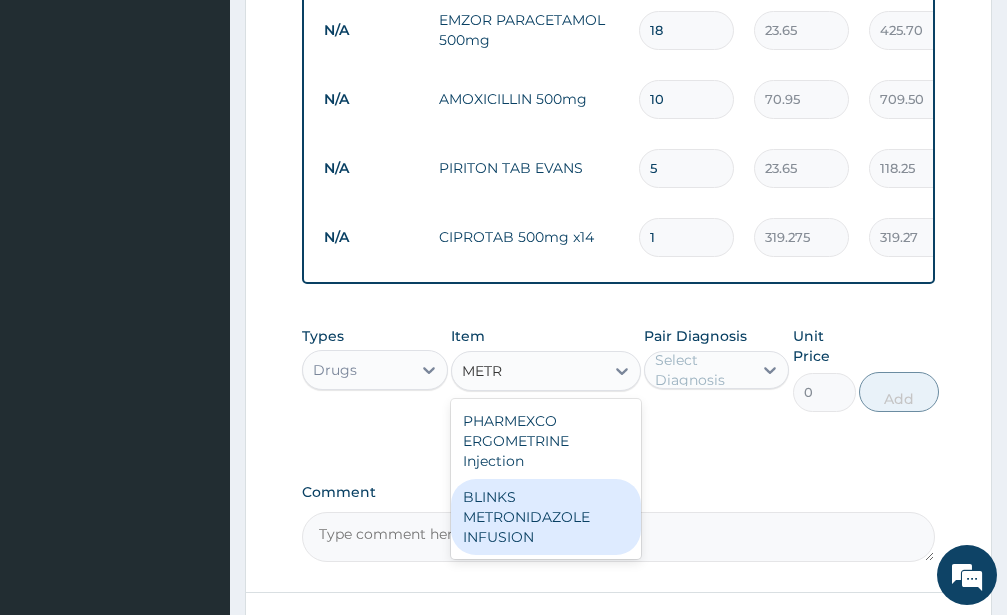 type on "METR" 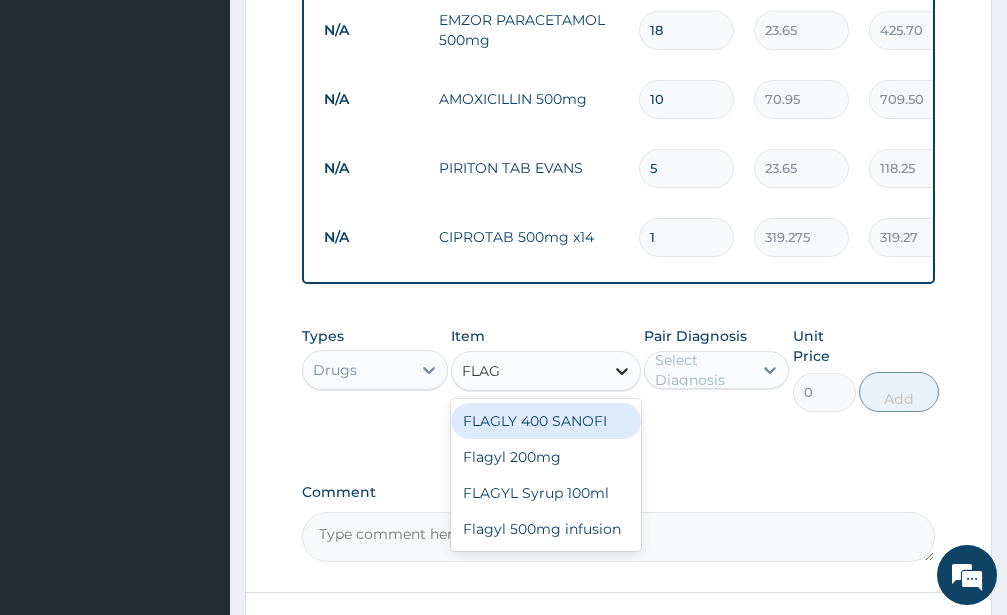 type on "FLAGY" 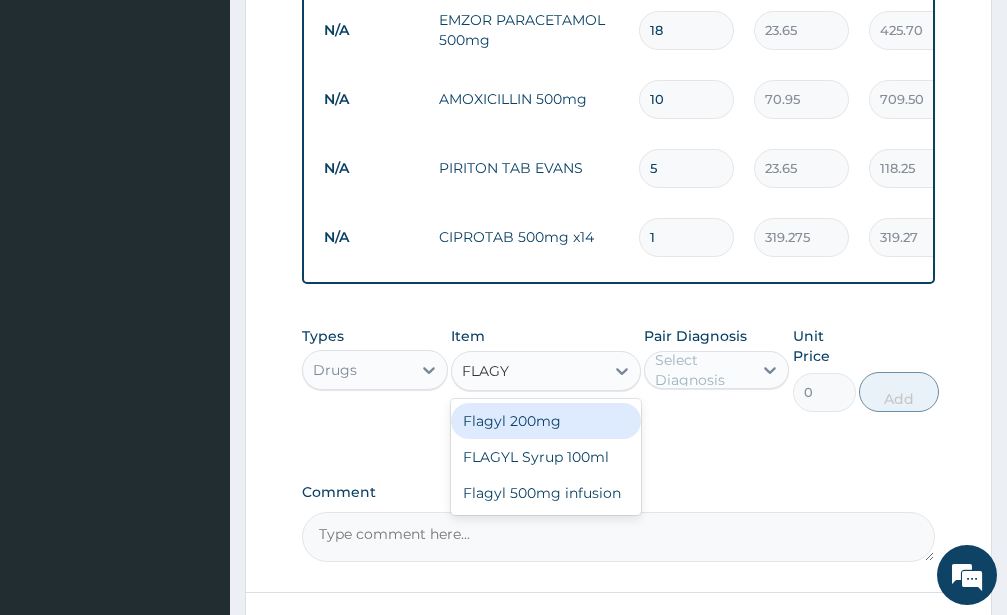 click on "Flagyl 200mg" at bounding box center (546, 421) 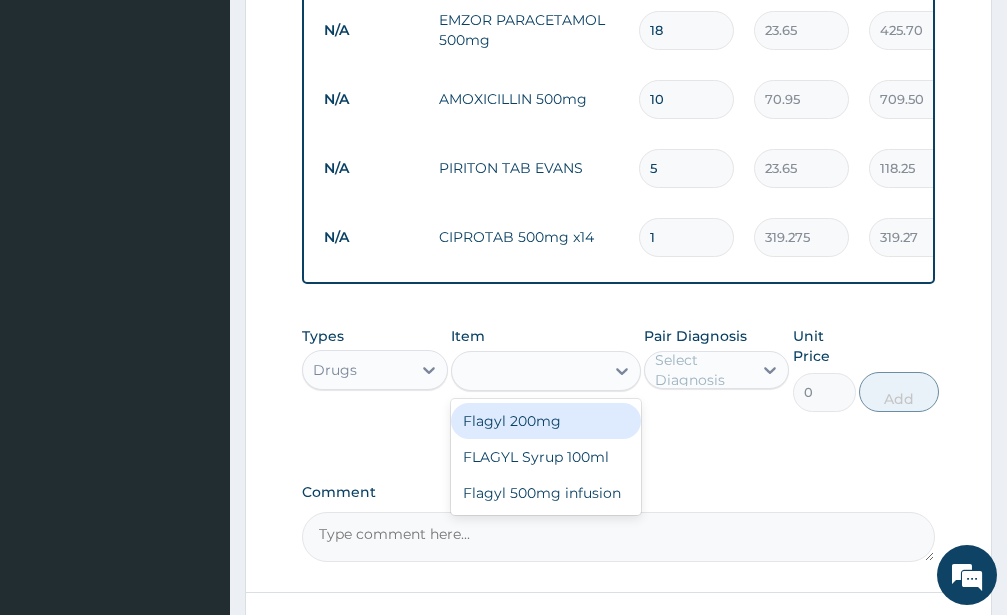 type on "47.3" 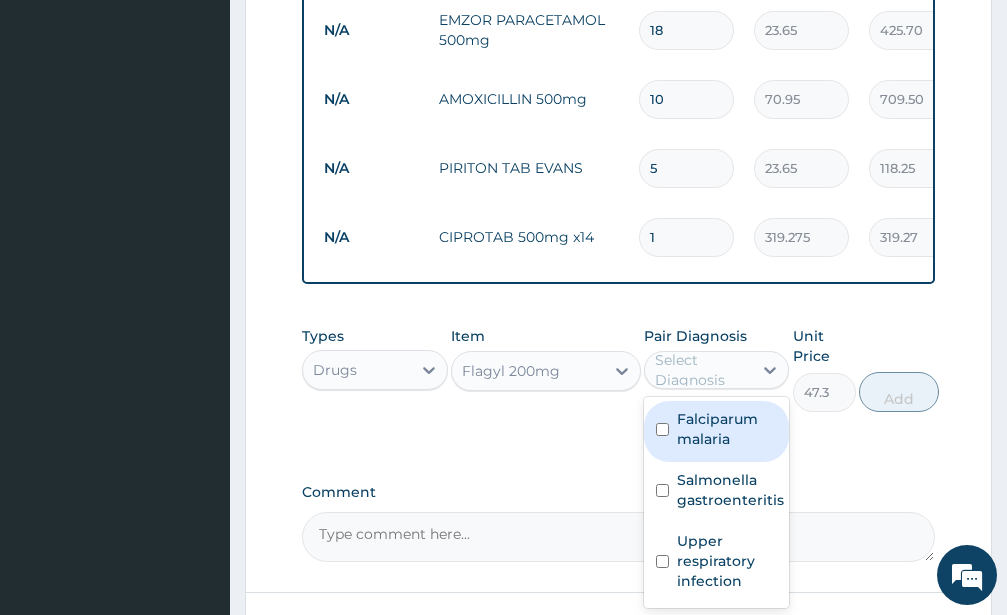 click on "Select Diagnosis" at bounding box center [703, 370] 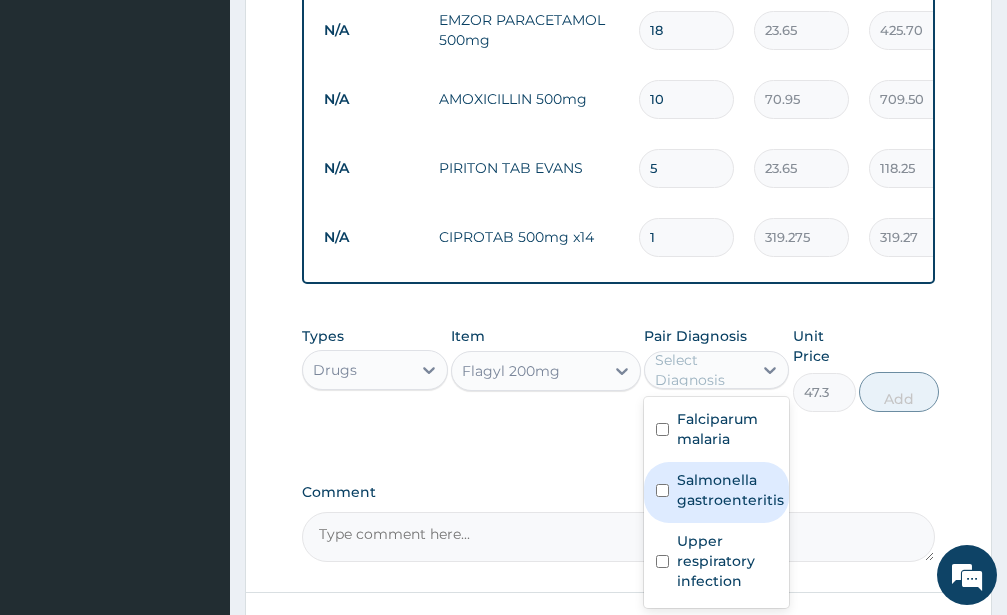 click at bounding box center (662, 490) 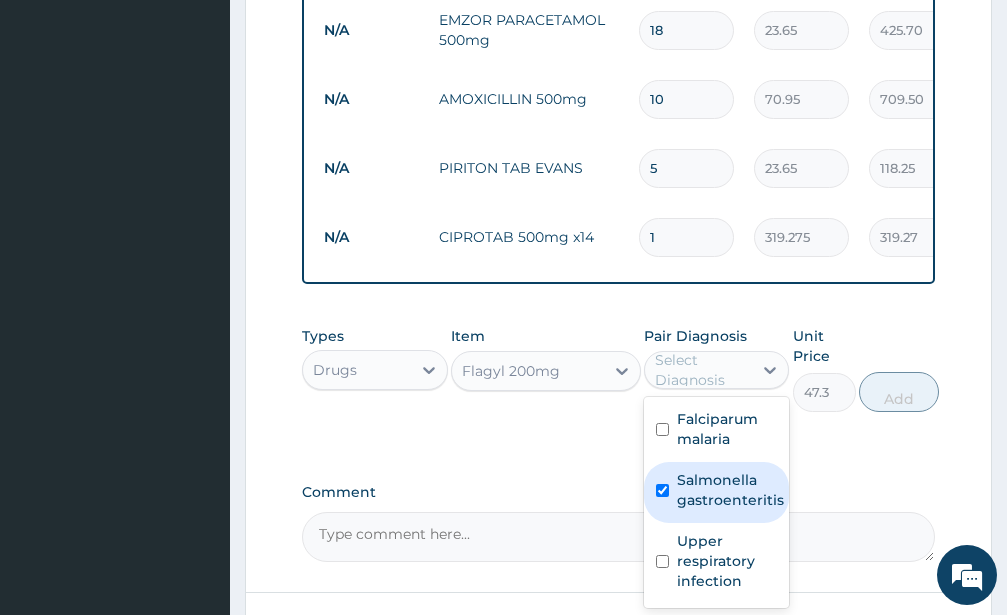 checkbox on "true" 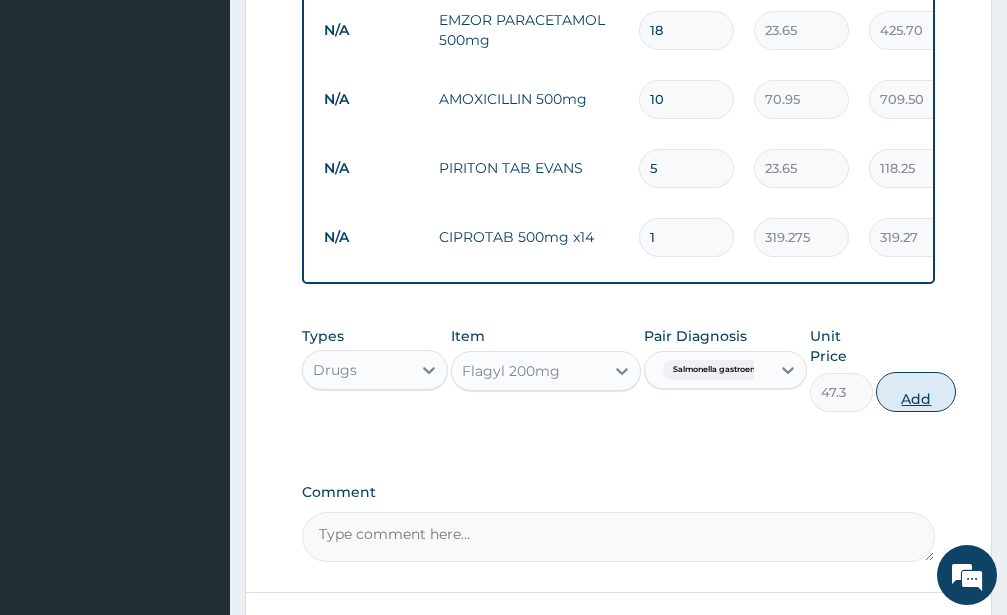 click on "Add" at bounding box center (916, 392) 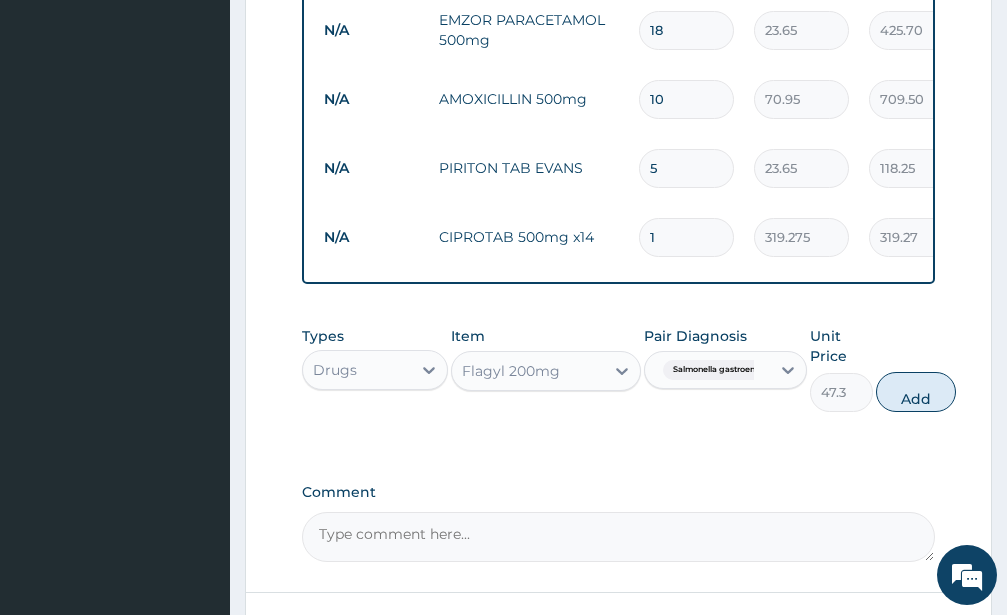 type on "0" 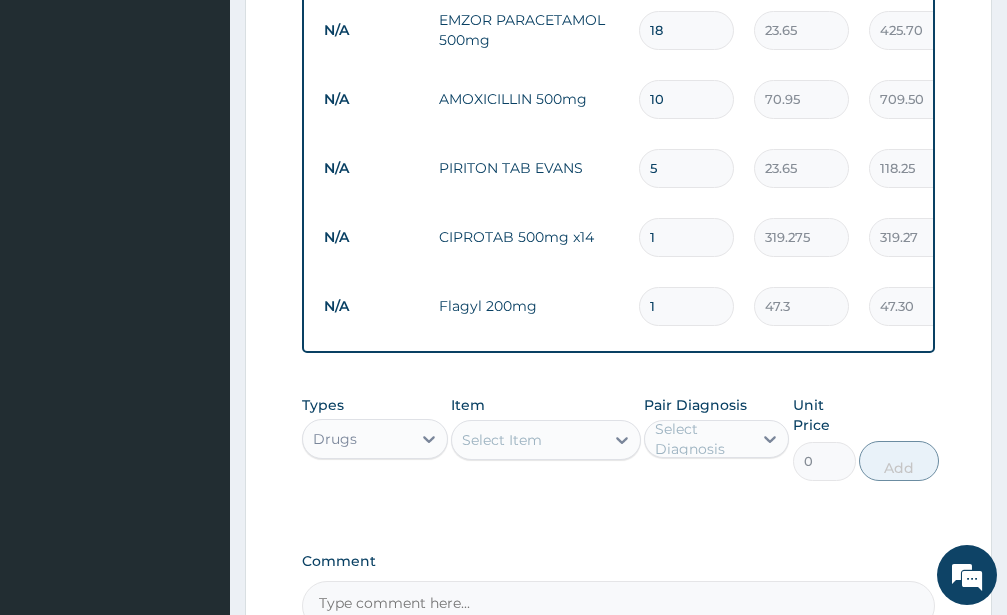type on "12" 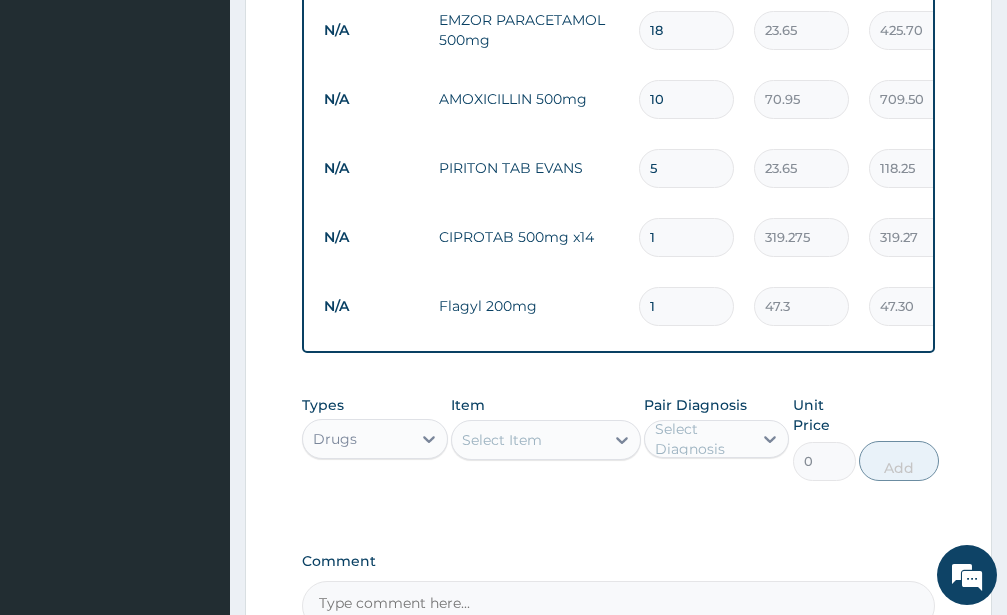 type on "567.60" 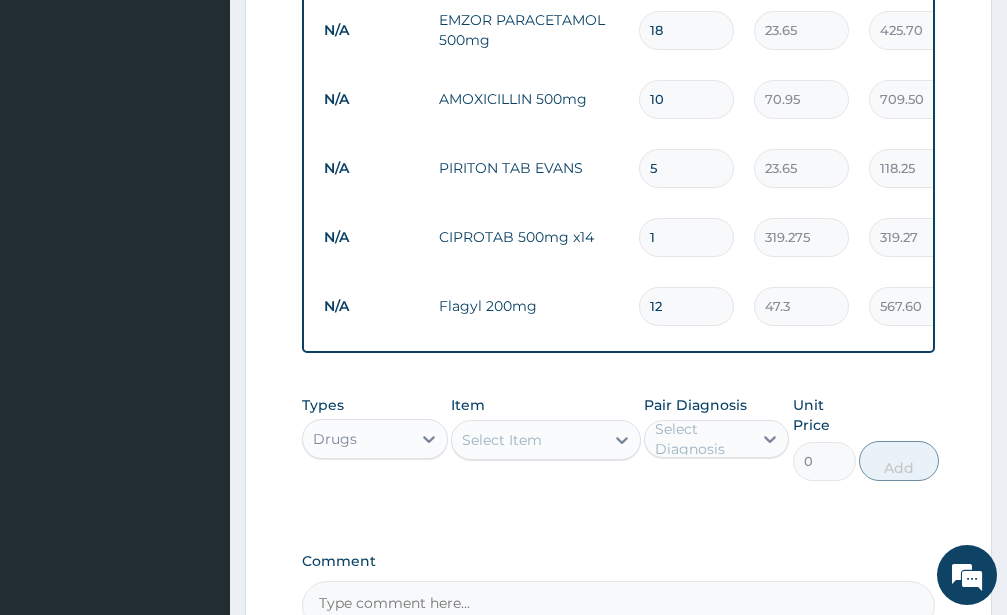 type on "12" 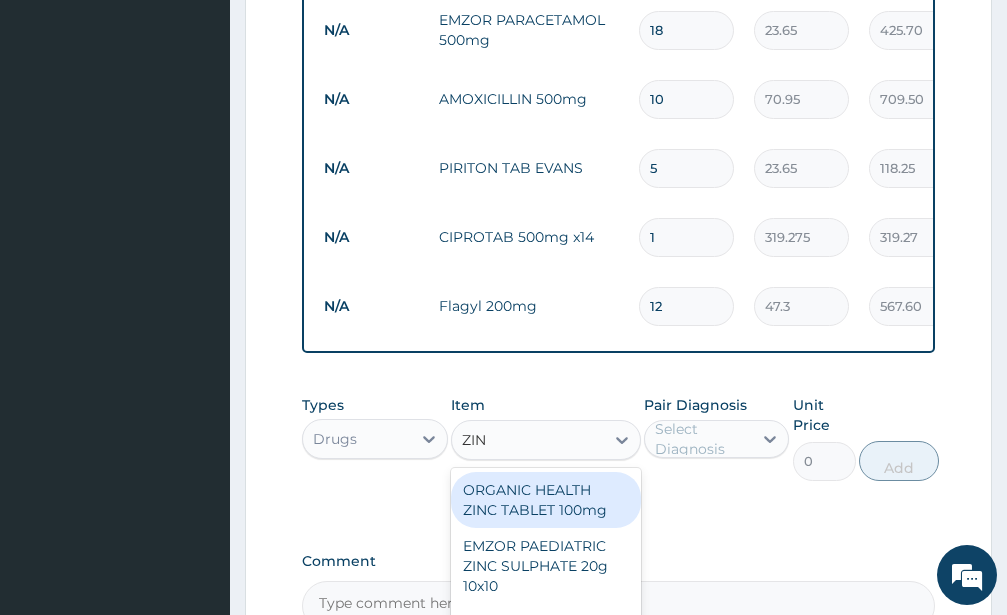 type on "ZINC" 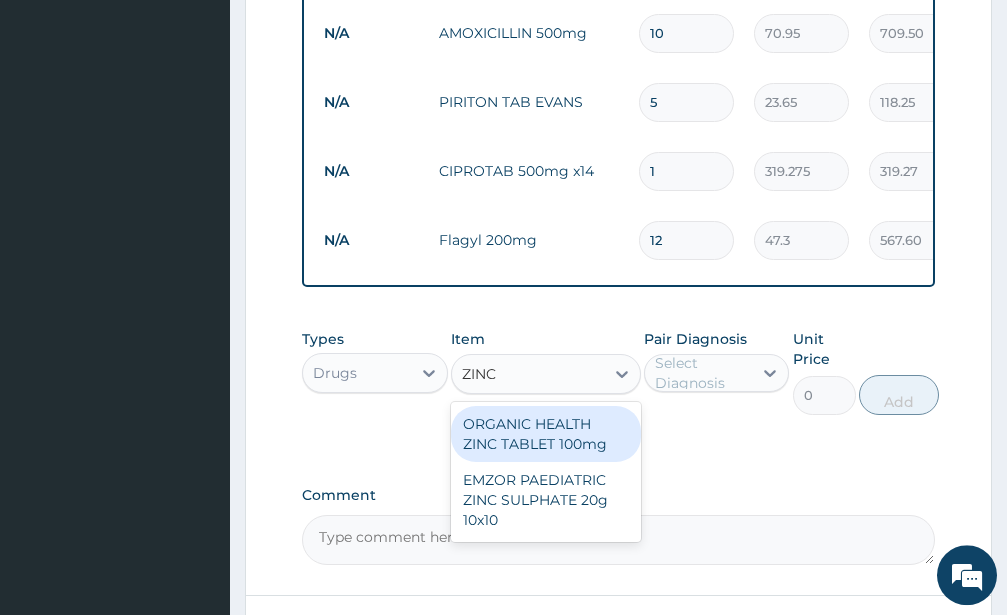 scroll, scrollTop: 768, scrollLeft: 0, axis: vertical 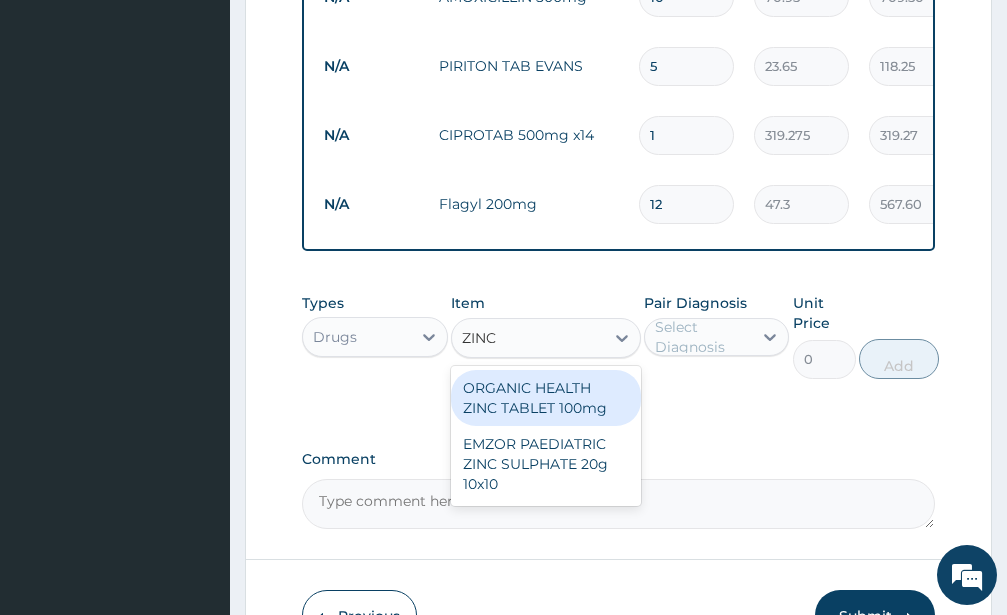 click on "ORGANIC HEALTH ZINC TABLET 100mg" at bounding box center [546, 398] 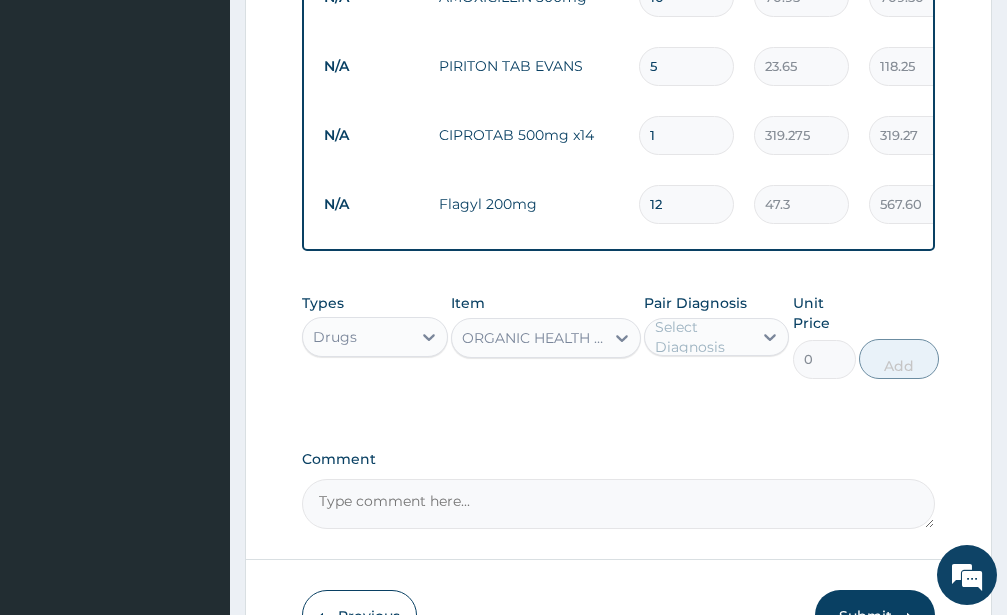 type 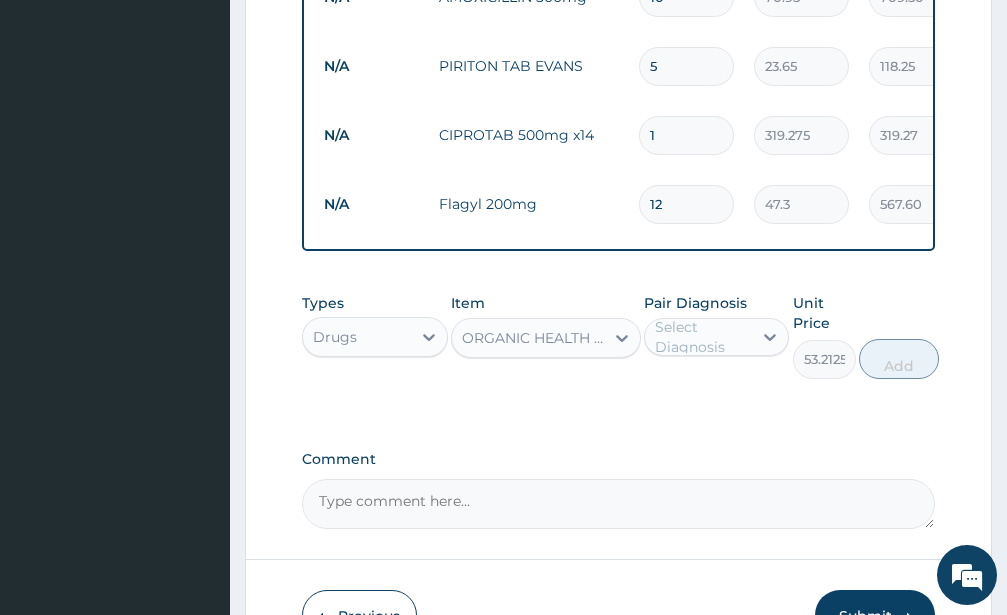 click on "Select Diagnosis" at bounding box center (703, 337) 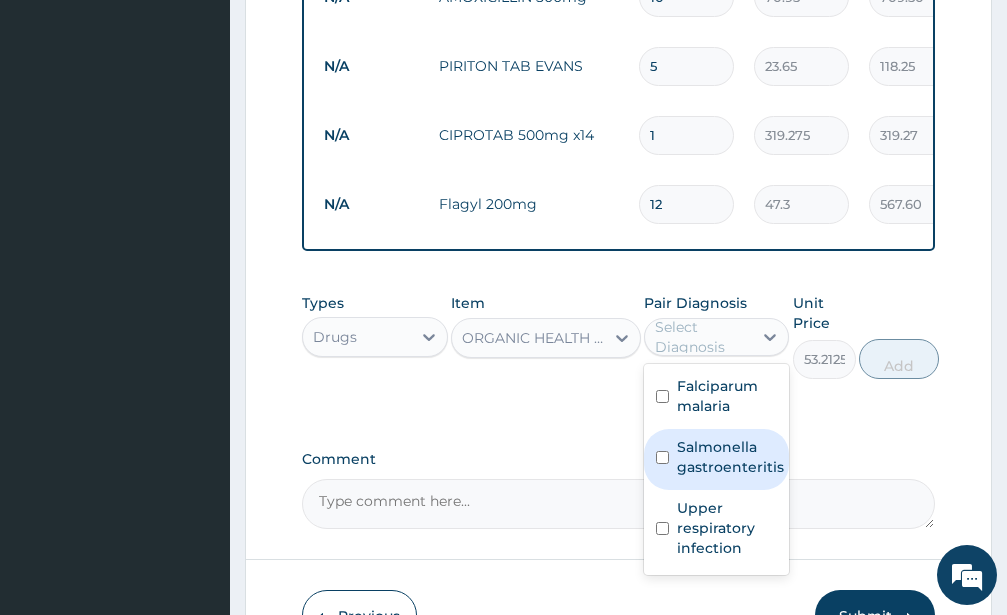 click at bounding box center (662, 457) 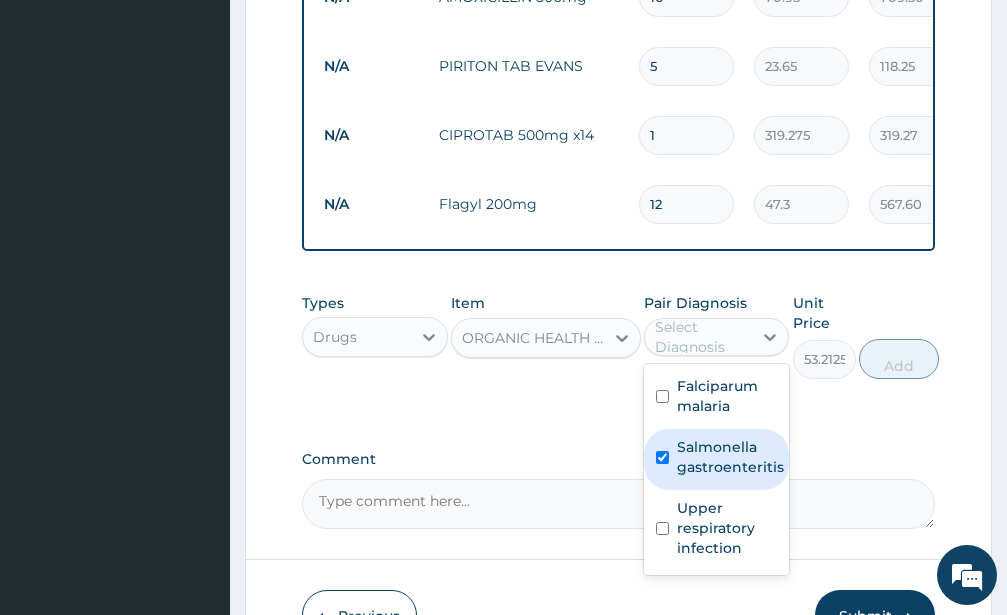 checkbox on "true" 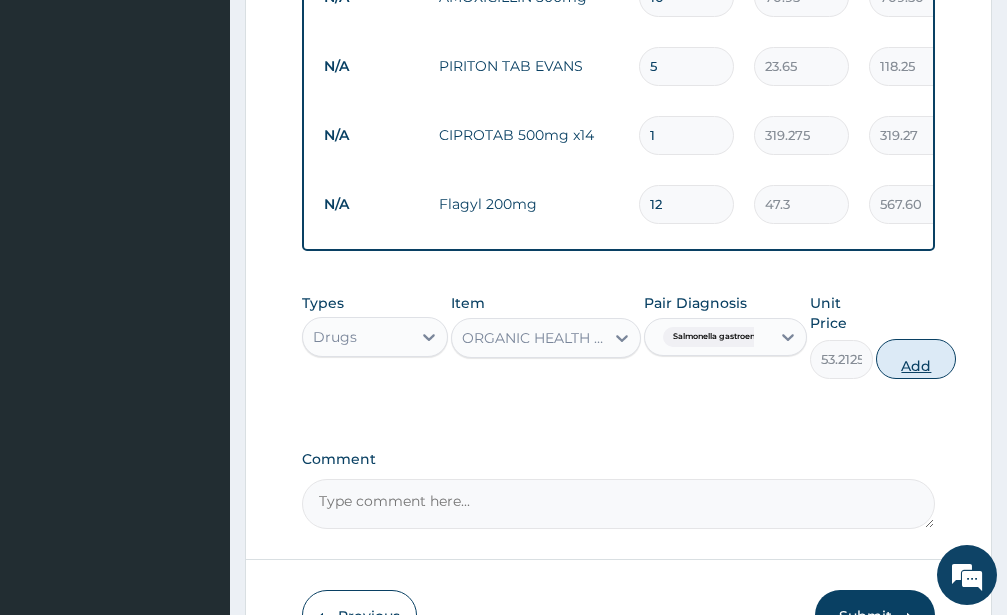 click on "Add" at bounding box center (916, 359) 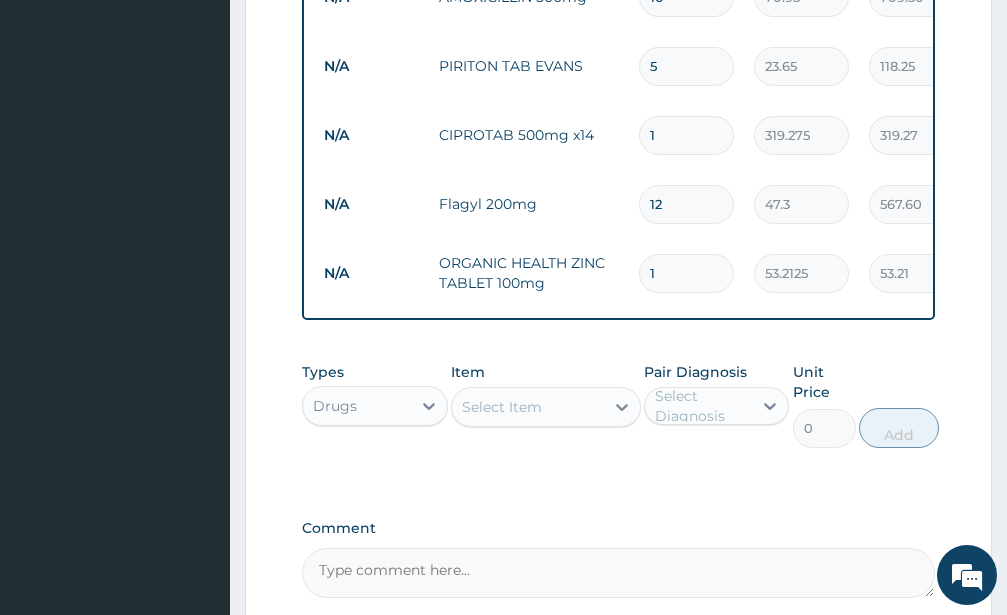 type 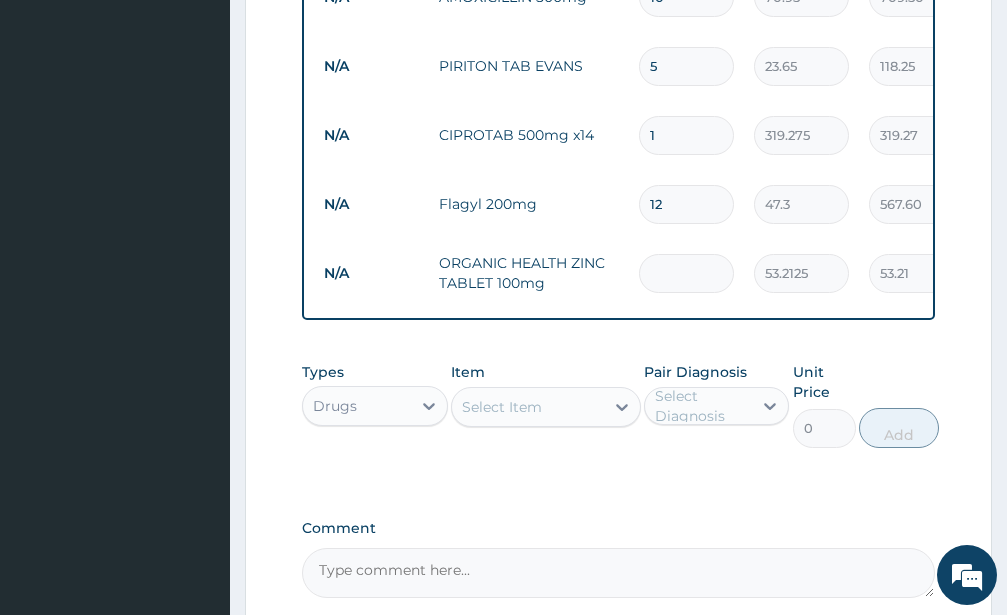 type on "0.00" 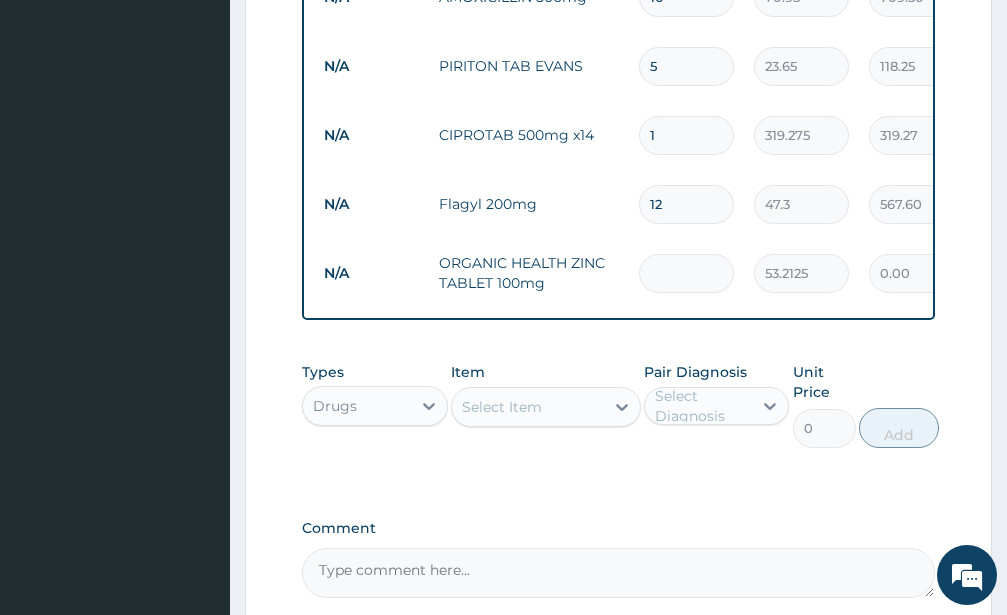 type on "5" 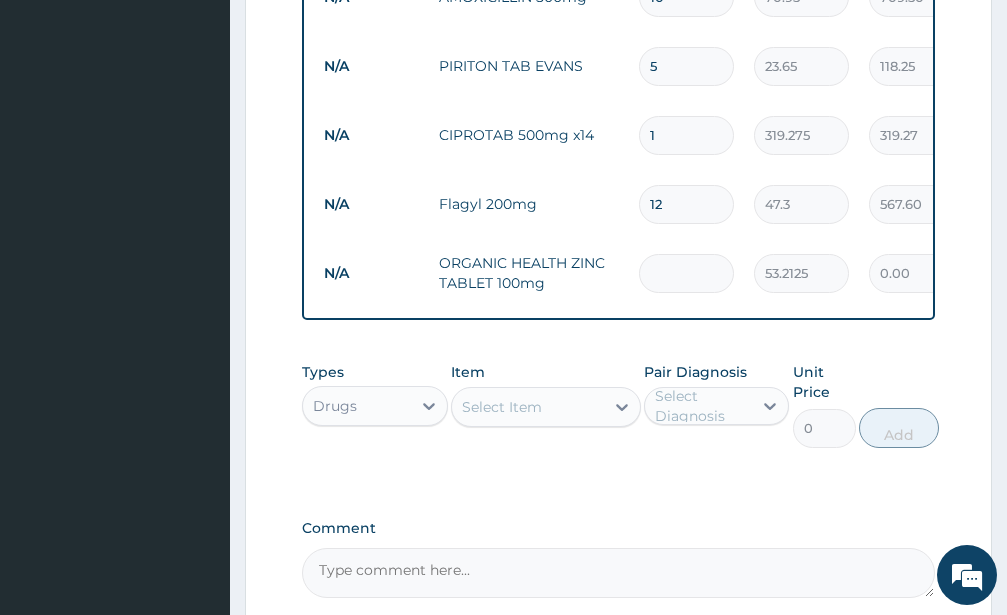 type on "266.06" 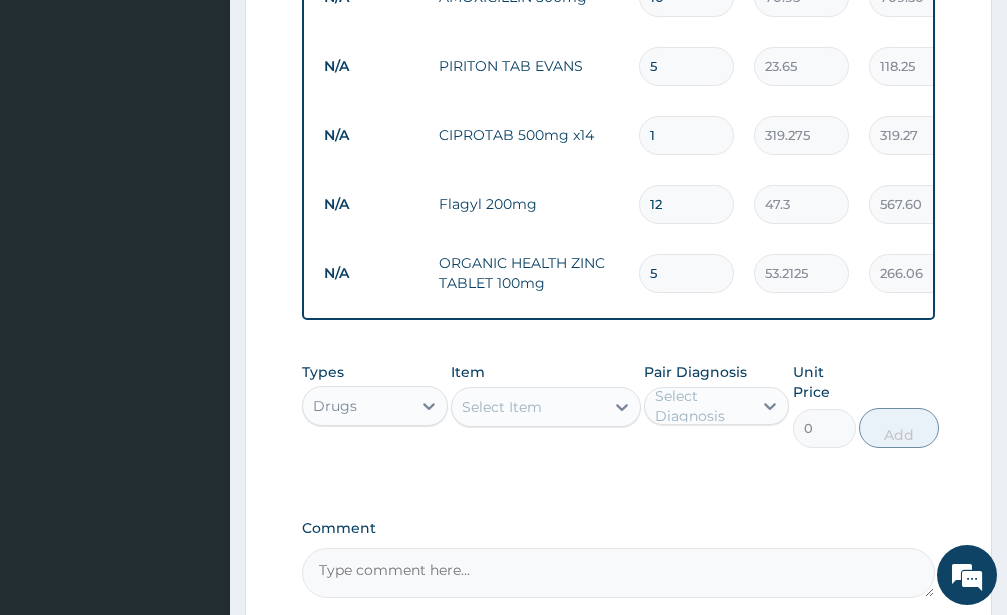 type on "5" 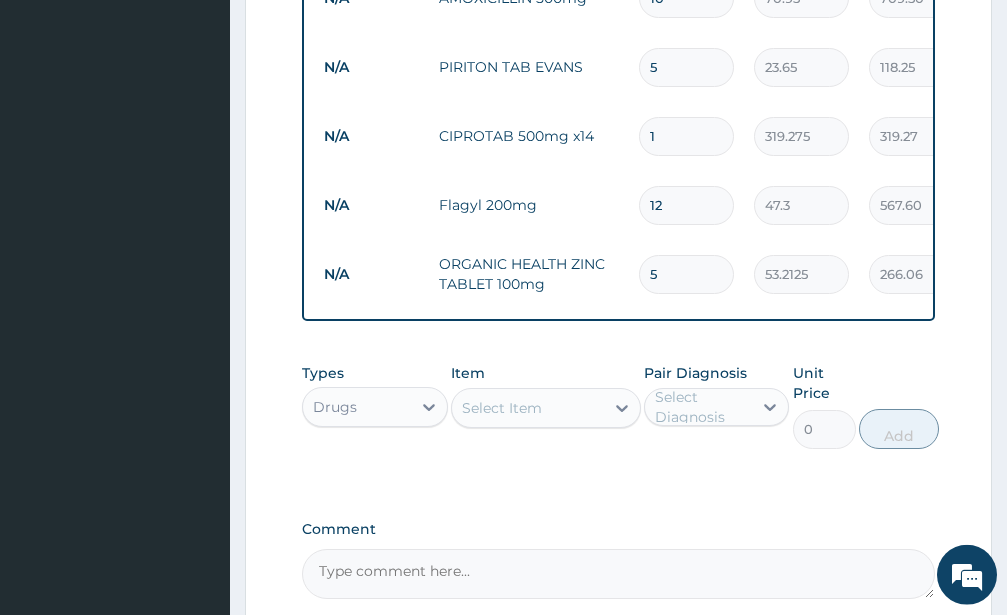scroll, scrollTop: 768, scrollLeft: 0, axis: vertical 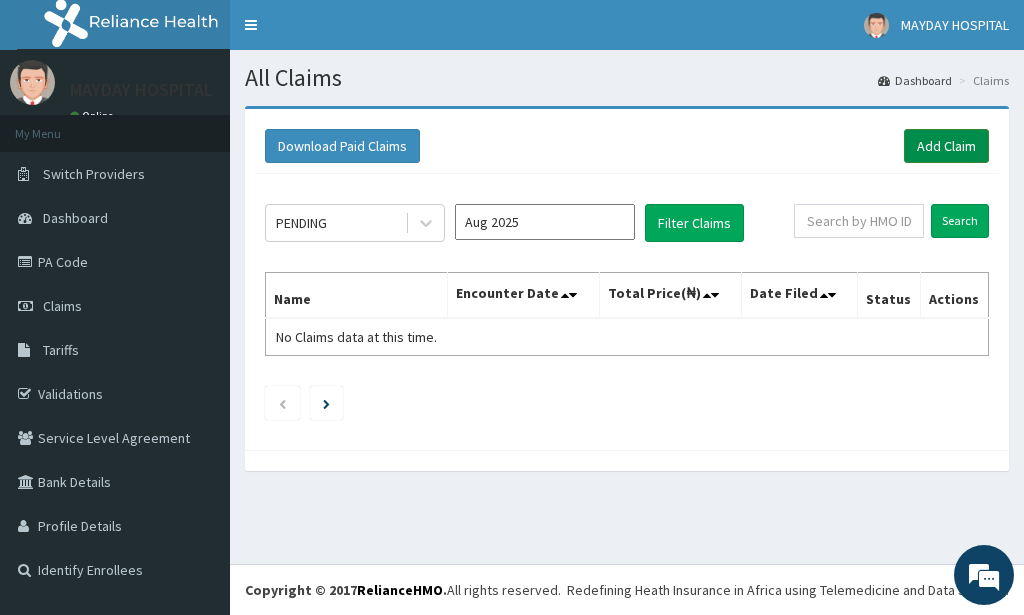 click on "Add Claim" at bounding box center (946, 146) 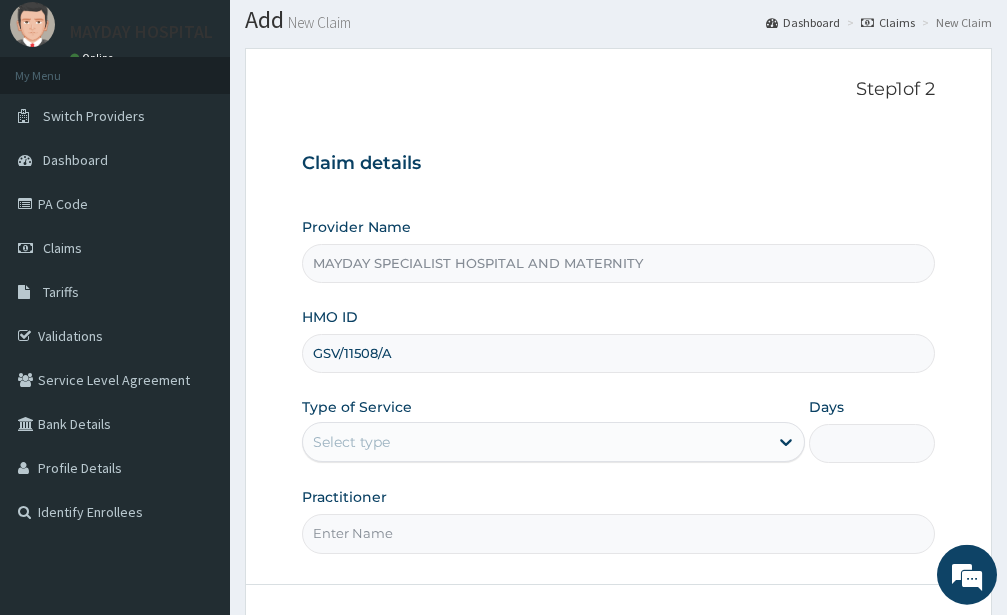 scroll, scrollTop: 102, scrollLeft: 0, axis: vertical 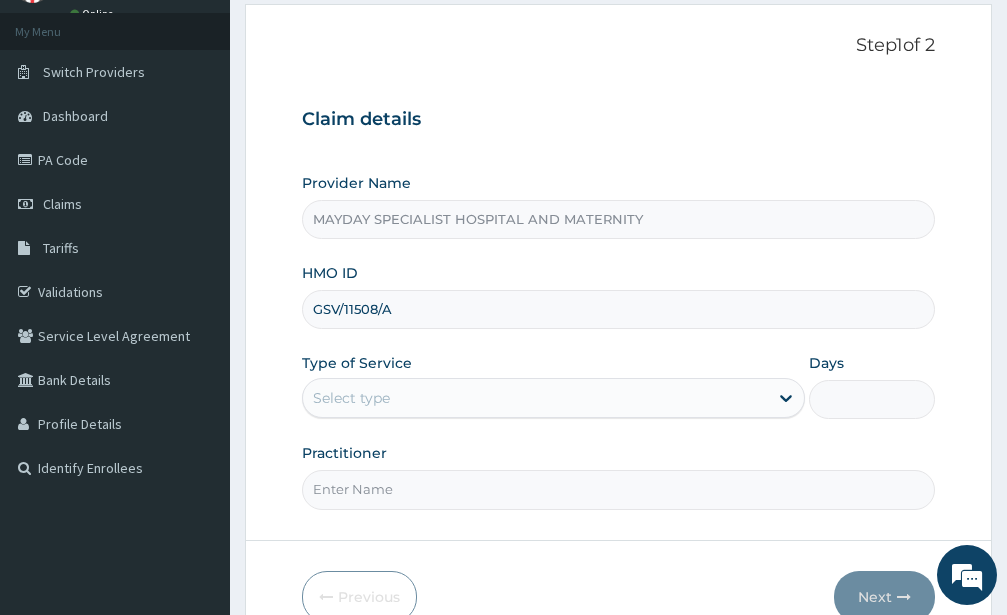 type on "GSV/11508/A" 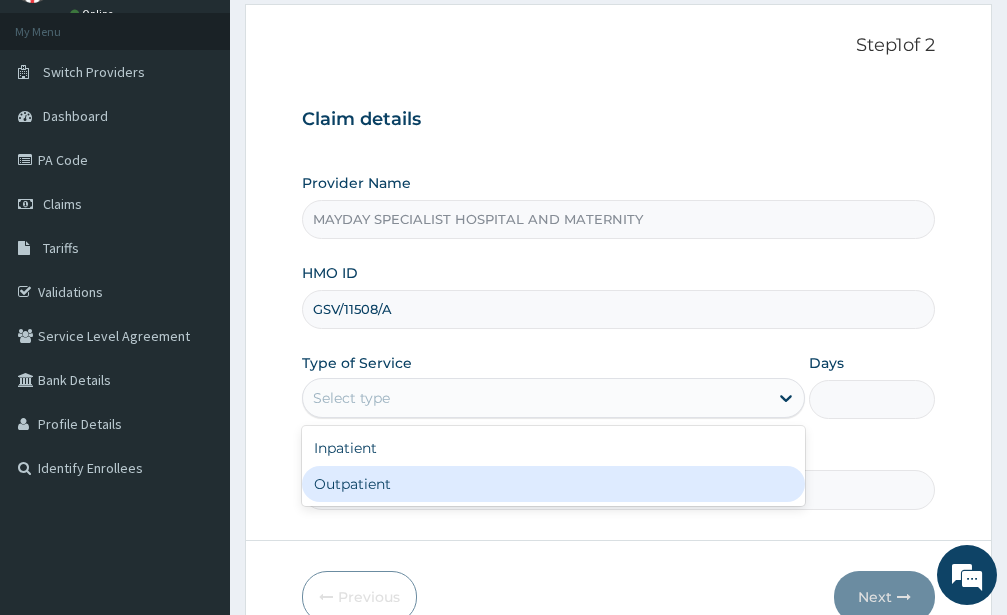 click on "Outpatient" at bounding box center [553, 484] 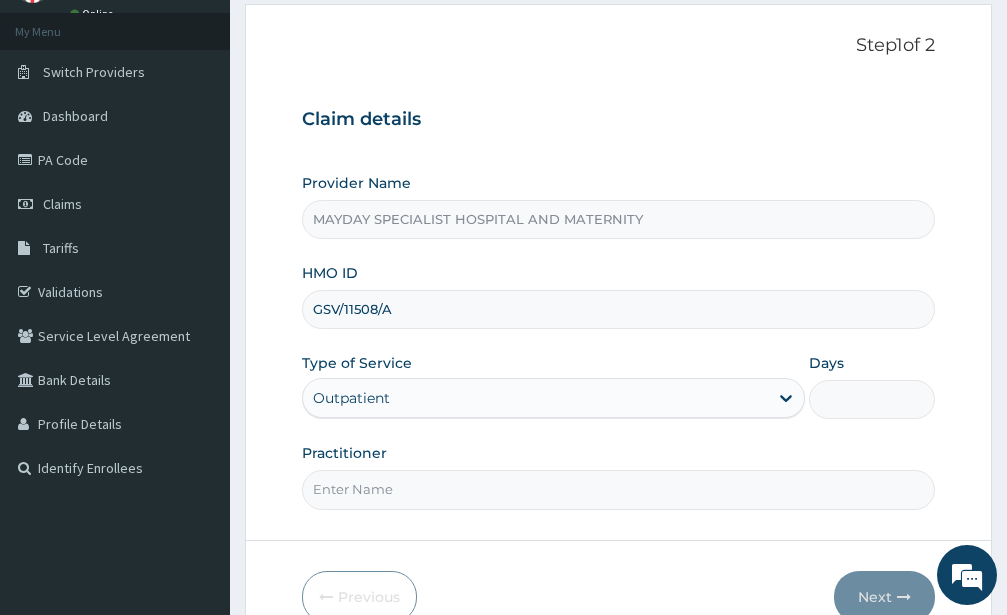 type on "1" 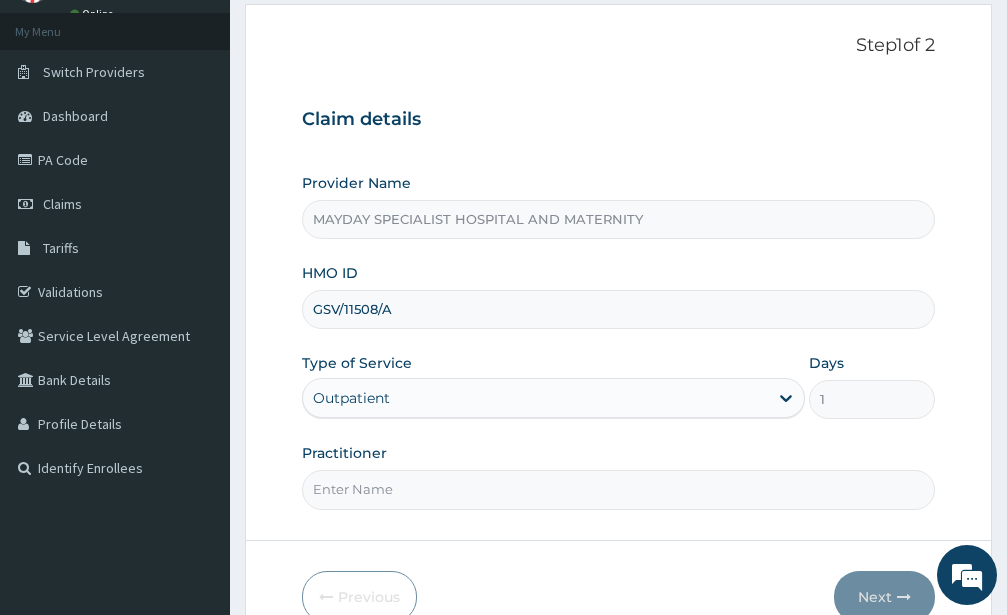 click on "Practitioner" at bounding box center (618, 489) 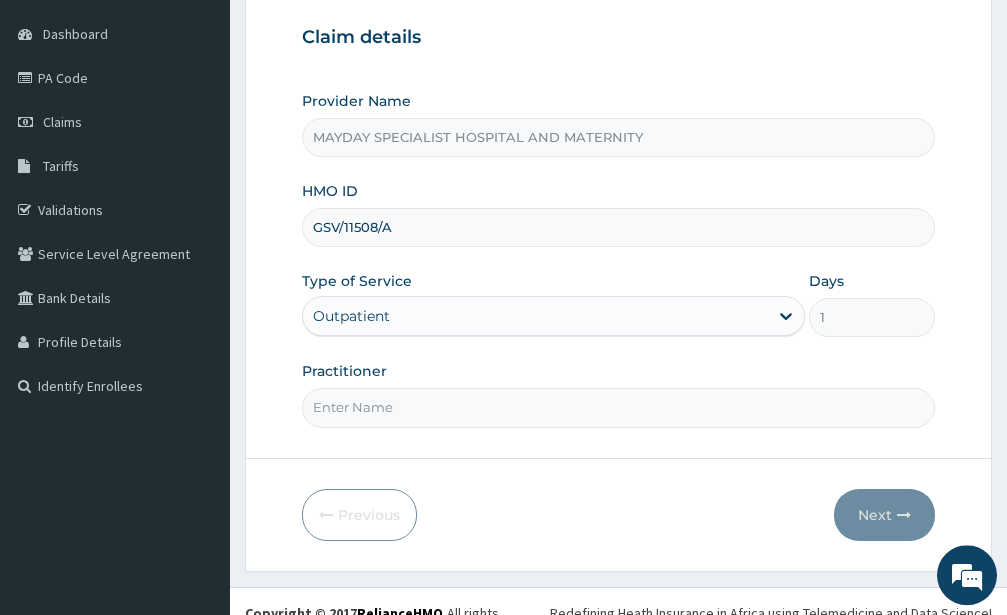 scroll, scrollTop: 204, scrollLeft: 0, axis: vertical 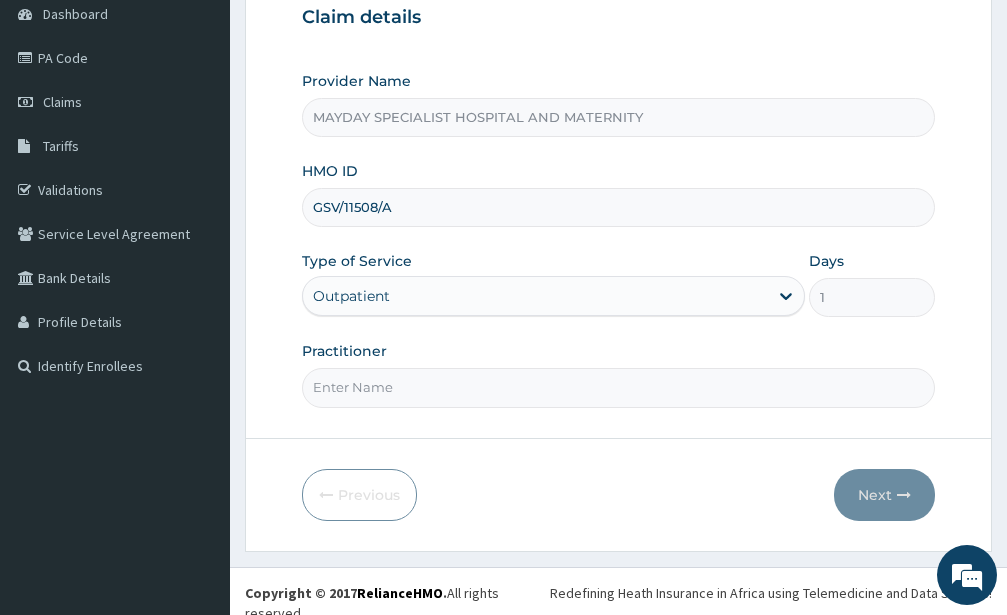 click on "Practitioner" at bounding box center [618, 387] 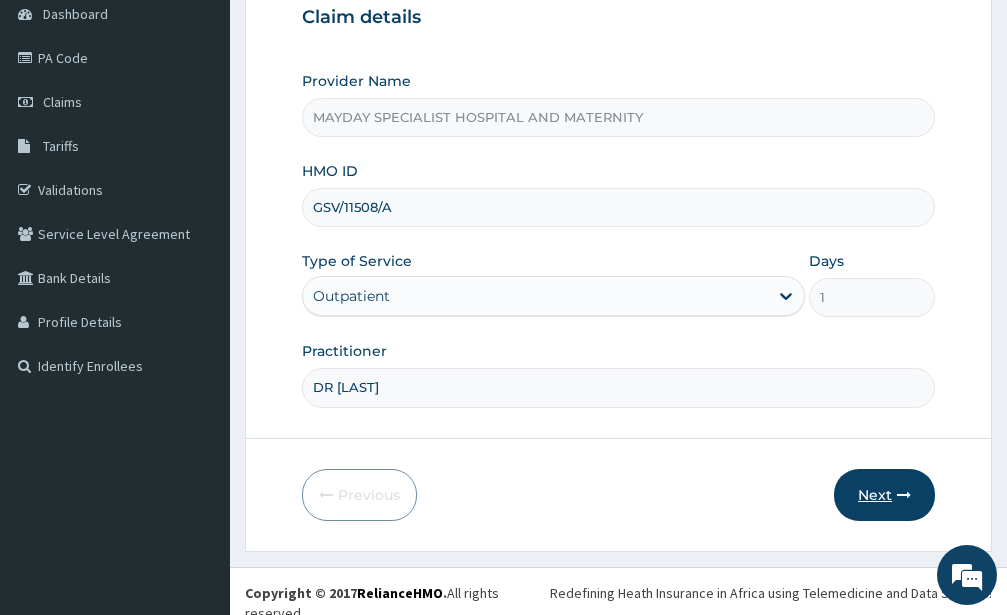 type on "DR [LAST]" 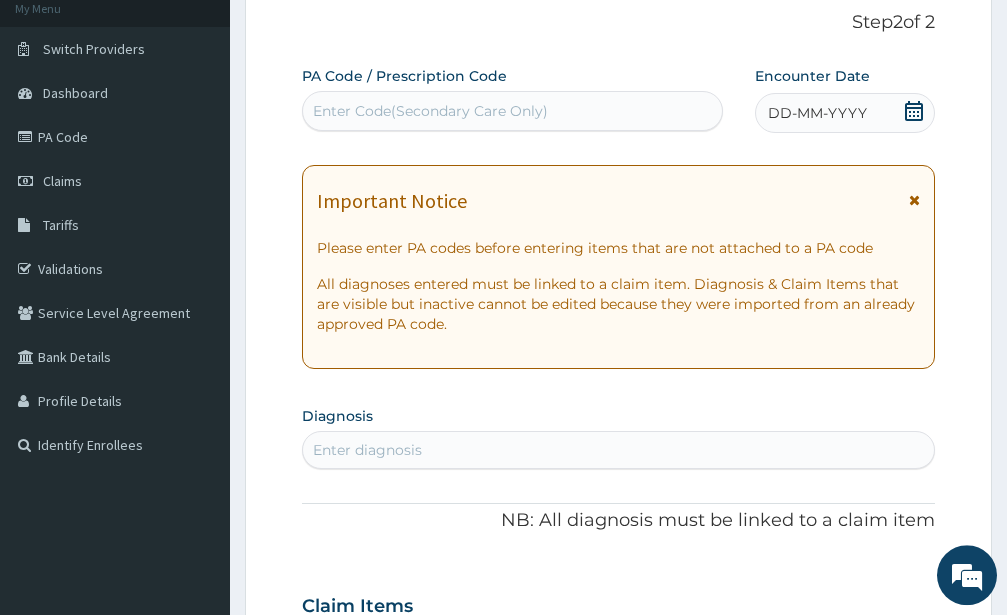 scroll, scrollTop: 102, scrollLeft: 0, axis: vertical 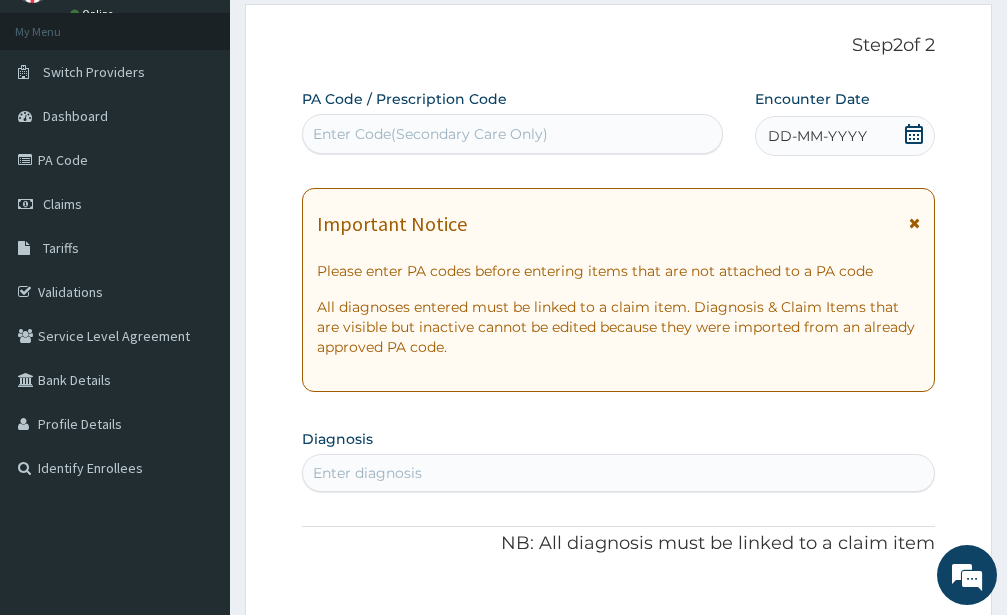 click 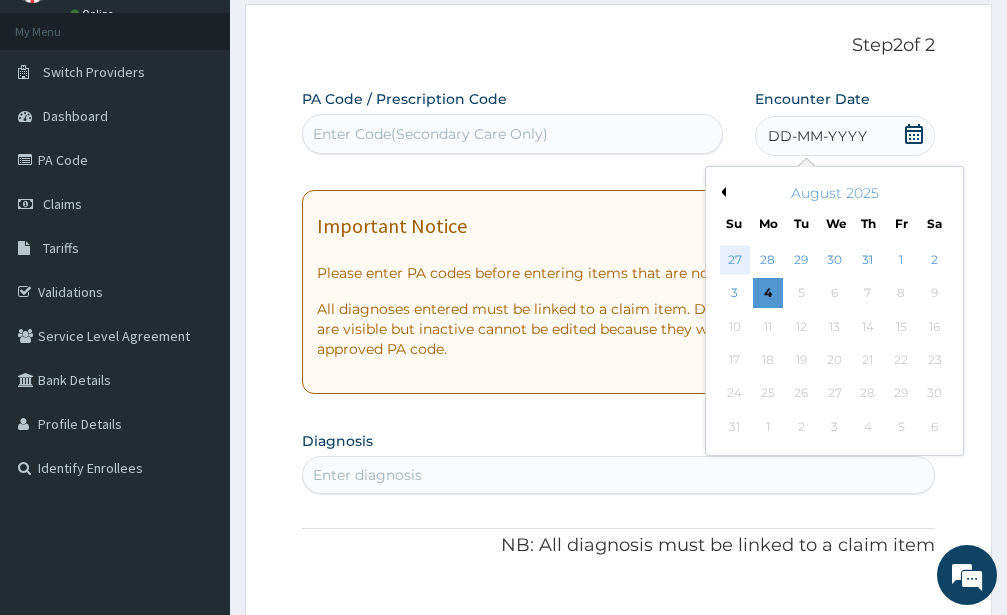 click on "27" at bounding box center [734, 260] 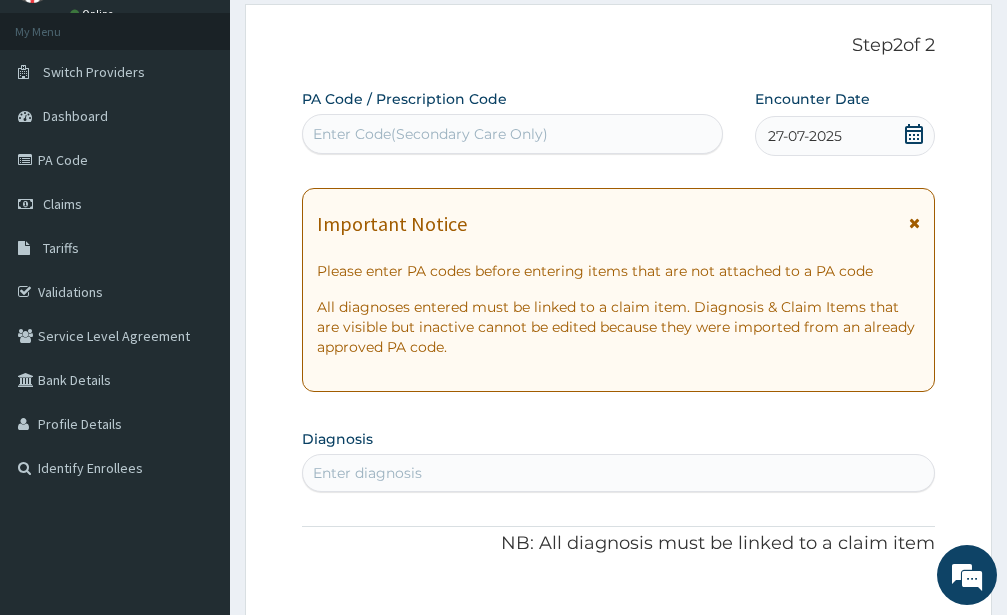 click 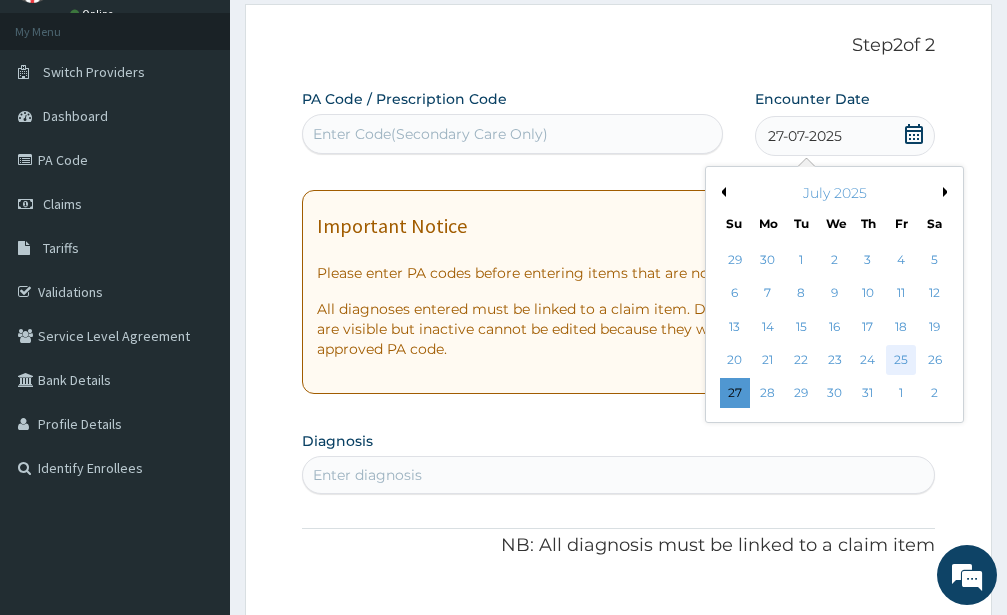 click on "25" at bounding box center [901, 360] 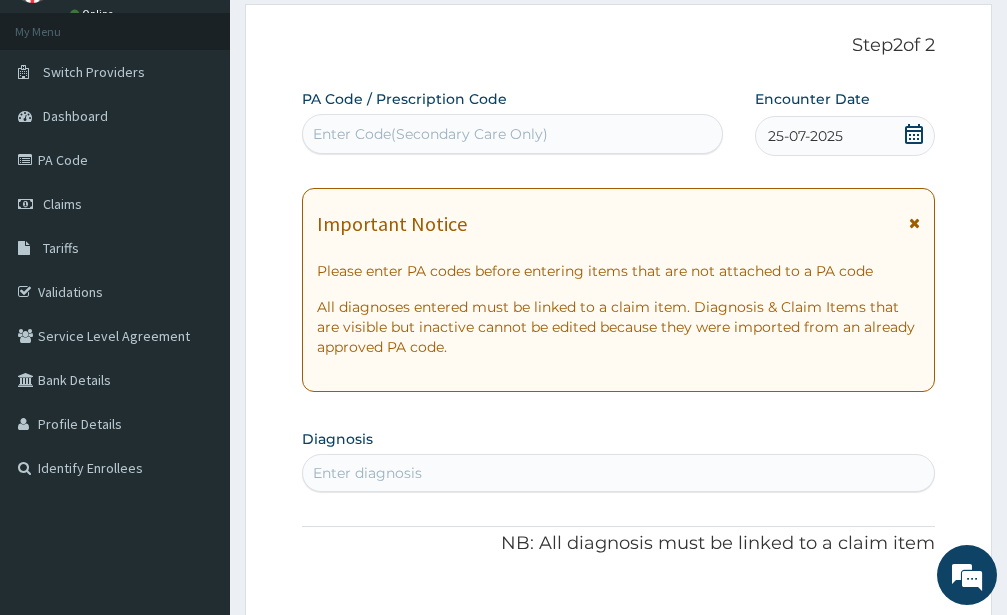 click at bounding box center (914, 223) 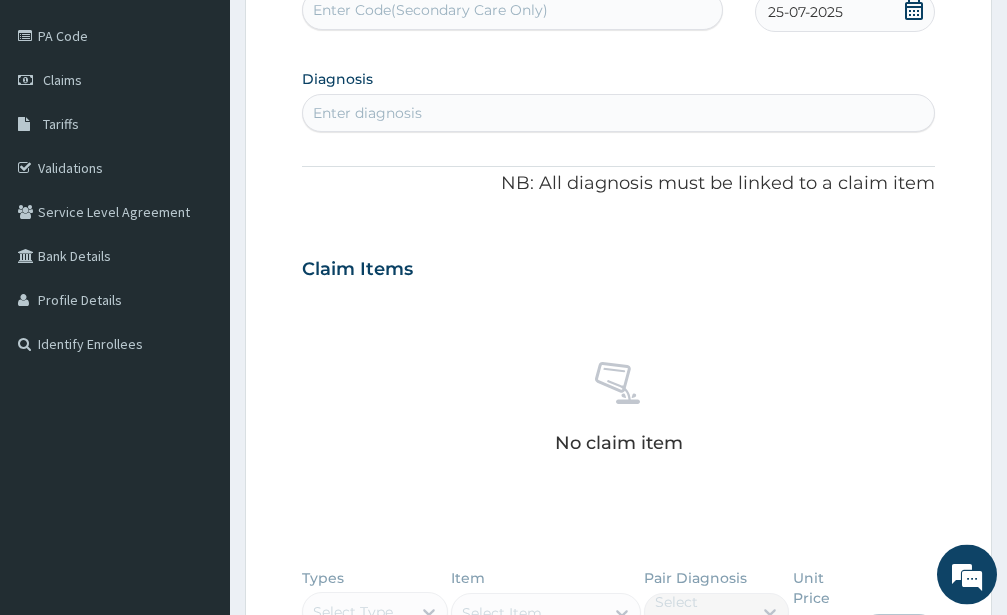 scroll, scrollTop: 204, scrollLeft: 0, axis: vertical 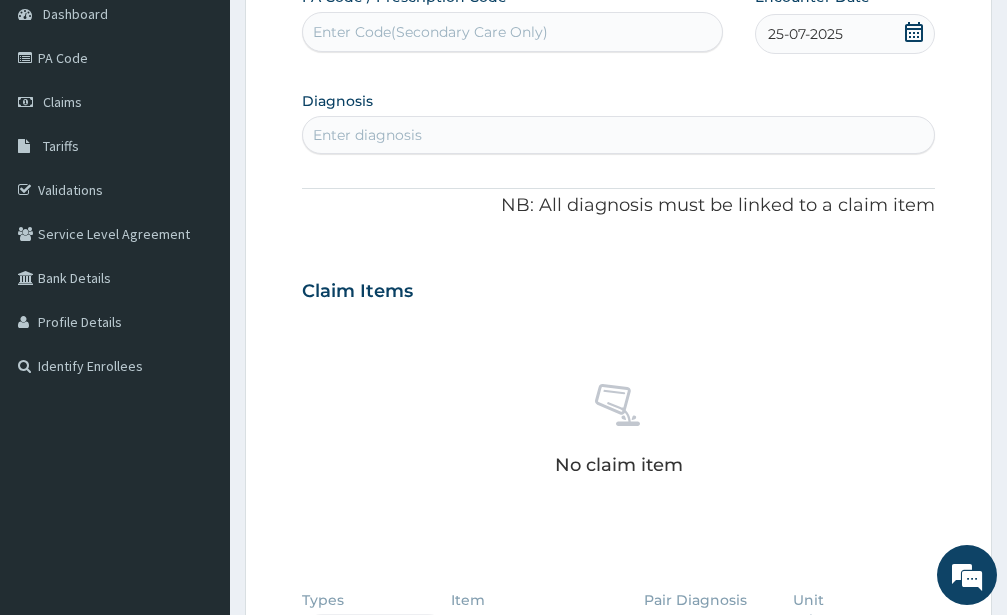 click on "Enter diagnosis" at bounding box center (618, 135) 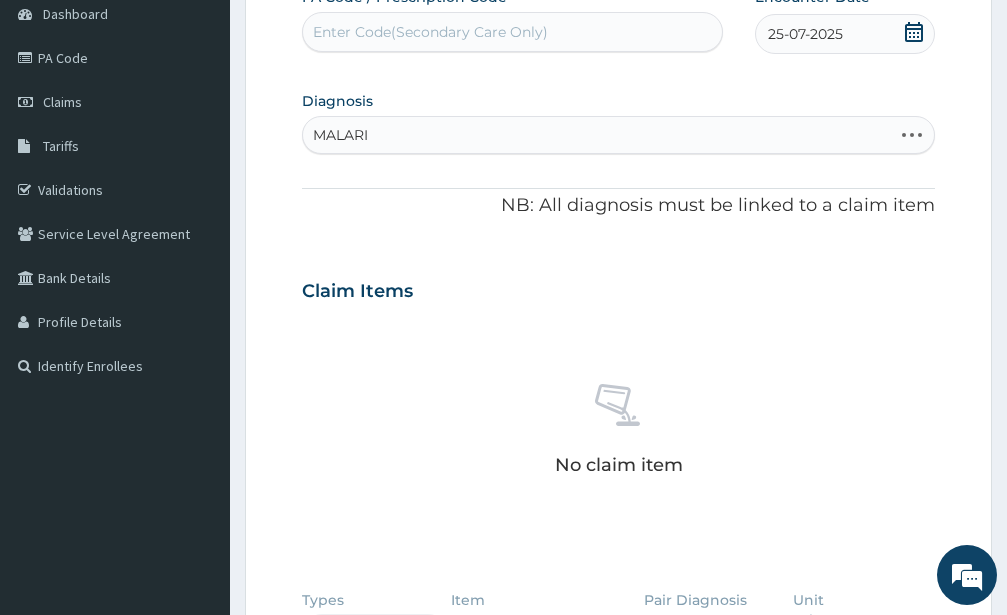 type on "MALARIA" 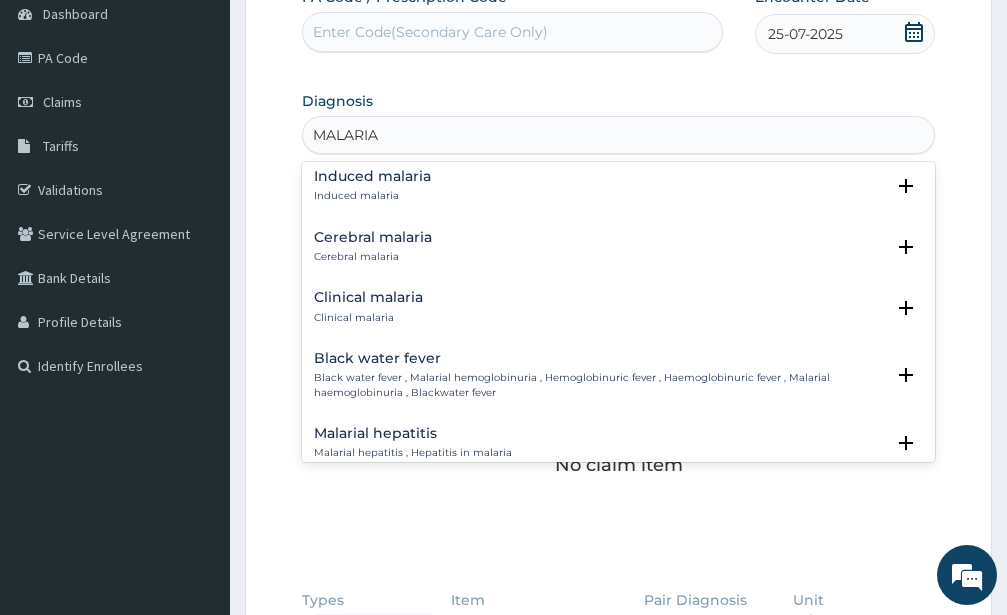 scroll, scrollTop: 613, scrollLeft: 0, axis: vertical 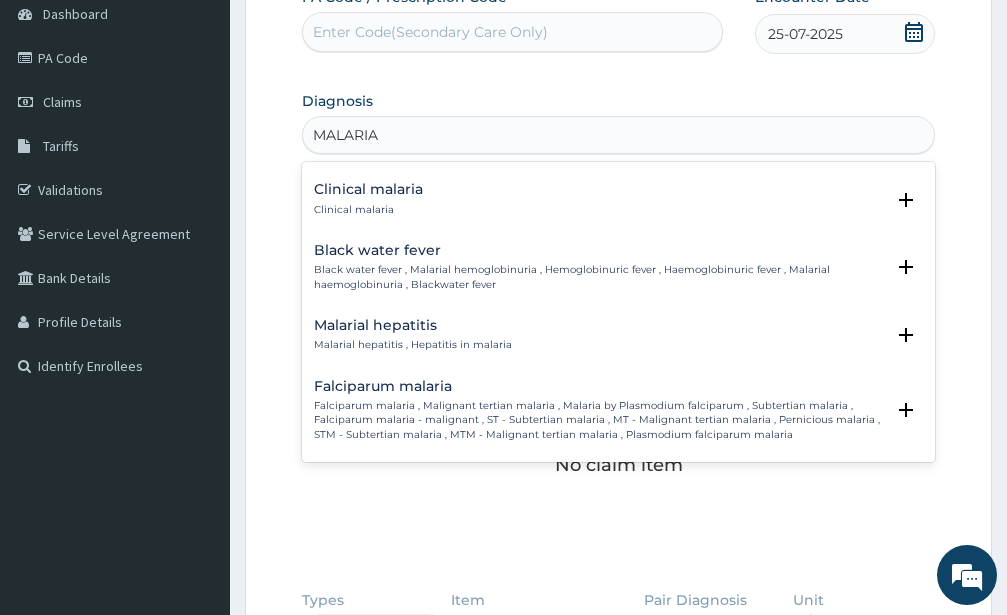 click on "Falciparum malaria , Malignant tertian malaria , Malaria by Plasmodium falciparum , Subtertian malaria , Falciparum malaria - malignant , ST - Subtertian malaria , MT - Malignant tertian malaria , Pernicious malaria , STM - Subtertian malaria , MTM - Malignant tertian malaria , Plasmodium falciparum malaria" at bounding box center [599, 420] 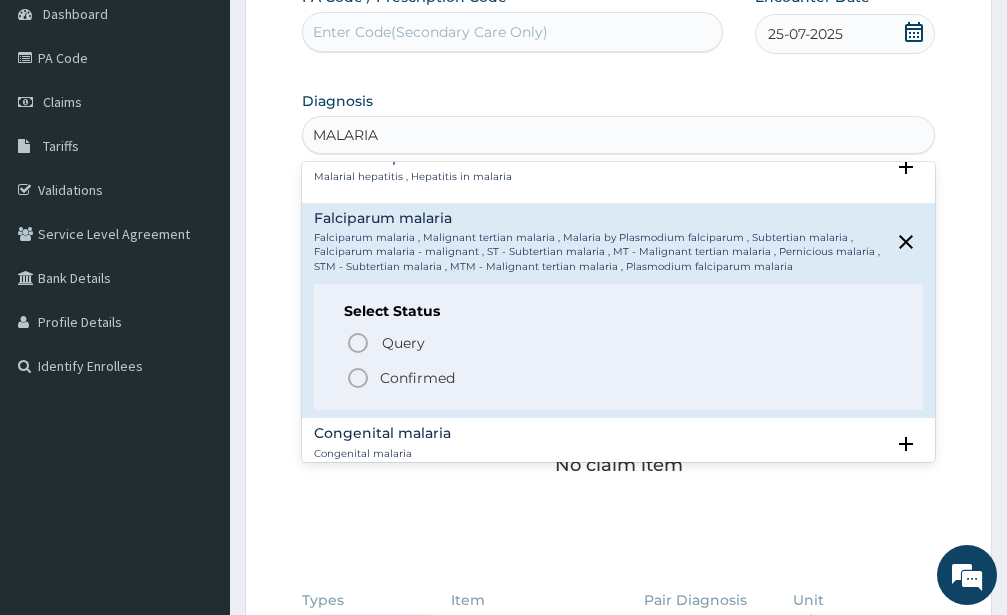 scroll, scrollTop: 829, scrollLeft: 0, axis: vertical 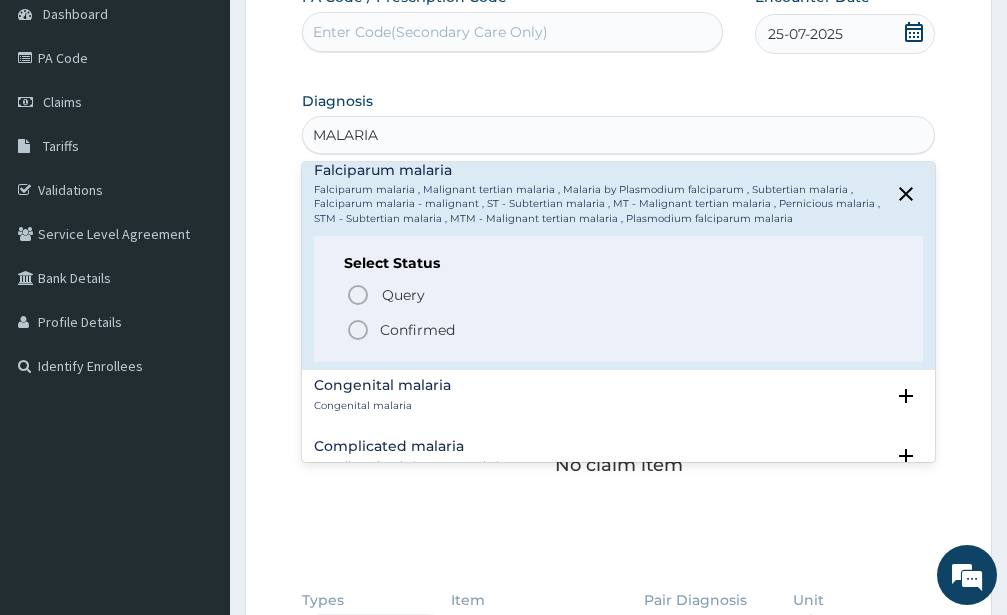 click 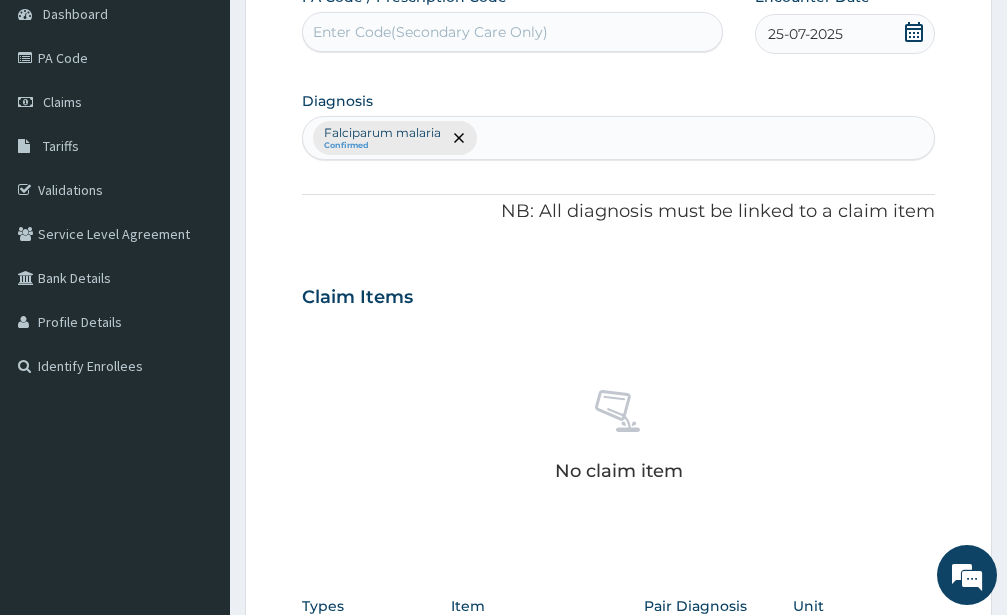 click on "Falciparum malaria Confirmed" at bounding box center (618, 138) 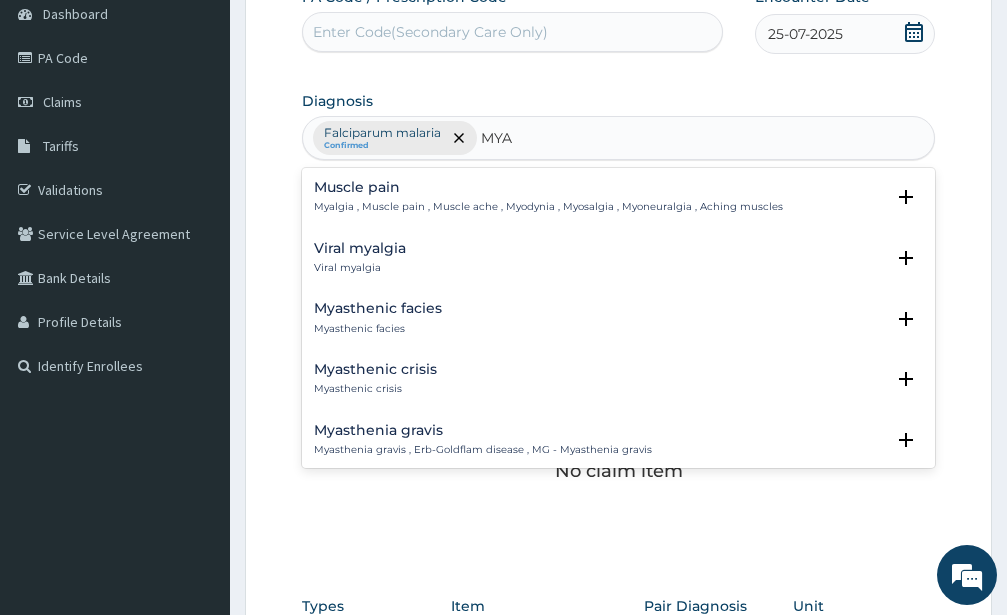type on "MYAL" 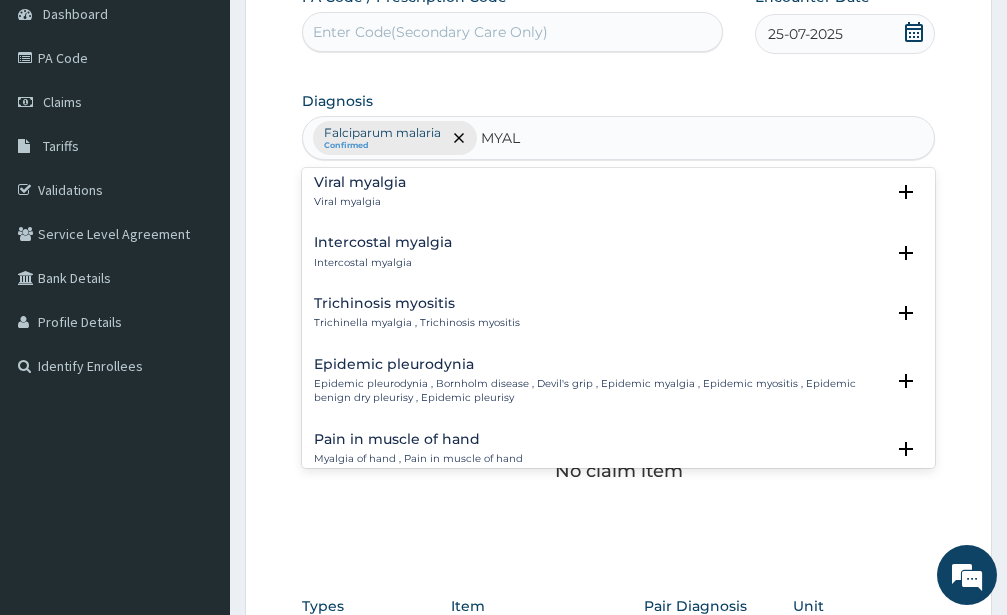 scroll, scrollTop: 0, scrollLeft: 0, axis: both 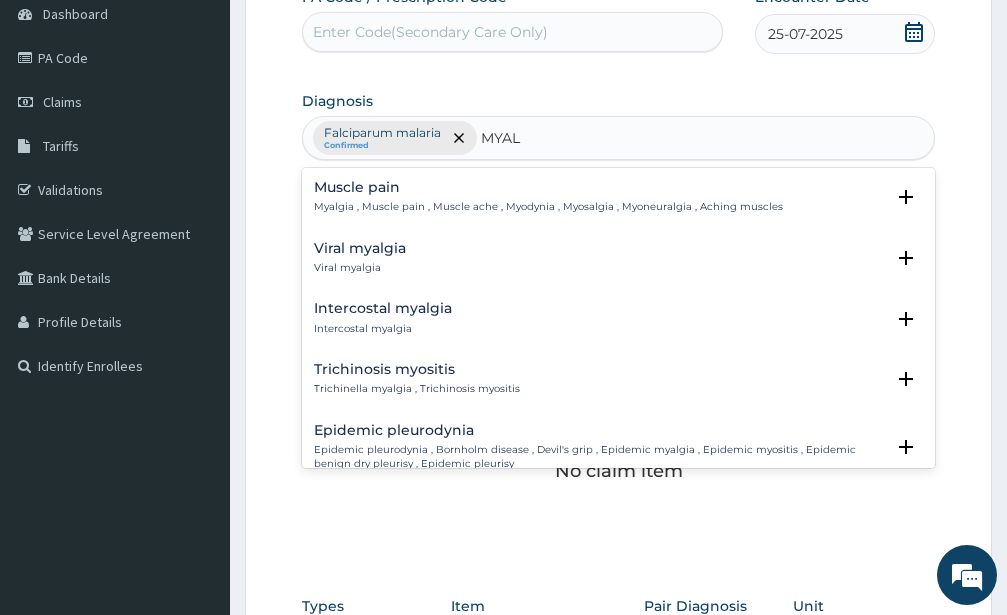 click on "Viral myalgia" at bounding box center [360, 248] 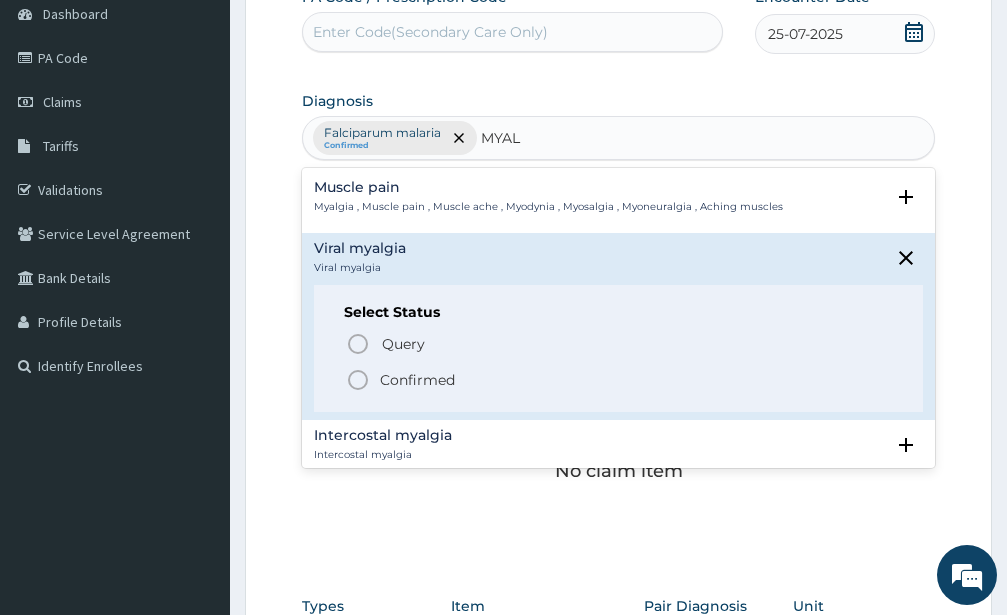 click 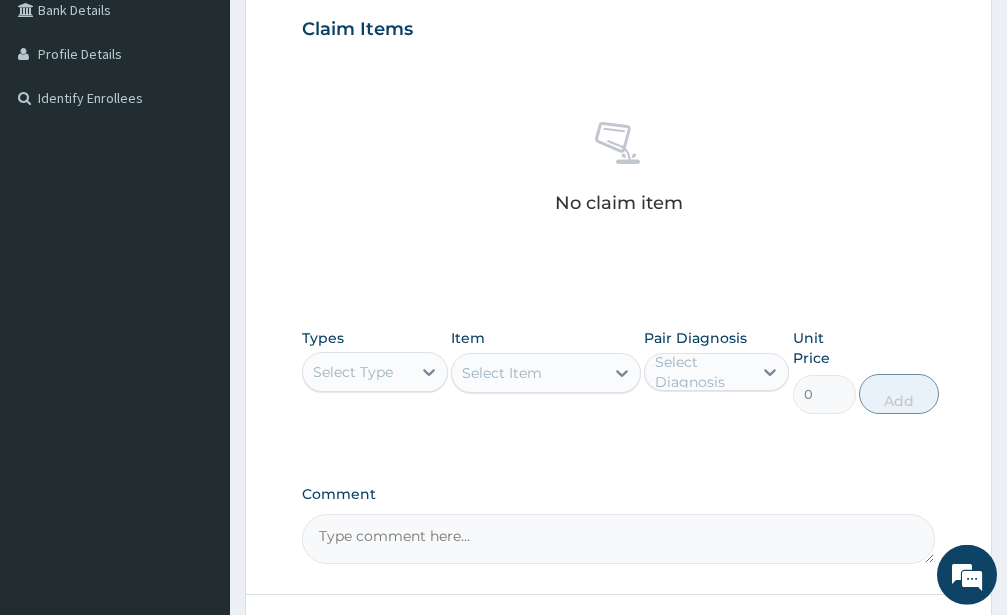 scroll, scrollTop: 510, scrollLeft: 0, axis: vertical 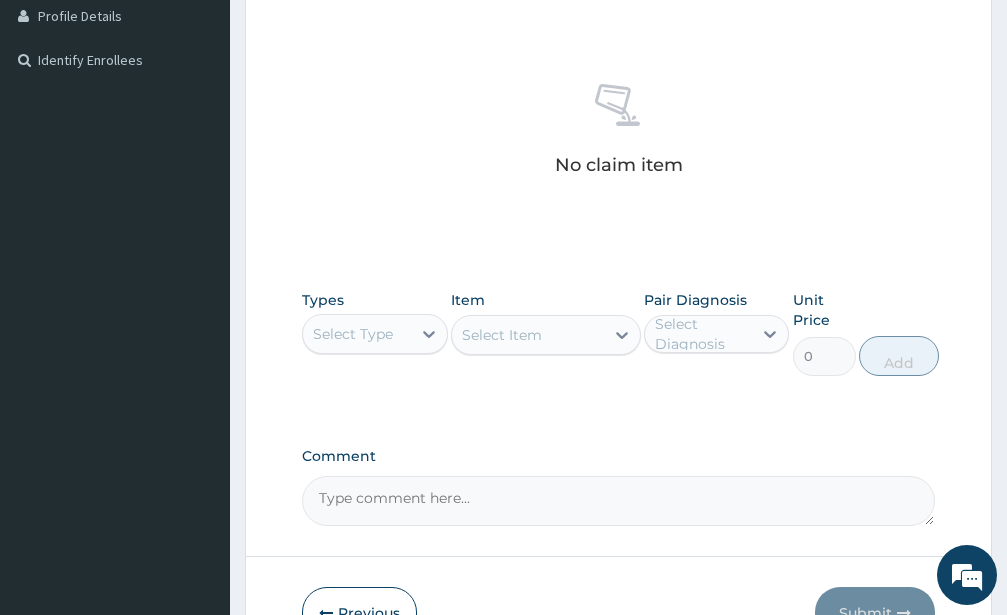 click on "Select Type" at bounding box center [357, 334] 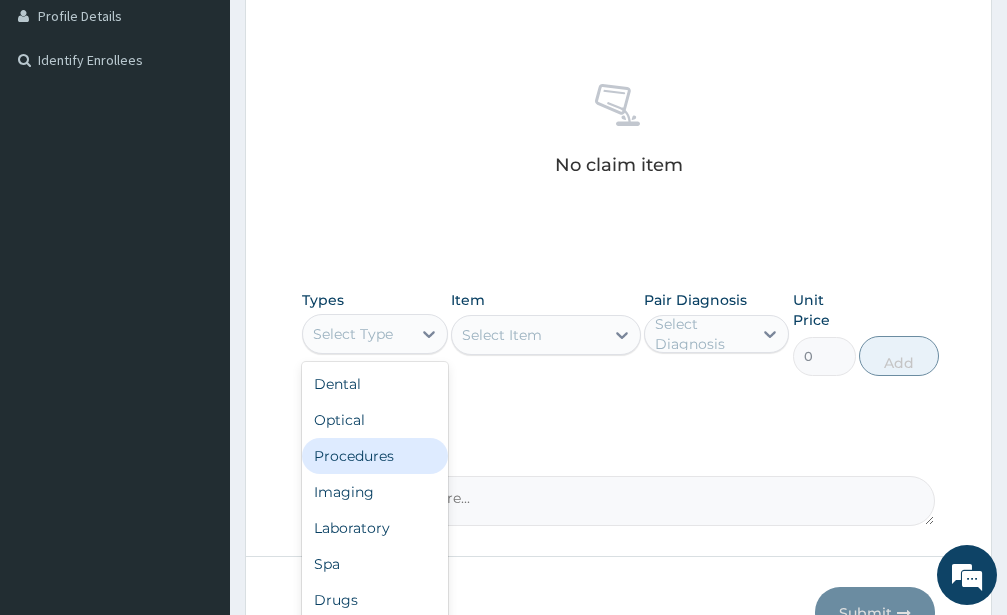 click on "Procedures" at bounding box center (375, 456) 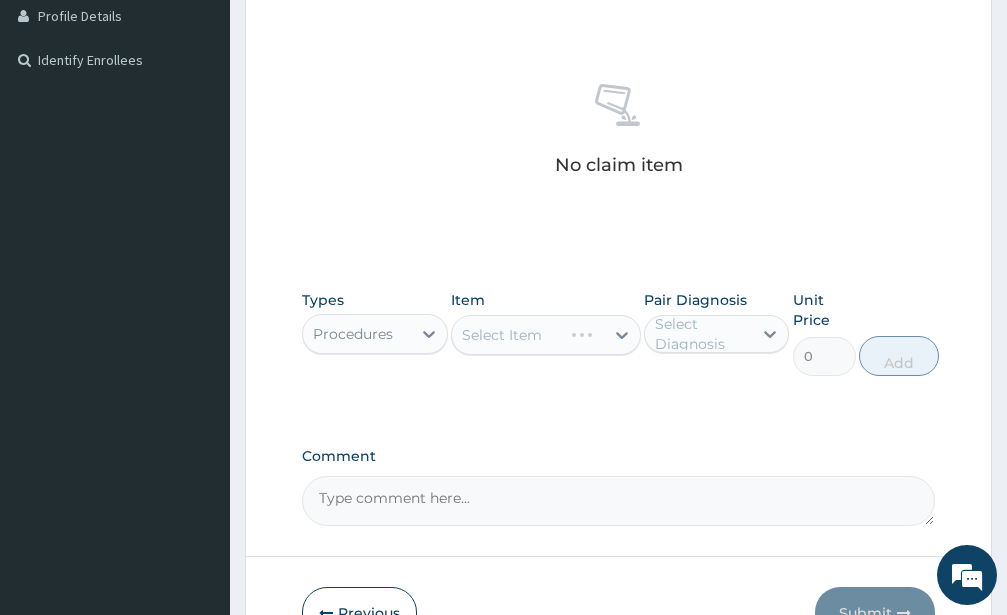 click on "Select Item" at bounding box center [546, 335] 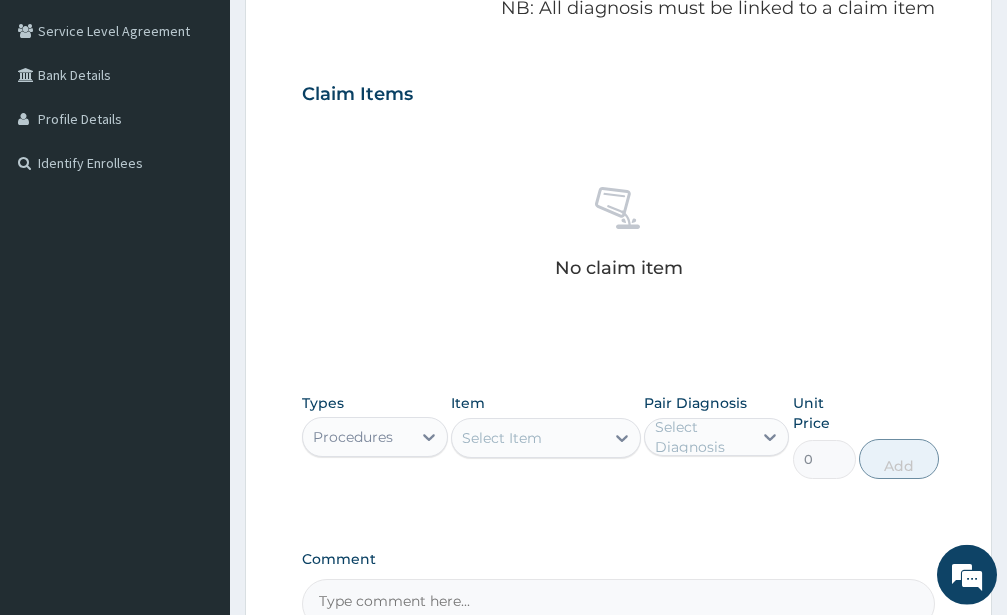 scroll, scrollTop: 408, scrollLeft: 0, axis: vertical 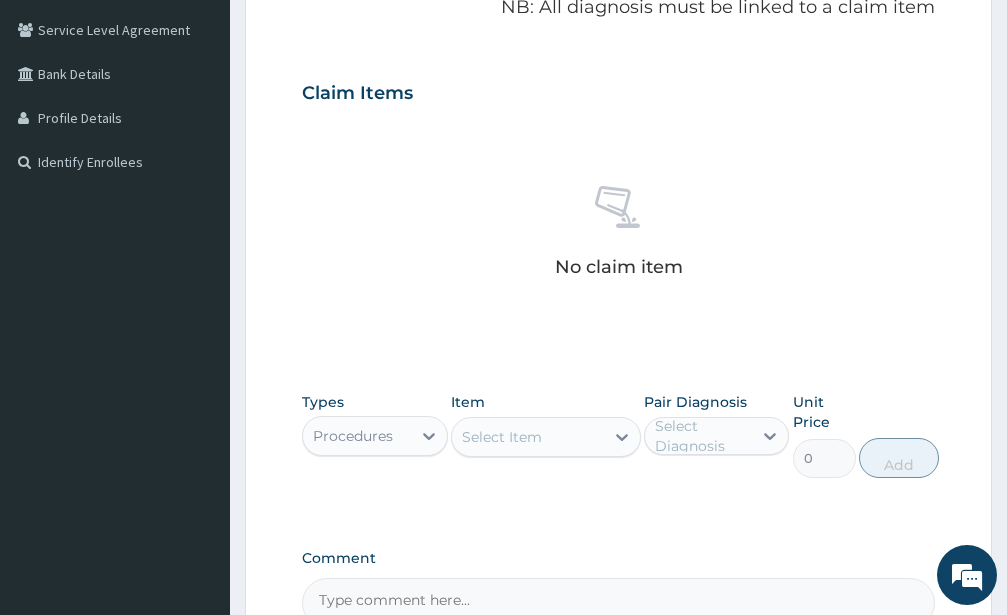 click on "Select Item" at bounding box center [502, 437] 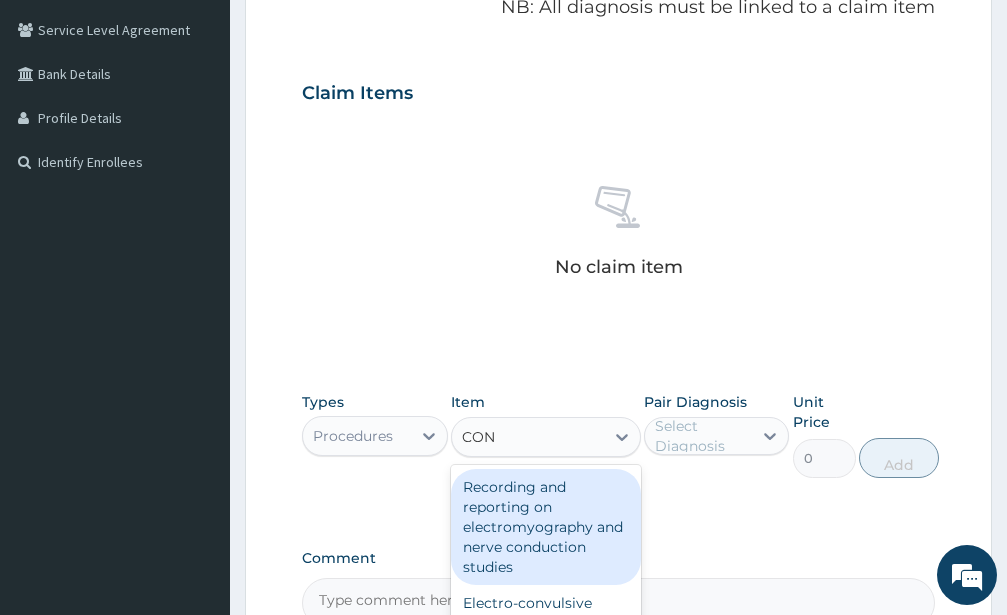 type on "CONS" 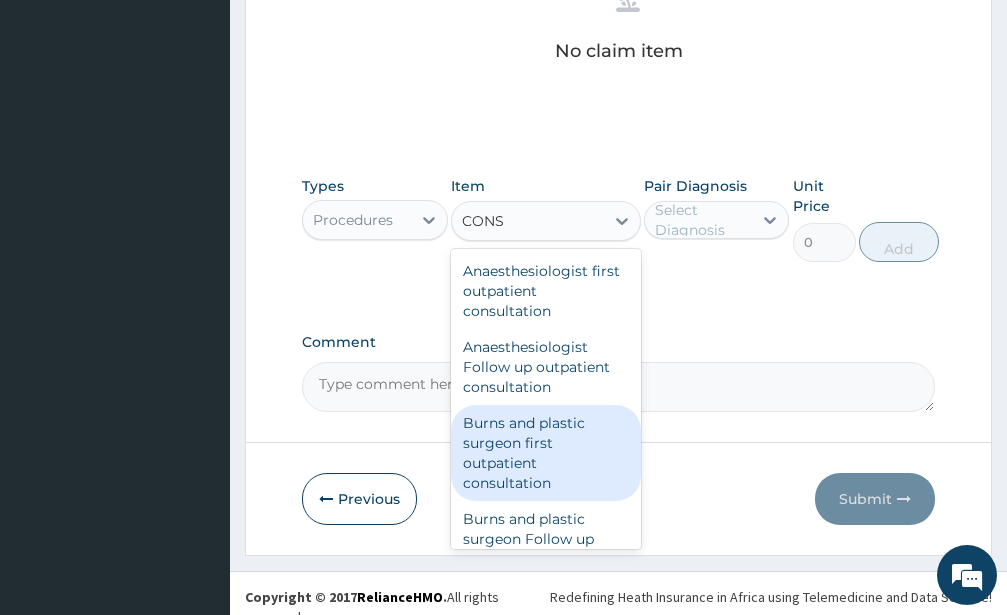 scroll, scrollTop: 631, scrollLeft: 0, axis: vertical 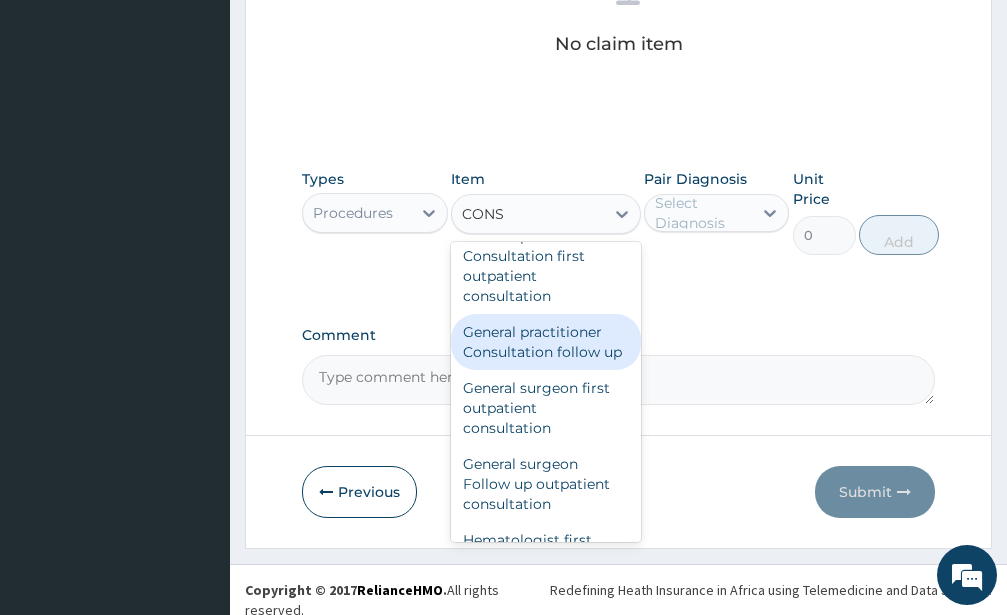 click on "General practitioner Consultation follow up" at bounding box center [546, 342] 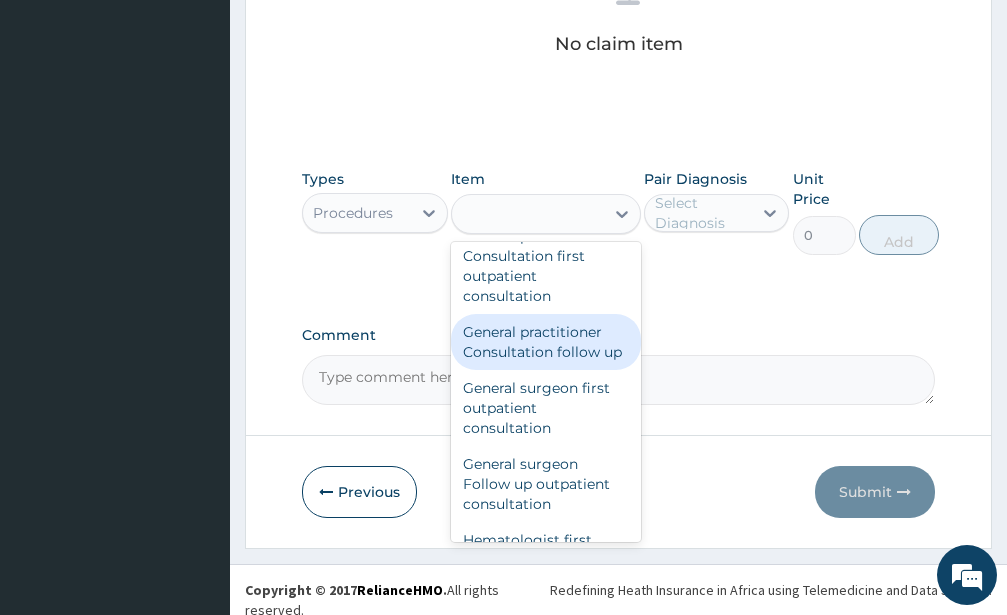 type on "2365" 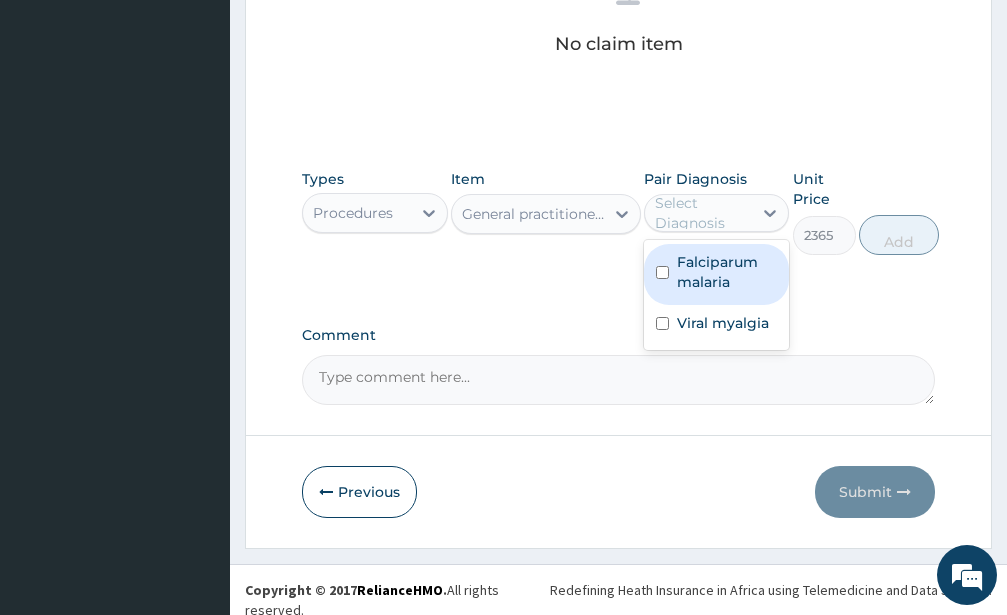 click on "Select Diagnosis" at bounding box center (703, 213) 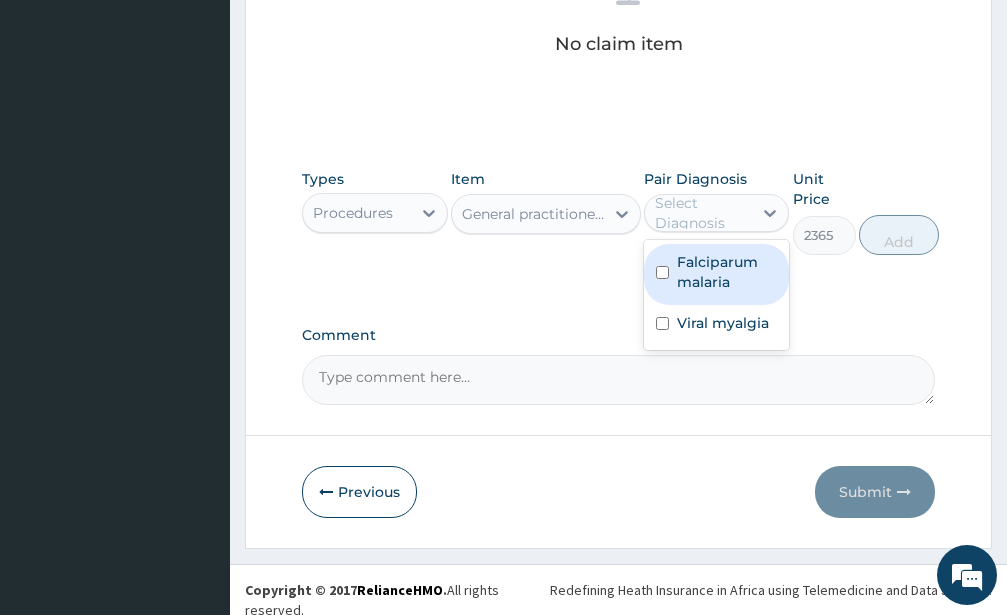 click at bounding box center (662, 272) 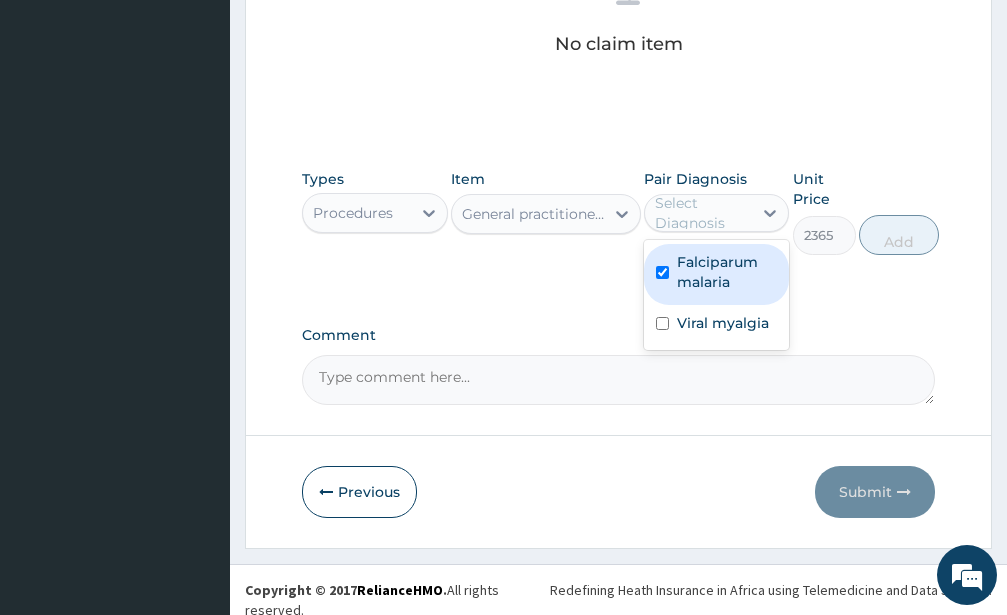 checkbox on "true" 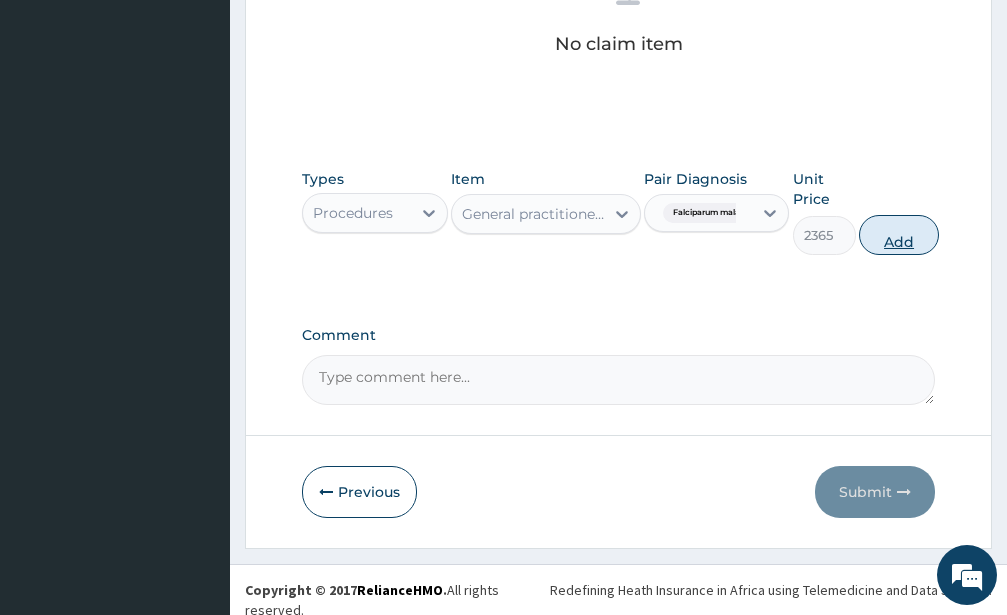 click on "Add" at bounding box center [899, 235] 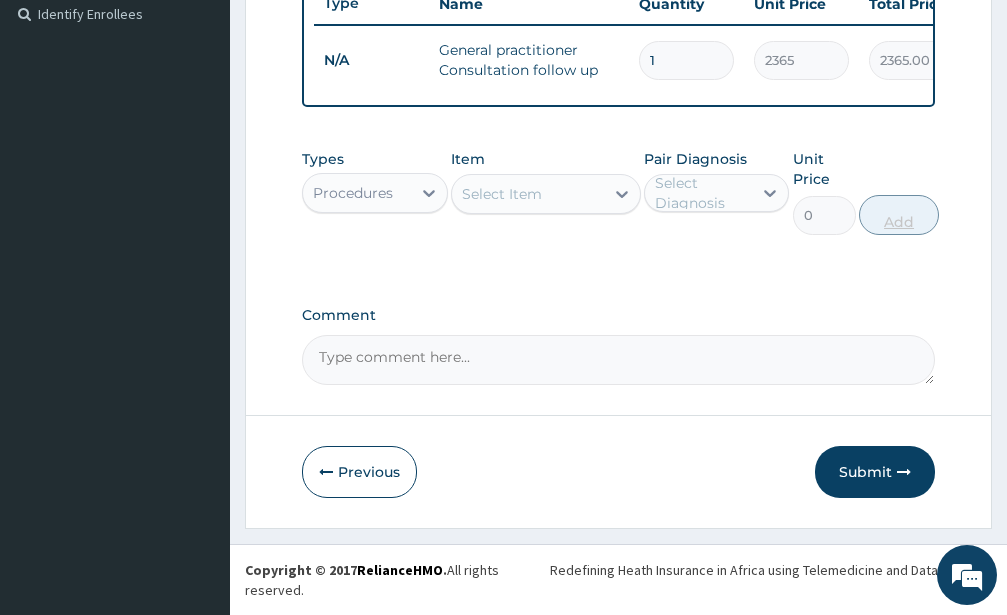 scroll, scrollTop: 553, scrollLeft: 0, axis: vertical 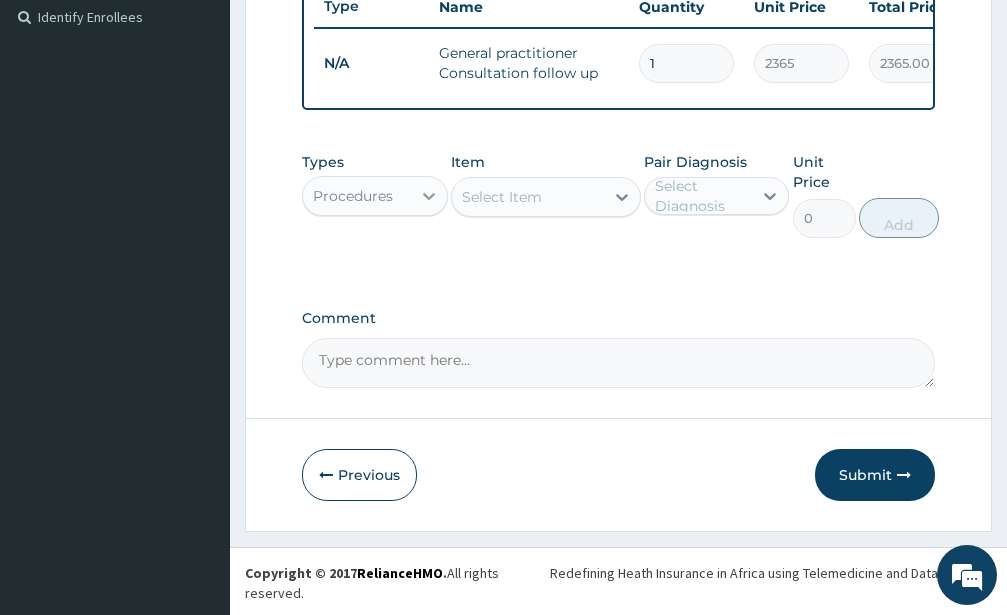 click 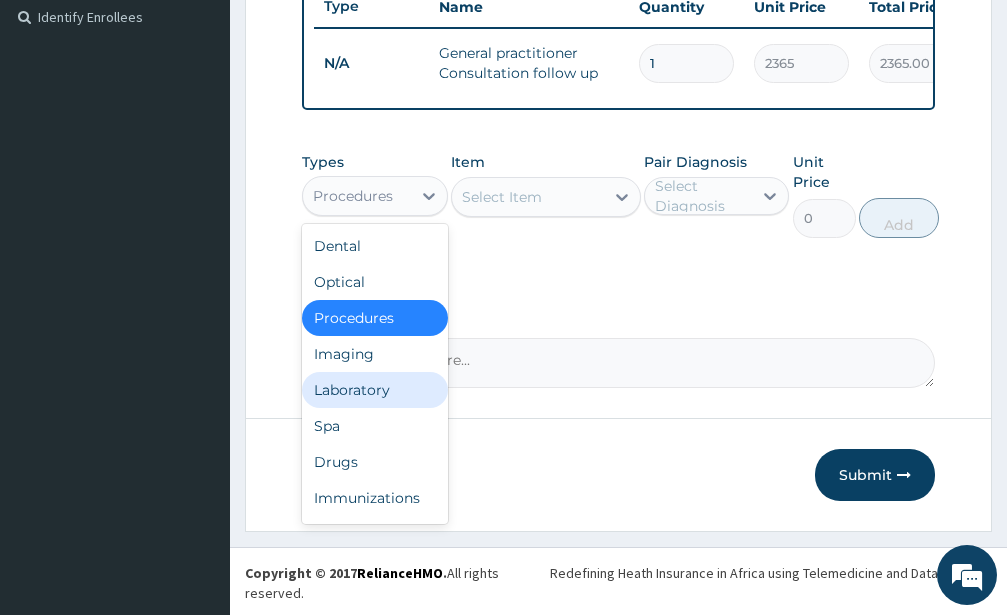 click on "Laboratory" at bounding box center [375, 390] 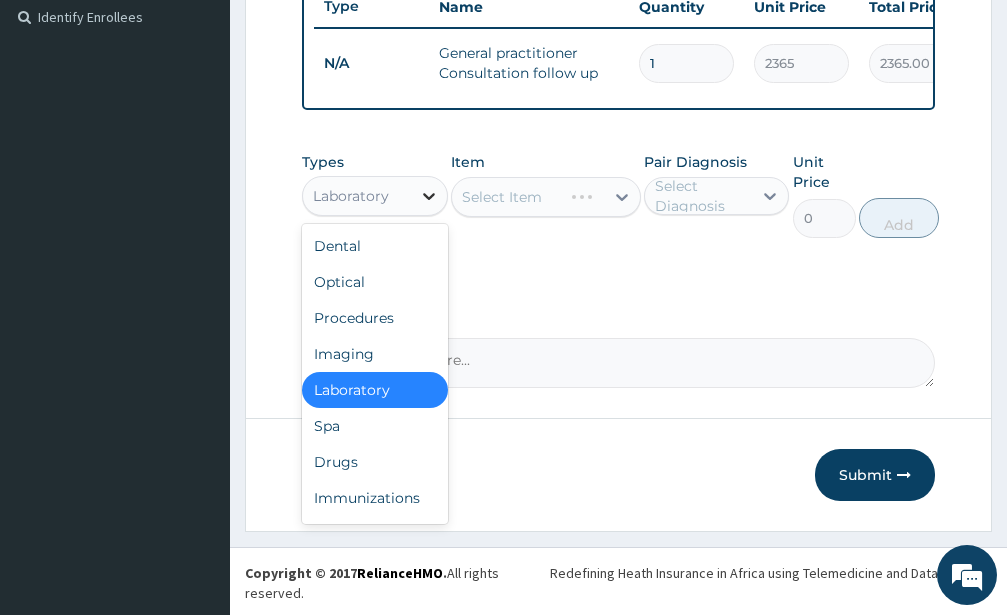 click 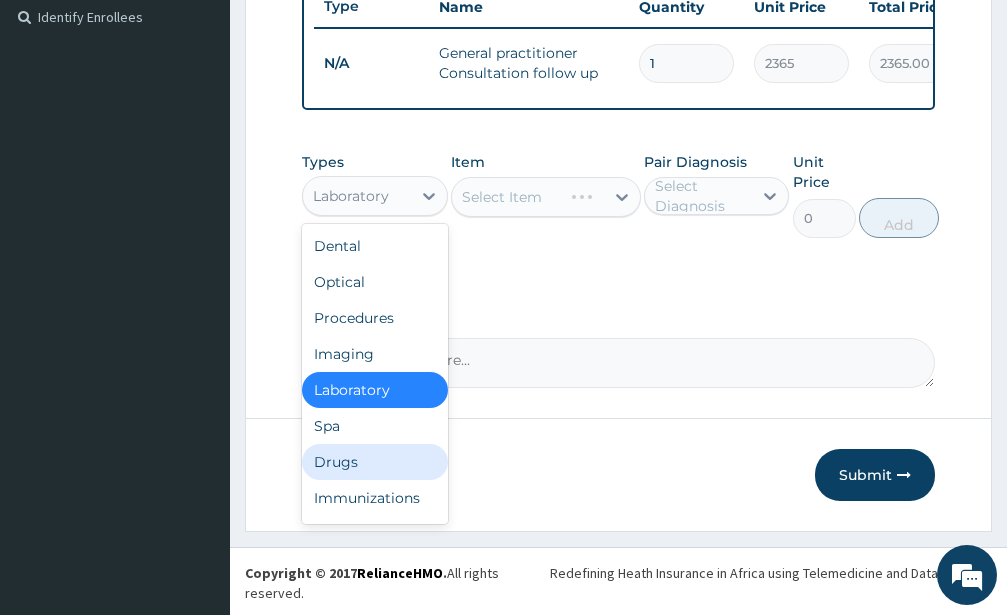drag, startPoint x: 348, startPoint y: 478, endPoint x: 358, endPoint y: 460, distance: 20.59126 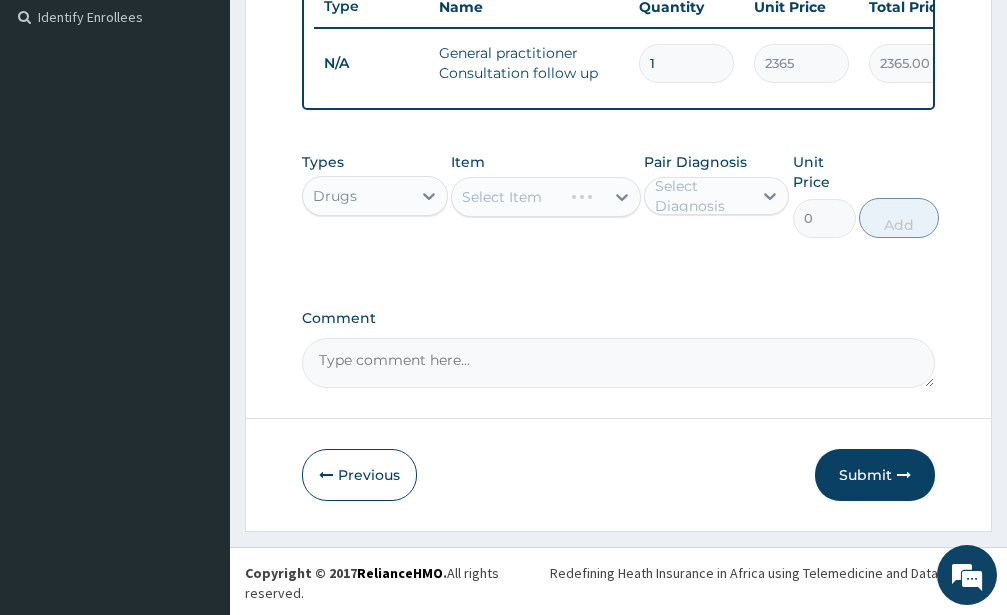 click on "Select Item" at bounding box center (546, 197) 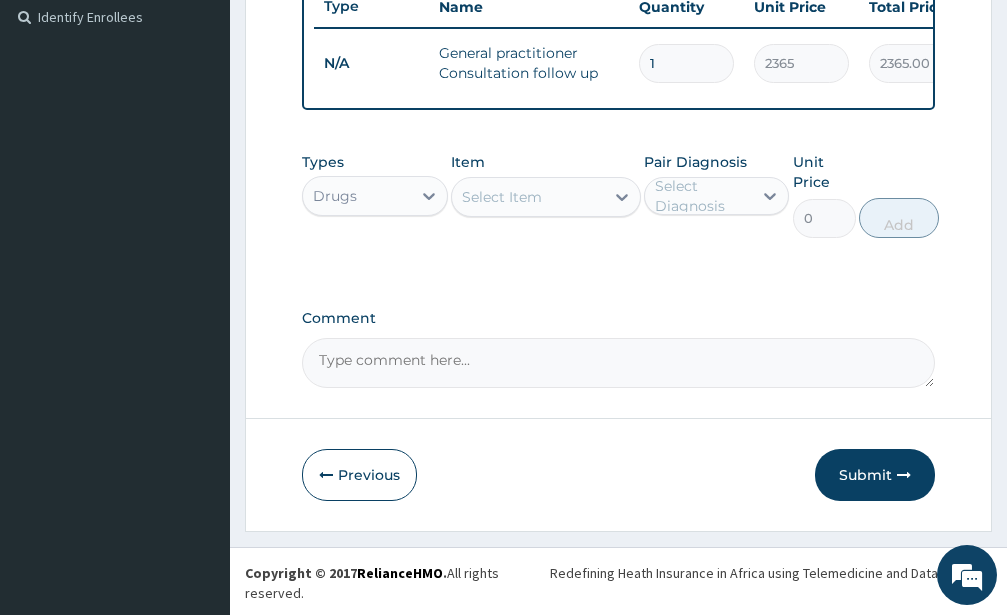 click on "Select Item" at bounding box center (528, 197) 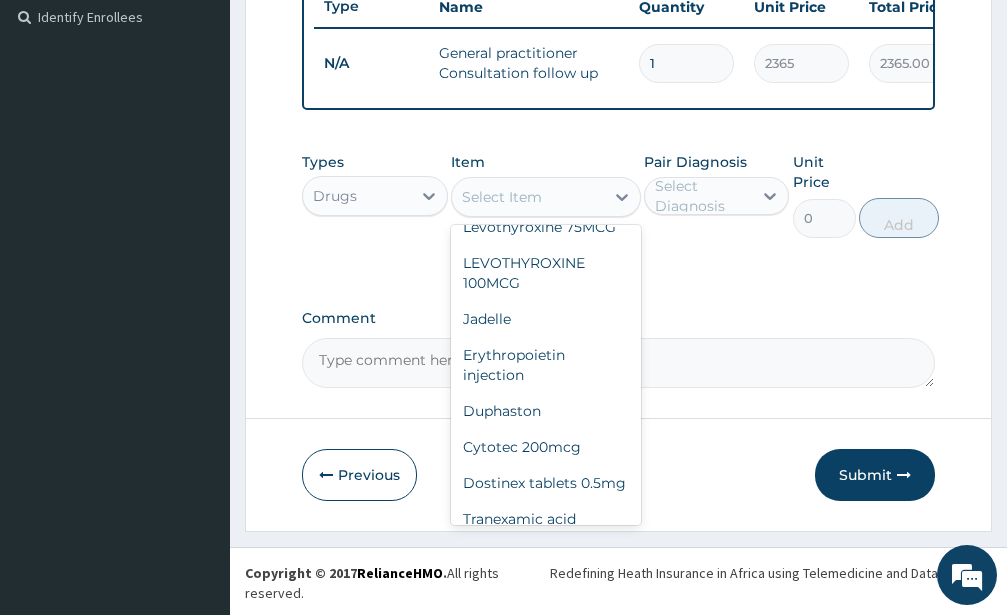 scroll, scrollTop: 7236, scrollLeft: 0, axis: vertical 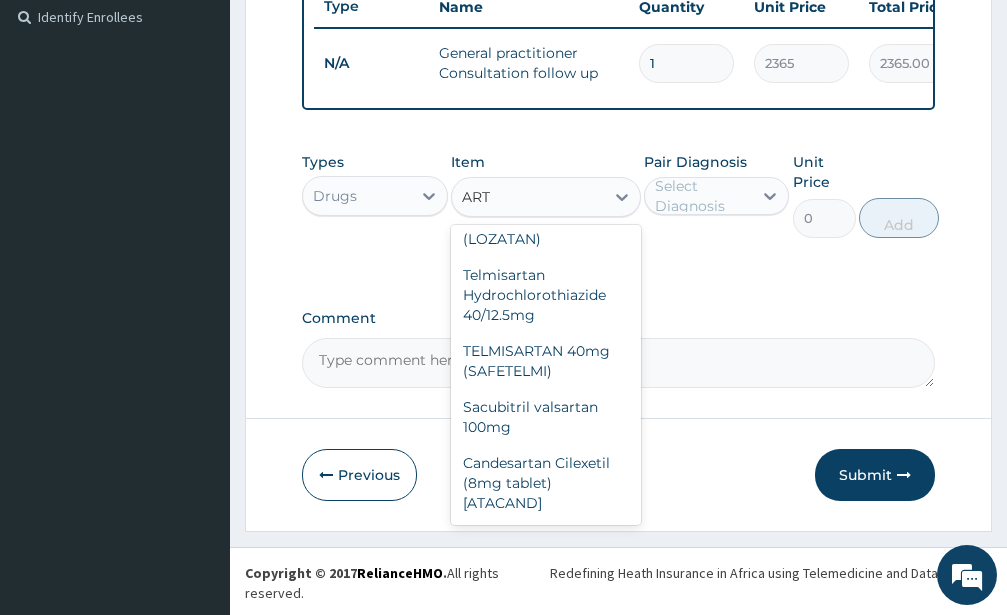 type on "ARTE" 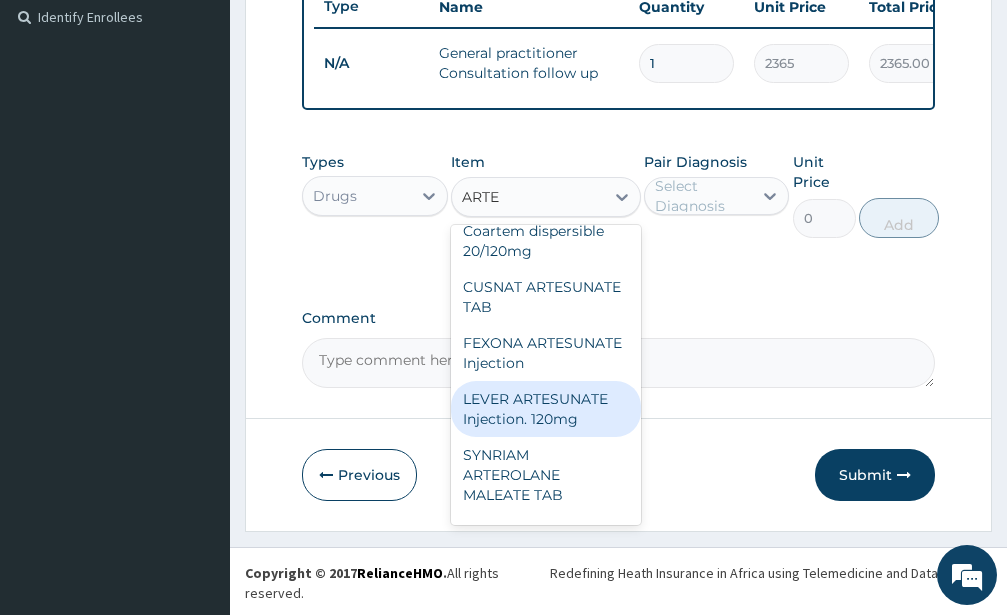 scroll, scrollTop: 0, scrollLeft: 0, axis: both 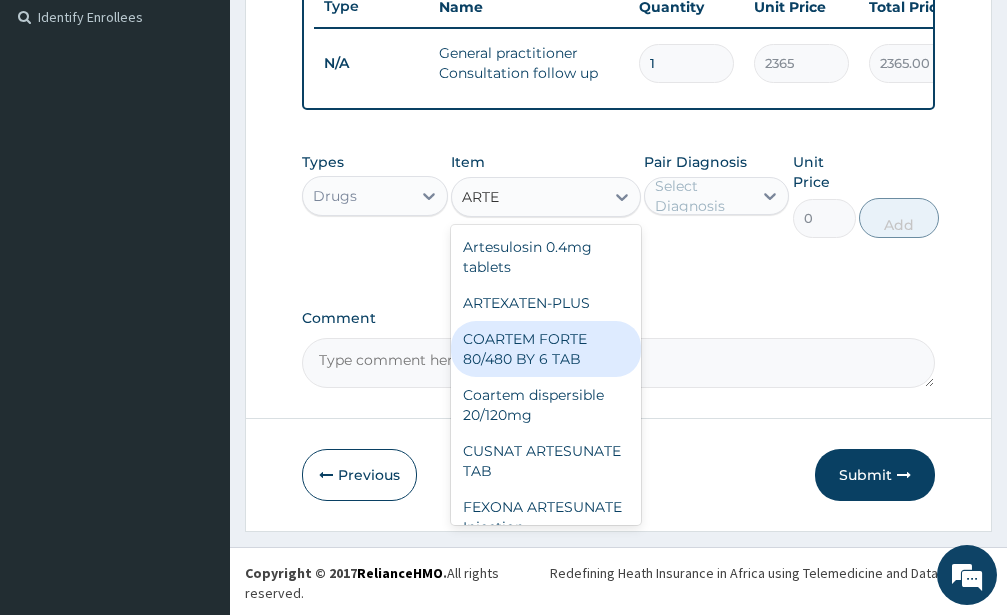 click on "COARTEM FORTE 80/480 BY 6 TAB" at bounding box center [546, 349] 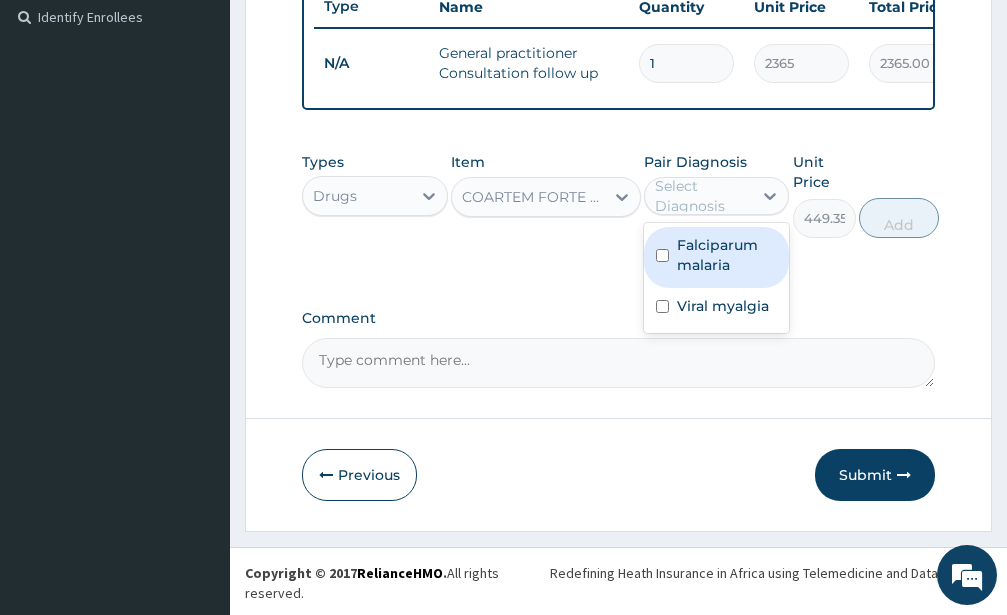 click on "Select Diagnosis" at bounding box center (703, 196) 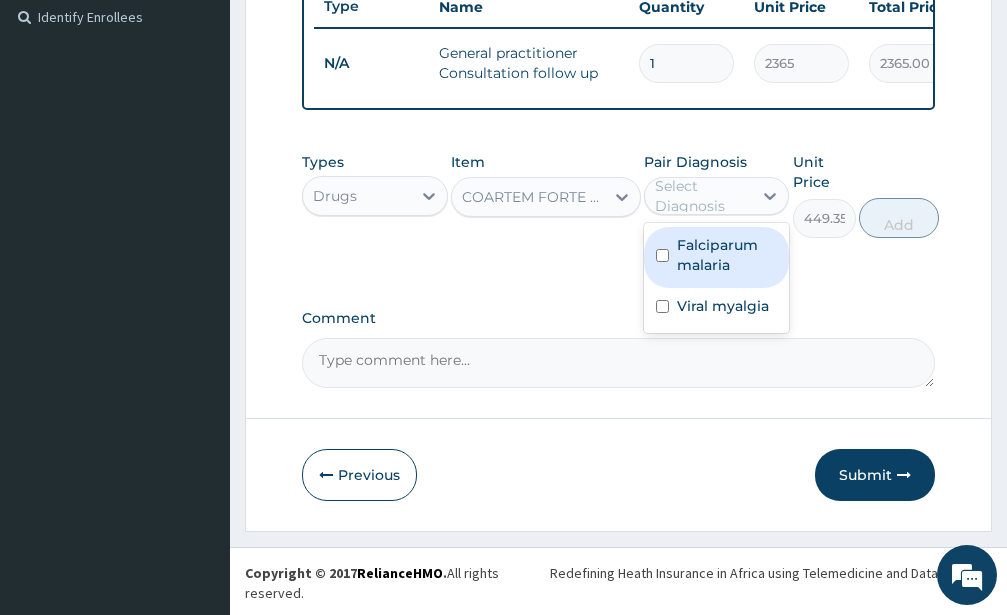 click at bounding box center [662, 255] 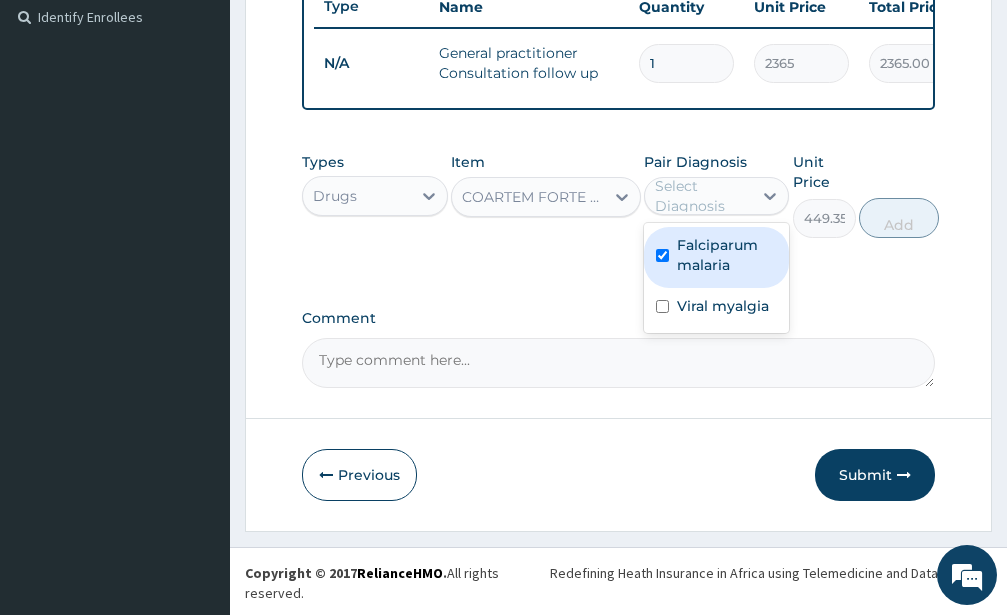 checkbox on "true" 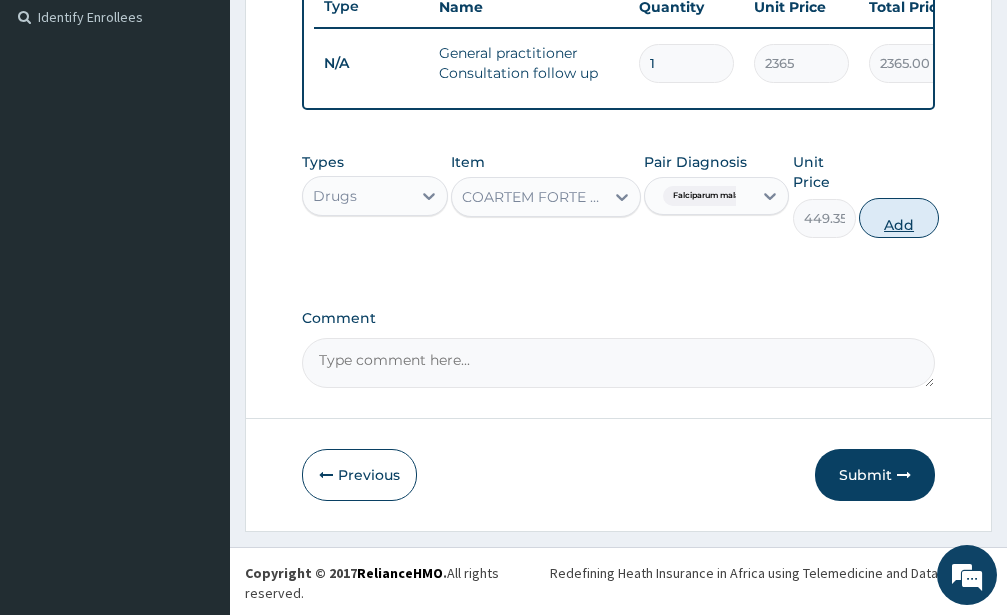click on "Add" at bounding box center [899, 218] 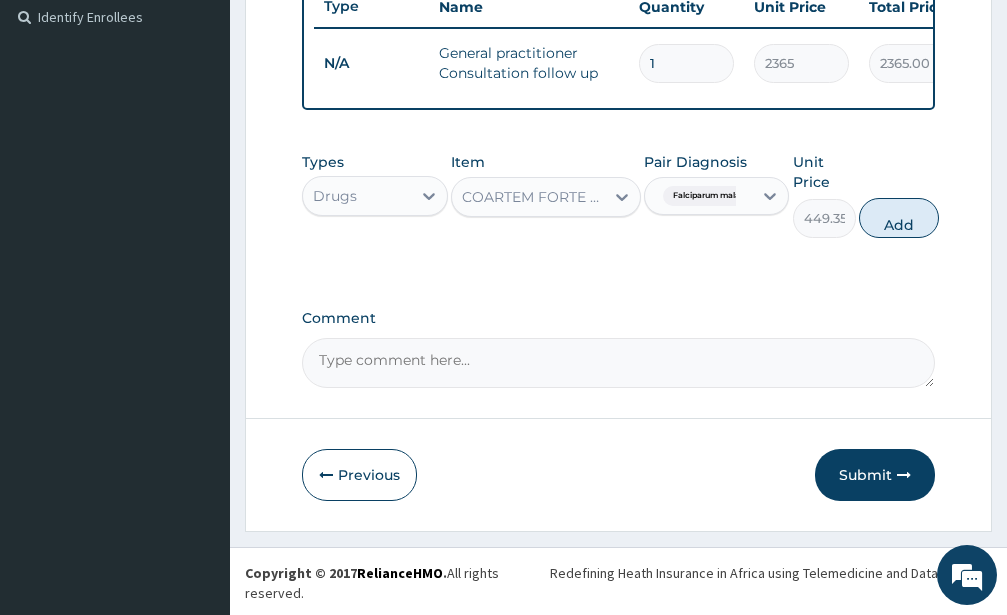 type on "0" 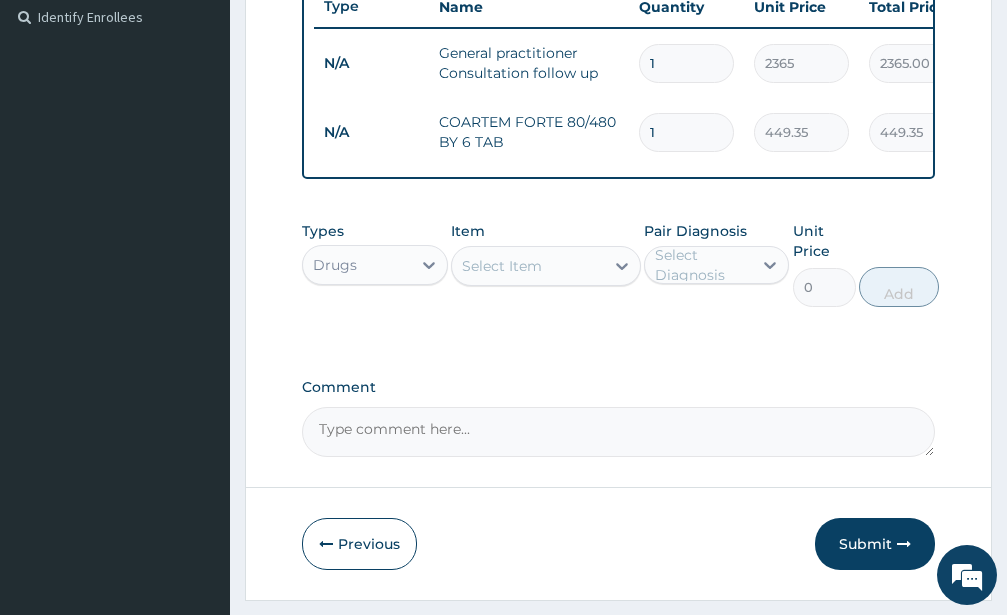type 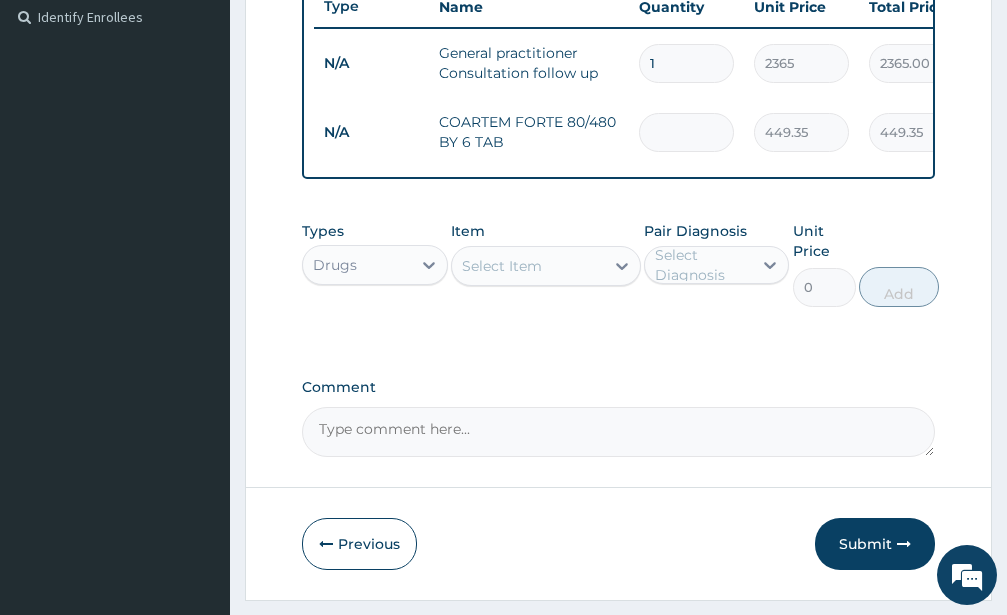 type on "0.00" 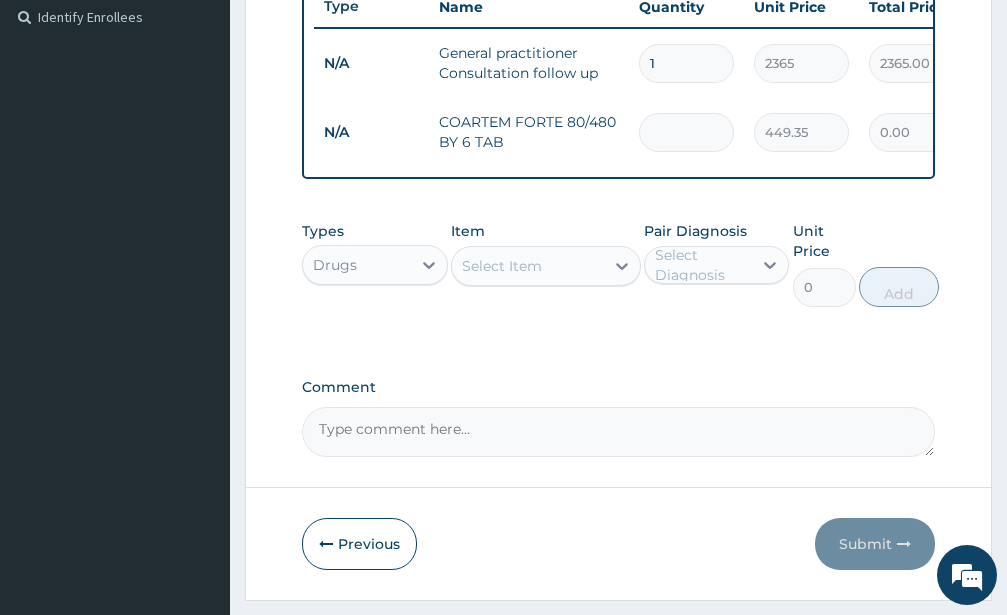 type on "6" 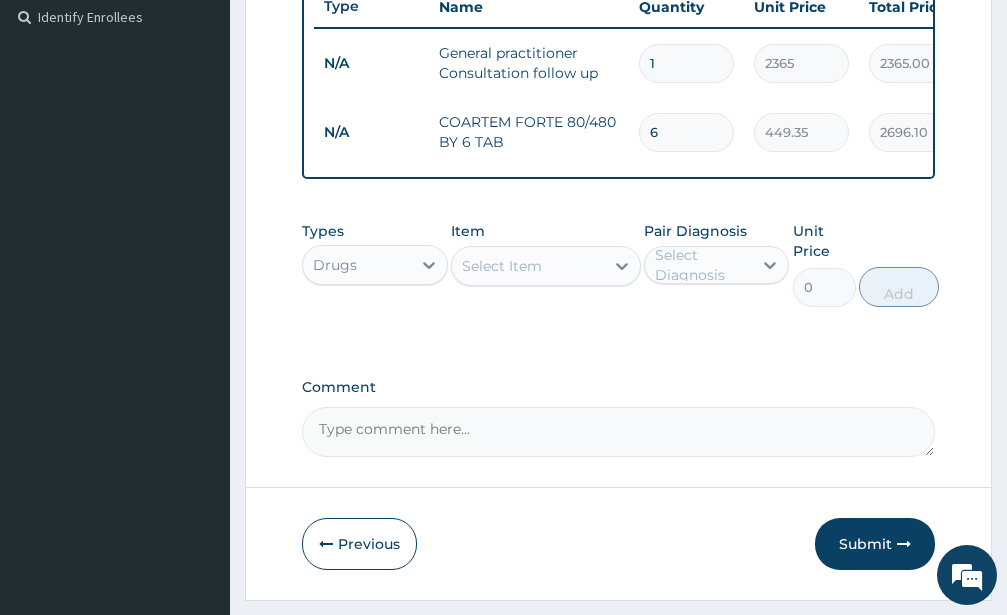 type on "6" 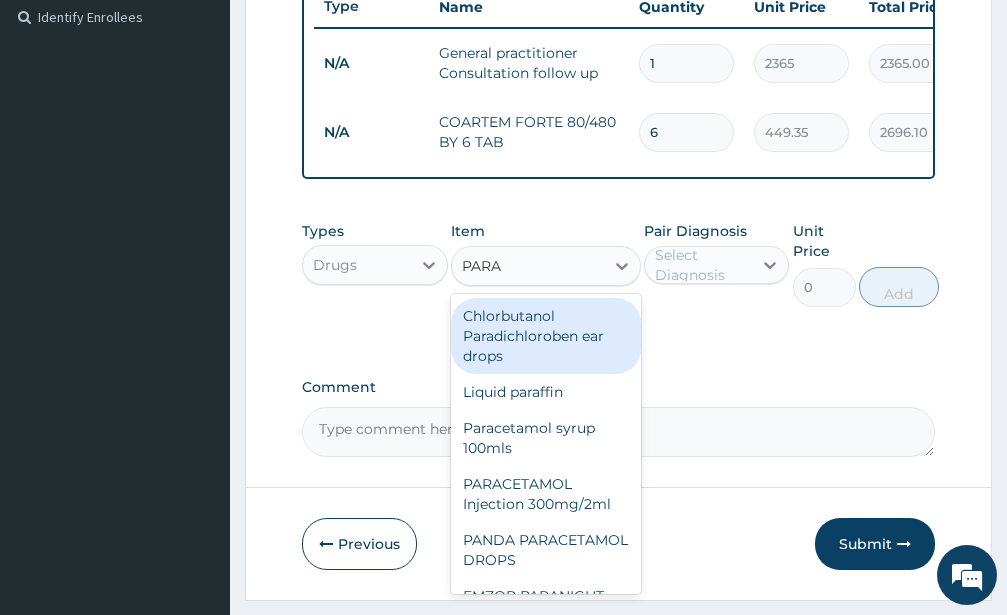 type on "PARAC" 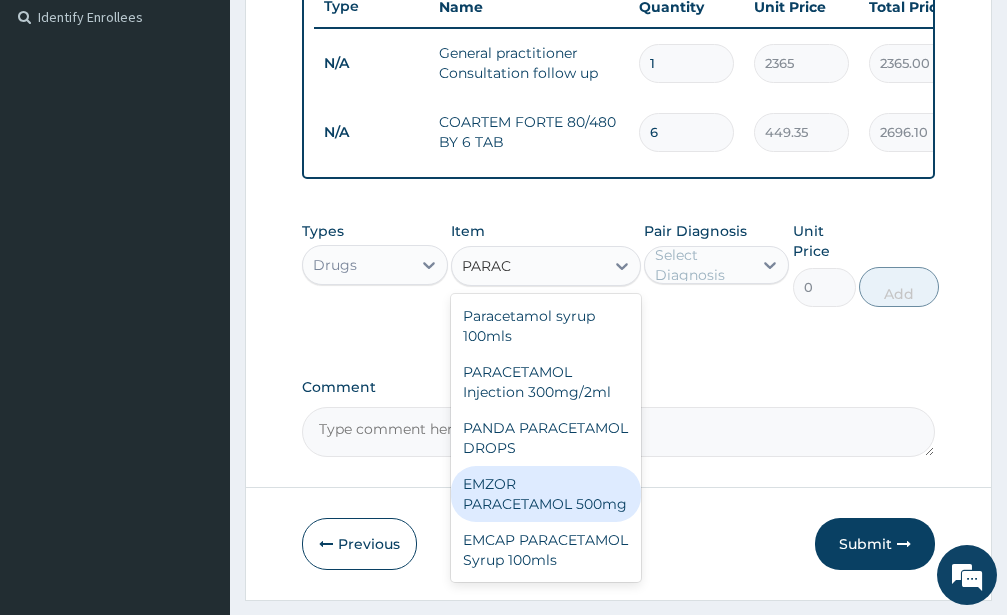 drag, startPoint x: 531, startPoint y: 538, endPoint x: 539, endPoint y: 525, distance: 15.264338 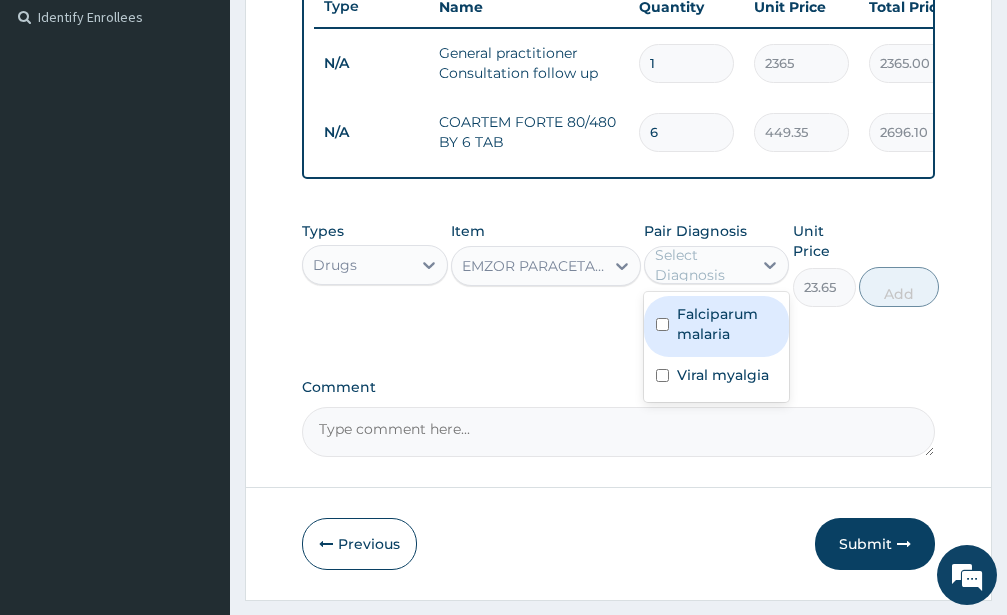 click on "Select Diagnosis" at bounding box center (703, 265) 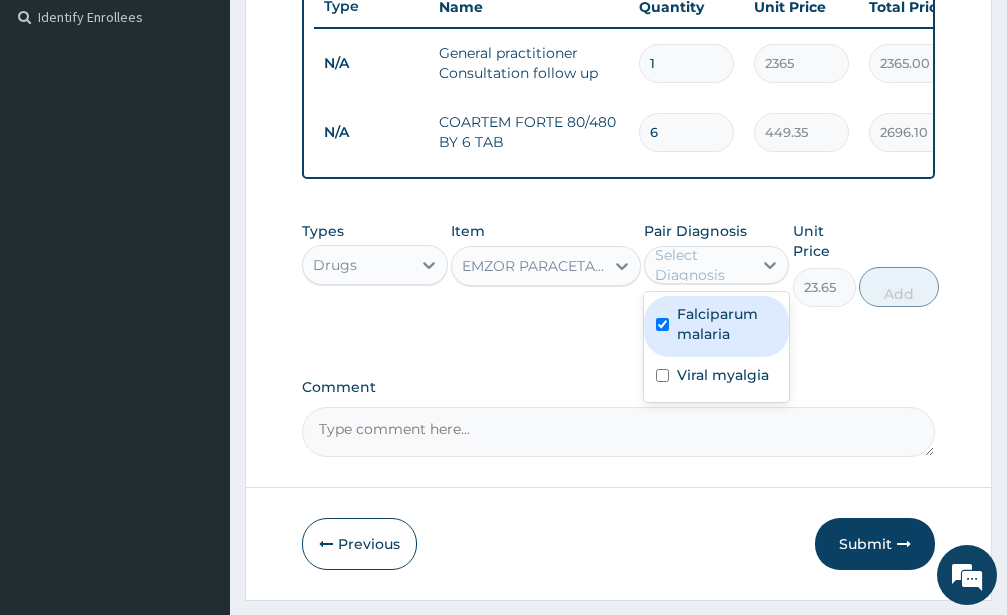 checkbox on "true" 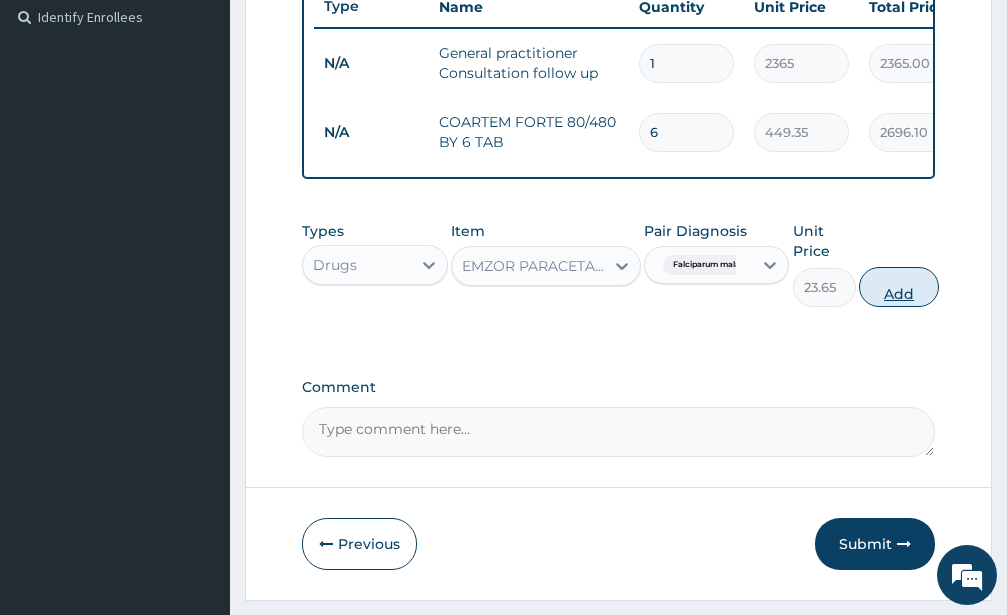 click on "Add" at bounding box center (899, 287) 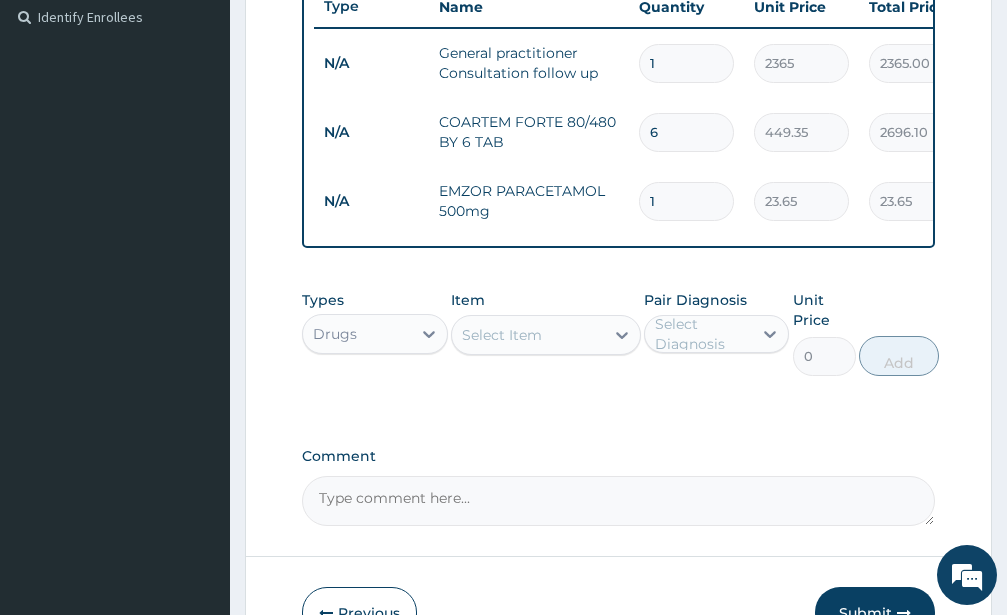 type on "18" 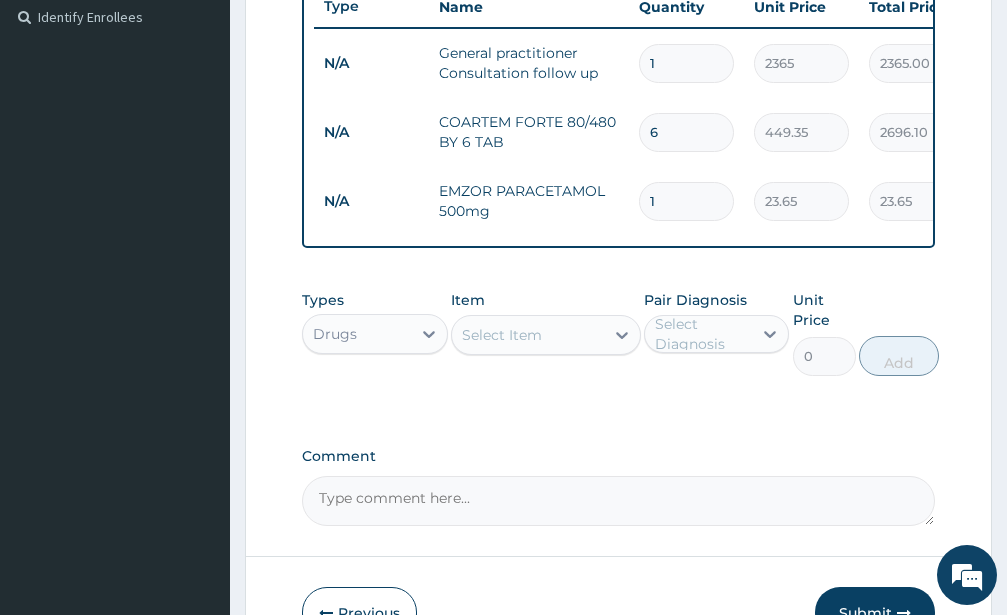 type on "425.70" 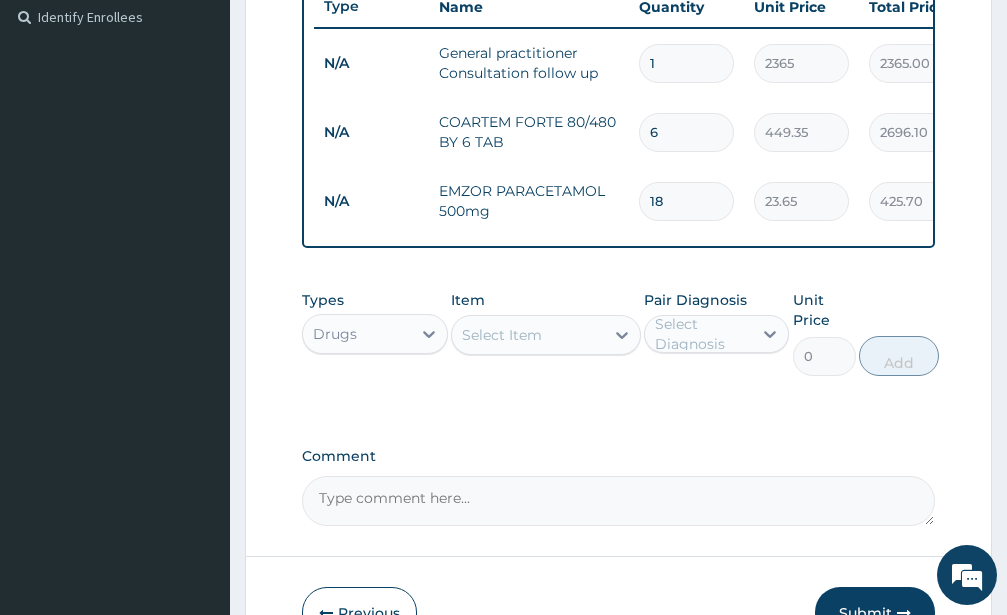 type on "18" 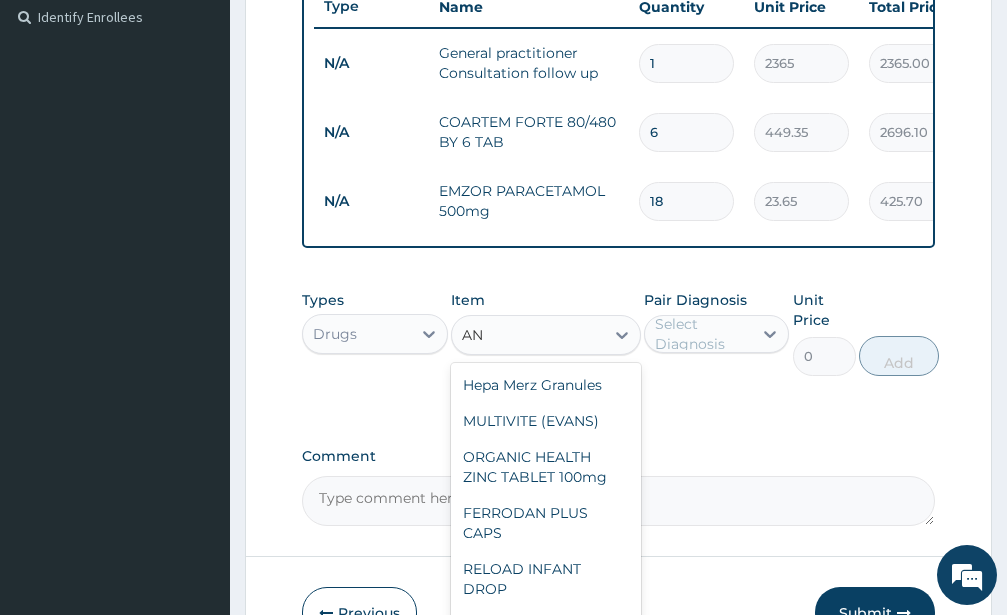type on "A" 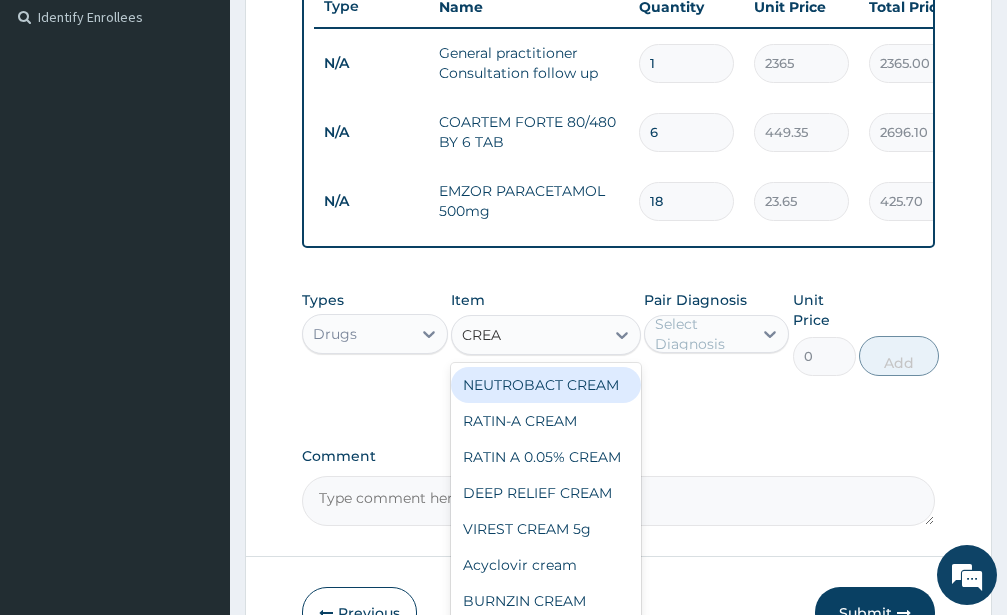 type on "CREAM" 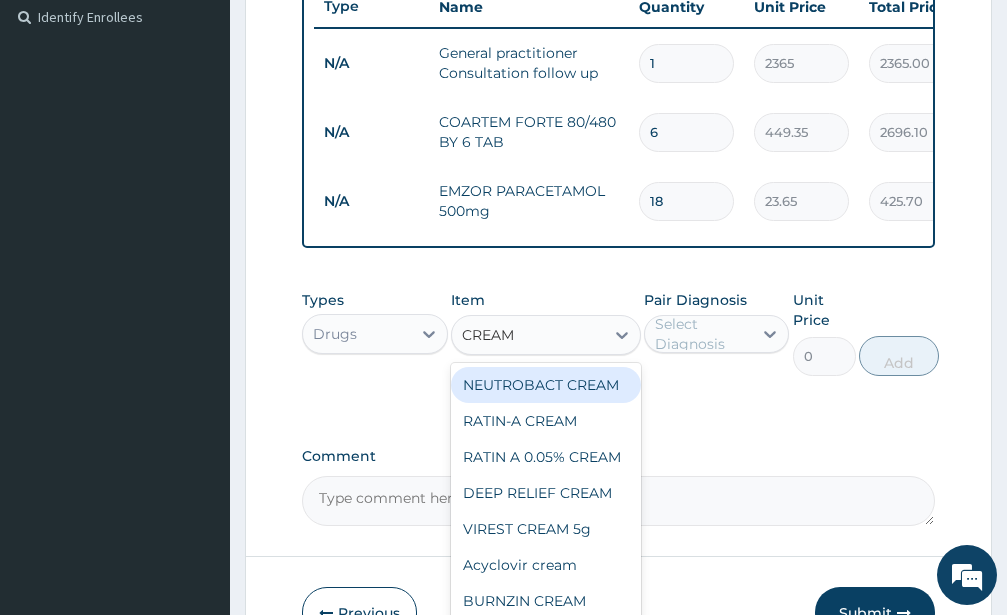 scroll, scrollTop: 108, scrollLeft: 0, axis: vertical 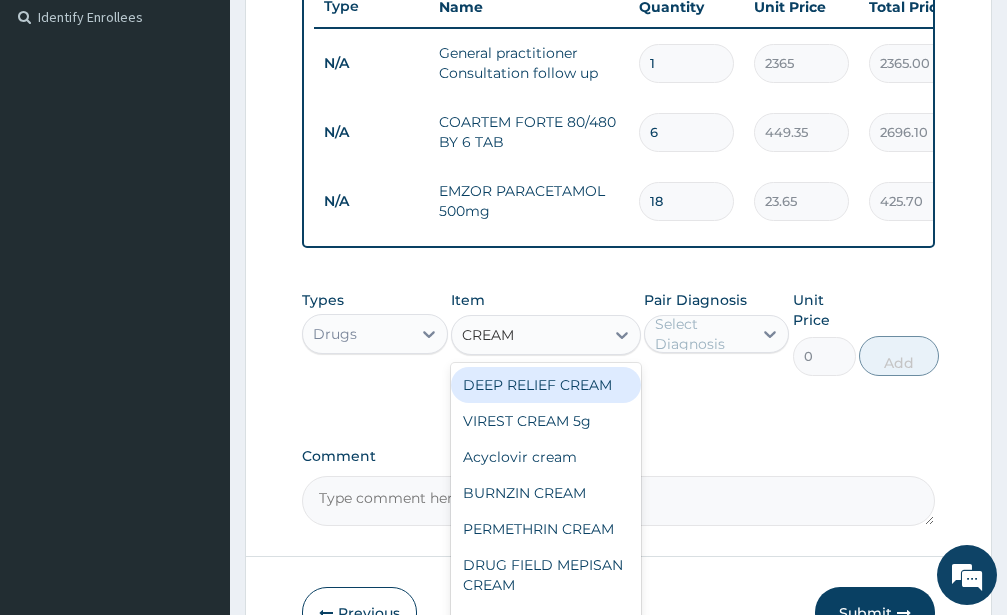 click on "DEEP RELIEF CREAM" at bounding box center [546, 385] 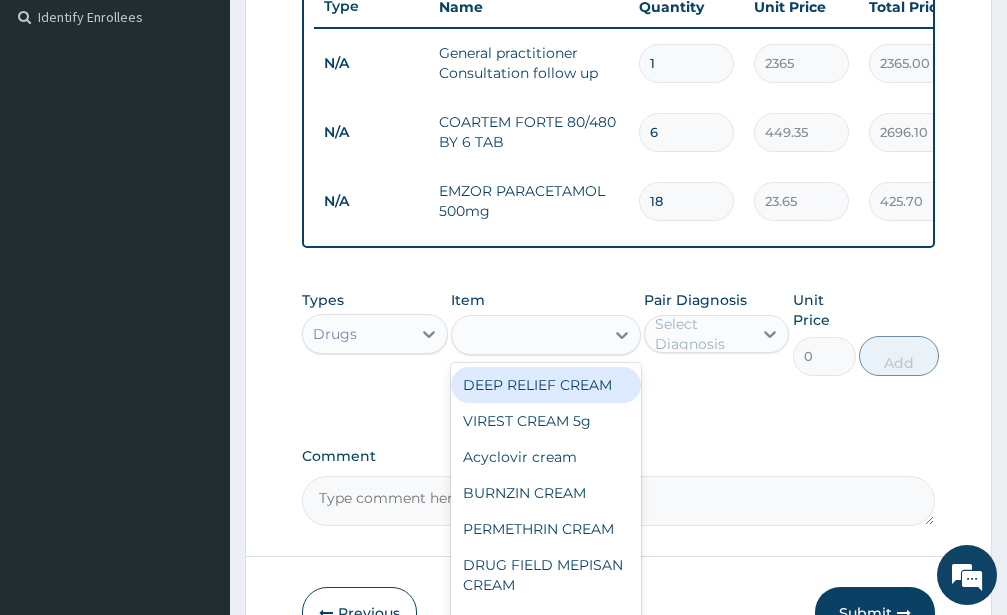 type on "1300.75" 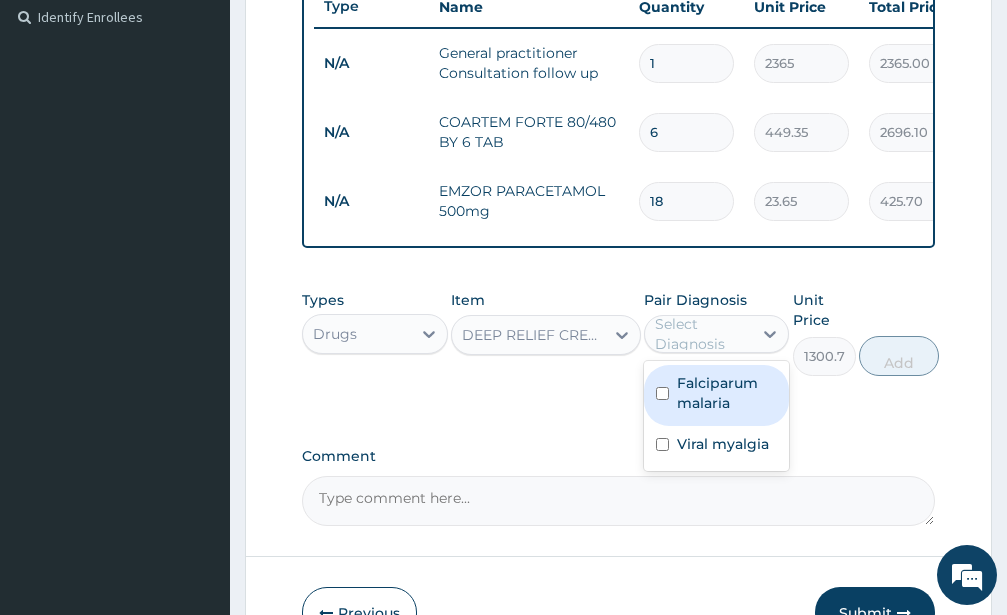 click on "Select Diagnosis" at bounding box center [703, 334] 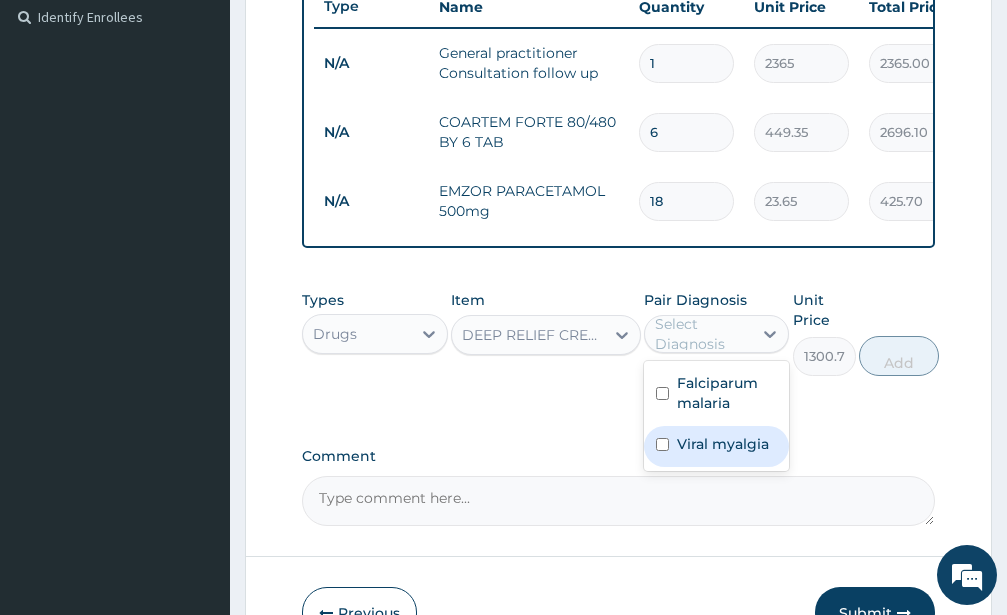 click at bounding box center [662, 444] 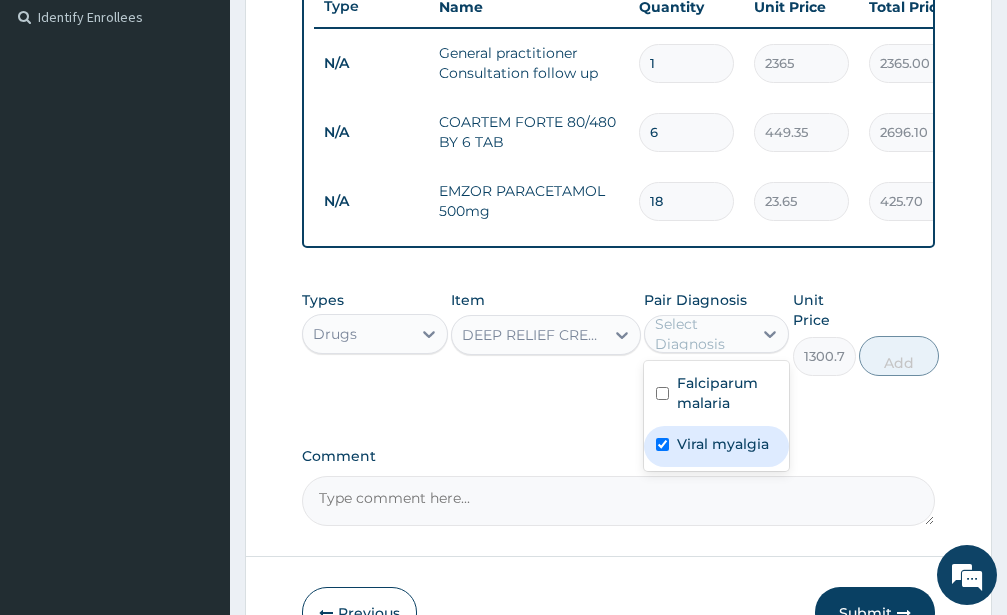 checkbox on "true" 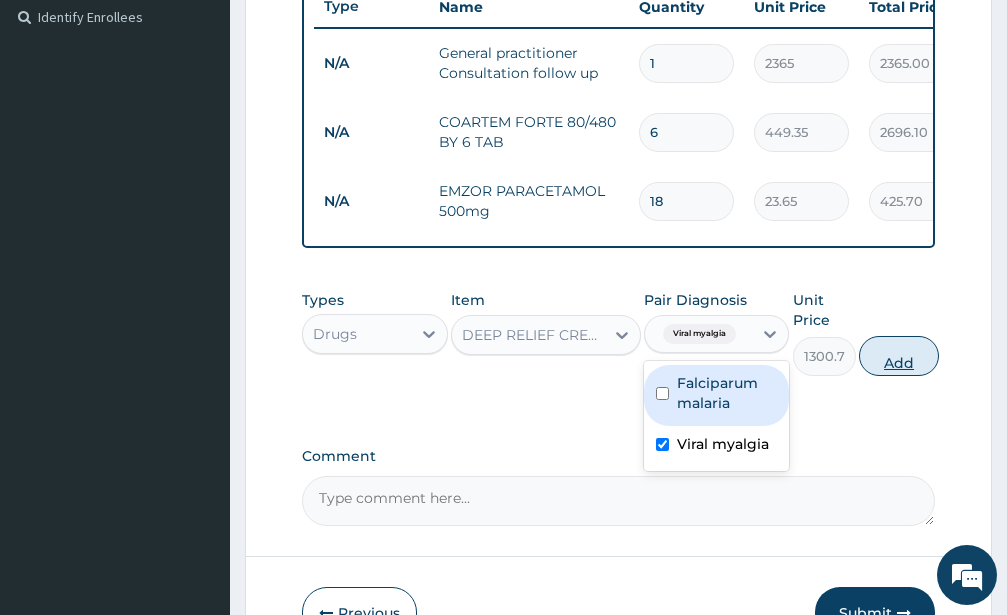 click on "Add" at bounding box center [899, 356] 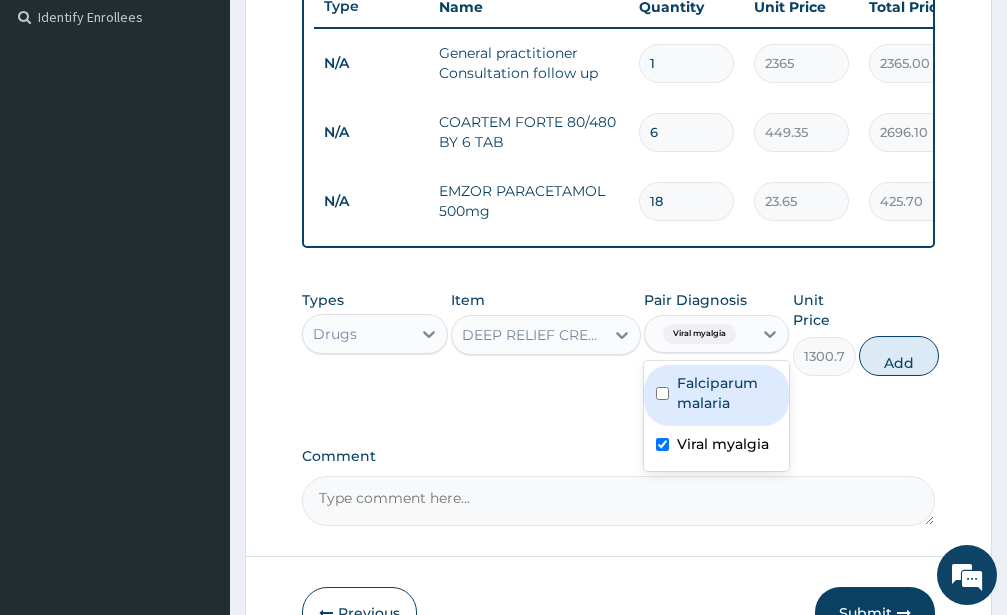 type on "0" 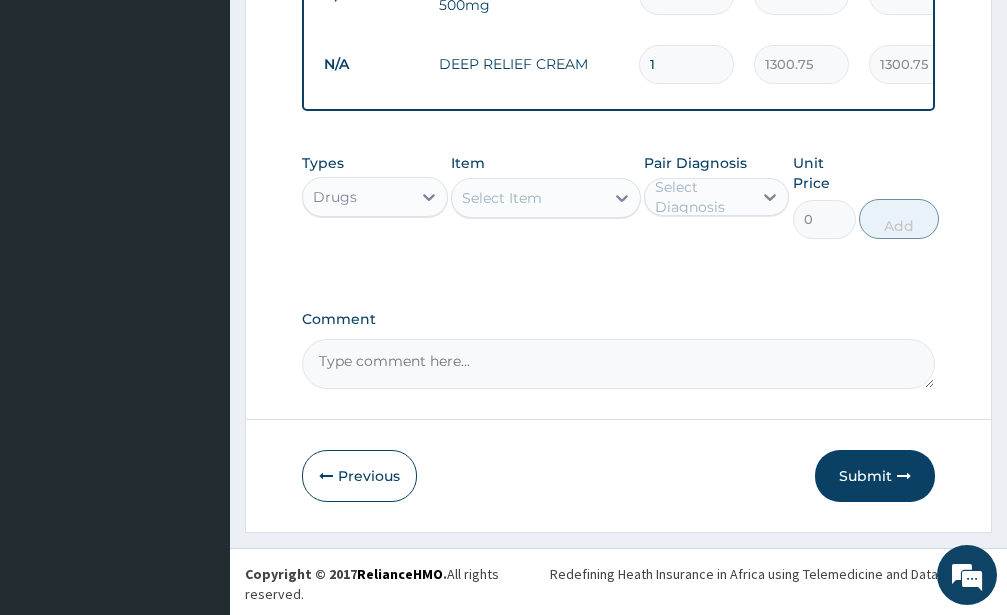 scroll, scrollTop: 760, scrollLeft: 0, axis: vertical 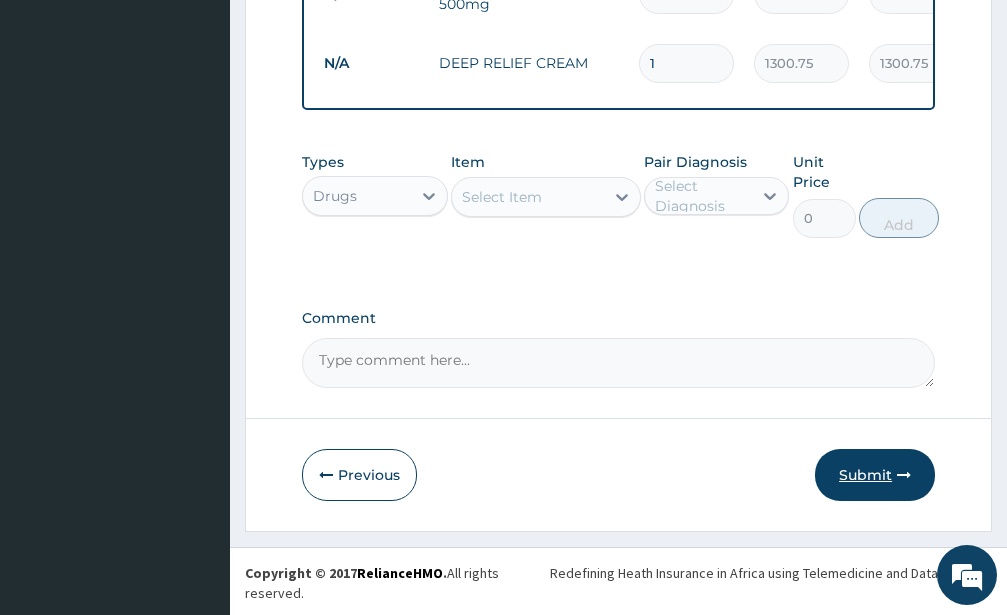 click on "Submit" at bounding box center (875, 475) 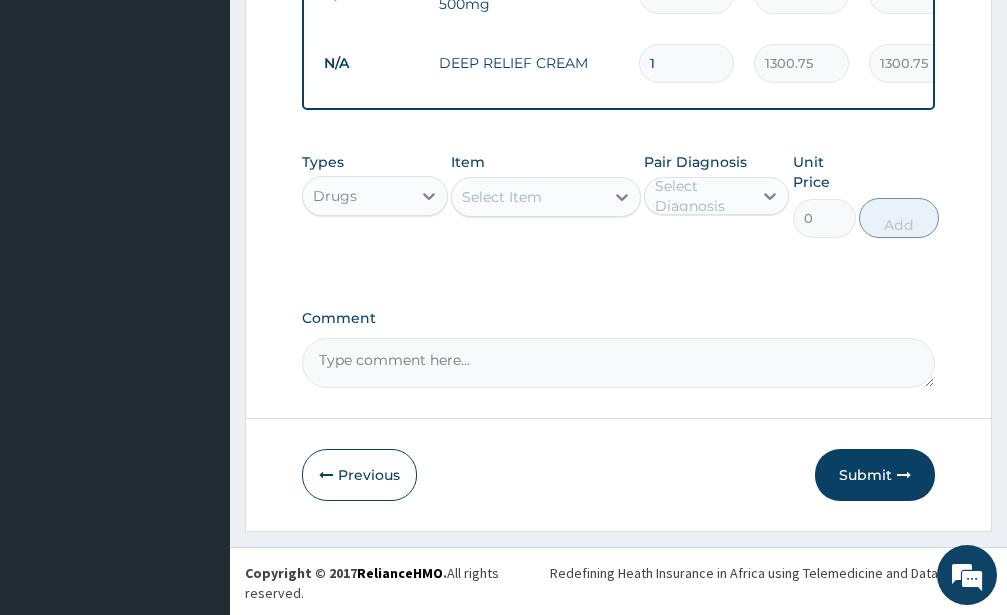 scroll, scrollTop: 80, scrollLeft: 0, axis: vertical 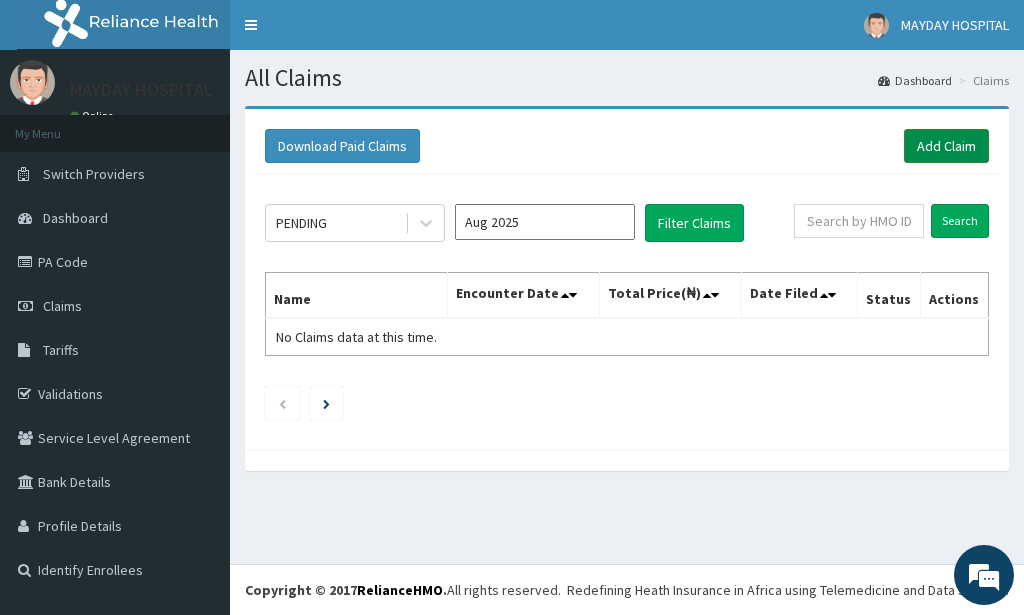 click on "Add Claim" at bounding box center [946, 146] 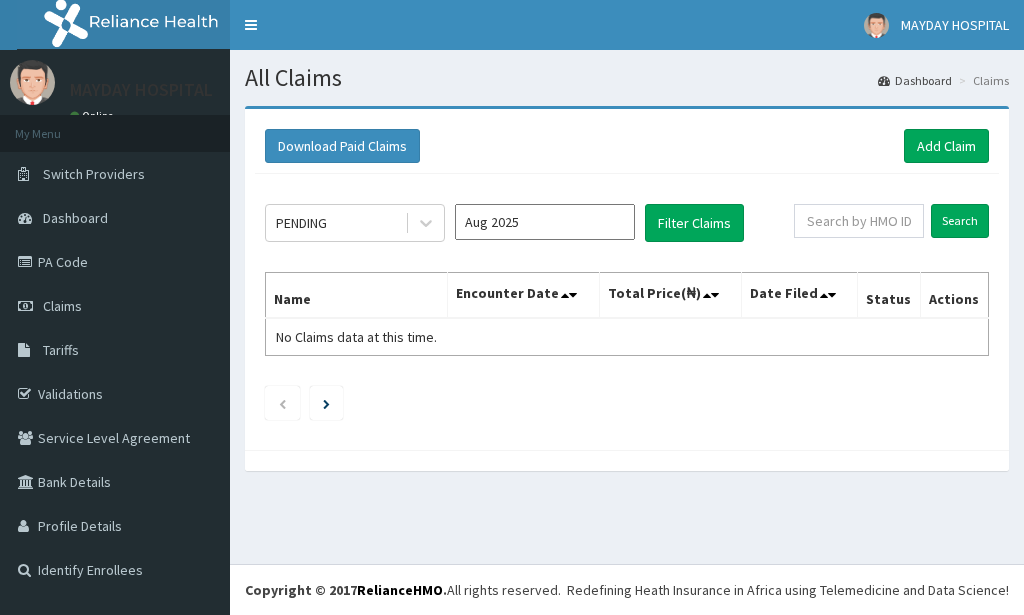scroll, scrollTop: 0, scrollLeft: 0, axis: both 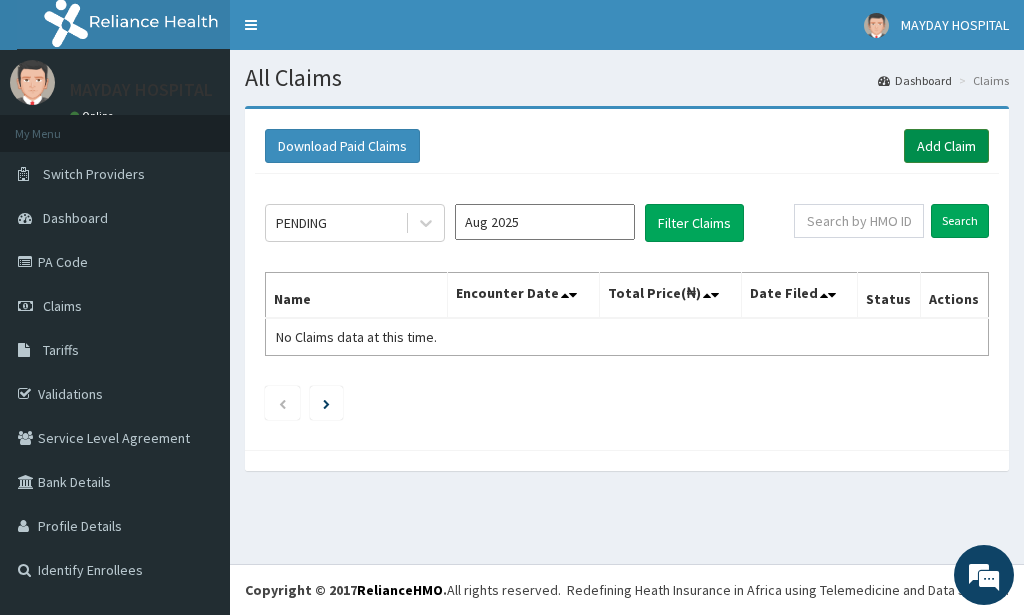 click on "Add Claim" at bounding box center (946, 146) 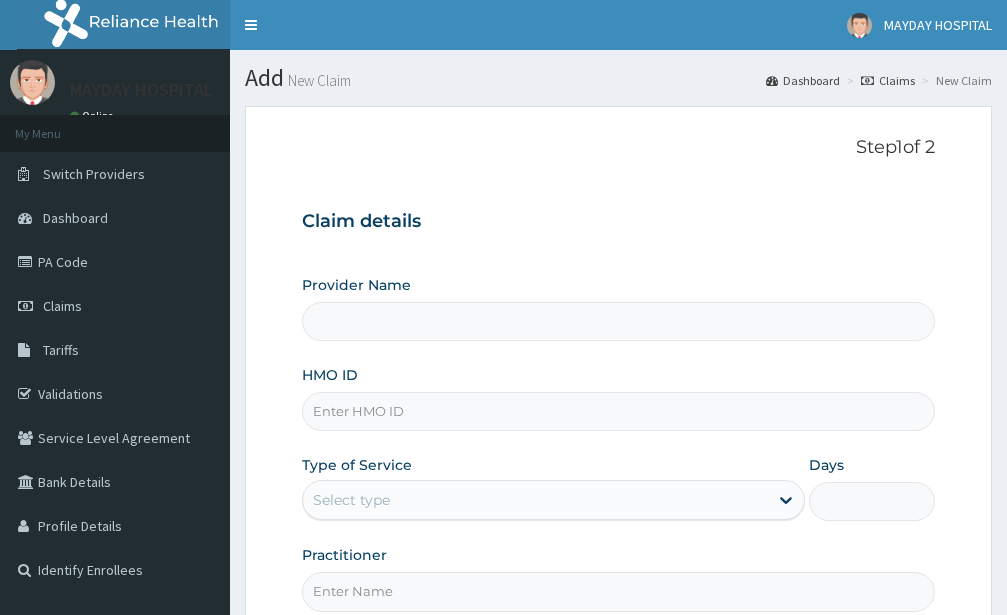scroll, scrollTop: 0, scrollLeft: 0, axis: both 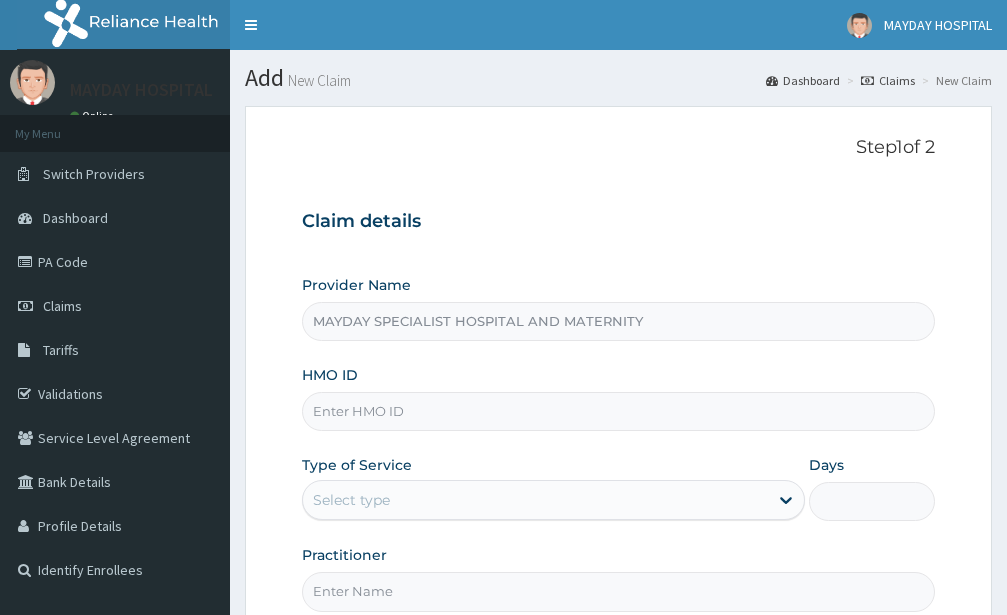type on "MAYDAY SPECIALIST HOSPITAL AND MATERNITY" 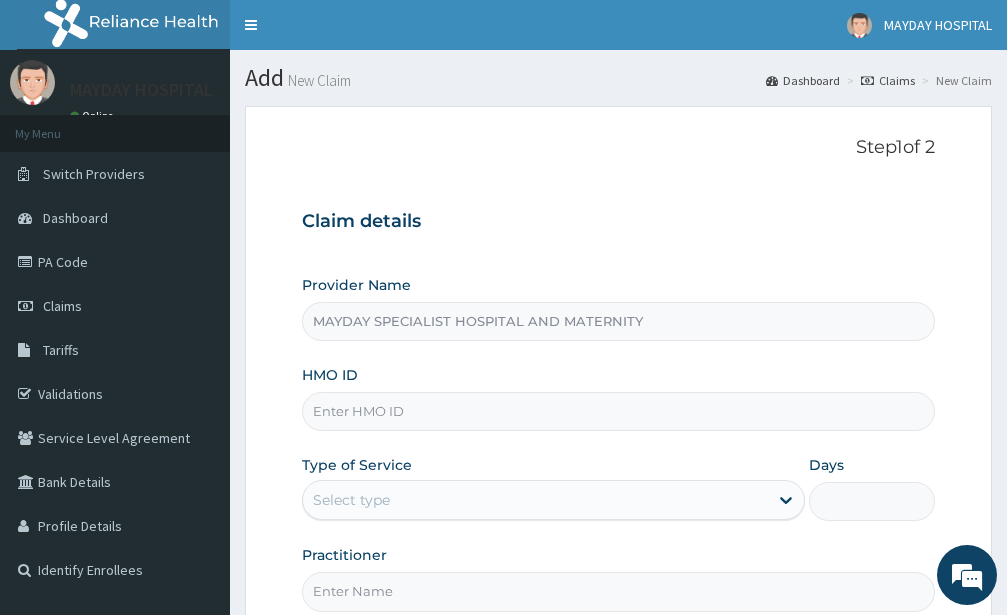 scroll, scrollTop: 0, scrollLeft: 0, axis: both 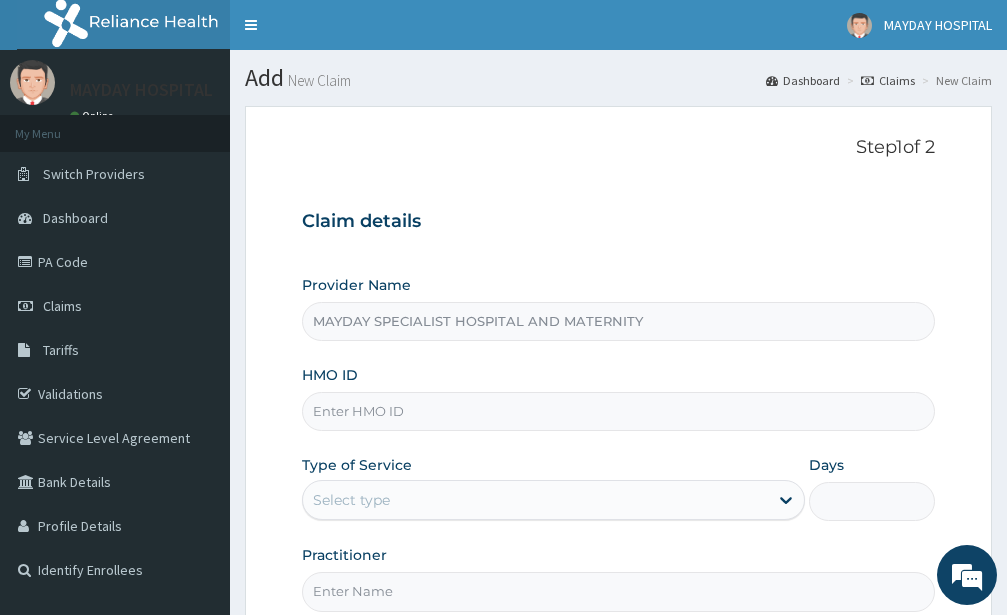 click on "HMO ID" at bounding box center (618, 411) 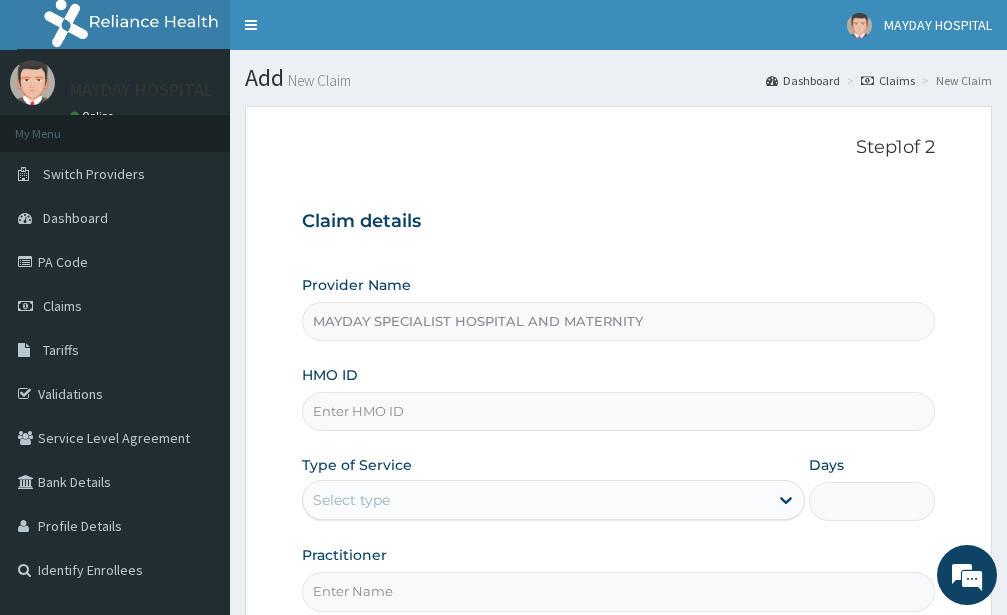 paste on "[DOCUMENT_ID]" 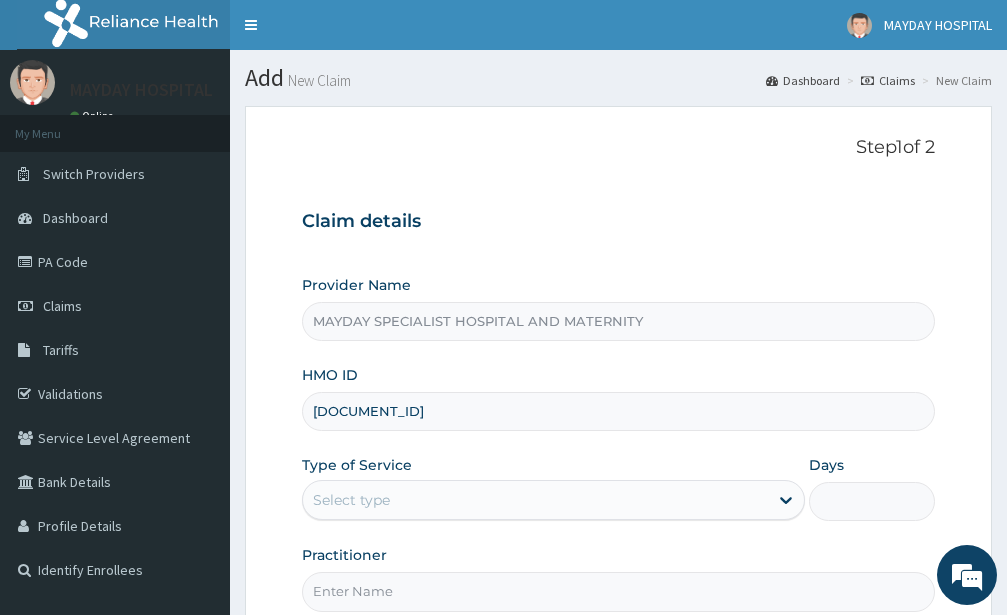 type on "[DOCUMENT_ID]" 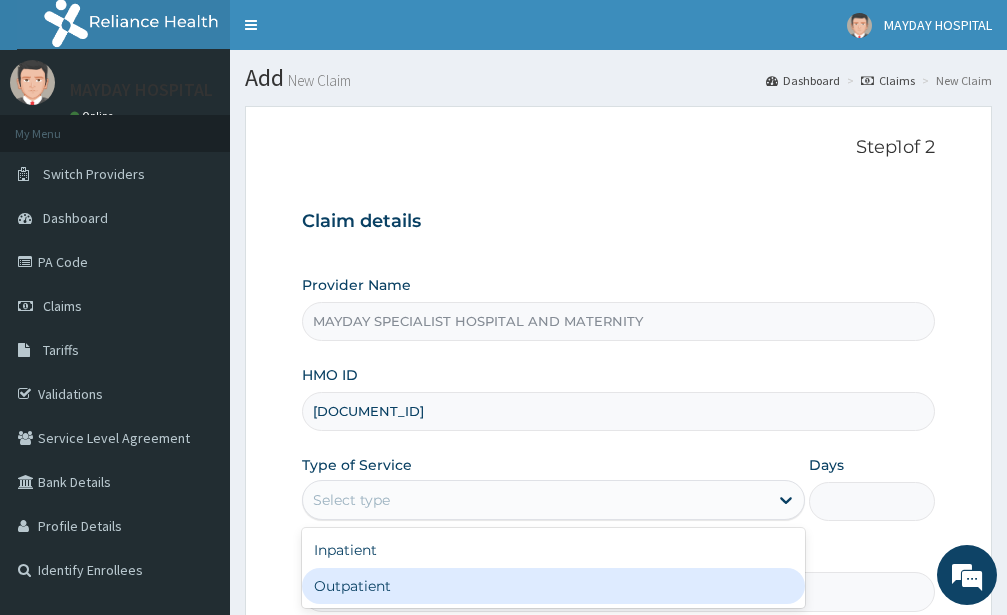 click on "Outpatient" at bounding box center [553, 586] 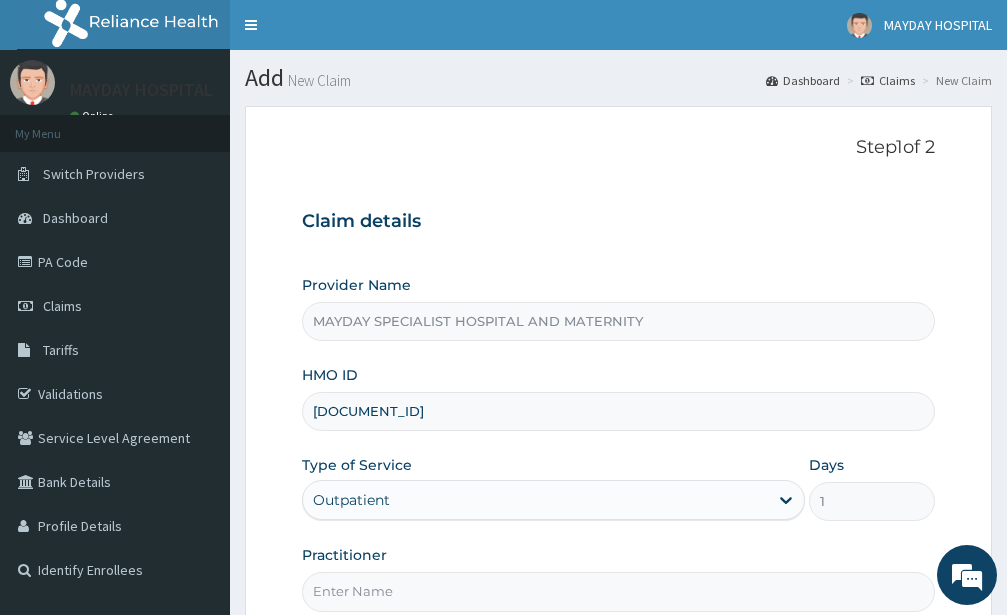 click on "Step  1  of 2 Claim details Provider Name MAYDAY SPECIALIST HOSPITAL AND MATERNITY HMO ID SSV/10116/C Type of Service Outpatient Days 1 Practitioner     Previous   Next" at bounding box center (618, 430) 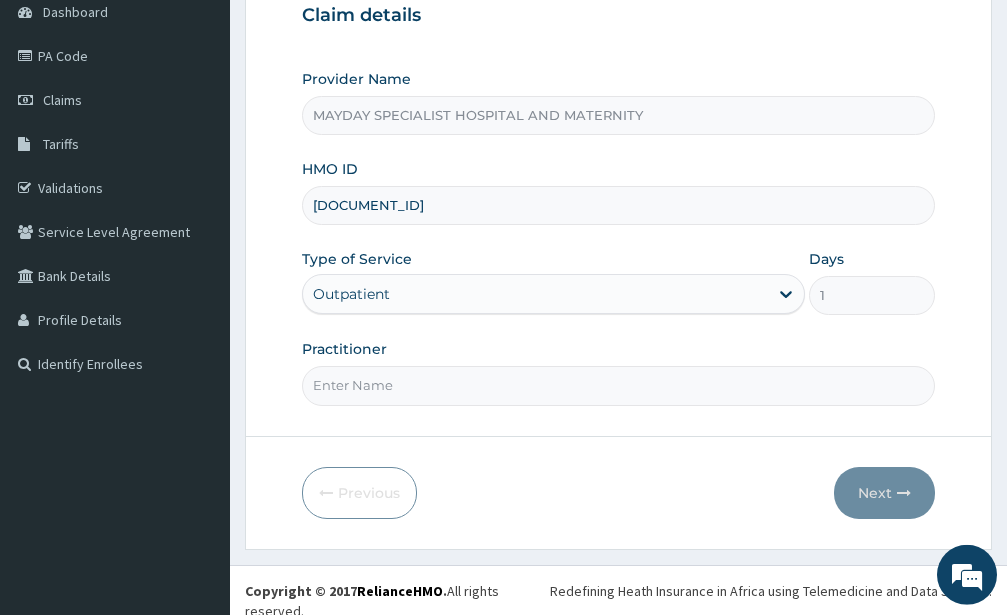 scroll, scrollTop: 207, scrollLeft: 0, axis: vertical 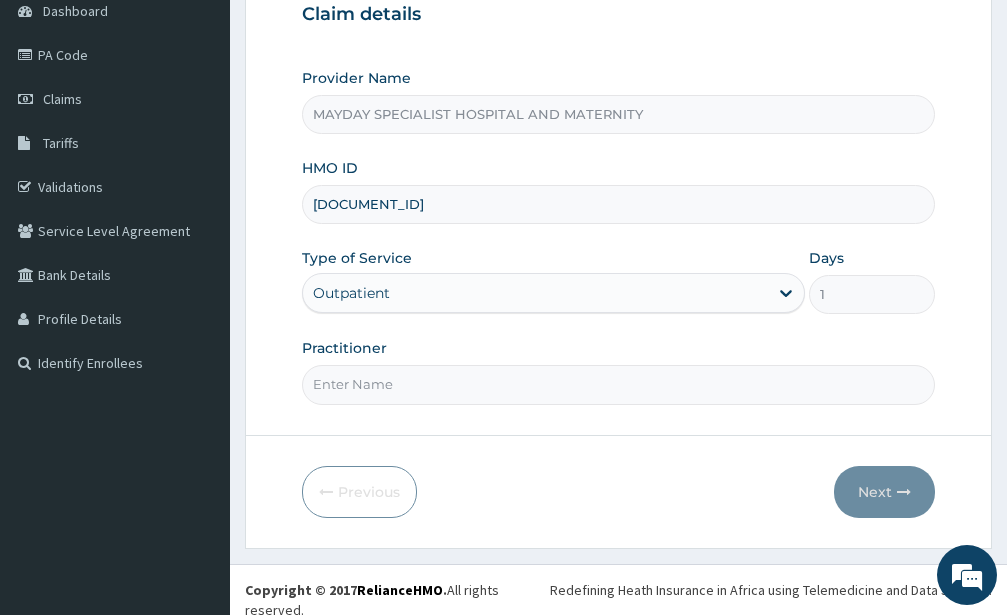 click on "Practitioner" at bounding box center [618, 384] 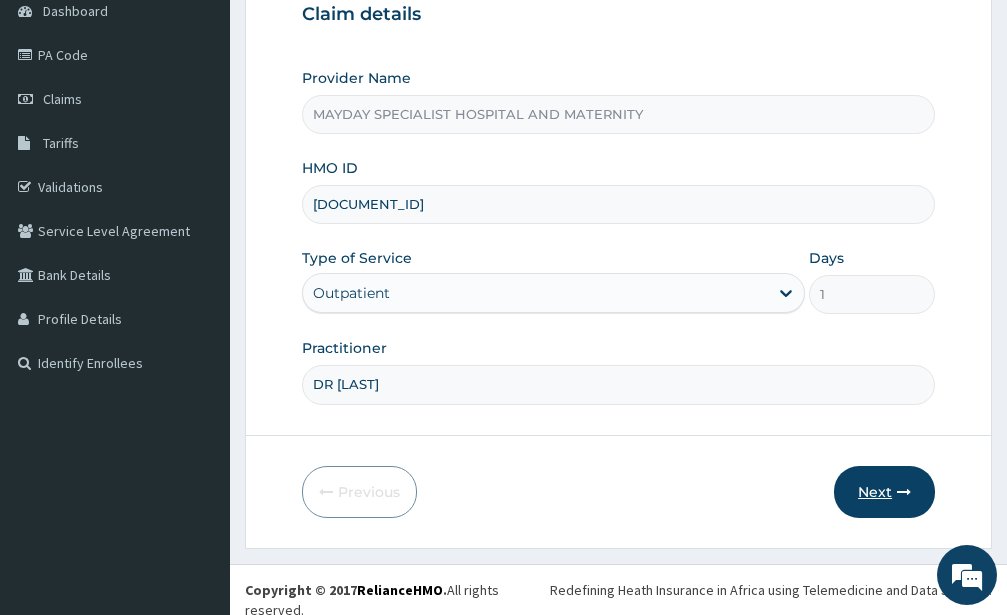 type on "DR JIBRIL" 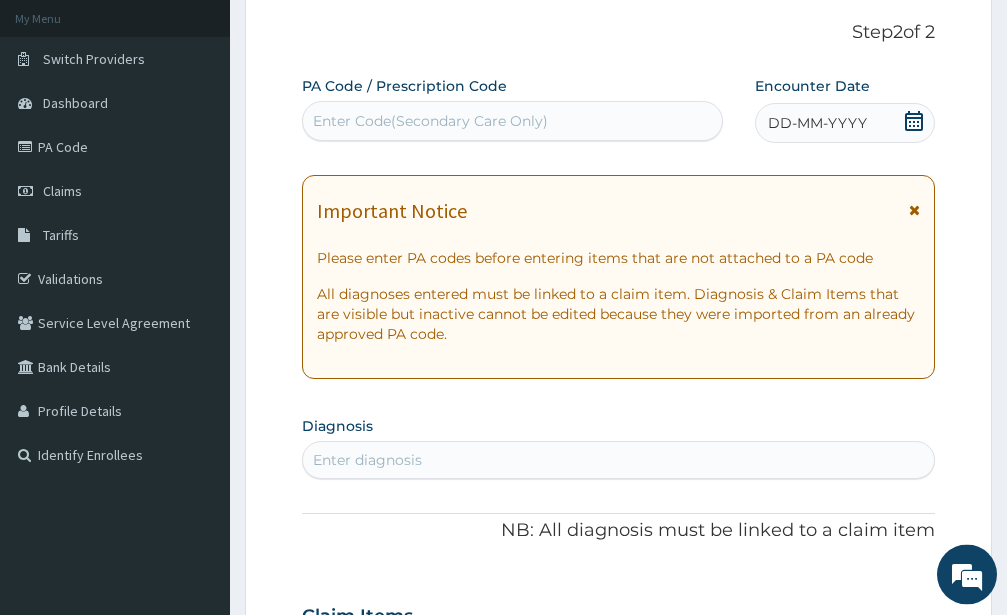 scroll, scrollTop: 3, scrollLeft: 0, axis: vertical 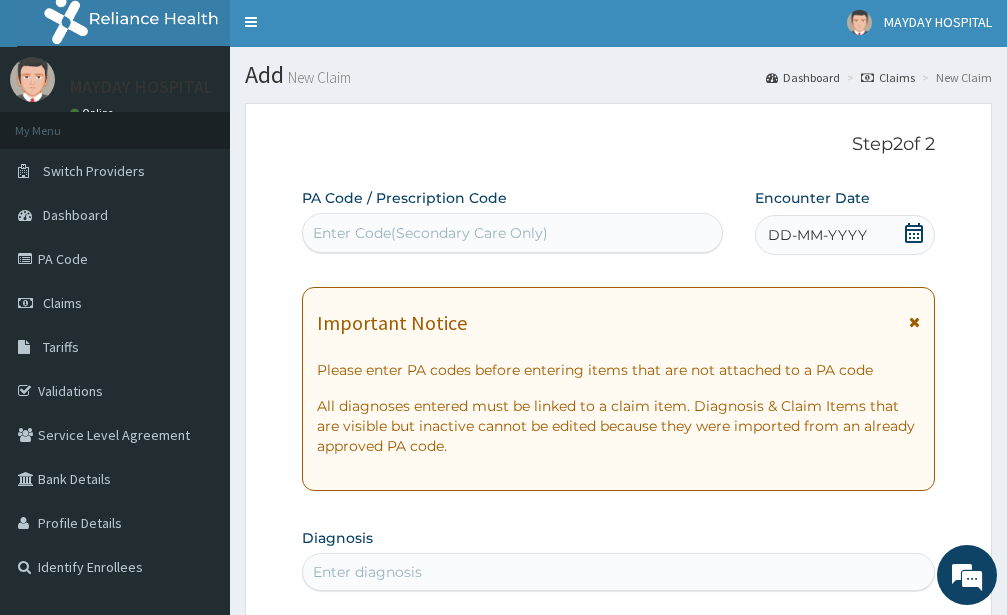 click 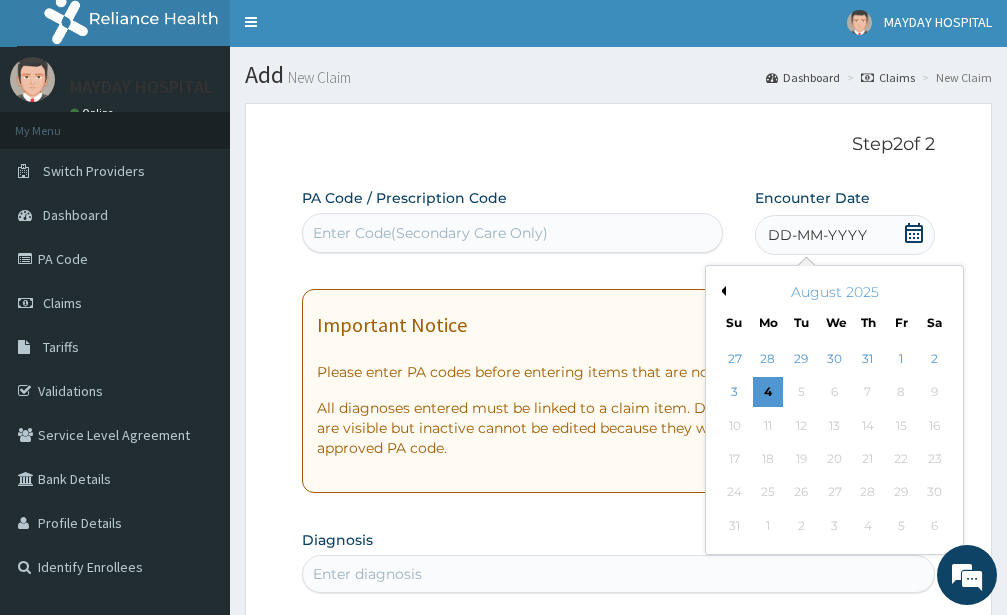click on "27" at bounding box center [734, 359] 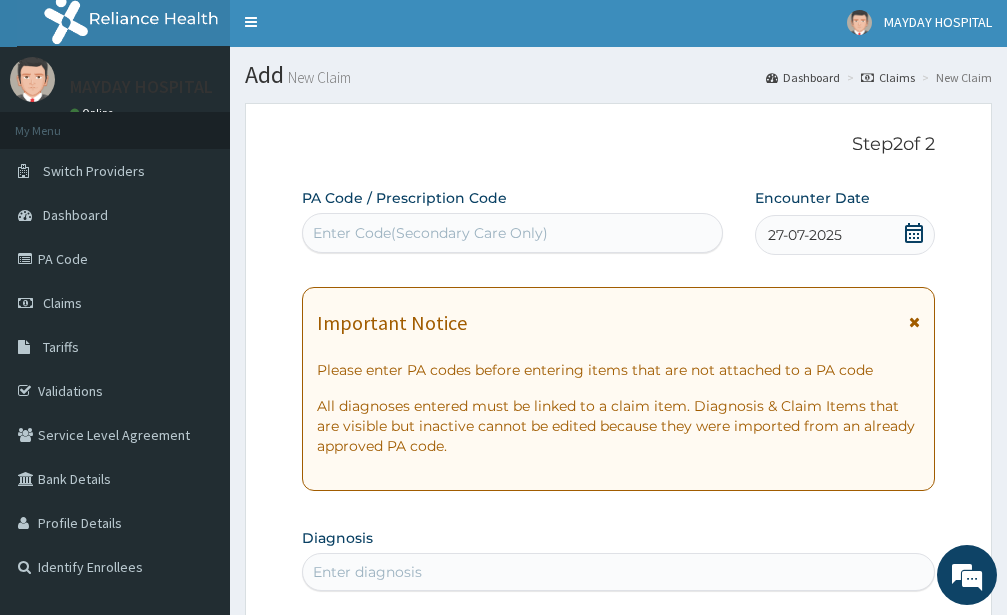 click on "27-07-2025" at bounding box center [845, 235] 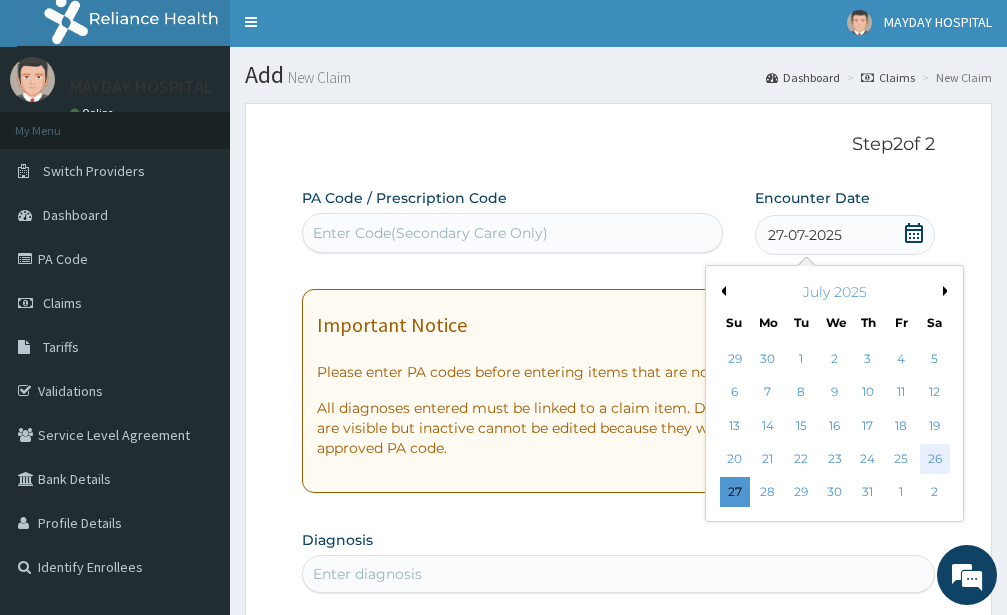 click on "26" at bounding box center [934, 459] 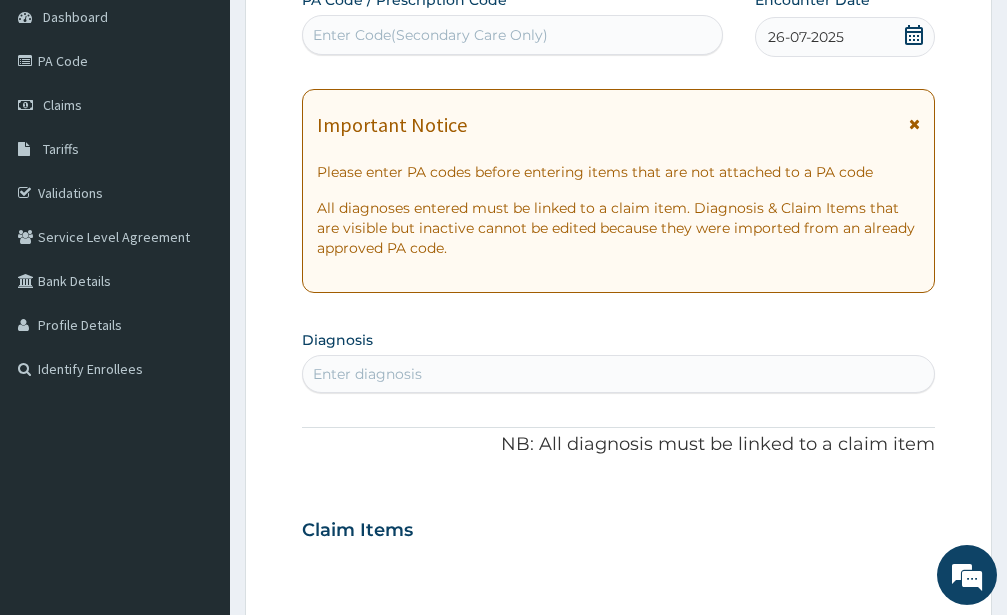 scroll, scrollTop: 207, scrollLeft: 0, axis: vertical 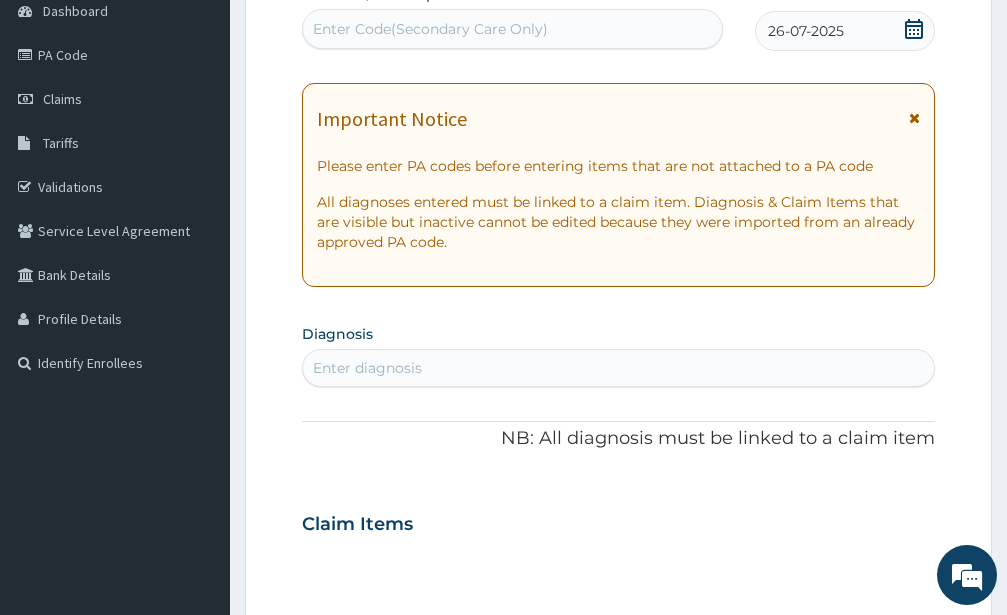 click on "Enter diagnosis" at bounding box center [618, 368] 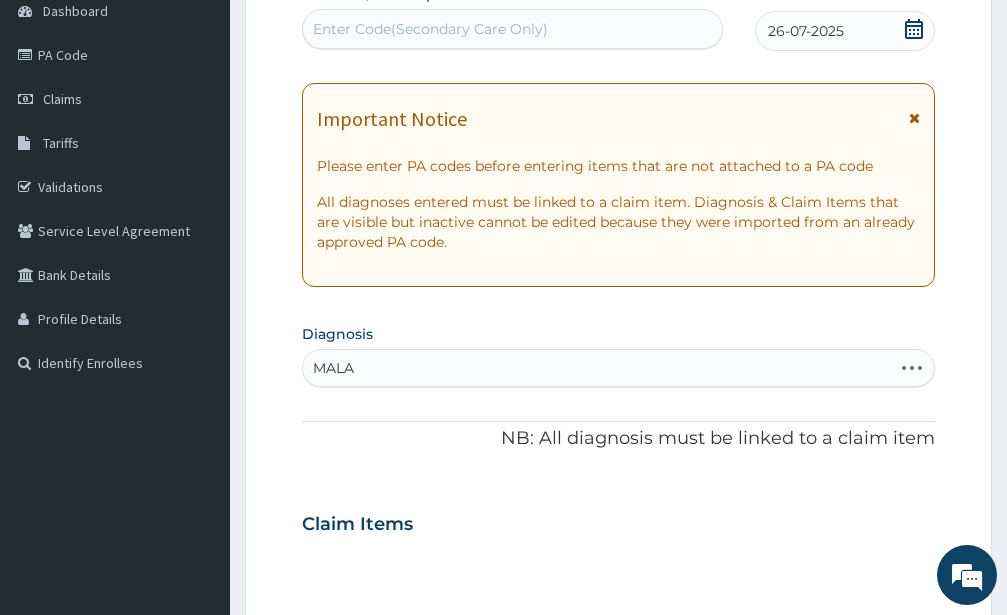 type on "MALAR" 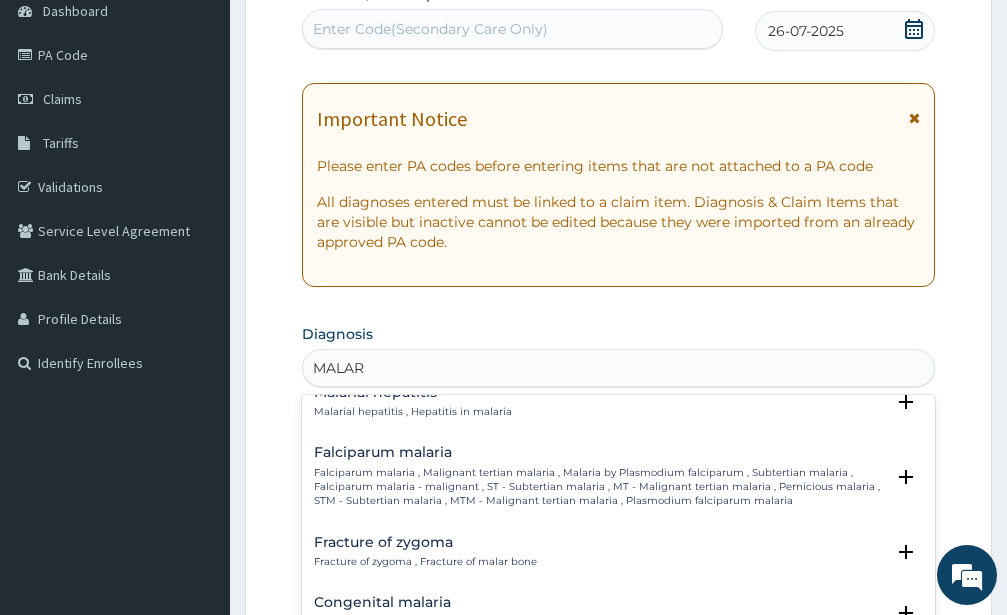 scroll, scrollTop: 864, scrollLeft: 0, axis: vertical 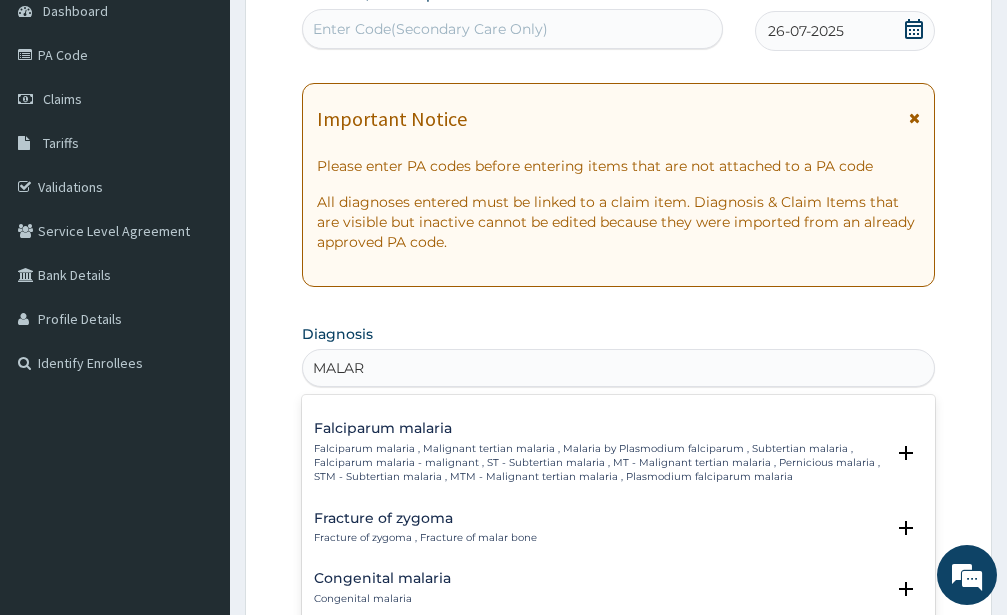 click on "Falciparum malaria , Malignant tertian malaria , Malaria by Plasmodium falciparum , Subtertian malaria , Falciparum malaria - malignant , ST - Subtertian malaria , MT - Malignant tertian malaria , Pernicious malaria , STM - Subtertian malaria , MTM - Malignant tertian malaria , Plasmodium falciparum malaria" at bounding box center [599, 463] 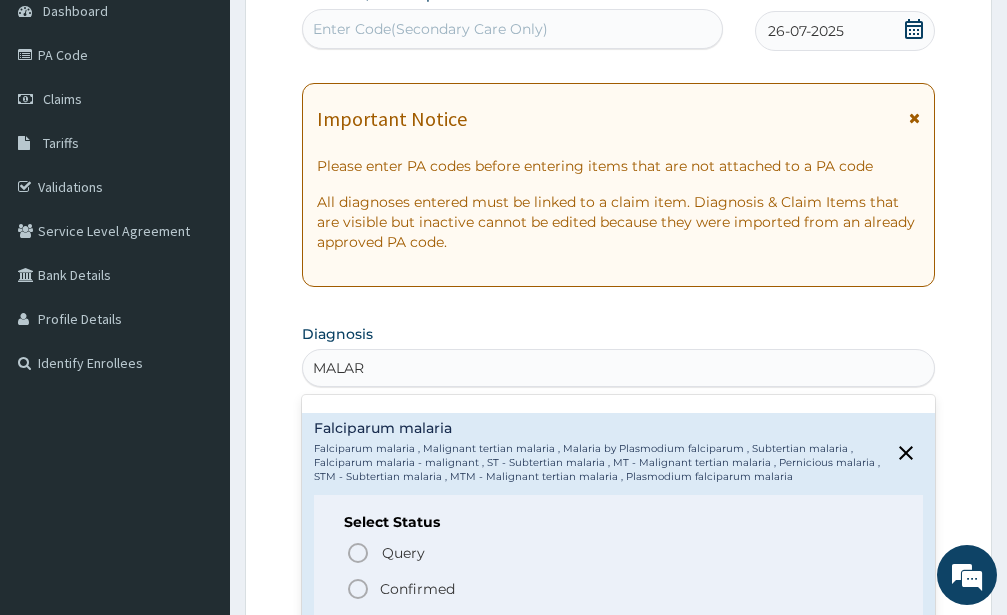 click 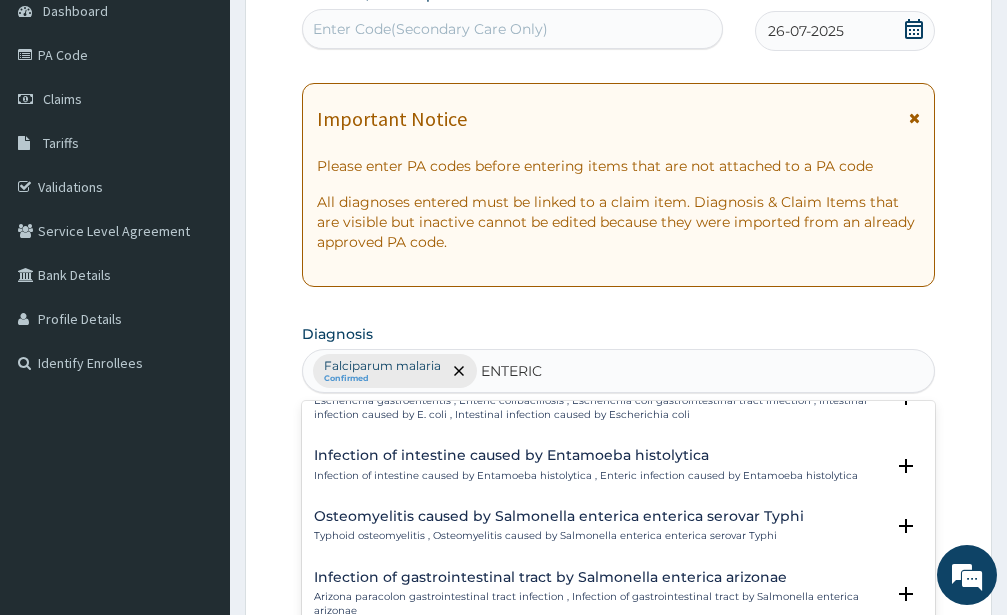 scroll, scrollTop: 1878, scrollLeft: 0, axis: vertical 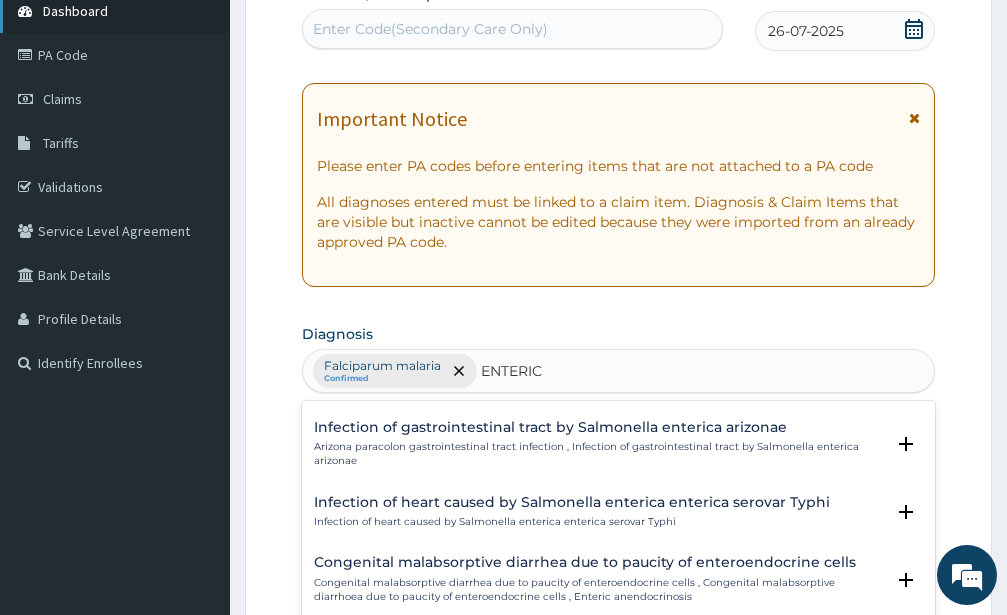 type on "ENTERIC" 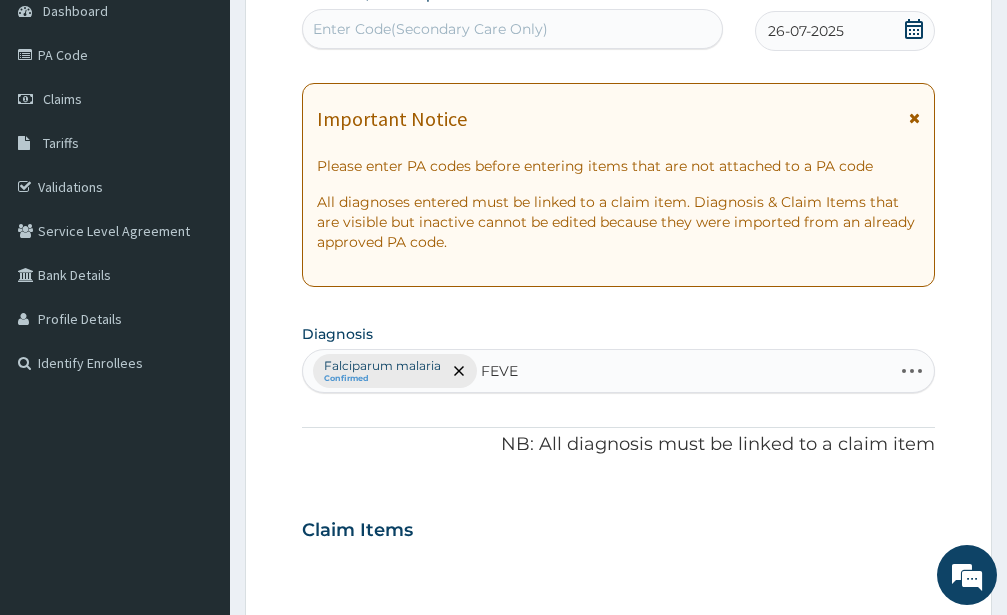 type on "FEVER" 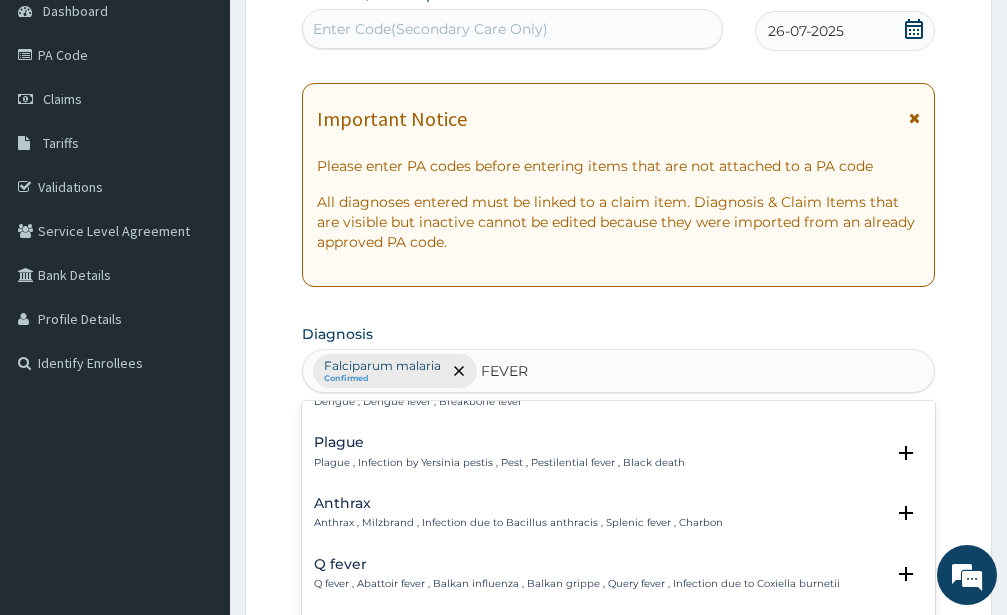 scroll, scrollTop: 0, scrollLeft: 0, axis: both 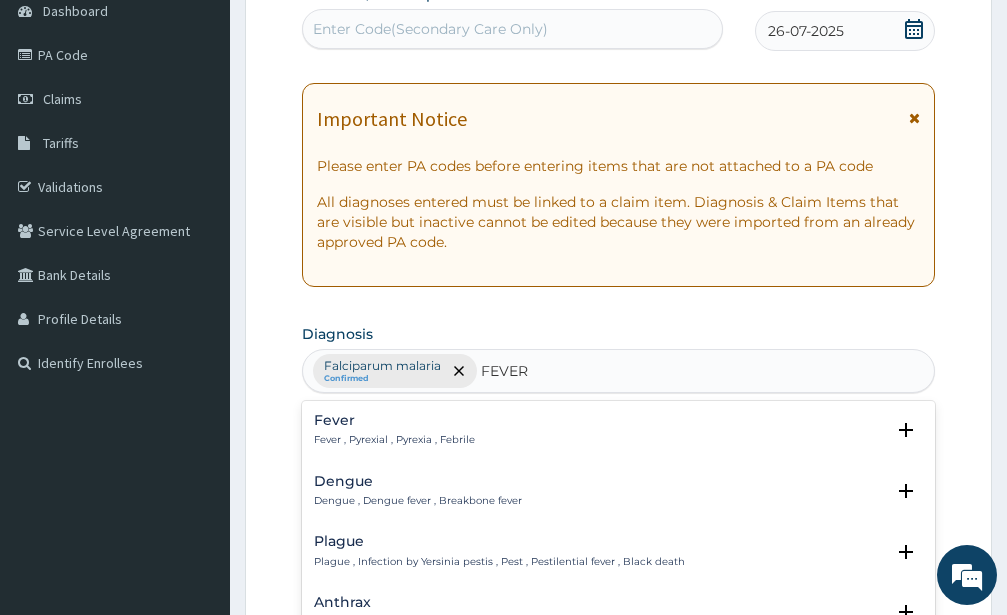 click on "Fever , Pyrexial , Pyrexia , Febrile" at bounding box center [394, 440] 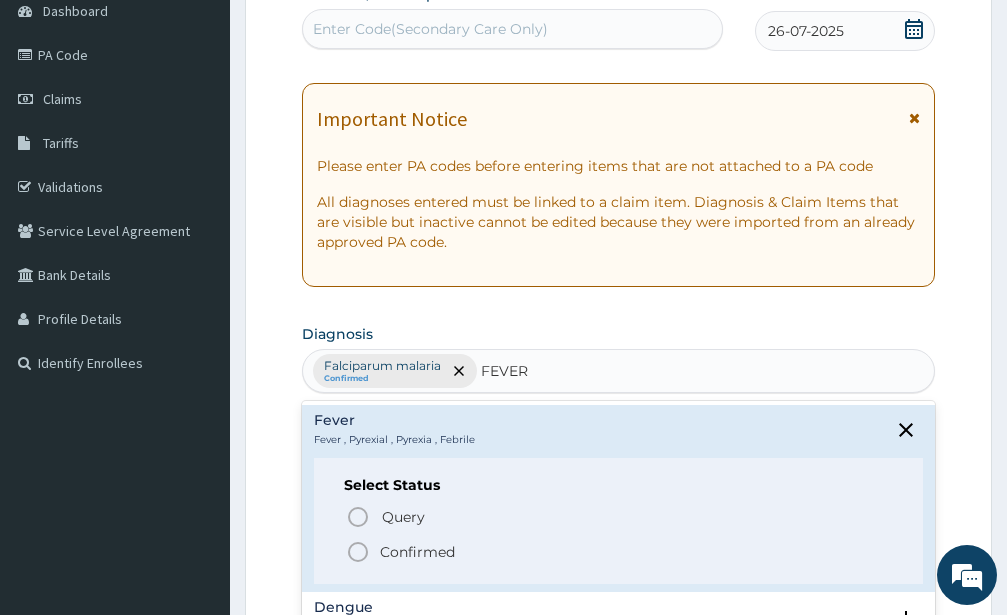 click 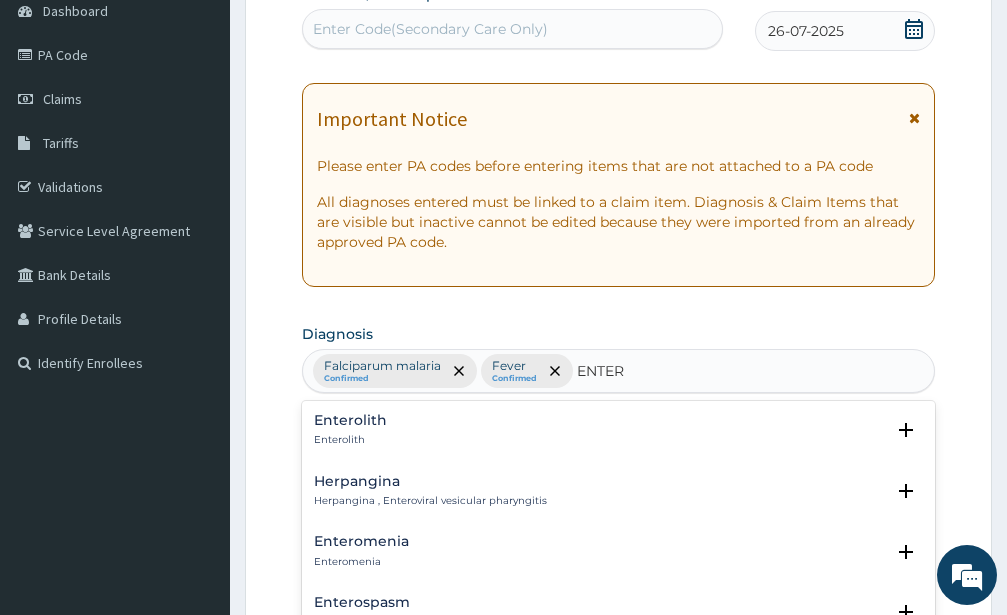 type on "ENTERI" 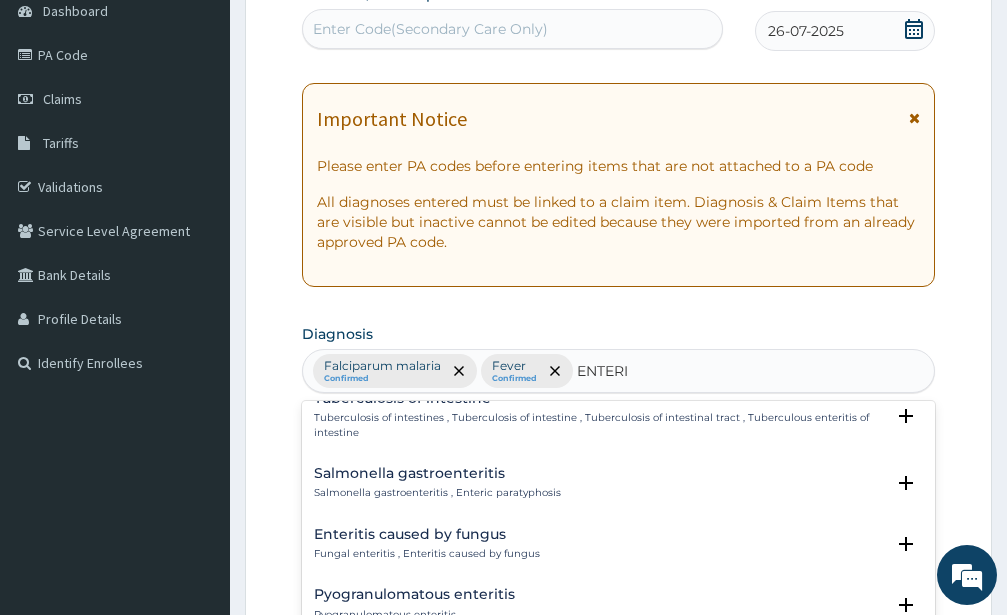 scroll, scrollTop: 1055, scrollLeft: 0, axis: vertical 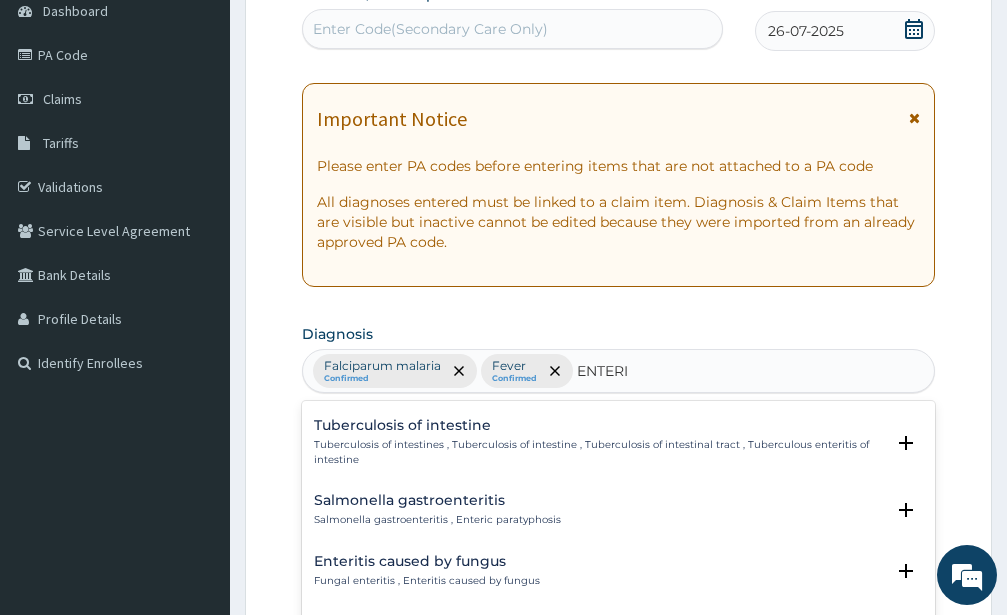 click on "Salmonella gastroenteritis" at bounding box center [437, 500] 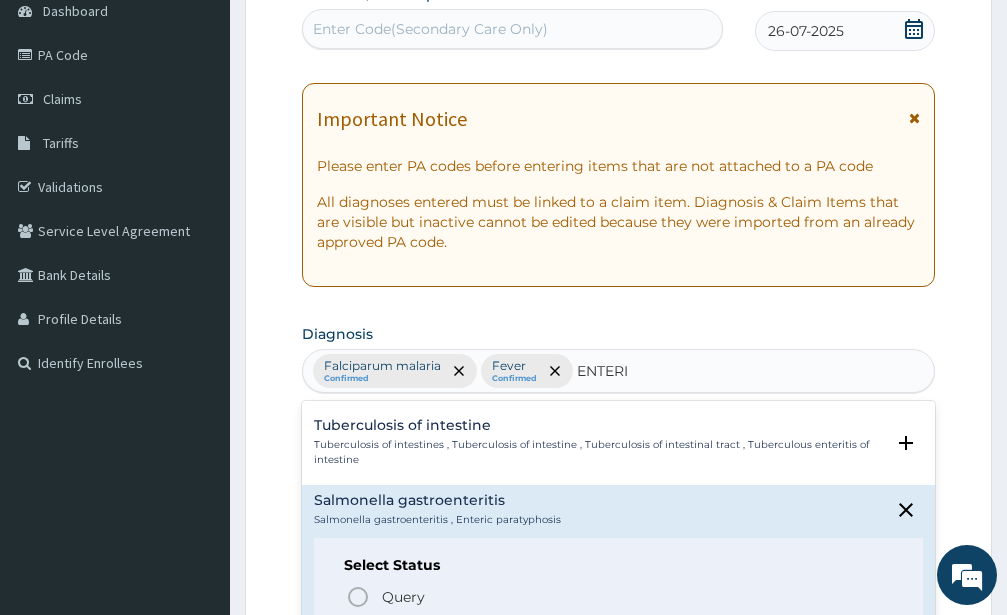 scroll, scrollTop: 1163, scrollLeft: 0, axis: vertical 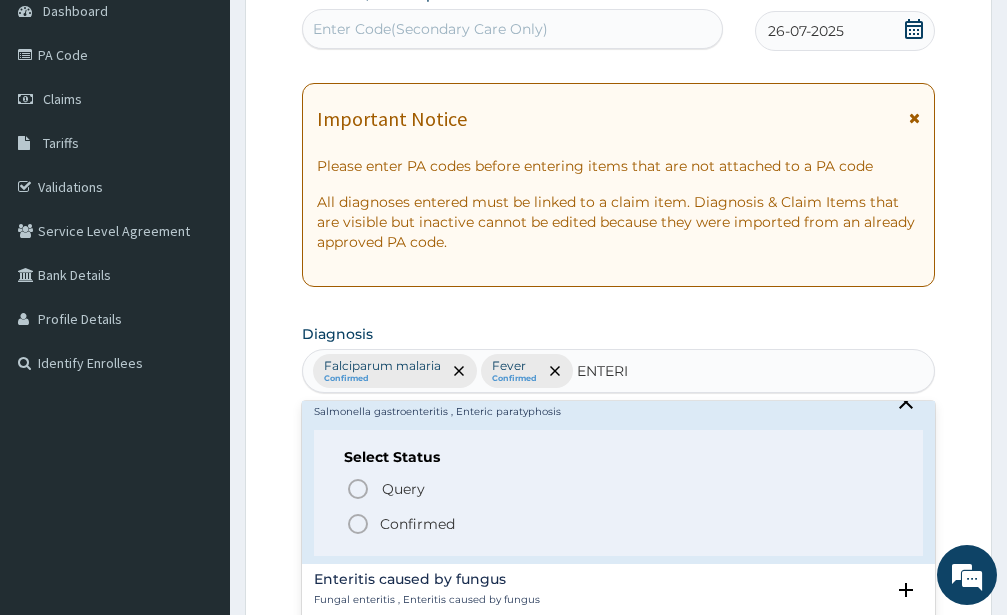 click 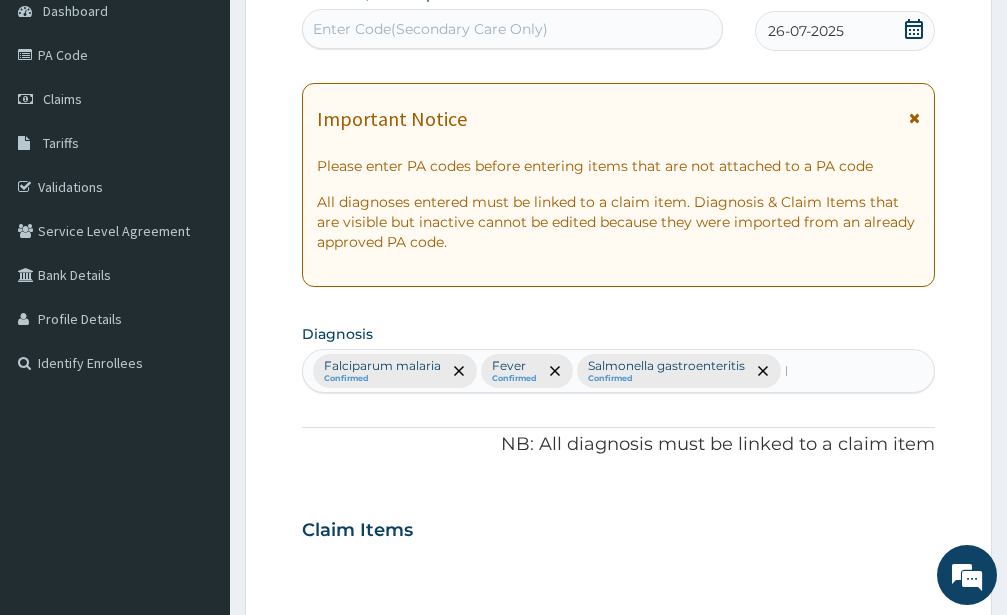 type 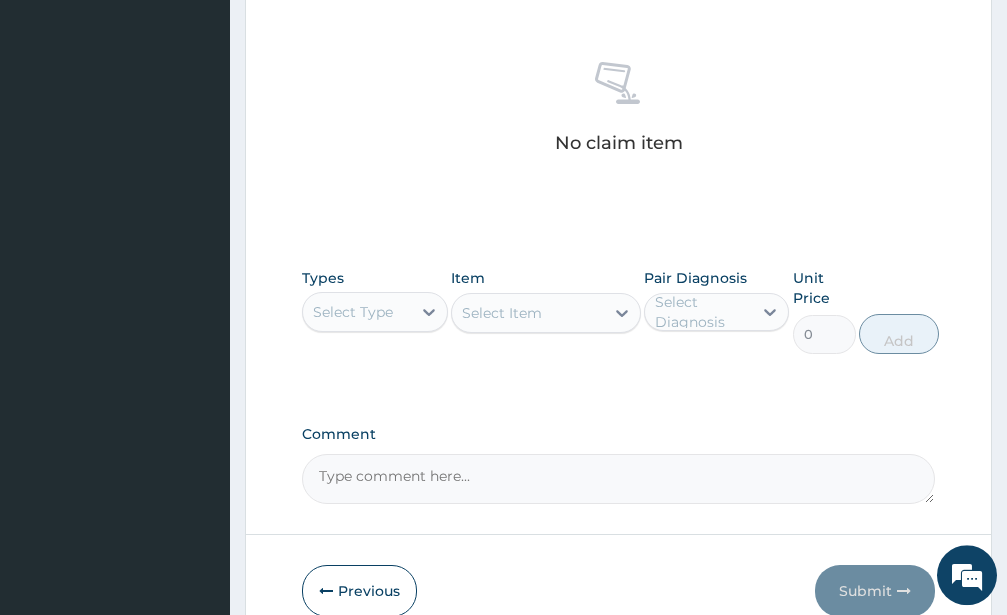 scroll, scrollTop: 819, scrollLeft: 0, axis: vertical 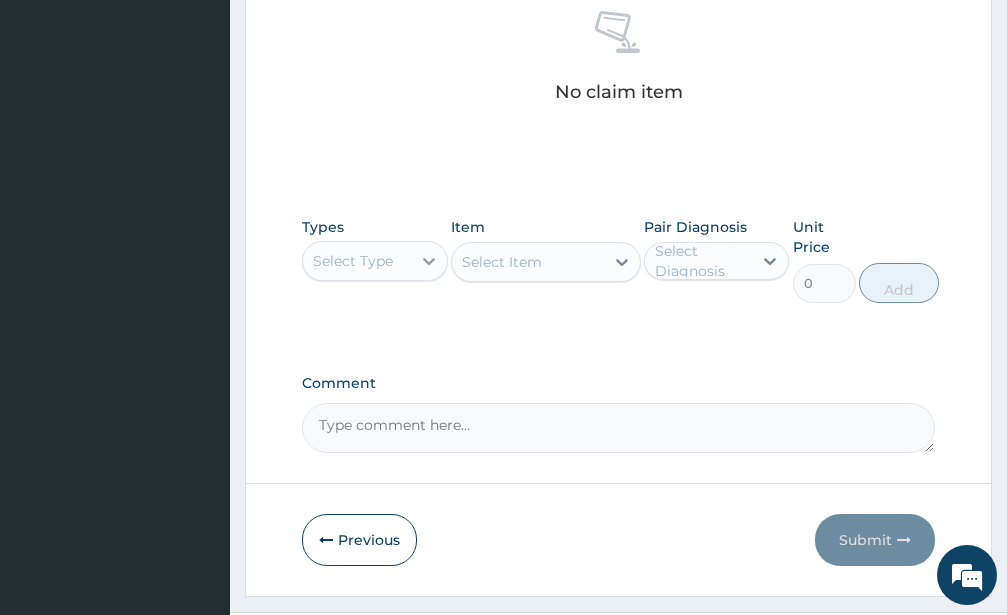 click 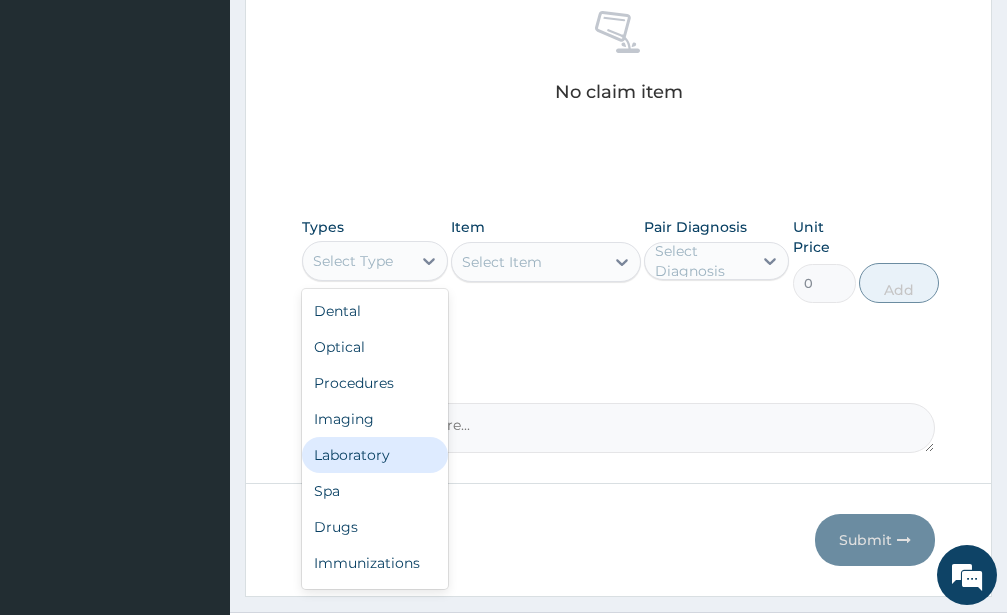 click on "Laboratory" at bounding box center [375, 455] 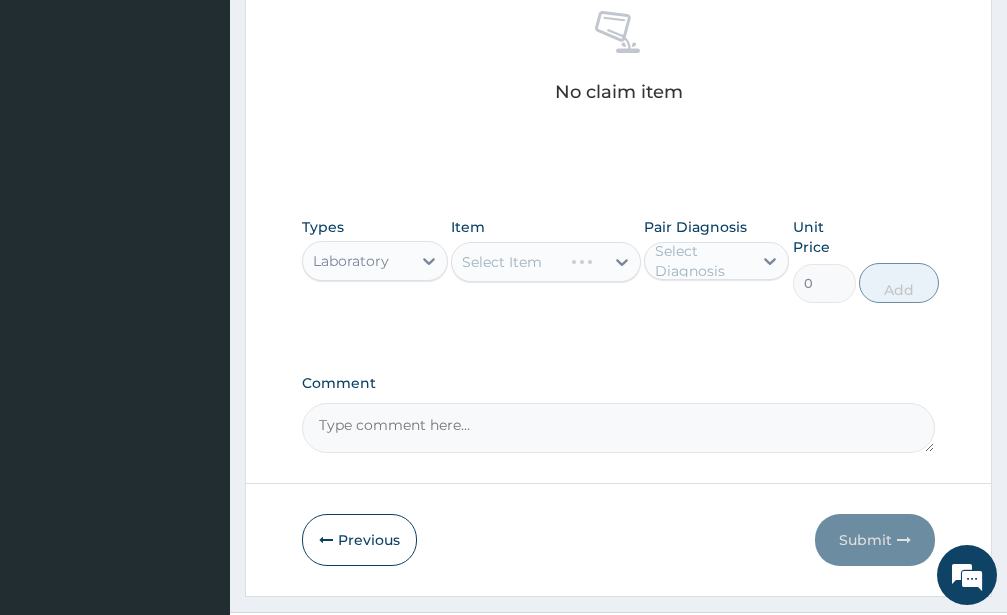 click on "Select Item" at bounding box center (546, 262) 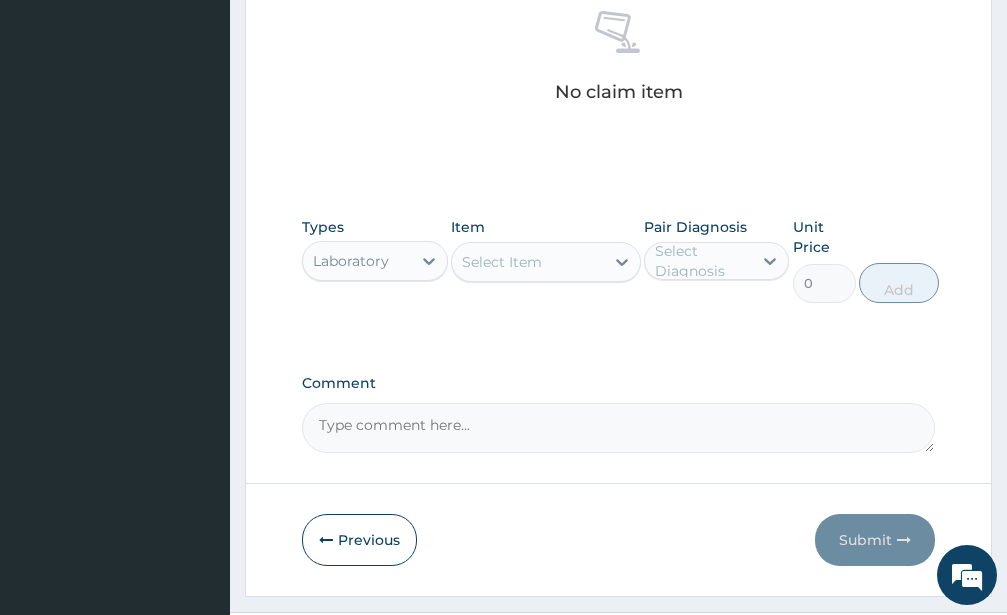 click on "Select Item" at bounding box center [528, 262] 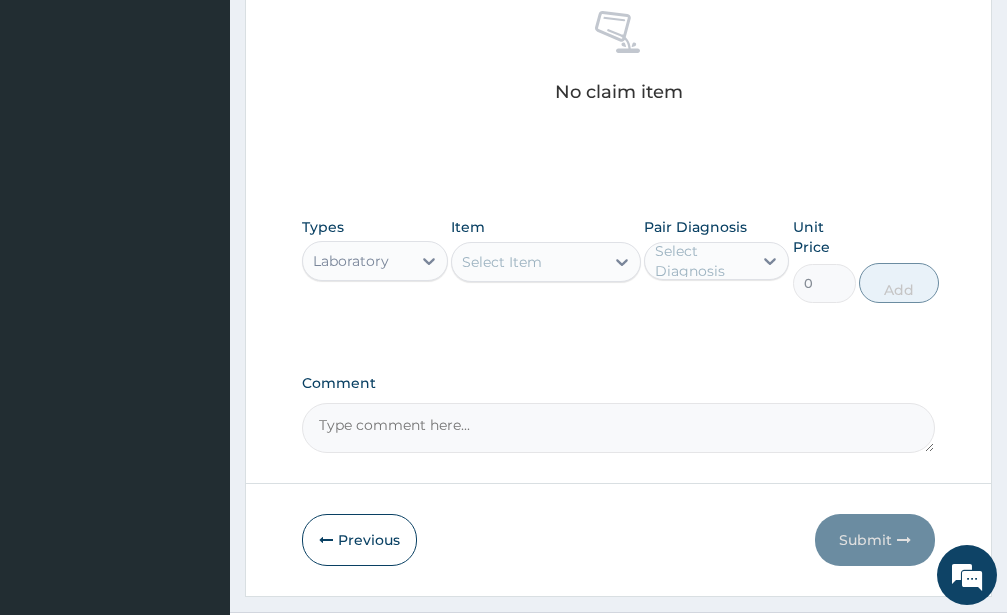 click on "Select Item" at bounding box center [502, 262] 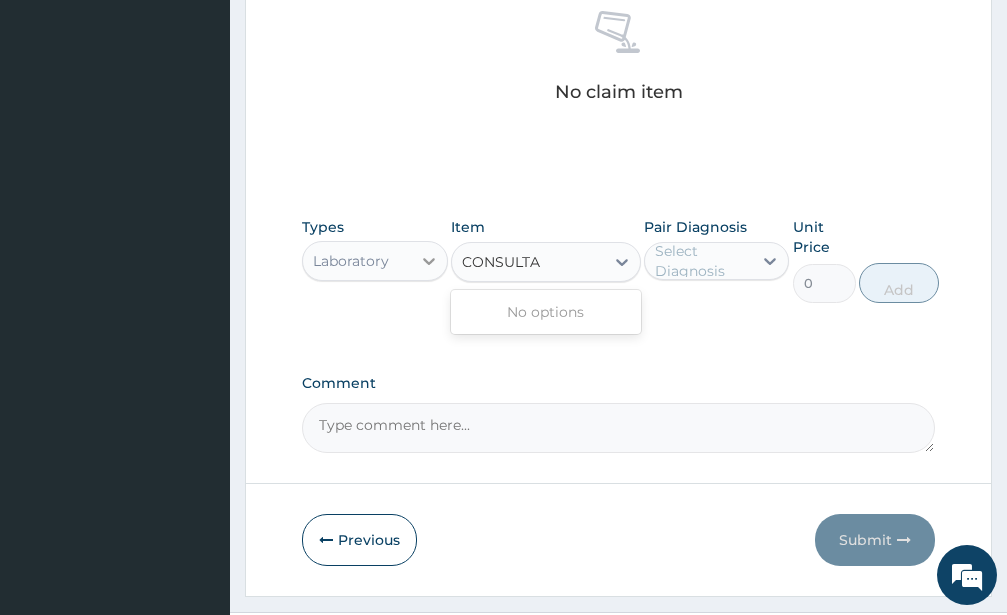 type on "CONSULTA" 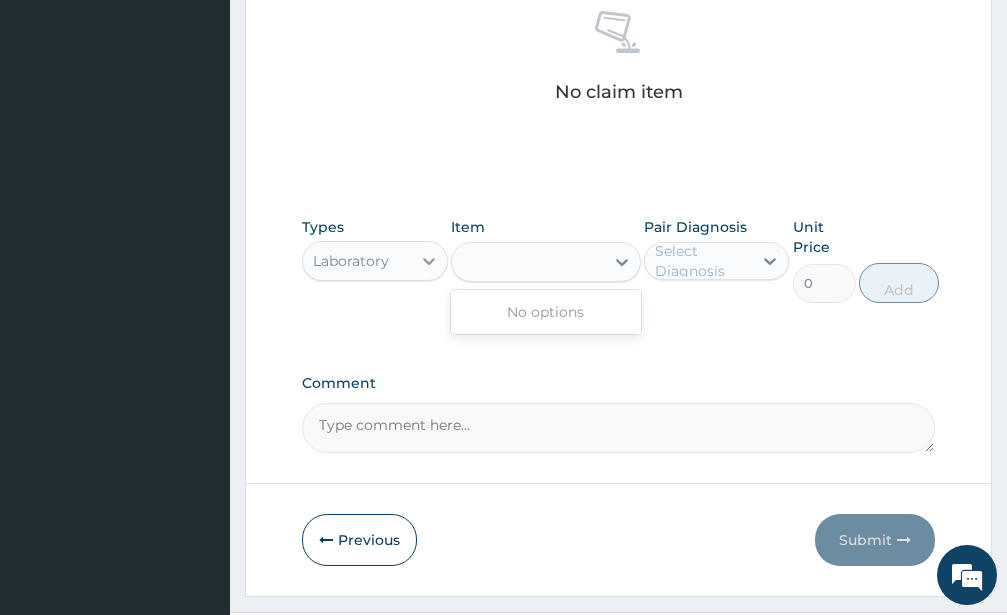 click 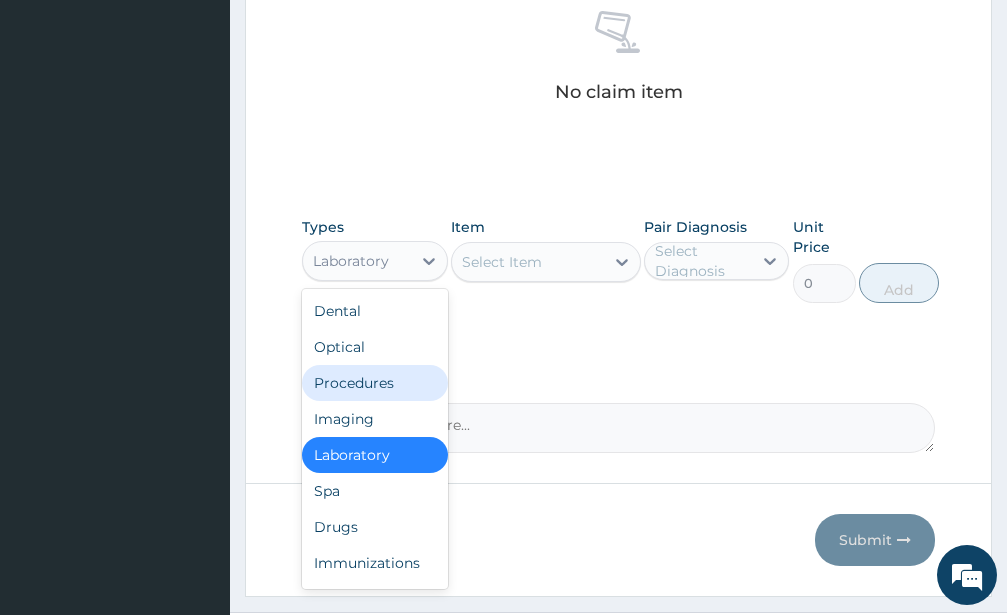 click on "Procedures" at bounding box center [375, 383] 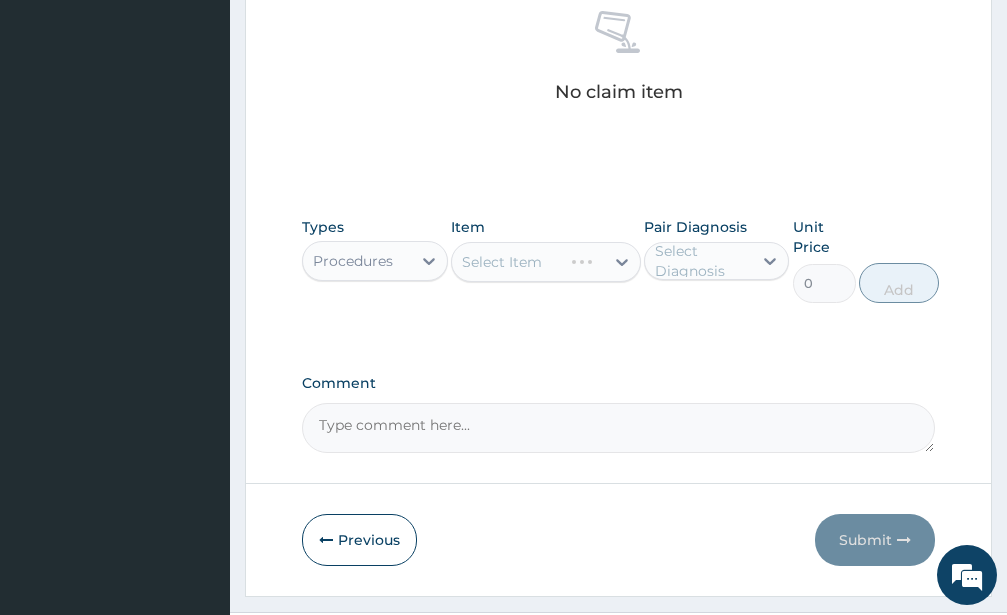 click on "Select Item" at bounding box center [546, 262] 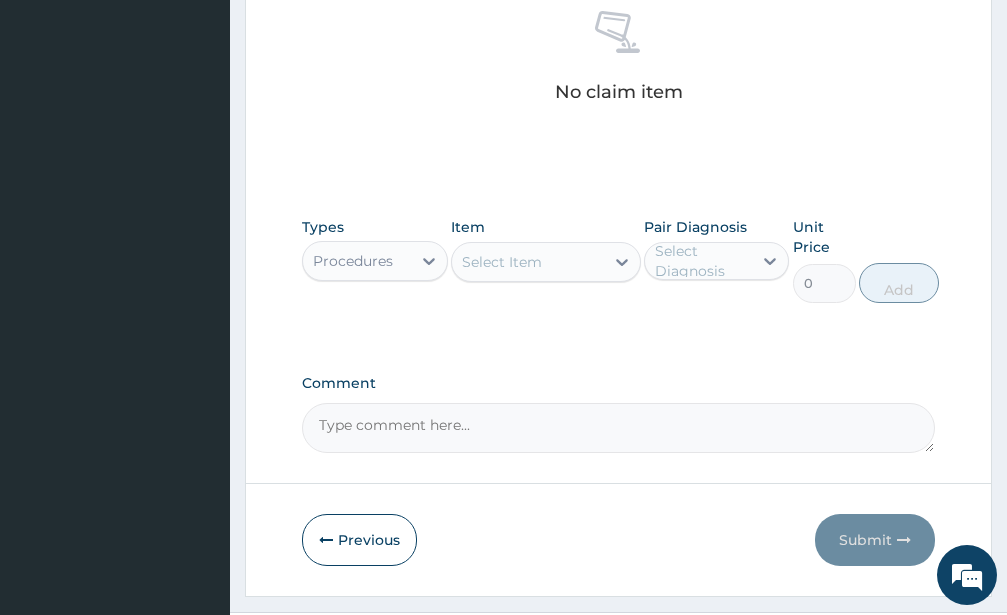 click on "Select Item" at bounding box center (528, 262) 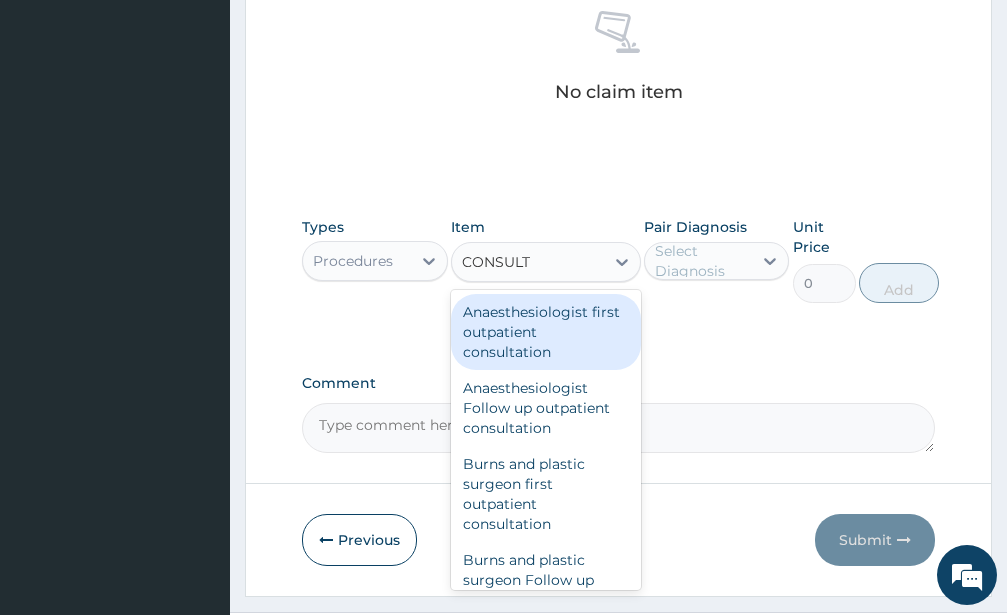 type on "CONSULTA" 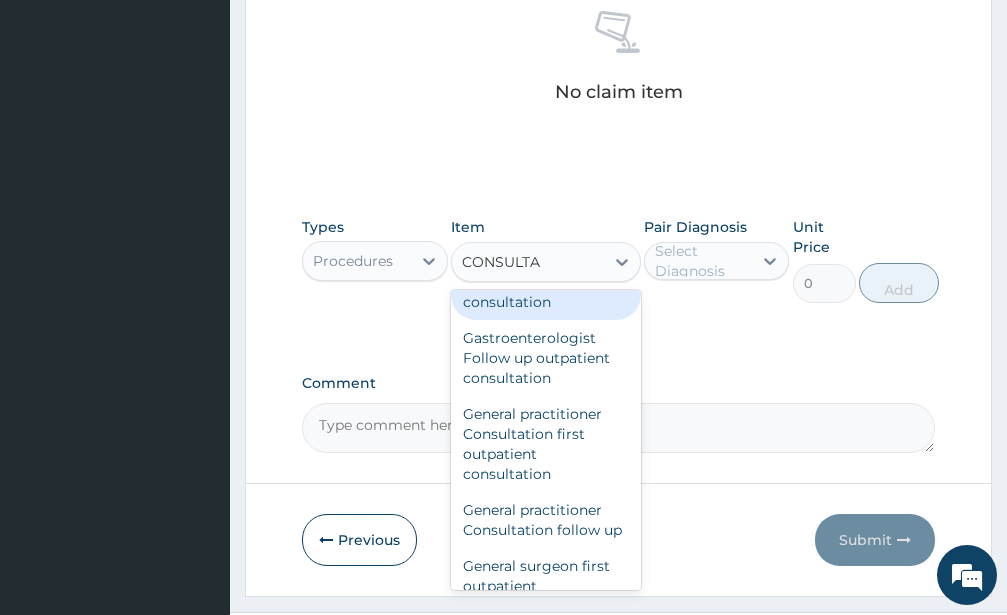 scroll, scrollTop: 1404, scrollLeft: 0, axis: vertical 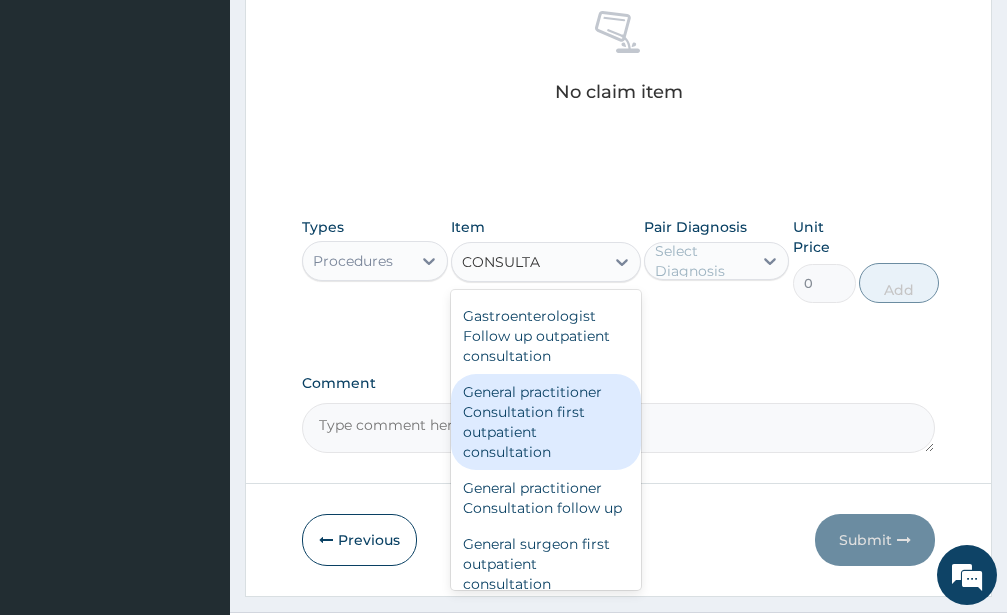 click on "General practitioner Consultation first outpatient consultation" at bounding box center [546, 422] 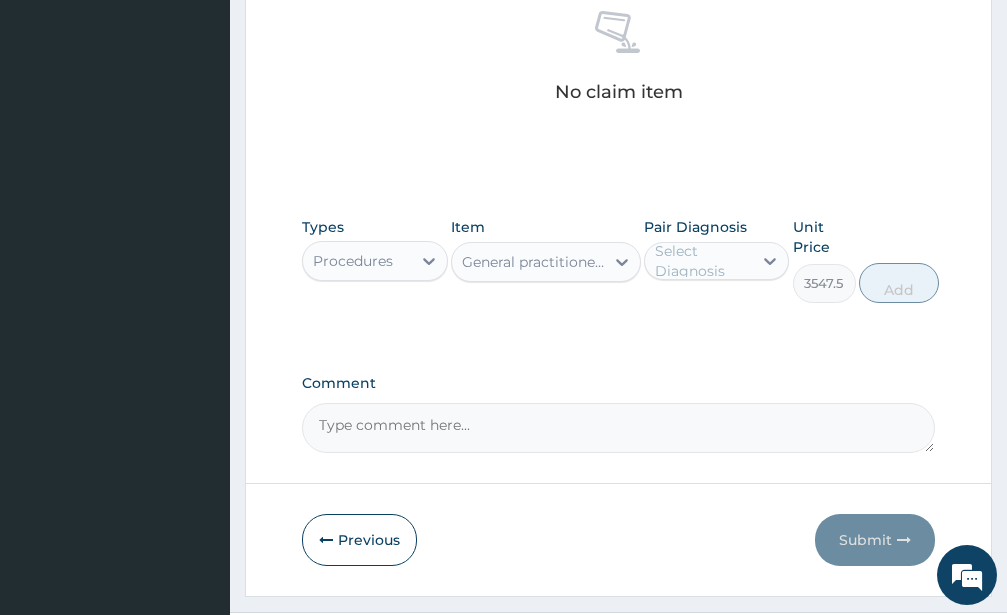 type 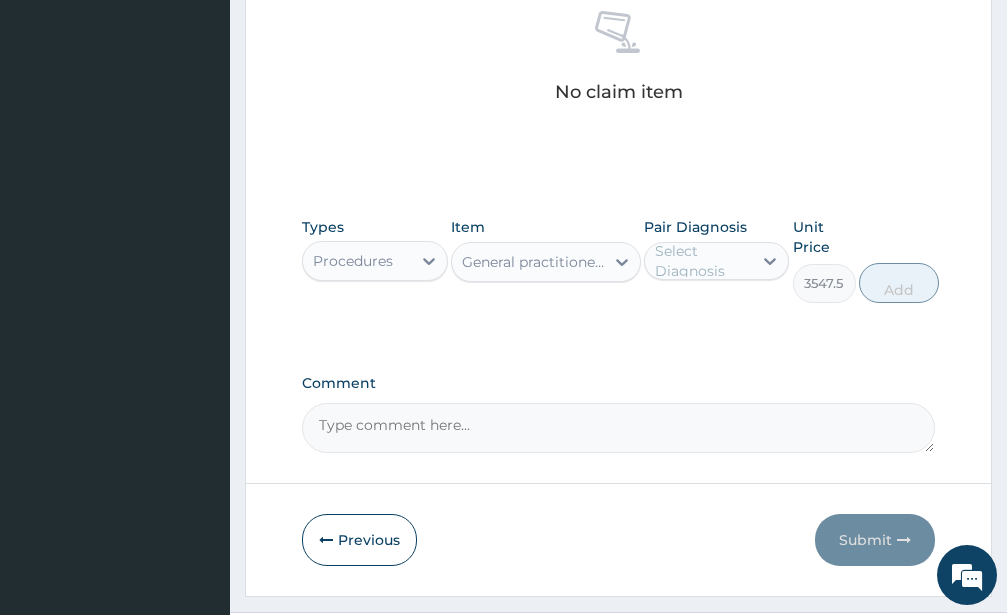 click on "Select Diagnosis" at bounding box center (703, 261) 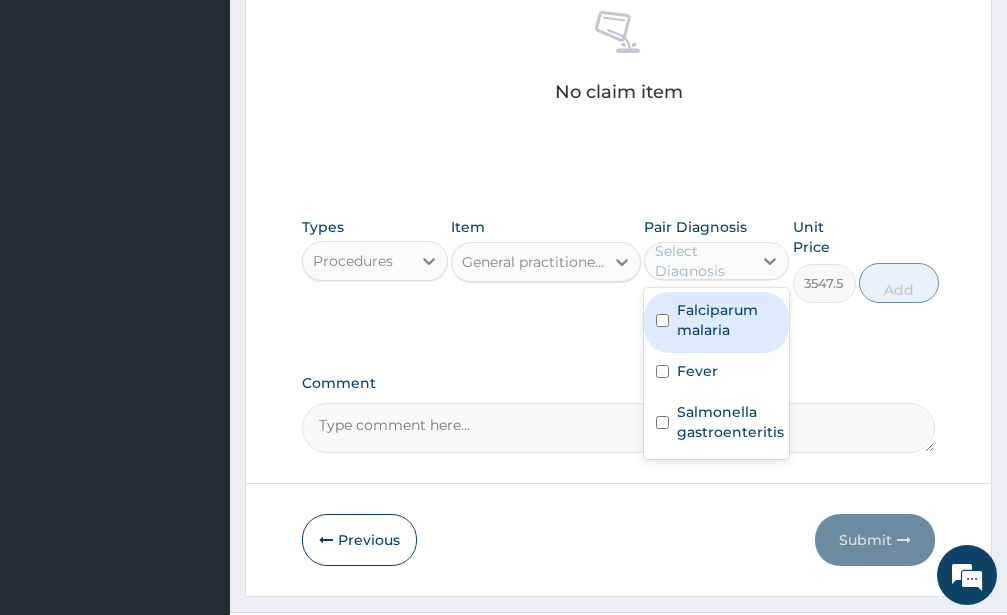 click at bounding box center (662, 320) 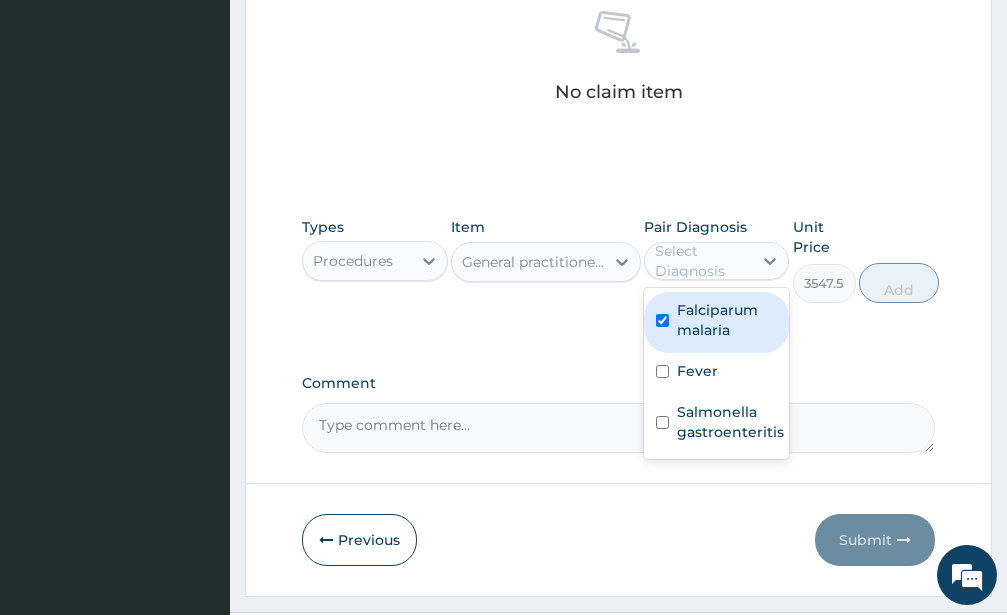 checkbox on "true" 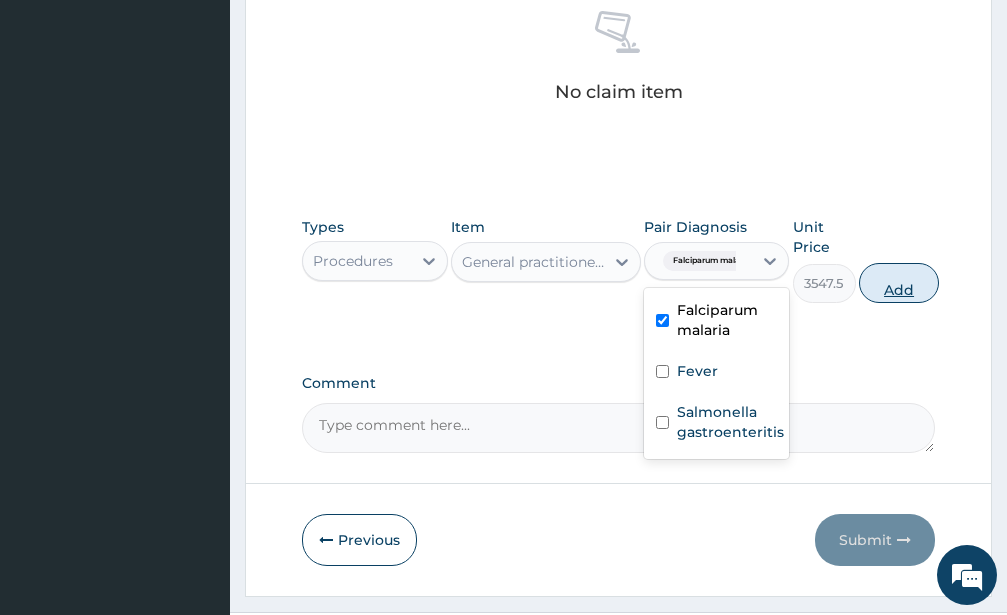 click on "Add" at bounding box center (899, 283) 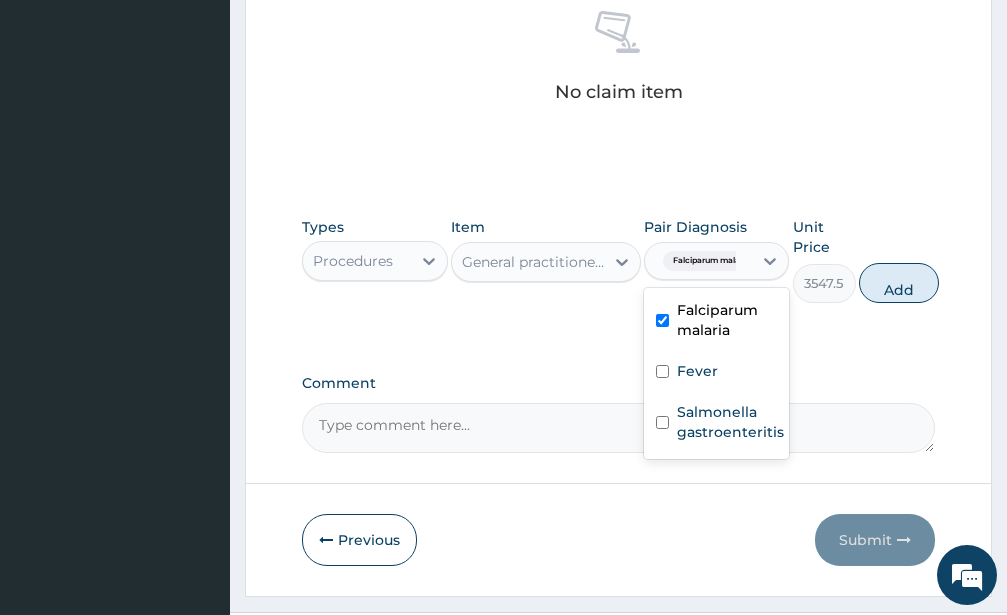 type on "0" 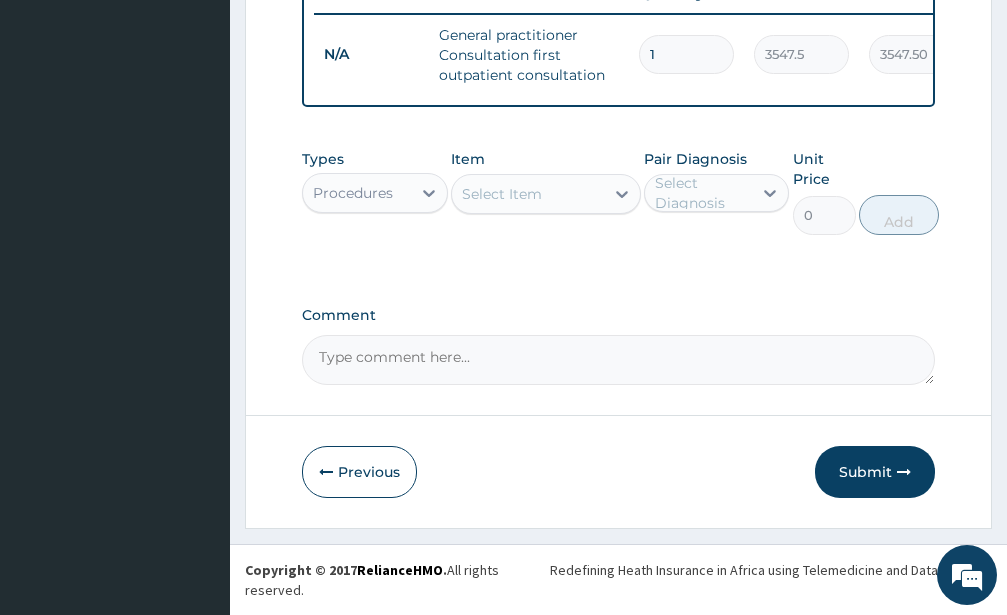 scroll, scrollTop: 800, scrollLeft: 0, axis: vertical 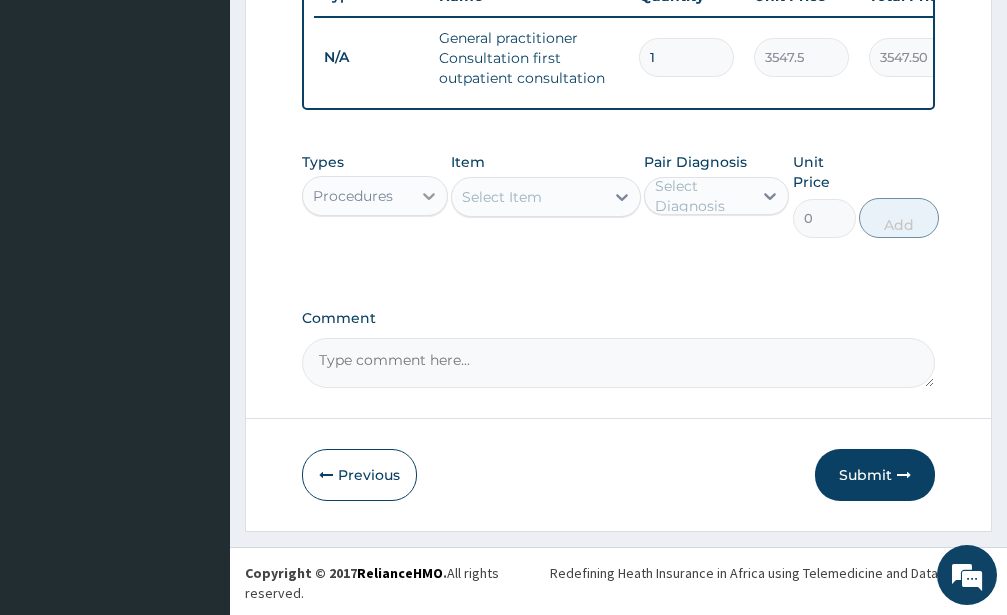 click 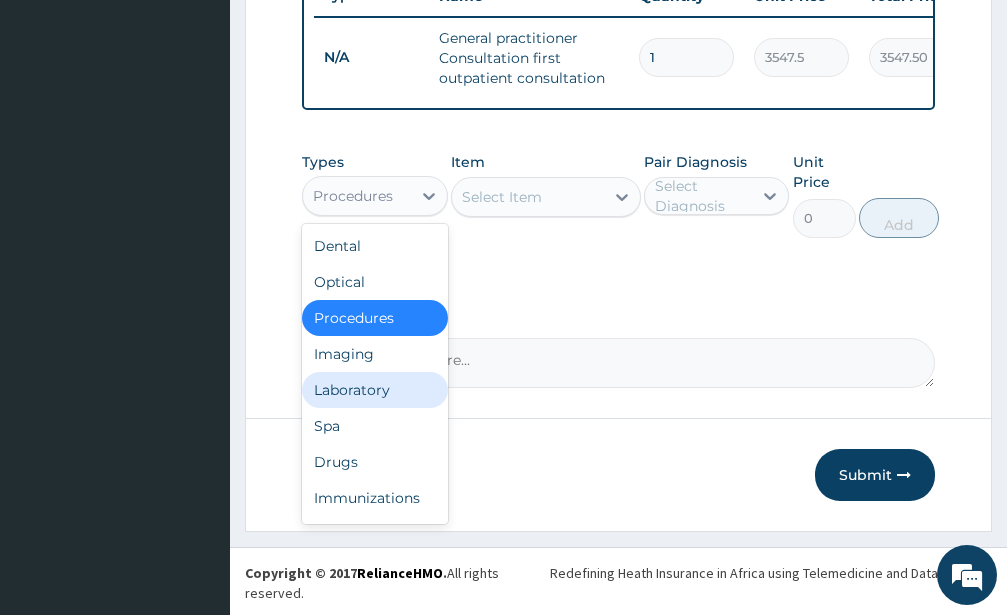 drag, startPoint x: 367, startPoint y: 412, endPoint x: 420, endPoint y: 333, distance: 95.131485 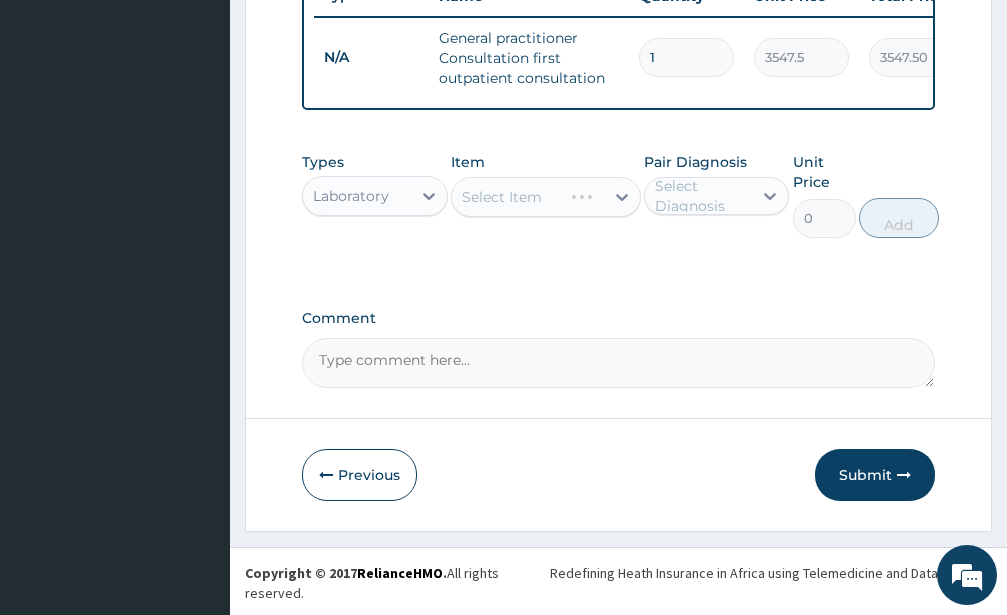 click on "Select Item" at bounding box center (546, 197) 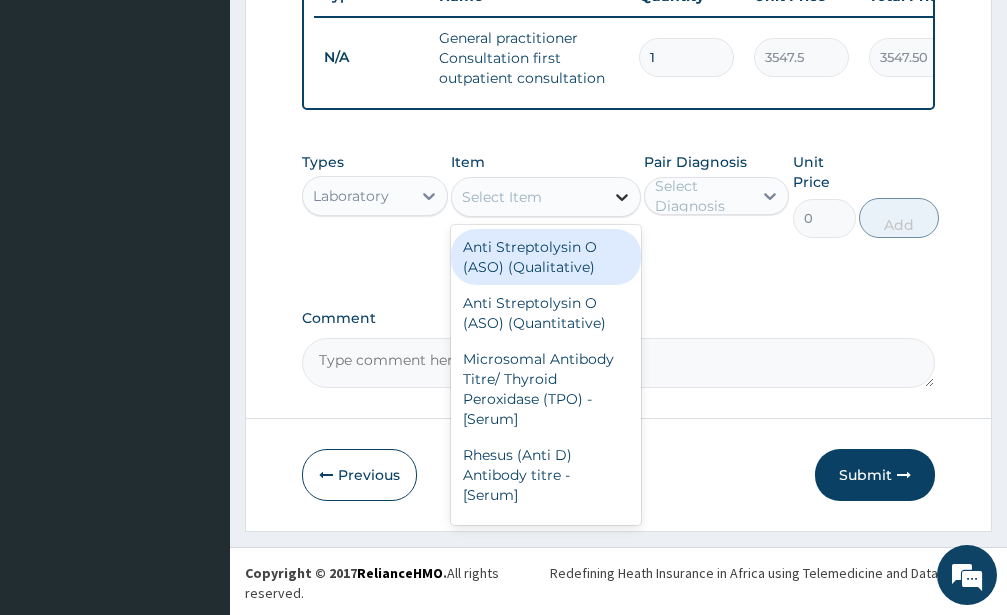 click 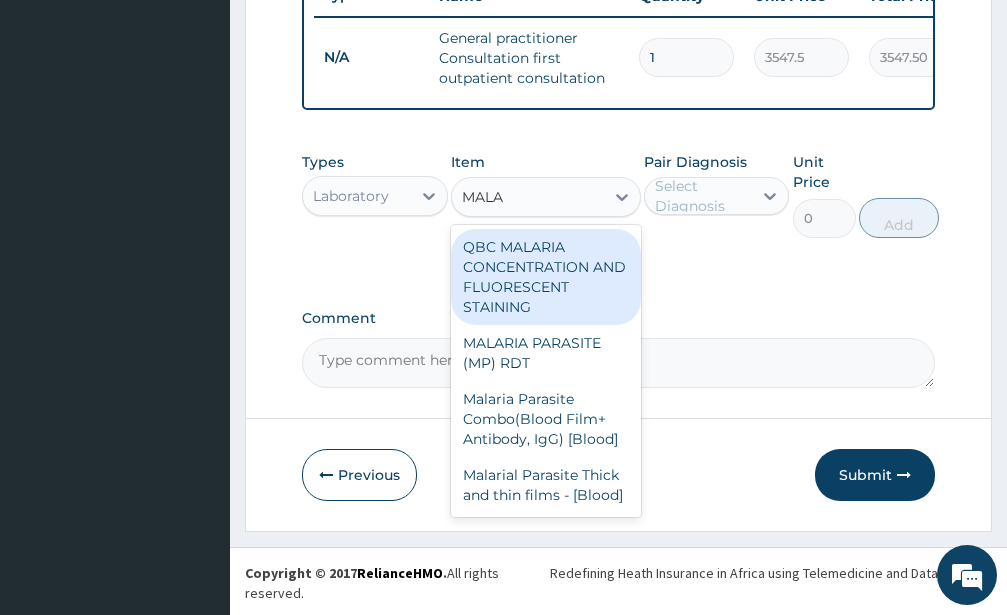 type on "MALAR" 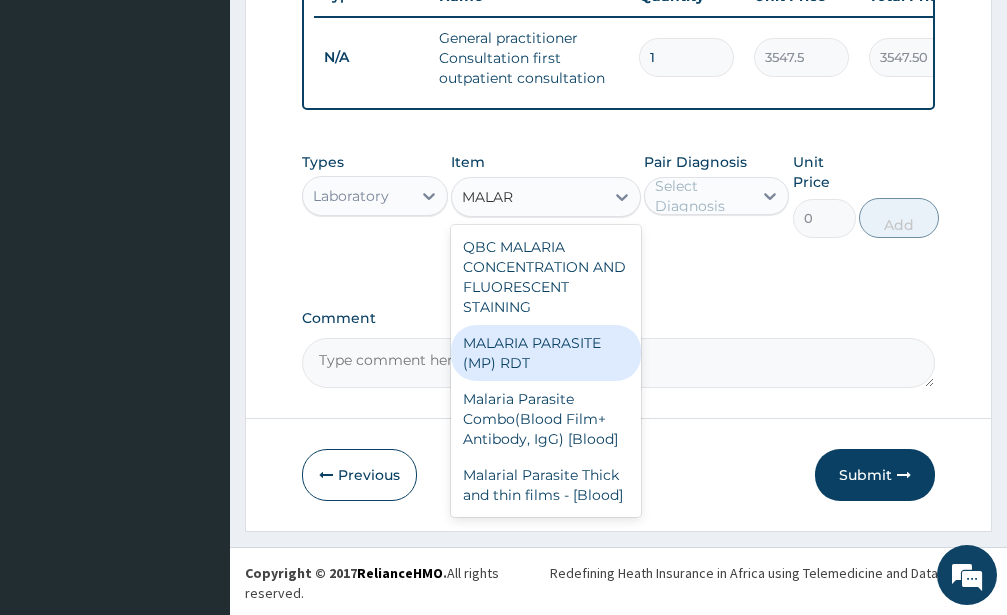 click on "MALARIA PARASITE (MP) RDT" at bounding box center (546, 353) 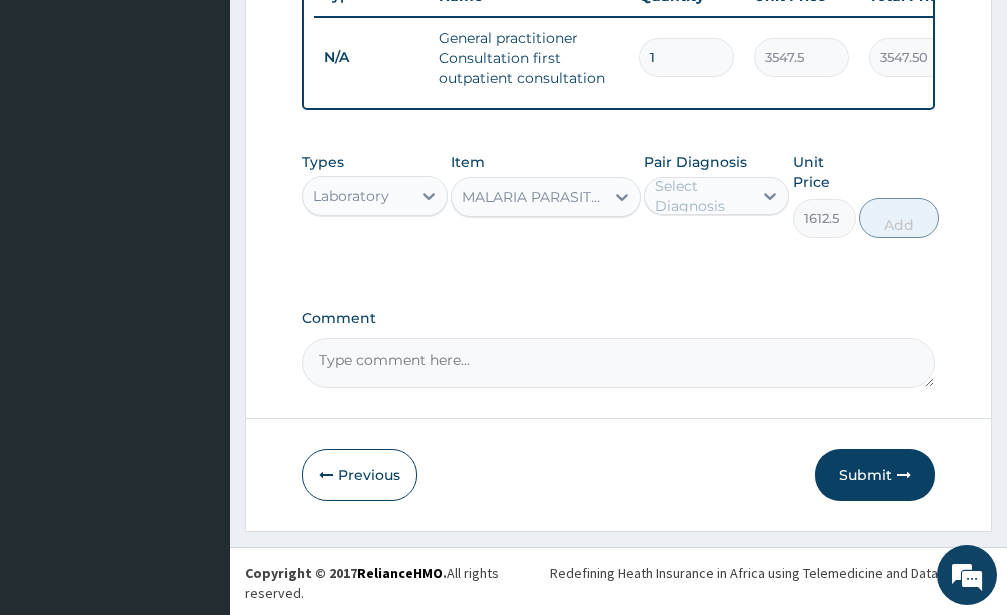 click on "Pair Diagnosis Select Diagnosis" at bounding box center [717, 195] 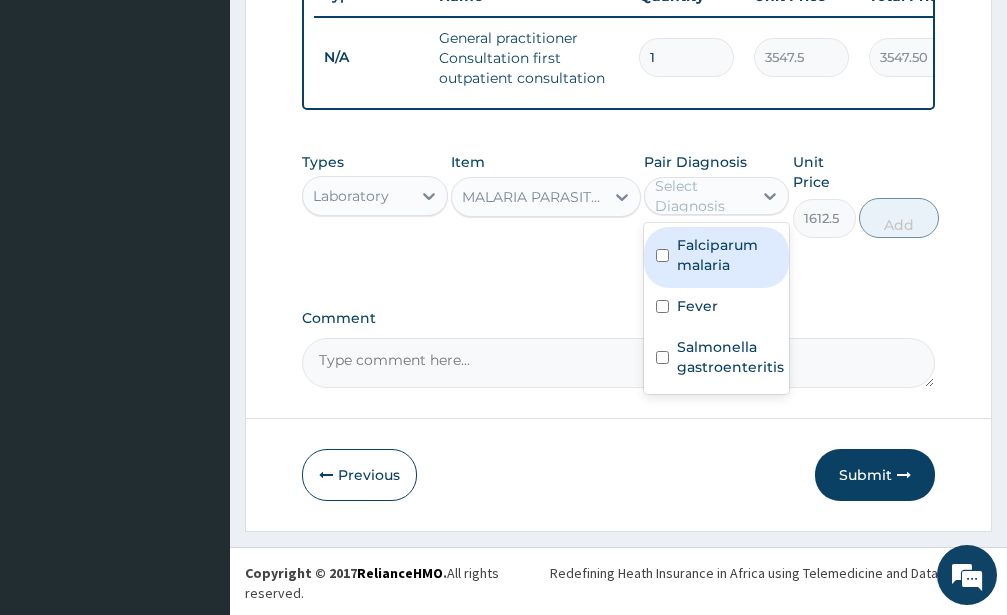 click on "Select Diagnosis" at bounding box center [703, 196] 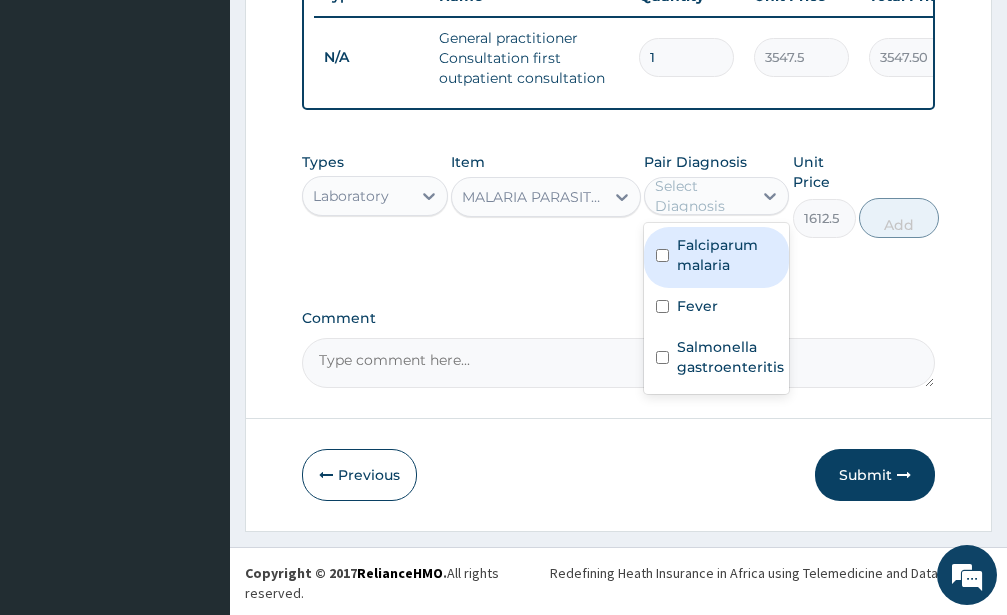 click at bounding box center (662, 255) 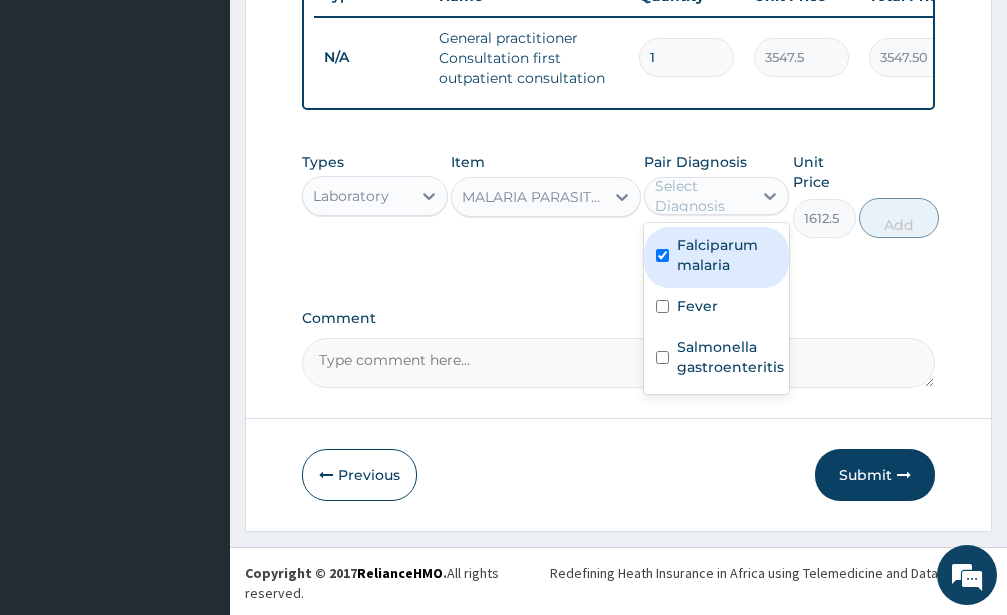 checkbox on "true" 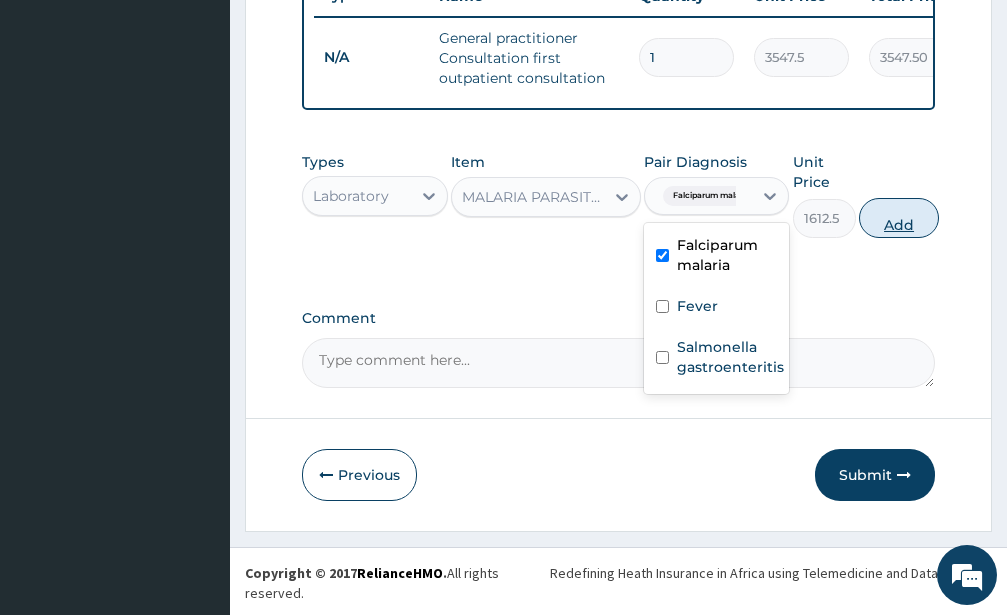 click on "Add" at bounding box center [899, 218] 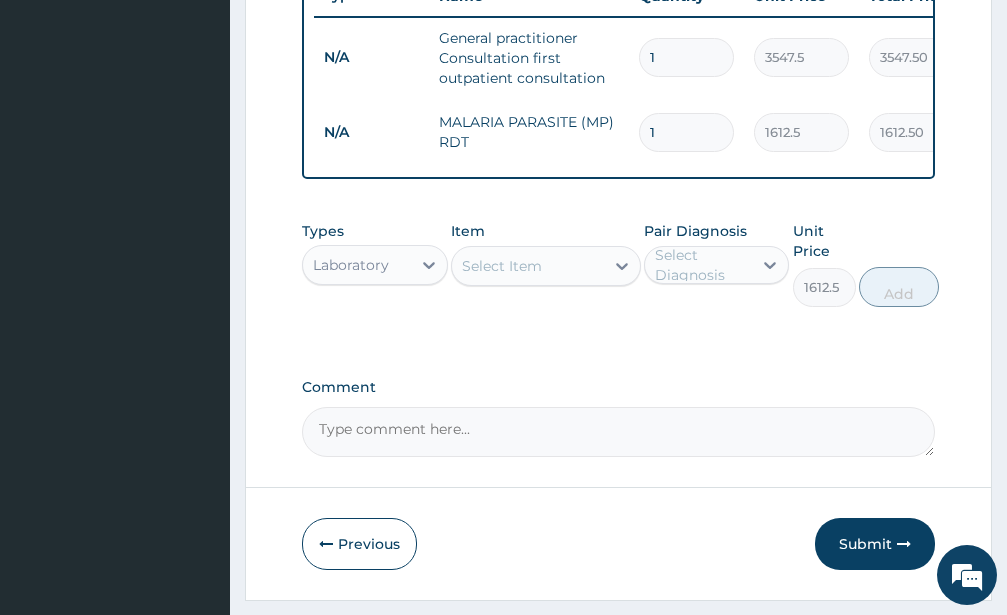 type on "0" 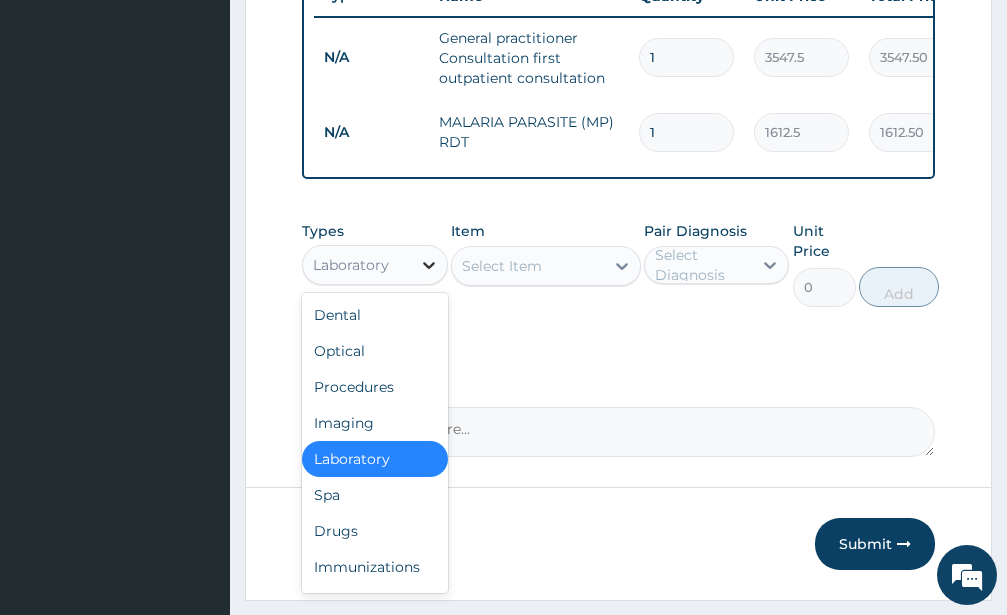 click 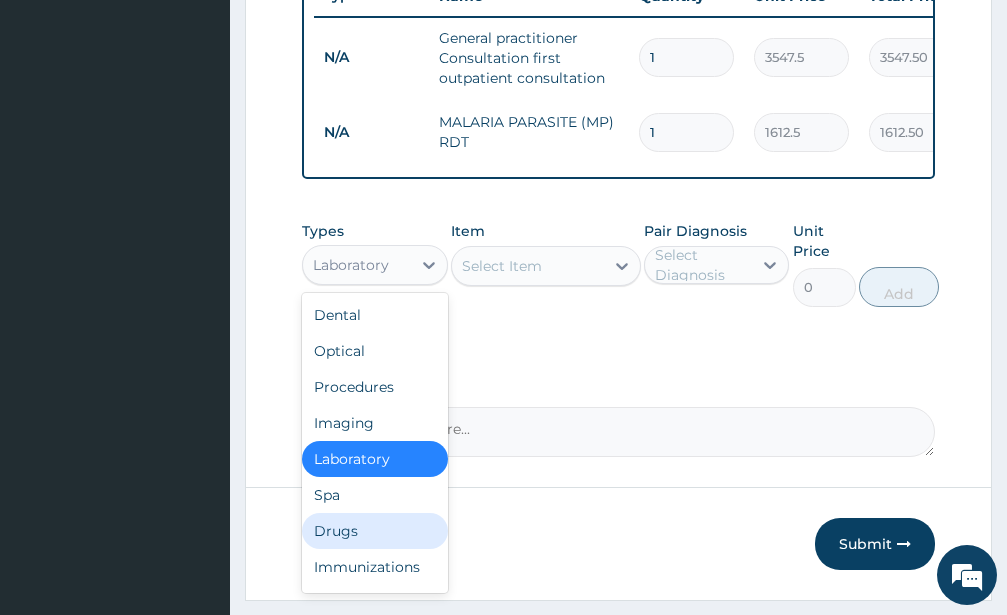 click on "Drugs" at bounding box center [375, 531] 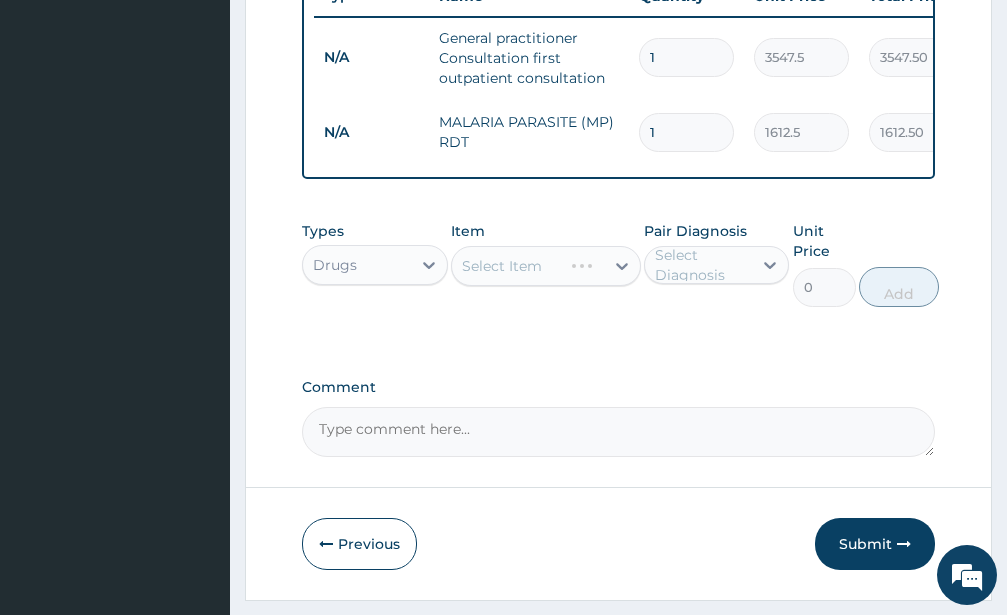 click on "Select Item" at bounding box center (546, 266) 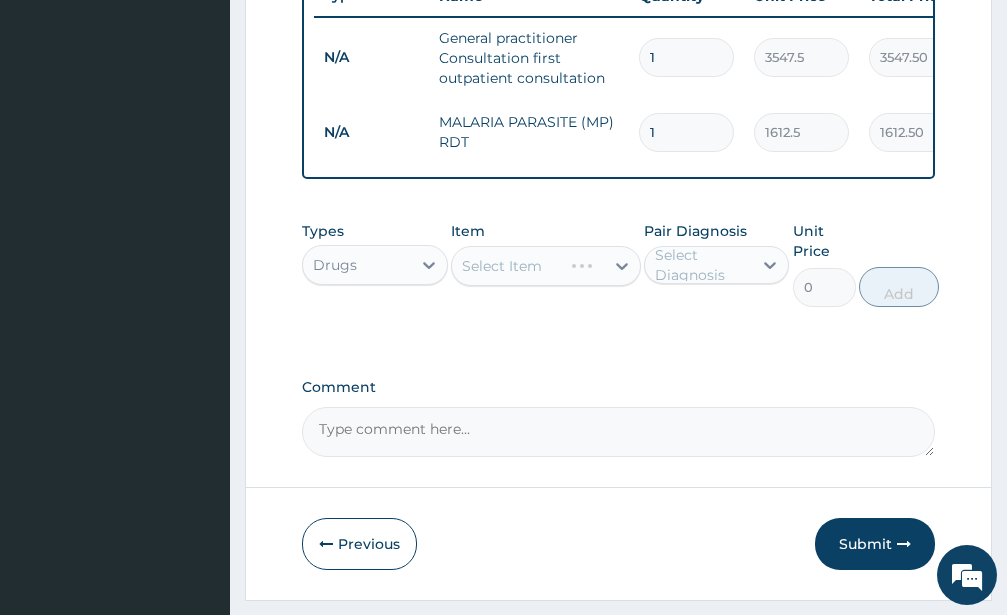 click on "Select Item" at bounding box center (546, 266) 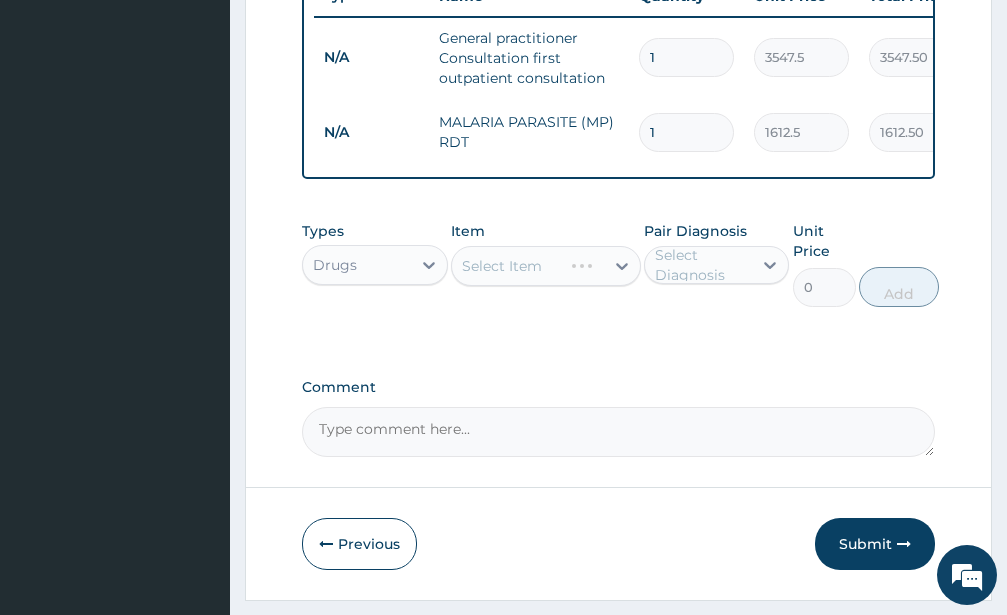 click on "Select Item" at bounding box center [546, 266] 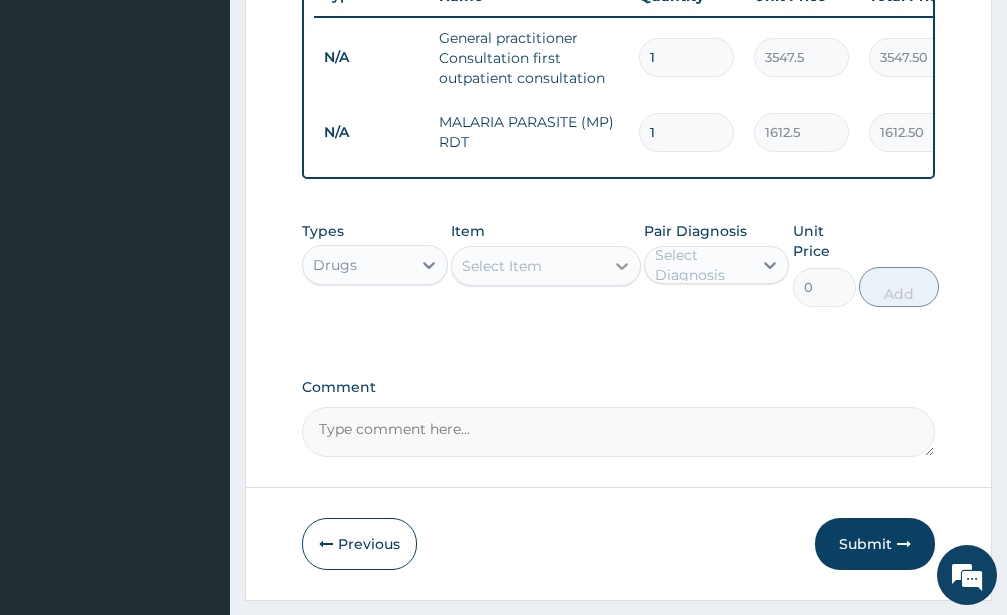 click 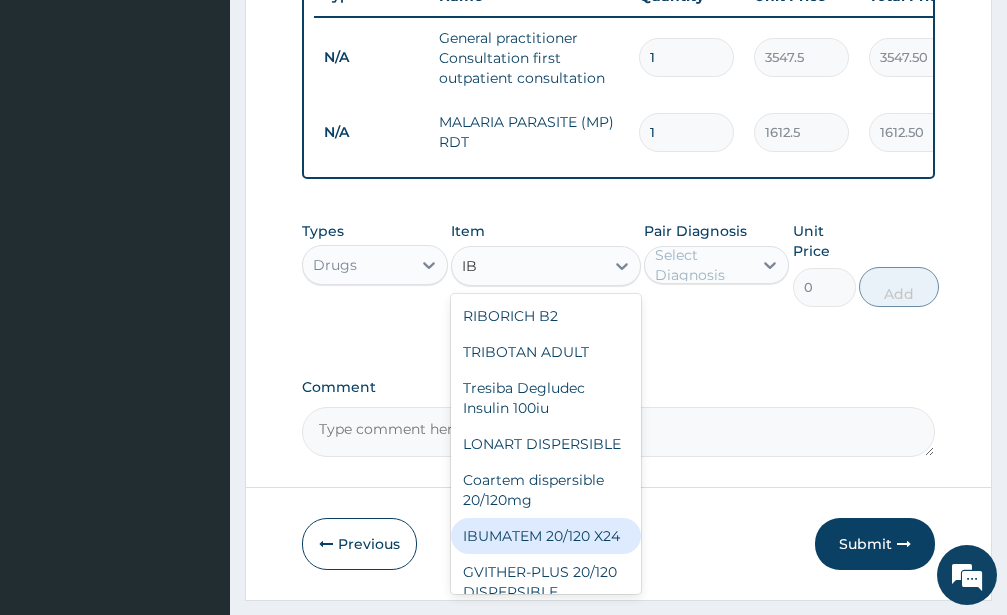 type on "I" 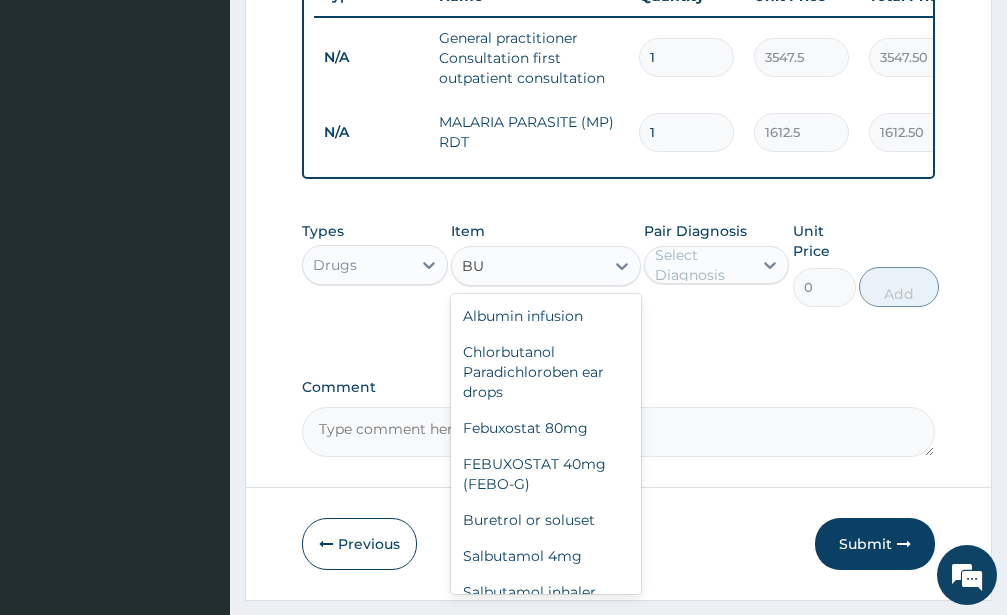 type on "B" 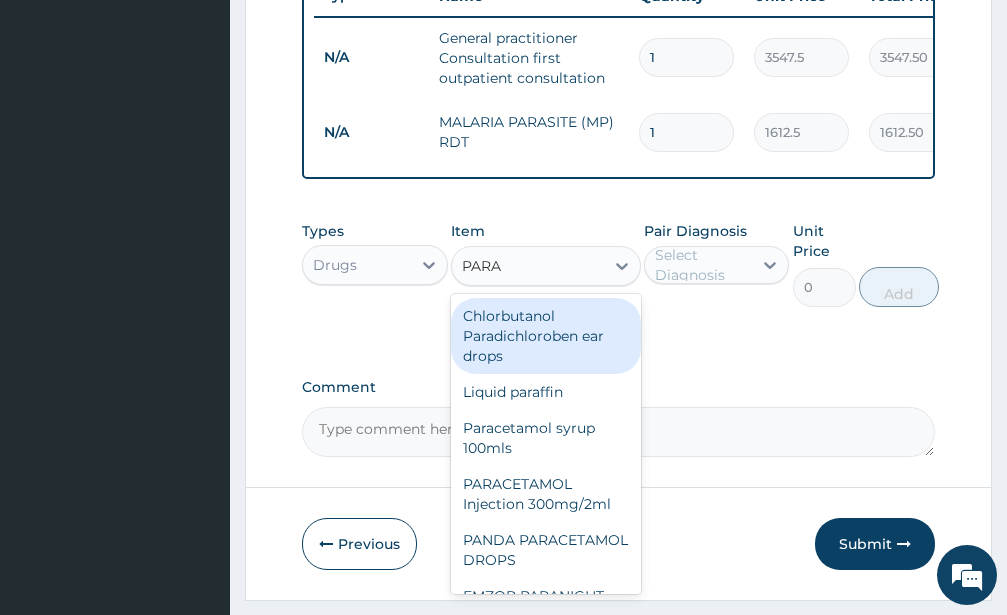 type on "PARAC" 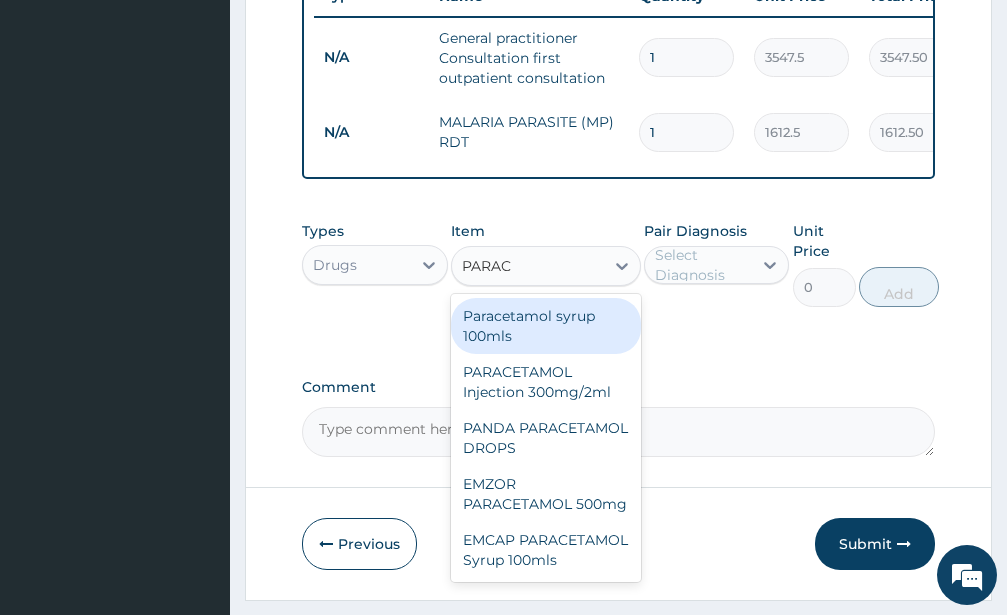 click on "Paracetamol syrup 100mls" at bounding box center (546, 326) 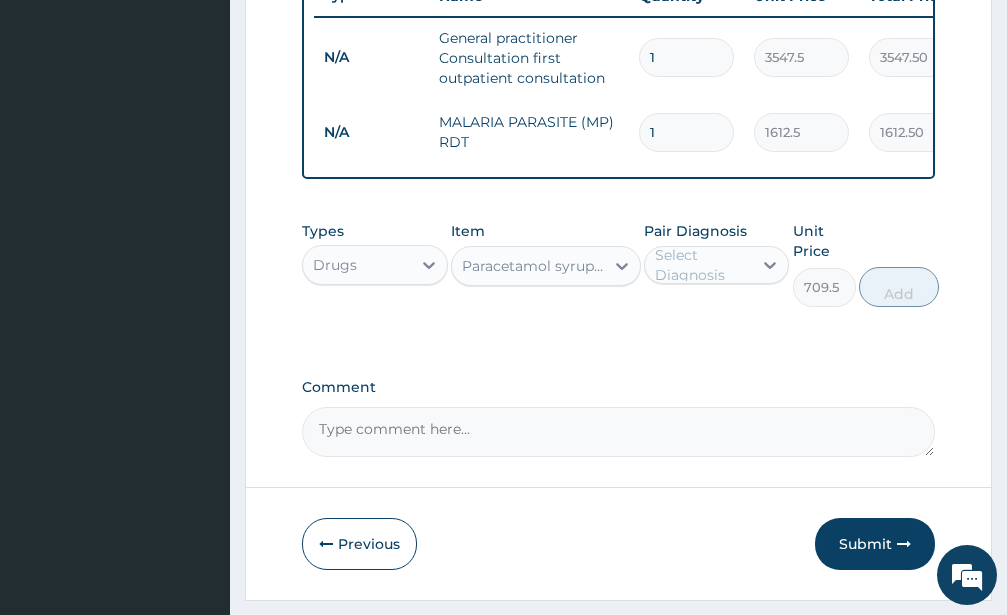 click on "Select Diagnosis" at bounding box center [703, 265] 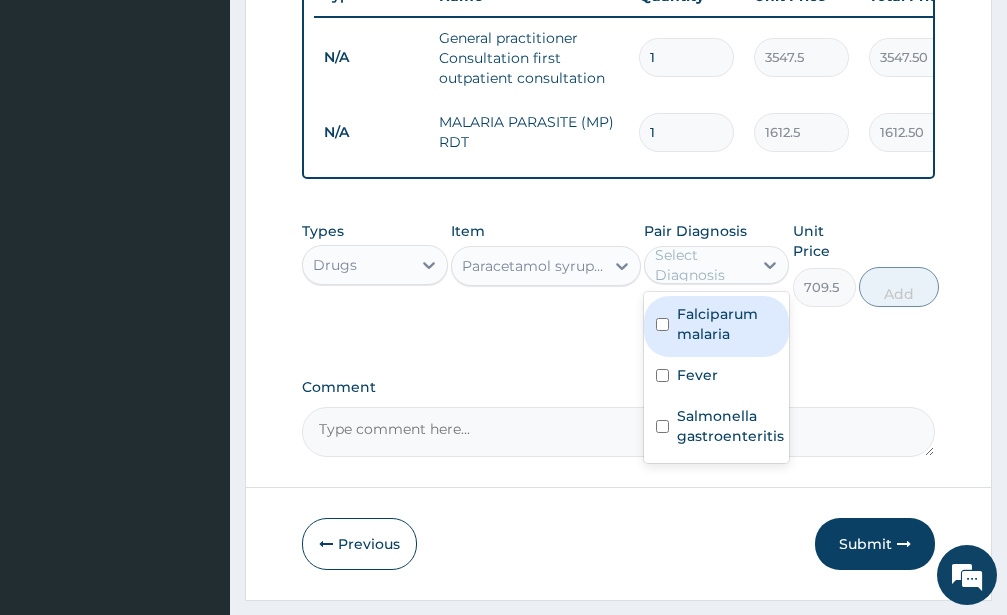 click at bounding box center [662, 324] 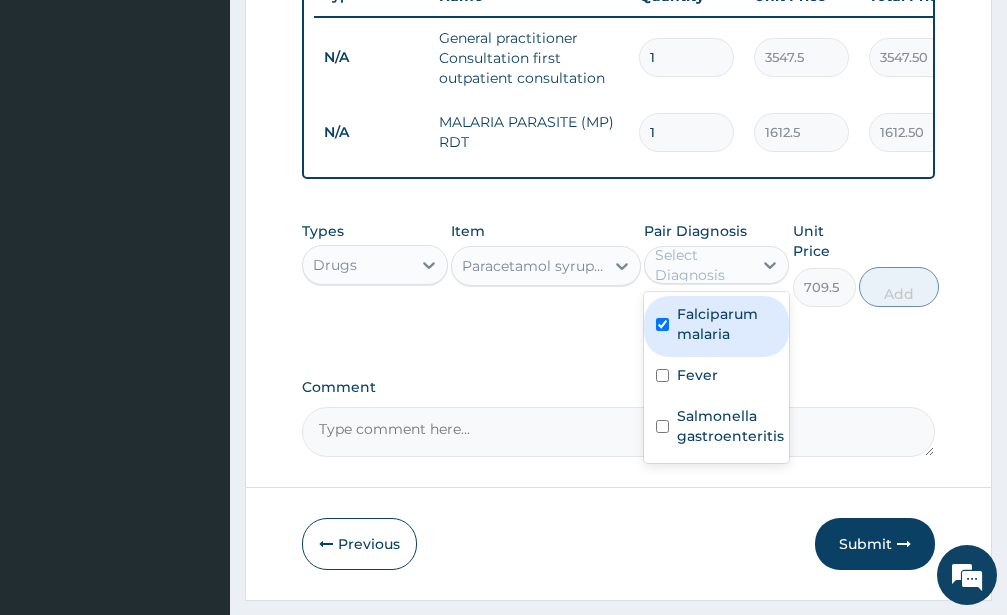 checkbox on "true" 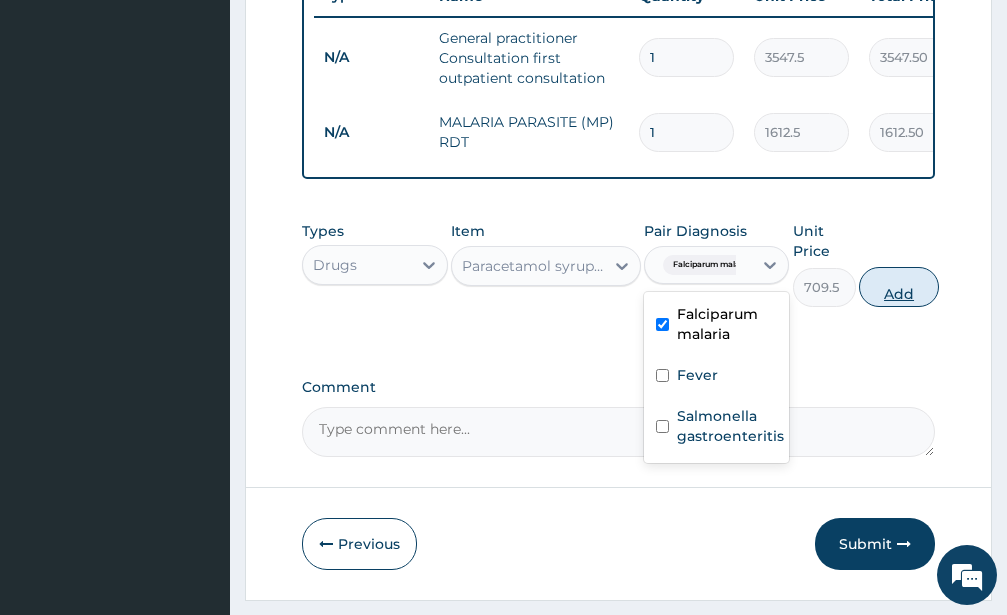 click on "Add" at bounding box center [899, 287] 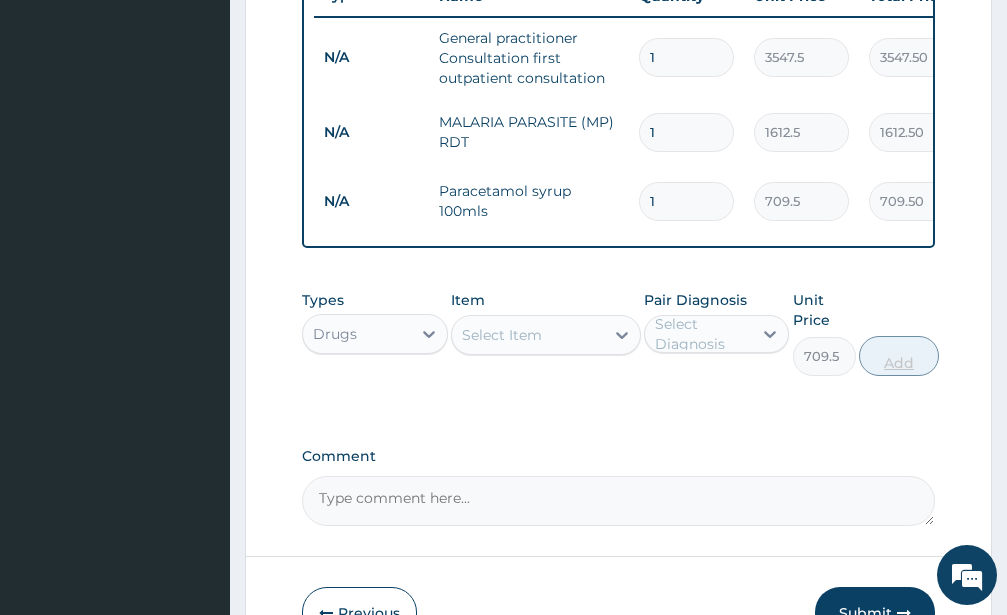 type on "0" 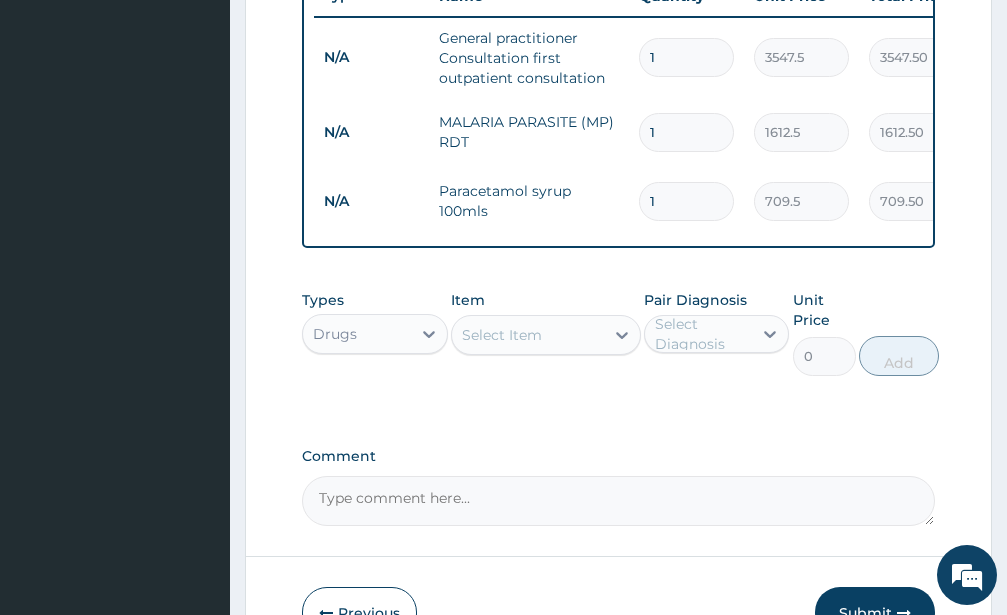 click on "Select Item" at bounding box center (502, 335) 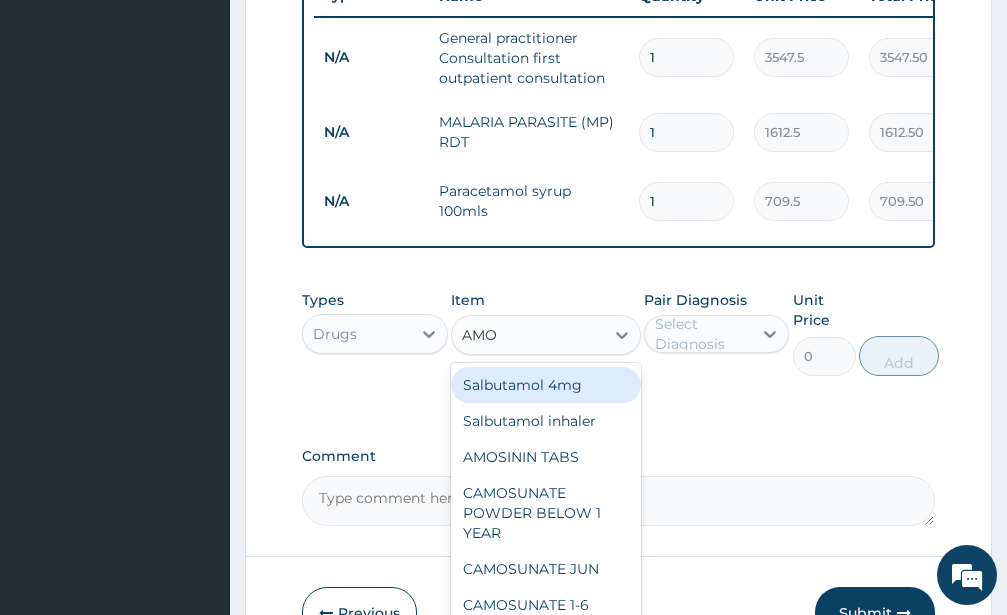 type on "AMOX" 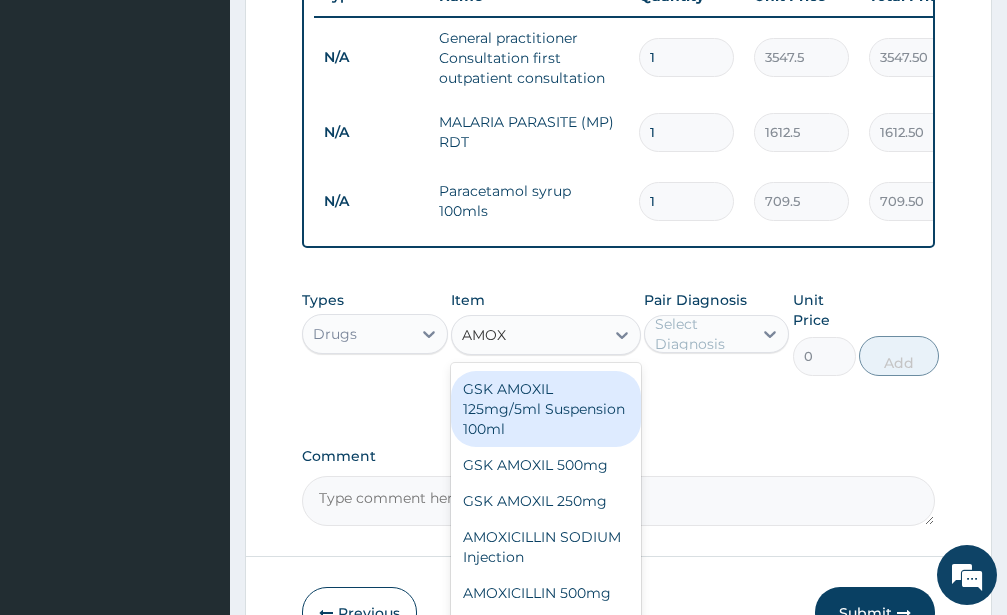 scroll, scrollTop: 116, scrollLeft: 0, axis: vertical 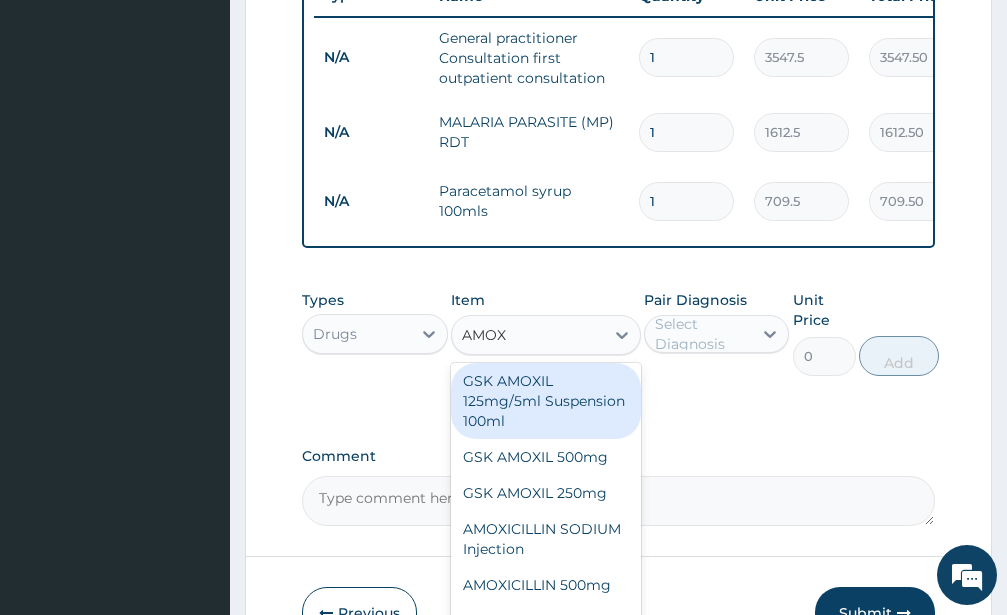 click on "GSK AMOXIL 125mg/5ml Suspension 100ml" at bounding box center (546, 401) 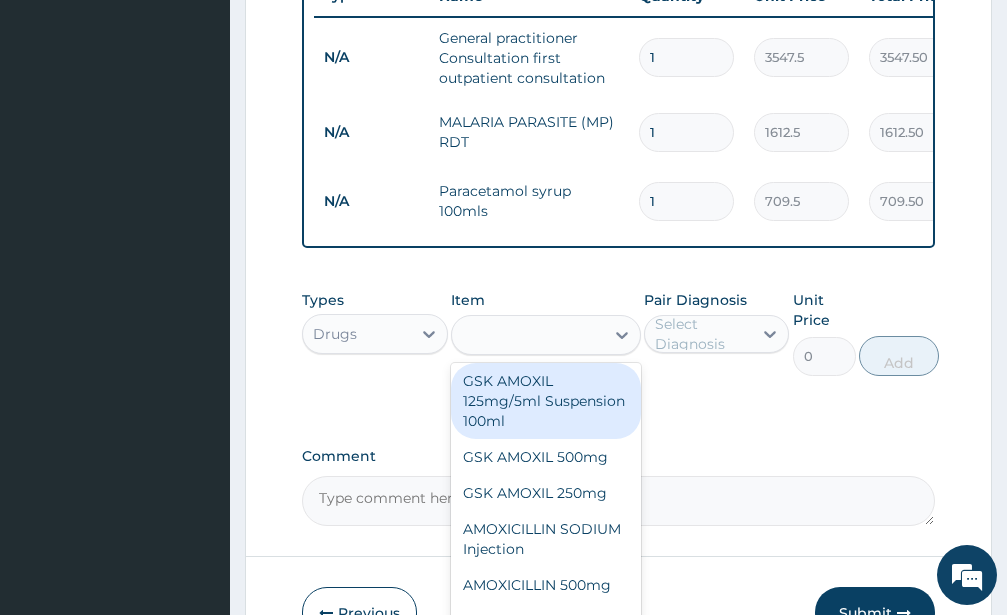 type on "8868.75" 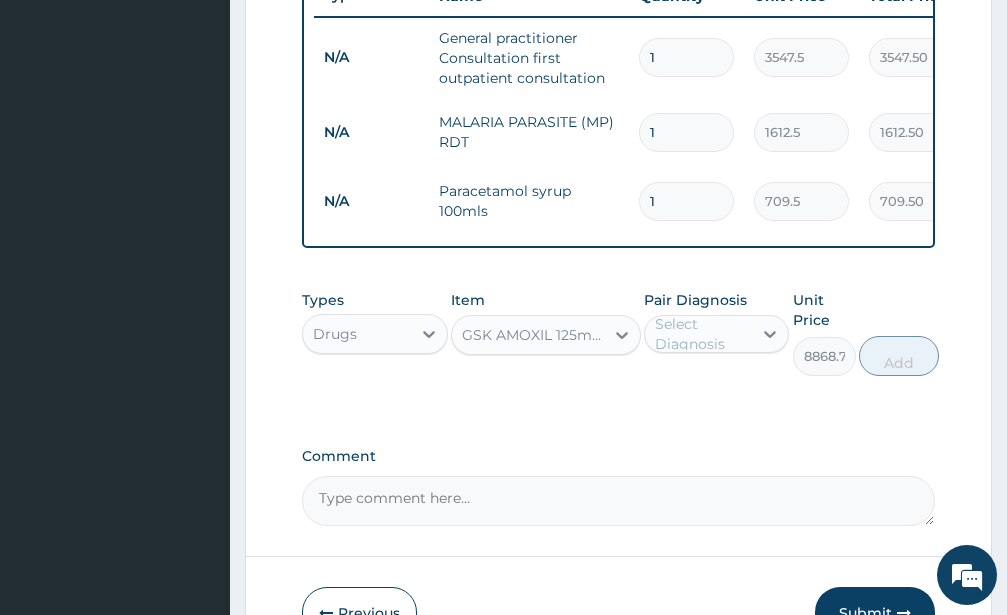 click on "Select Diagnosis" at bounding box center [703, 334] 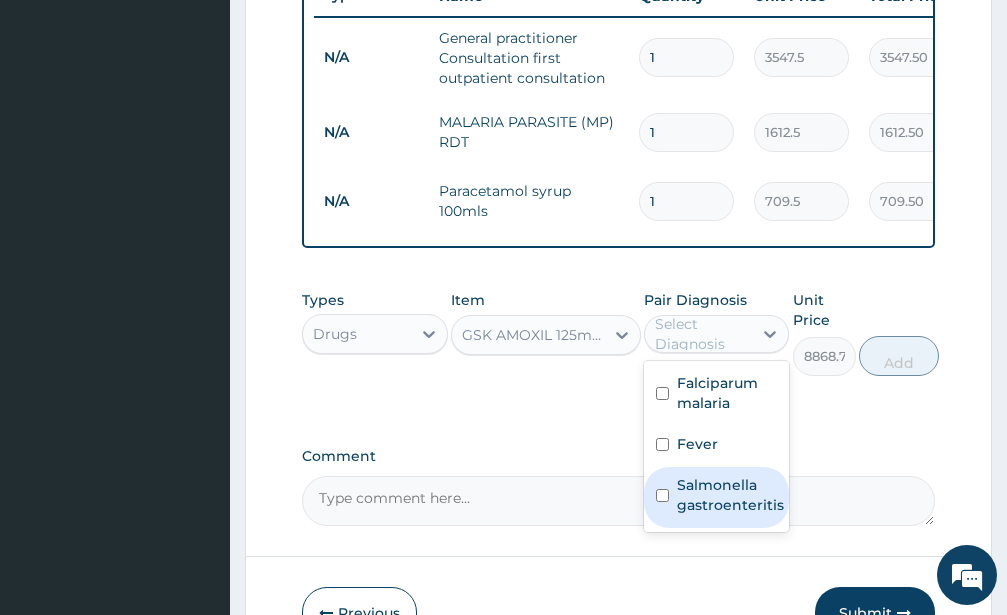 click at bounding box center [662, 495] 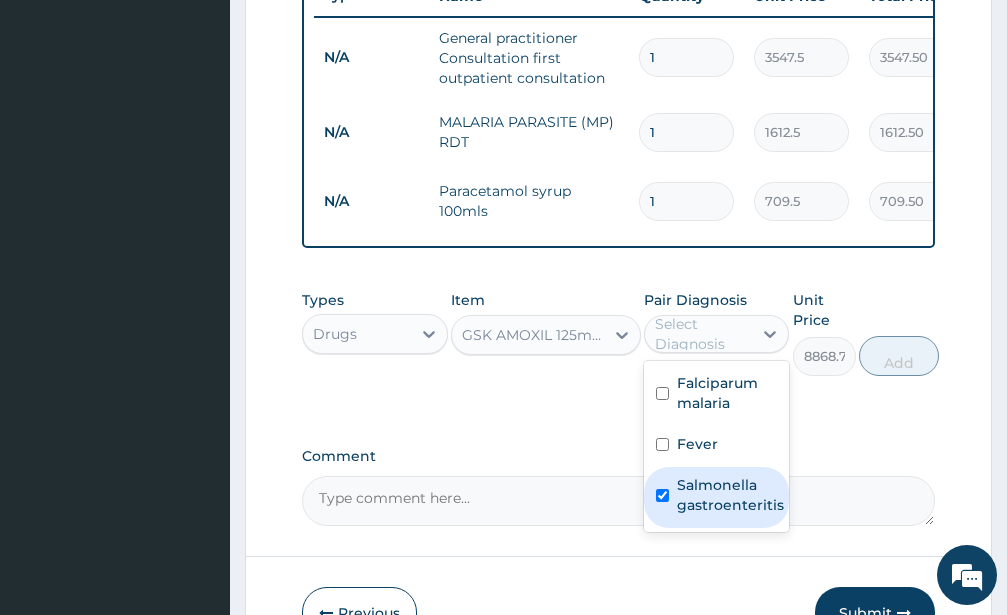 checkbox on "true" 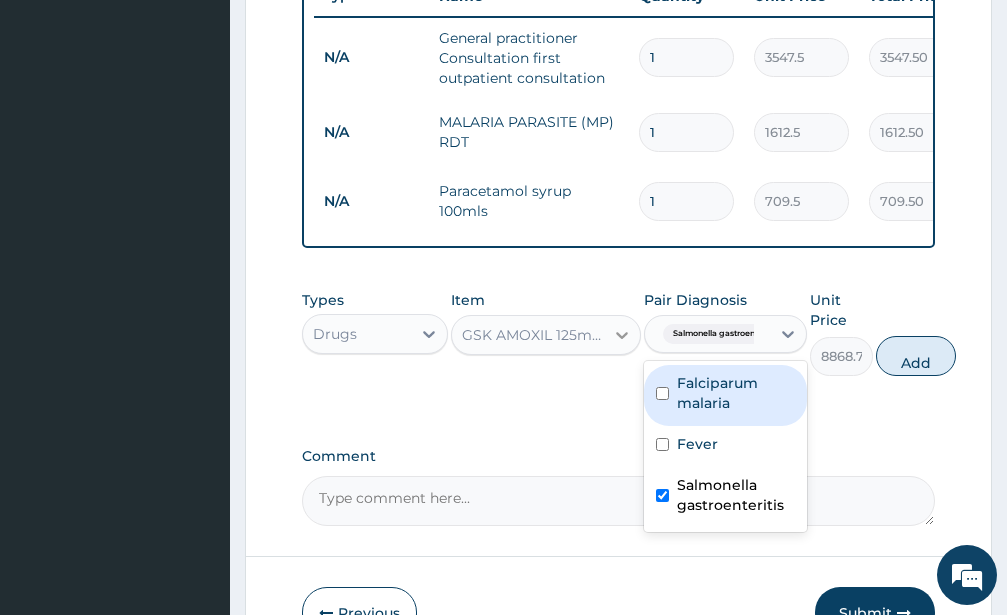 click 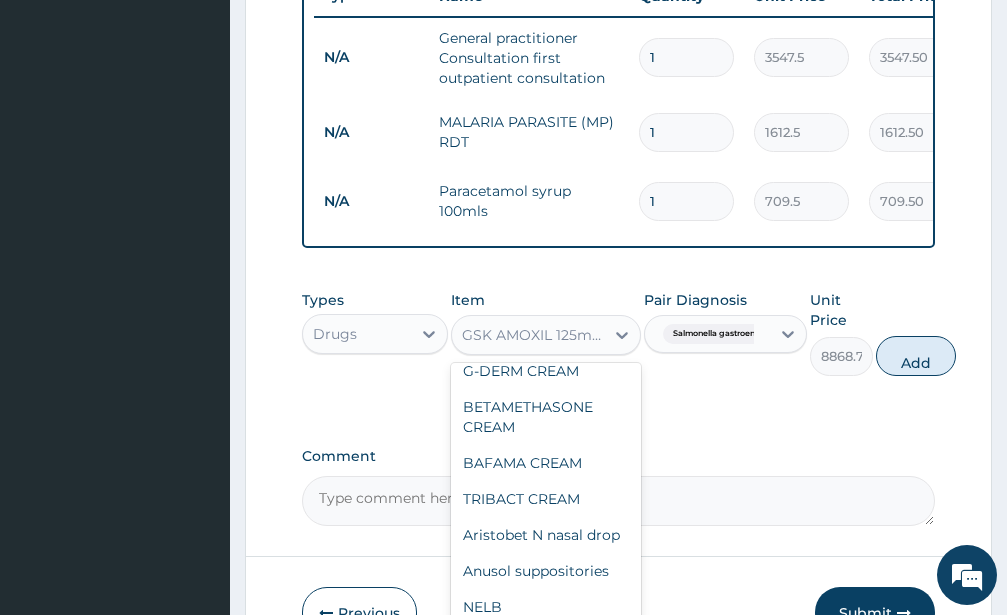 scroll, scrollTop: 31121, scrollLeft: 0, axis: vertical 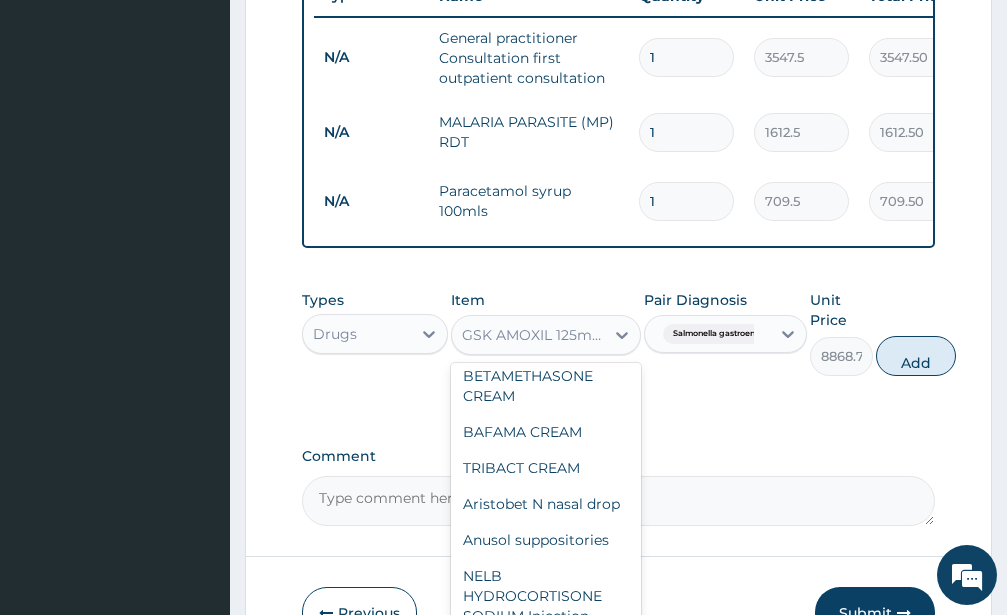 click on "EMMOX 125mg/5ml Suspension 100ml" at bounding box center [546, -1366] 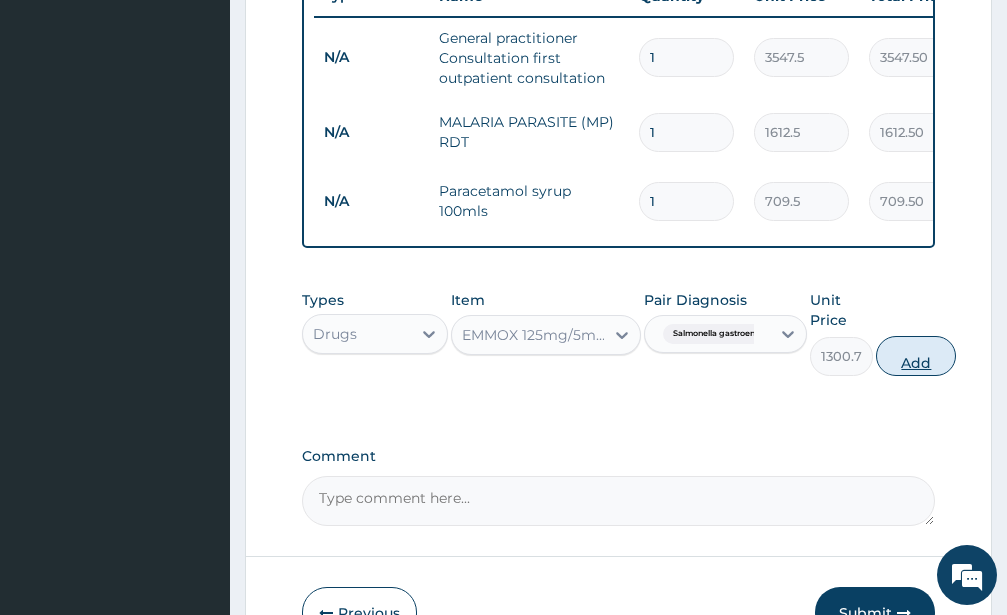 click on "Add" at bounding box center (916, 356) 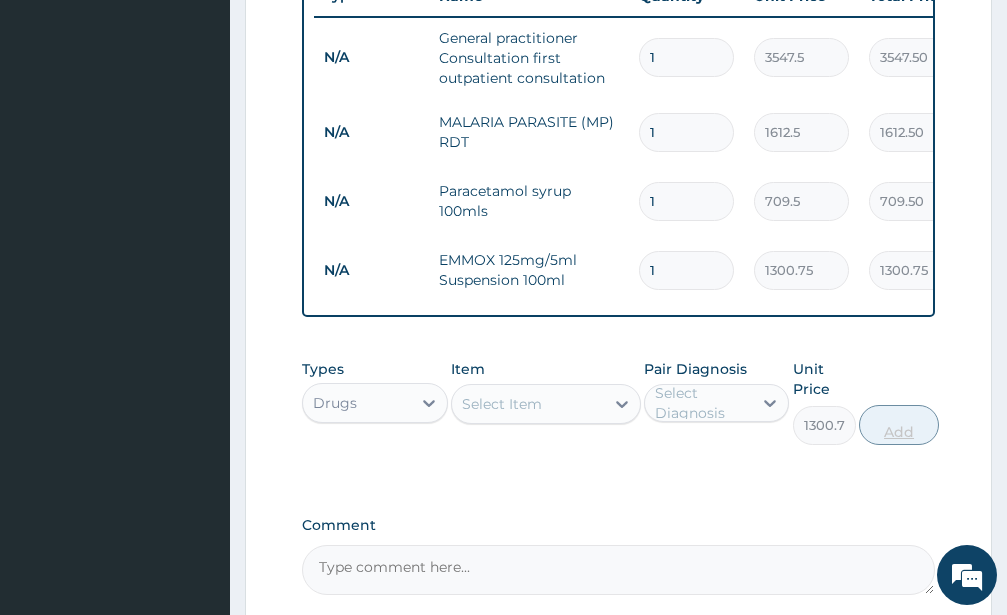 type on "0" 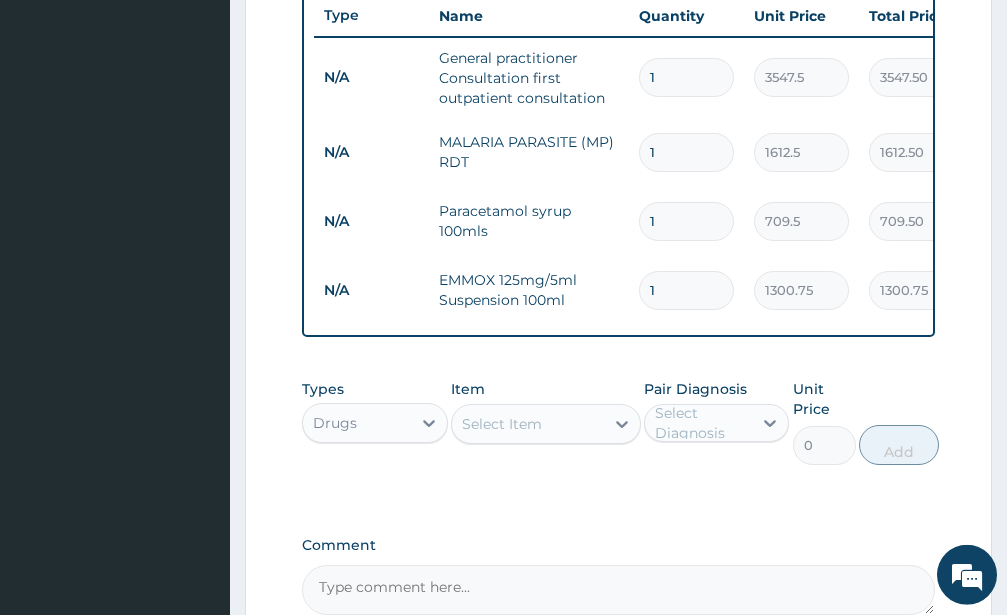 scroll, scrollTop: 800, scrollLeft: 0, axis: vertical 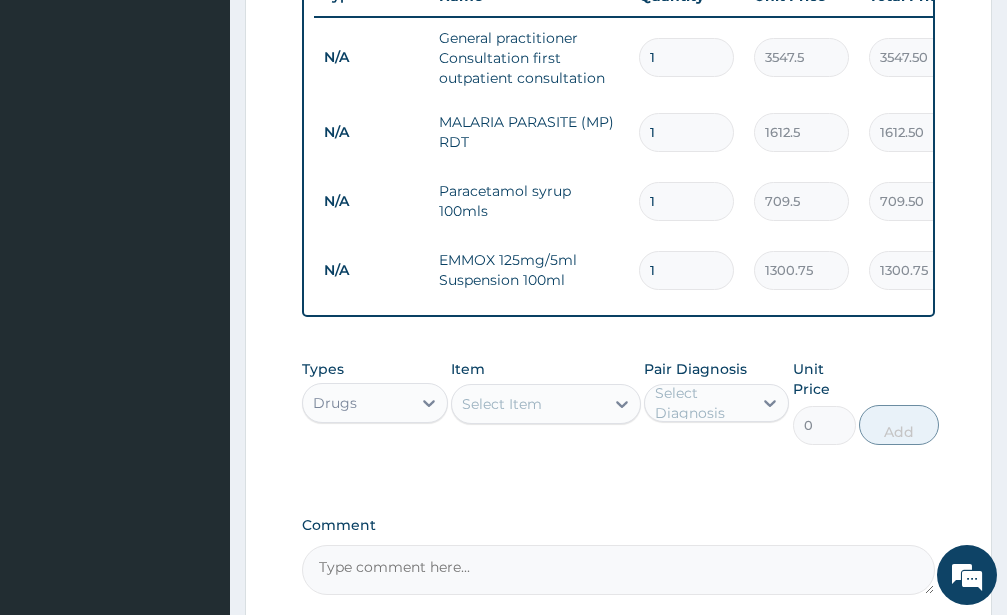 click on "Select Item" at bounding box center [502, 404] 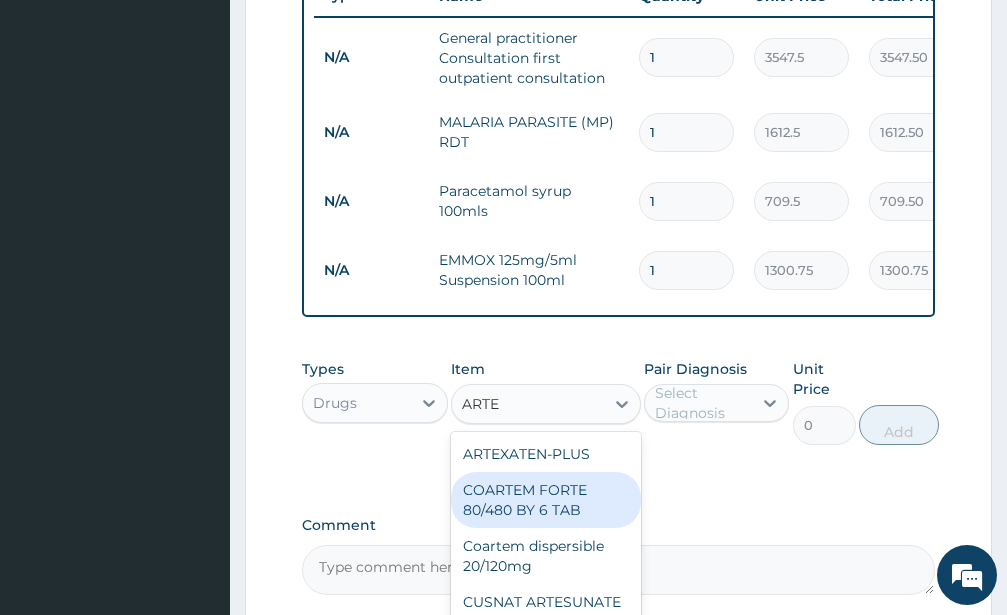 scroll, scrollTop: 0, scrollLeft: 0, axis: both 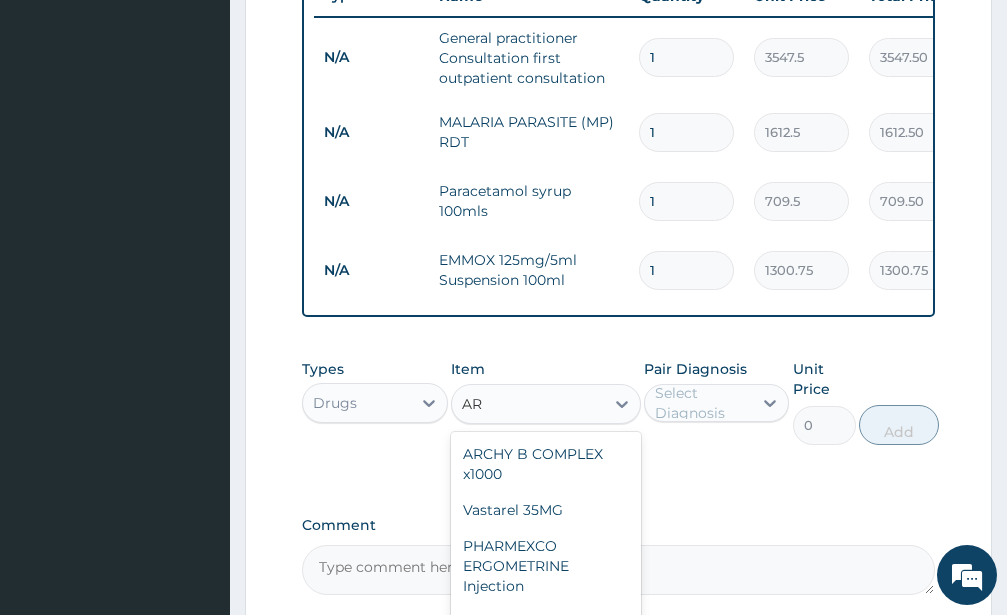 type on "A" 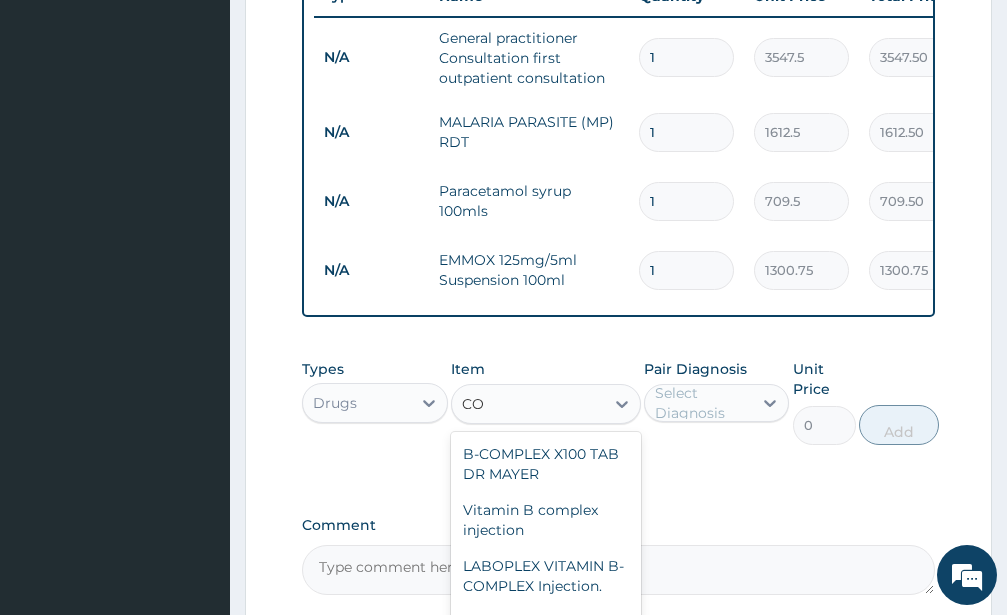 type on "C" 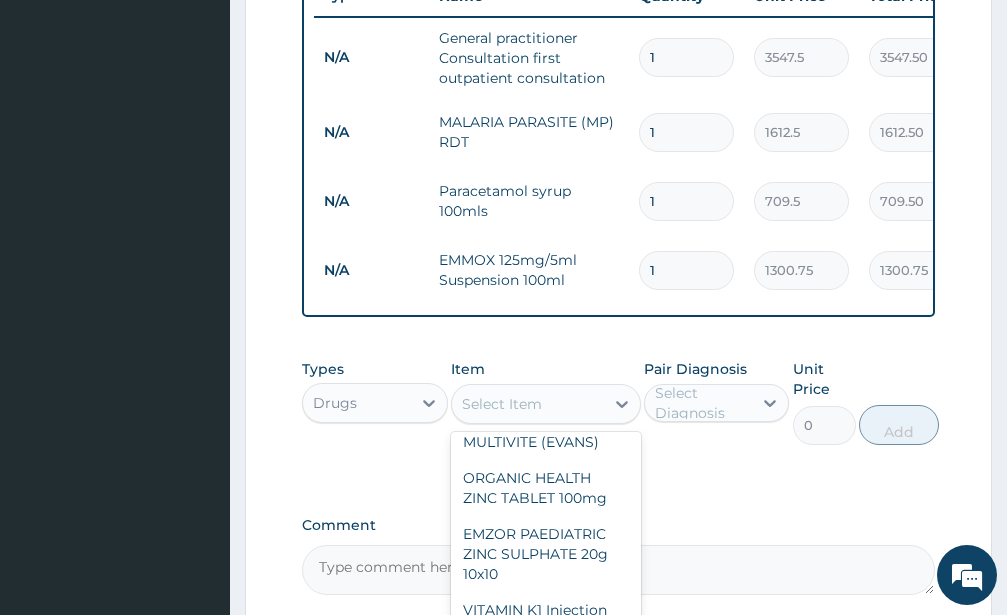 scroll, scrollTop: 0, scrollLeft: 0, axis: both 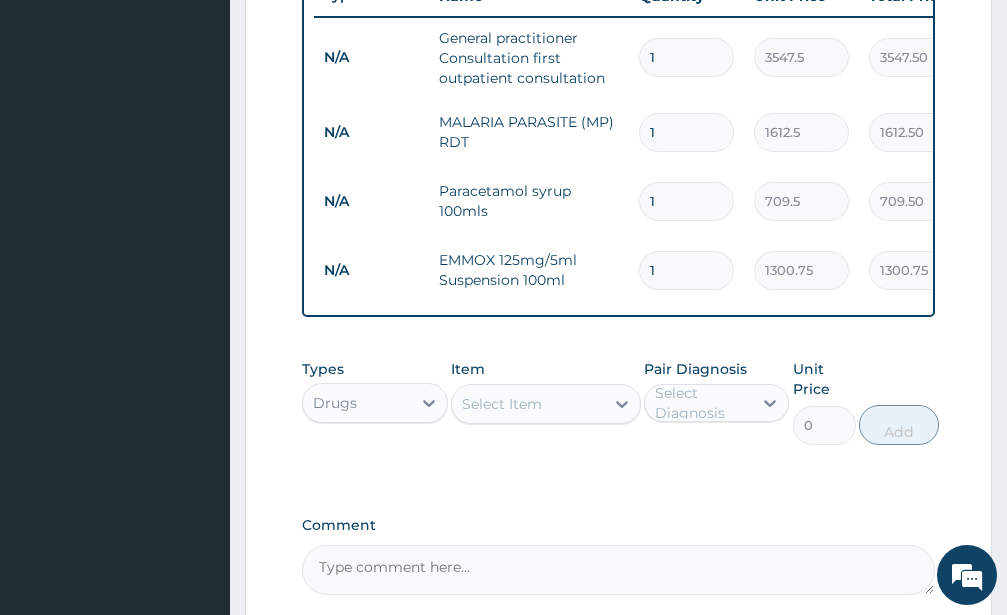 click on "Select Item" at bounding box center (528, 404) 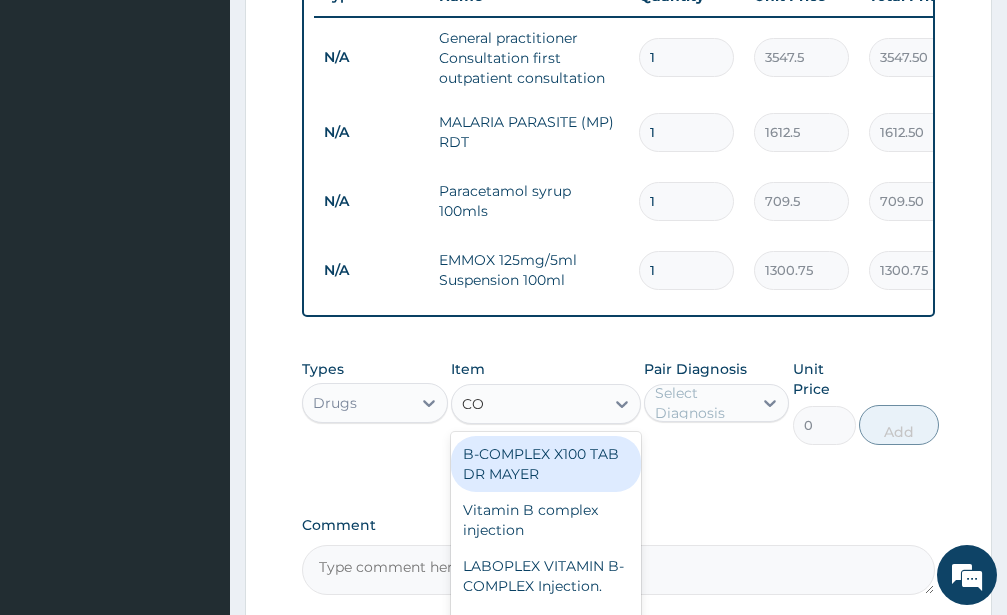 type on "COA" 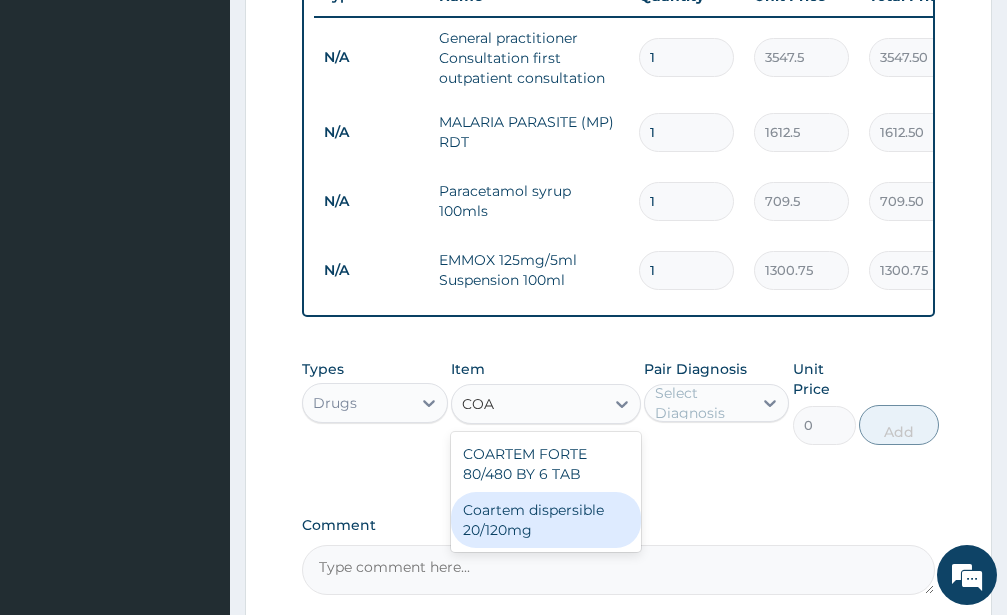 click on "Coartem dispersible 20/120mg" at bounding box center (546, 520) 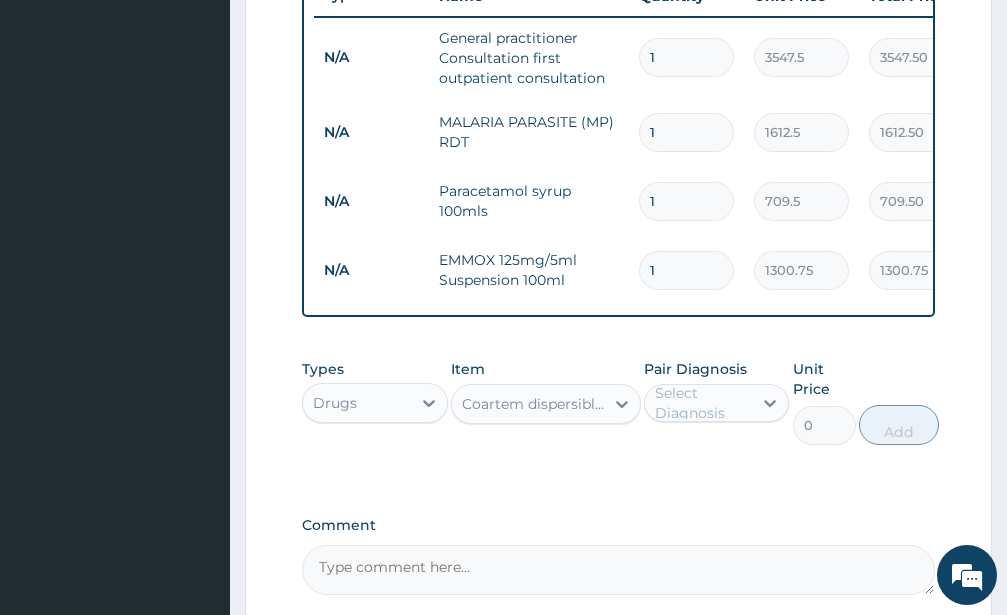 type 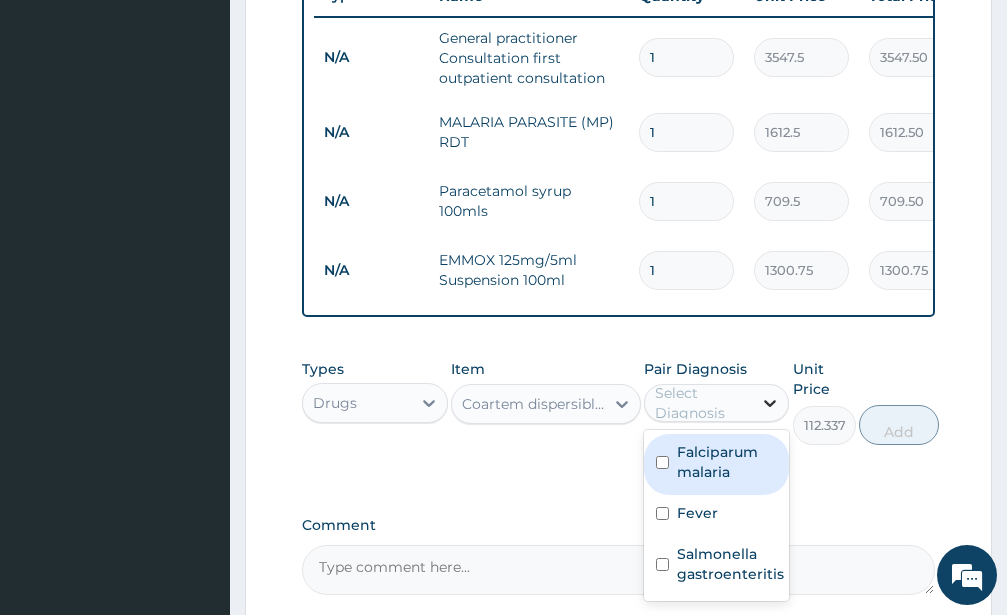 click 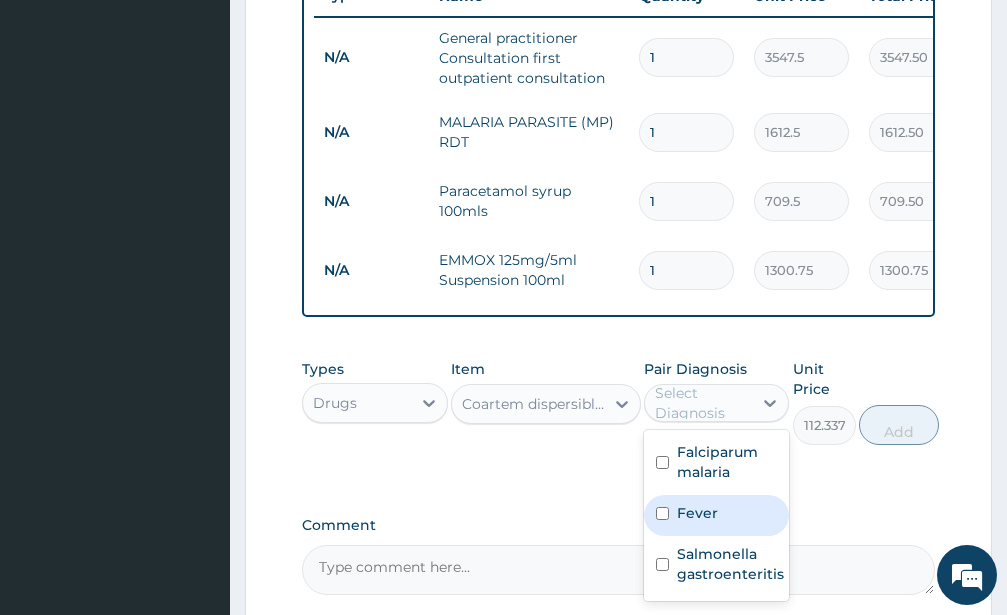 click at bounding box center [662, 513] 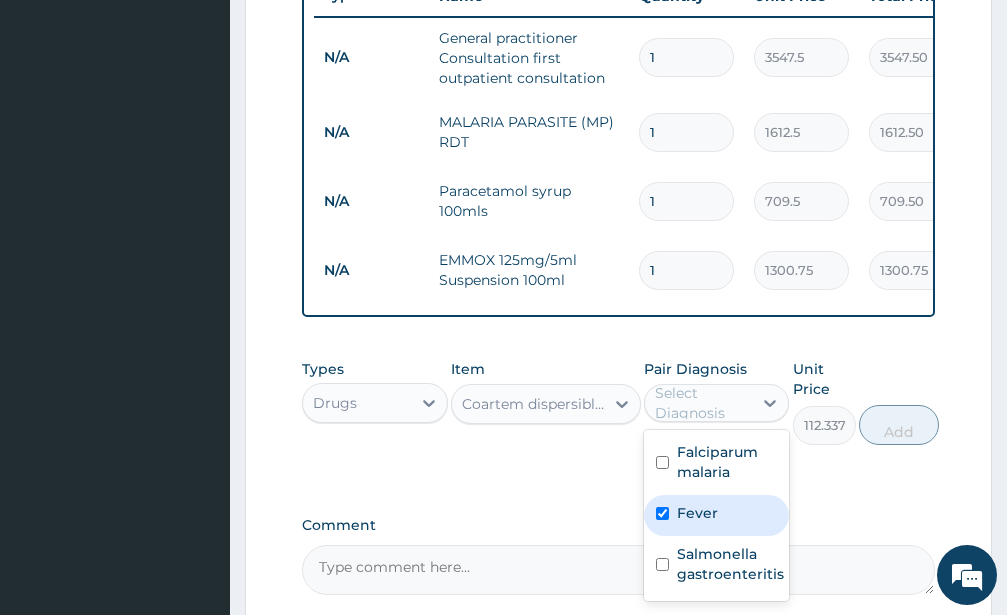checkbox on "true" 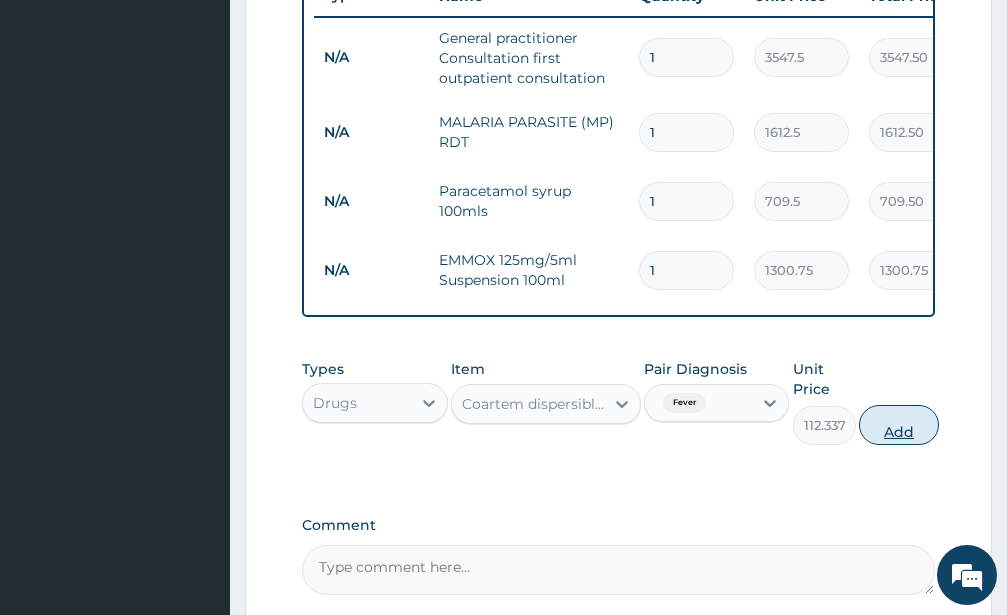 click on "Add" at bounding box center (899, 425) 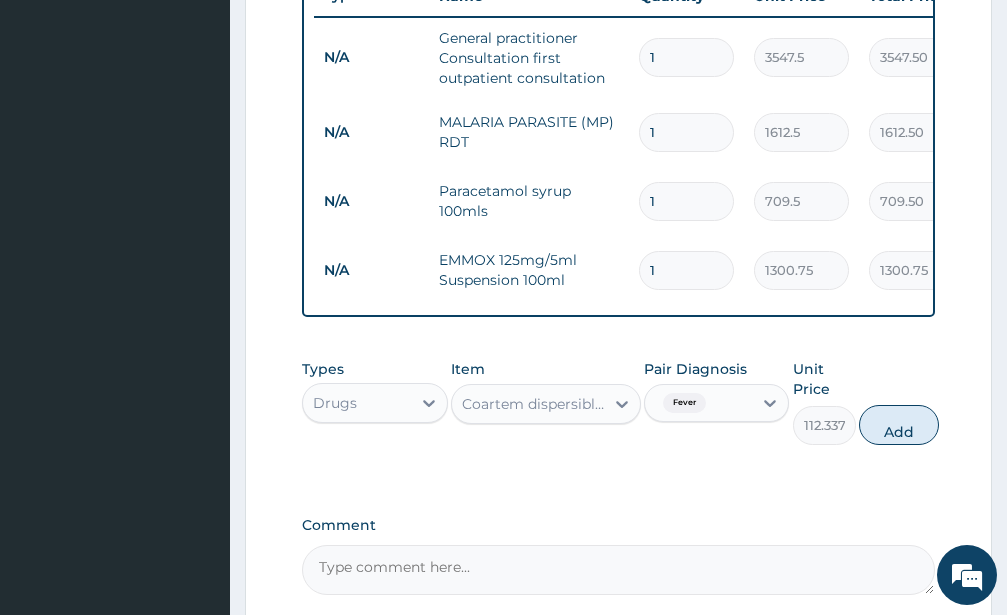 type on "0" 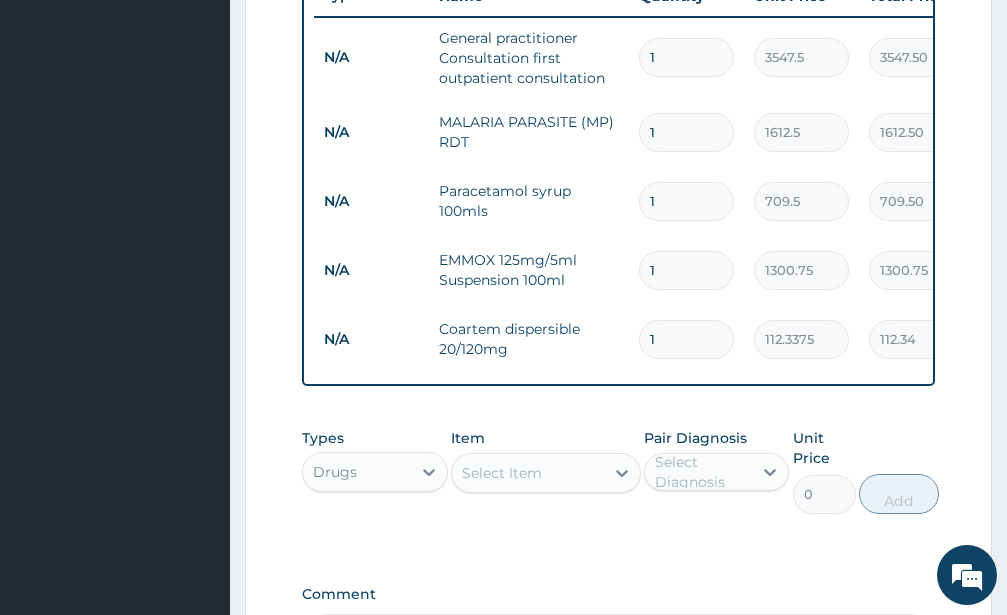 type 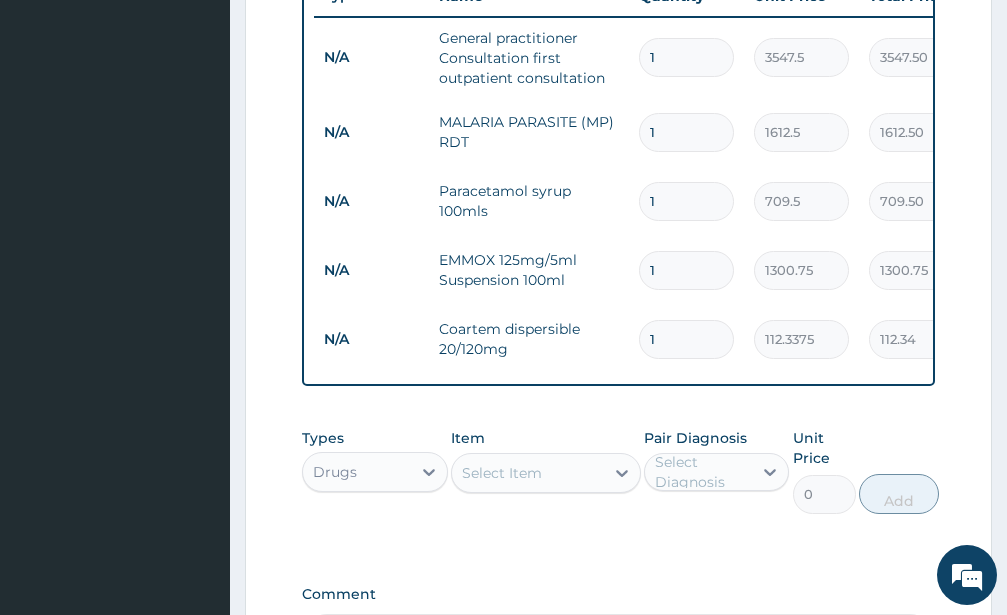 type on "0.00" 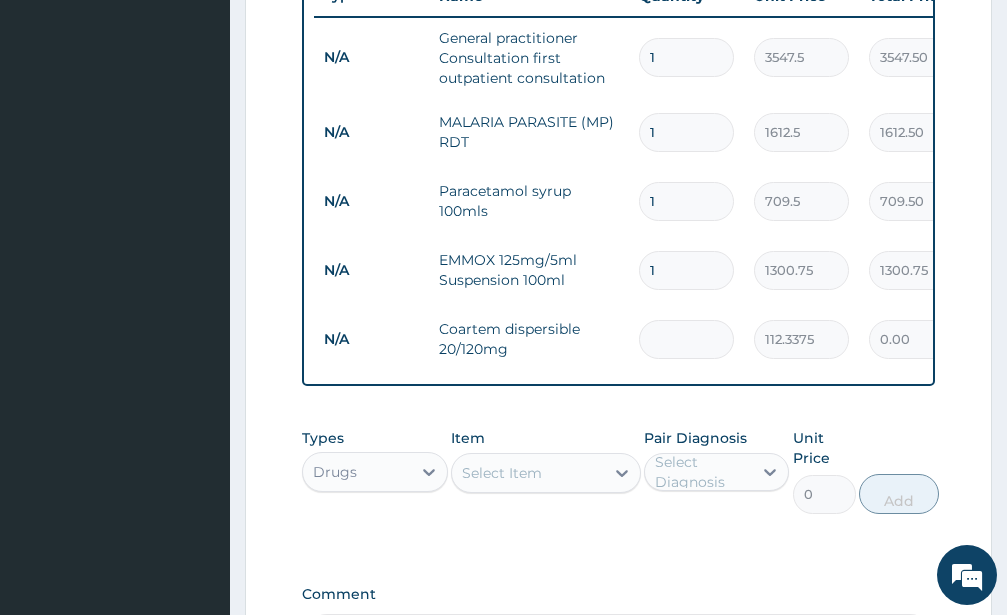 type on "6" 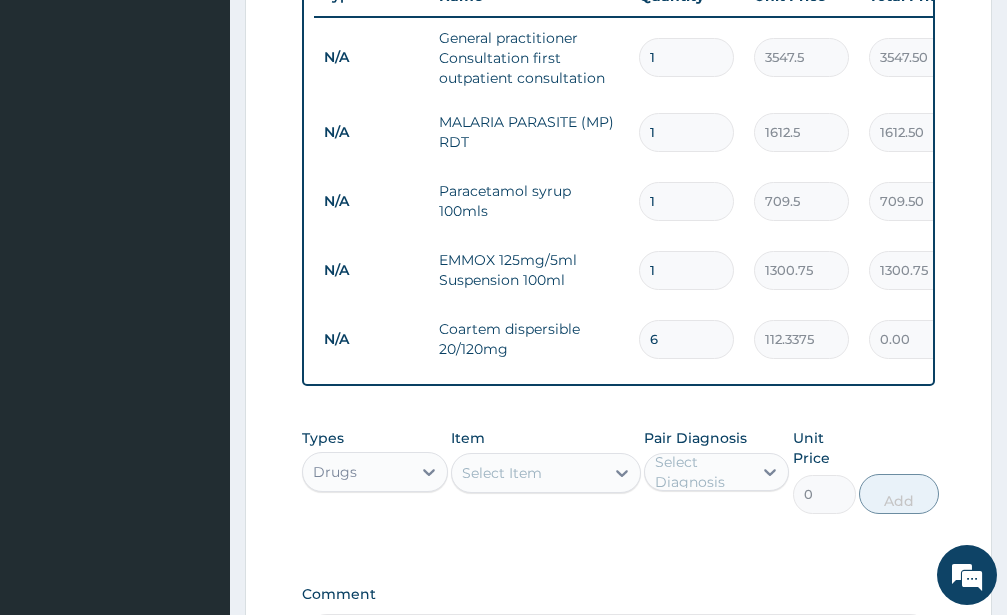 type on "674.03" 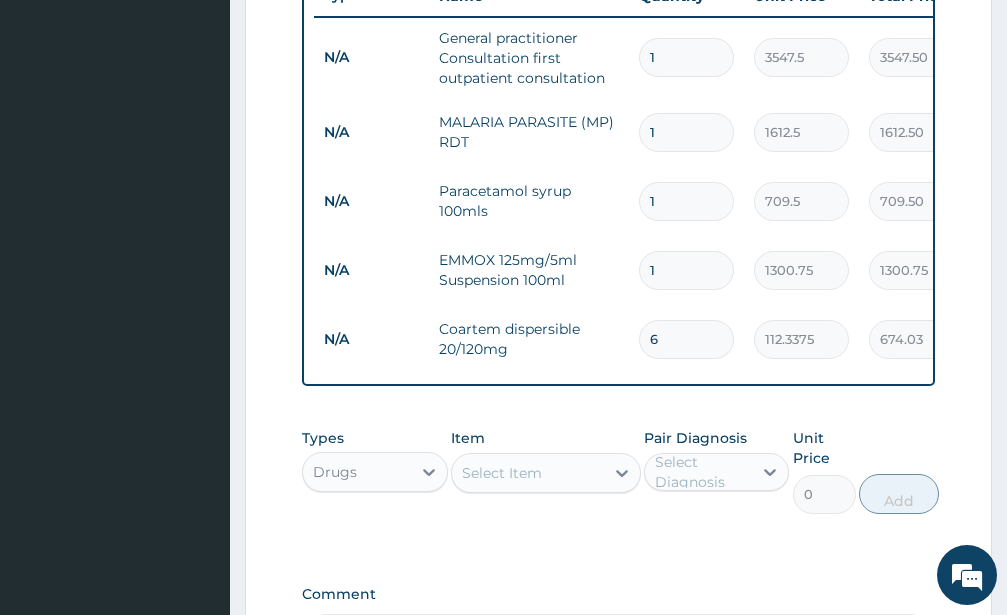 type on "6" 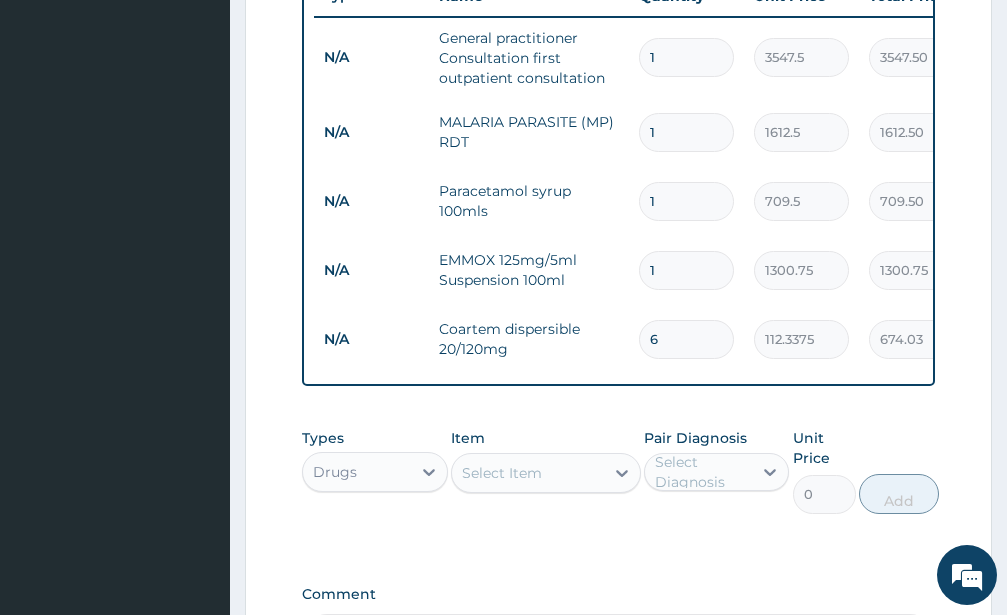 click on "Select Item" at bounding box center [528, 473] 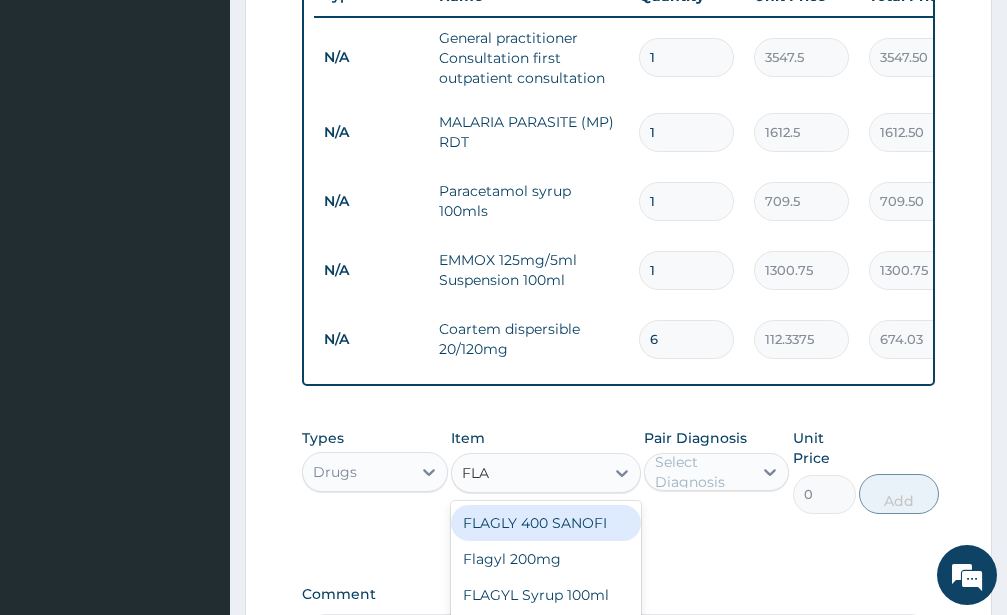 type on "FLAG" 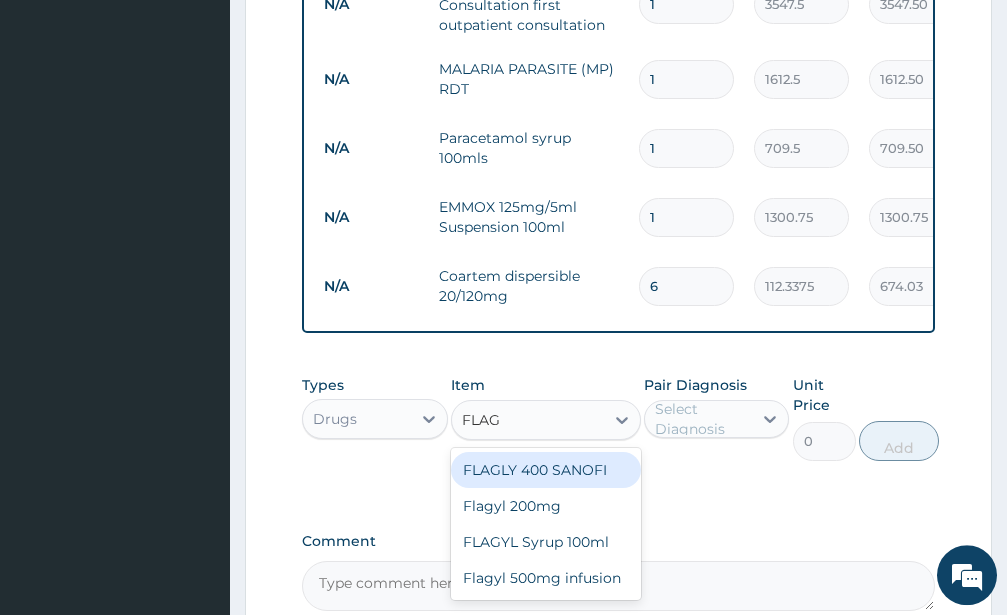 scroll, scrollTop: 902, scrollLeft: 0, axis: vertical 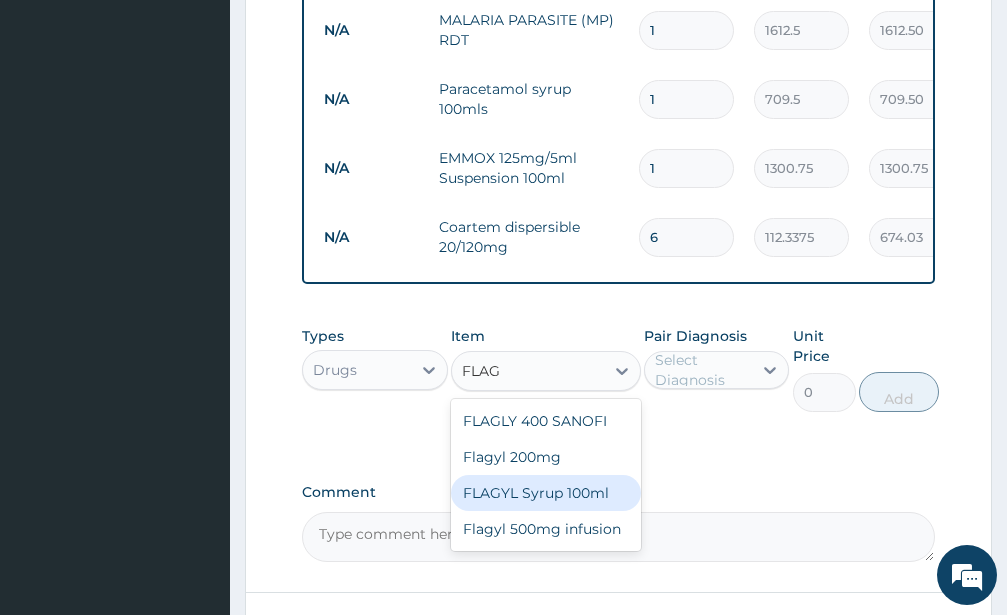 click on "FLAGYL Syrup 100ml" at bounding box center [546, 493] 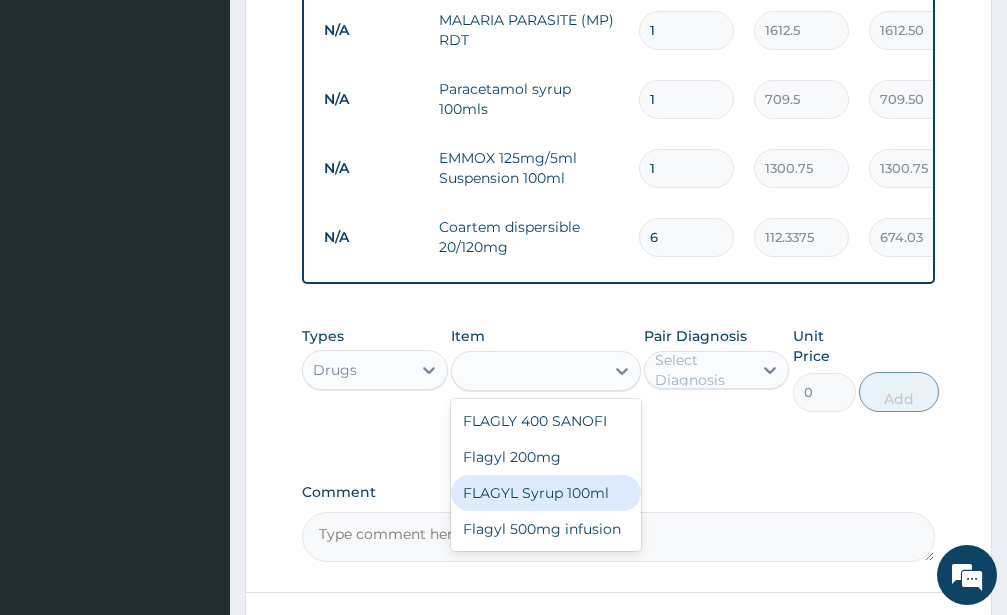 type on "1064.25" 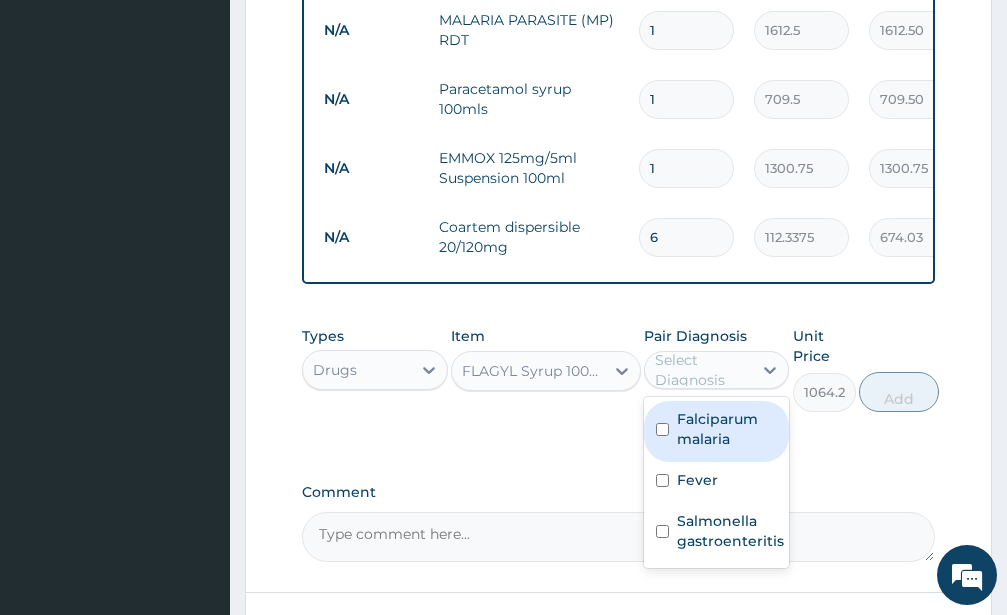 click on "Select Diagnosis" at bounding box center [703, 370] 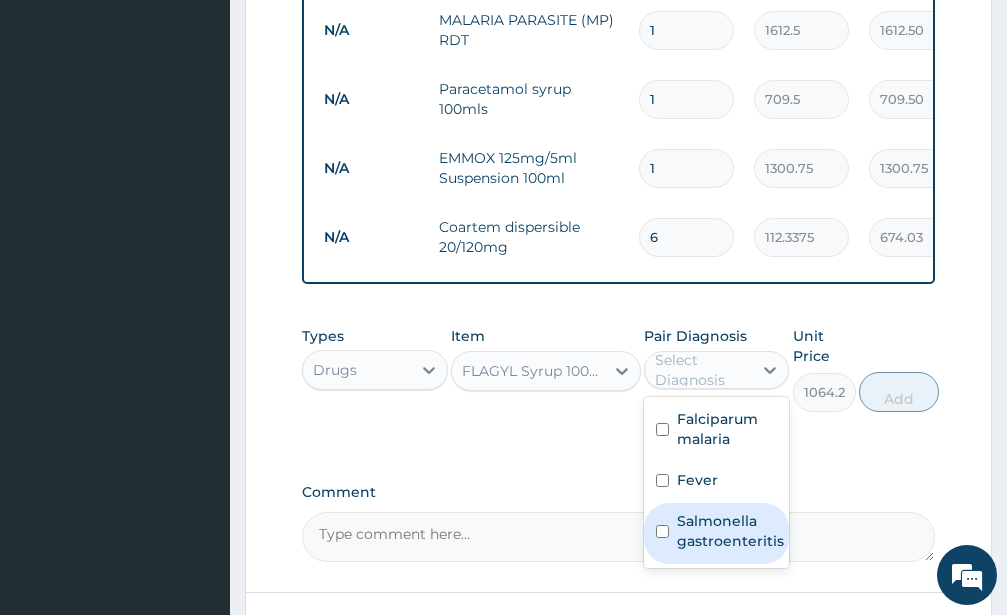 click at bounding box center [662, 531] 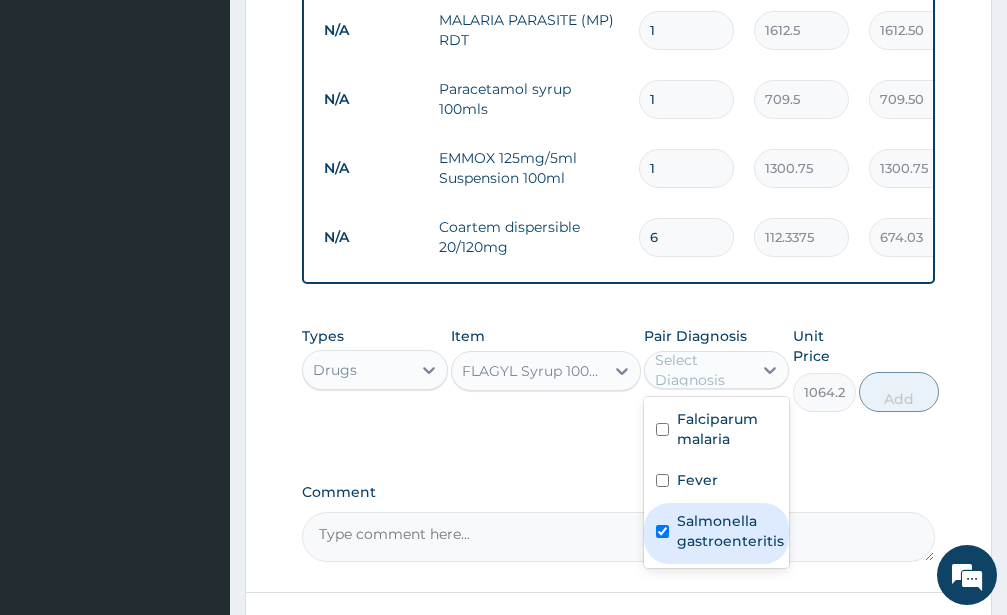 checkbox on "true" 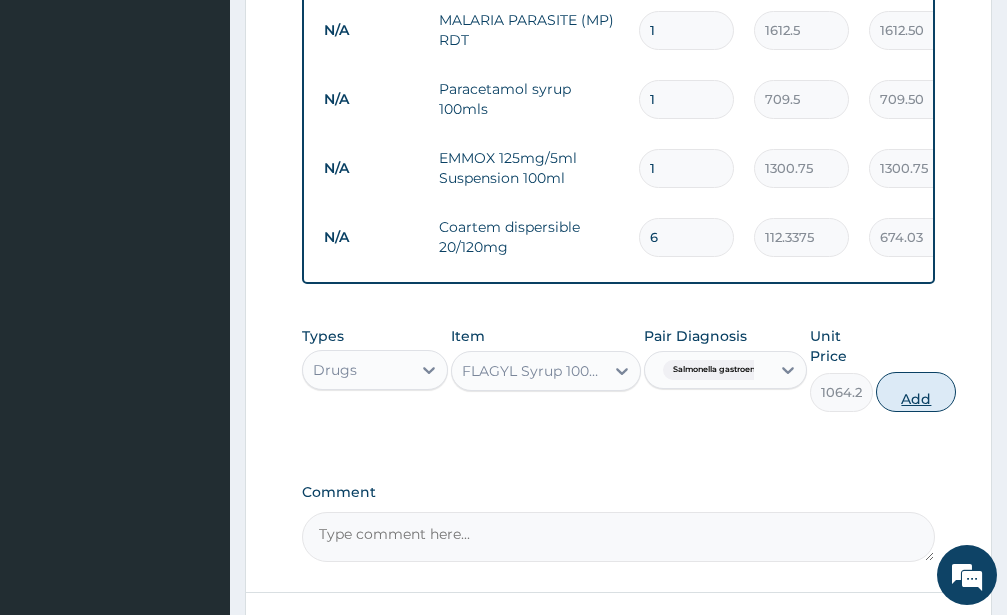 click on "Add" at bounding box center (916, 392) 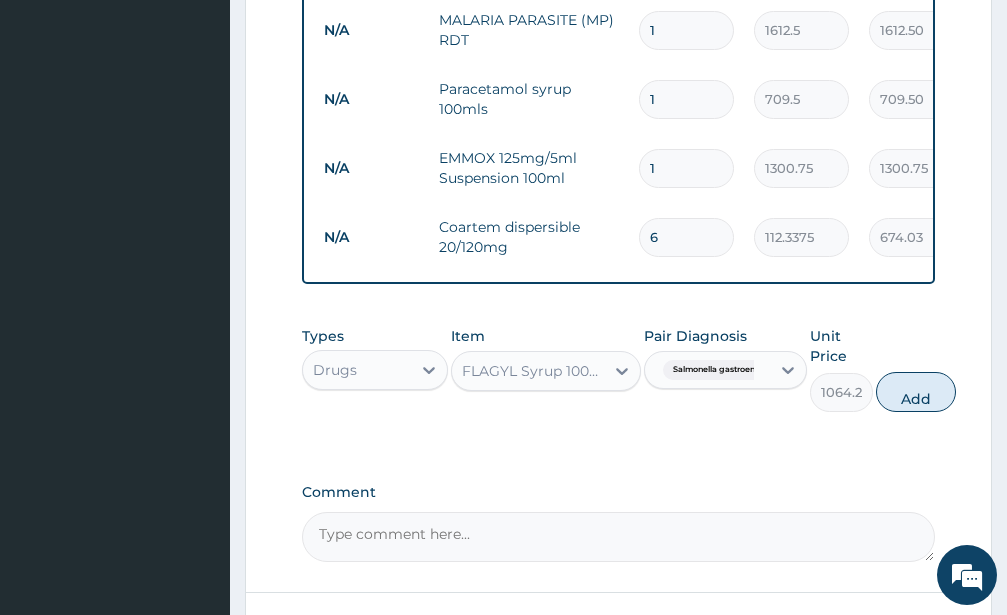 type on "0" 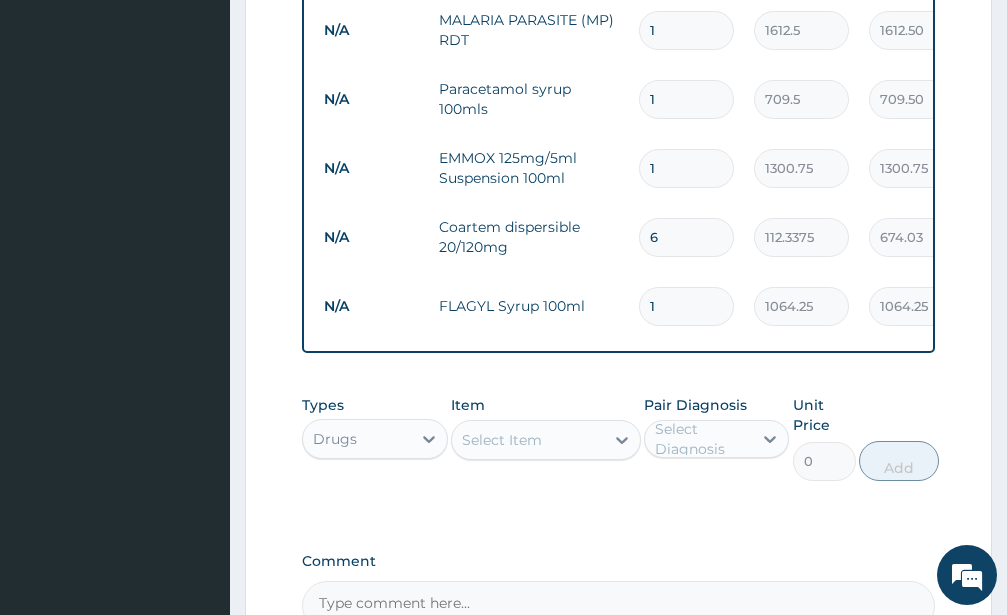 click on "Select Item" at bounding box center [502, 440] 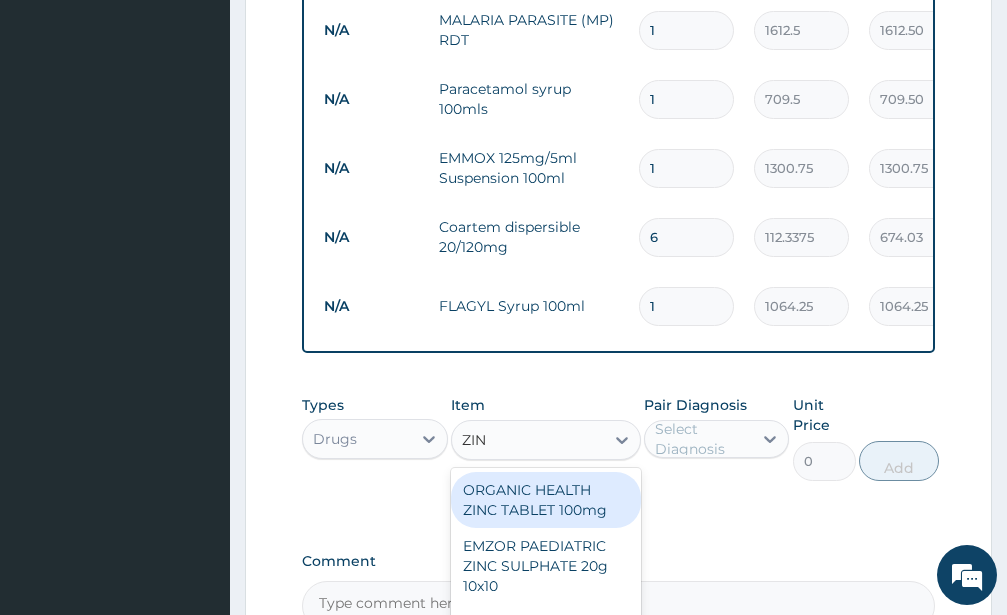 type on "ZINC" 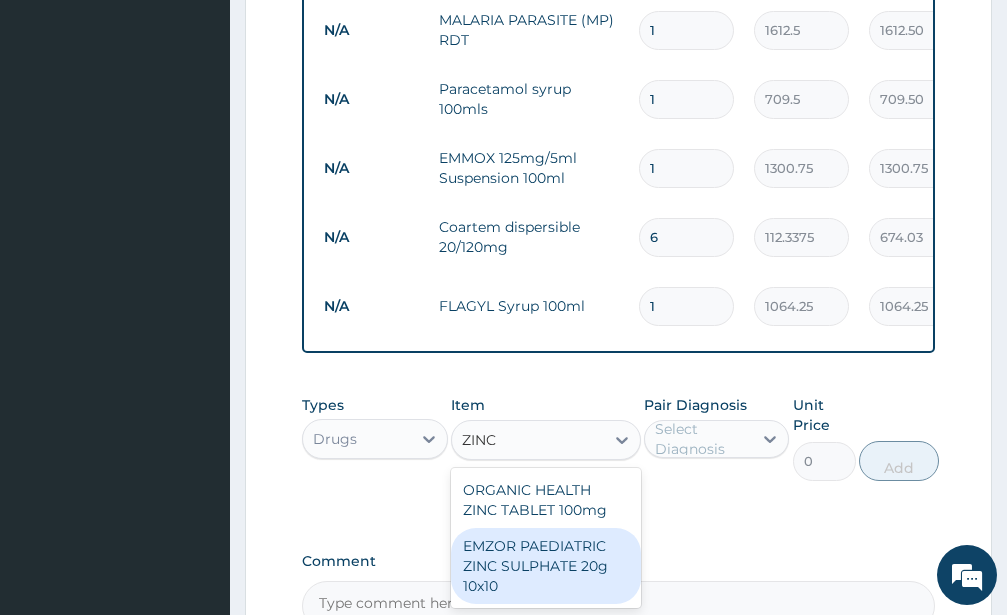click on "EMZOR PAEDIATRIC ZINC SULPHATE 20g 10x10" at bounding box center (546, 566) 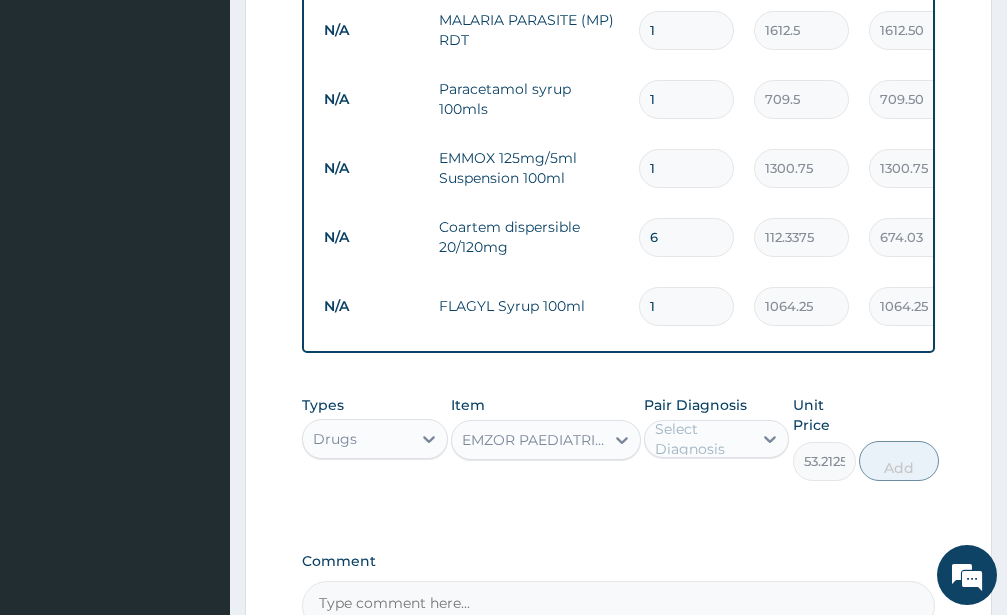 click on "Select Diagnosis" at bounding box center [703, 439] 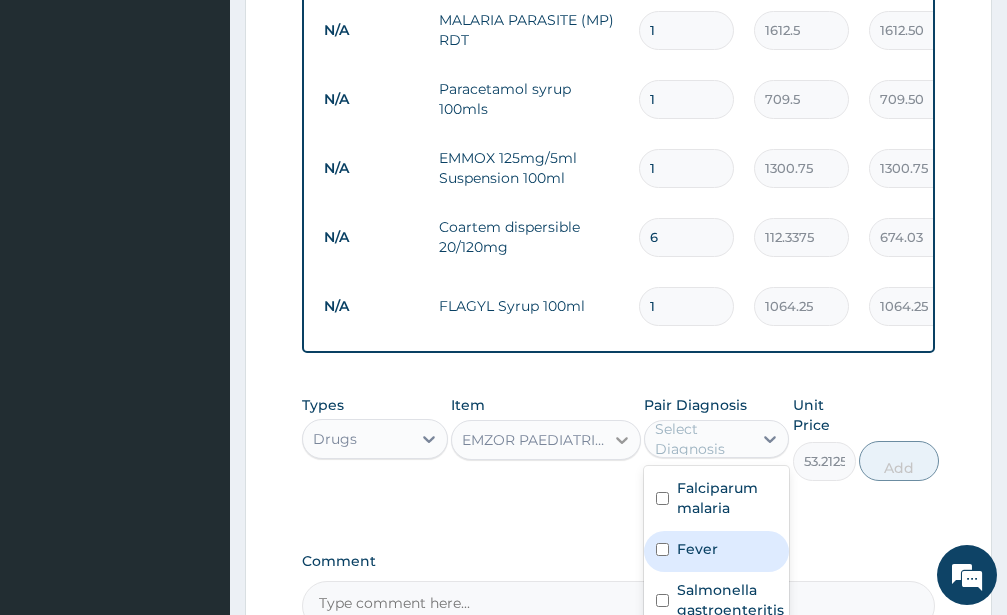 click 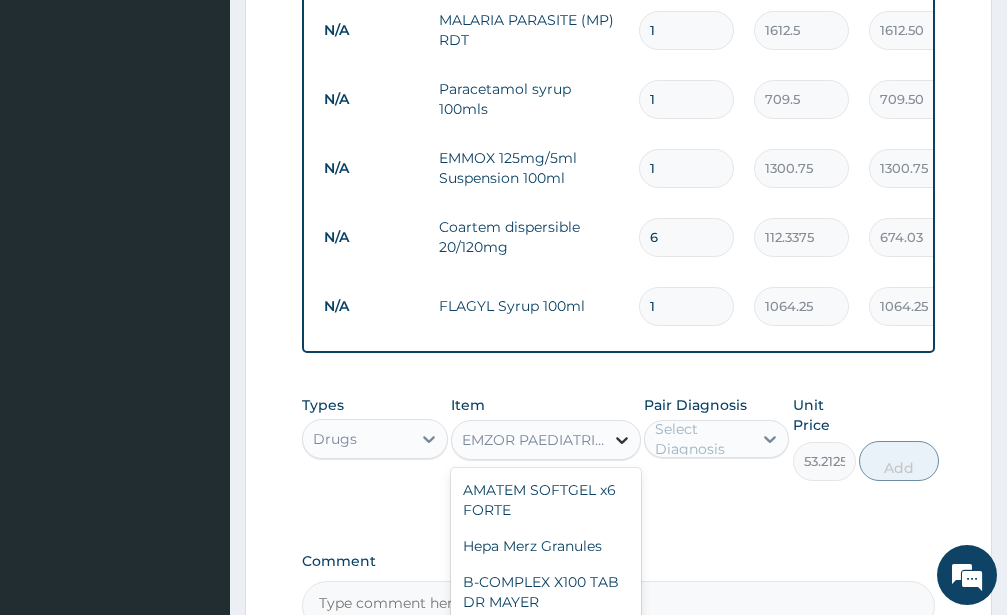 scroll, scrollTop: 101, scrollLeft: 0, axis: vertical 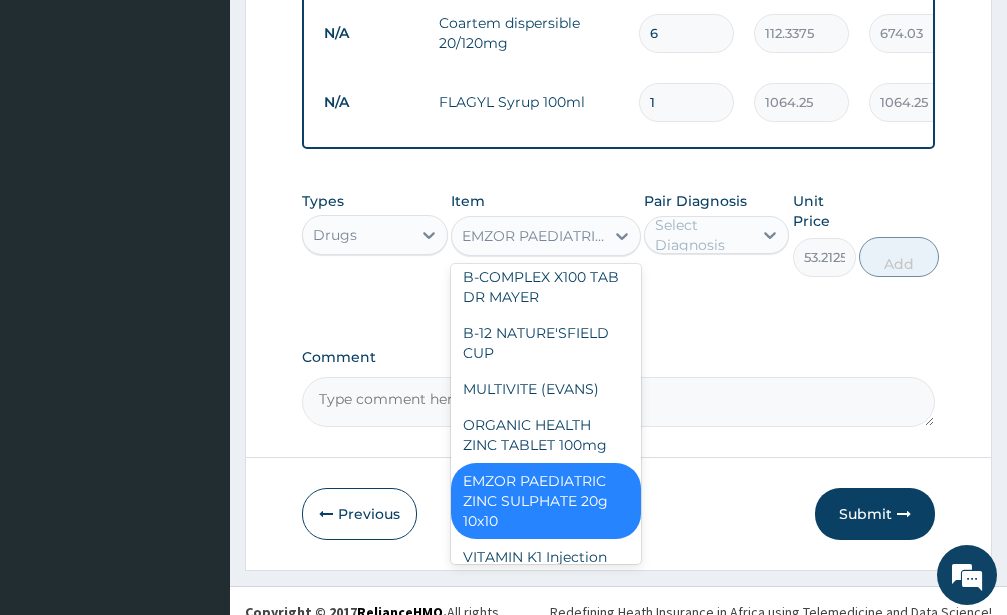 click on "EMZOR PAEDIATRIC ZINC SULPHATE 20g 10x10" at bounding box center (546, 501) 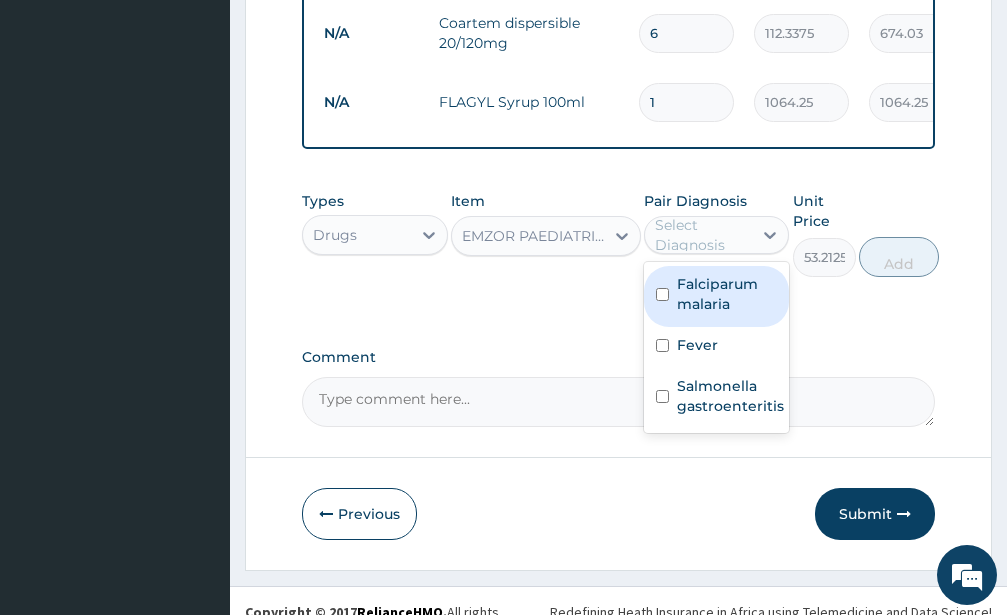 click on "Select Diagnosis" at bounding box center [703, 235] 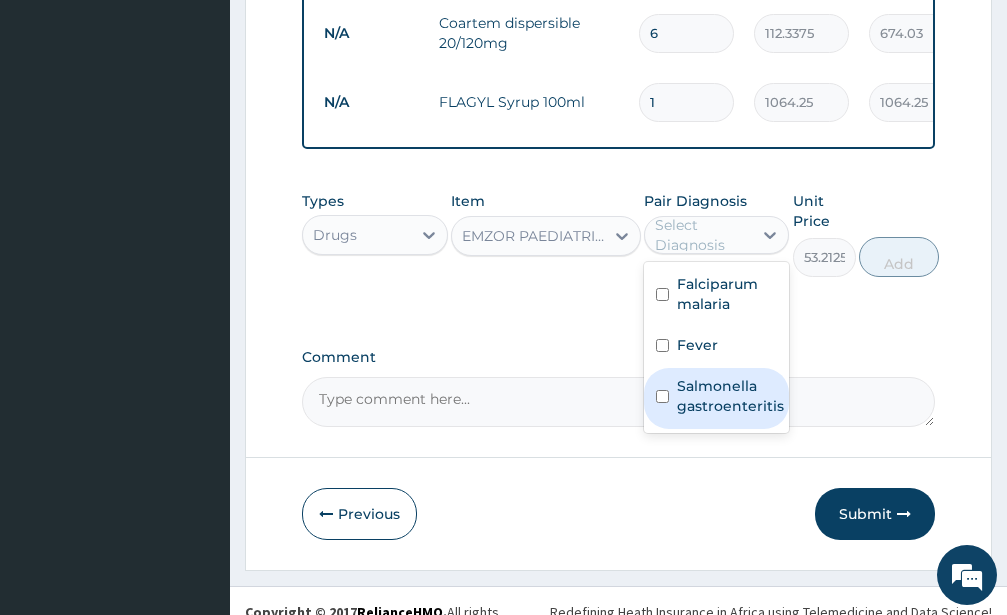 click at bounding box center [662, 396] 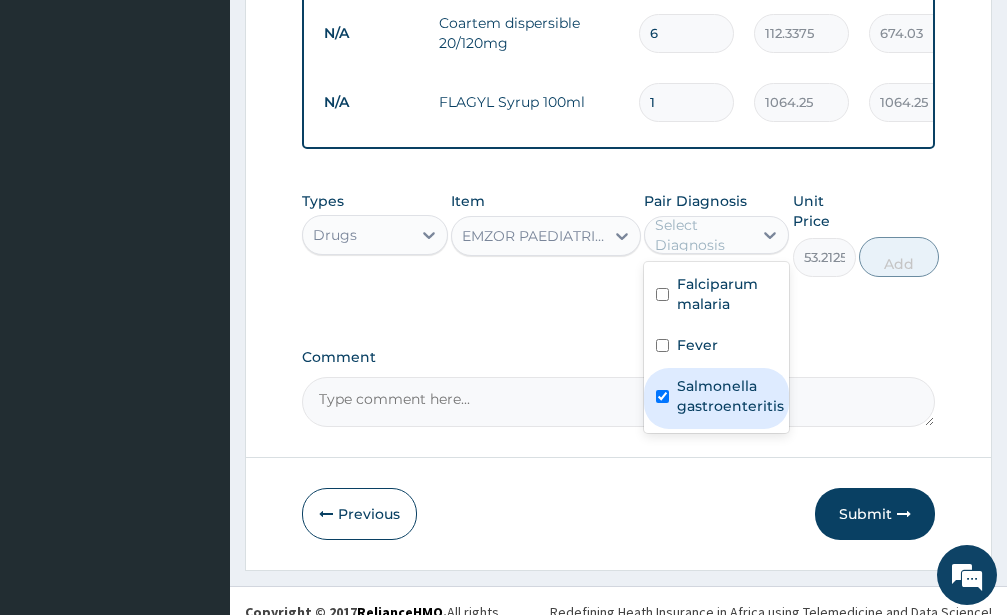 checkbox on "true" 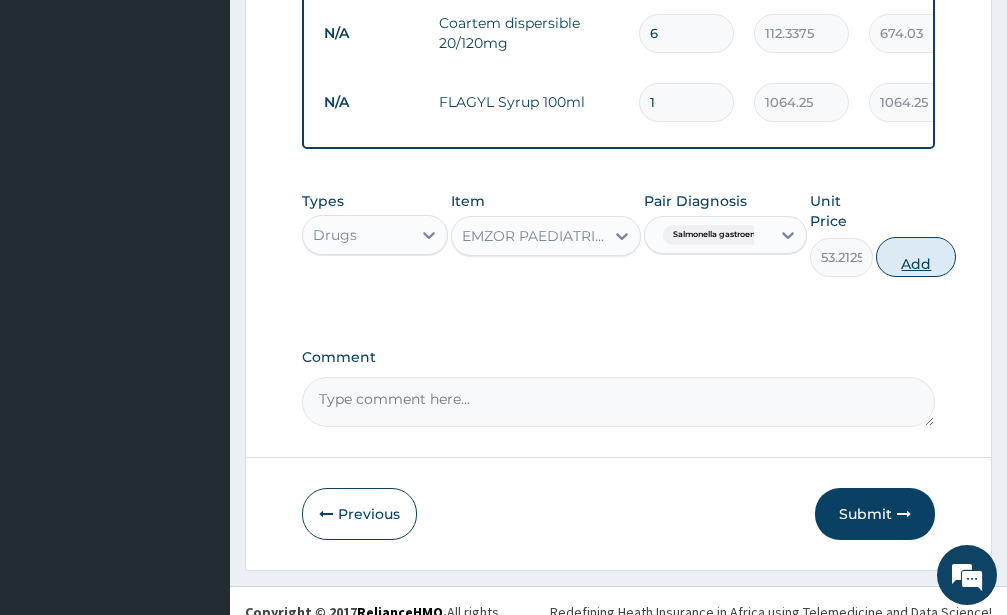 click on "Add" at bounding box center (916, 257) 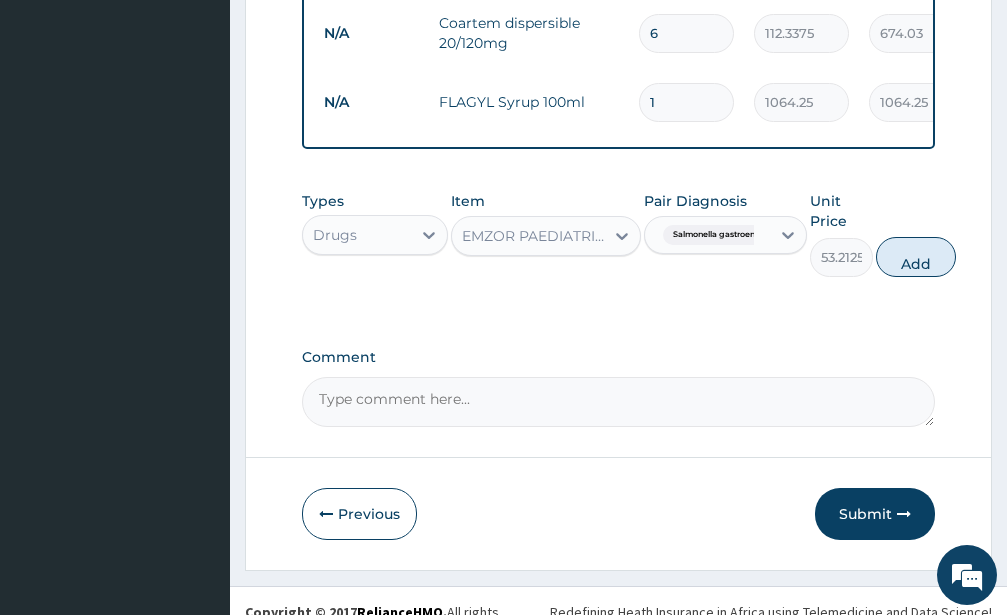 type on "0" 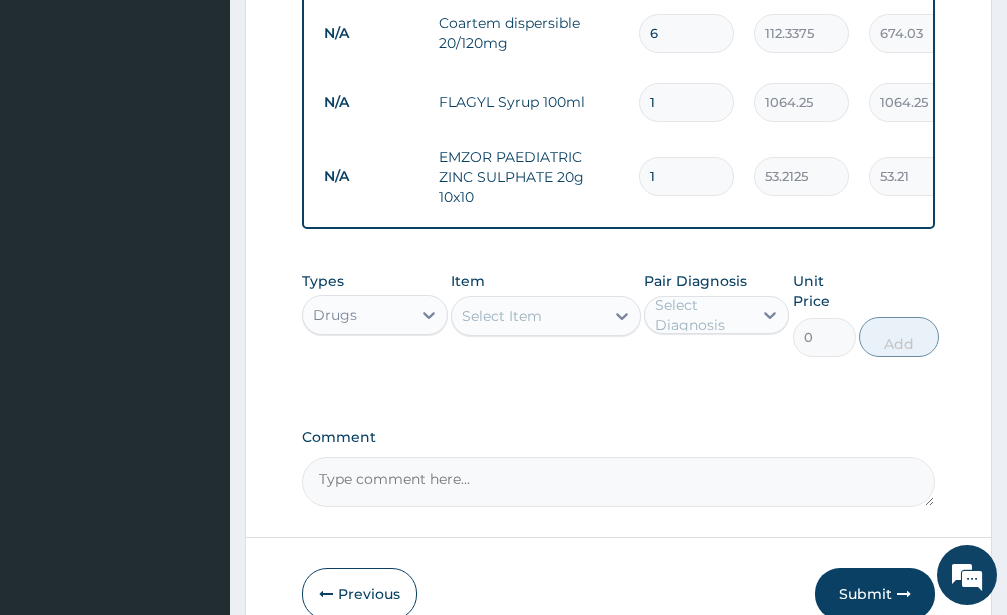 type 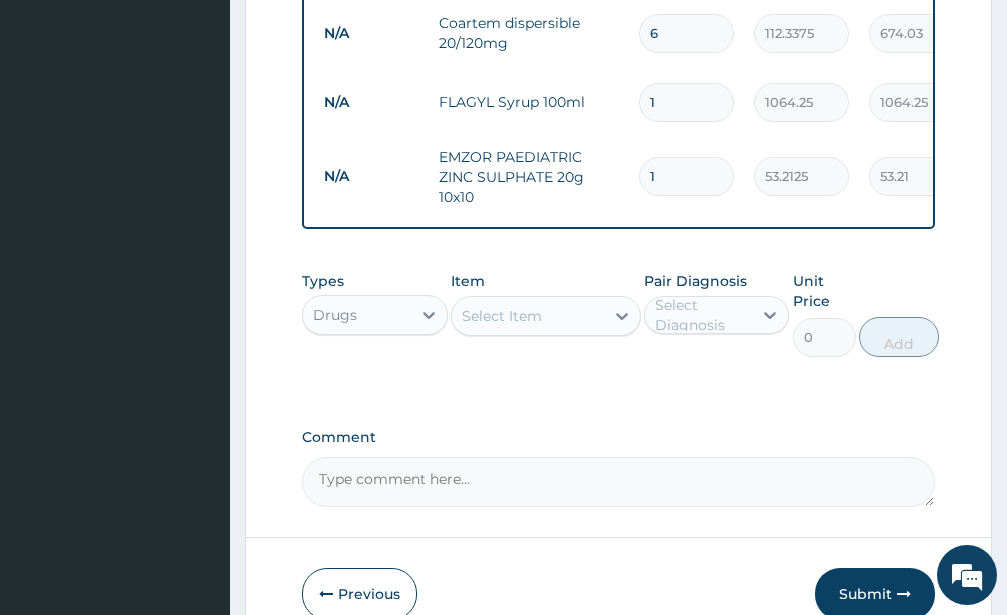 type on "0.00" 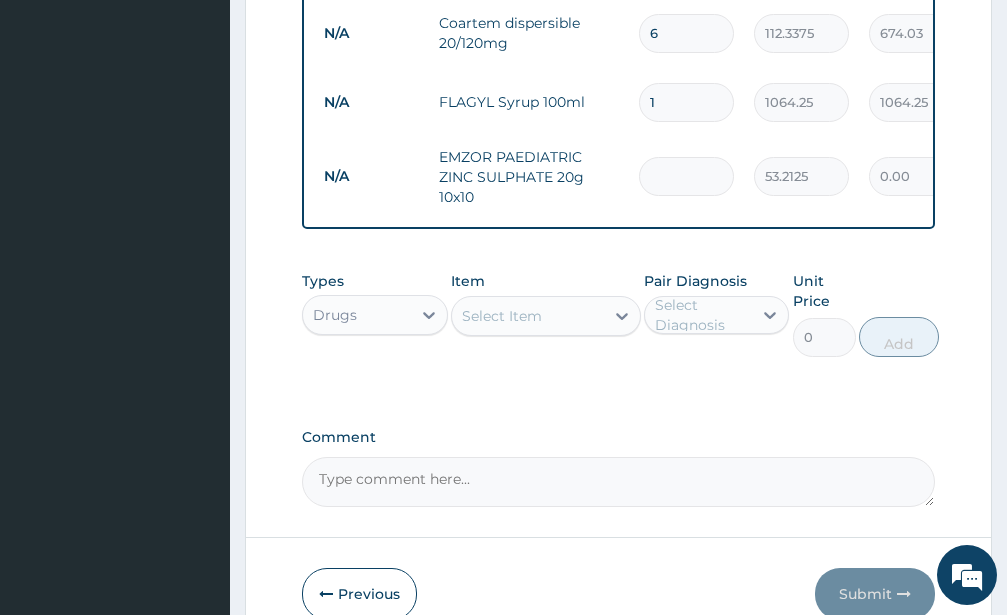 type on "4" 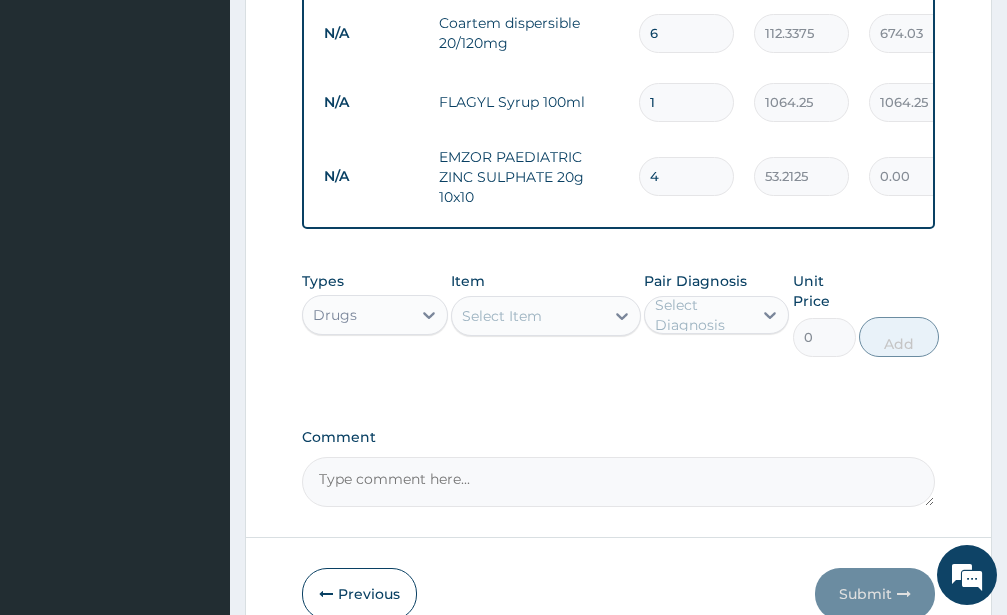 type on "212.85" 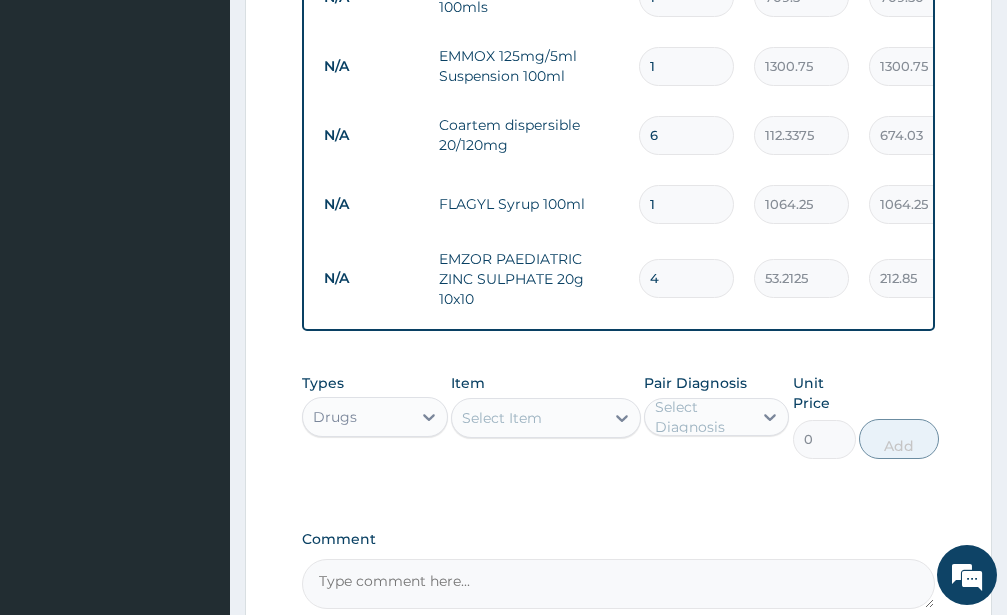 scroll, scrollTop: 902, scrollLeft: 0, axis: vertical 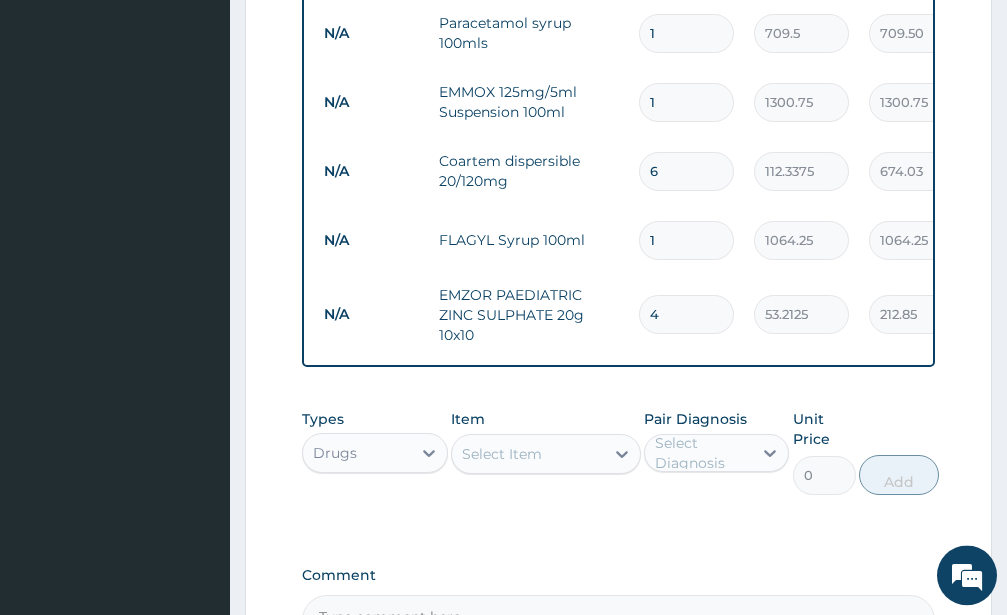 type on "3" 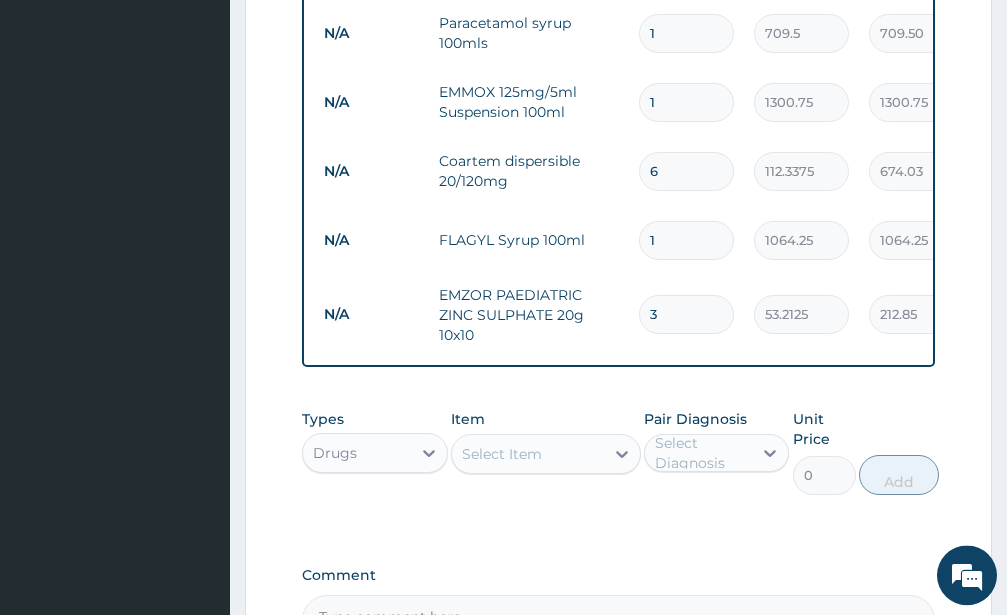 type on "159.64" 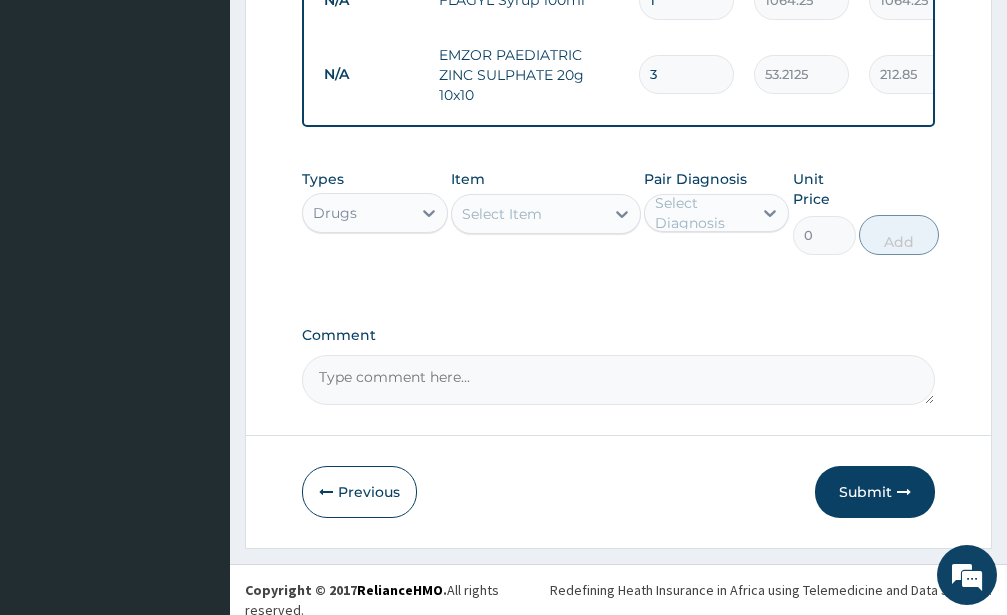 drag, startPoint x: 863, startPoint y: 519, endPoint x: 846, endPoint y: 502, distance: 24.04163 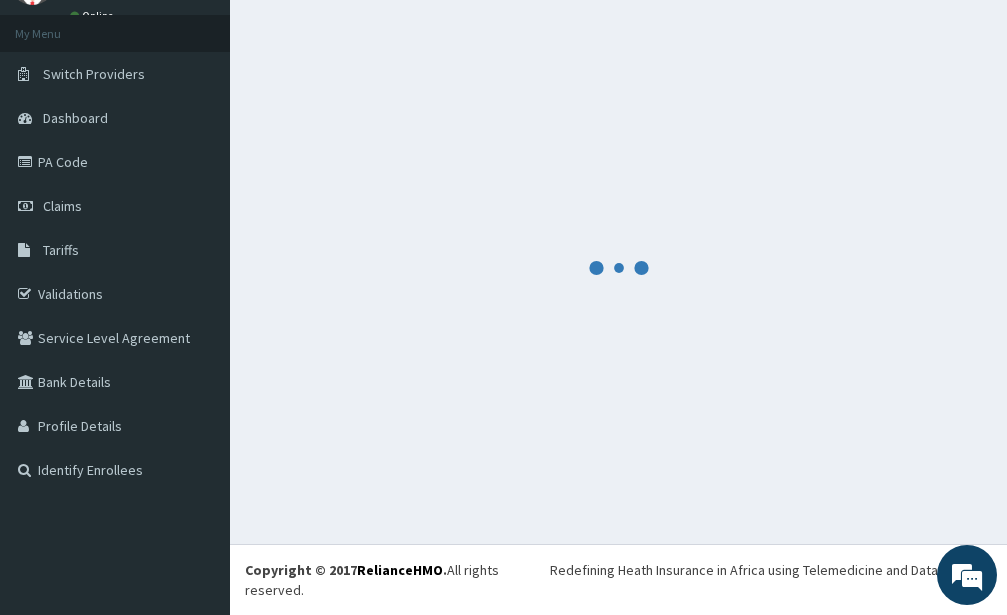 scroll, scrollTop: 80, scrollLeft: 0, axis: vertical 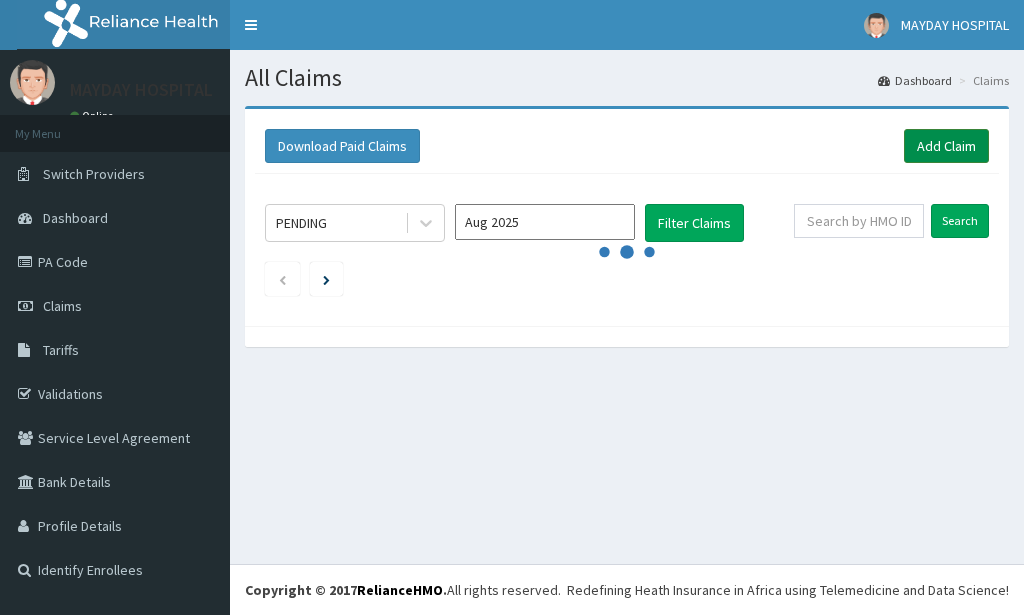 click on "Add Claim" at bounding box center (946, 146) 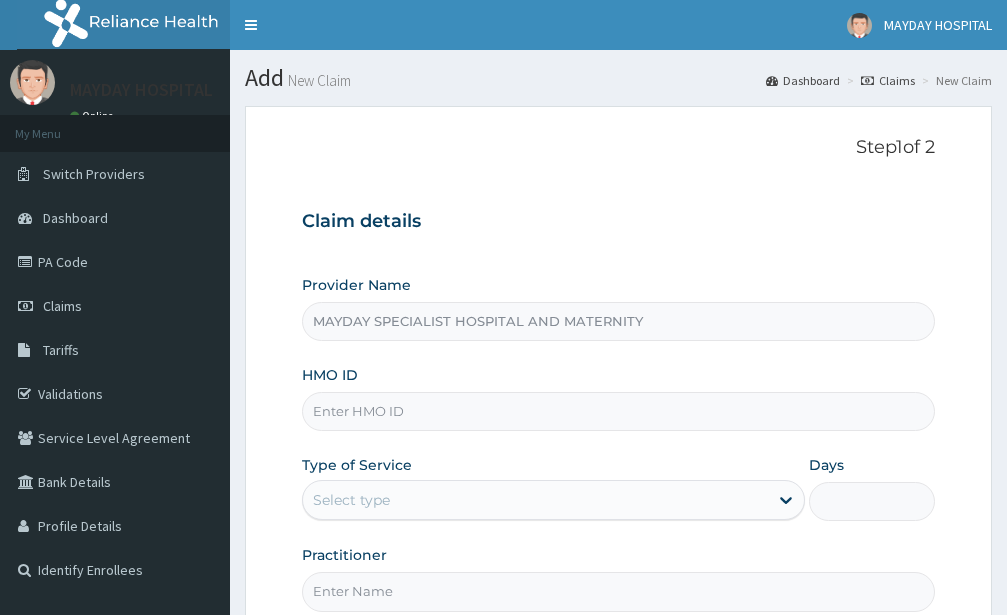 scroll, scrollTop: 0, scrollLeft: 0, axis: both 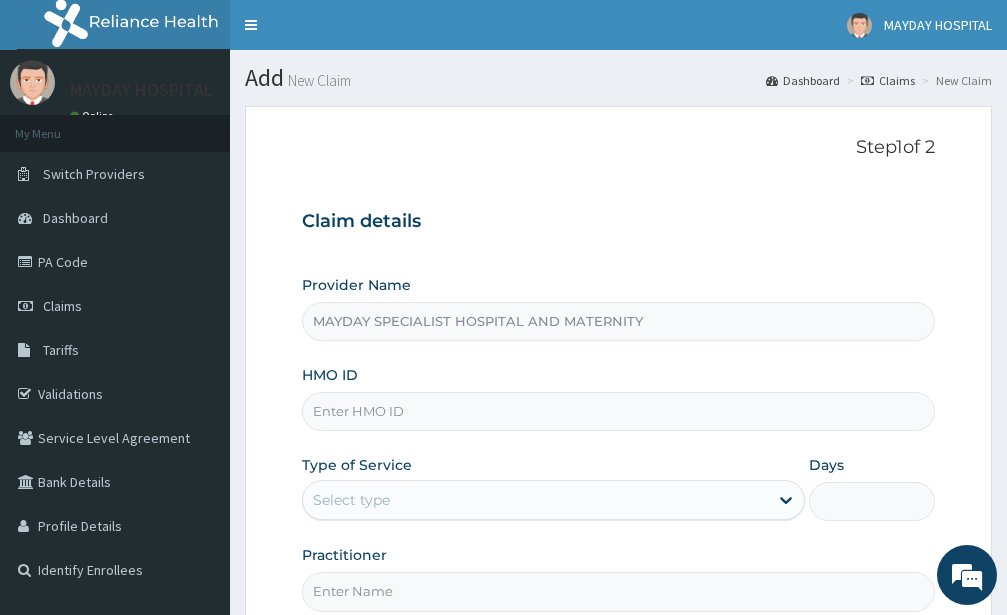 click on "HMO ID" at bounding box center (618, 411) 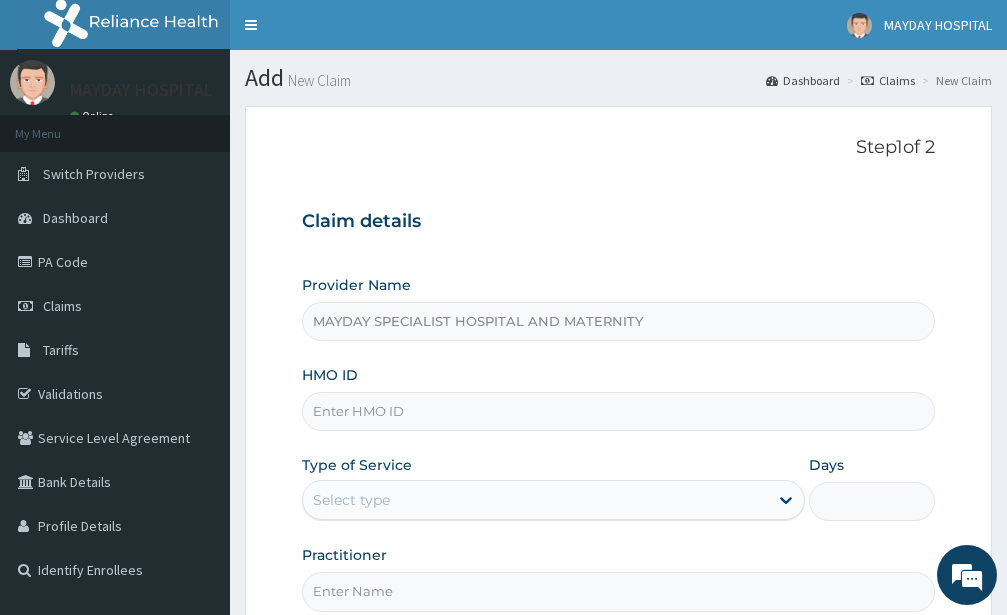 paste on "WEW/[NUMBER]/A" 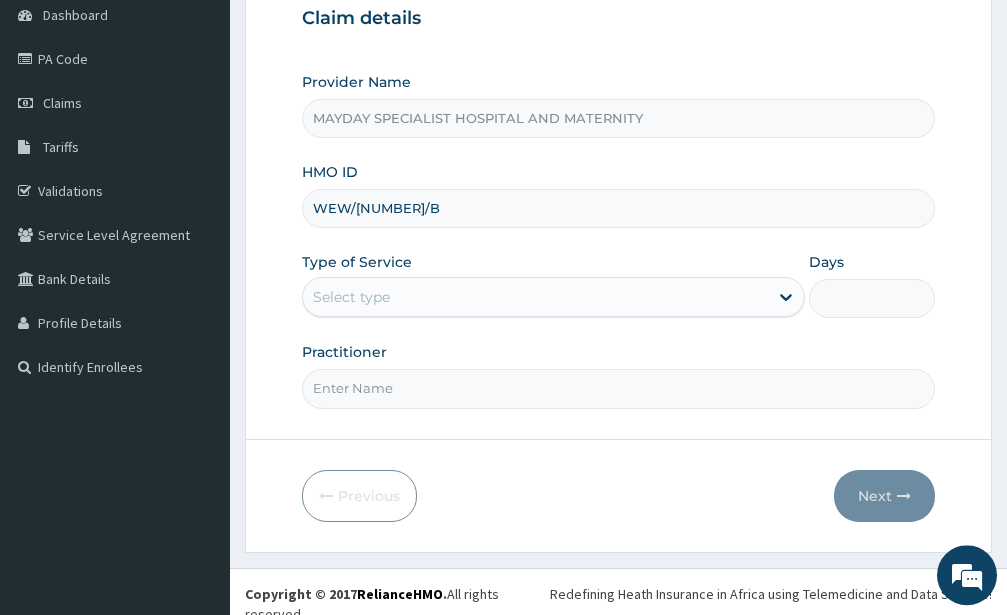 scroll, scrollTop: 204, scrollLeft: 0, axis: vertical 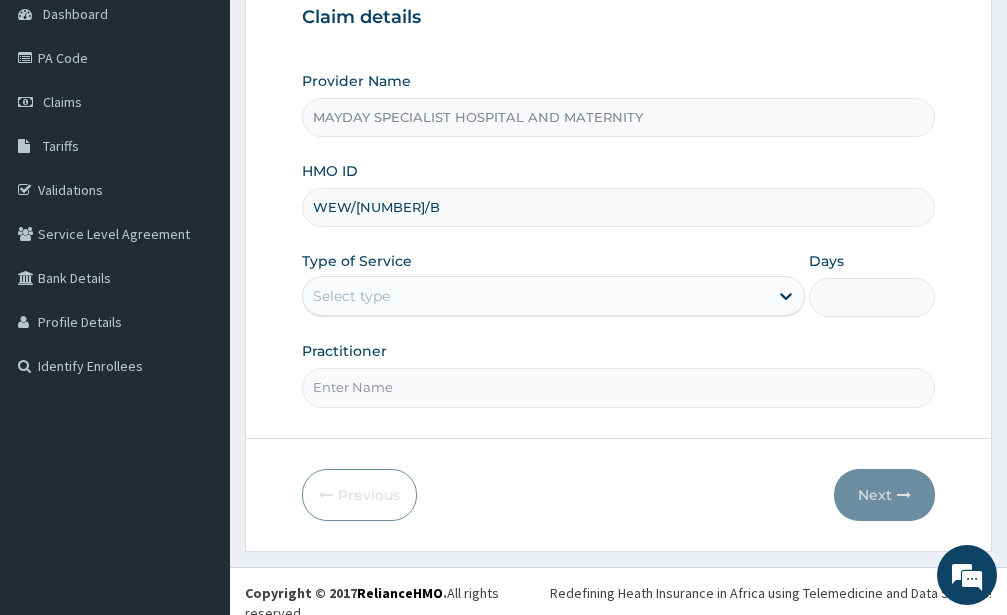 type on "WEW/[NUMBER]/B" 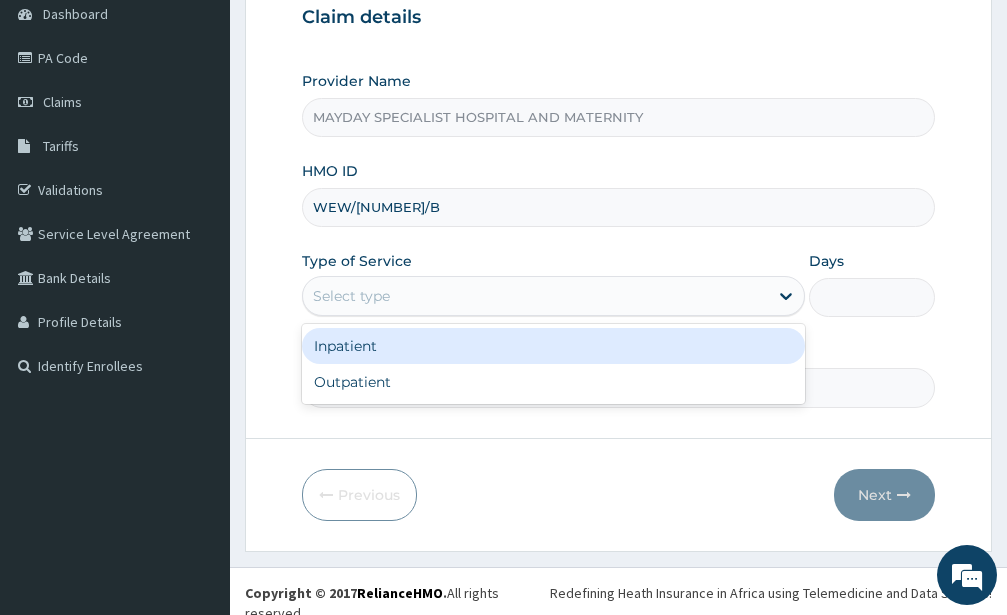 click on "Select type" at bounding box center [535, 296] 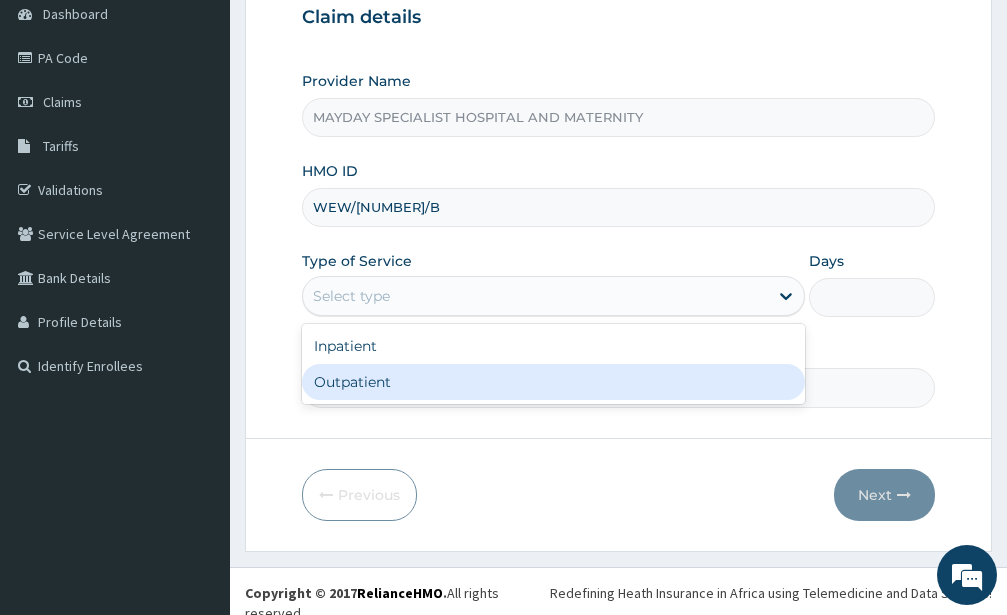 scroll, scrollTop: 0, scrollLeft: 0, axis: both 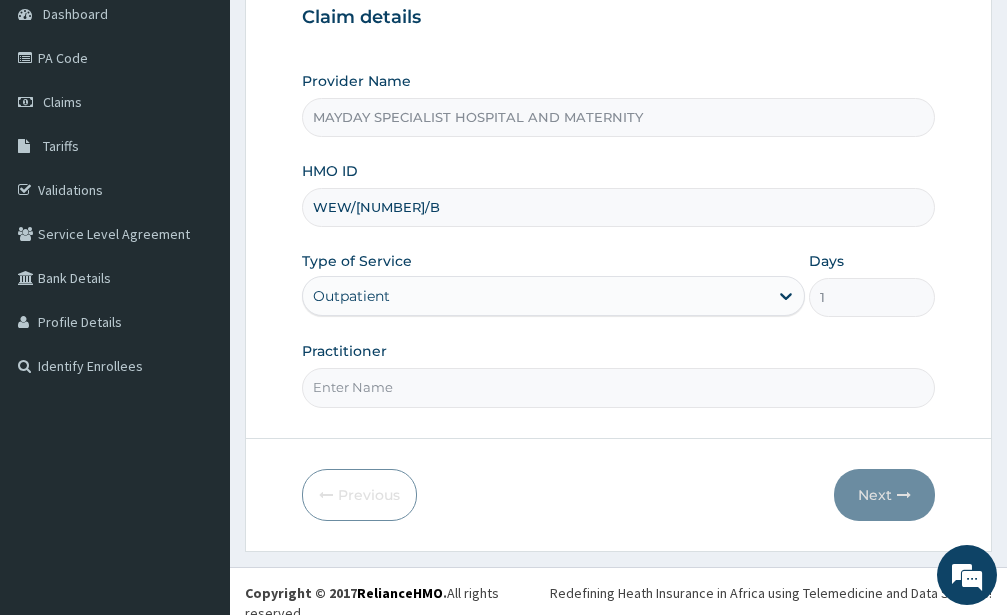click on "Practitioner" at bounding box center [618, 374] 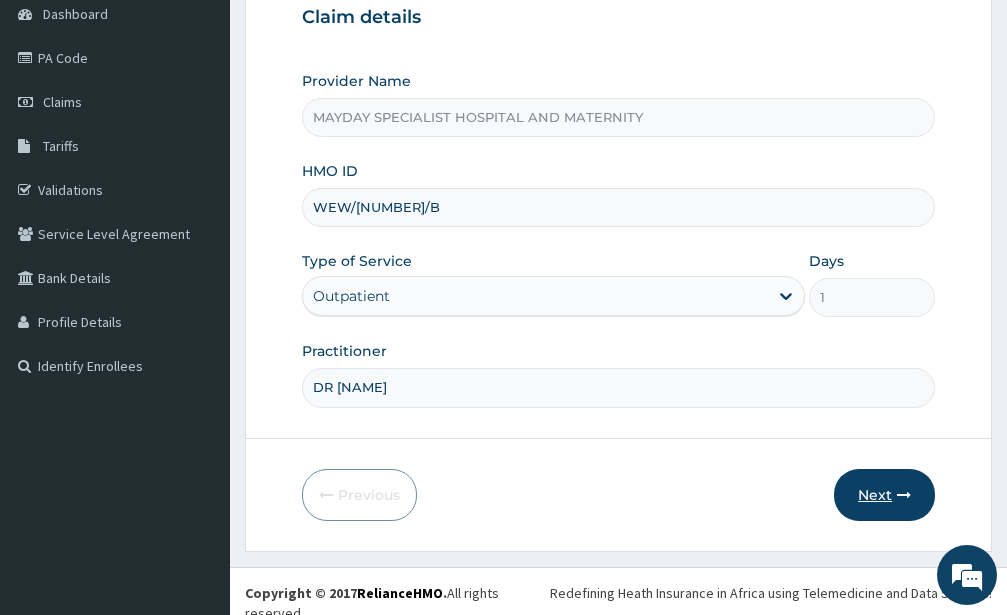 type on "DR [NAME]" 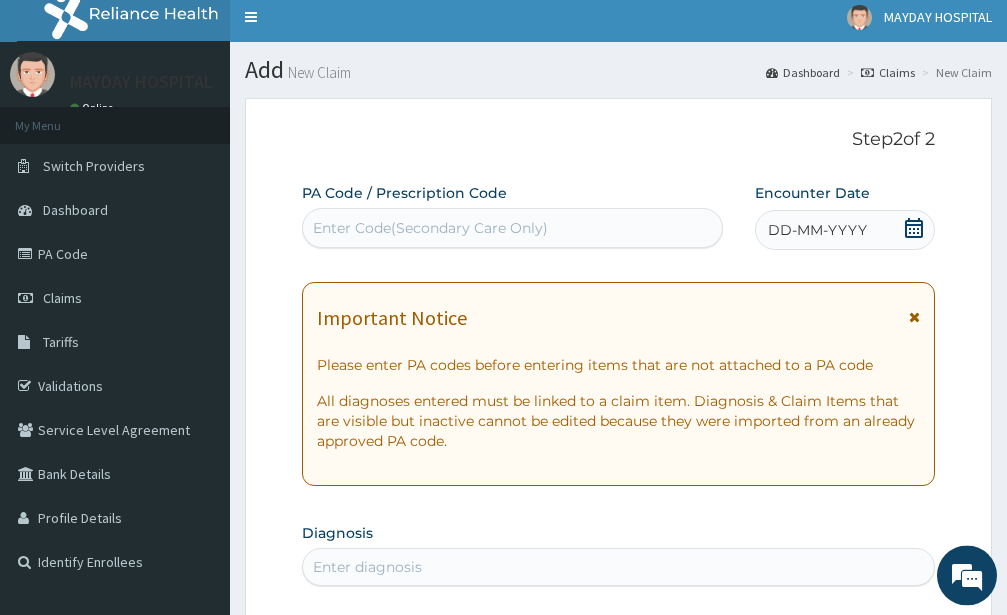 scroll, scrollTop: 0, scrollLeft: 0, axis: both 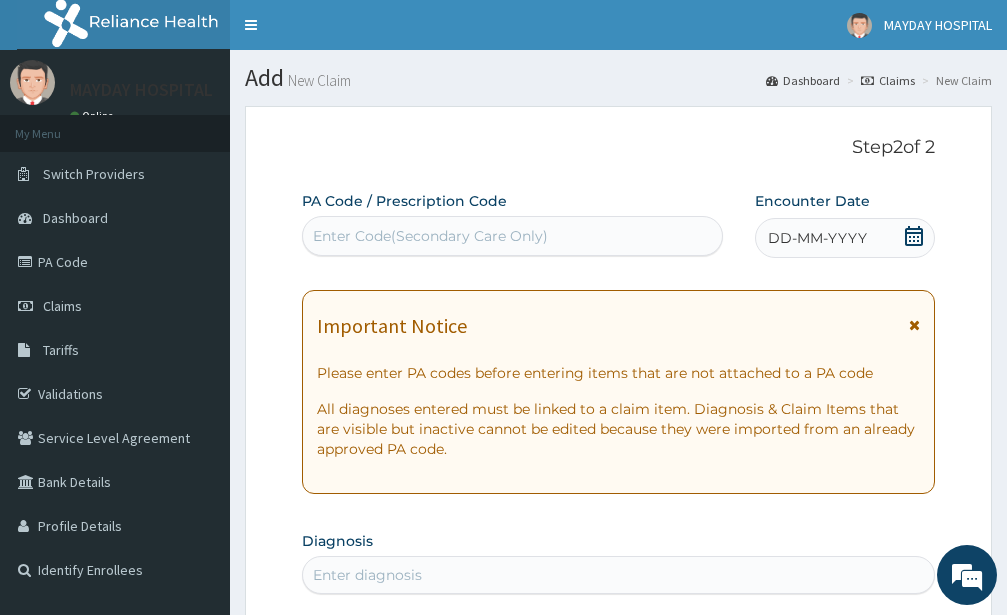 click on "DD-MM-YYYY" at bounding box center (845, 238) 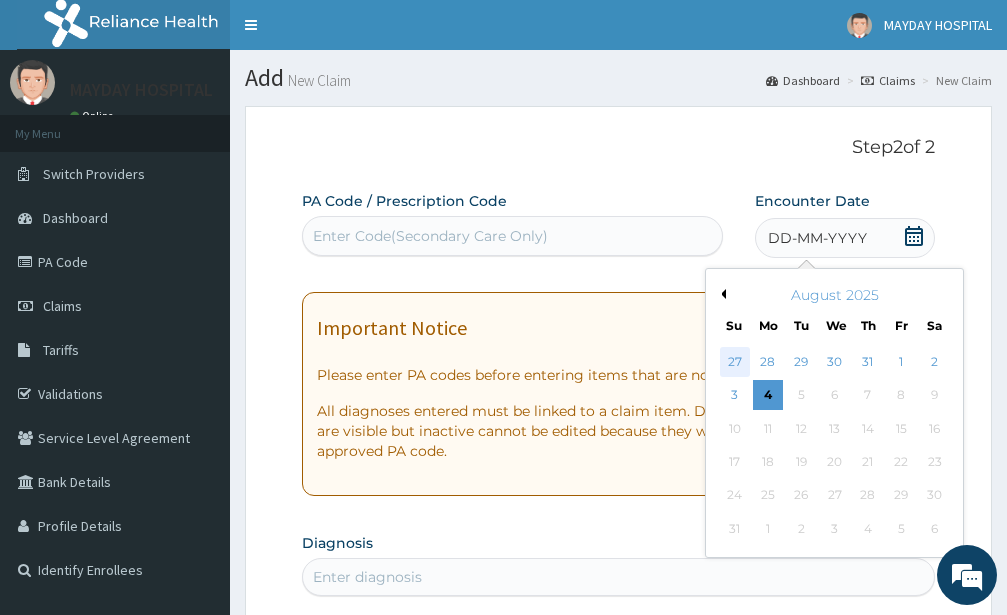 click on "27" at bounding box center (734, 362) 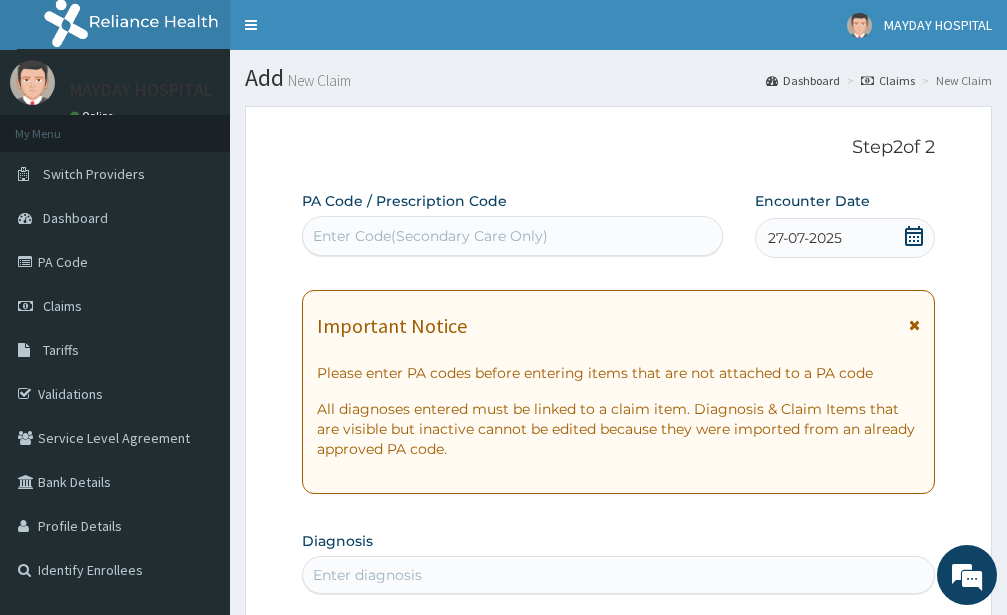 click 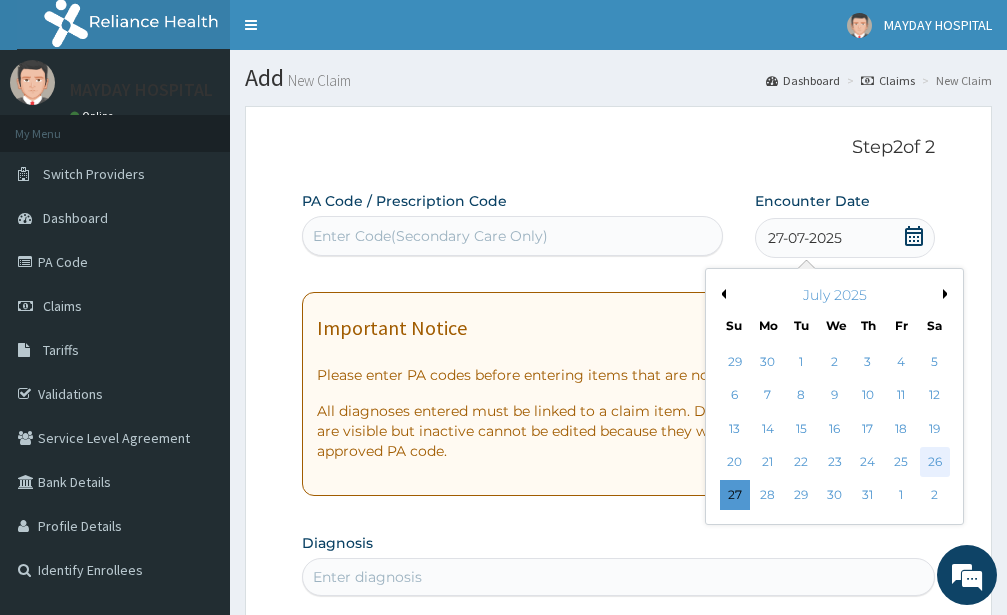click on "26" at bounding box center [934, 462] 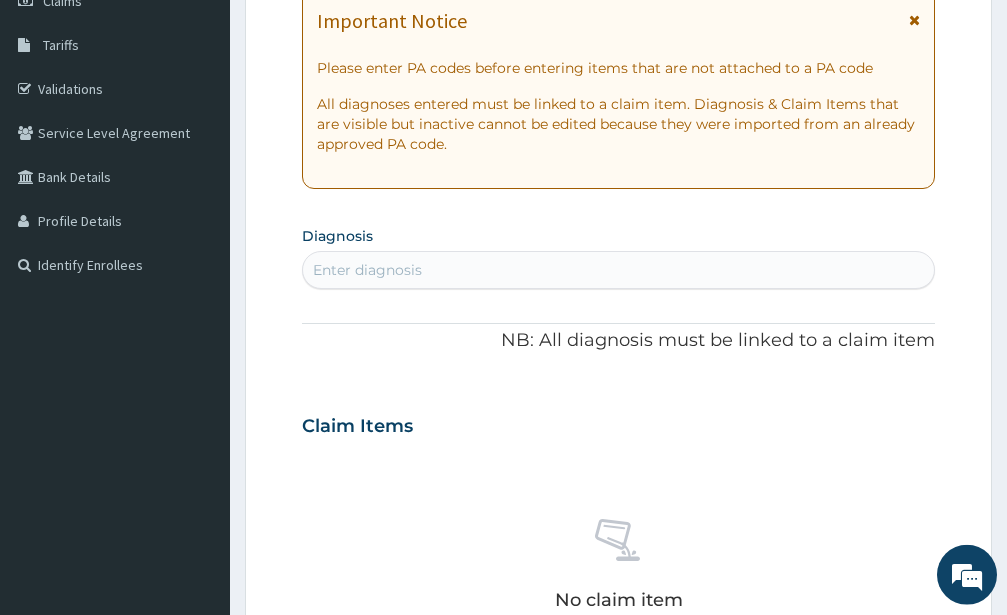 scroll, scrollTop: 306, scrollLeft: 0, axis: vertical 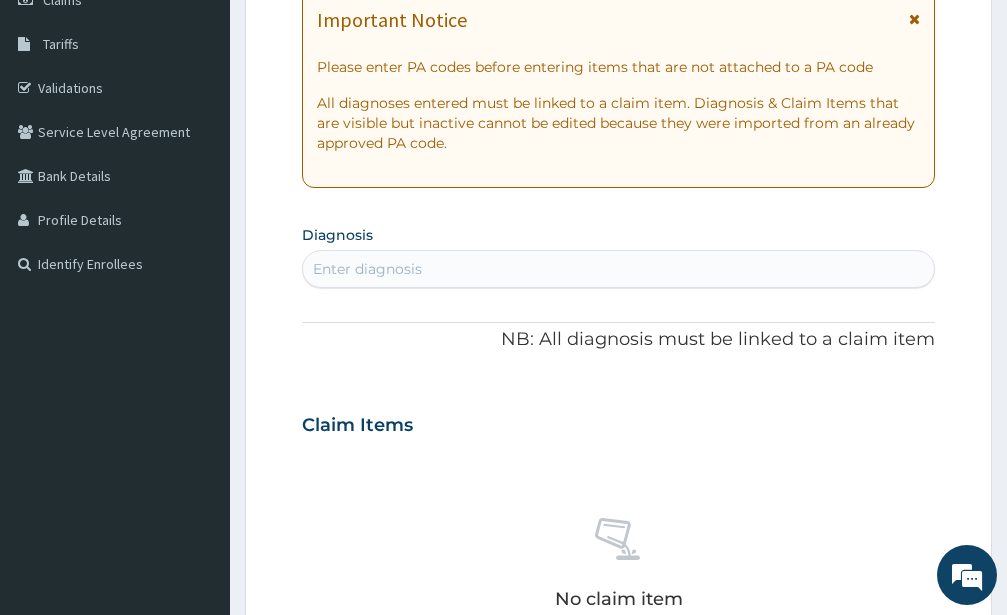 click on "Enter diagnosis" at bounding box center (618, 269) 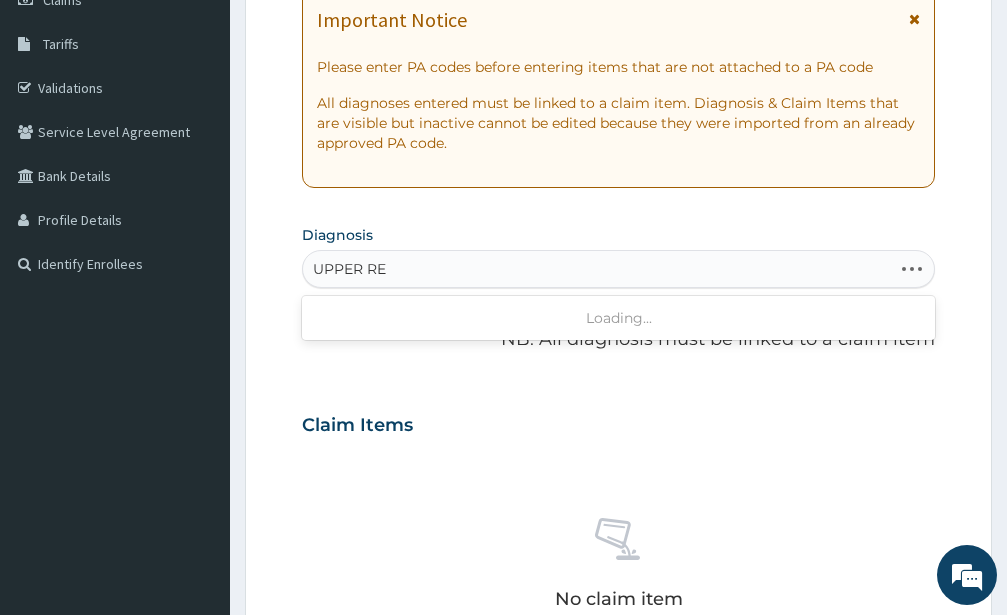 type on "UPPER RES" 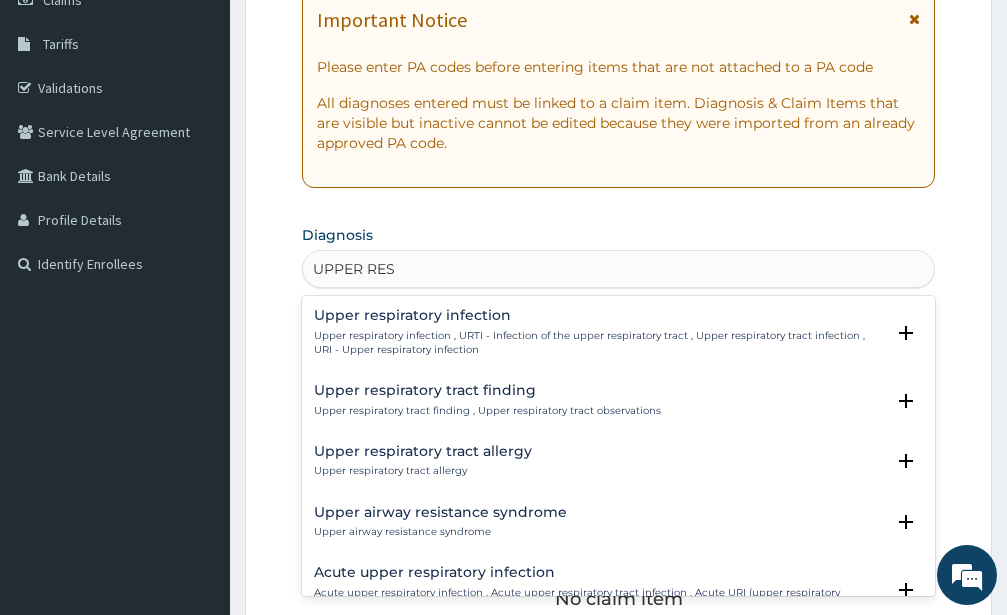 click on "Upper respiratory infection , URTI - Infection of the upper respiratory tract , Upper respiratory tract infection , URI - Upper respiratory infection" at bounding box center [599, 343] 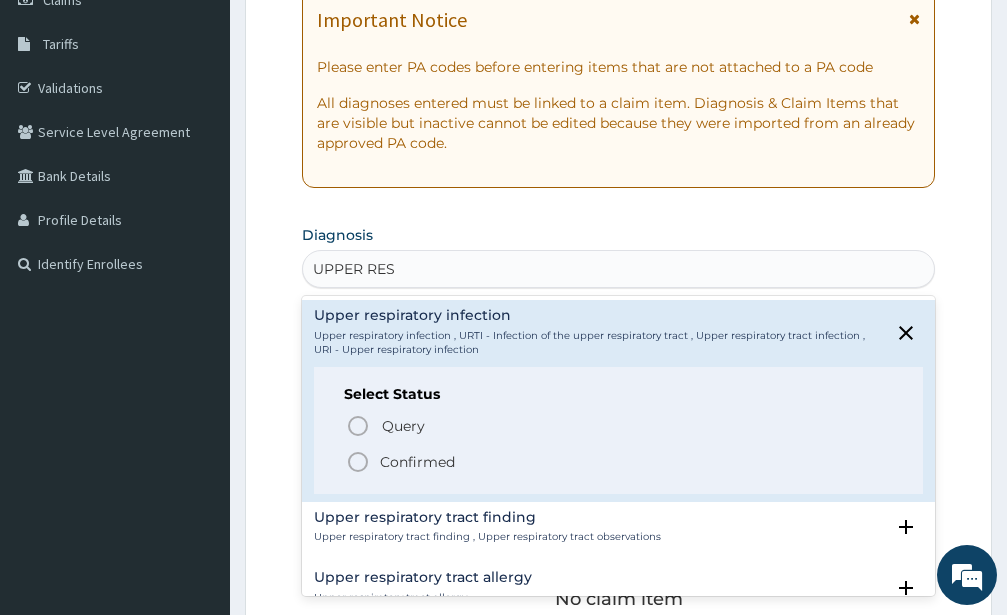 click 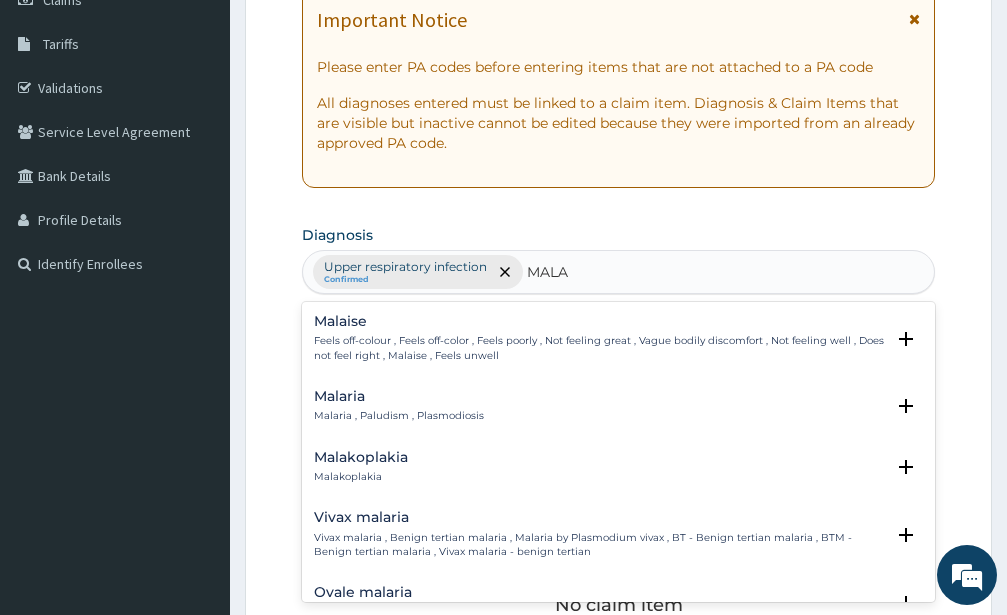 type on "MALAR" 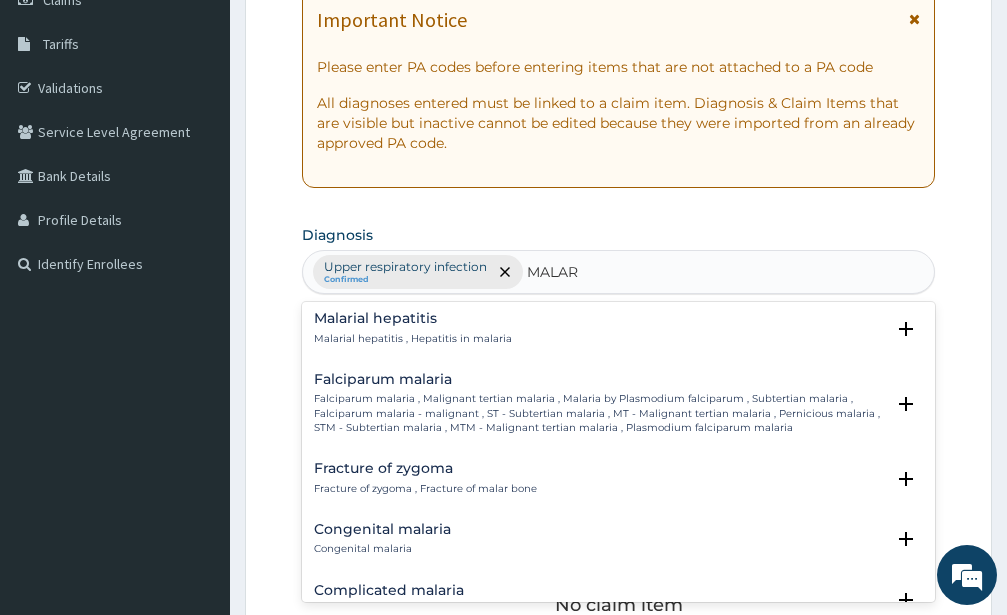 scroll, scrollTop: 756, scrollLeft: 0, axis: vertical 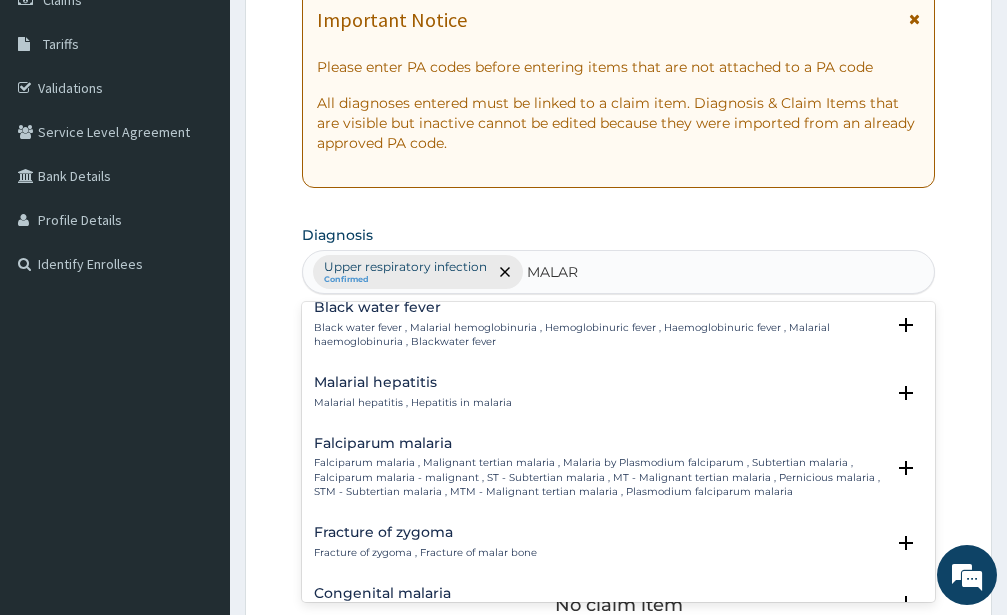 click on "Falciparum malaria , Malignant tertian malaria , Malaria by Plasmodium falciparum , Subtertian malaria , Falciparum malaria - malignant , ST - Subtertian malaria , MT - Malignant tertian malaria , Pernicious malaria , STM - Subtertian malaria , MTM - Malignant tertian malaria , Plasmodium falciparum malaria" at bounding box center (599, 477) 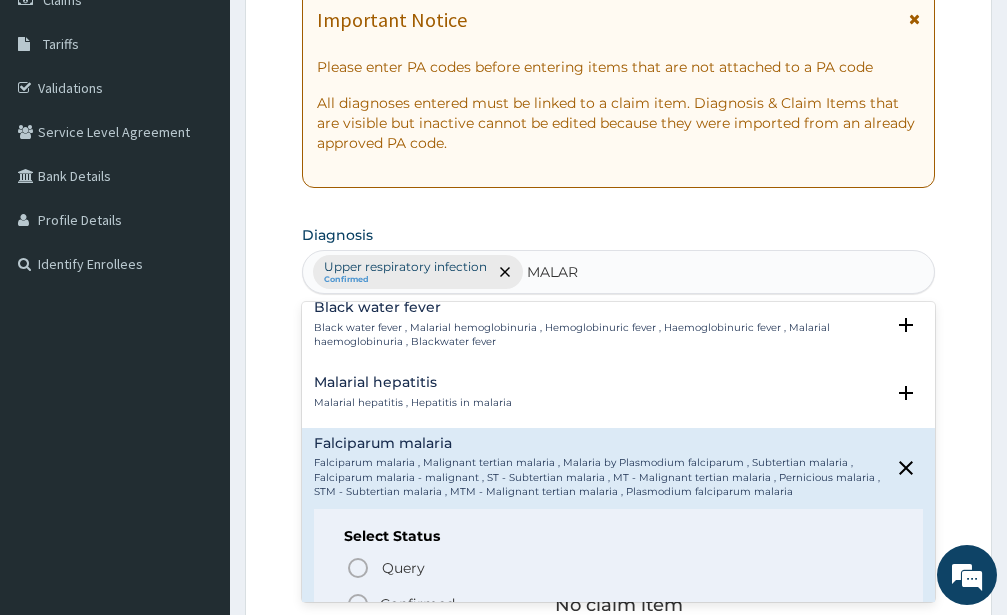scroll, scrollTop: 864, scrollLeft: 0, axis: vertical 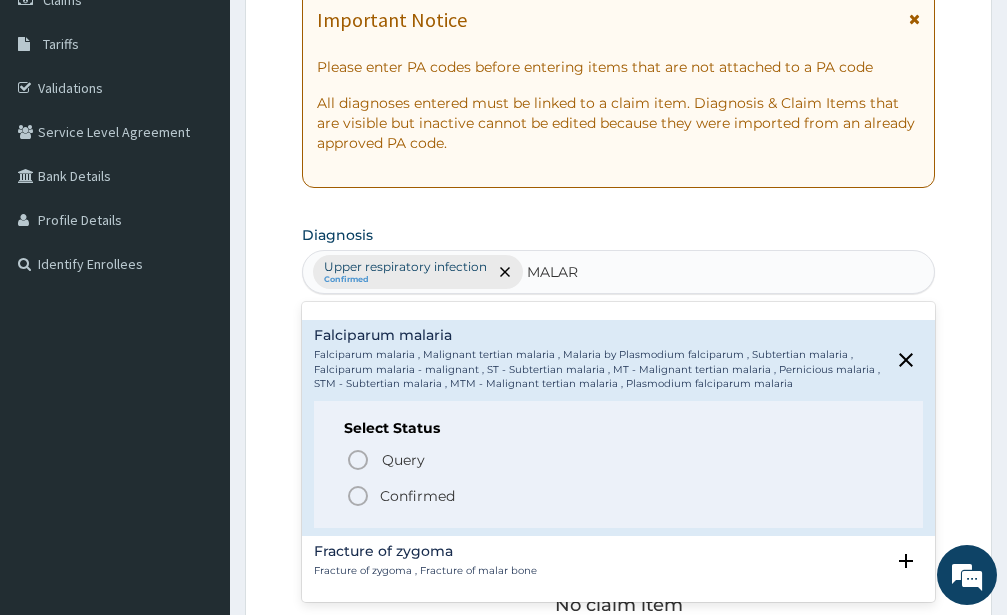click 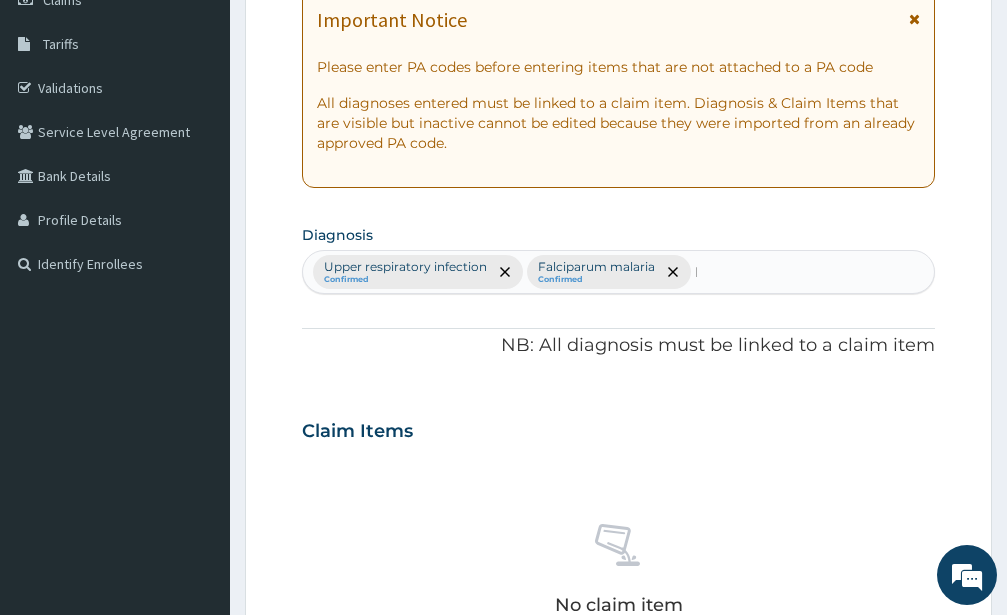 type 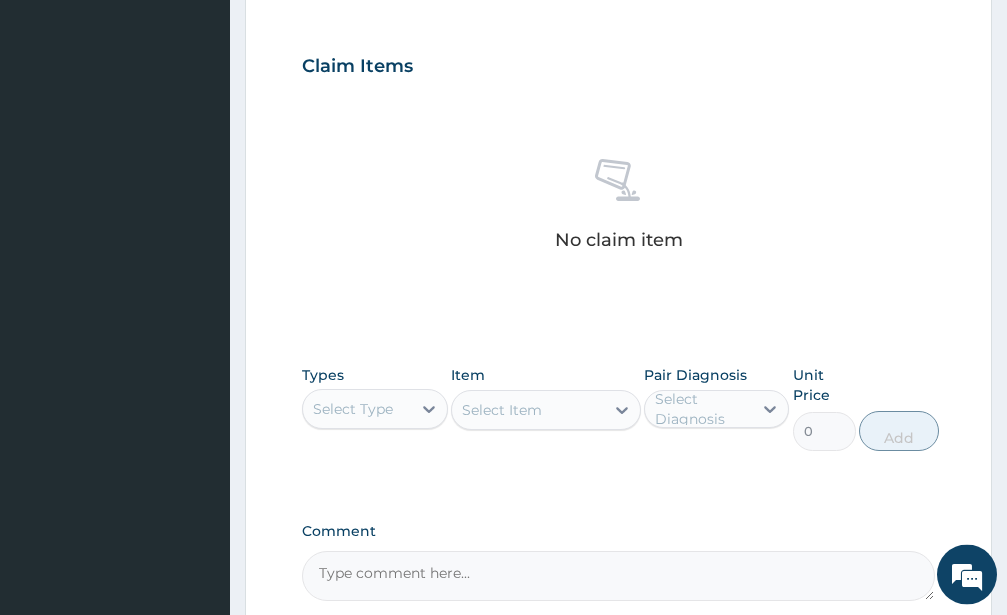 scroll, scrollTop: 714, scrollLeft: 0, axis: vertical 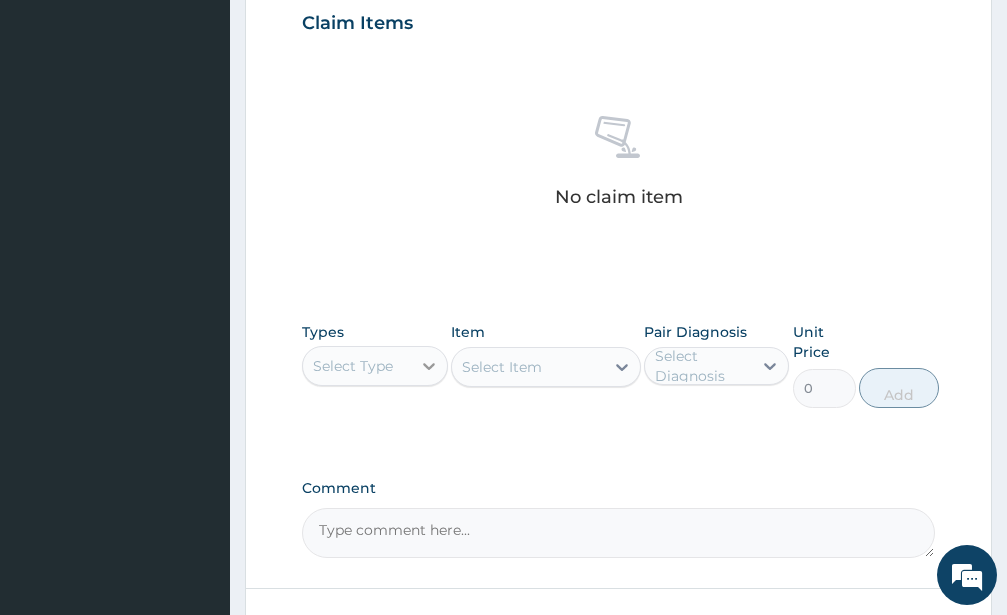 click 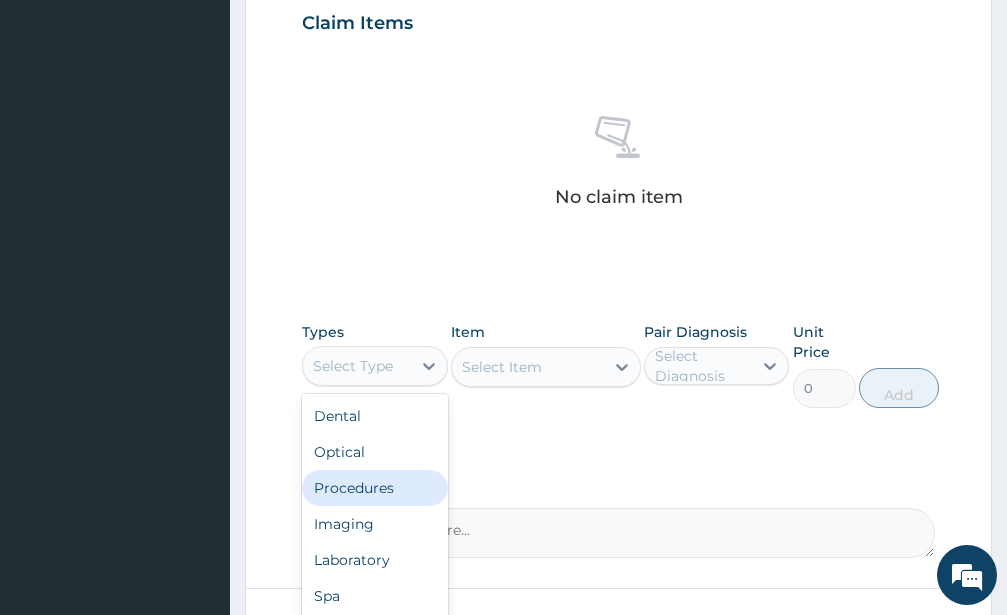 scroll, scrollTop: 68, scrollLeft: 0, axis: vertical 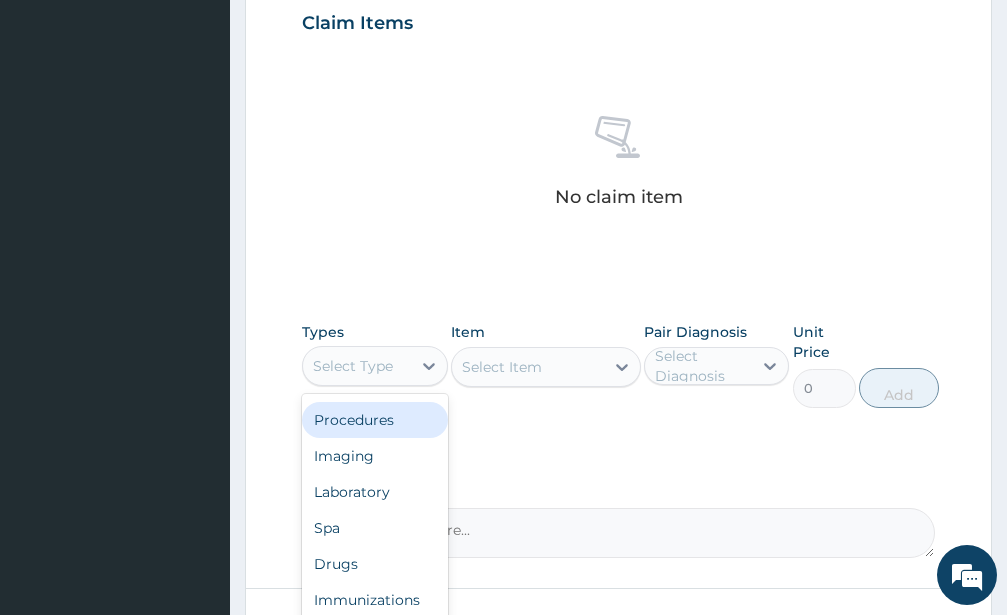 click on "Procedures" at bounding box center (375, 420) 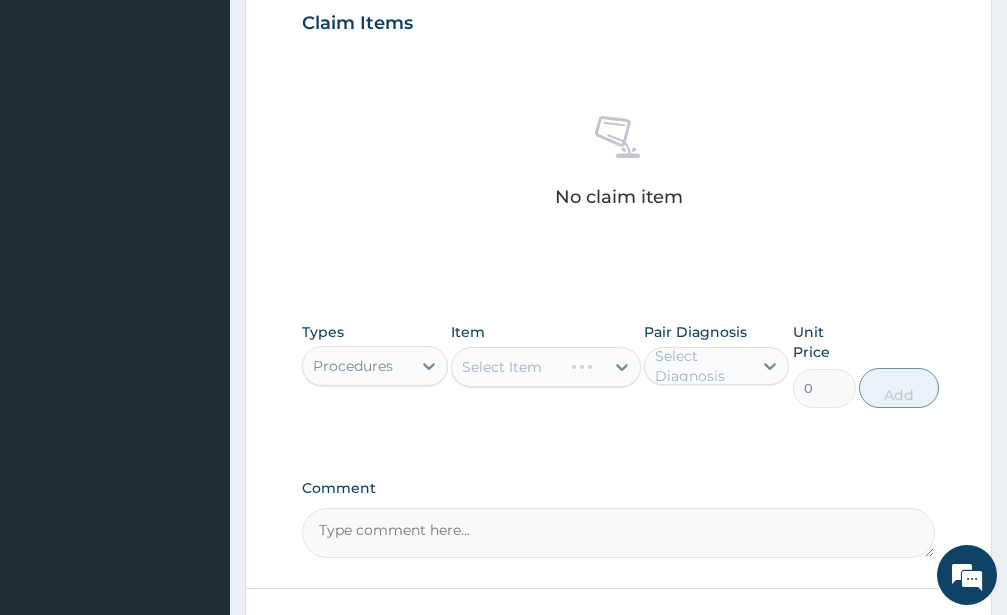 click on "Select Item" at bounding box center (546, 367) 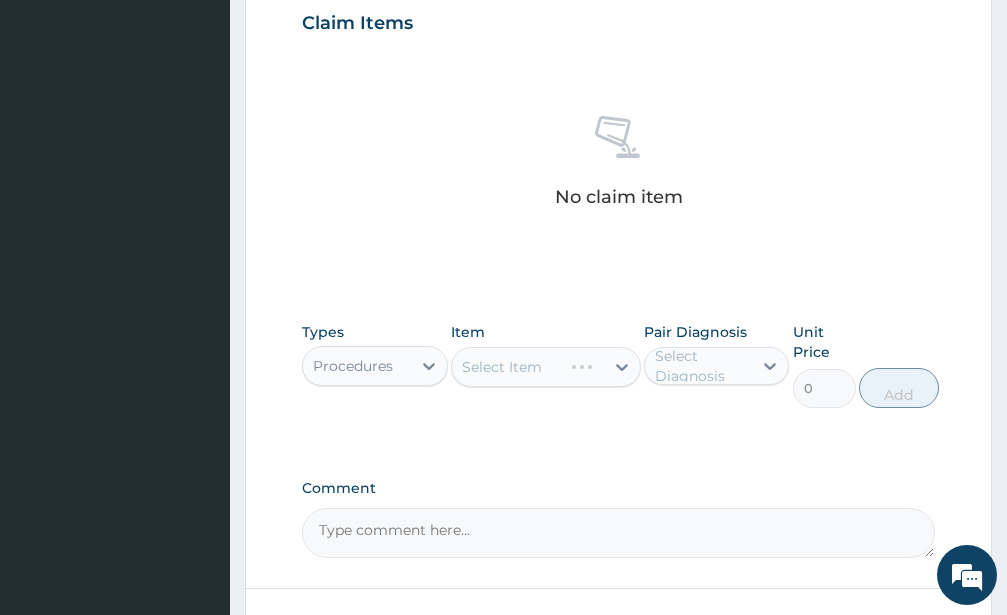 click on "Select Item" at bounding box center [546, 367] 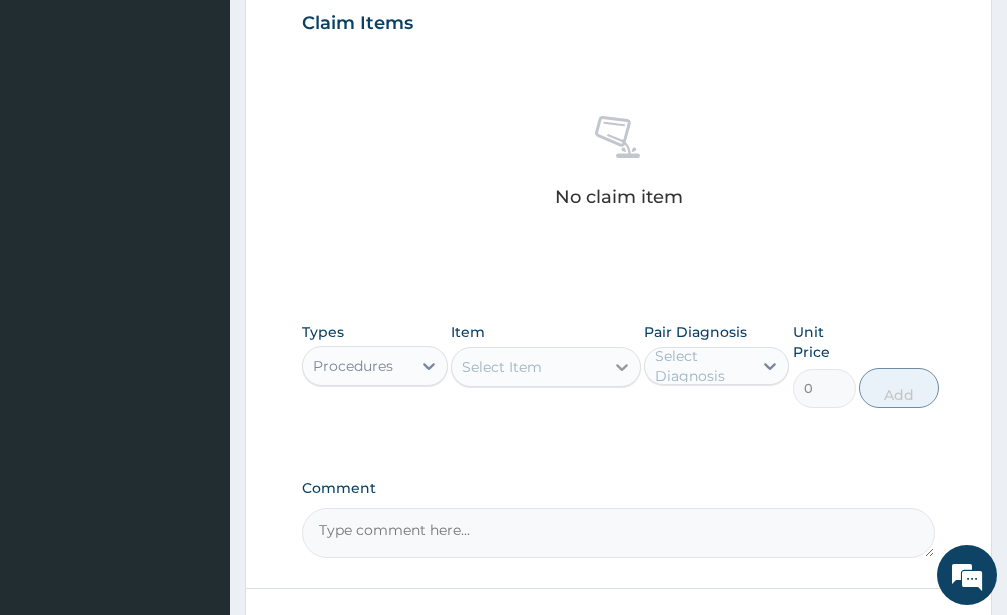 click 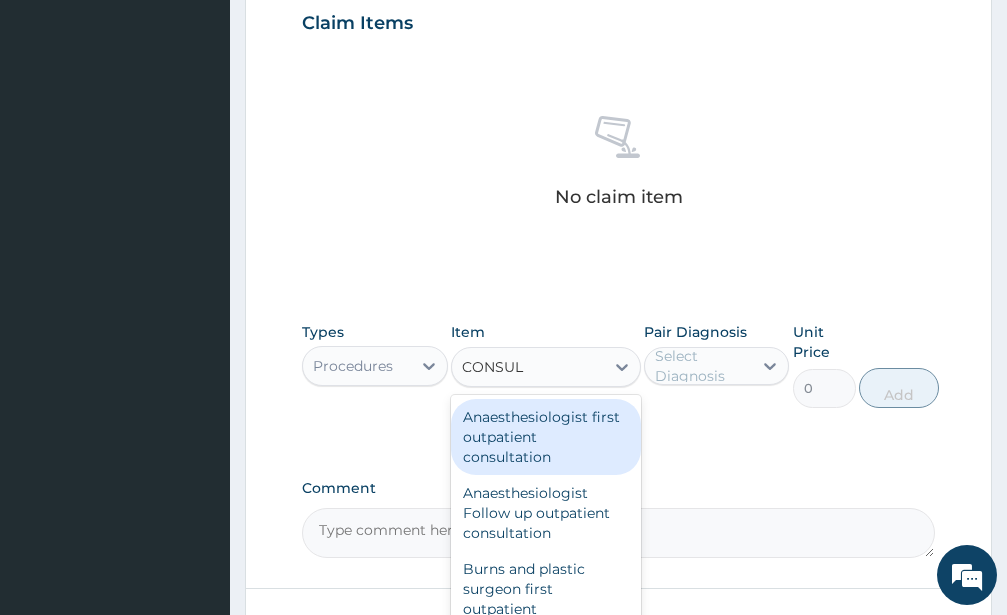 type on "CONSULT" 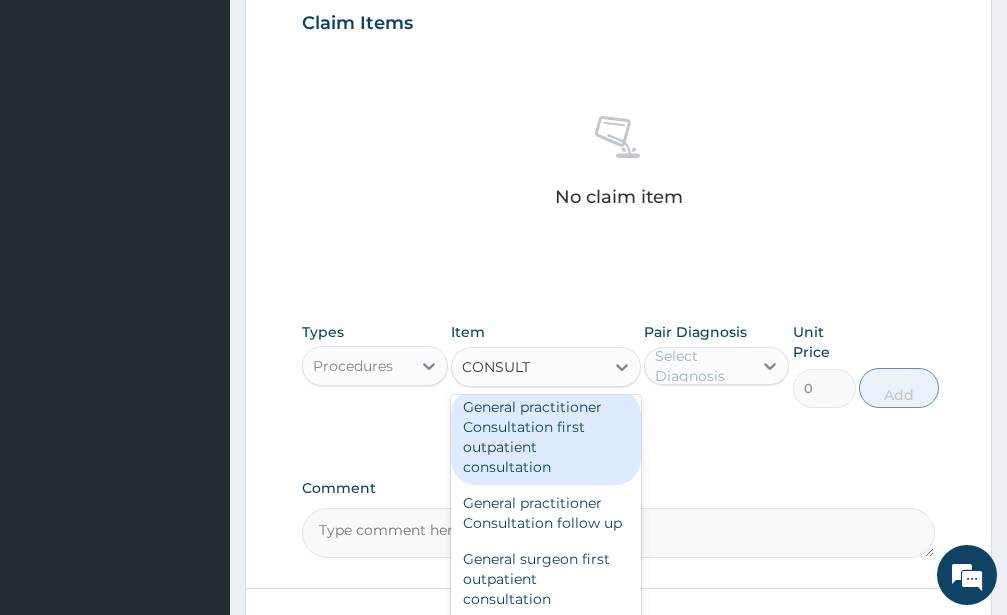 scroll, scrollTop: 1512, scrollLeft: 0, axis: vertical 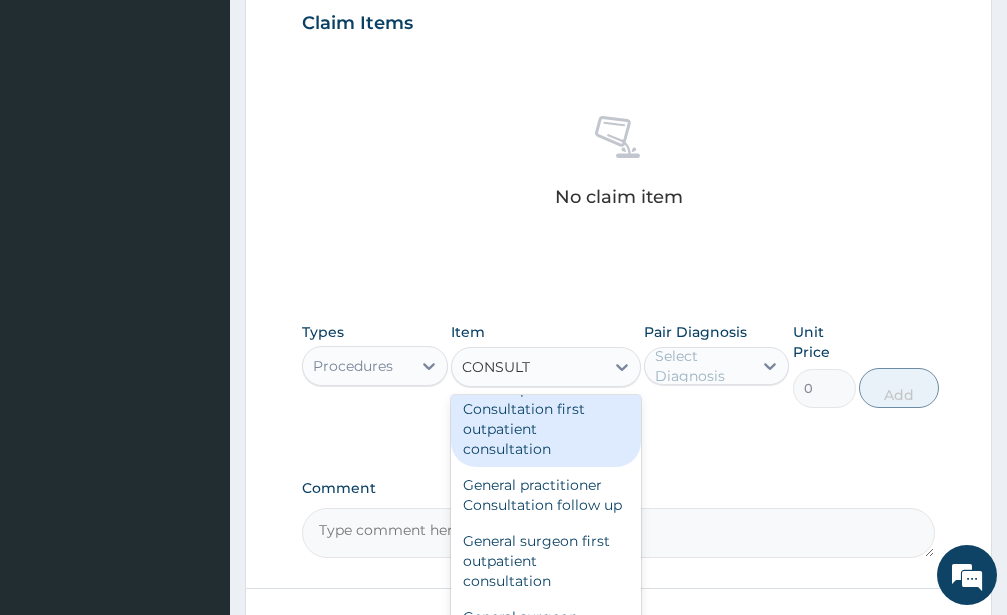 click on "General practitioner Consultation first outpatient consultation" at bounding box center [546, 419] 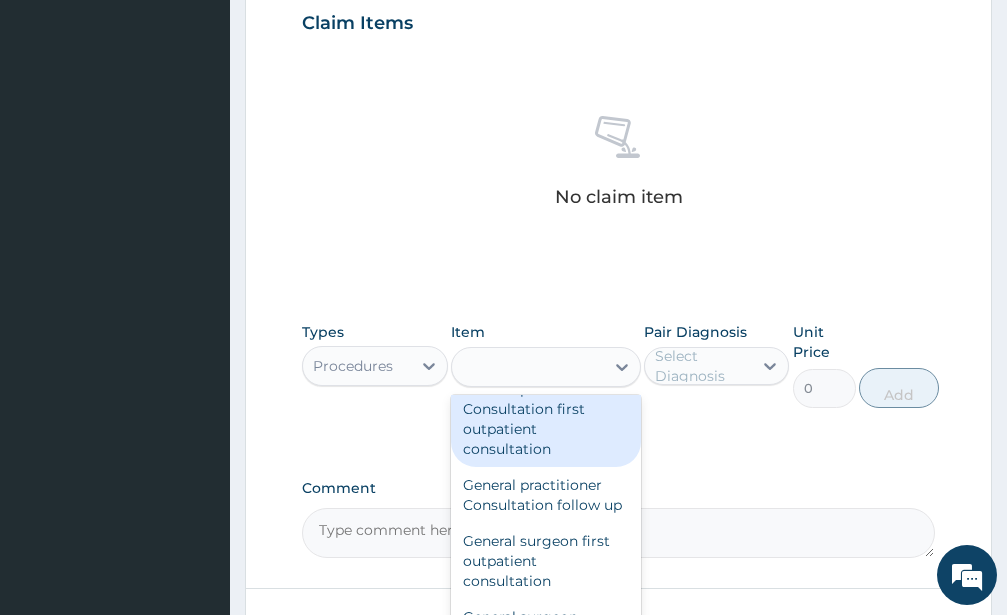 type on "3547.5" 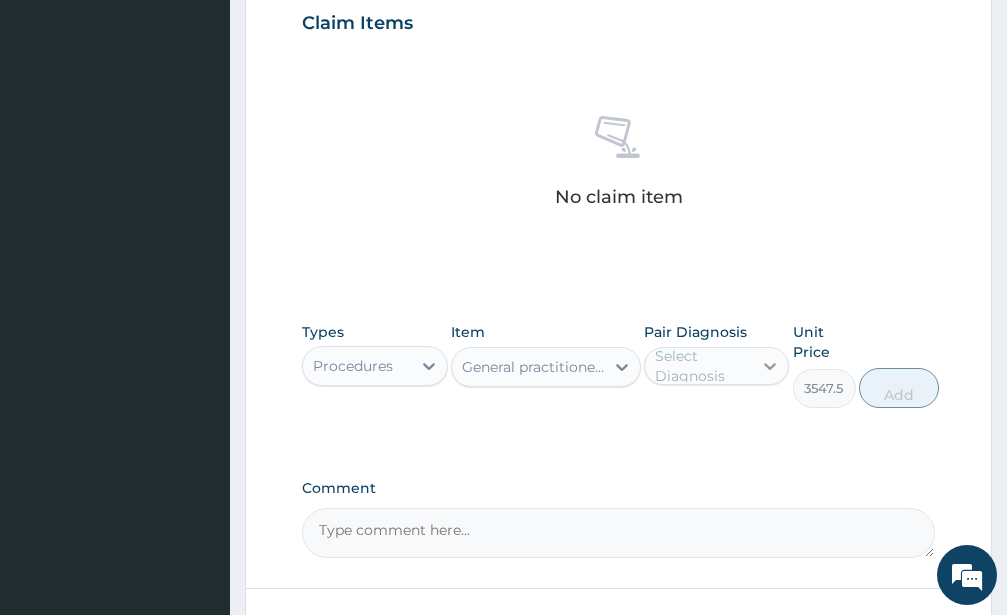 click at bounding box center (770, 366) 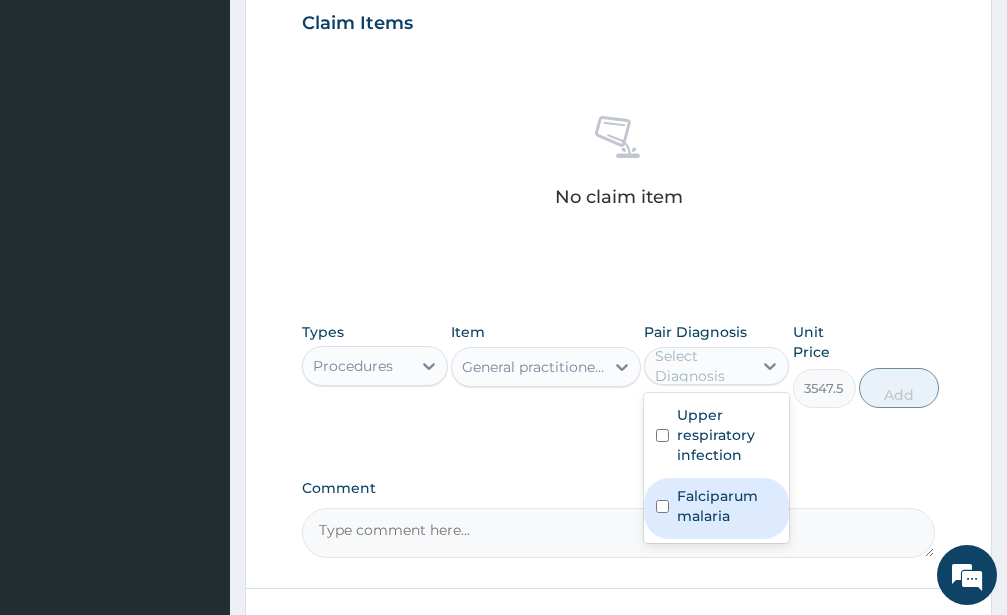 click at bounding box center (662, 506) 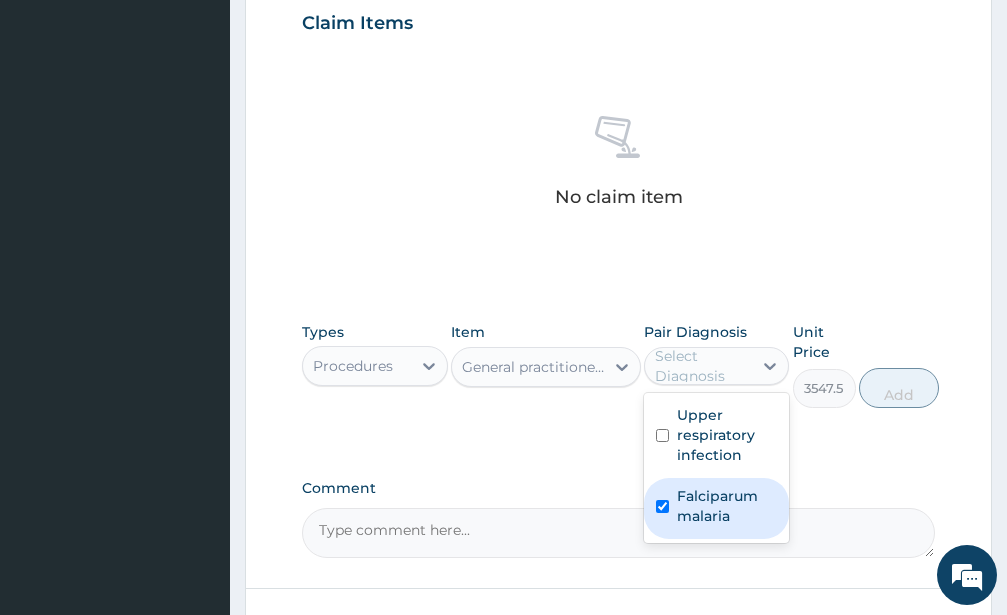 checkbox on "true" 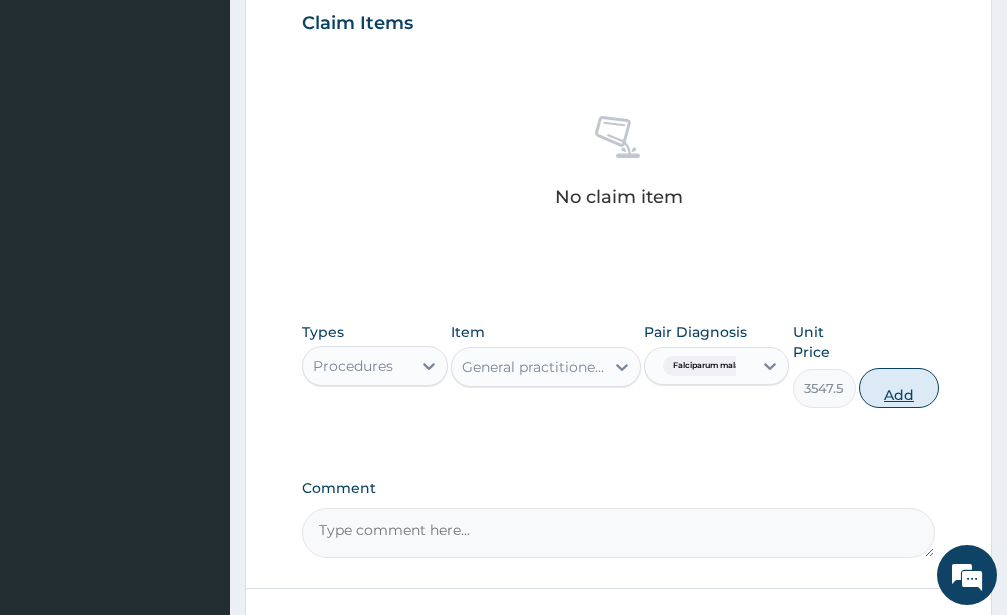 click on "Add" at bounding box center (899, 388) 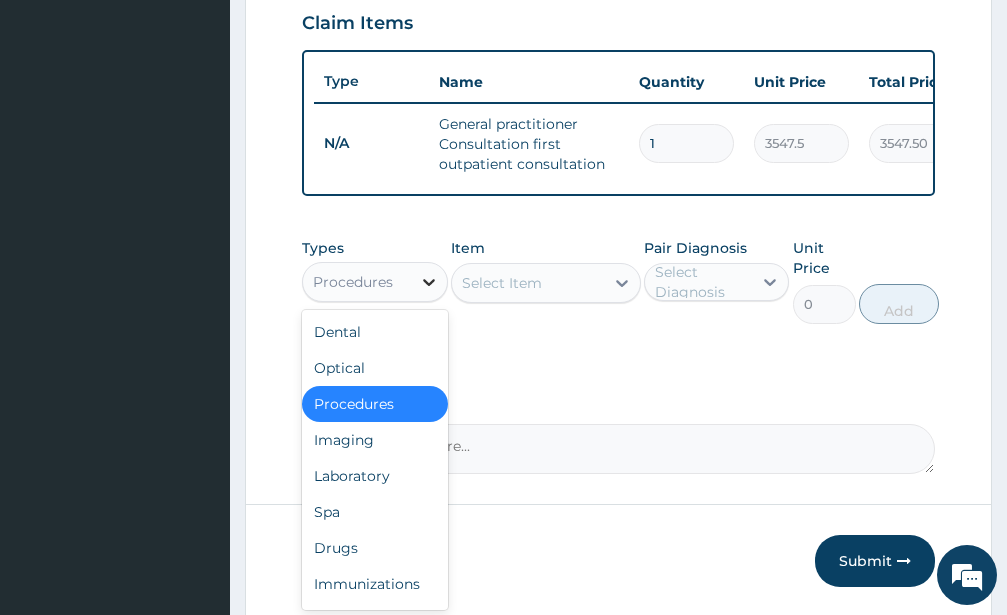 click 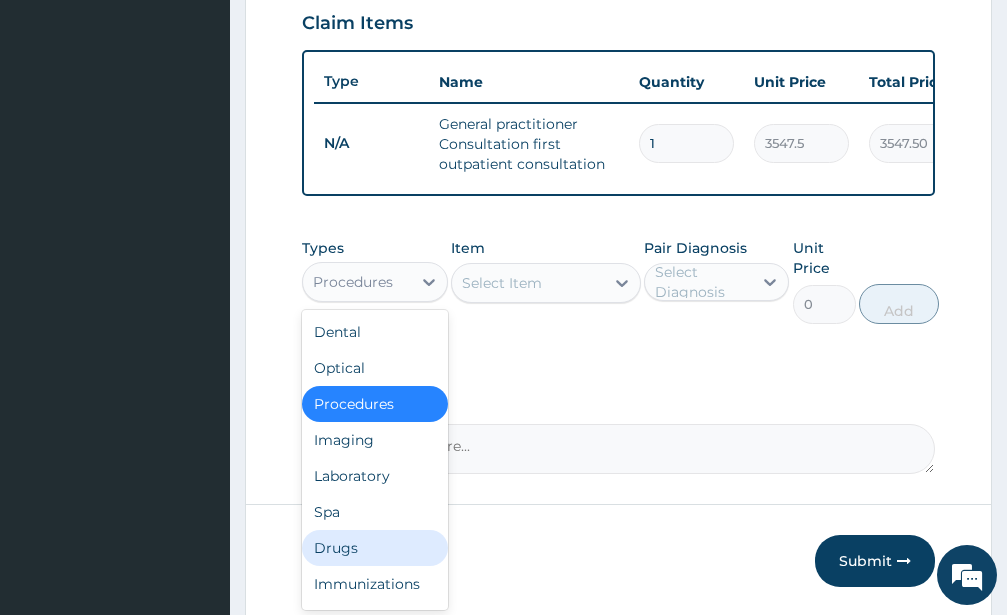 click on "Drugs" at bounding box center (375, 548) 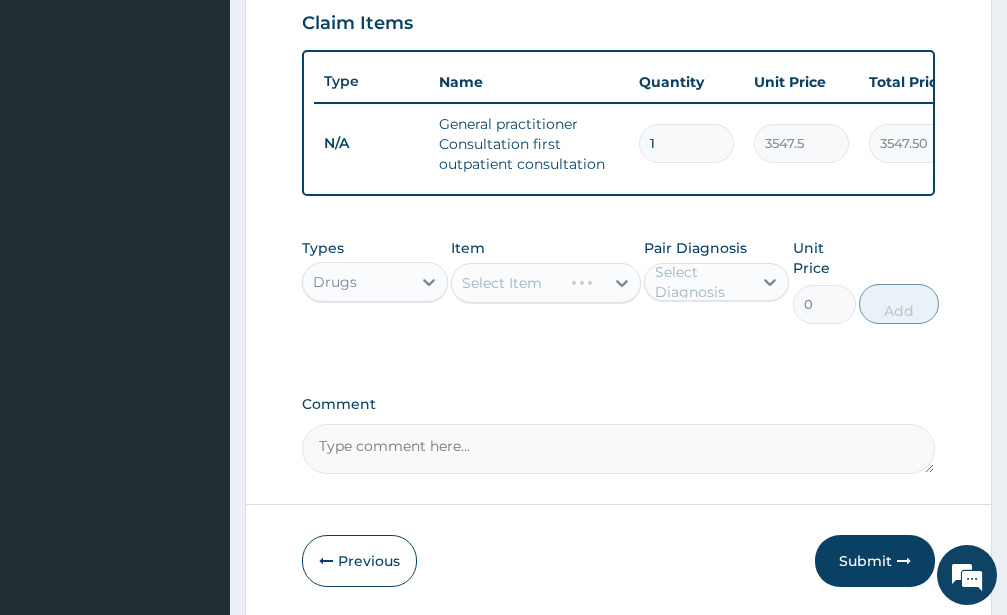 click on "Select Item" at bounding box center (546, 283) 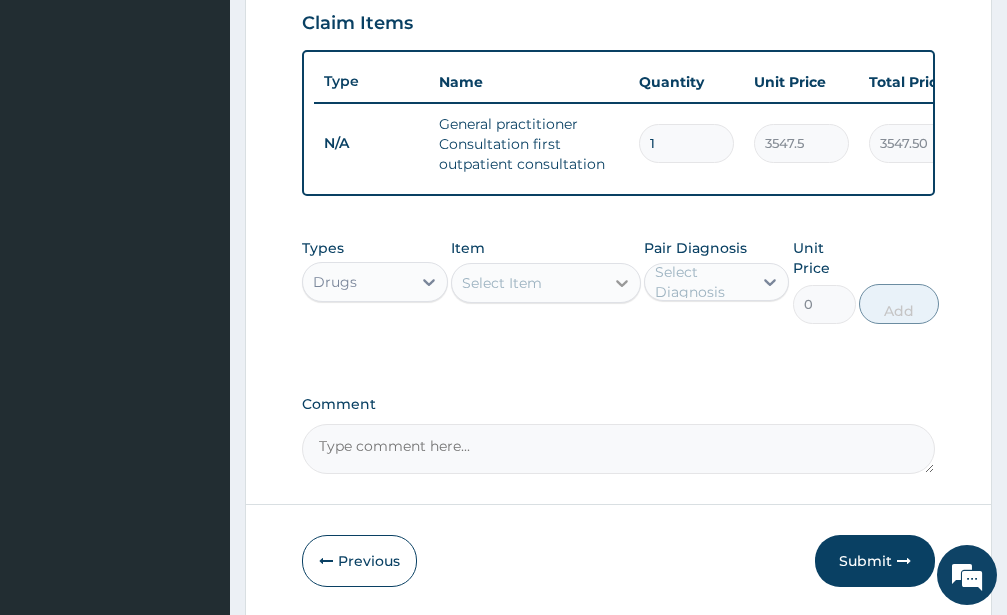 click 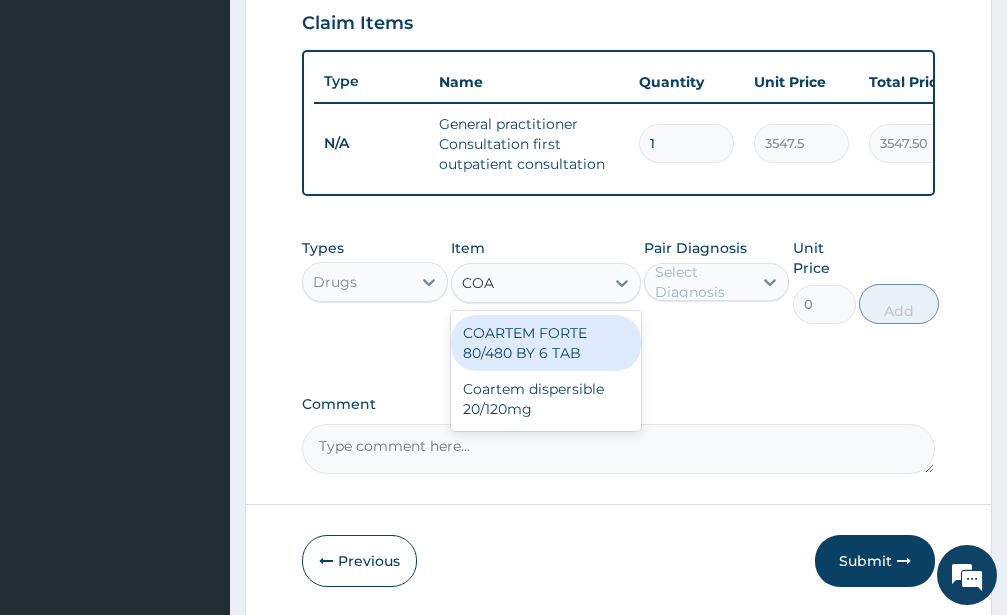 type on "COAR" 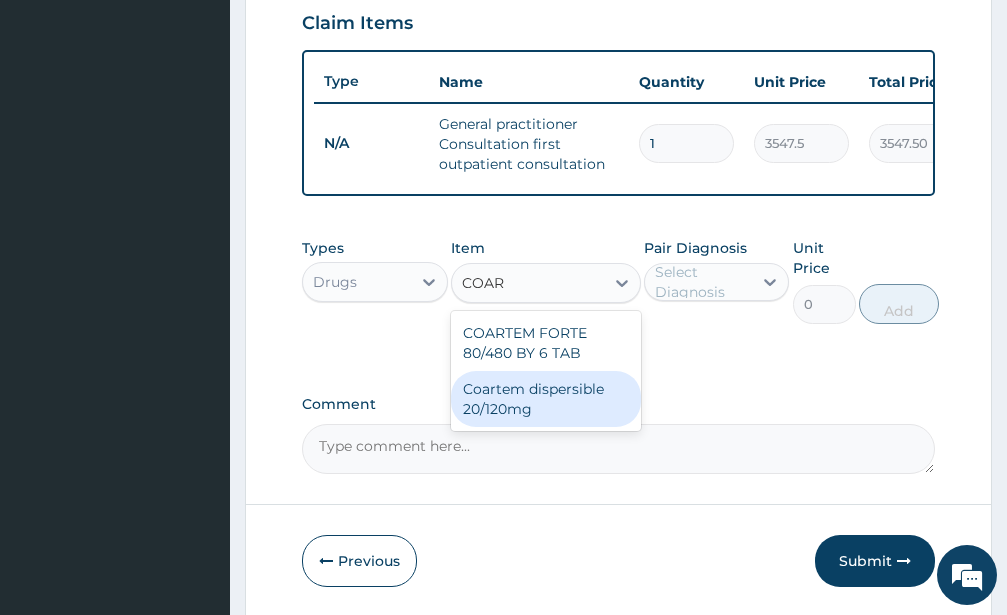 click on "Coartem dispersible 20/120mg" at bounding box center (546, 399) 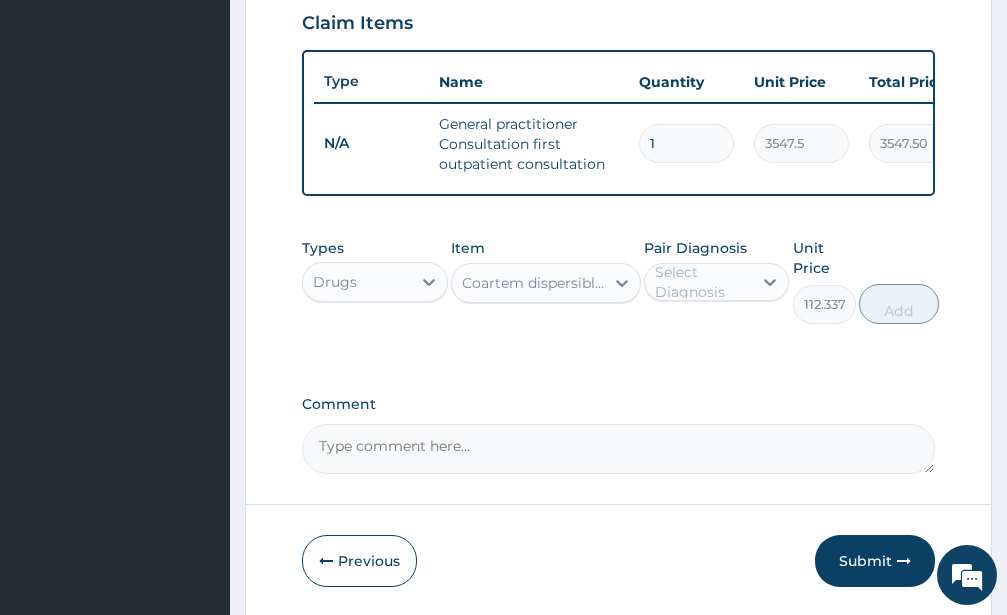 click on "Select Diagnosis" at bounding box center (703, 282) 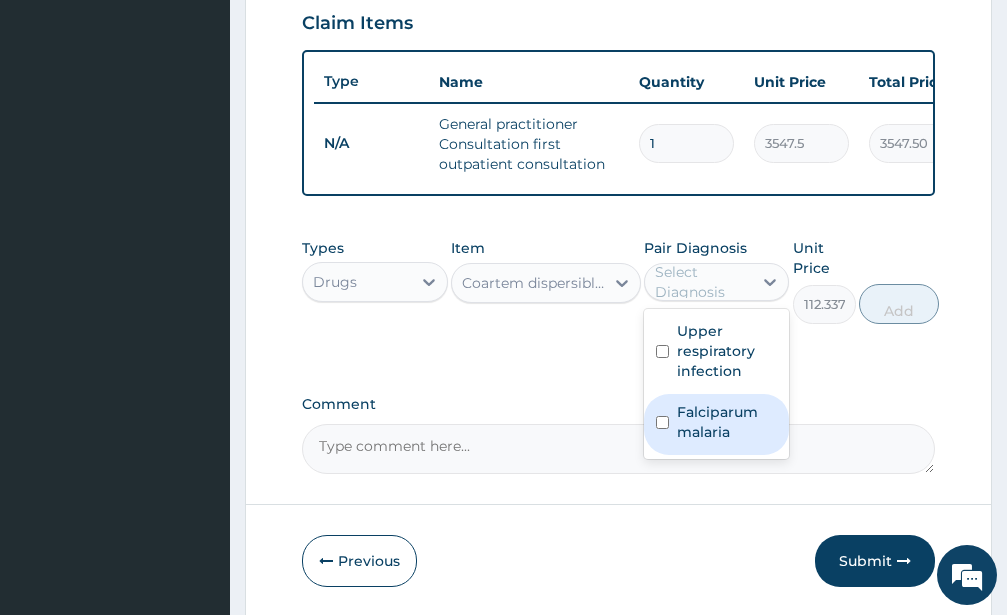 click at bounding box center (662, 422) 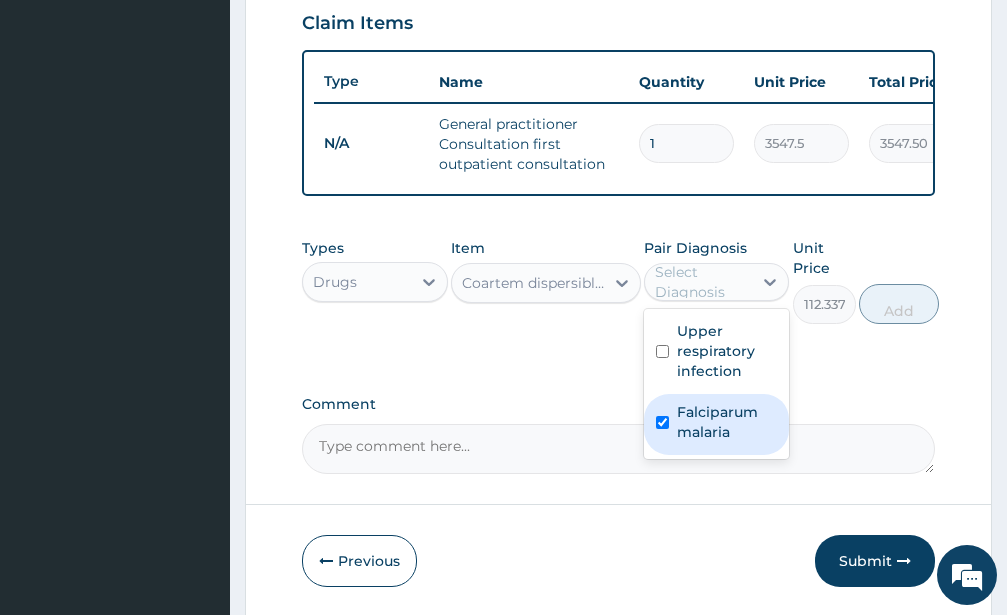 checkbox on "true" 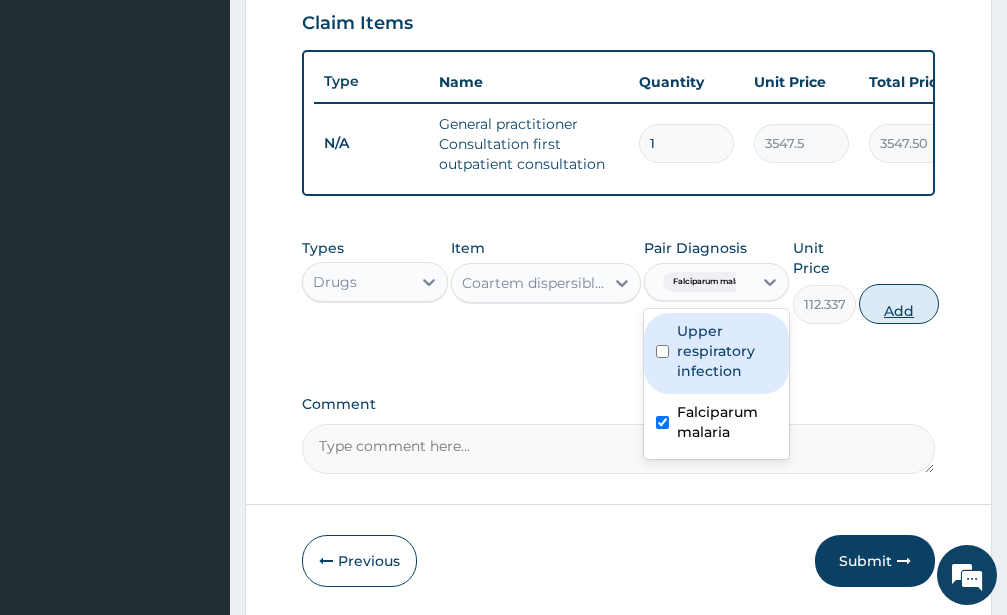 click on "Add" at bounding box center (899, 304) 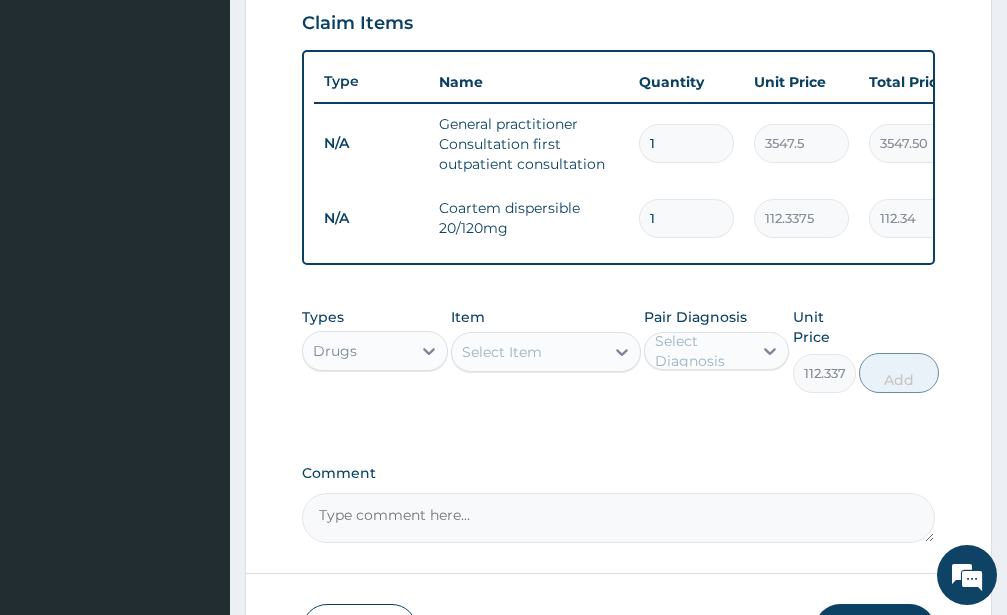 type on "0" 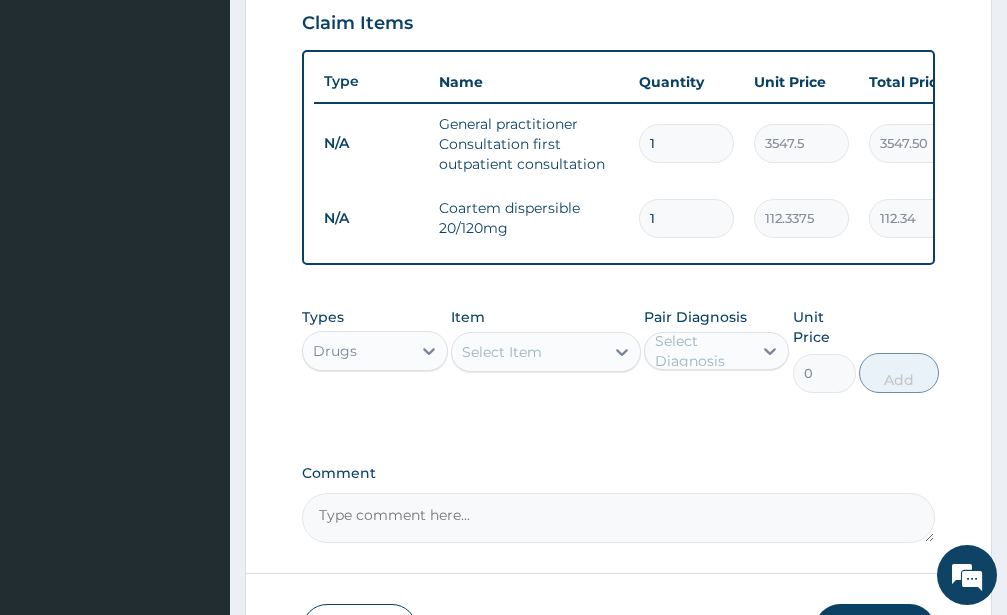 type on "12" 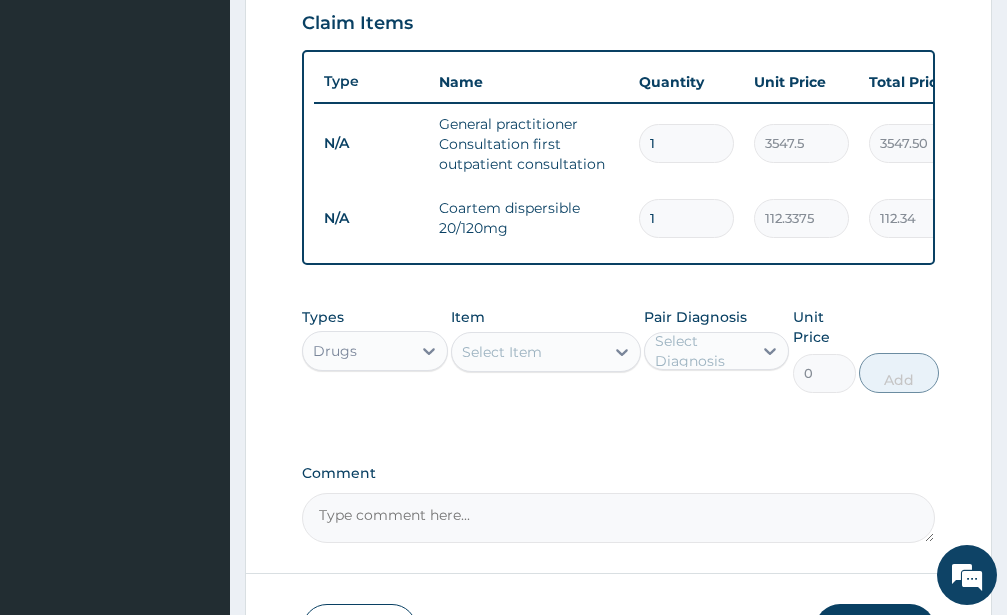 type on "1348.05" 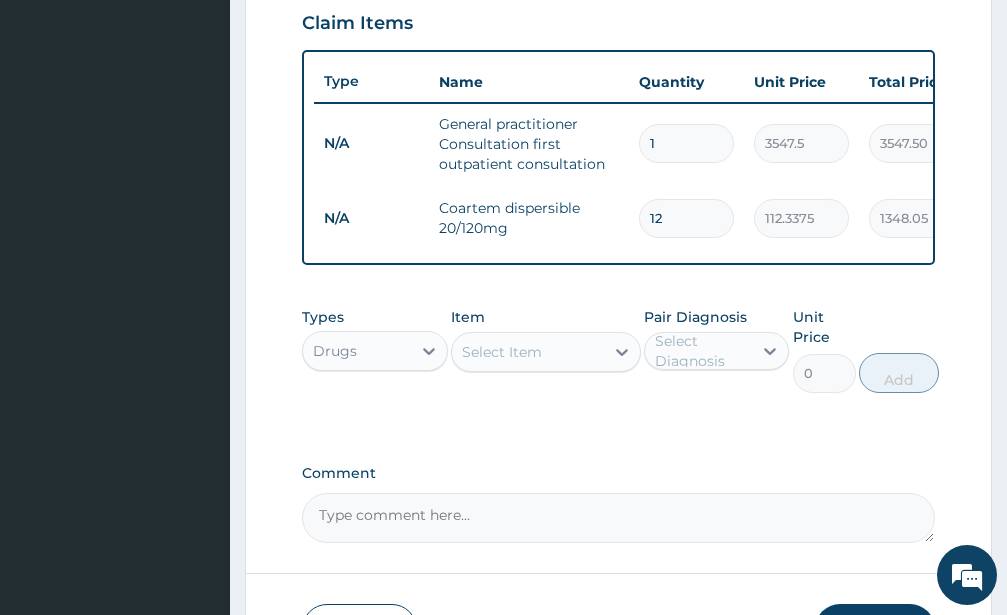 type on "12" 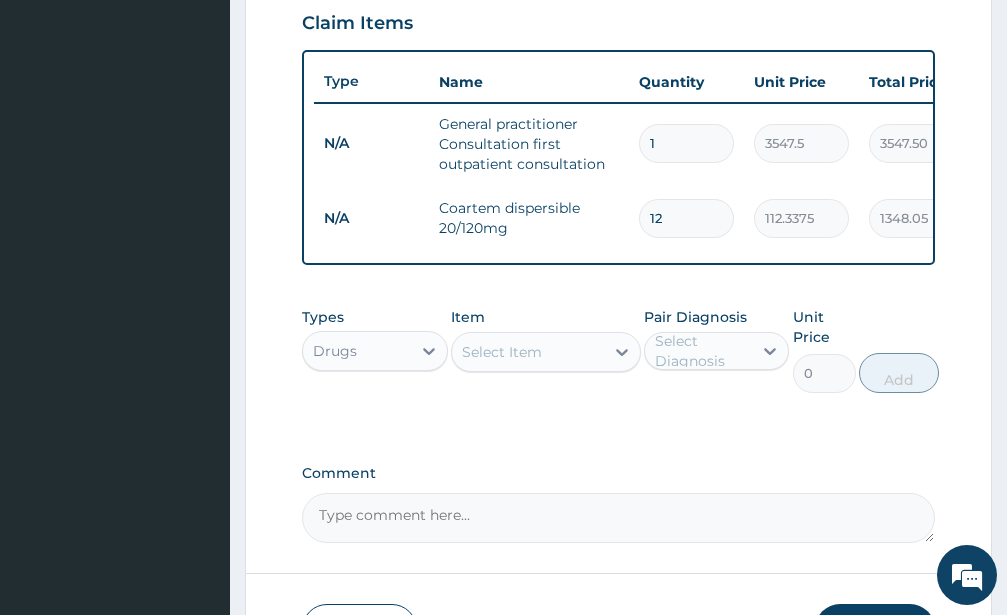 click on "Select Item" at bounding box center [502, 352] 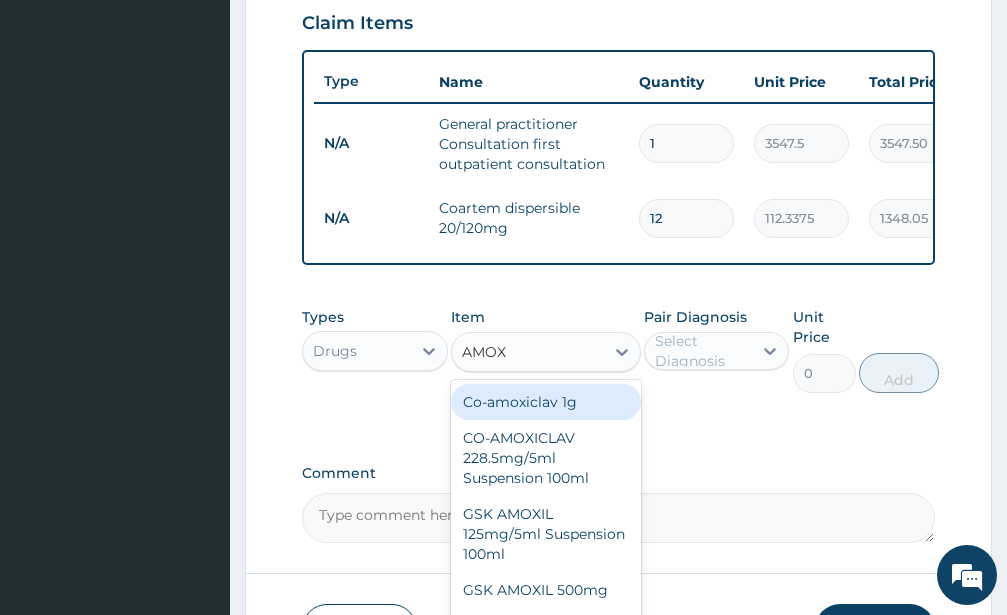 type on "AMOXI" 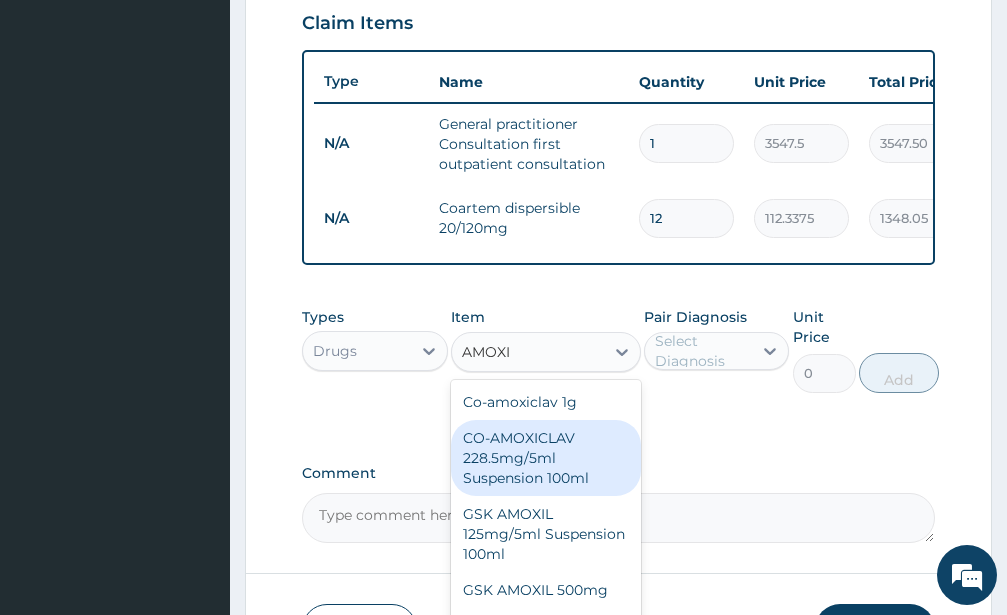 scroll, scrollTop: 116, scrollLeft: 0, axis: vertical 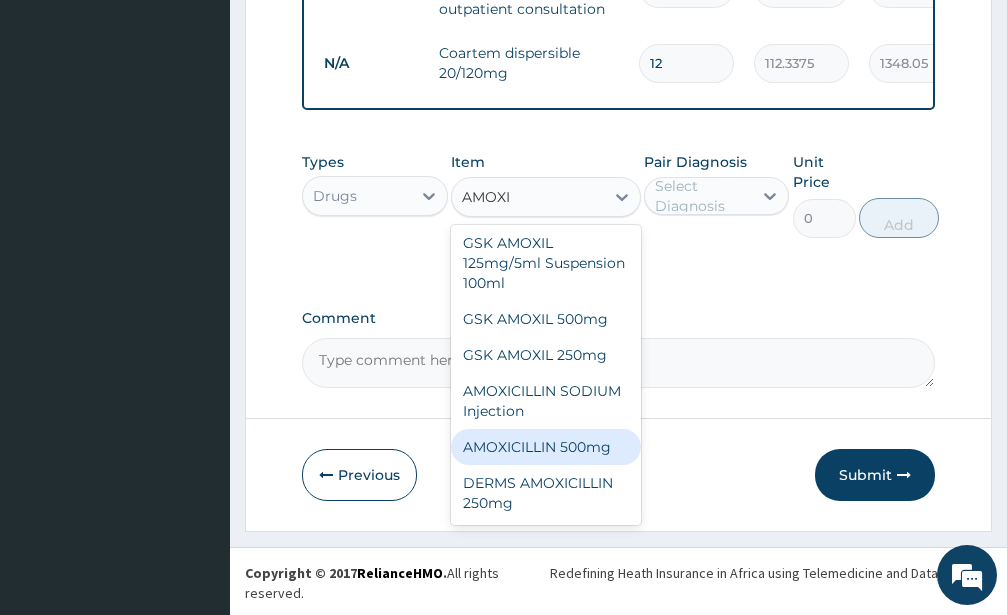 click on "AMOXICILLIN 500mg" at bounding box center [546, 447] 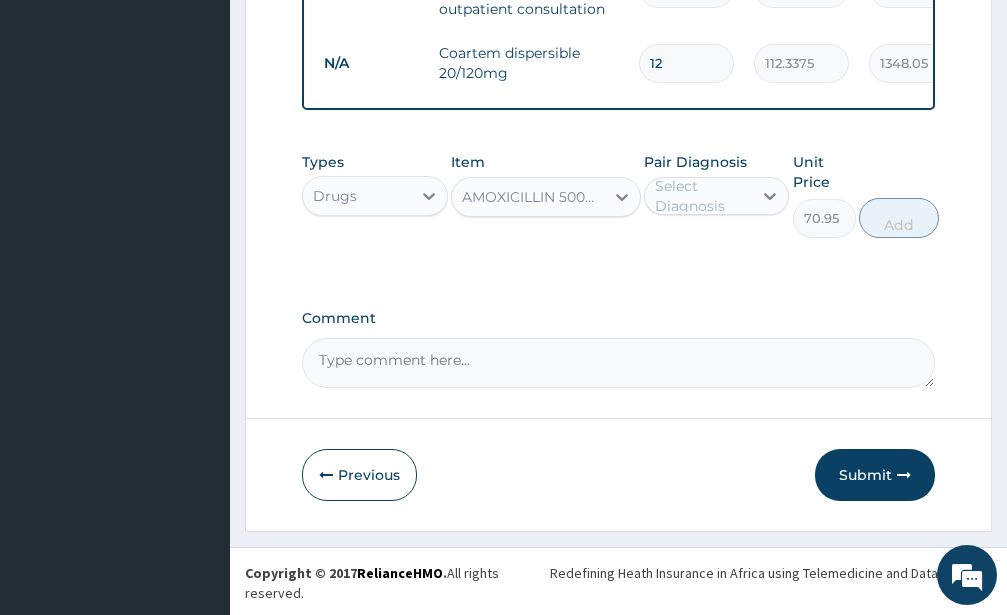 click on "Select Diagnosis" at bounding box center (703, 196) 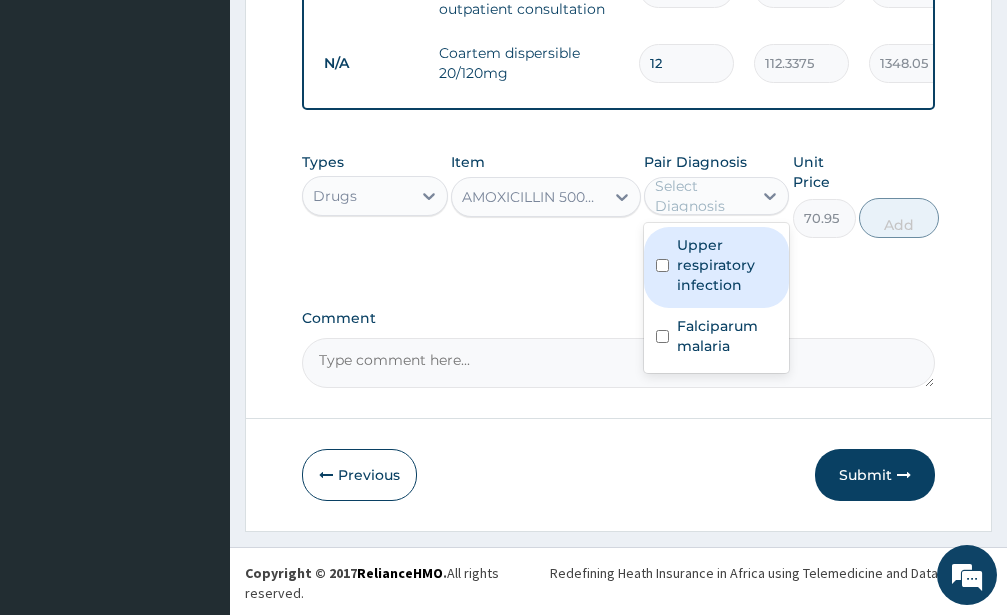 click at bounding box center [662, 265] 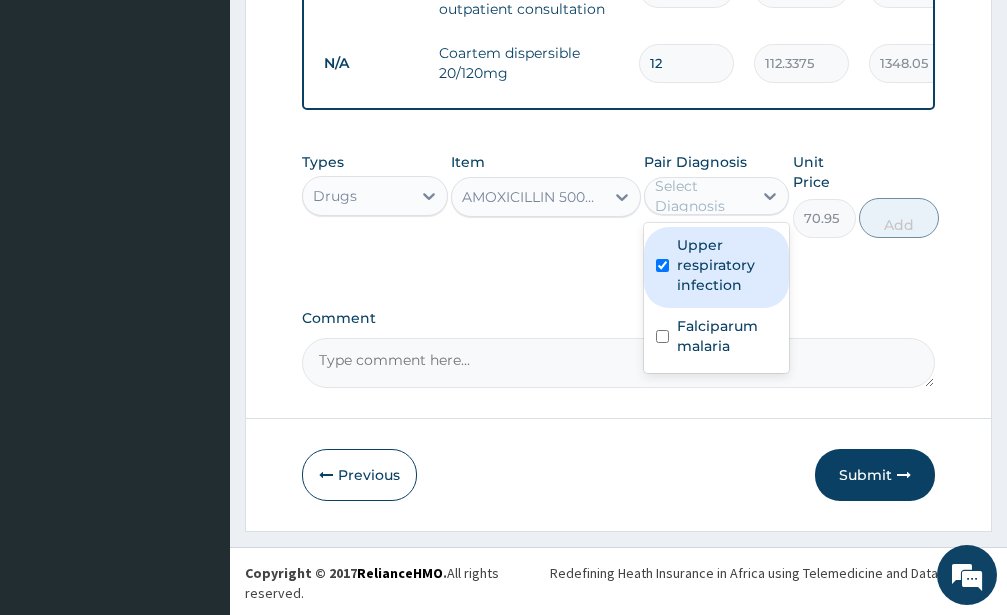 checkbox on "true" 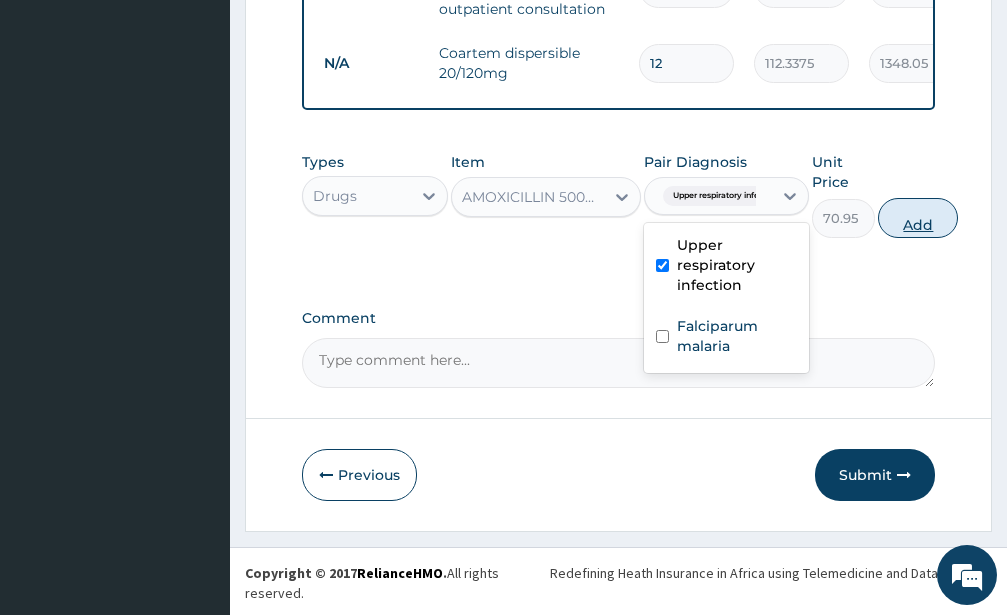 click on "Add" at bounding box center (918, 218) 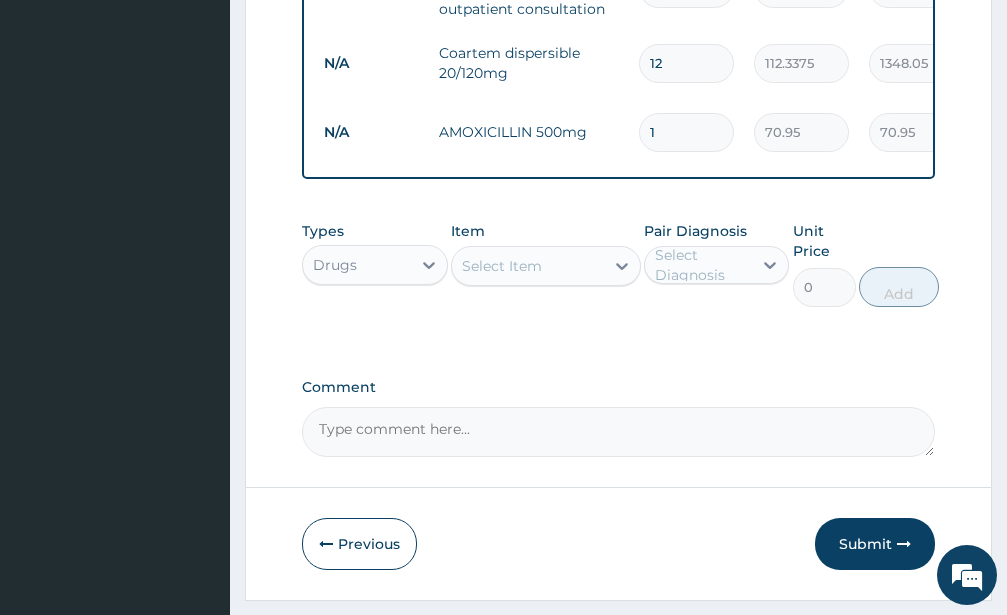 type on "10" 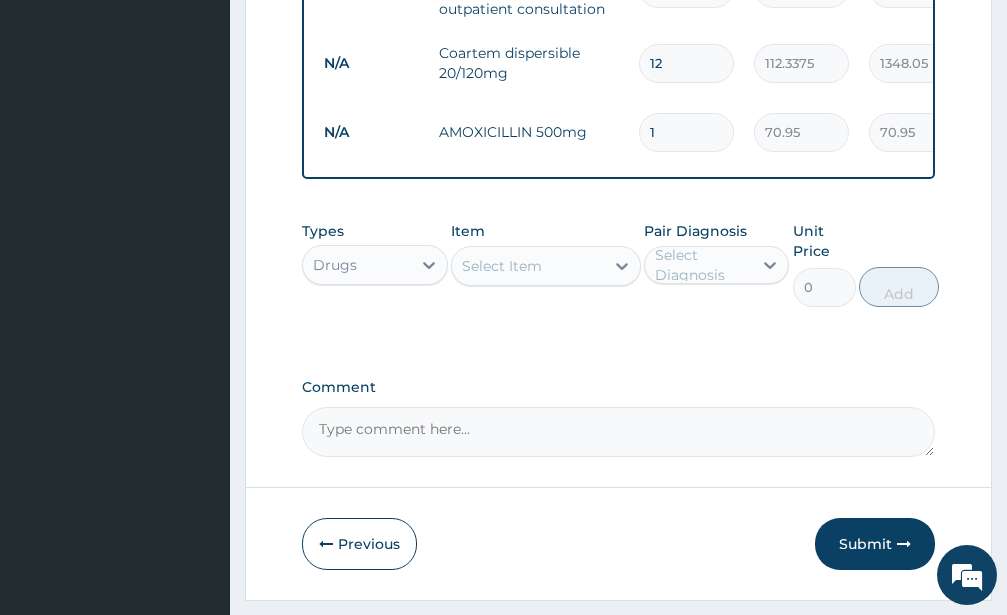 type on "709.50" 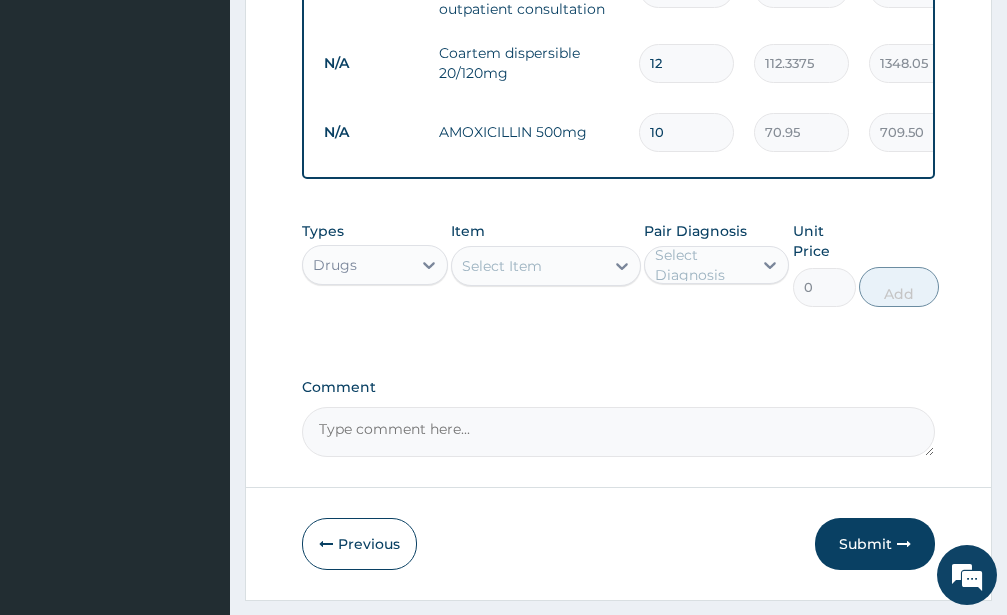 type on "10" 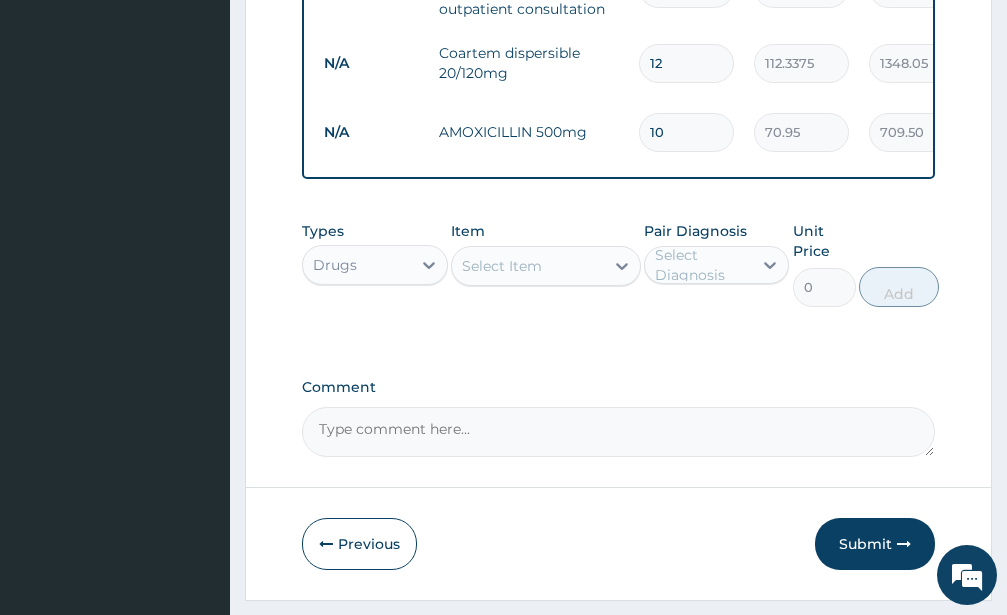 click on "Select Item" at bounding box center (502, 266) 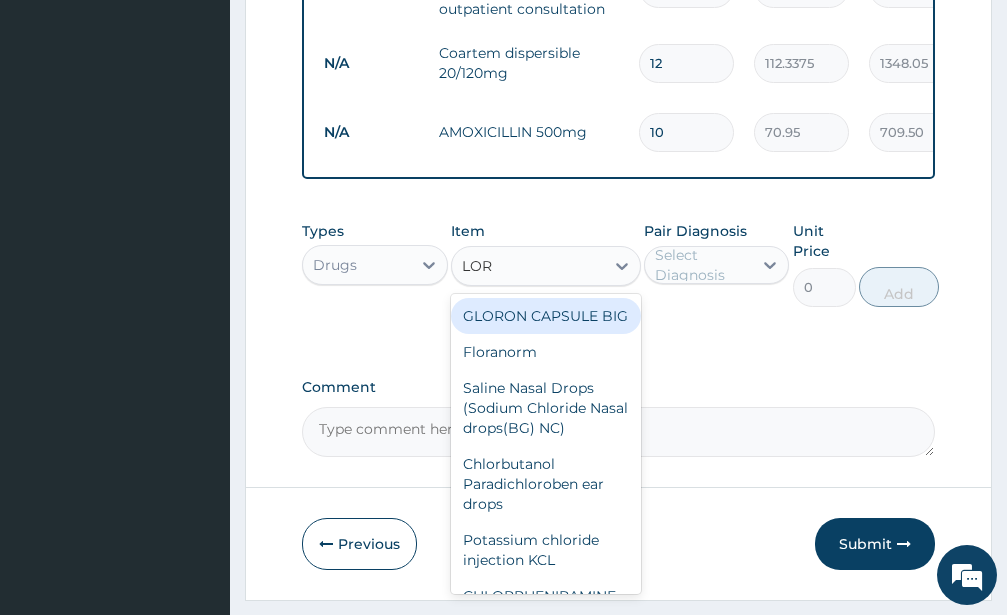 type on "LORA" 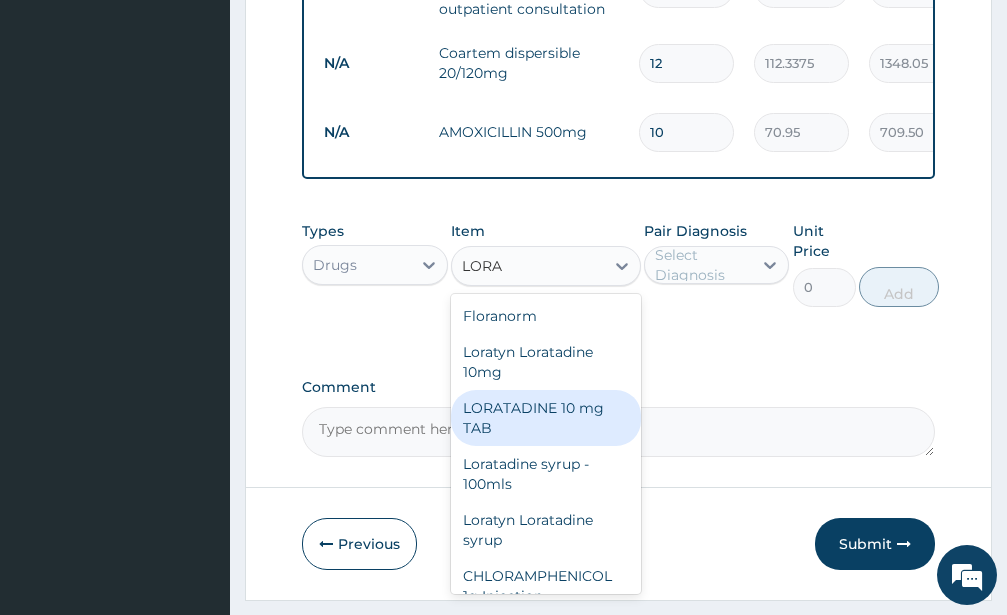 click on "LORATADINE 10 mg TAB" at bounding box center [546, 418] 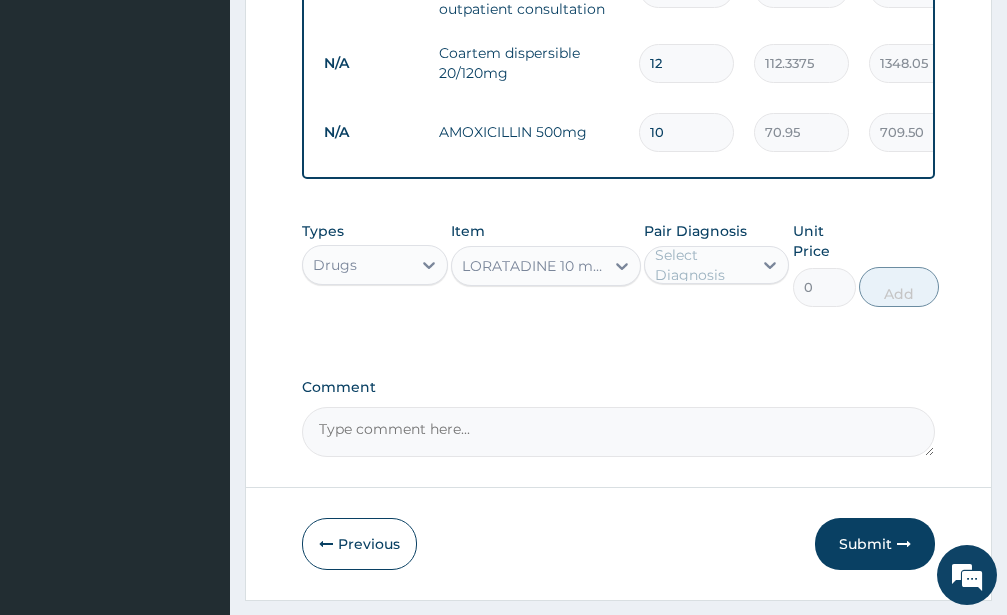 type 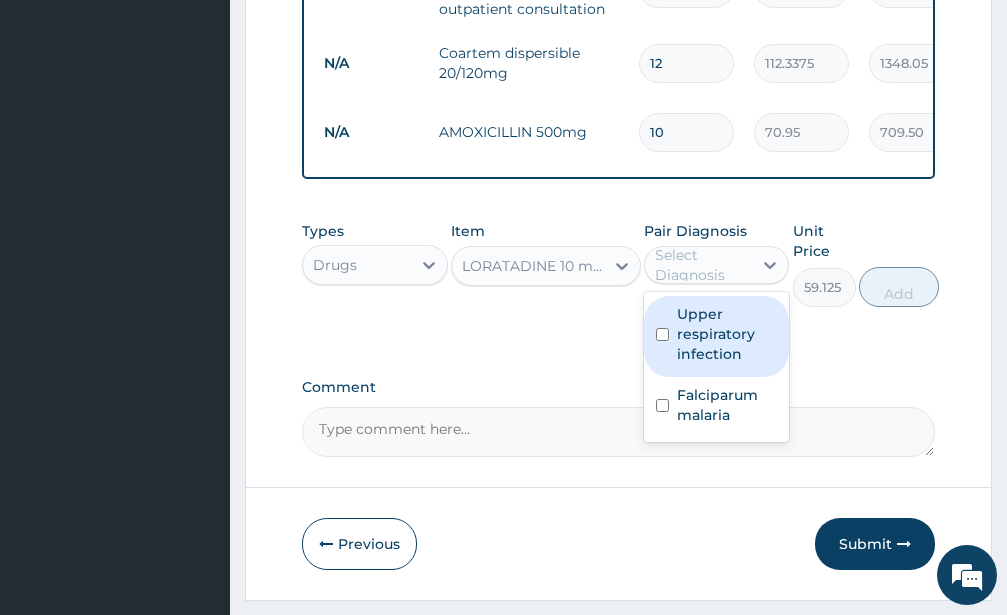 click on "Select Diagnosis" at bounding box center (703, 265) 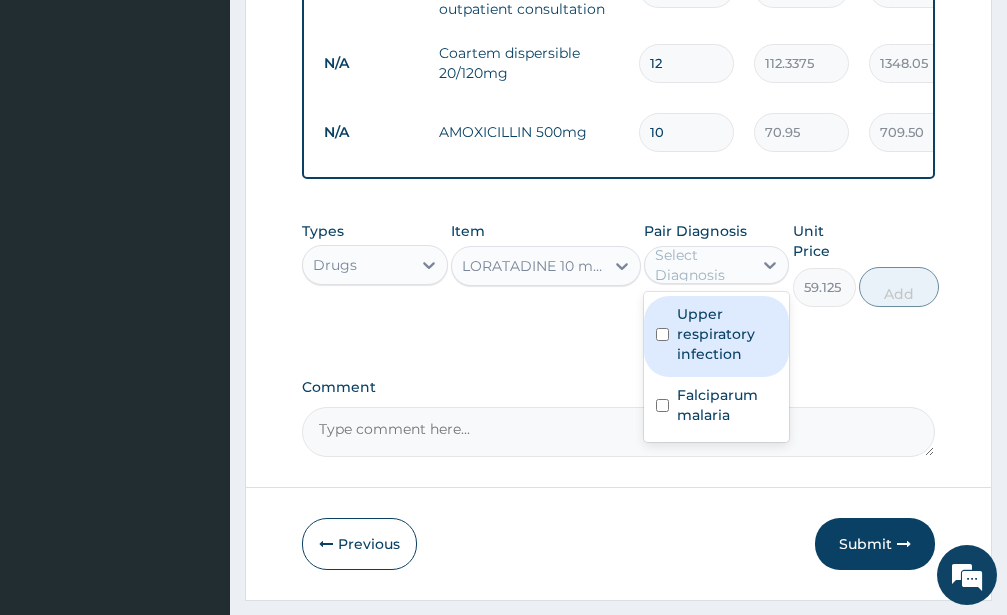 click at bounding box center [662, 334] 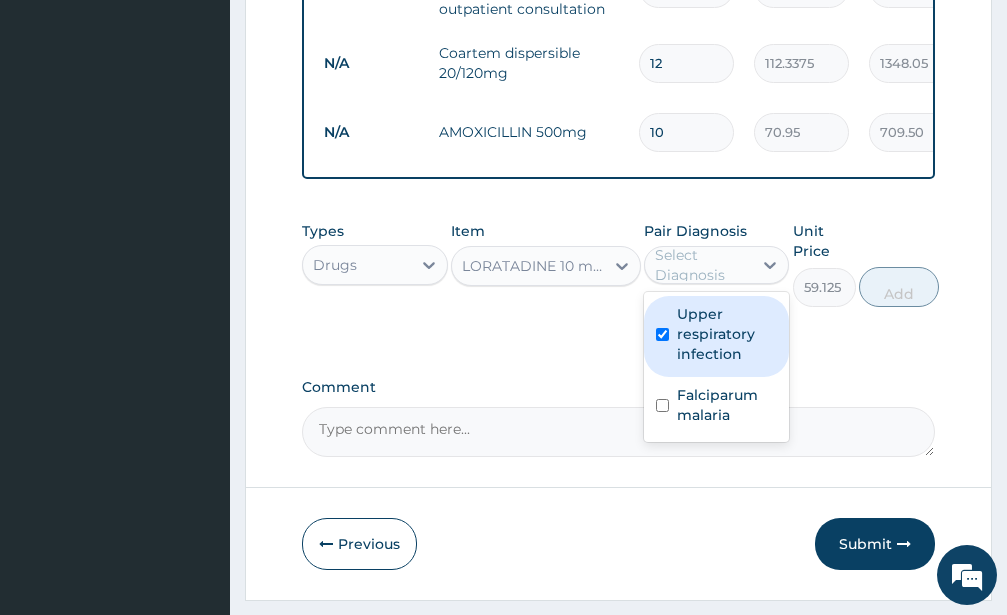 checkbox on "true" 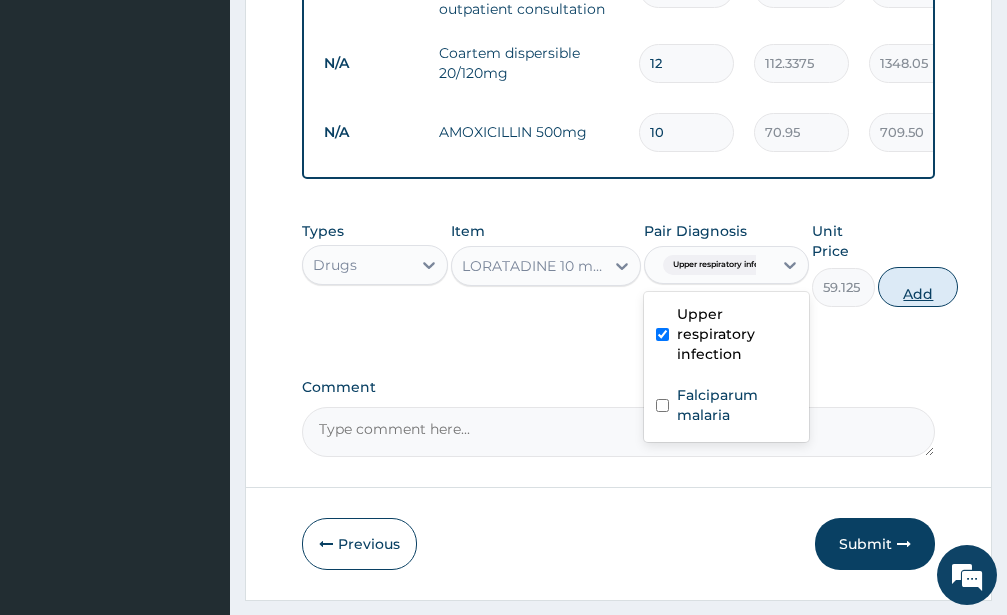 click on "Add" at bounding box center (918, 287) 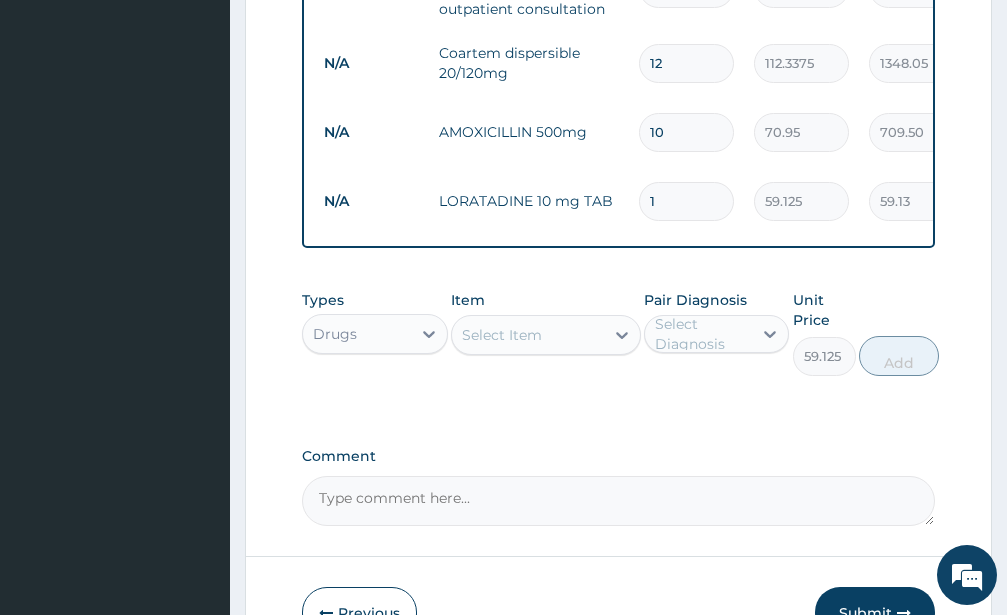 type on "0" 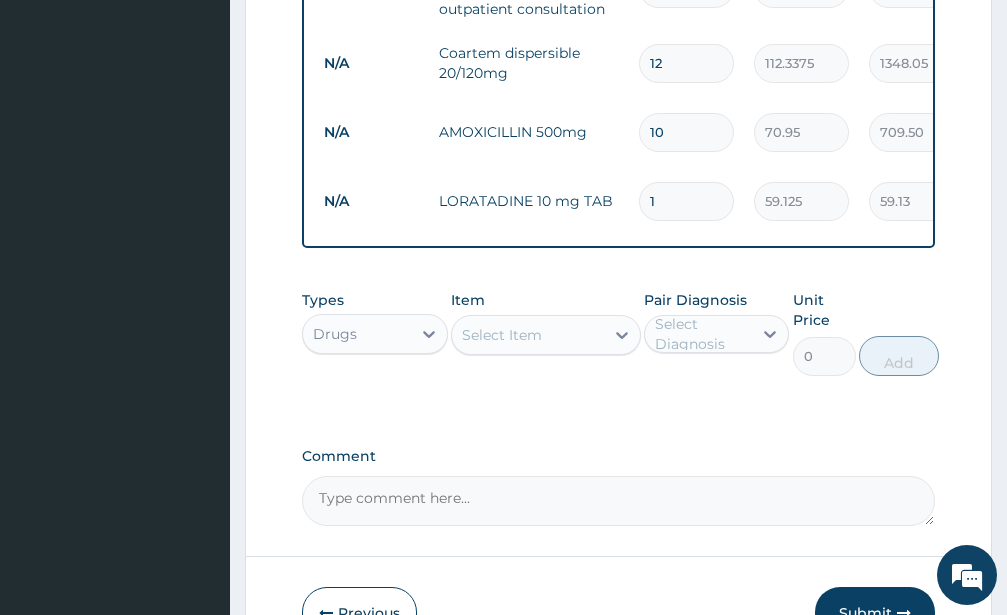 type 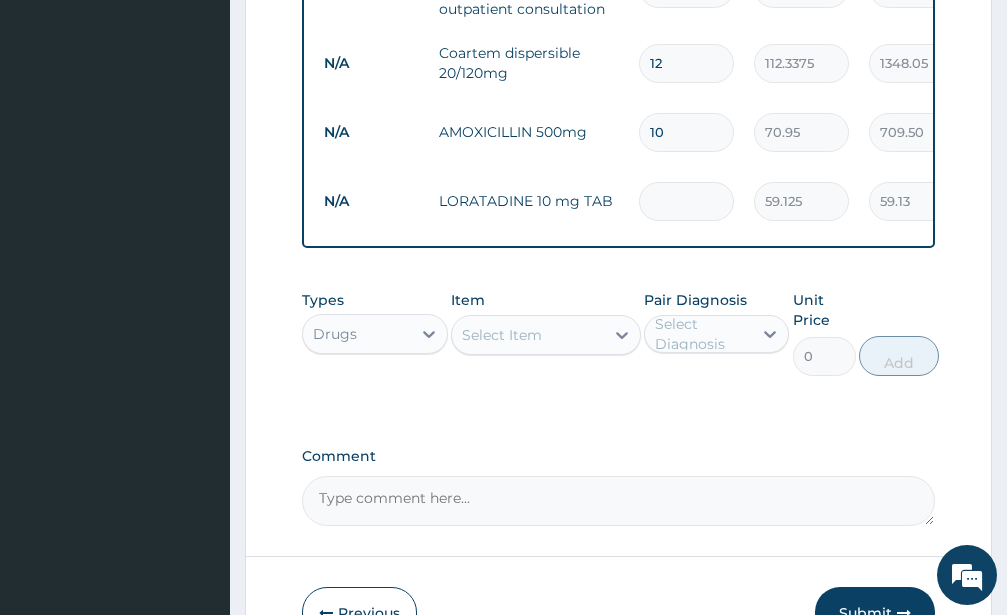 type on "0.00" 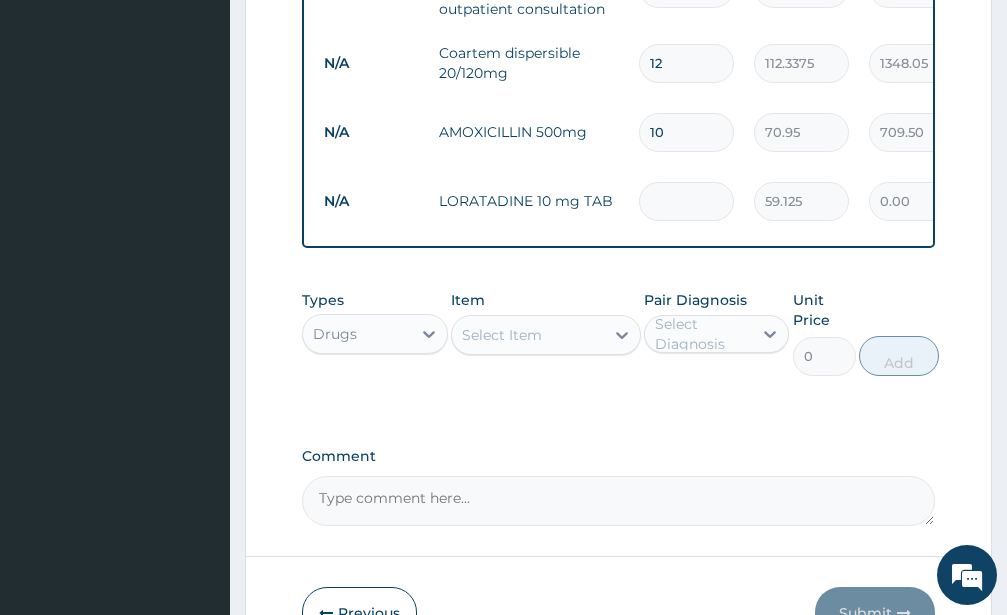 type on "5" 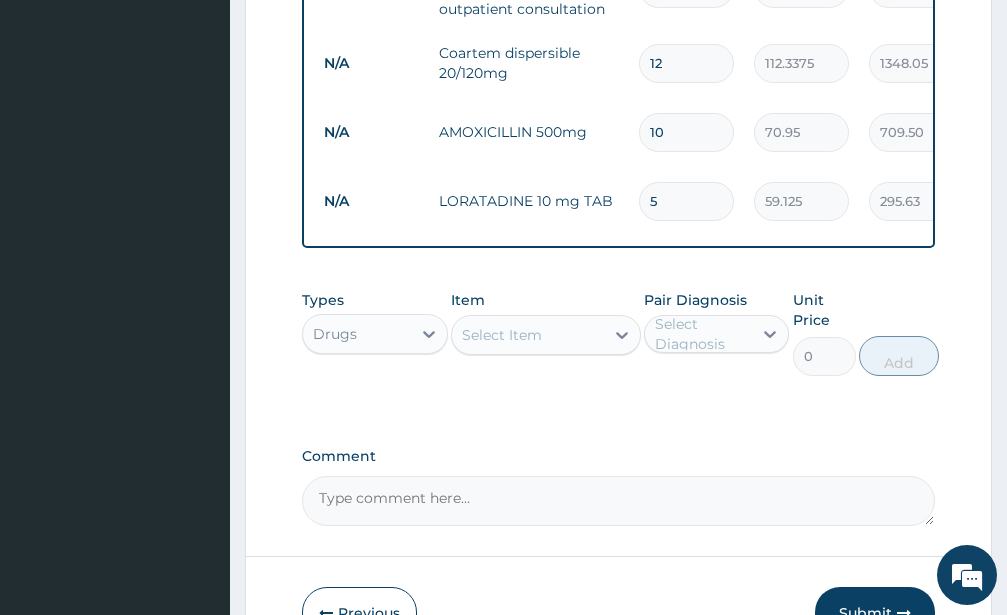 type on "5" 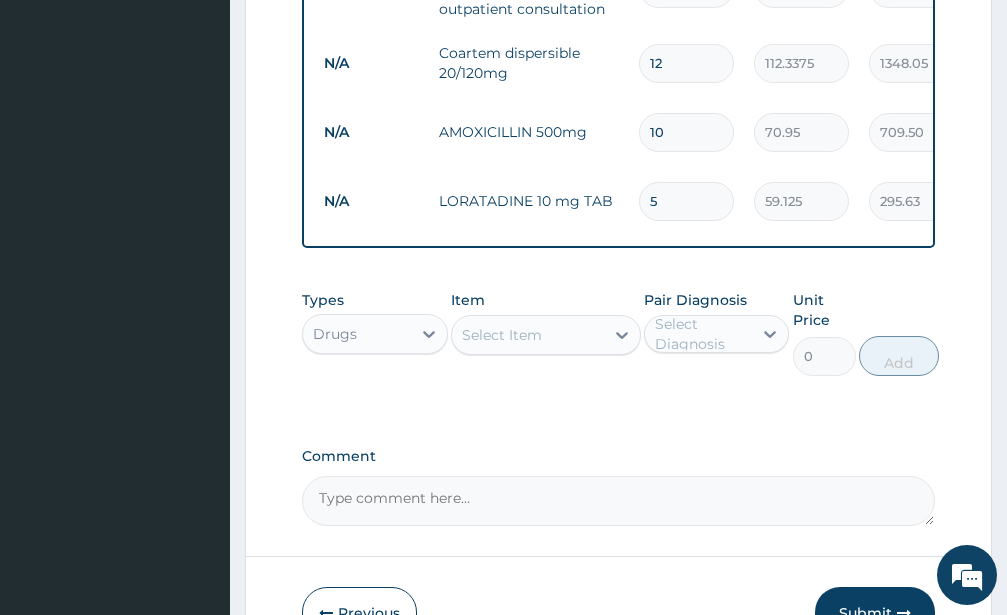 click on "Select Item" at bounding box center (502, 335) 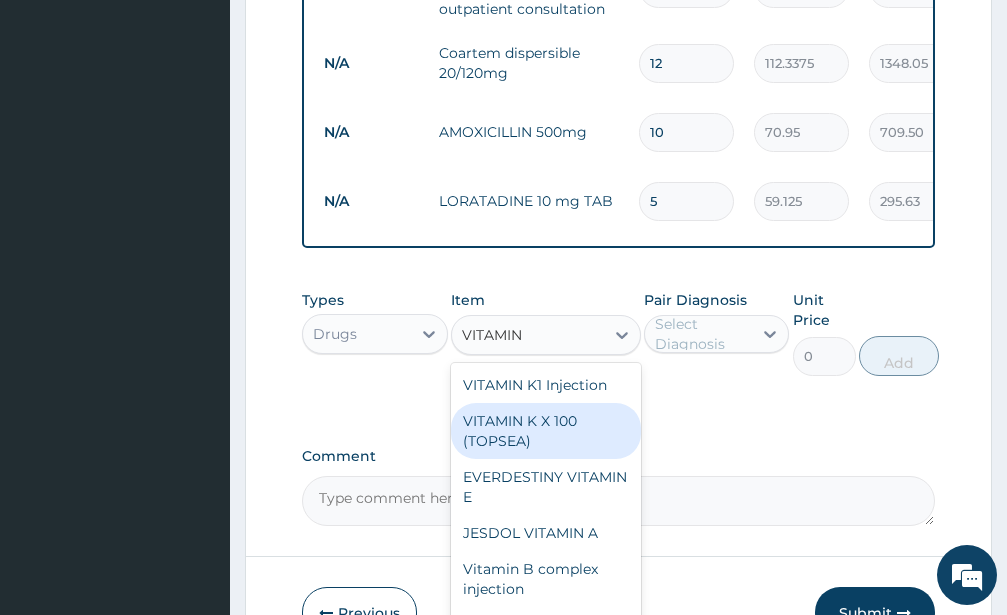 scroll, scrollTop: 172, scrollLeft: 0, axis: vertical 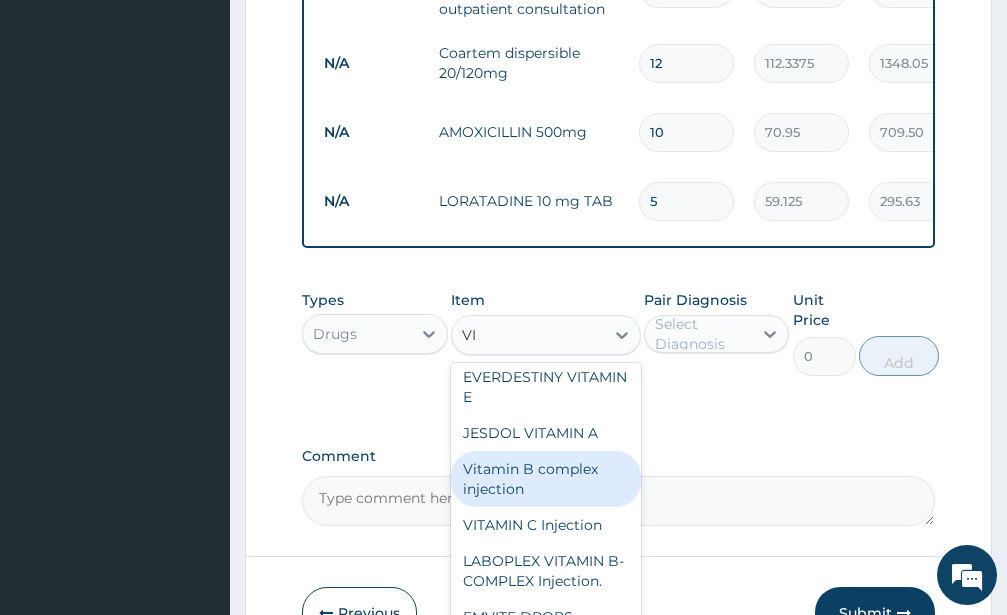 type on "V" 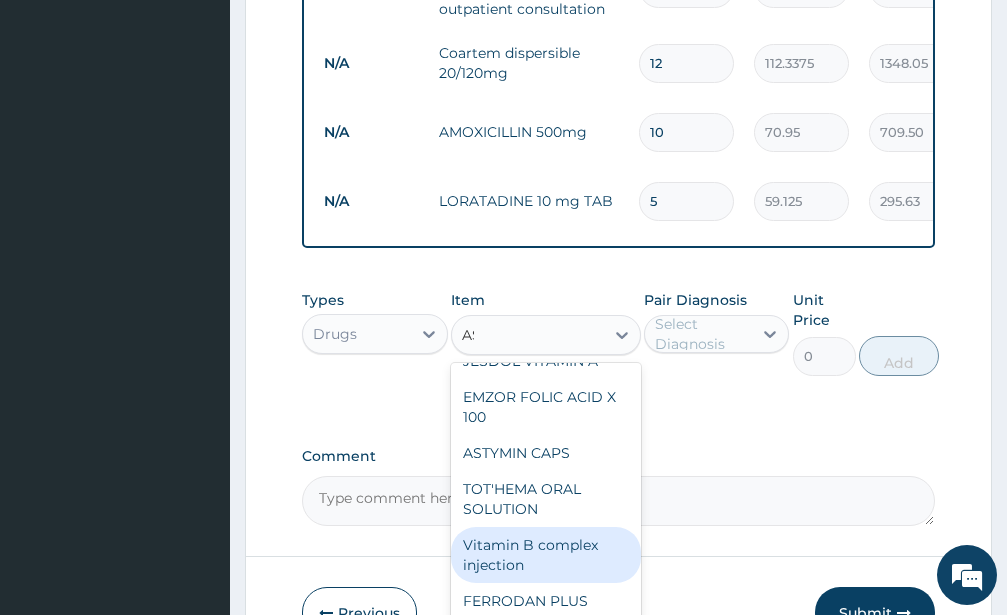 scroll, scrollTop: 0, scrollLeft: 0, axis: both 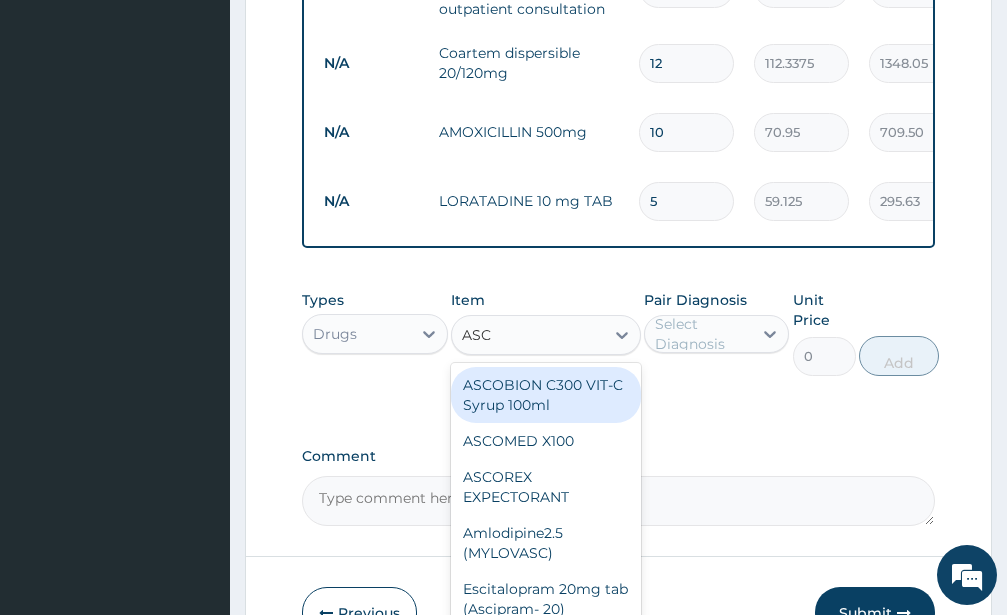 type on "ASCO" 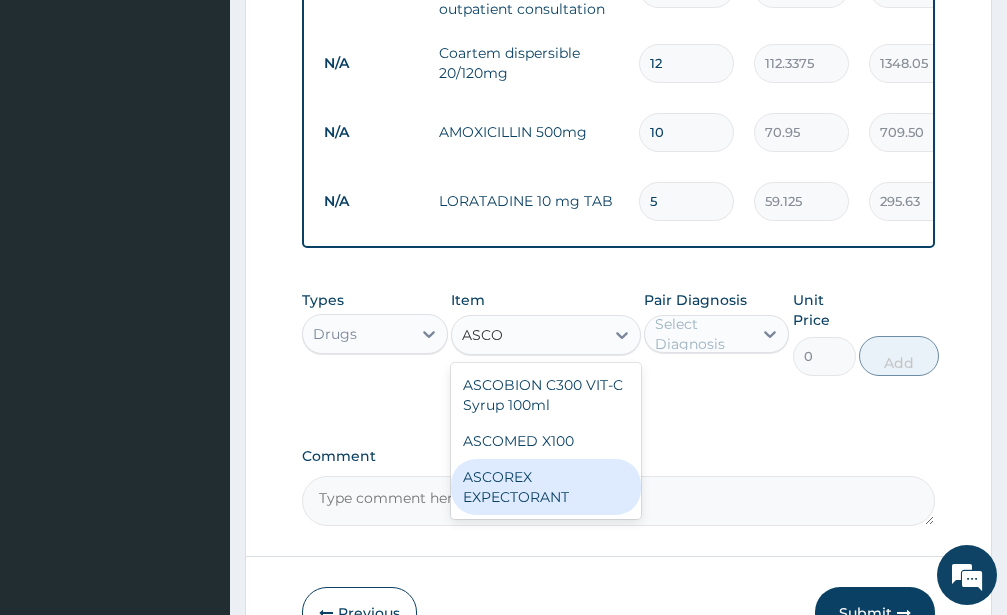 click on "ASCOREX EXPECTORANT" at bounding box center [546, 487] 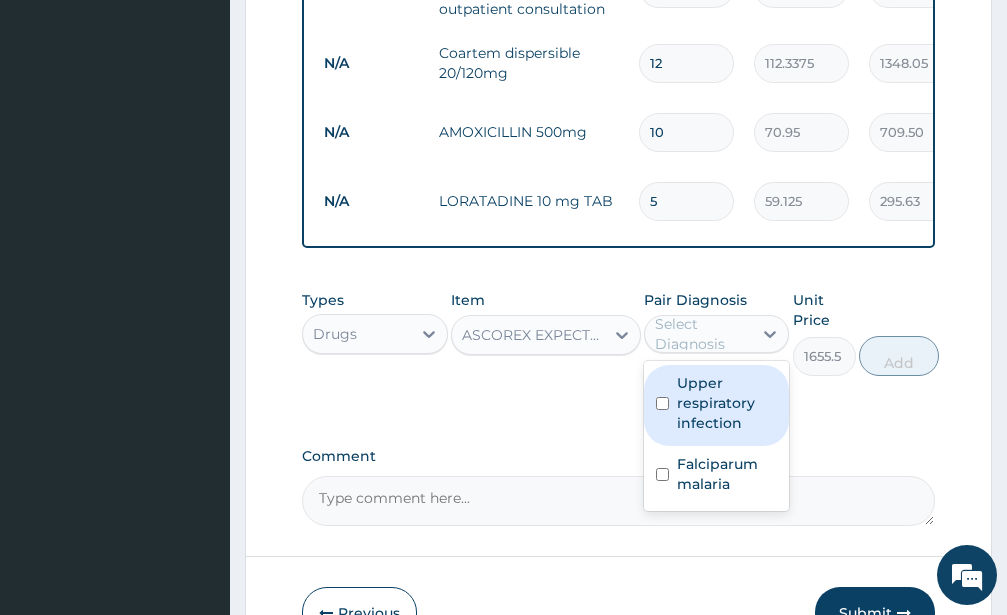 click on "Select Diagnosis" at bounding box center [703, 334] 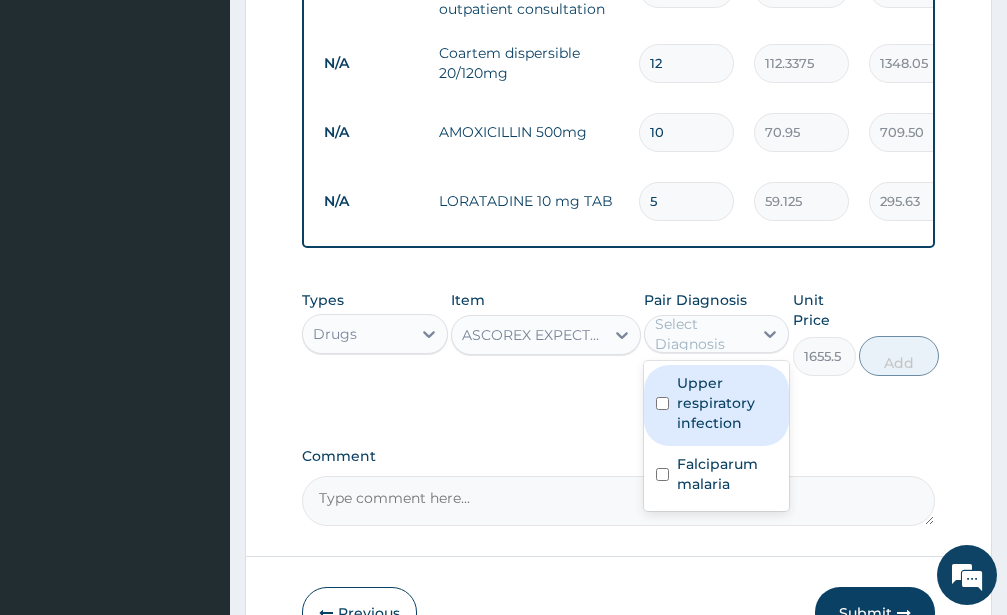 click at bounding box center (662, 403) 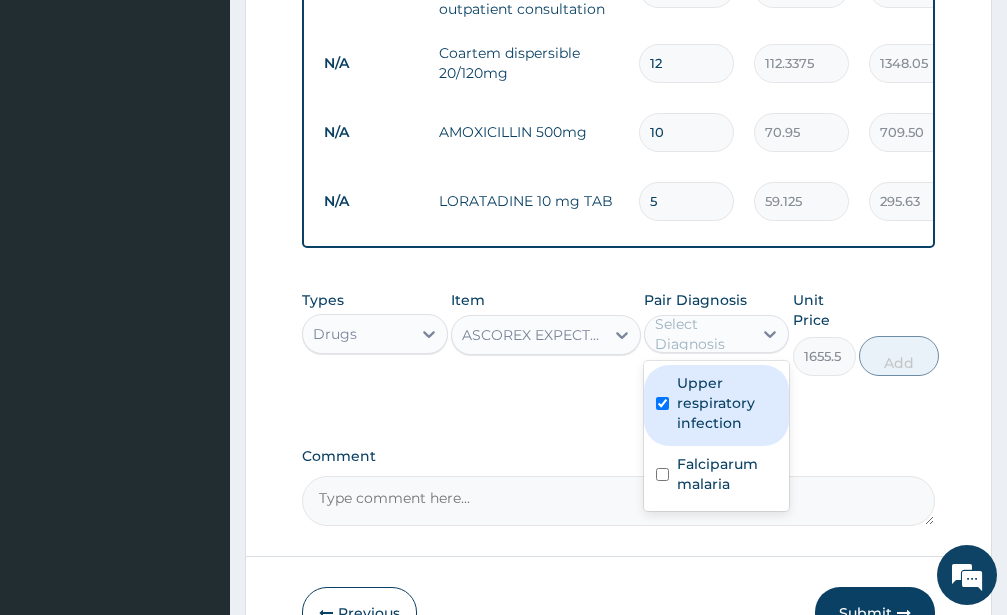 checkbox on "true" 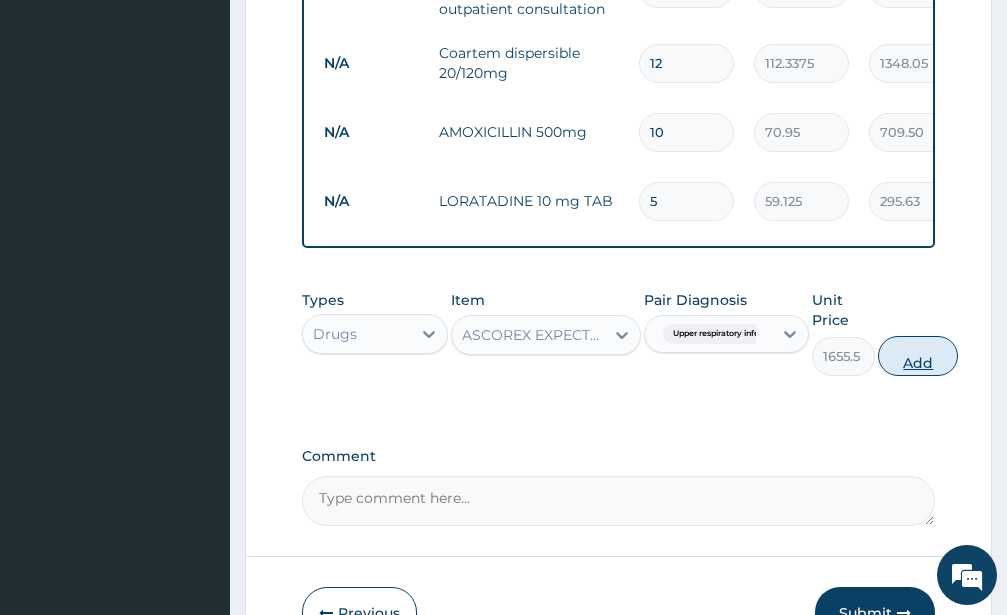 click on "Add" at bounding box center (918, 356) 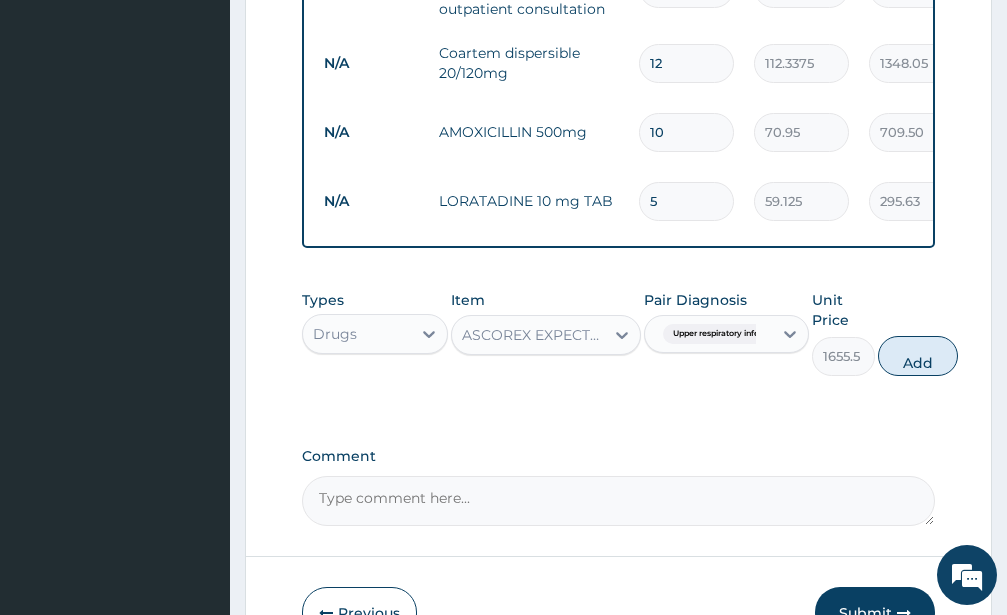 type on "0" 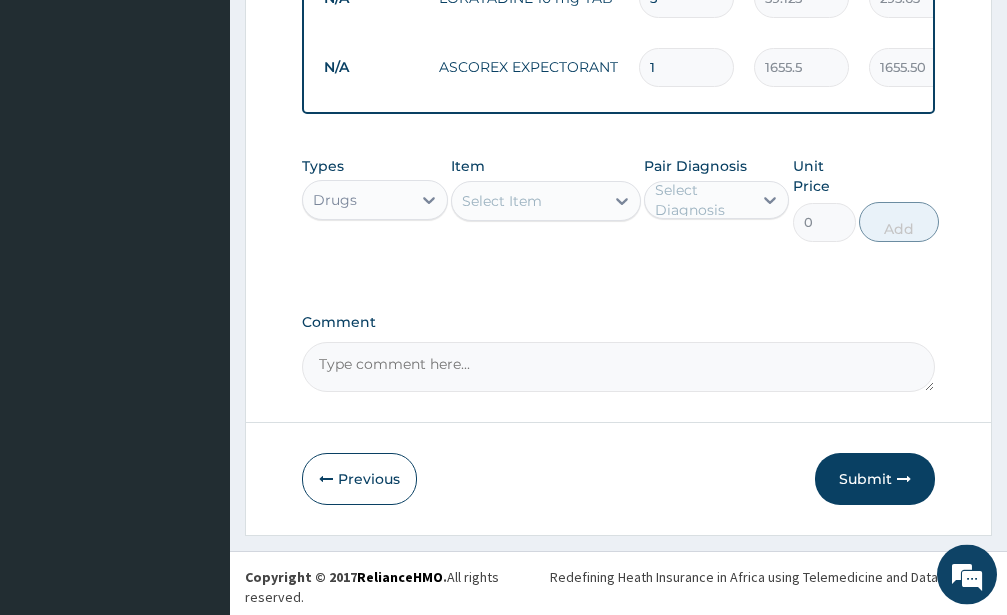 scroll, scrollTop: 1076, scrollLeft: 0, axis: vertical 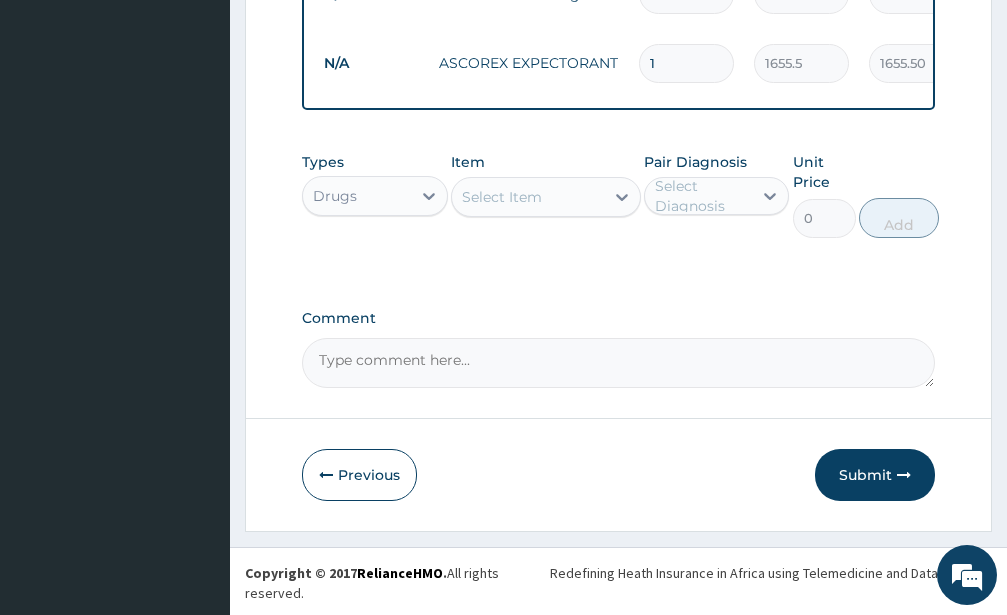 drag, startPoint x: 846, startPoint y: 487, endPoint x: 834, endPoint y: 486, distance: 12.0415945 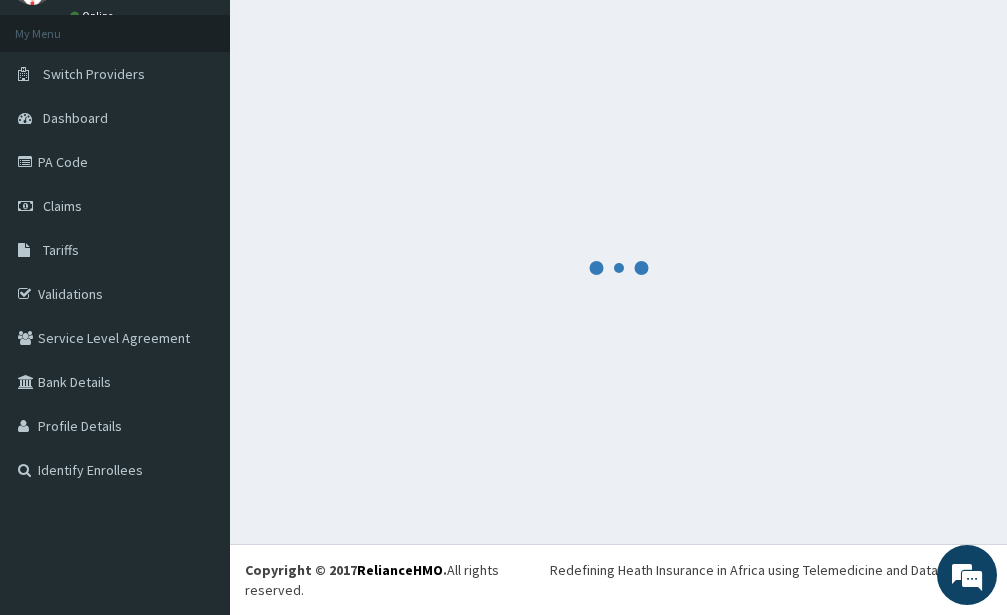 scroll, scrollTop: 80, scrollLeft: 0, axis: vertical 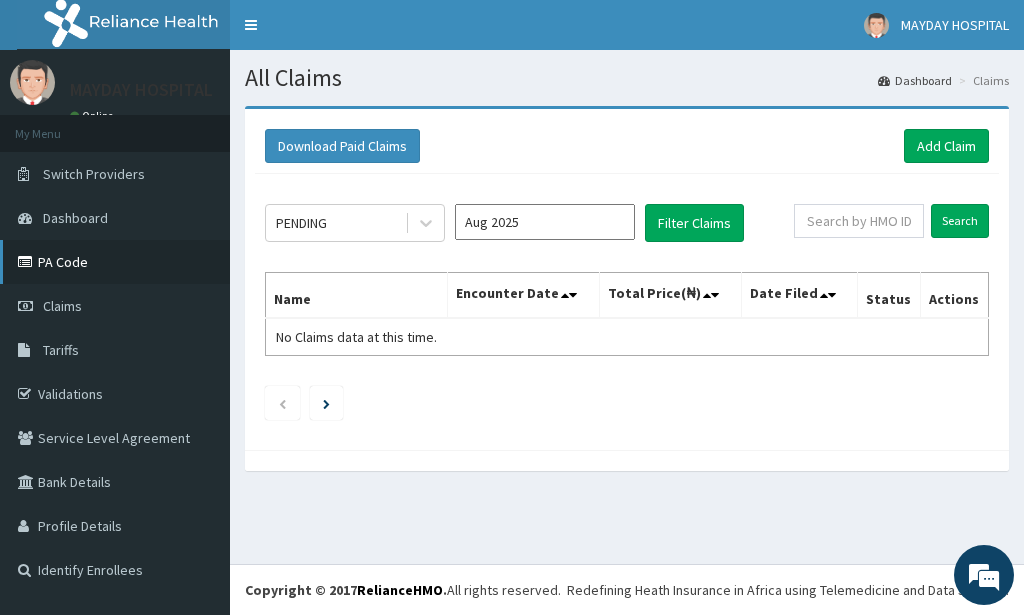 click on "PA Code" at bounding box center (115, 262) 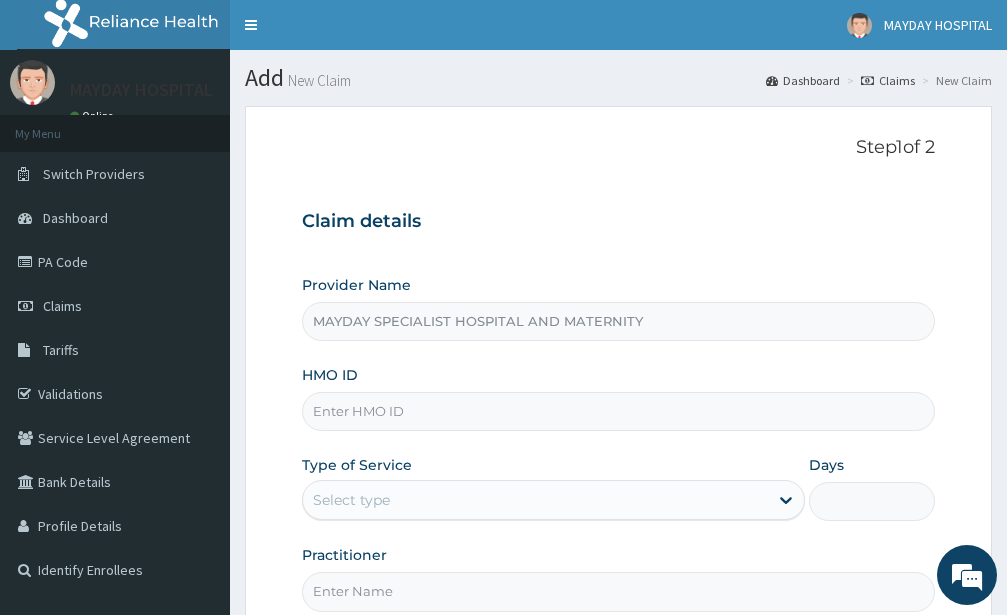 scroll, scrollTop: 0, scrollLeft: 0, axis: both 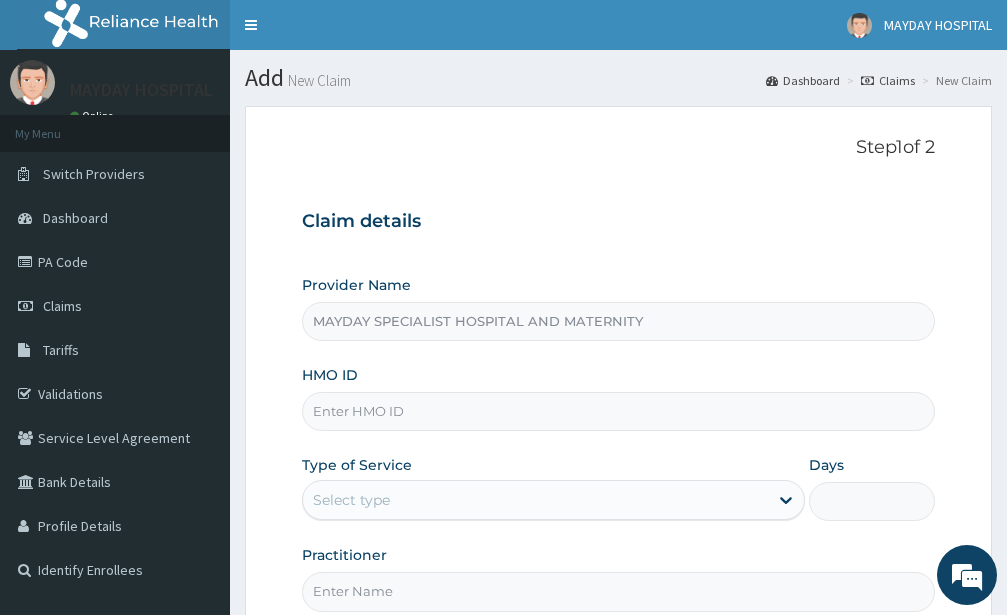 click on "HMO ID" at bounding box center [618, 411] 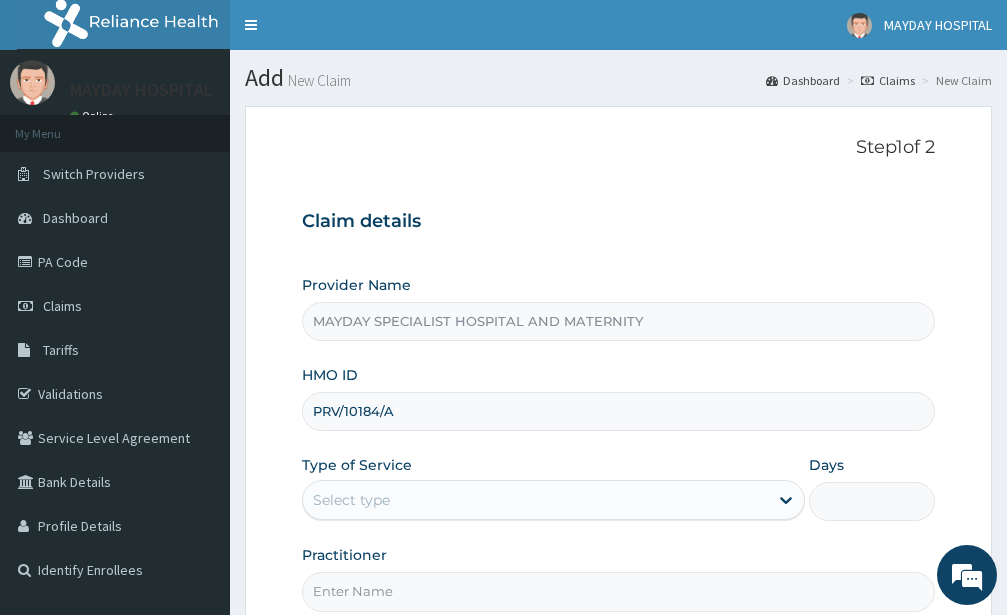 scroll, scrollTop: 0, scrollLeft: 0, axis: both 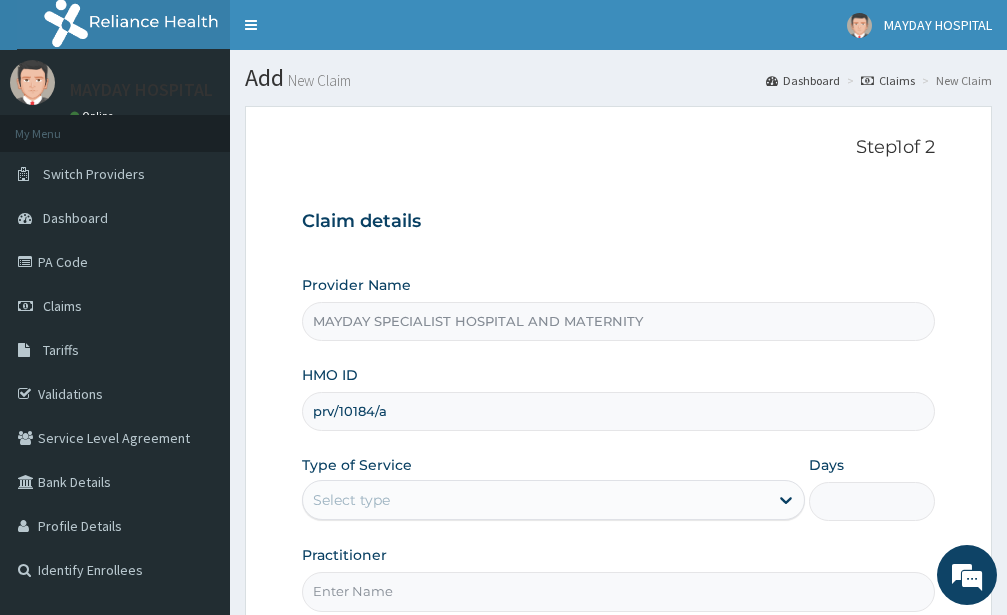type on "prv/10184/a" 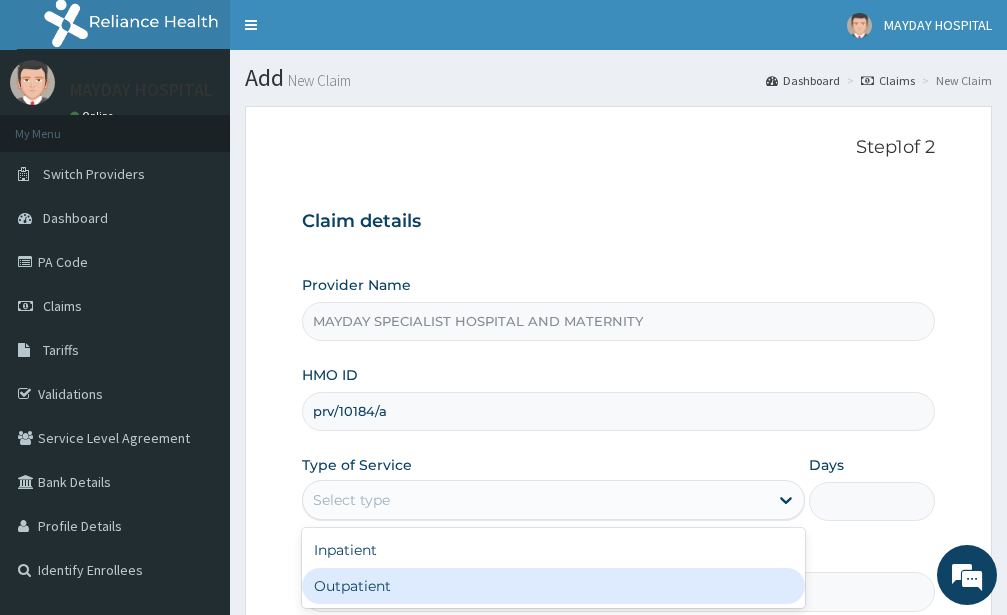 click on "Outpatient" at bounding box center (553, 586) 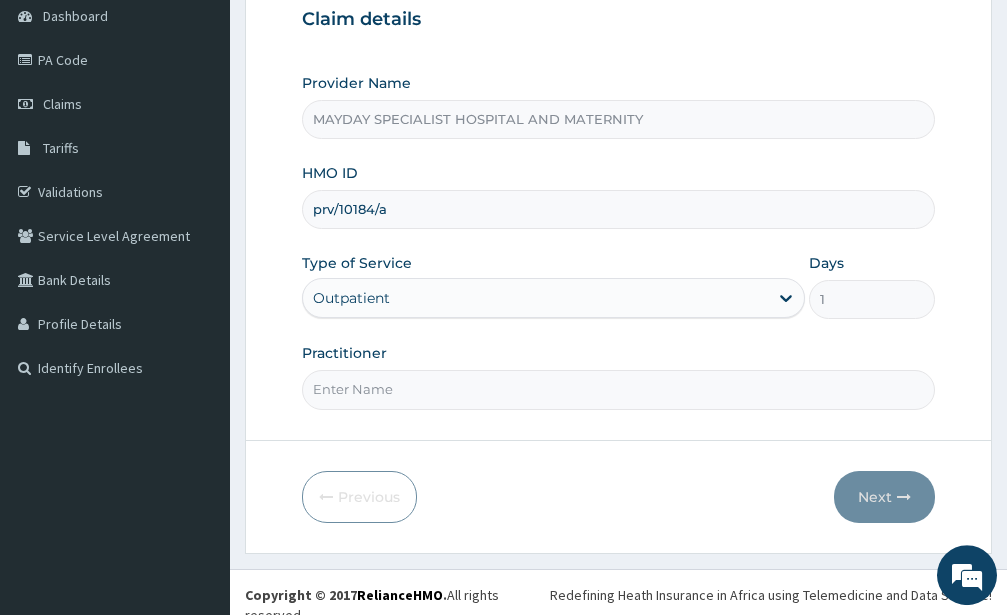 scroll, scrollTop: 204, scrollLeft: 0, axis: vertical 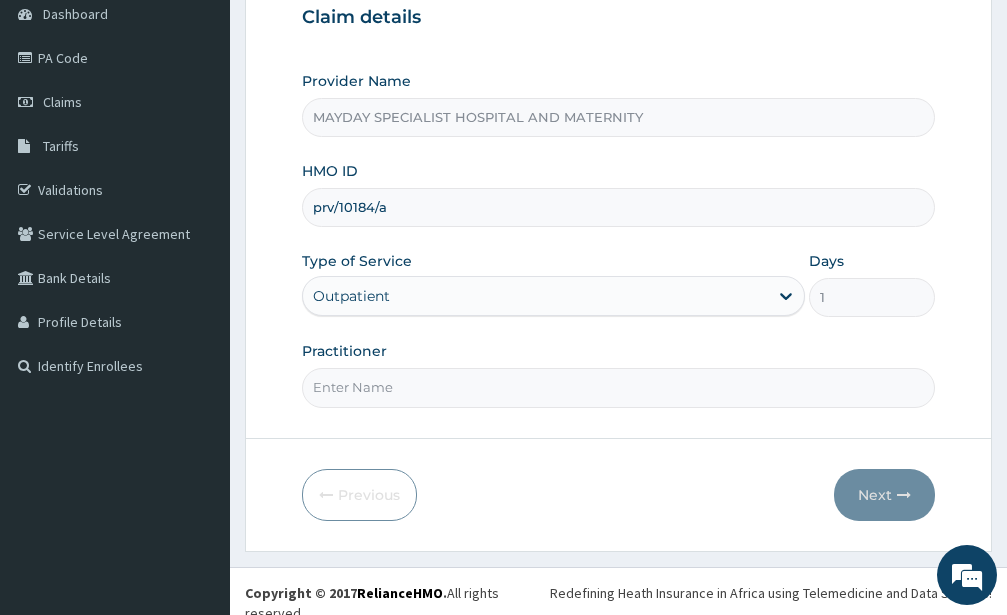 click on "Practitioner" at bounding box center [618, 387] 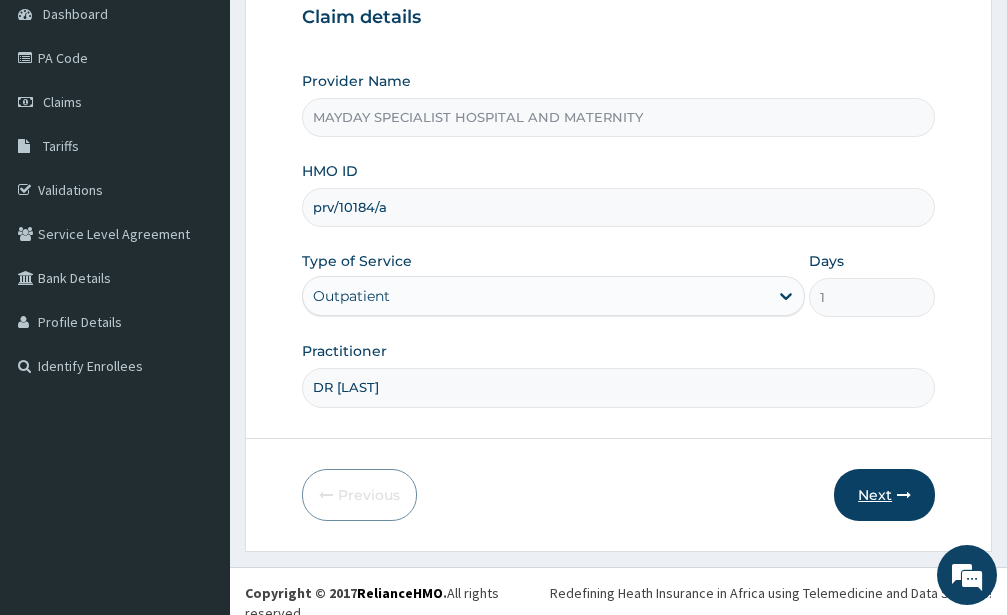 type on "DR [LAST]" 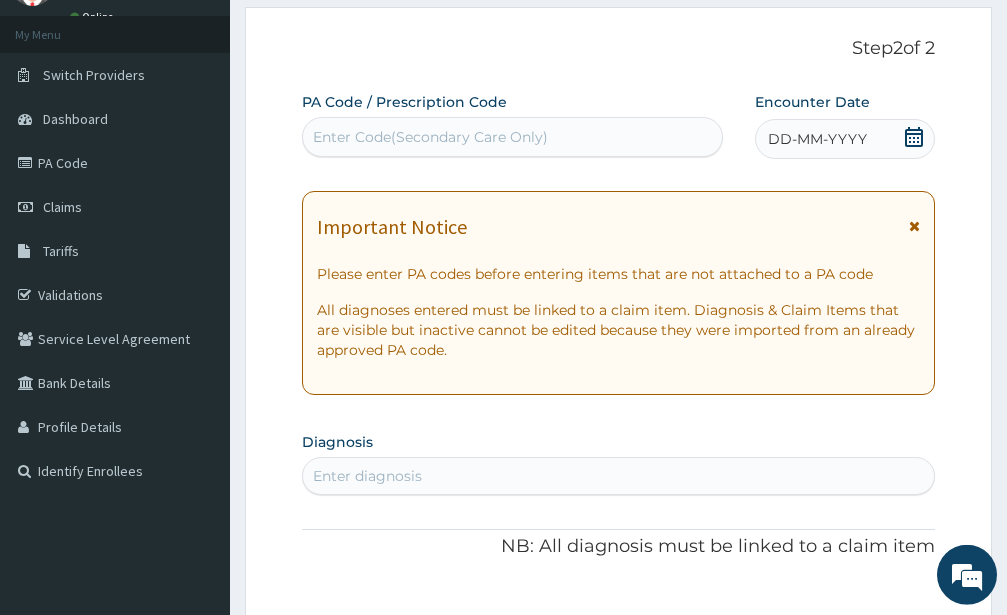 scroll, scrollTop: 0, scrollLeft: 0, axis: both 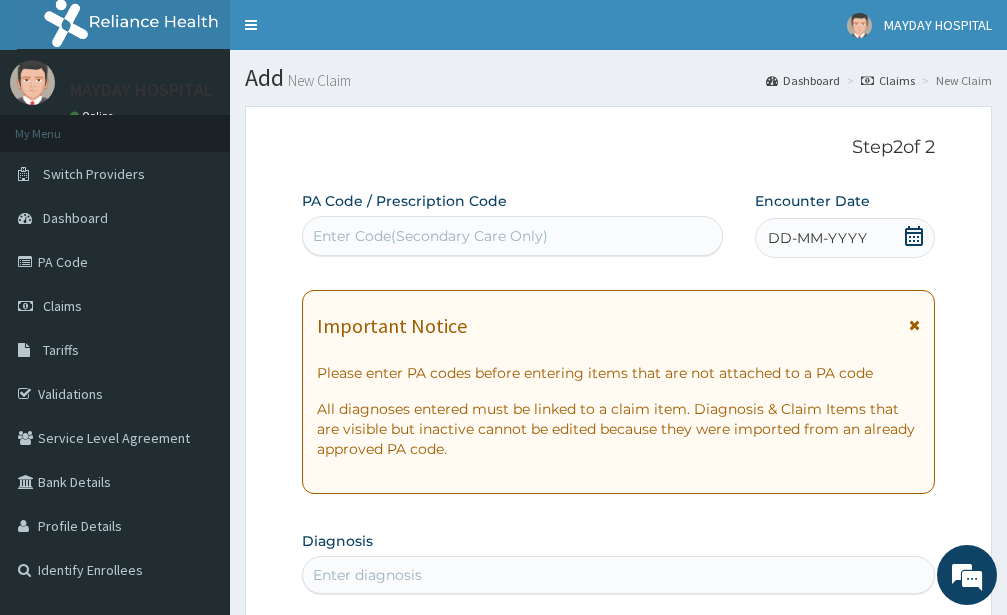click 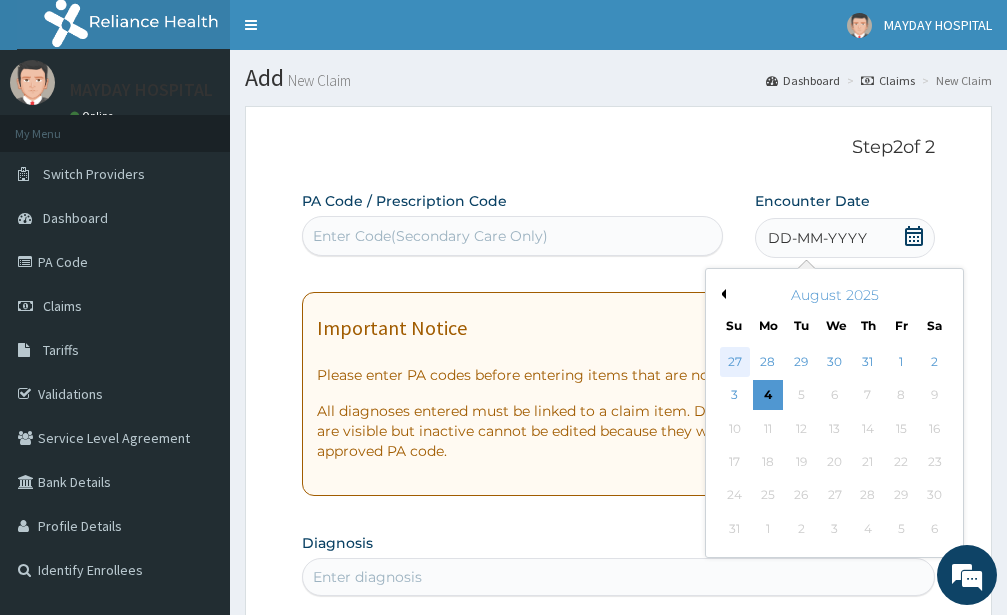 click on "27" at bounding box center [734, 362] 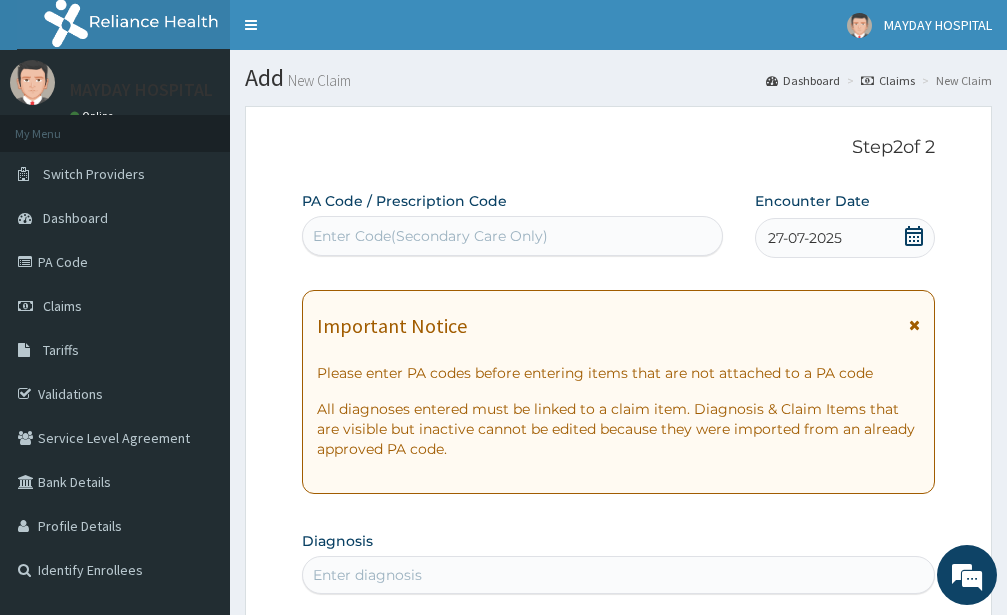 click 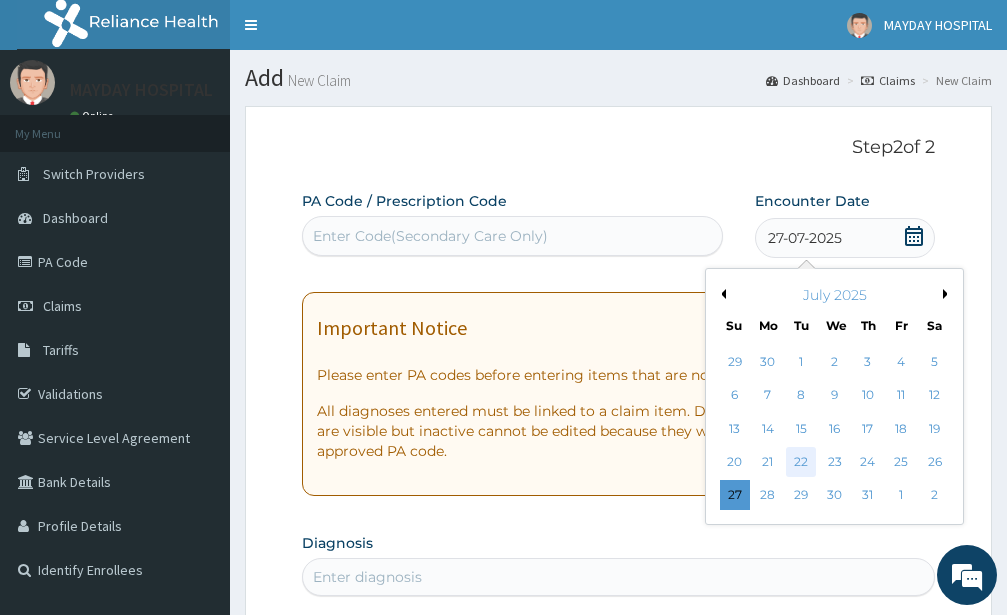 click on "22" at bounding box center (801, 462) 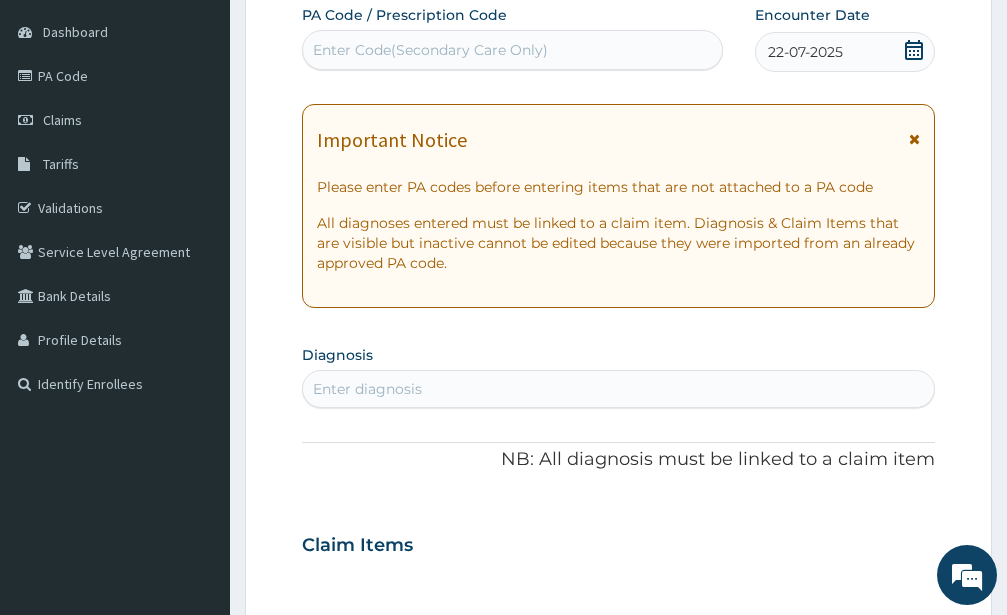 scroll, scrollTop: 204, scrollLeft: 0, axis: vertical 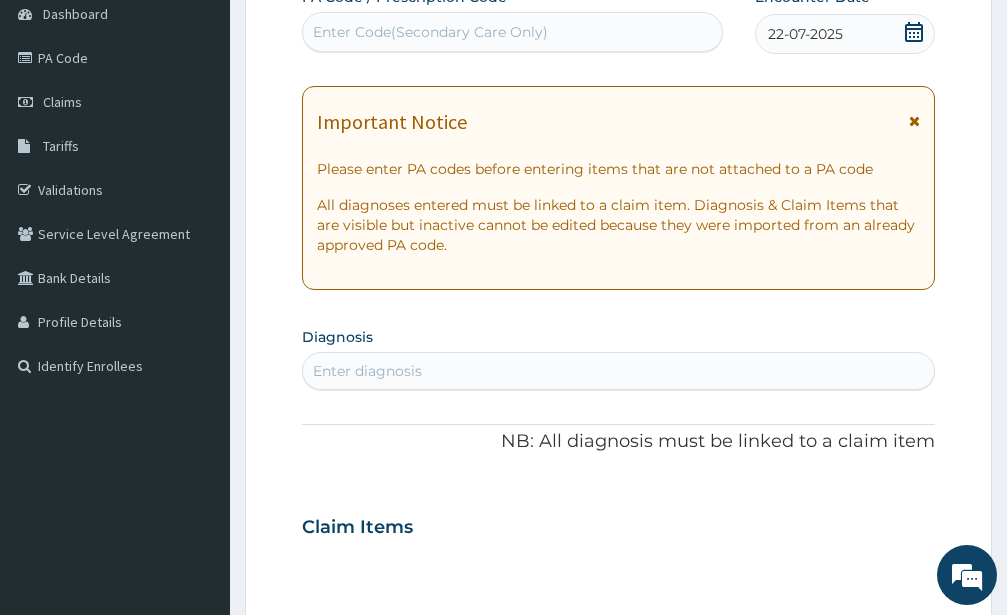 click on "Enter diagnosis" at bounding box center (618, 371) 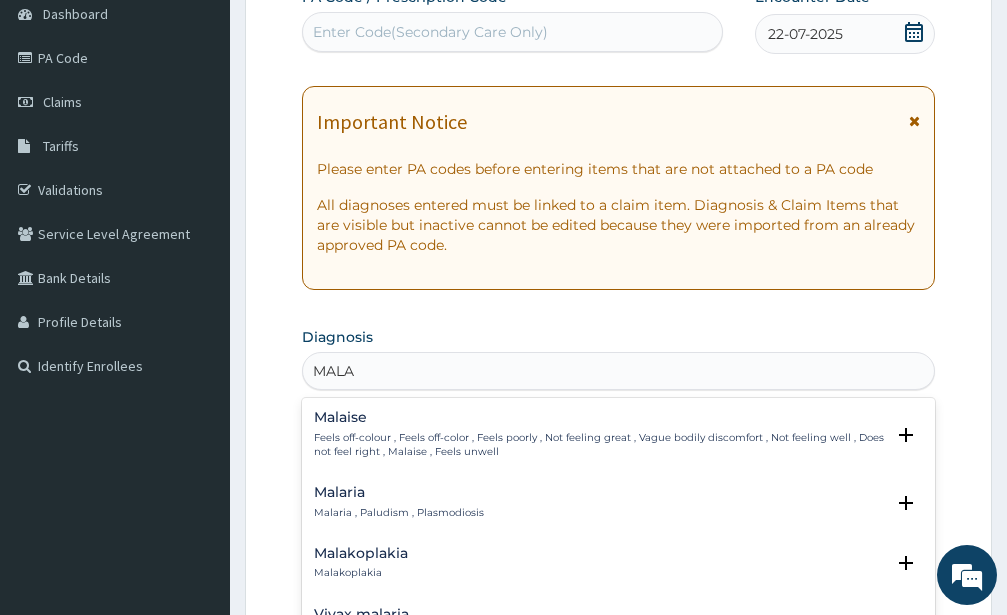 type on "MALAR" 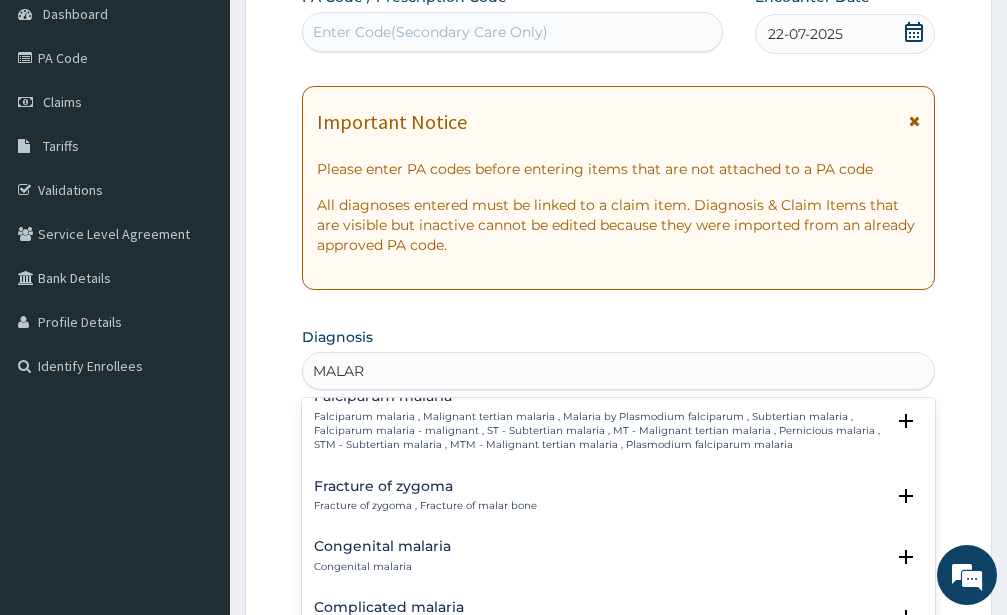 scroll, scrollTop: 864, scrollLeft: 0, axis: vertical 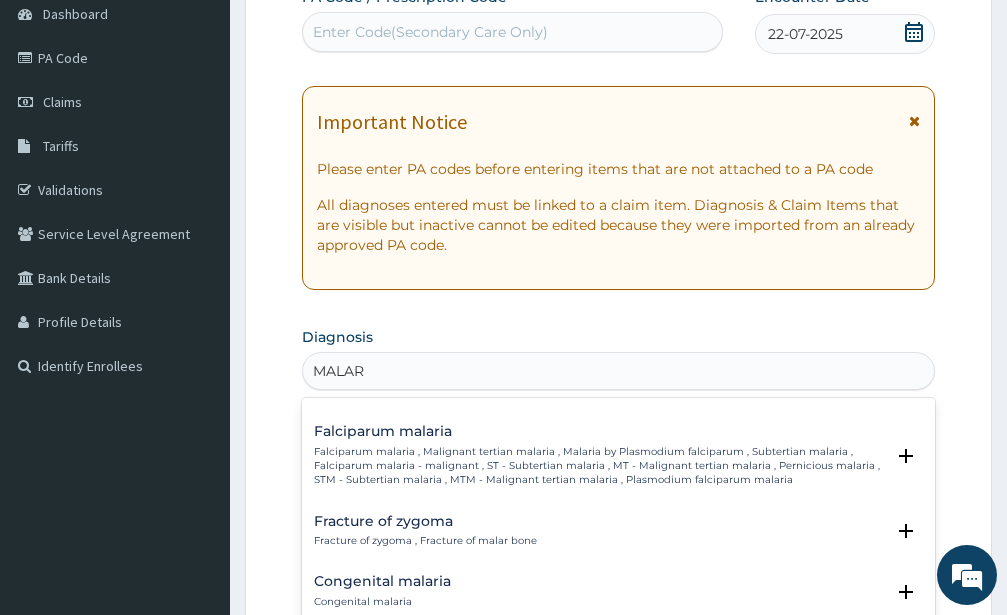 click on "Falciparum malaria , Malignant tertian malaria , Malaria by Plasmodium falciparum , Subtertian malaria , Falciparum malaria - malignant , ST - Subtertian malaria , MT - Malignant tertian malaria , Pernicious malaria , STM - Subtertian malaria , MTM - Malignant tertian malaria , Plasmodium falciparum malaria" at bounding box center (599, 466) 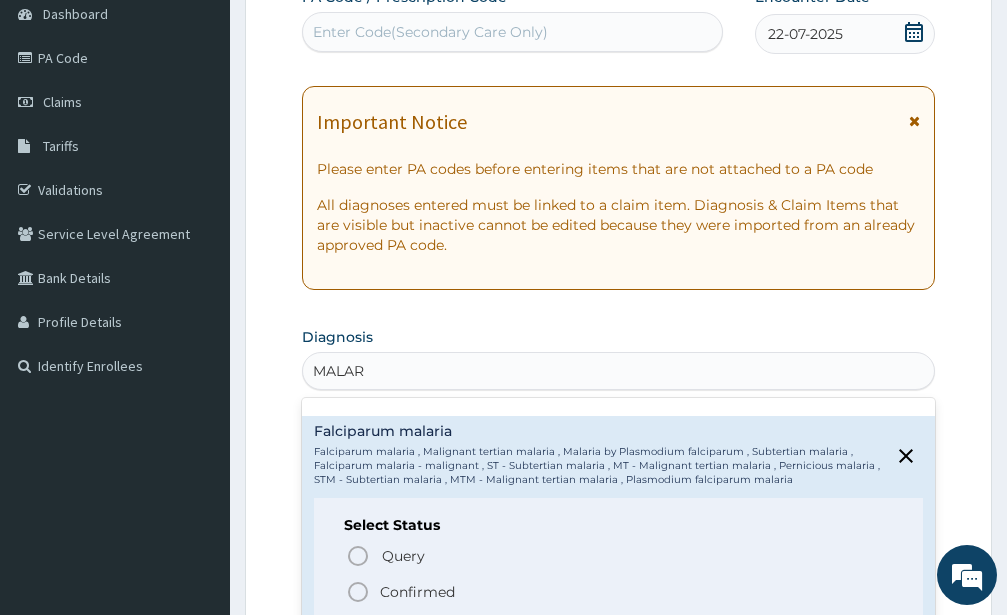click 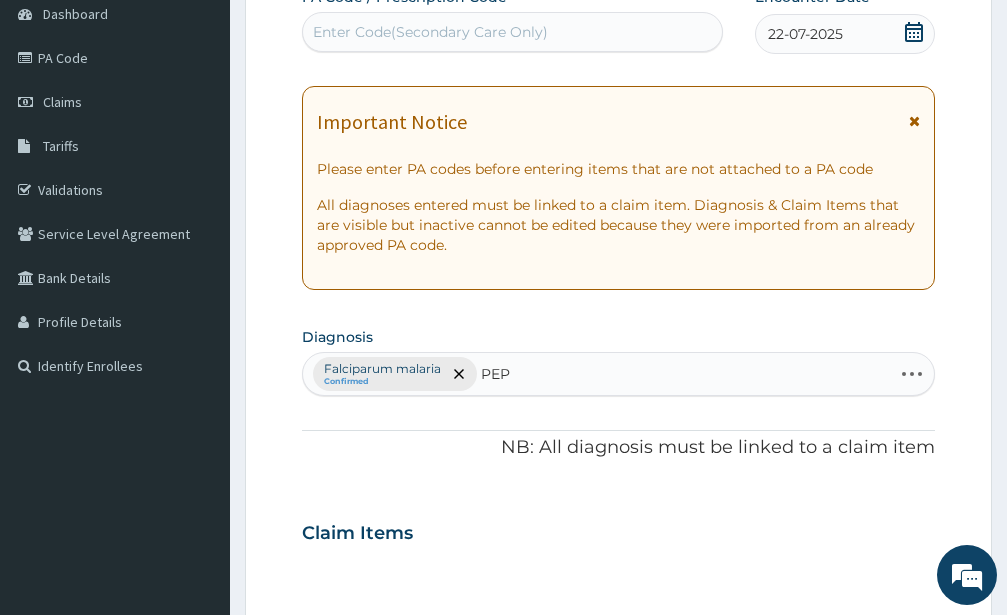 type on "PEPT" 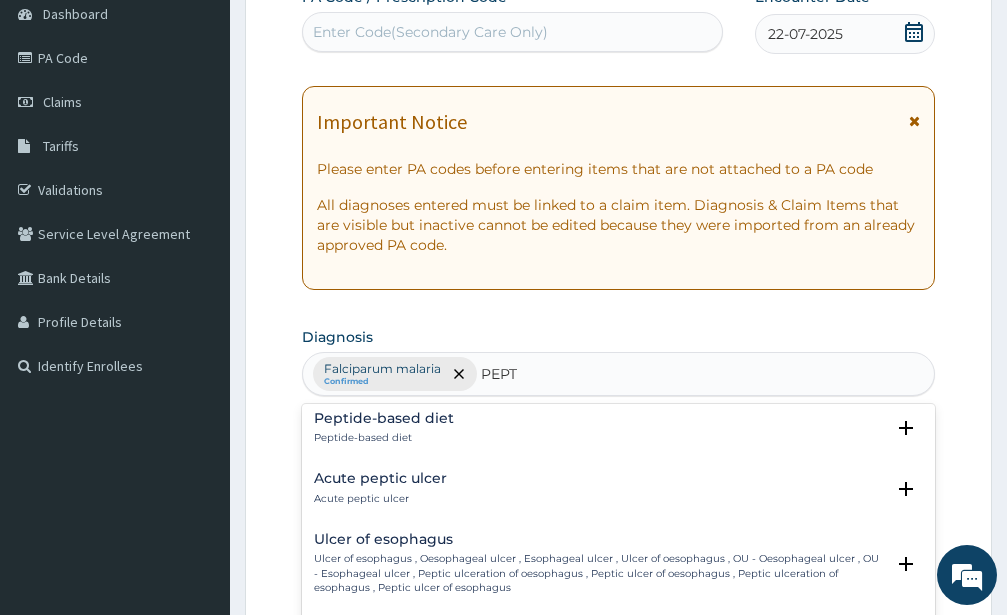 scroll, scrollTop: 0, scrollLeft: 0, axis: both 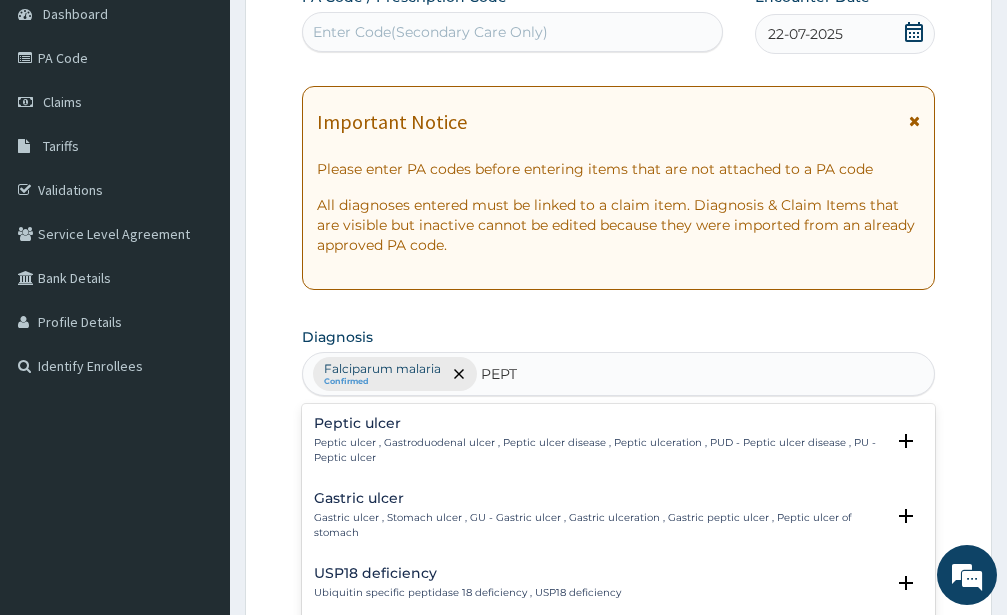 click on "Peptic ulcer , Gastroduodenal ulcer , Peptic ulcer disease , Peptic ulceration , PUD - Peptic ulcer disease , PU - Peptic ulcer" at bounding box center (599, 450) 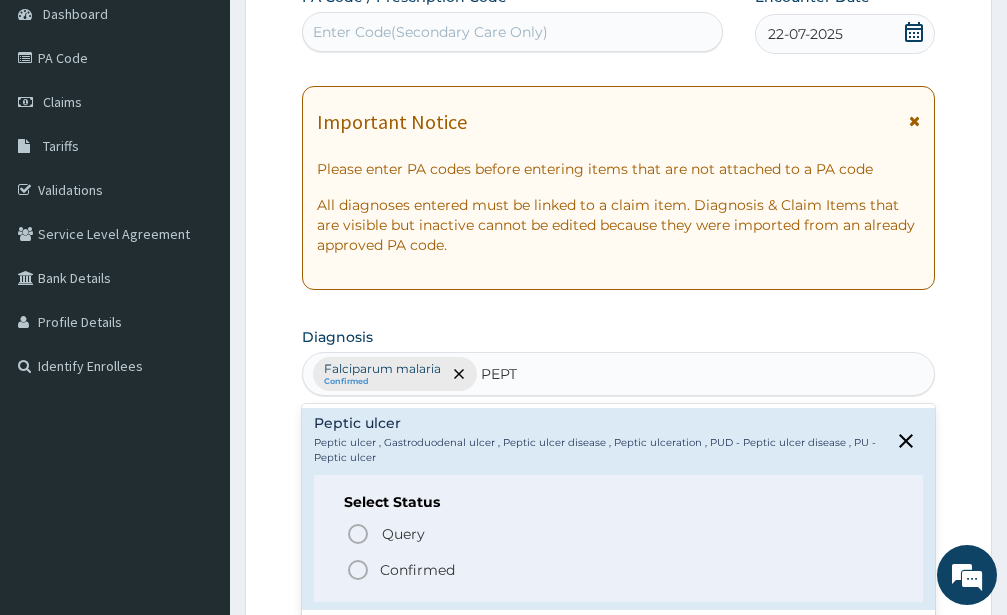 click 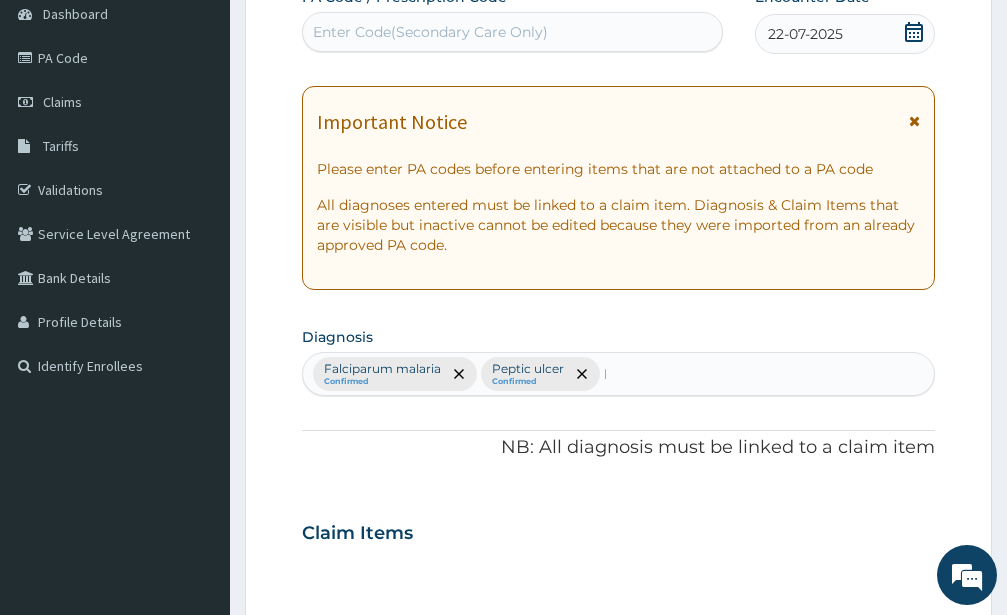 type 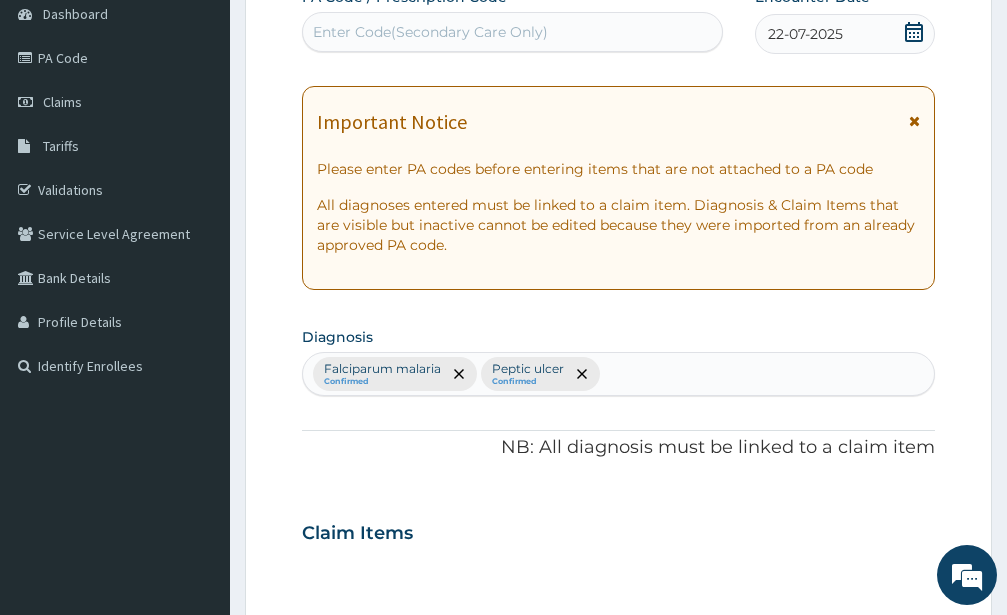 click on "Step  2  of 2 PA Code / Prescription Code Enter Code(Secondary Care Only) Encounter Date [DATE] Important Notice Please enter PA codes before entering items that are not attached to a PA code   All diagnoses entered must be linked to a claim item. Diagnosis Falciparum malaria Confirmed Peptic ulcer Confirmed NB: All diagnosis must be linked to a claim item Claim Items No claim item Types Select Type Item Select Item Pair Diagnosis Select Diagnosis Unit Price 0 Add Comment     Previous   Submit" at bounding box center (618, 556) 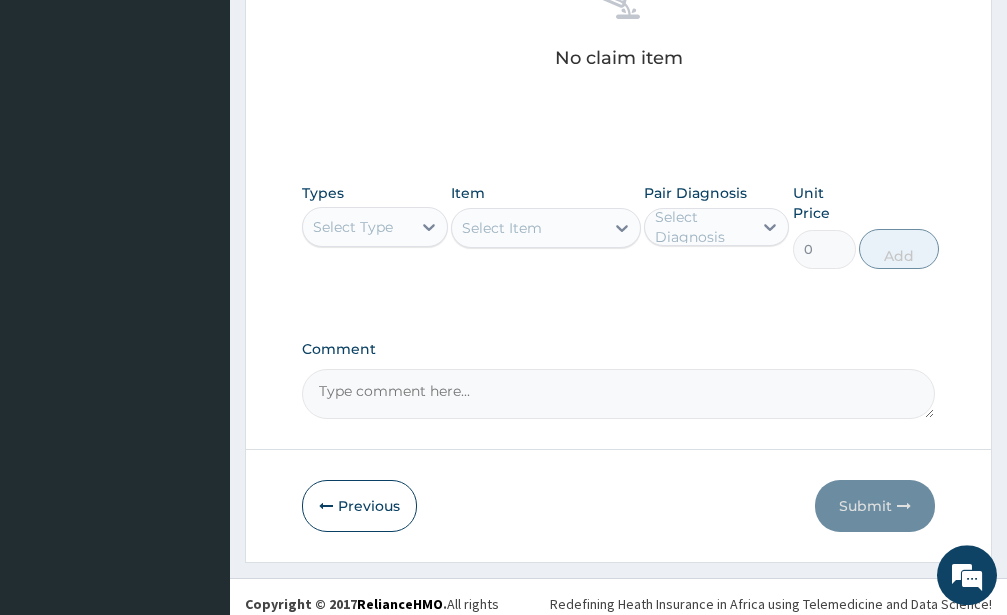 scroll, scrollTop: 867, scrollLeft: 0, axis: vertical 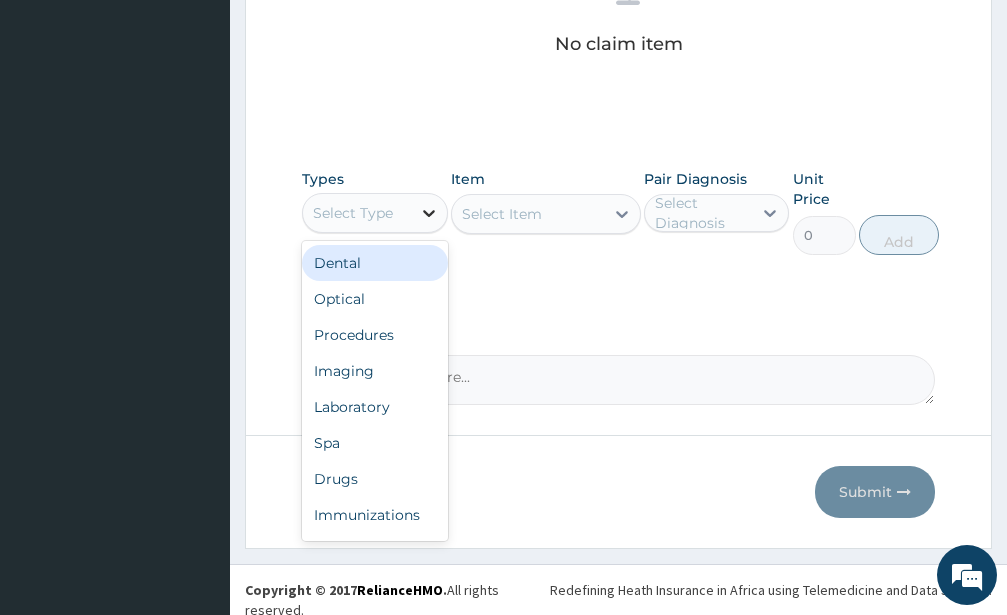 click 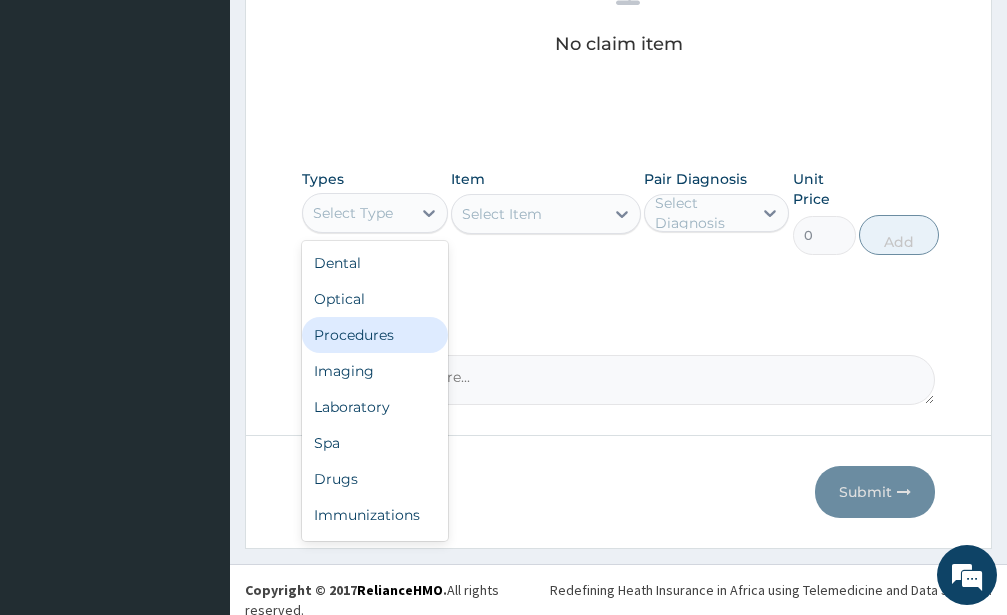 click on "Procedures" at bounding box center [375, 335] 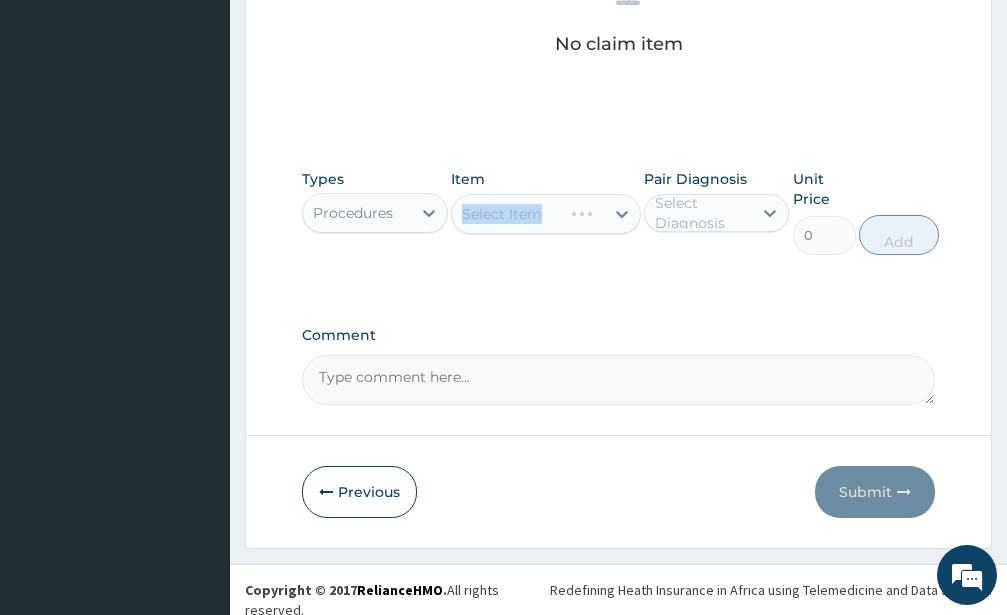 click on "Select Item" at bounding box center (546, 214) 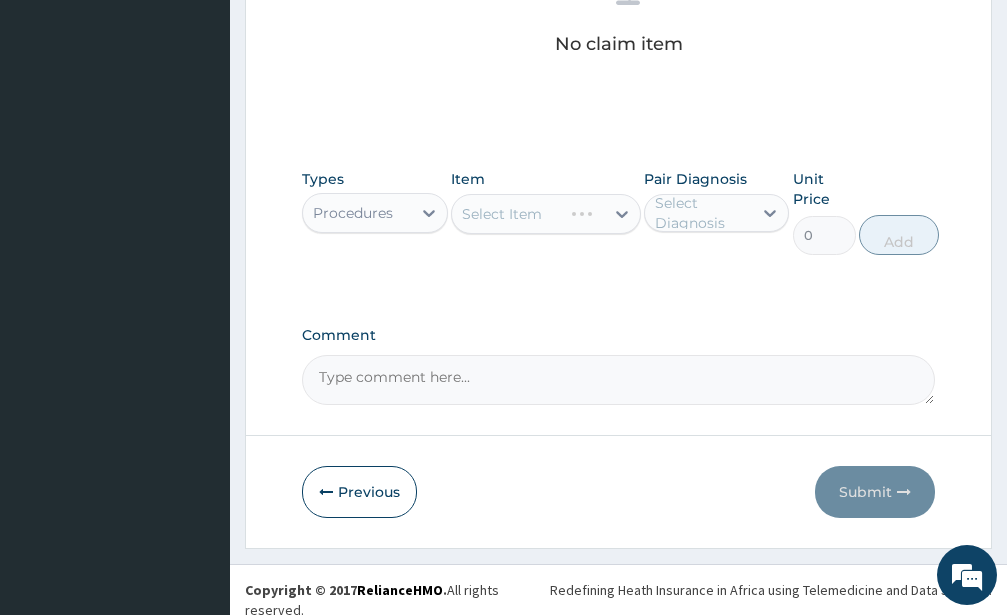 click on "Select Item" at bounding box center [546, 214] 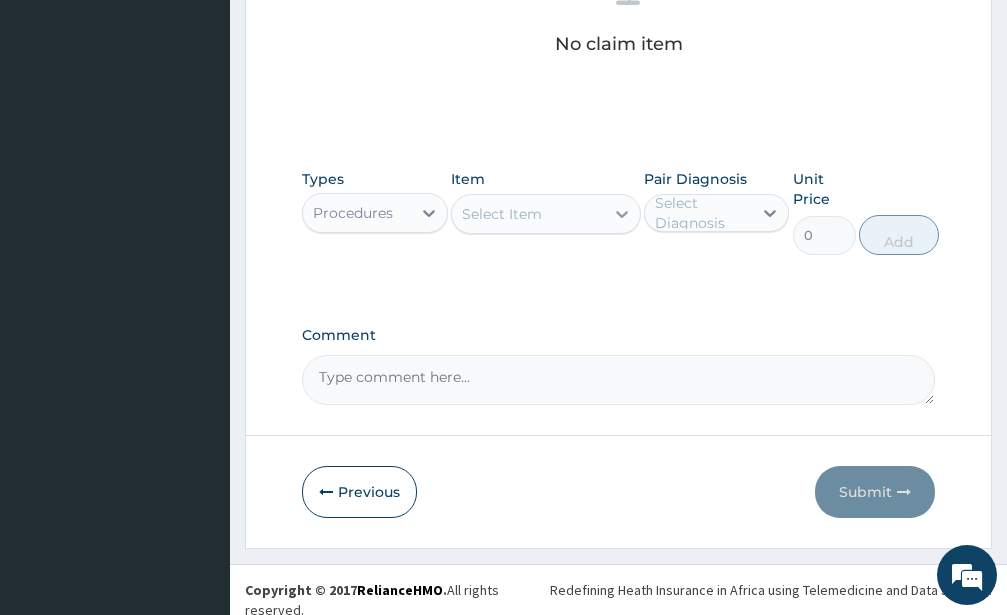 click 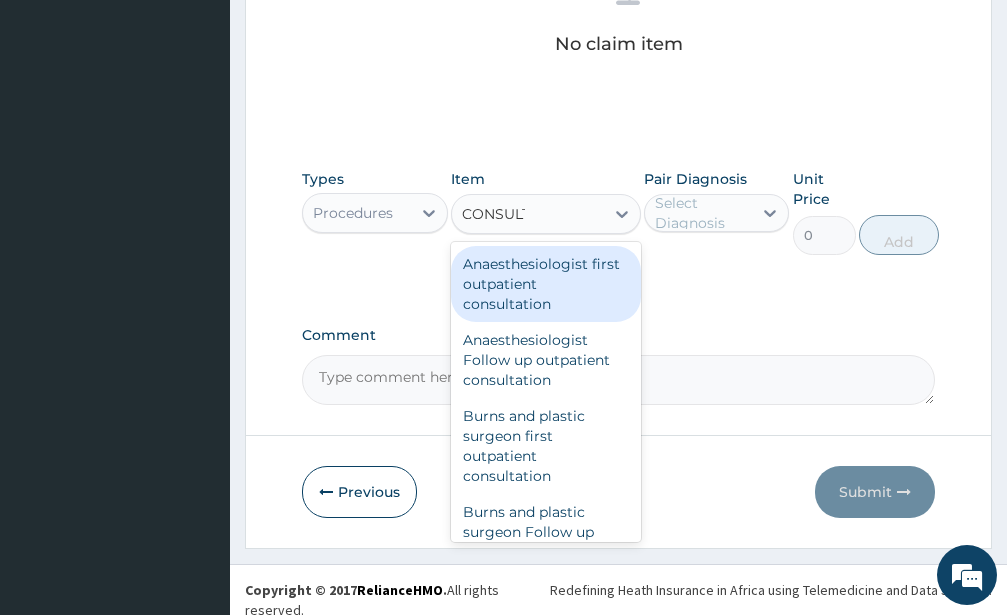 type on "CONSULTA" 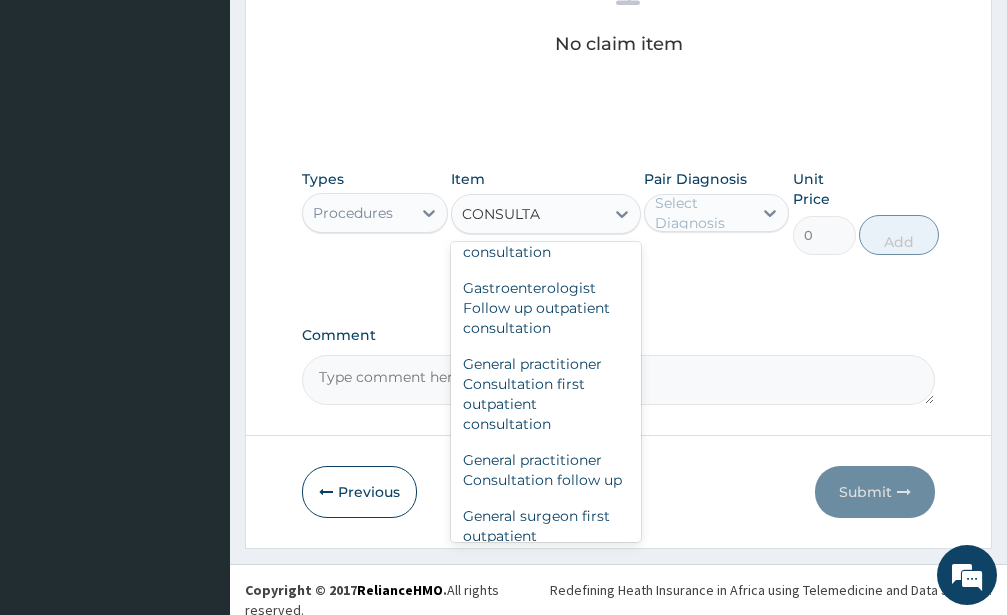 scroll, scrollTop: 1404, scrollLeft: 0, axis: vertical 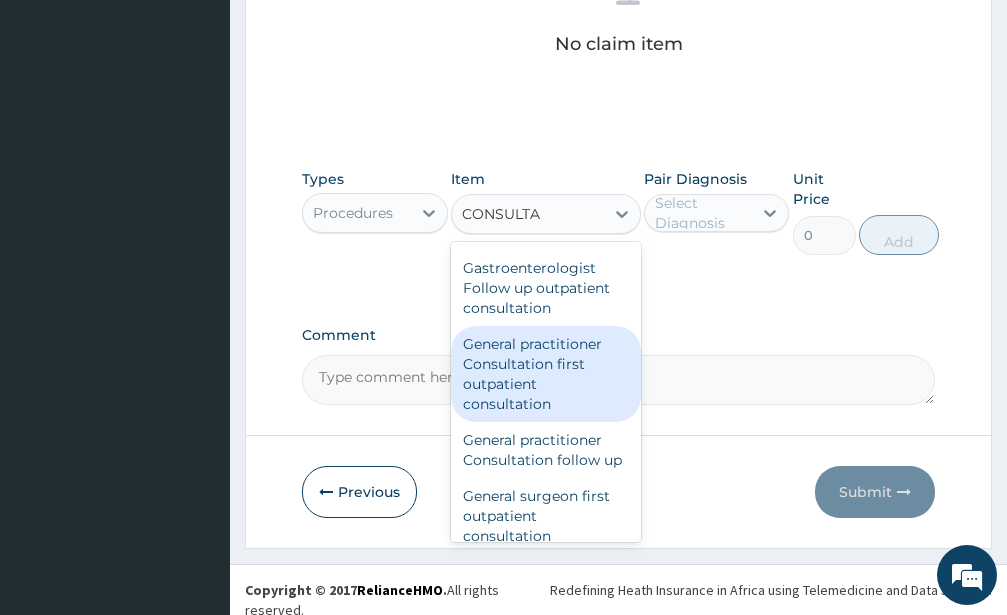 click on "General practitioner Consultation first outpatient consultation" at bounding box center [546, 374] 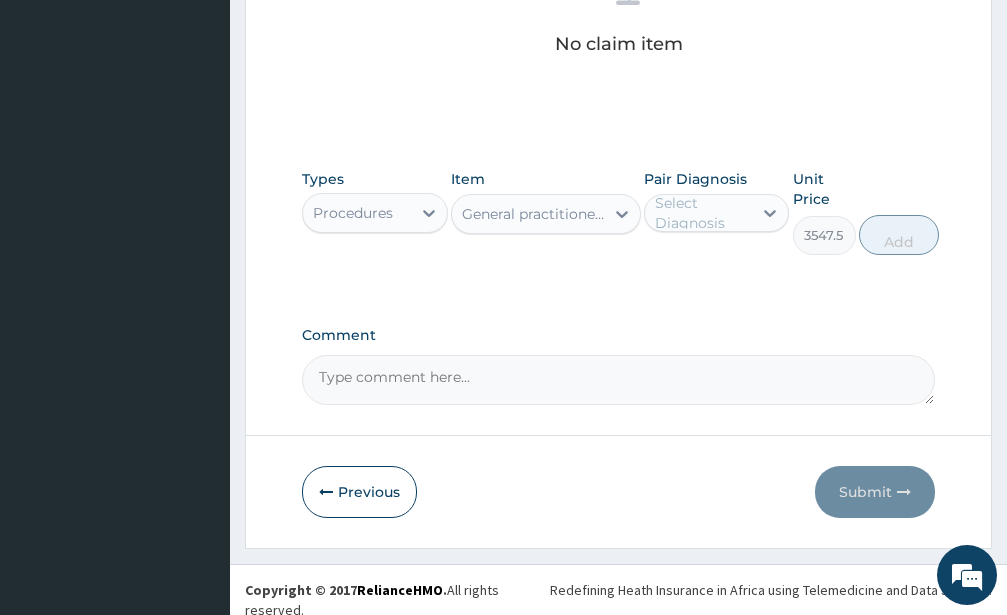 type 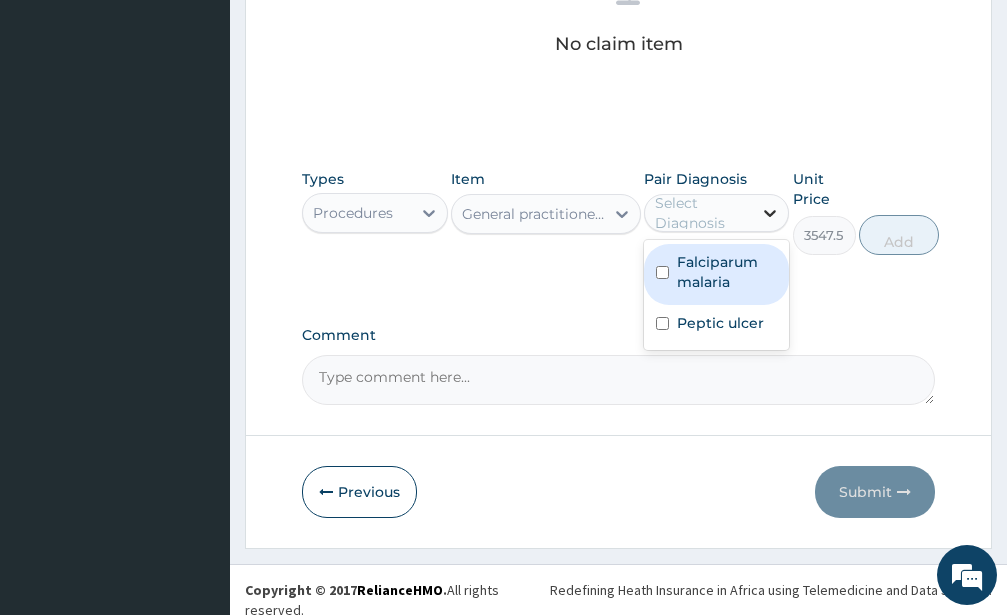 click at bounding box center (770, 213) 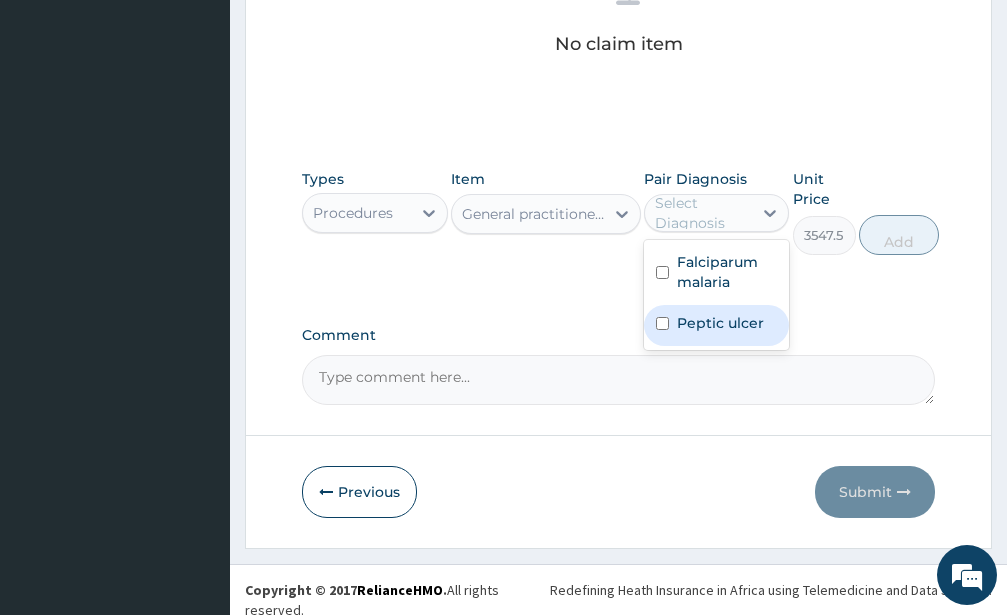 click at bounding box center (662, 323) 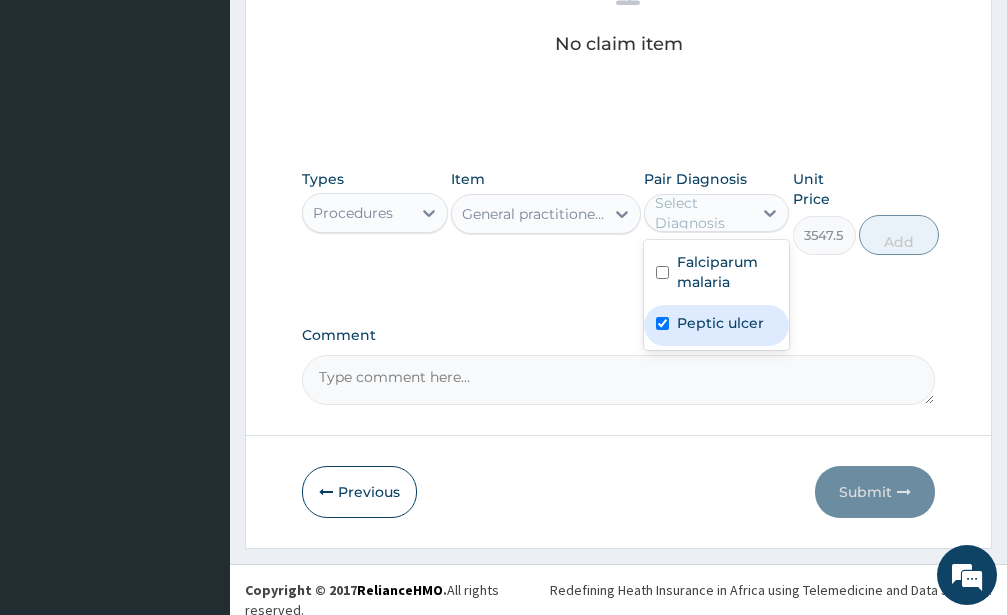 checkbox on "true" 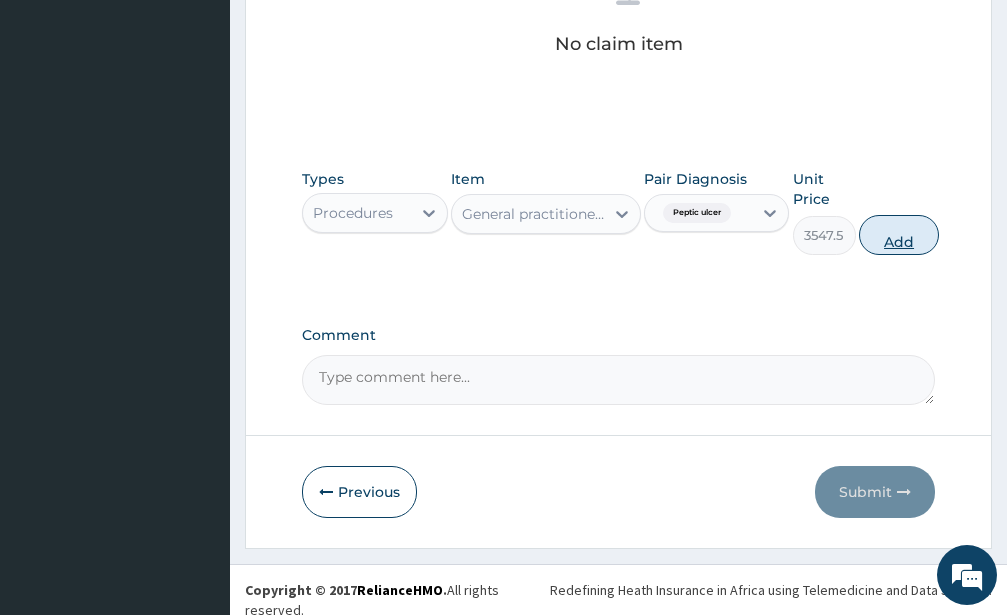 click on "Add" at bounding box center [899, 235] 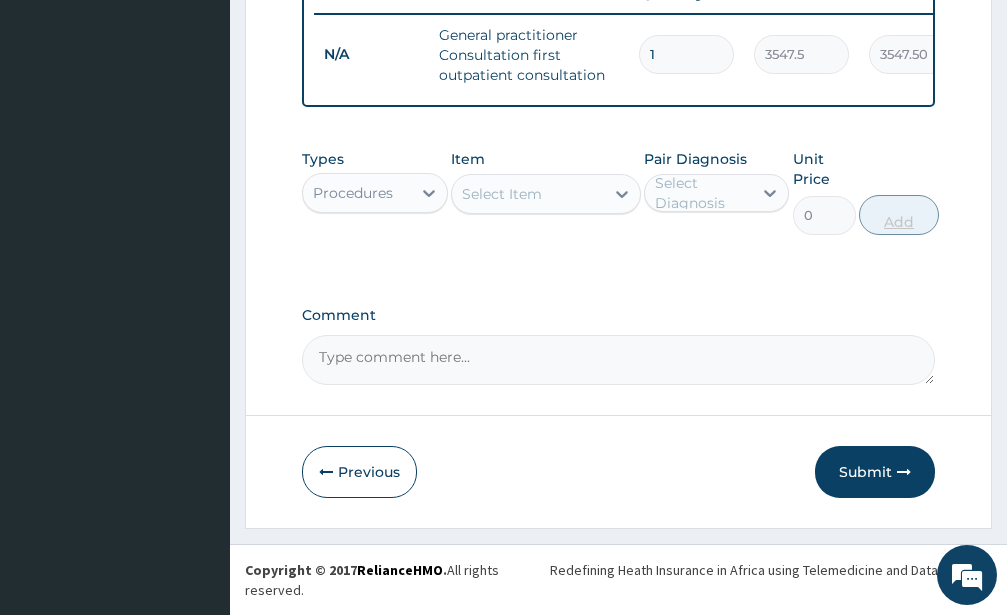 scroll, scrollTop: 800, scrollLeft: 0, axis: vertical 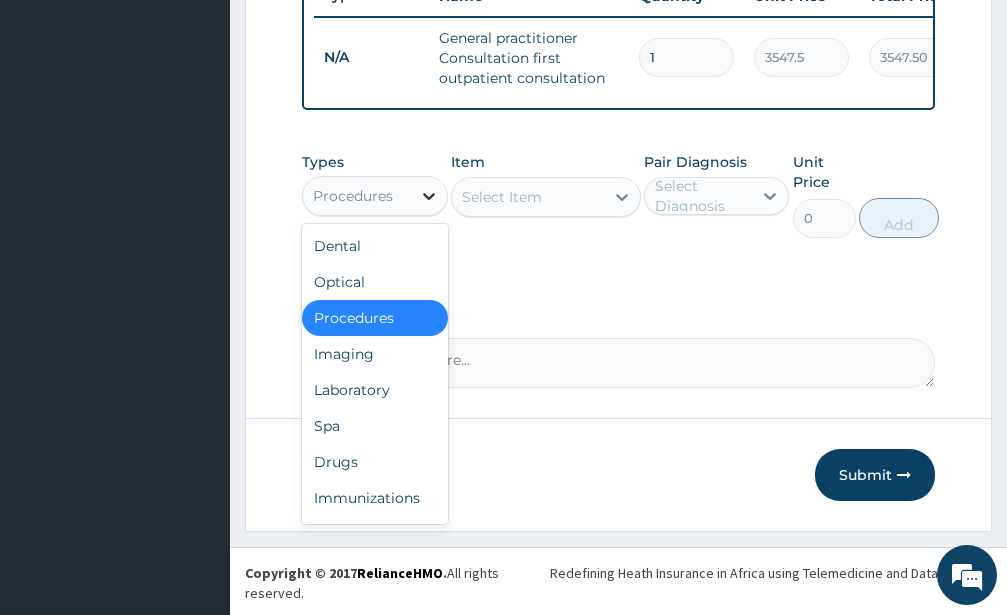 click 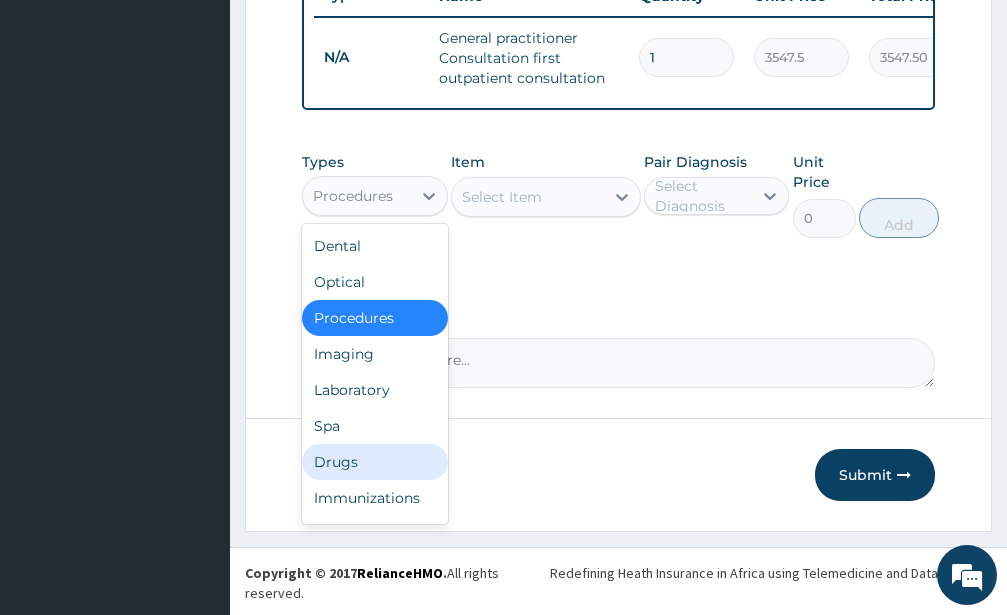 drag, startPoint x: 334, startPoint y: 472, endPoint x: 335, endPoint y: 452, distance: 20.024984 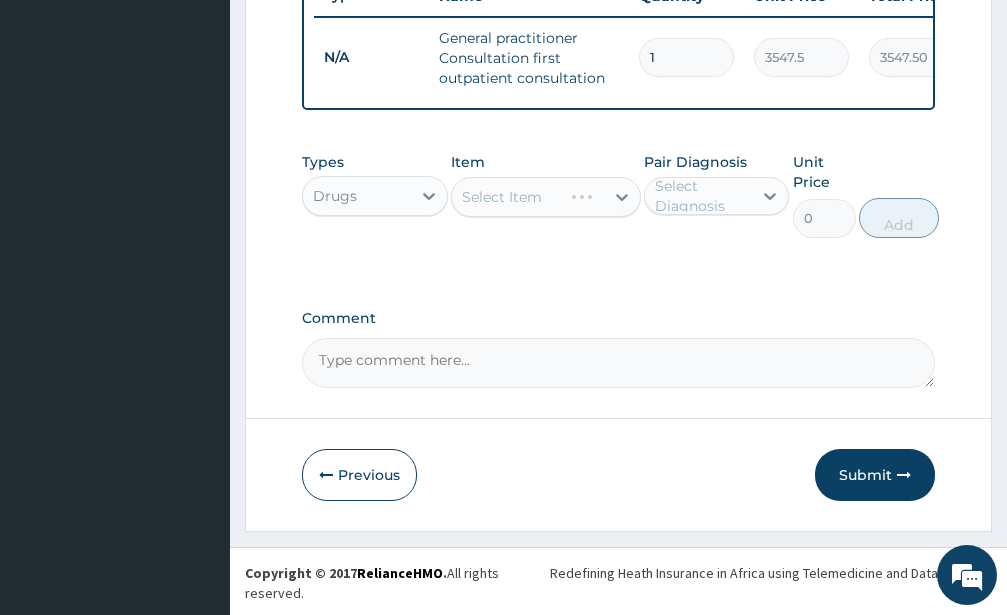 click on "Select Item" at bounding box center [546, 197] 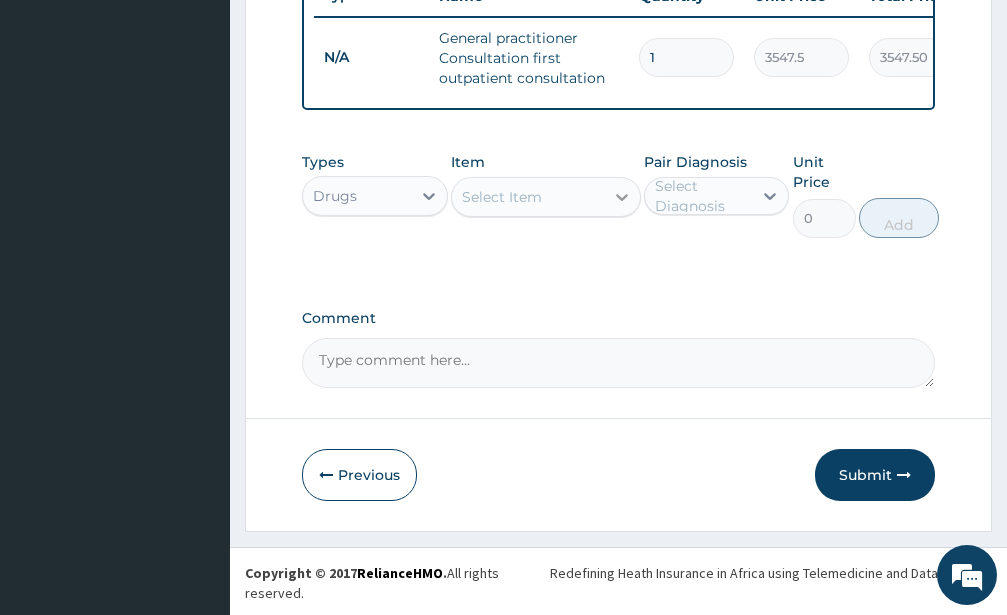 click 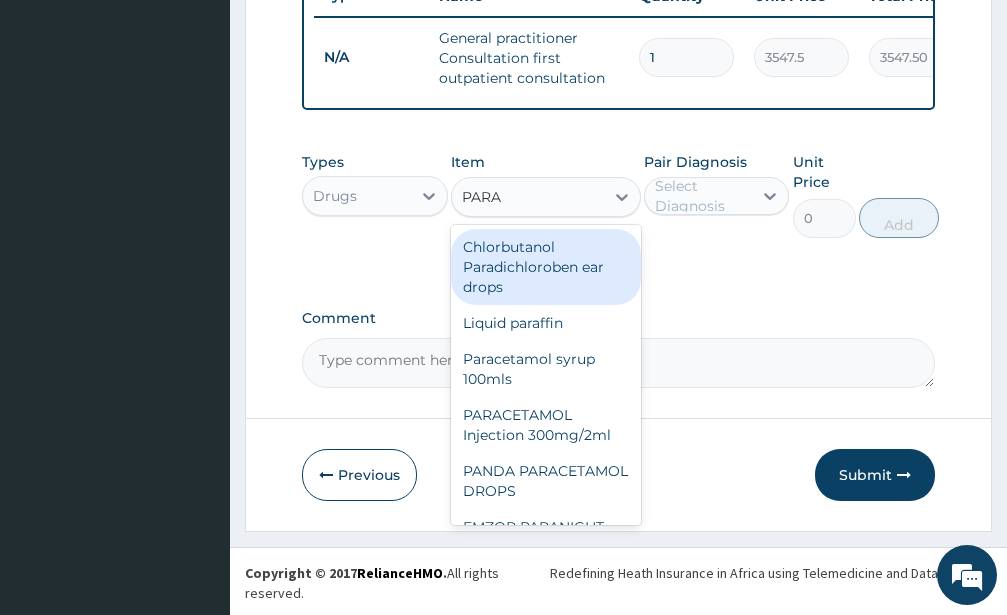 type on "PARAC" 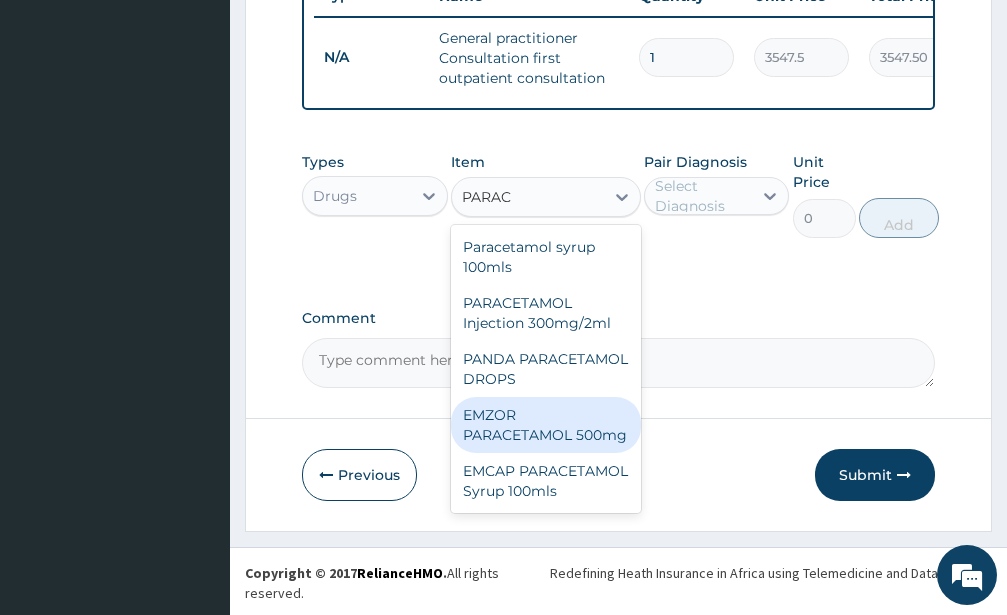 click on "EMZOR PARACETAMOL 500mg" at bounding box center (546, 425) 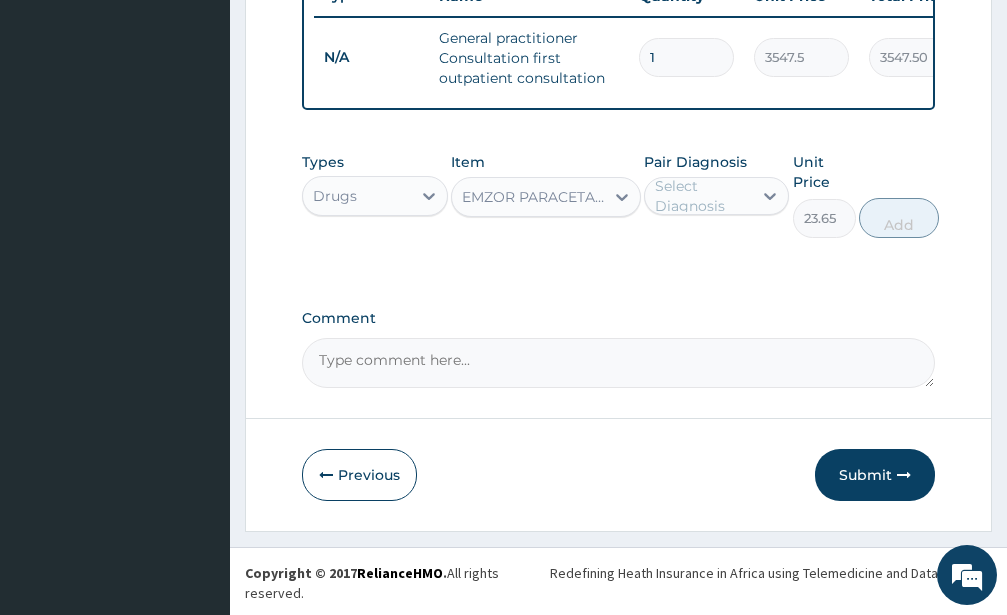 click on "Select Diagnosis" at bounding box center (703, 196) 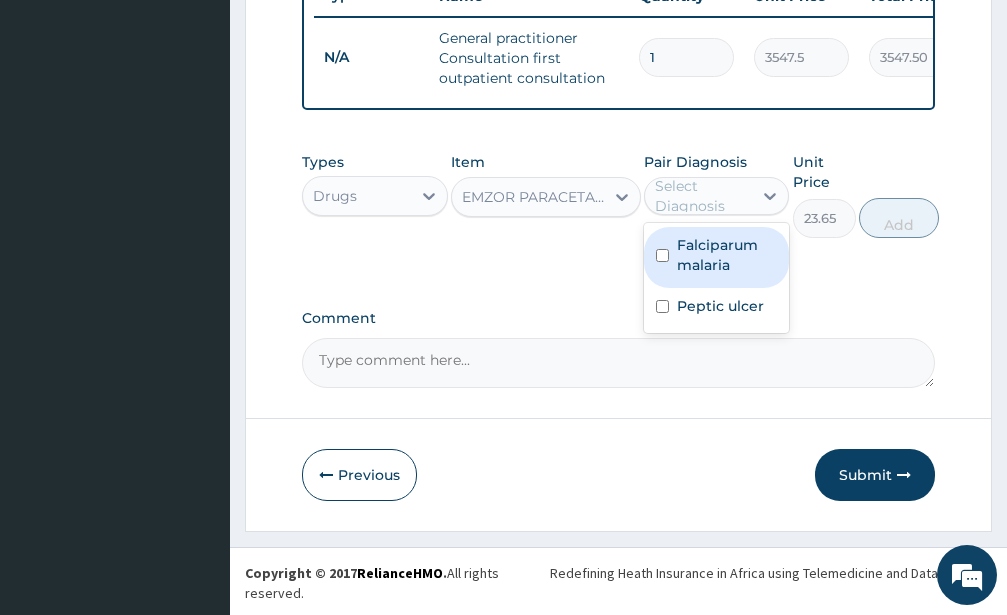 click at bounding box center [662, 255] 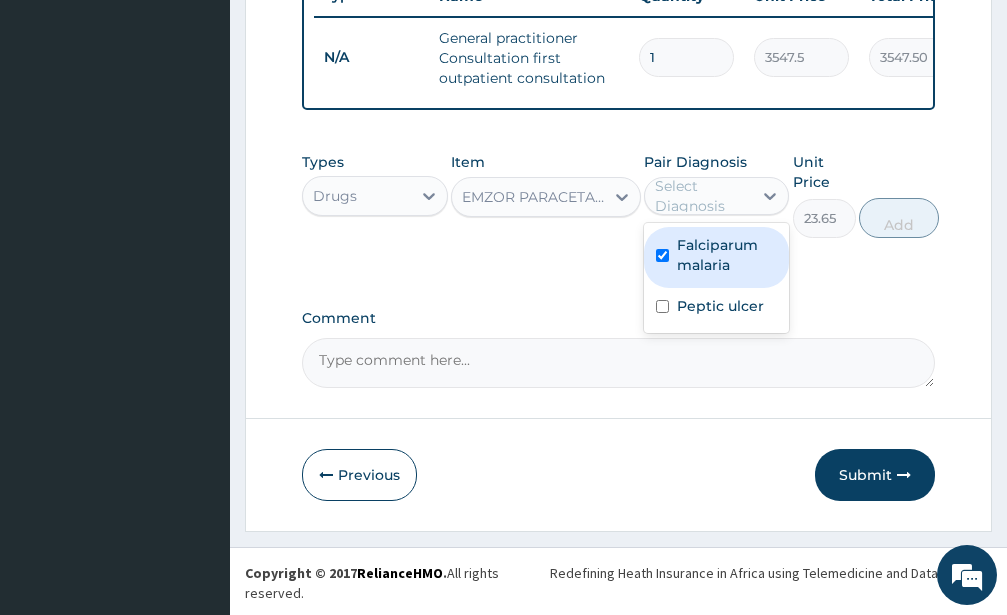 checkbox on "true" 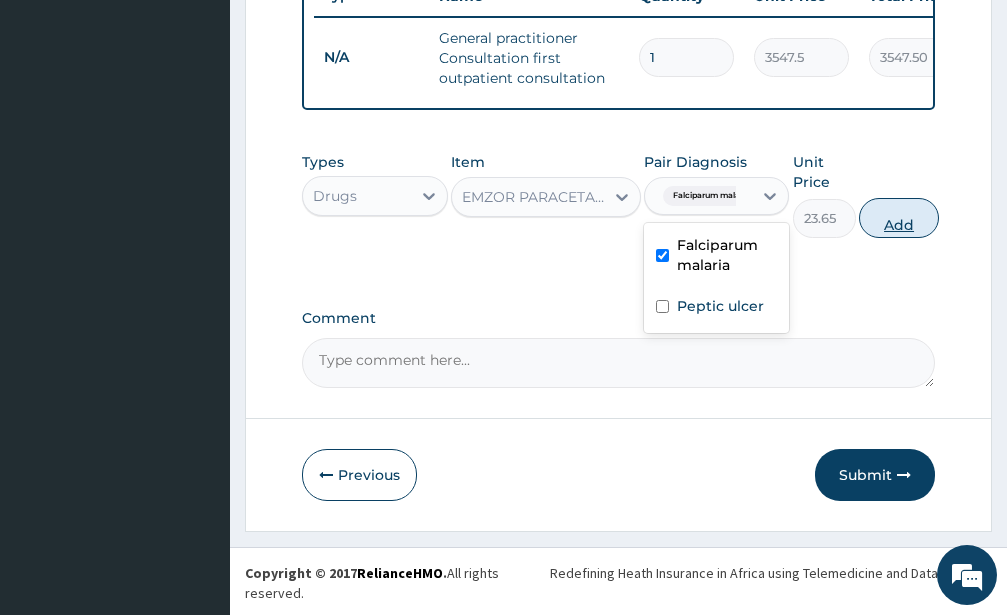 click on "Add" at bounding box center (899, 218) 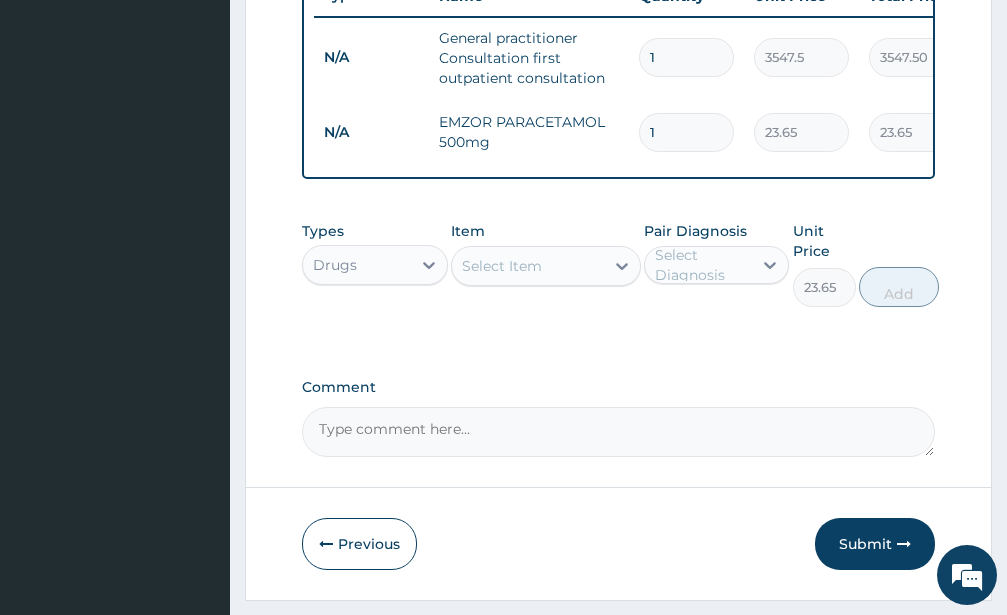 type on "0" 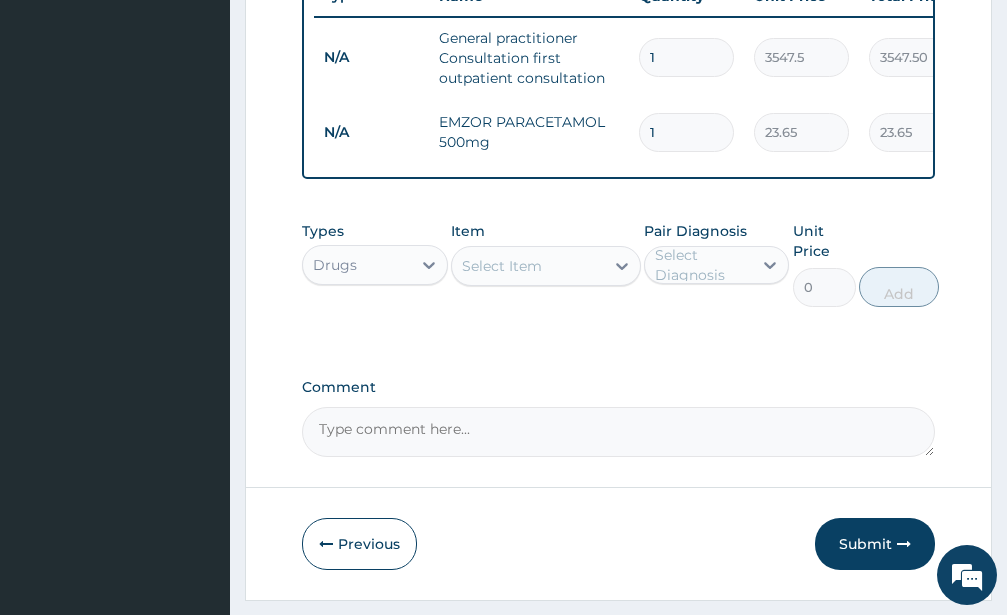 type on "18" 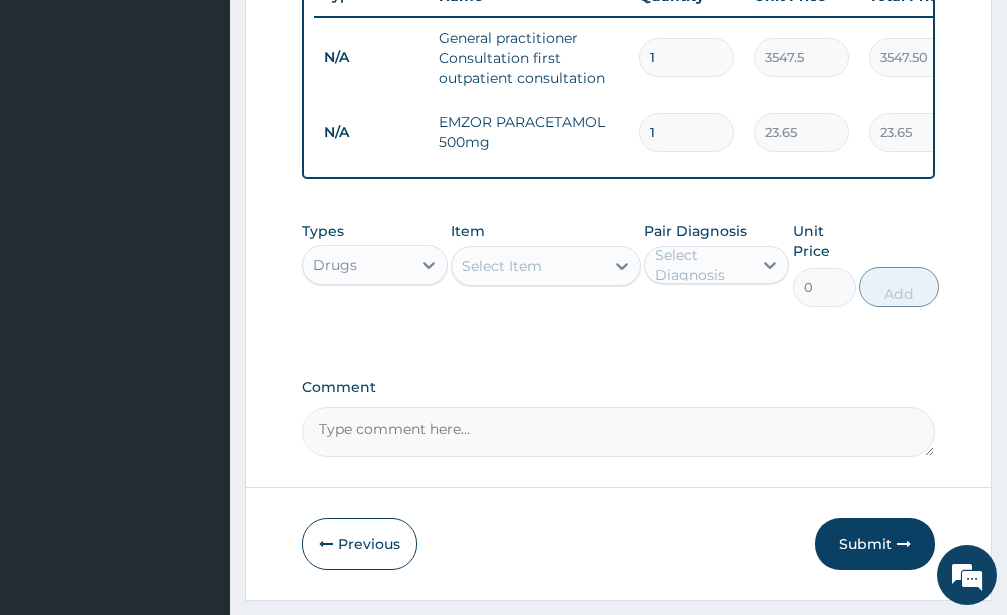 type on "425.70" 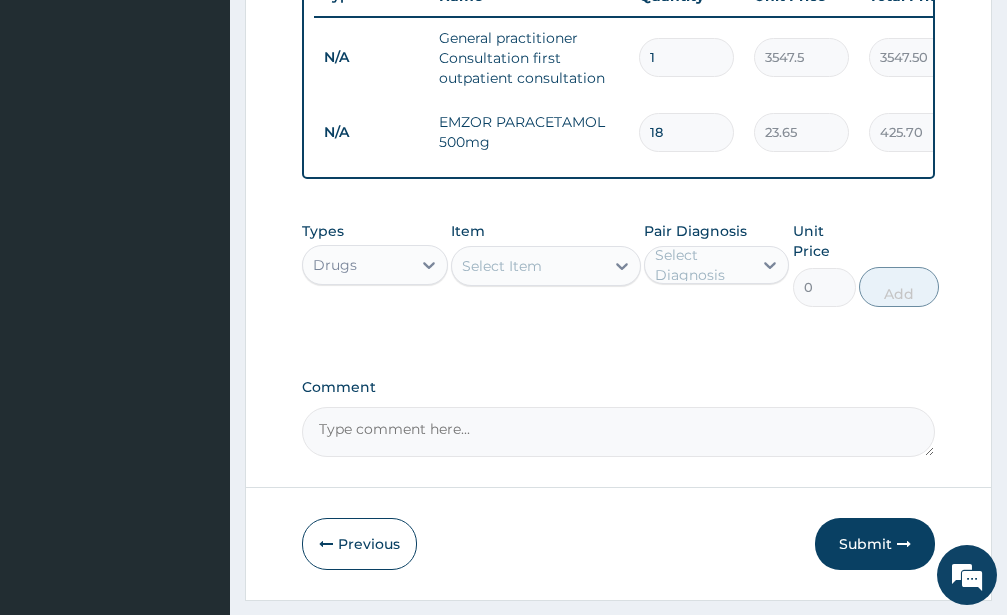 type on "18" 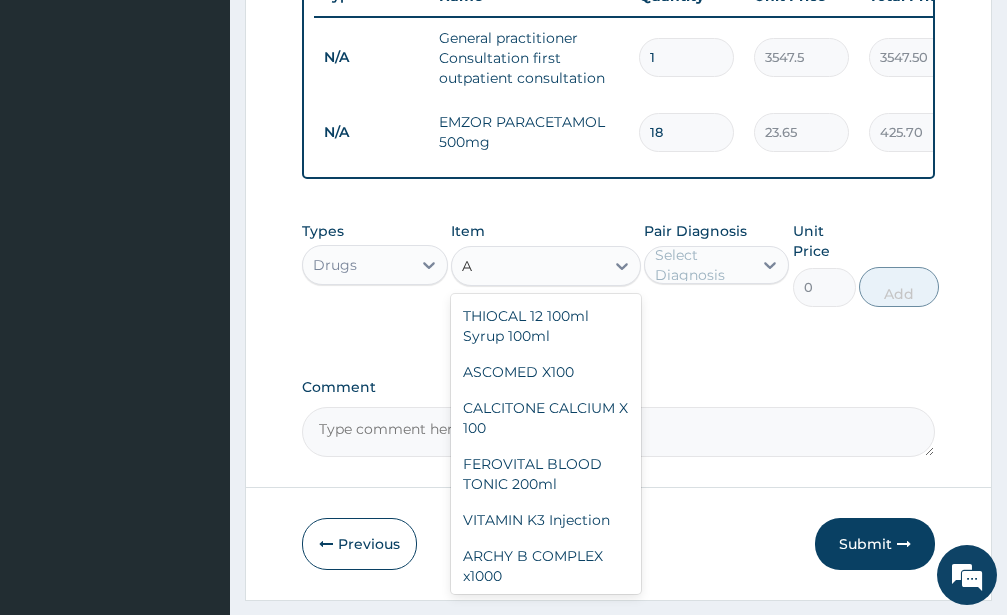 scroll, scrollTop: 1080, scrollLeft: 0, axis: vertical 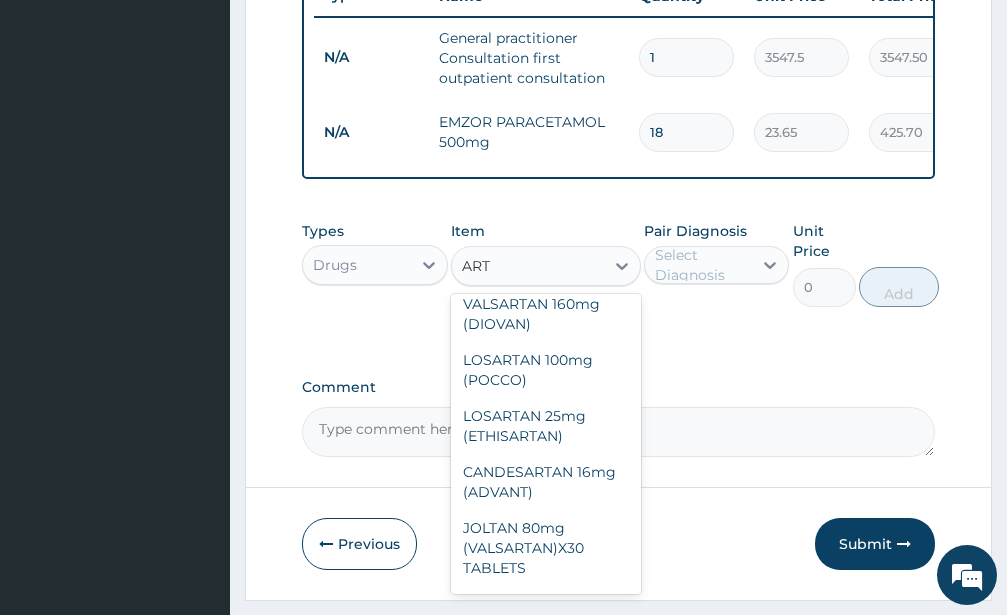 type on "AR" 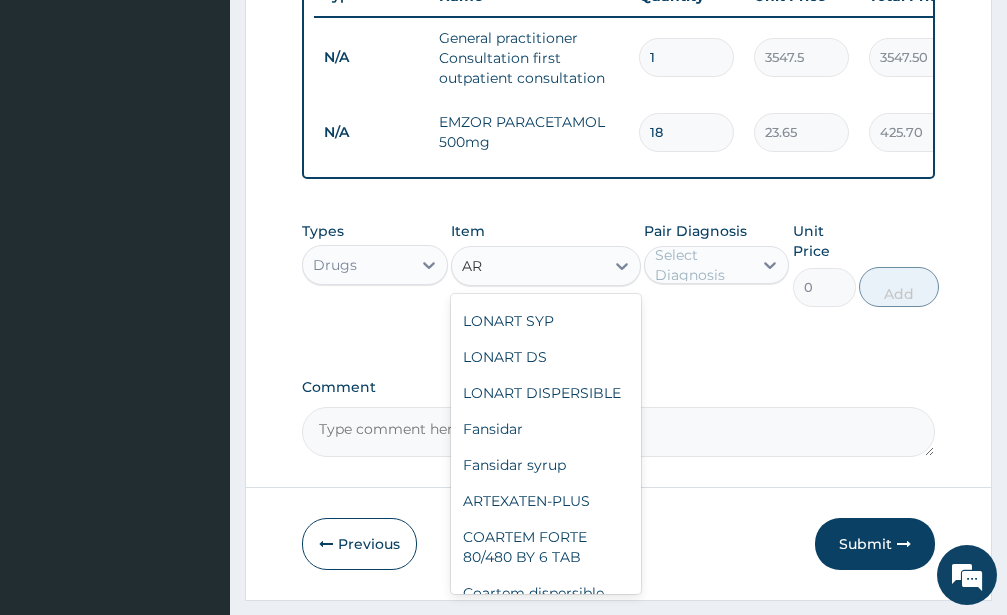scroll, scrollTop: 972, scrollLeft: 0, axis: vertical 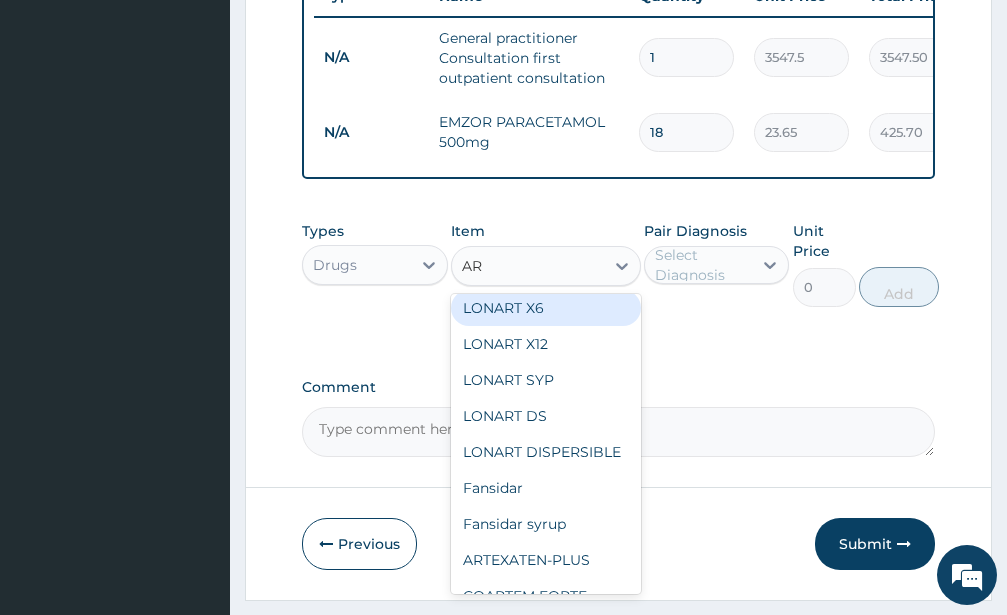 click on "LONART X6" at bounding box center [546, 308] 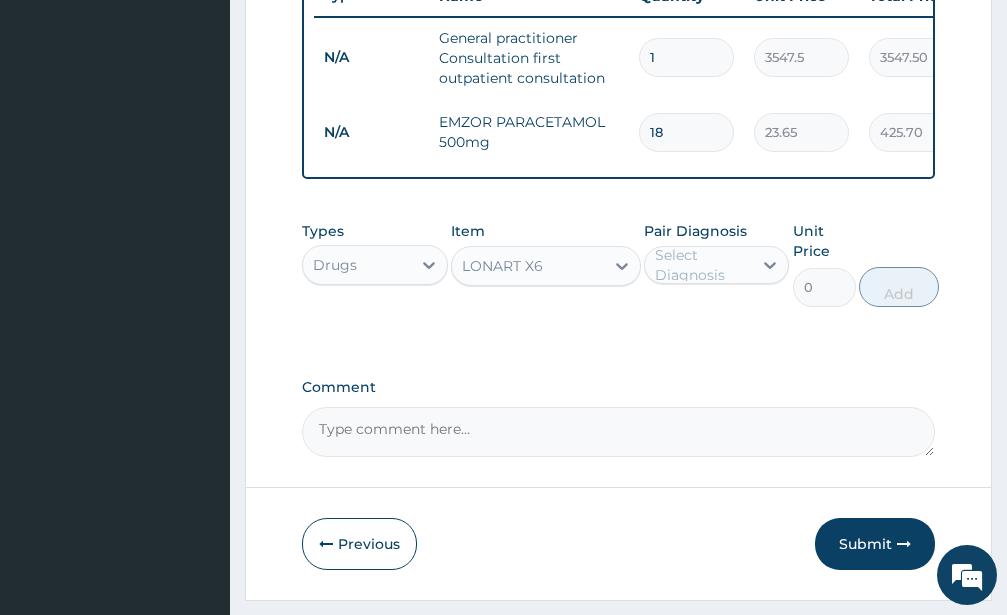 type 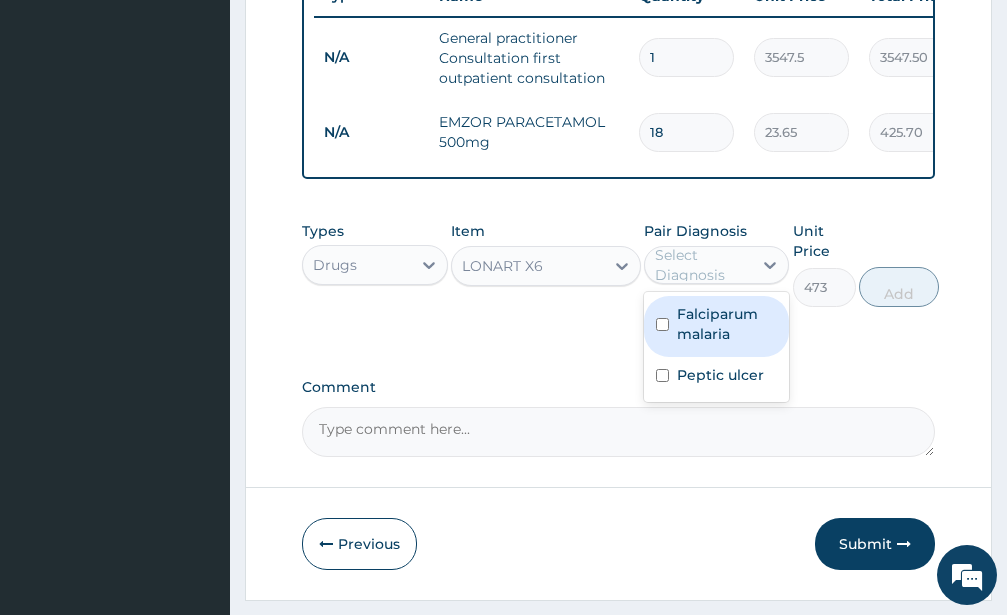 click on "Select Diagnosis" at bounding box center [703, 265] 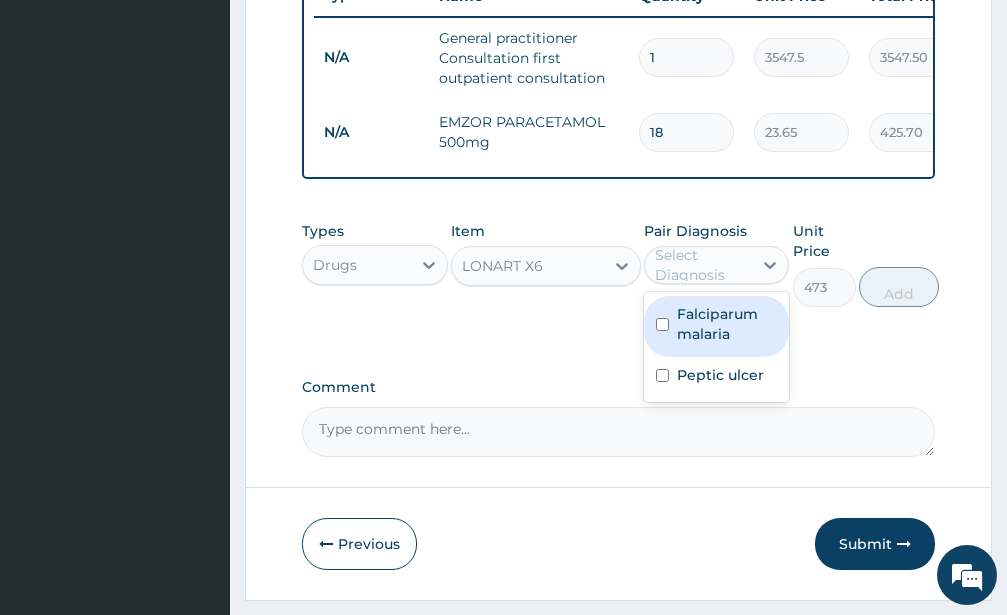 click at bounding box center [662, 324] 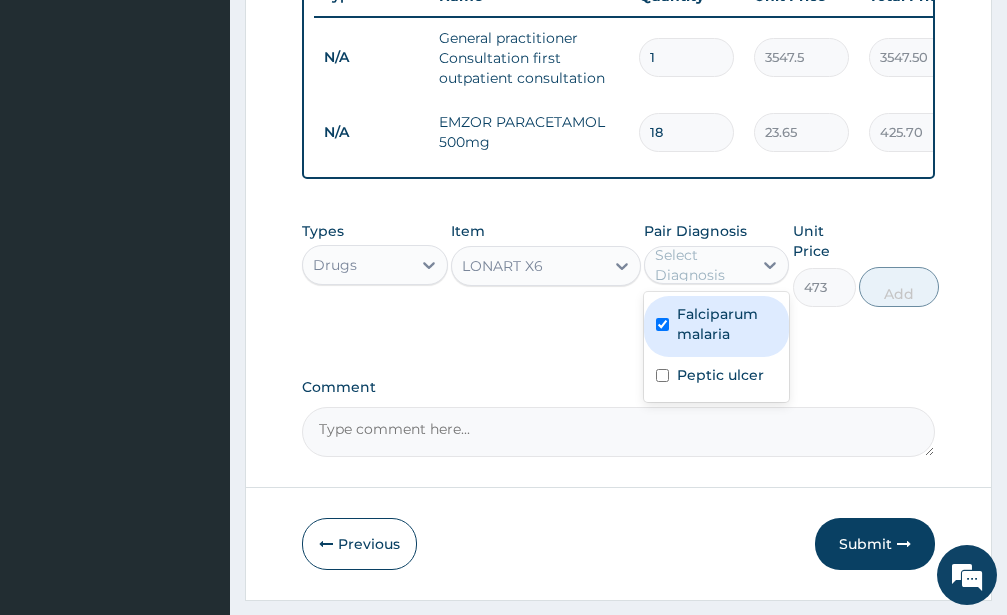 checkbox on "true" 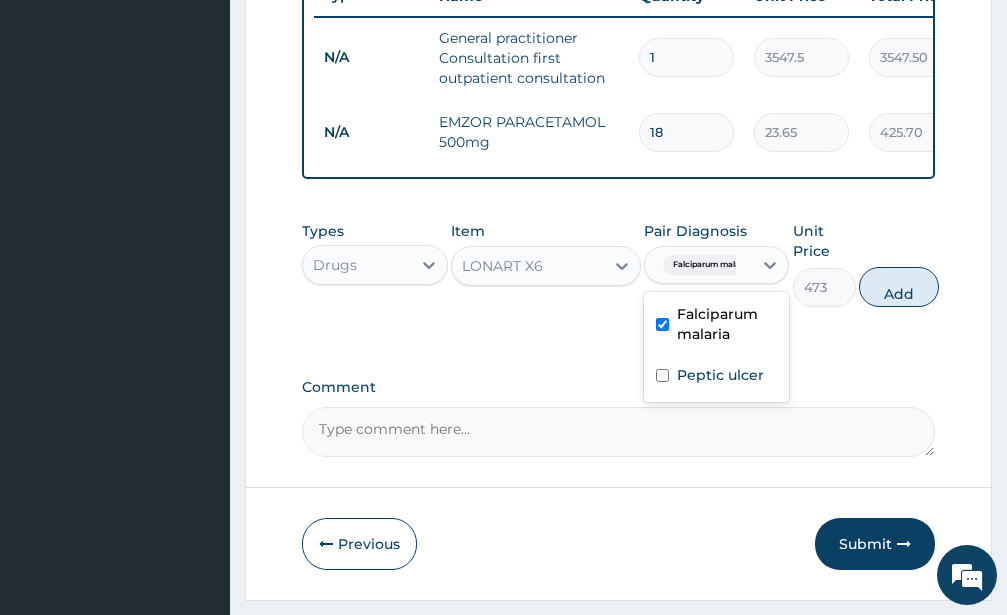 type on "6" 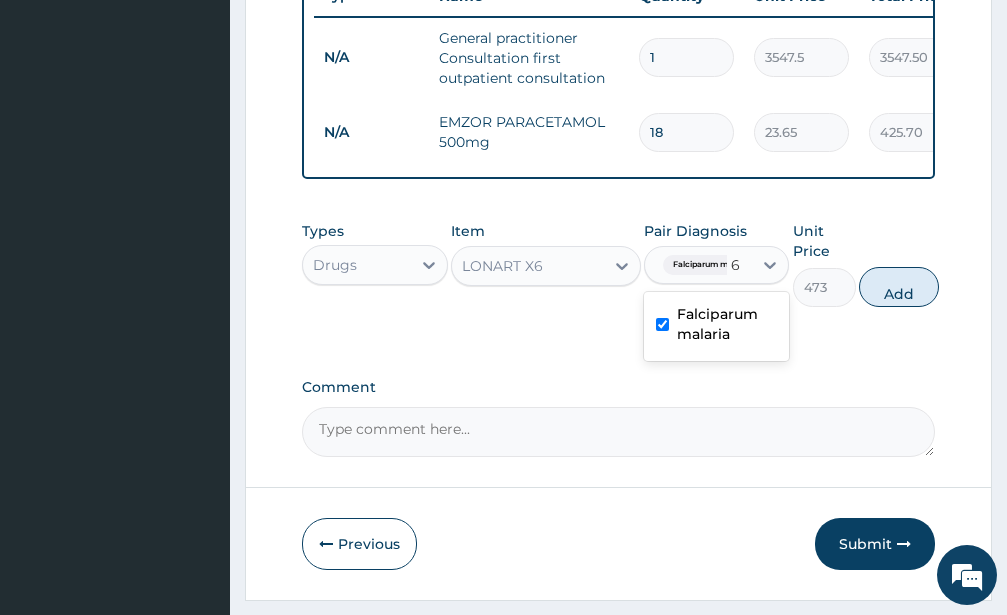 type 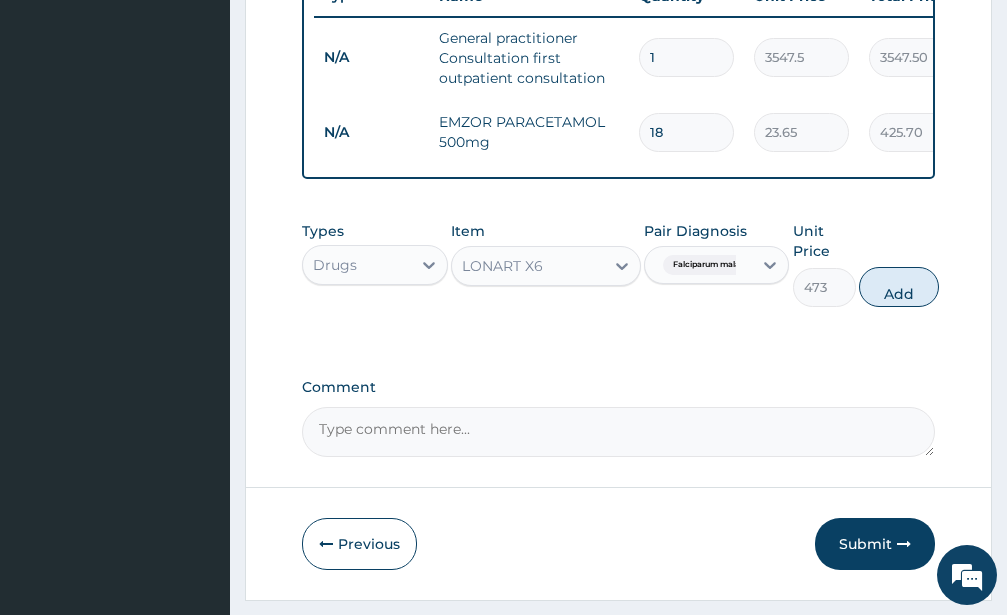 click on "Add" at bounding box center [899, 287] 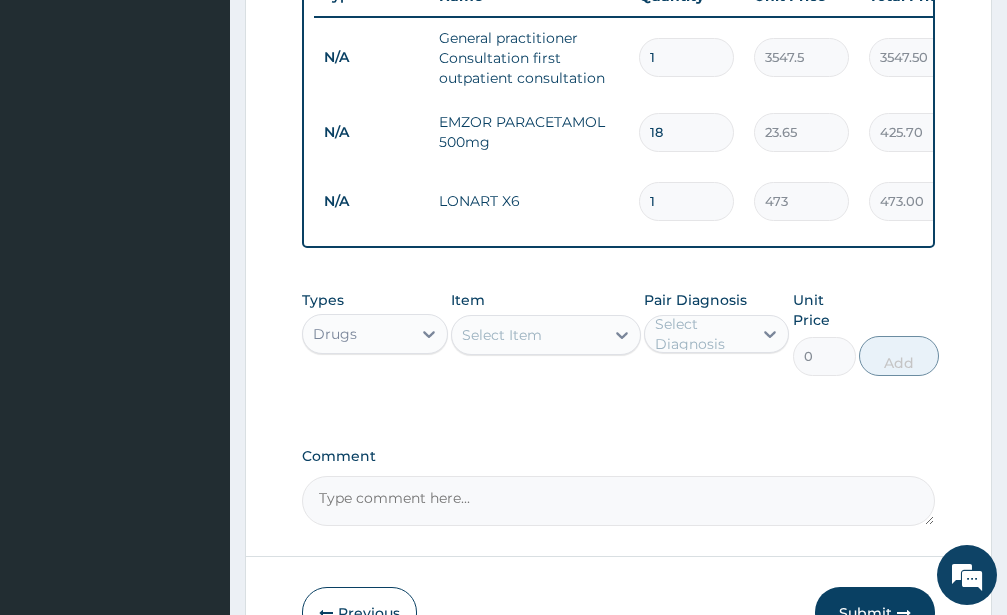 type 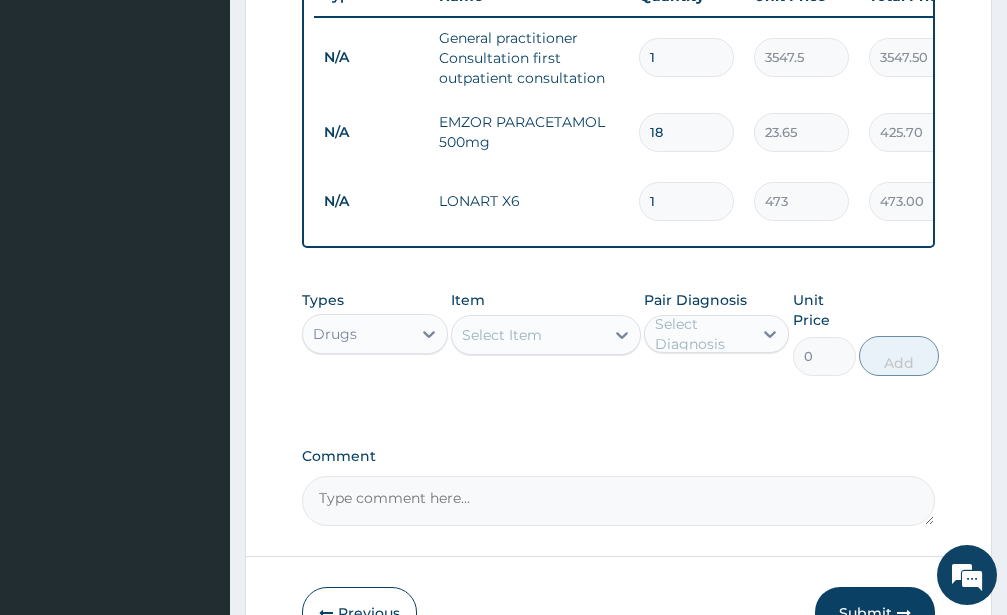 type on "0.00" 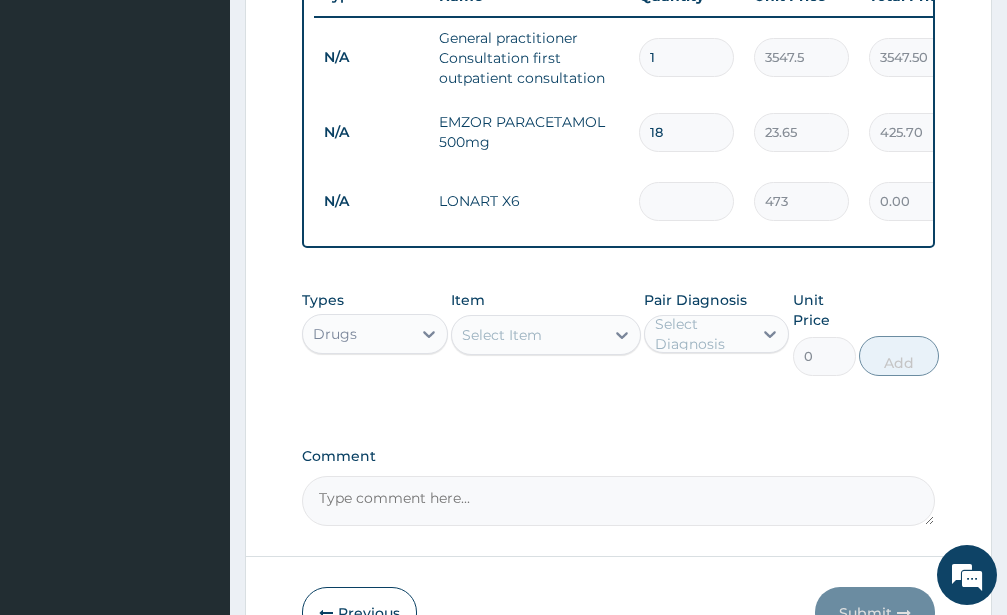 type on "6" 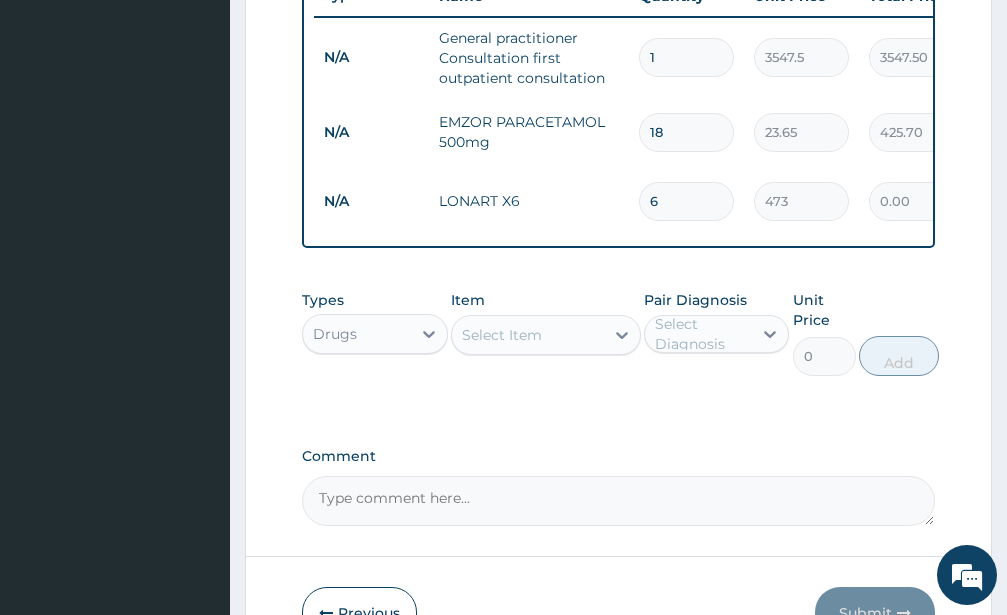 type on "2838.00" 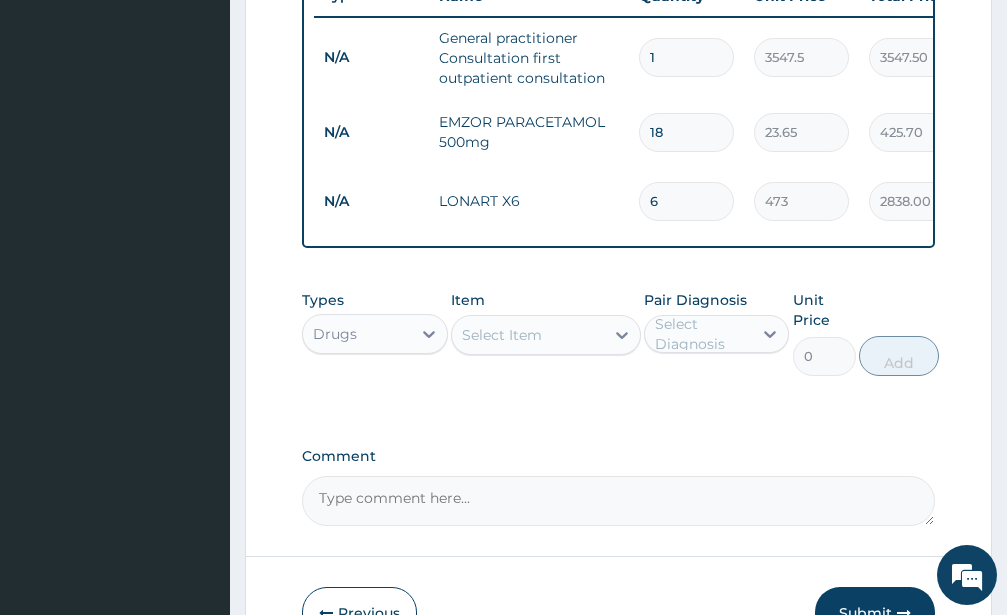 type on "6" 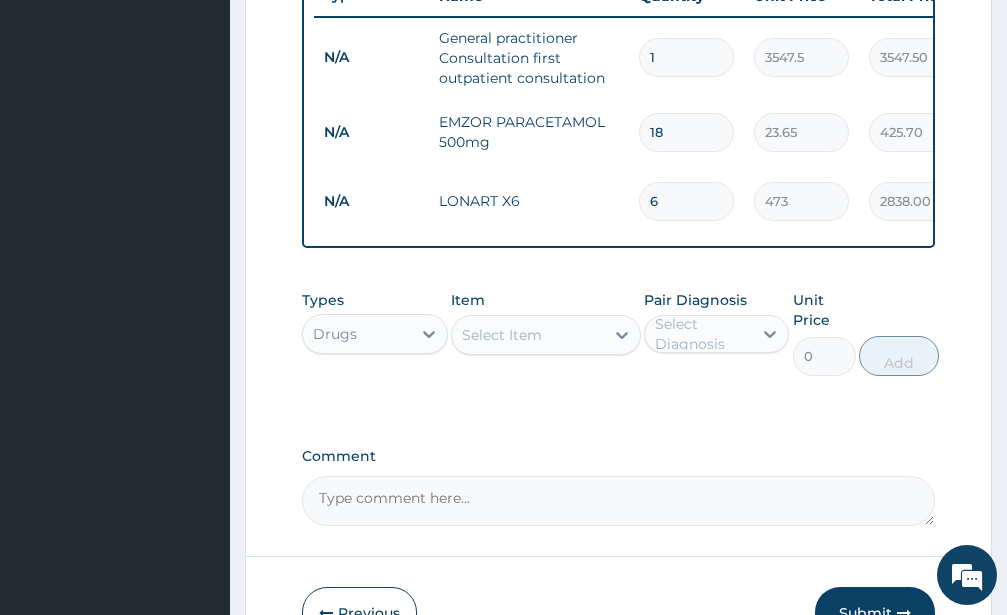 click on "Select Item" at bounding box center (502, 335) 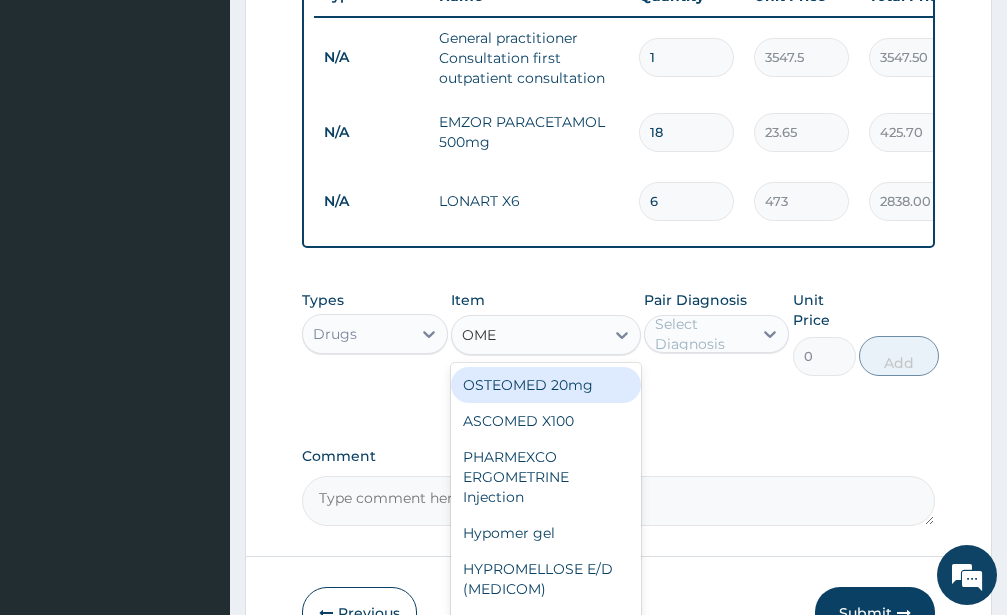 type on "OMEP" 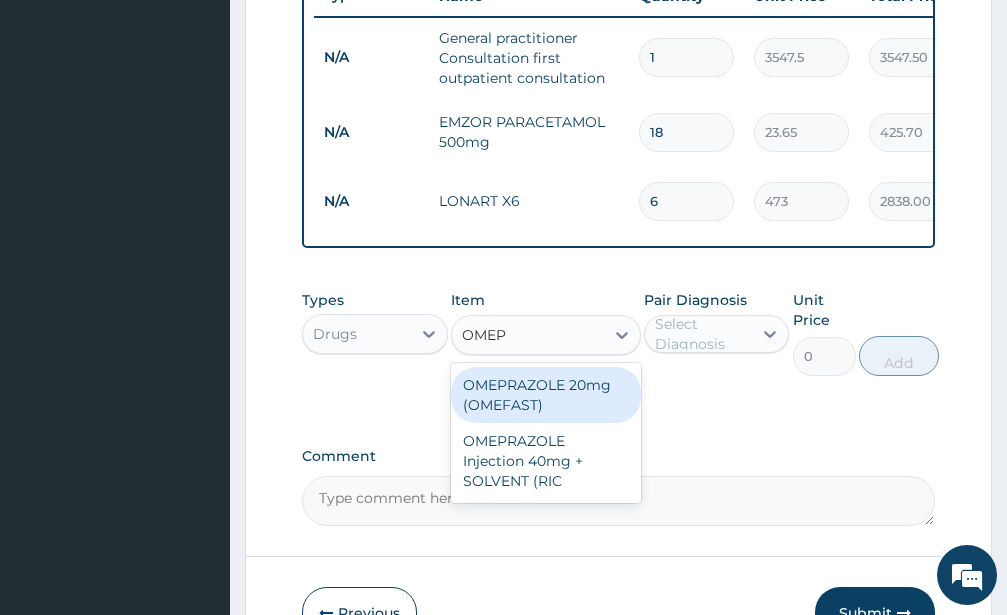 click on "OMEPRAZOLE 20mg (OMEFAST)" at bounding box center [546, 395] 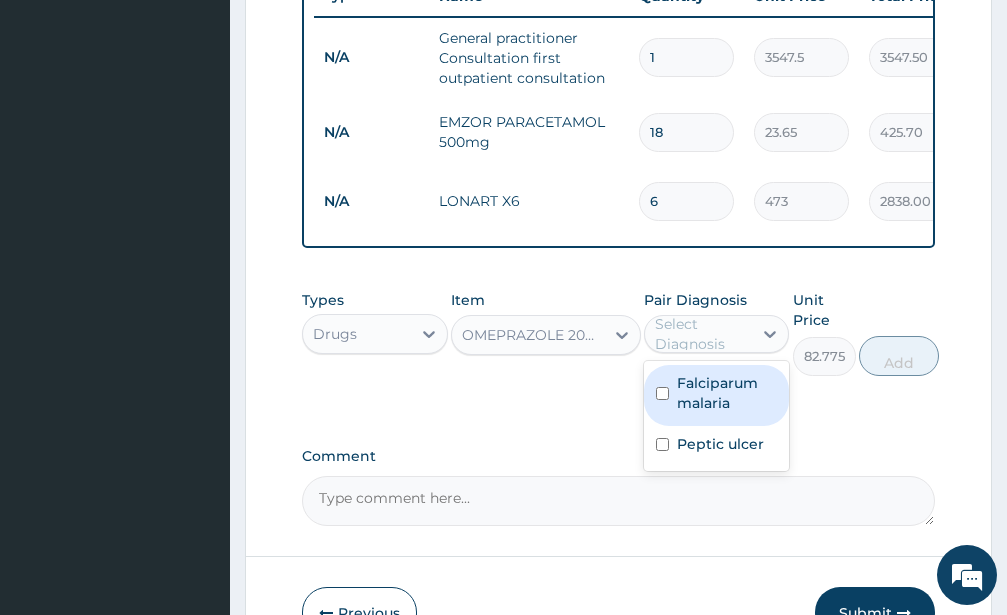 click on "Select Diagnosis" at bounding box center (703, 334) 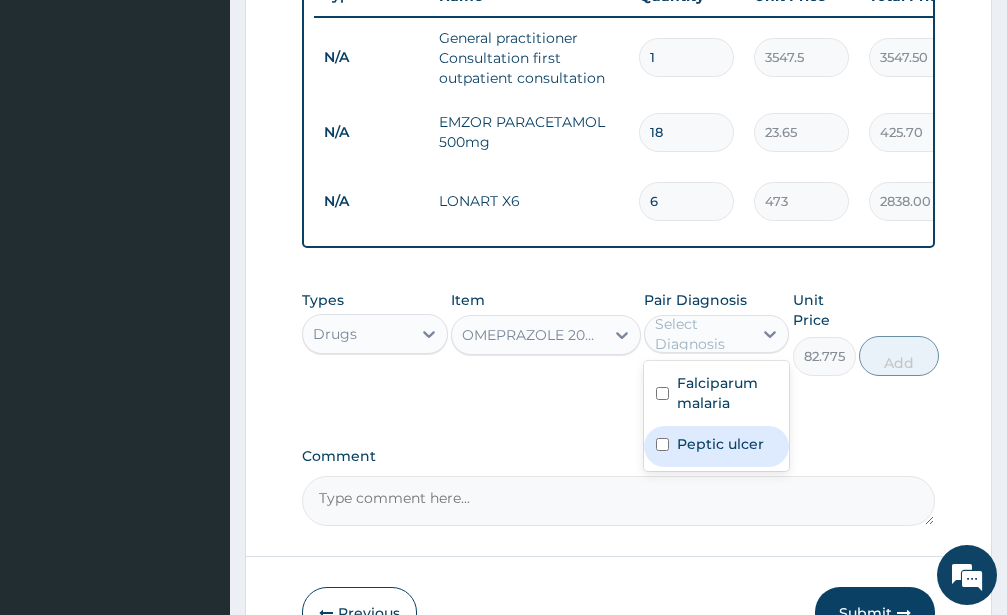 click at bounding box center (662, 444) 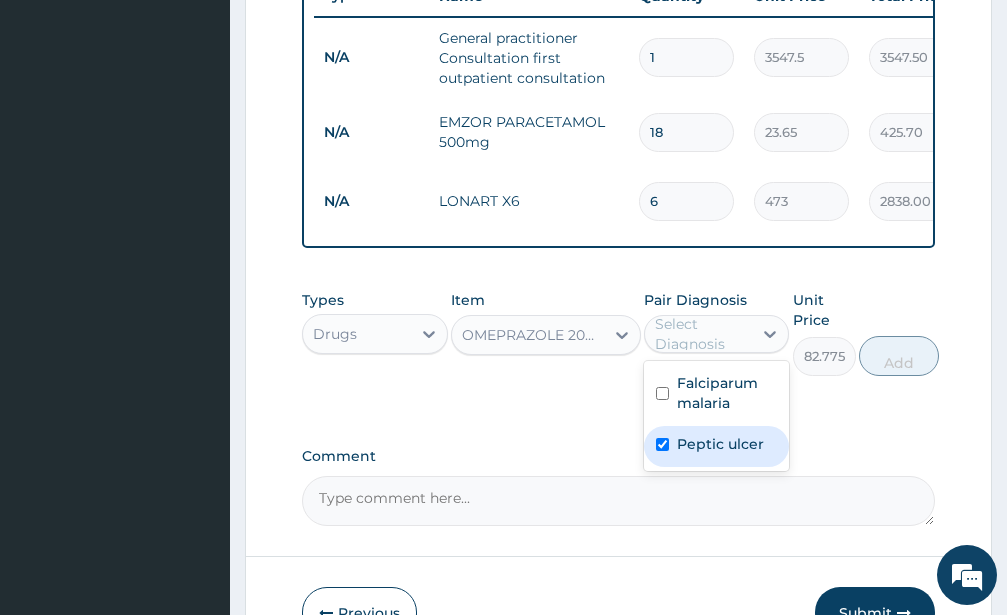 checkbox on "true" 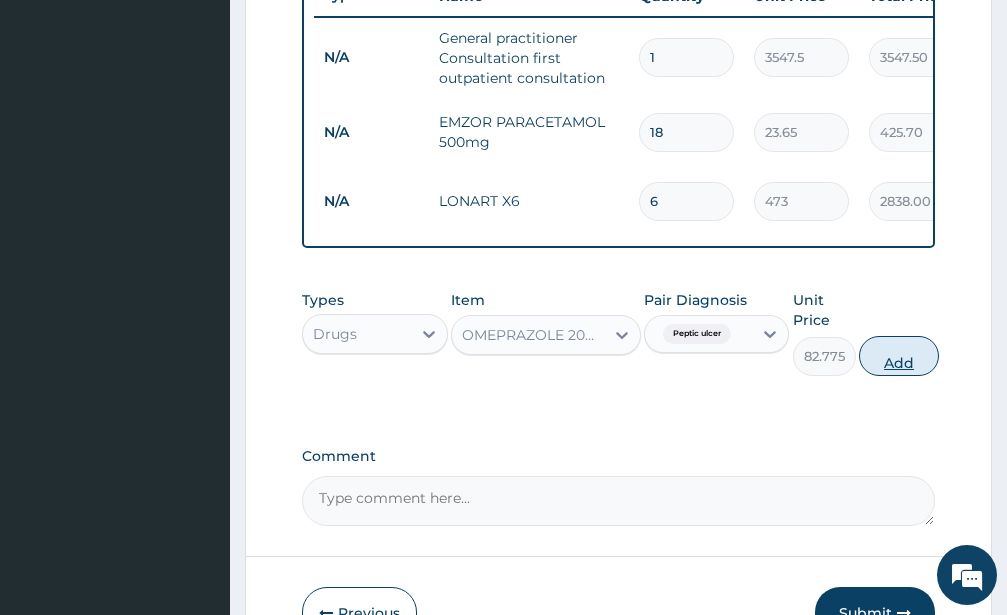click on "Add" at bounding box center (899, 356) 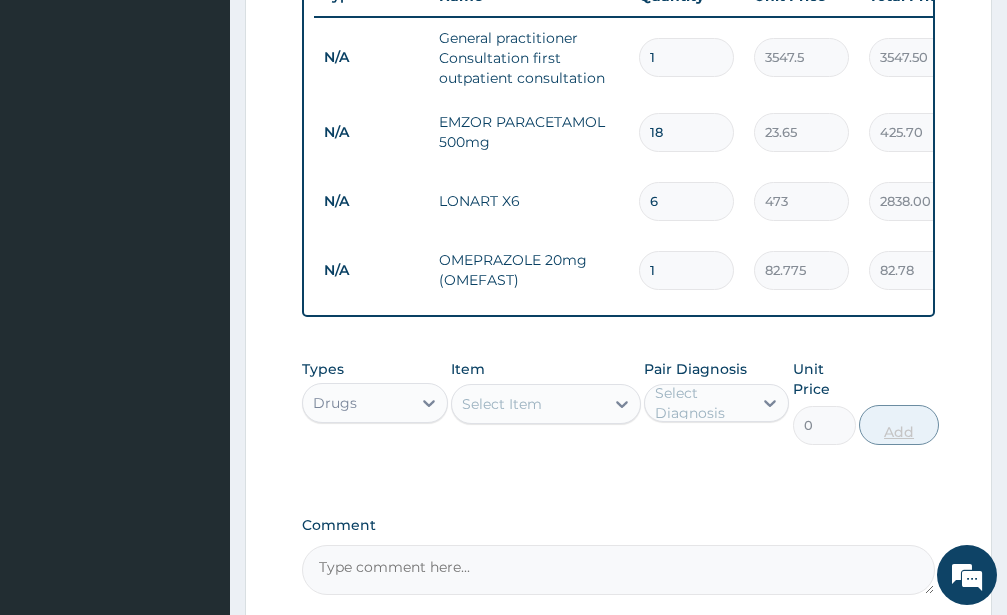 type 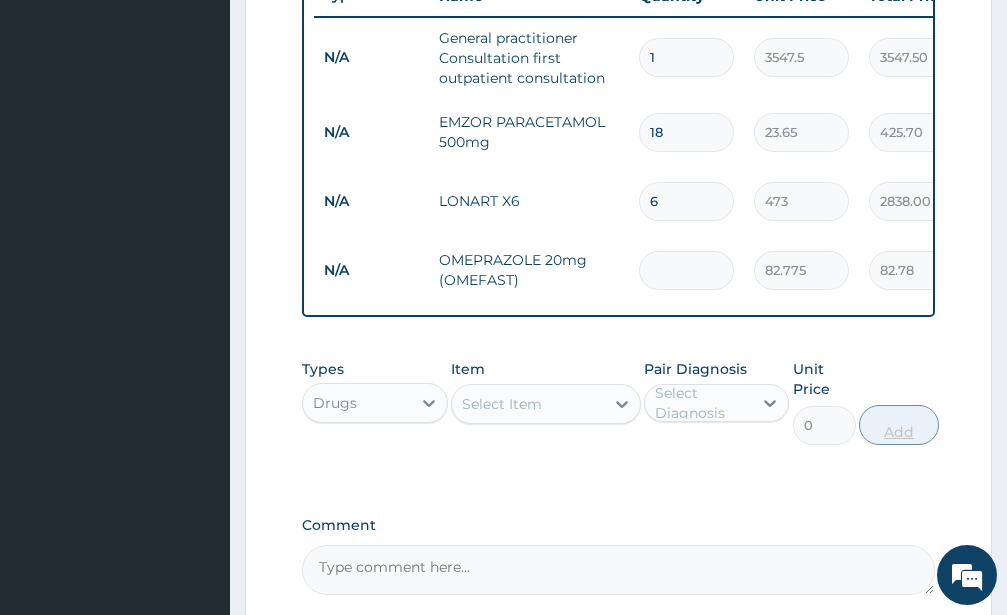 type on "0.00" 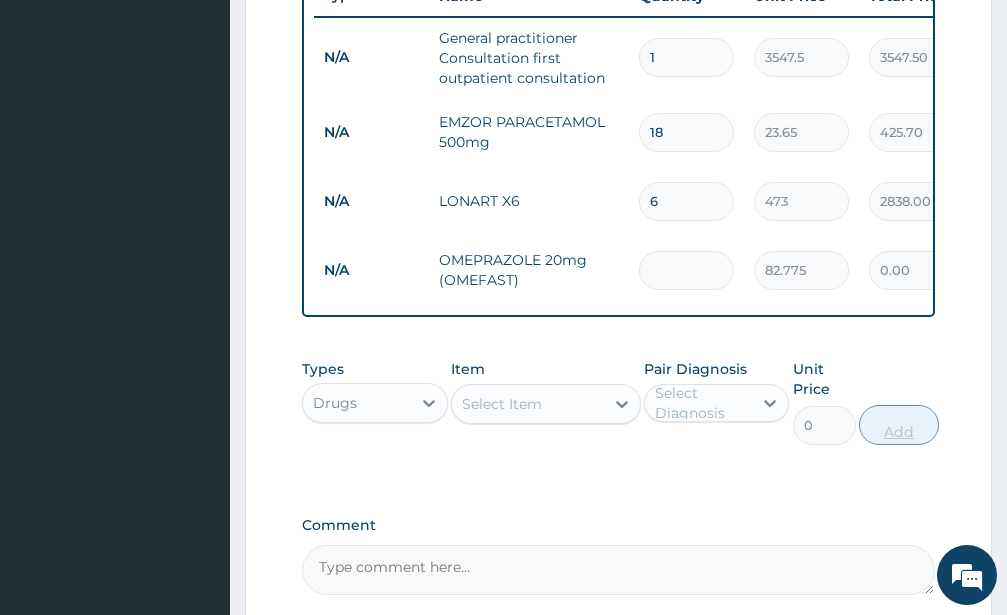 type on "2" 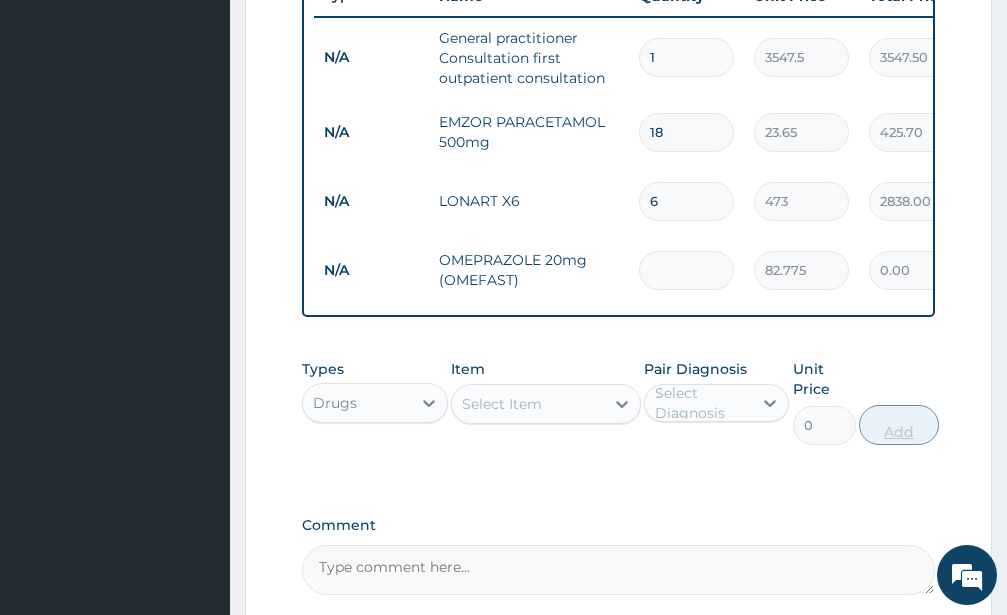 type on "165.55" 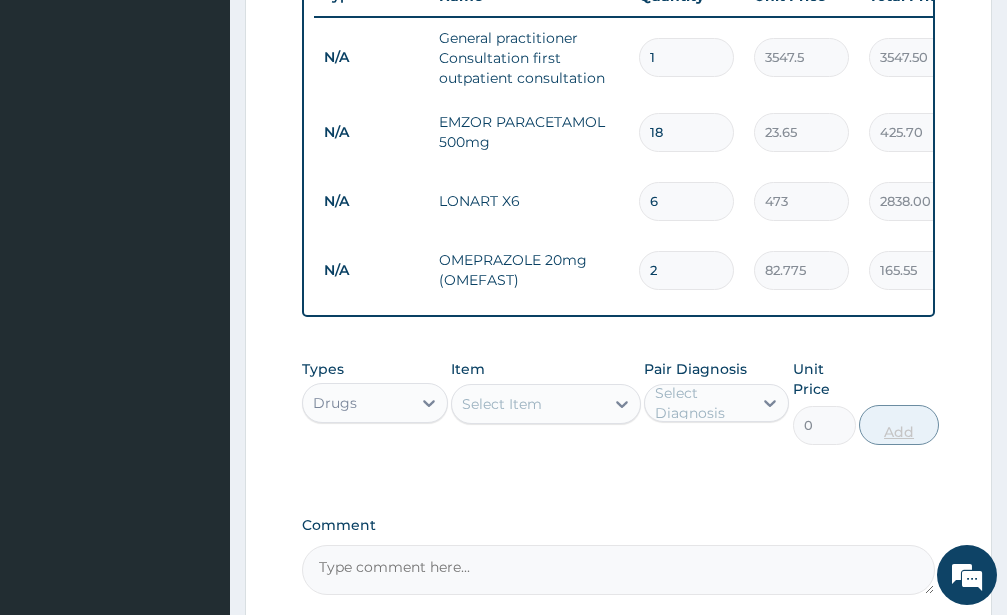 type on "20" 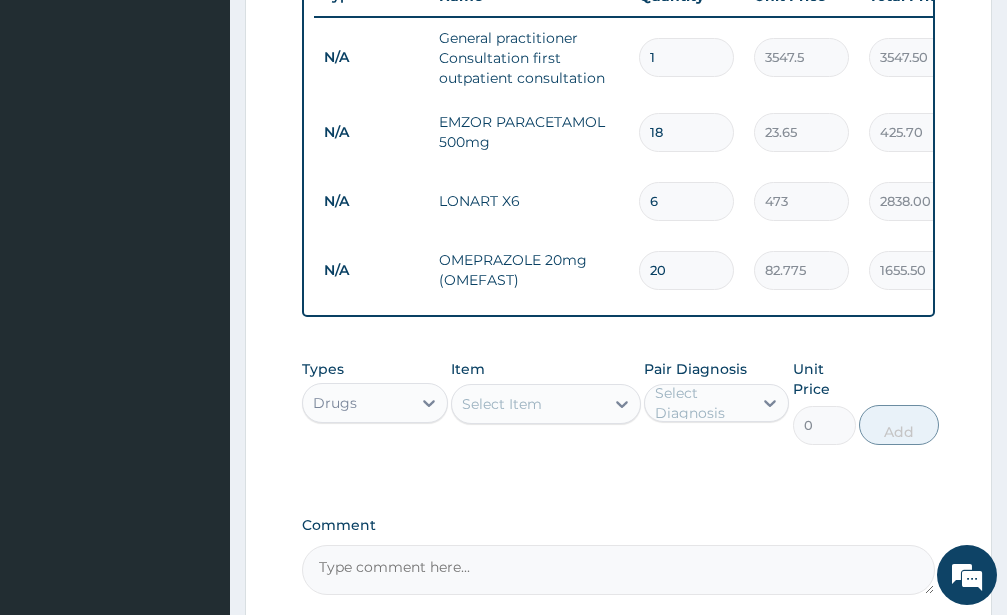 type on "20" 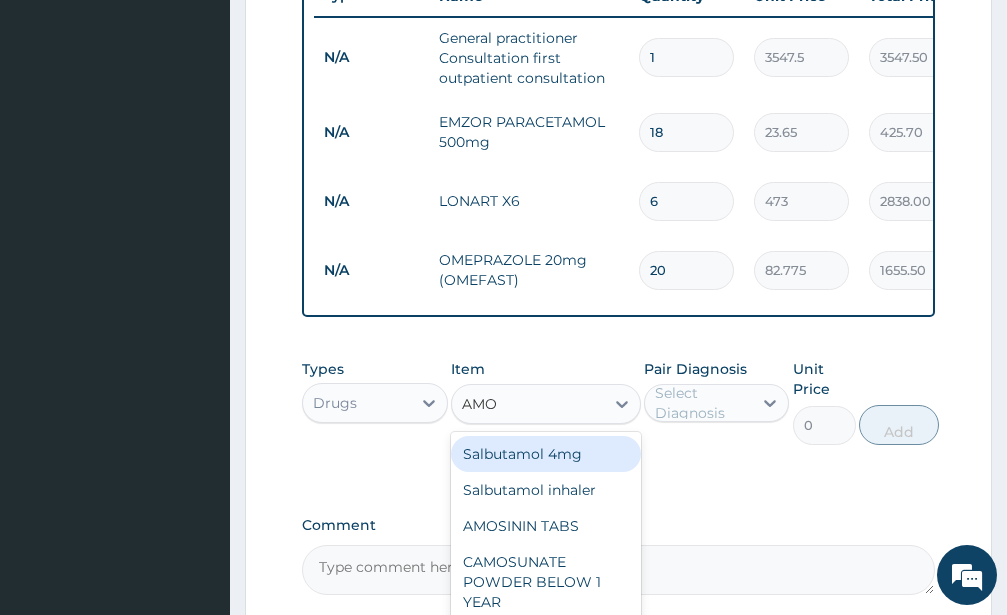 type on "AMOX" 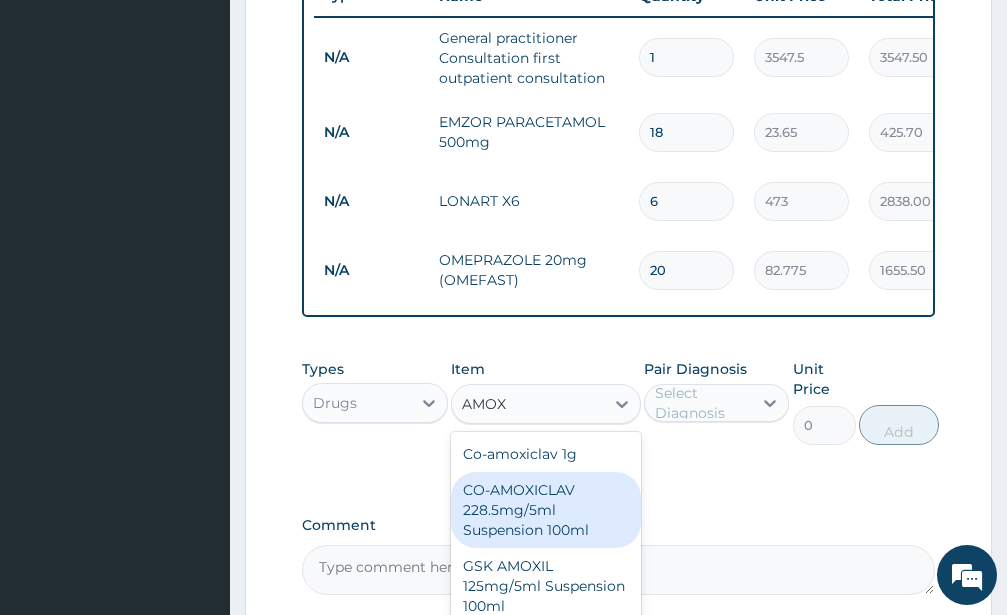 scroll, scrollTop: 116, scrollLeft: 0, axis: vertical 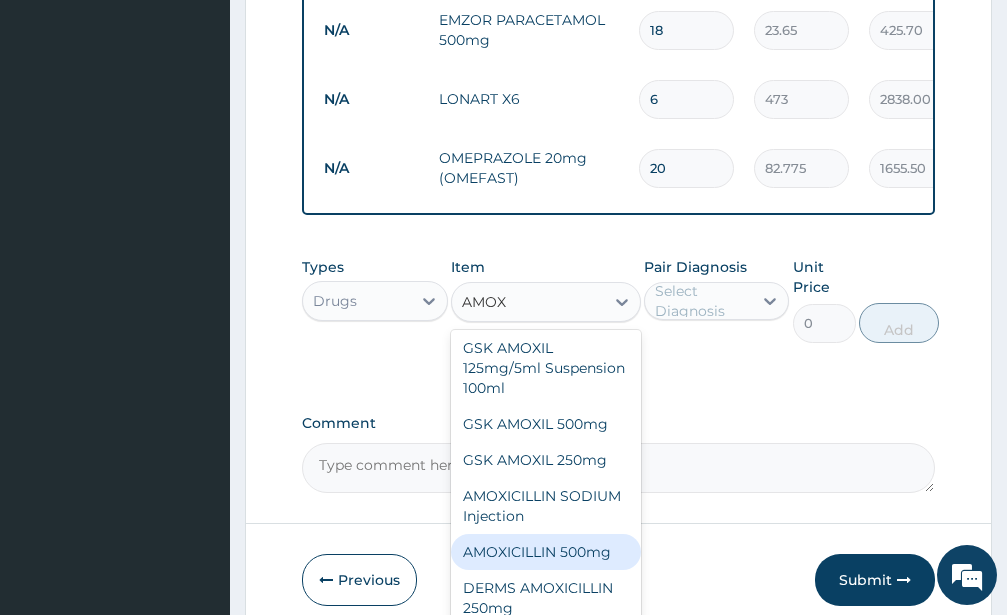 click on "AMOXICILLIN 500mg" at bounding box center (546, 552) 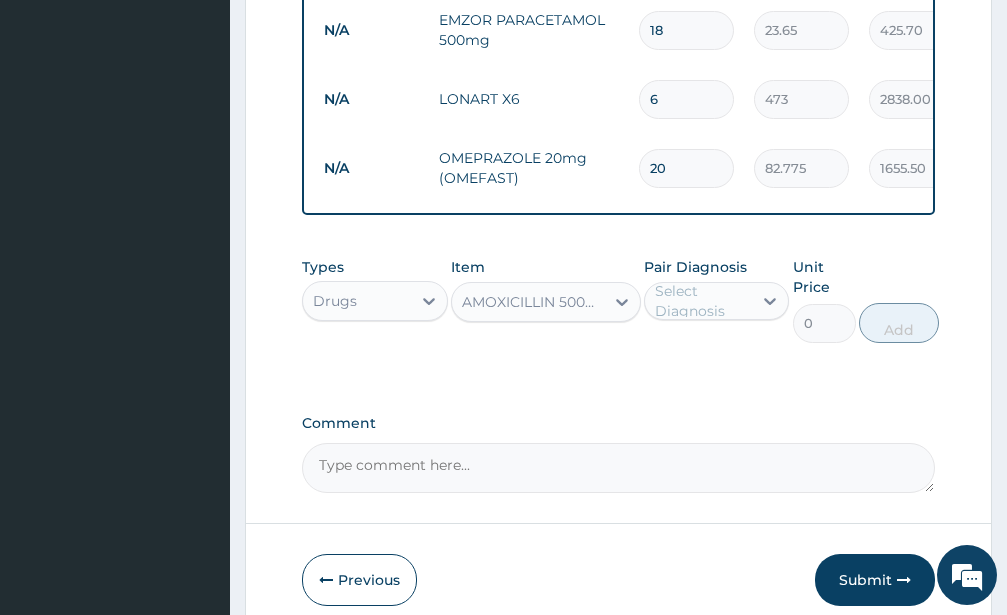 type 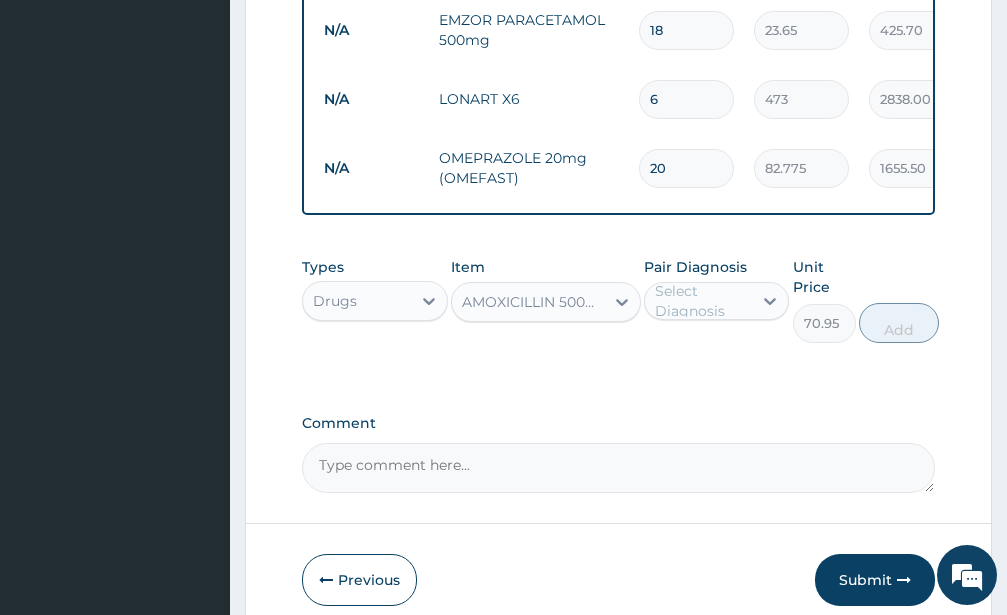 click on "Select Diagnosis" at bounding box center [703, 301] 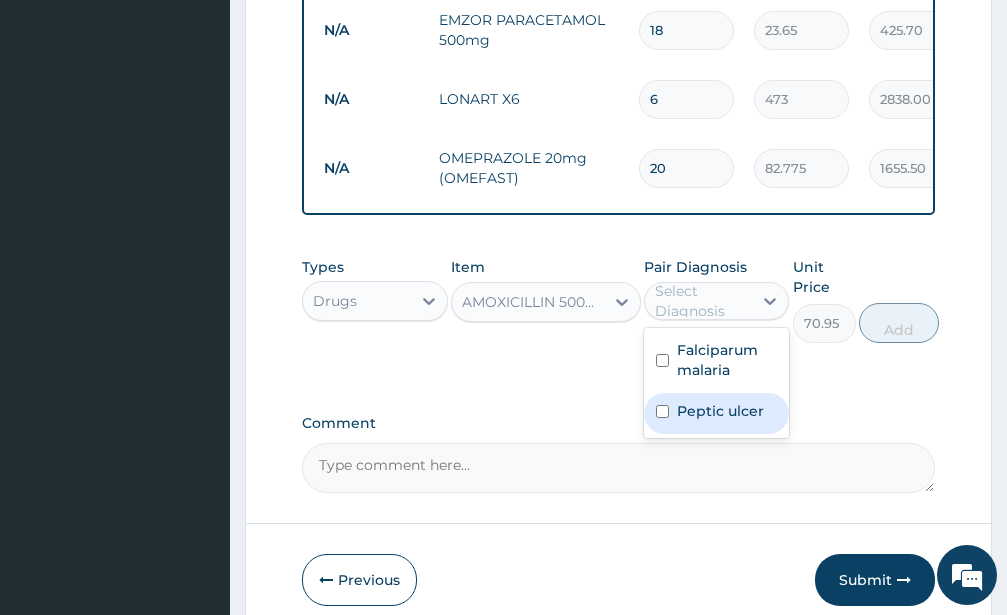 click at bounding box center (662, 411) 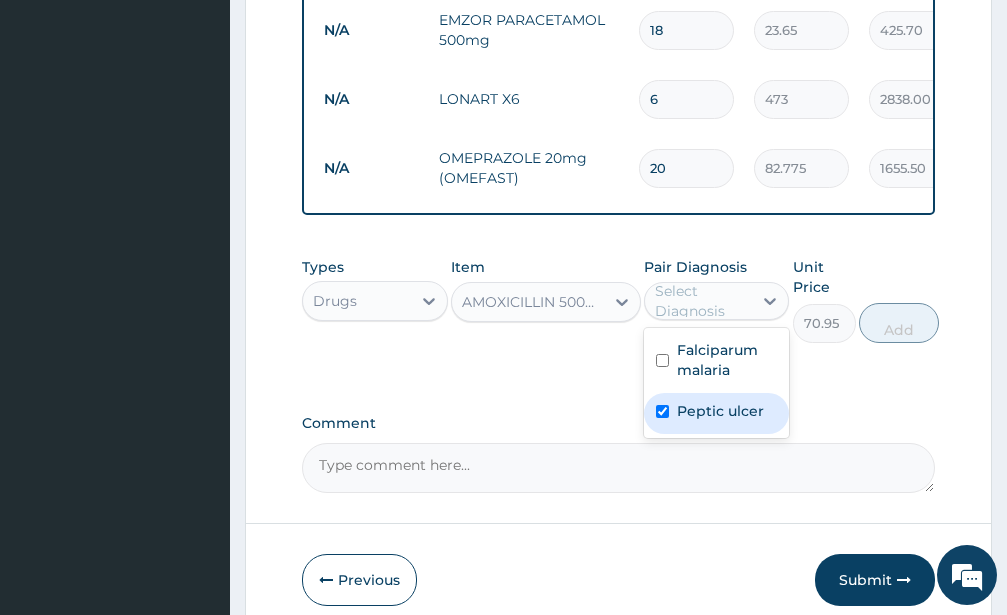checkbox on "true" 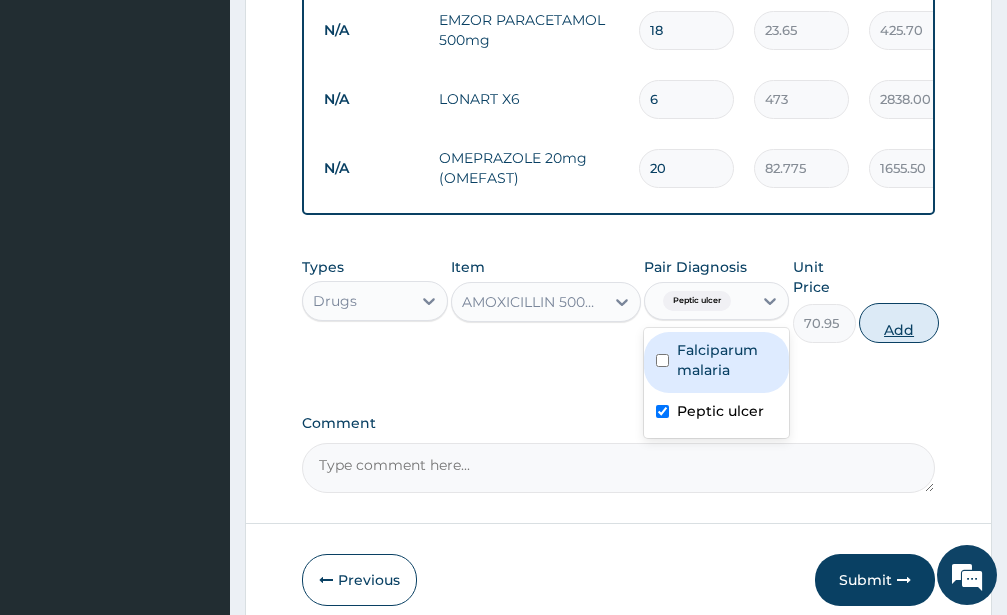 click on "Add" at bounding box center [899, 323] 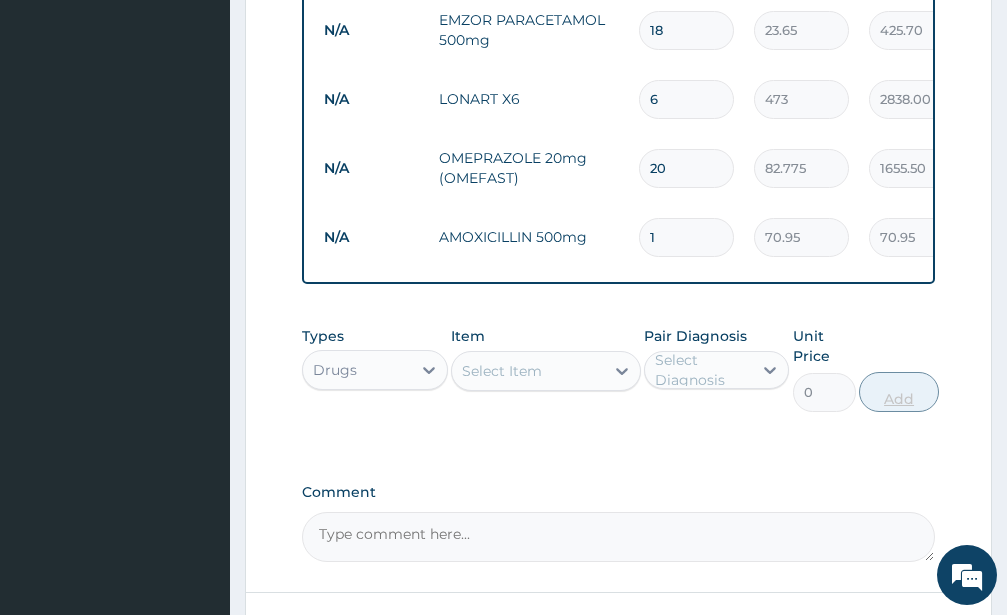 type on "10" 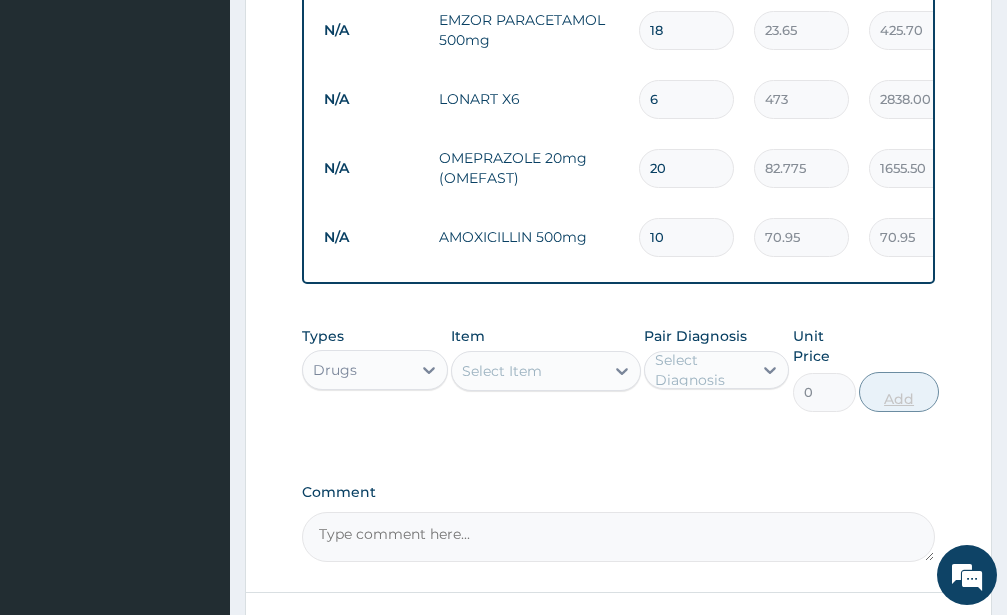 type on "709.50" 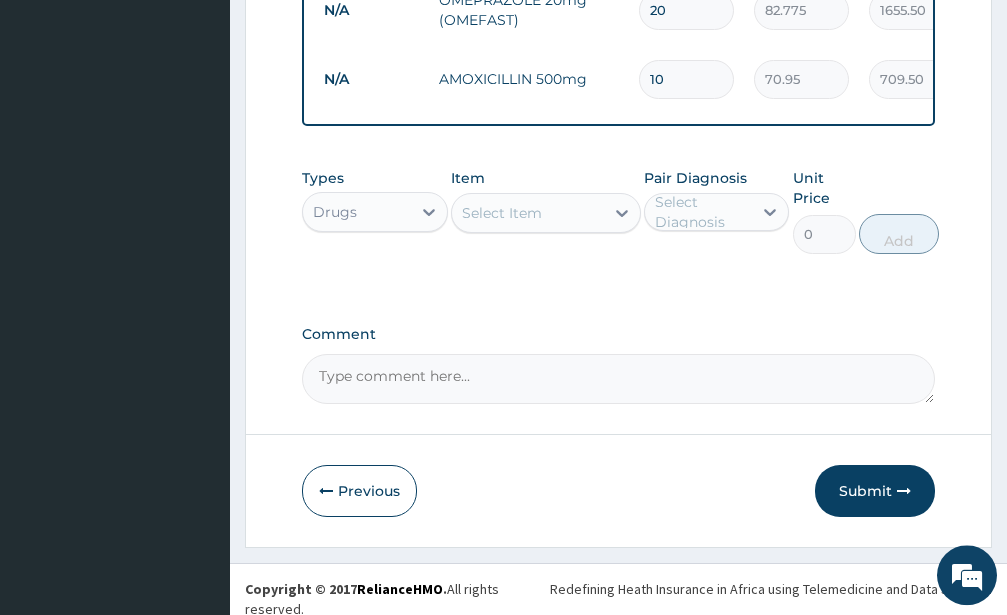 scroll, scrollTop: 1076, scrollLeft: 0, axis: vertical 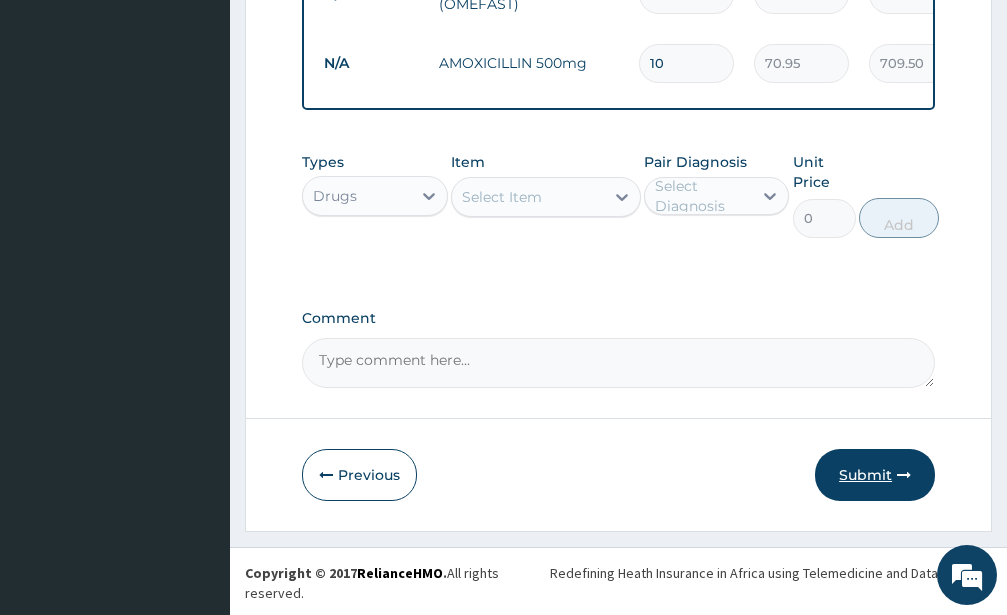 type on "10" 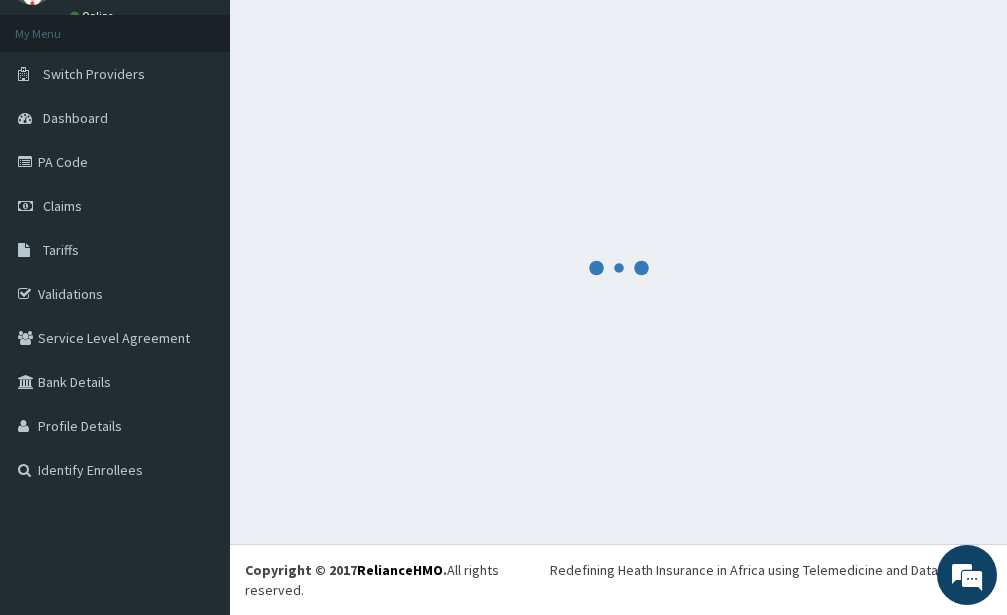 scroll, scrollTop: 80, scrollLeft: 0, axis: vertical 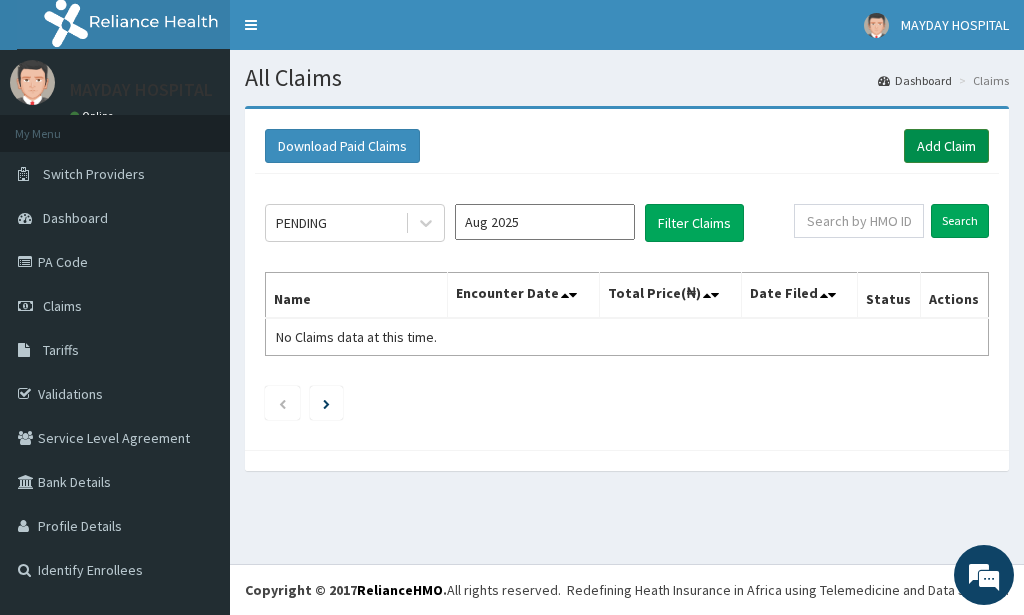 click on "Add Claim" at bounding box center (946, 146) 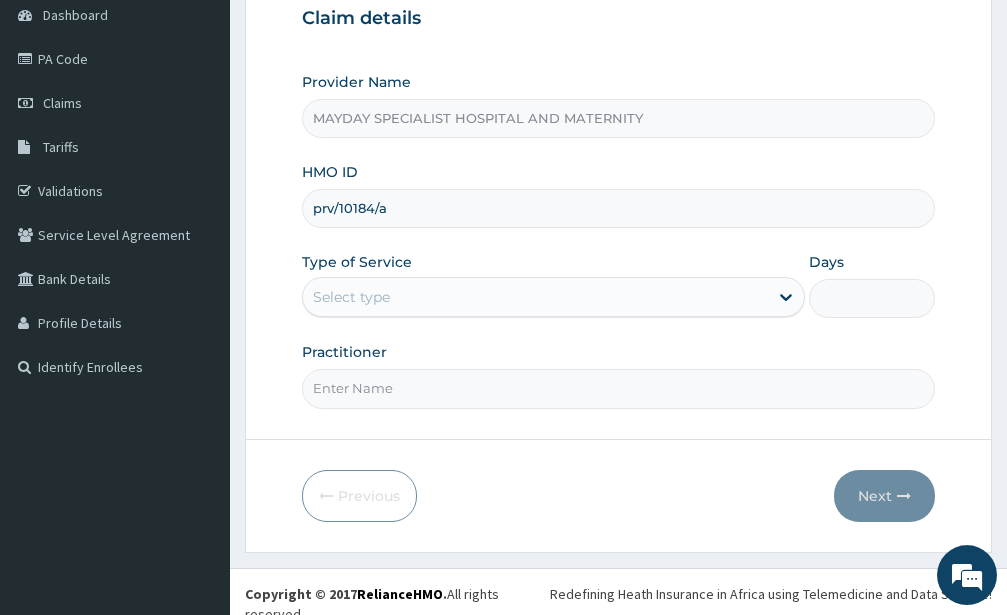scroll, scrollTop: 204, scrollLeft: 0, axis: vertical 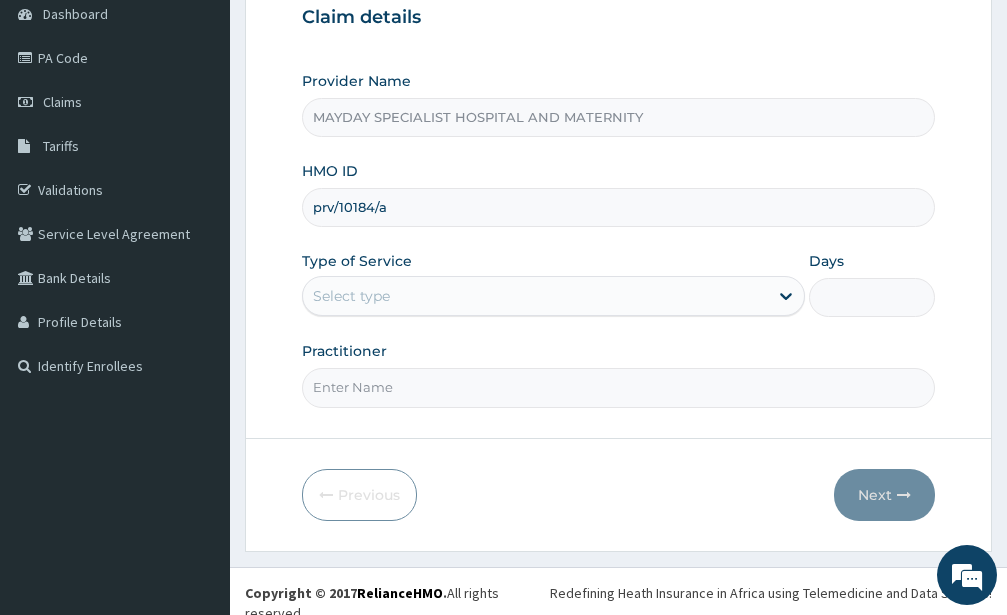 type on "prv/10184/a" 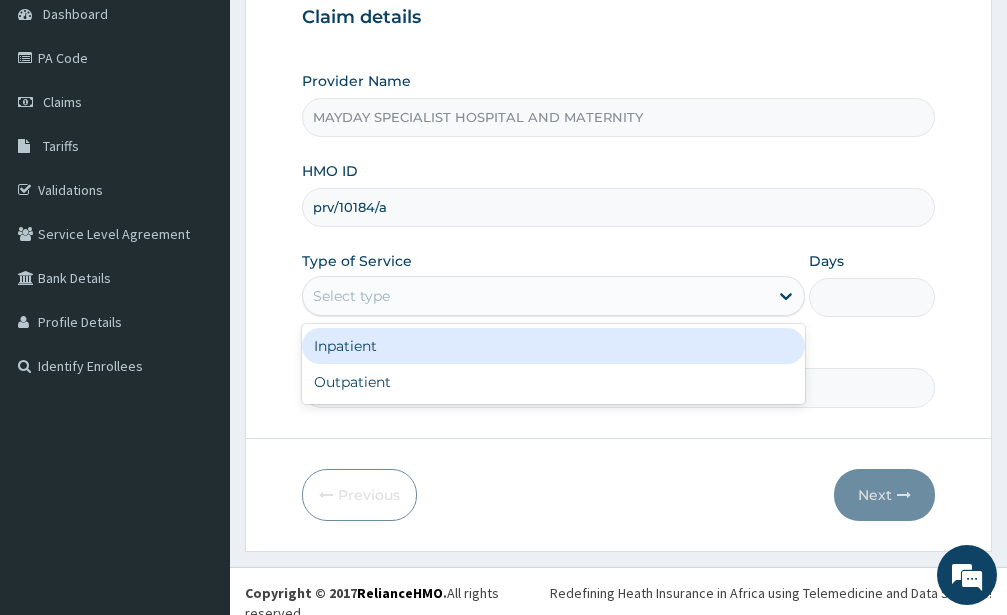click on "Select type" at bounding box center (535, 296) 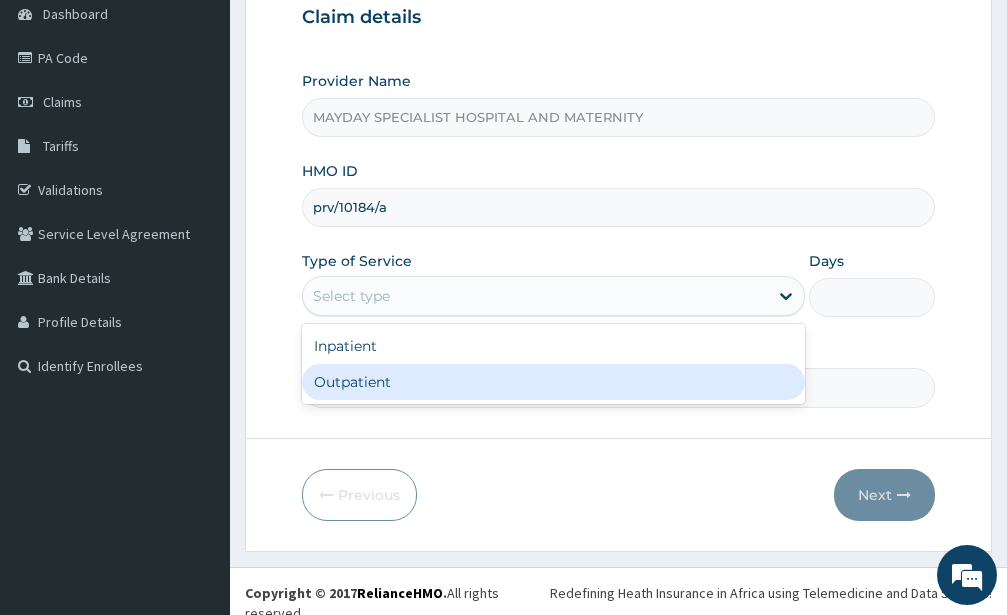 click on "Outpatient" at bounding box center (553, 382) 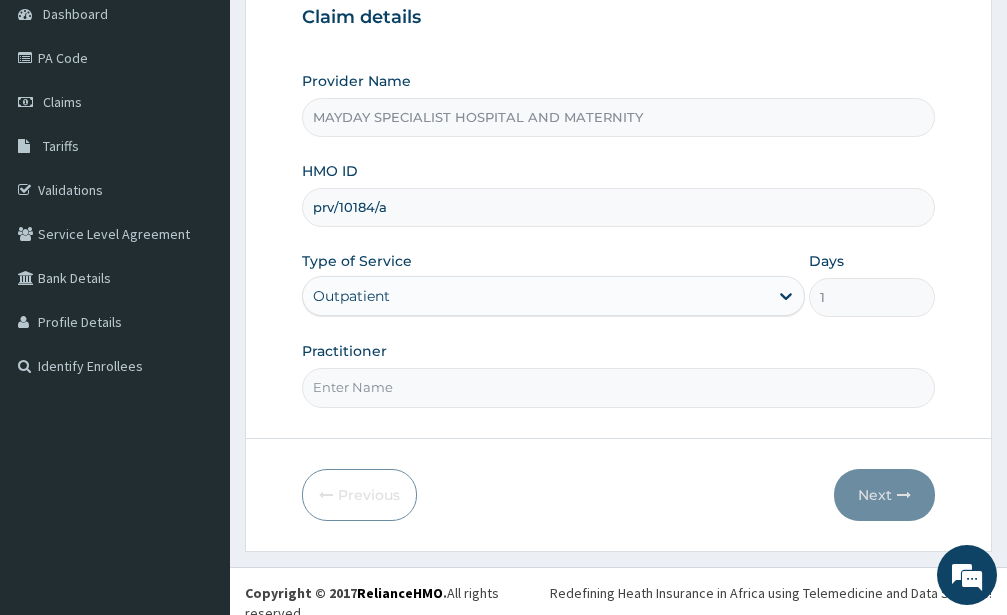 click on "Practitioner" at bounding box center (618, 387) 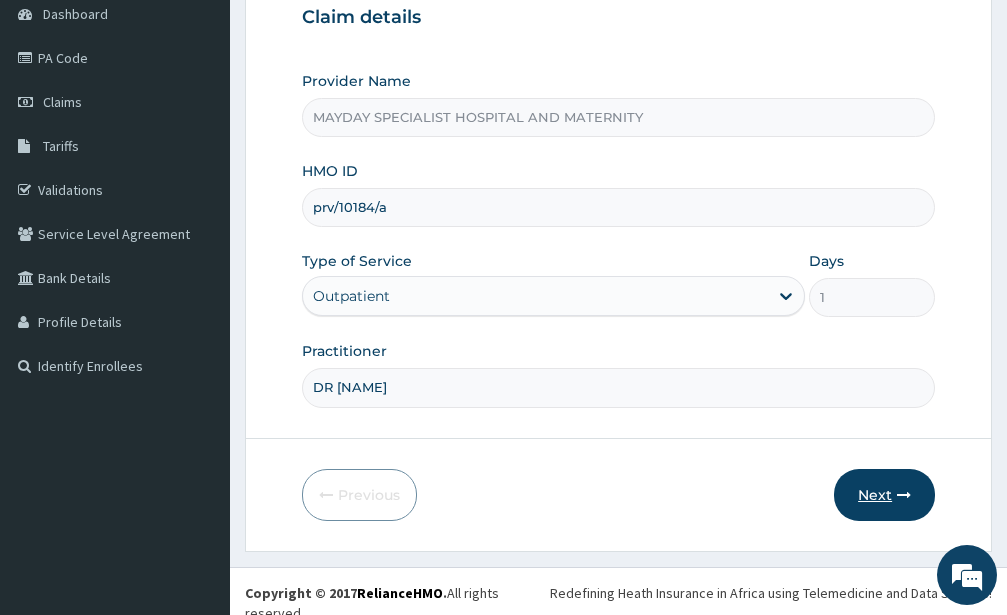 type on "DR FELIX" 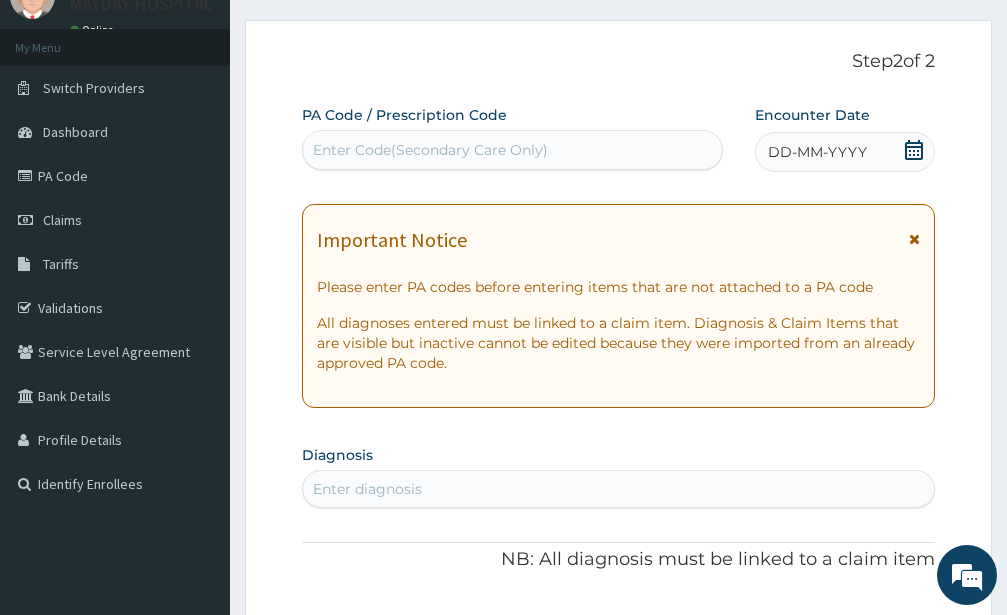 scroll, scrollTop: 0, scrollLeft: 0, axis: both 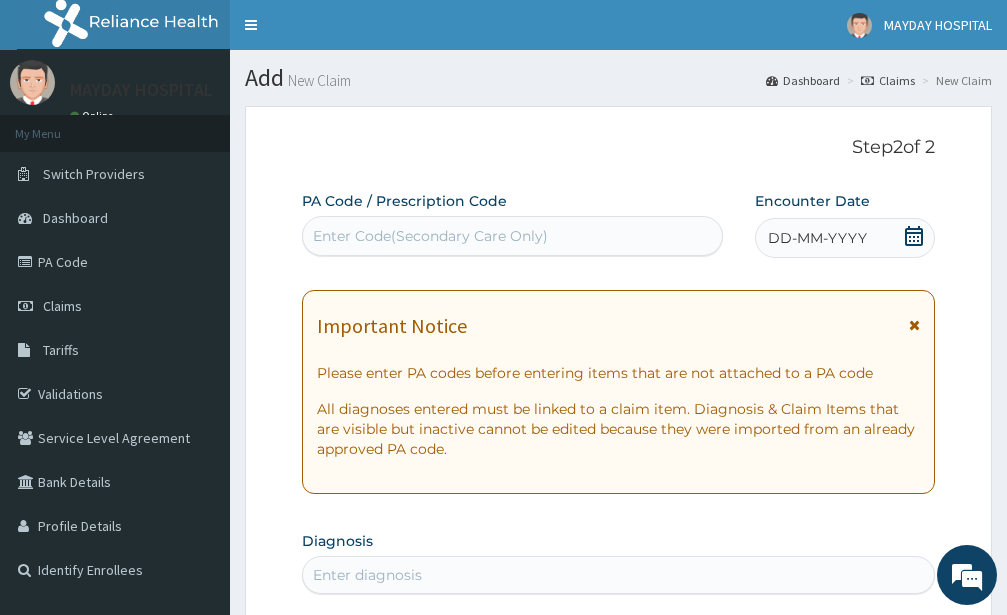 click 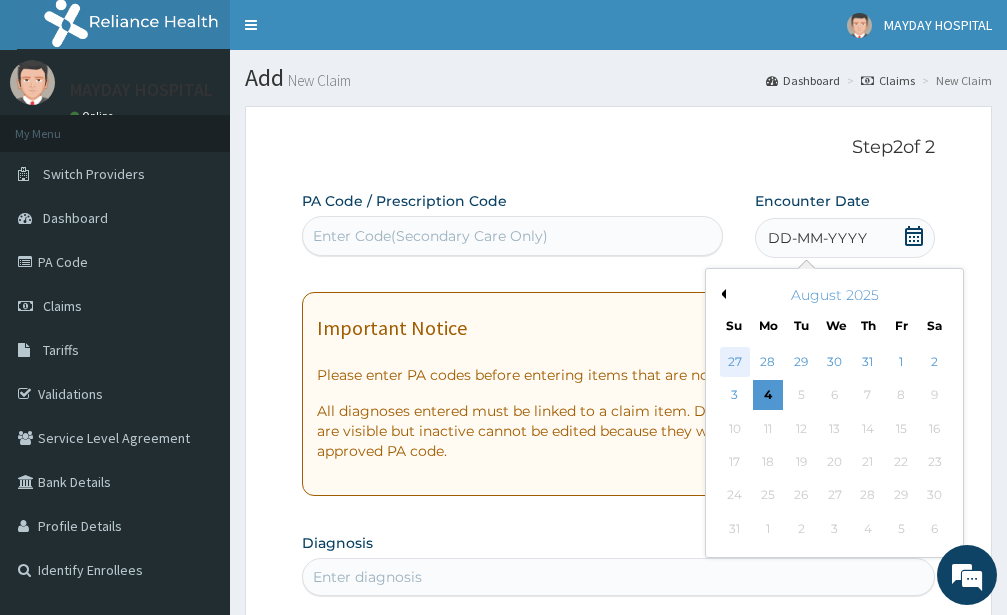 click on "27" at bounding box center [734, 362] 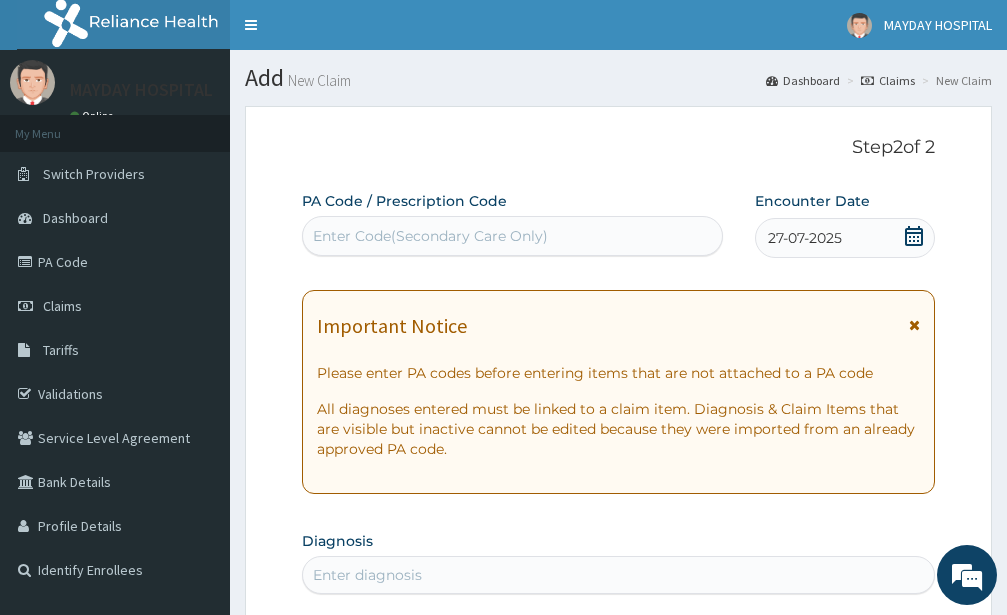 click 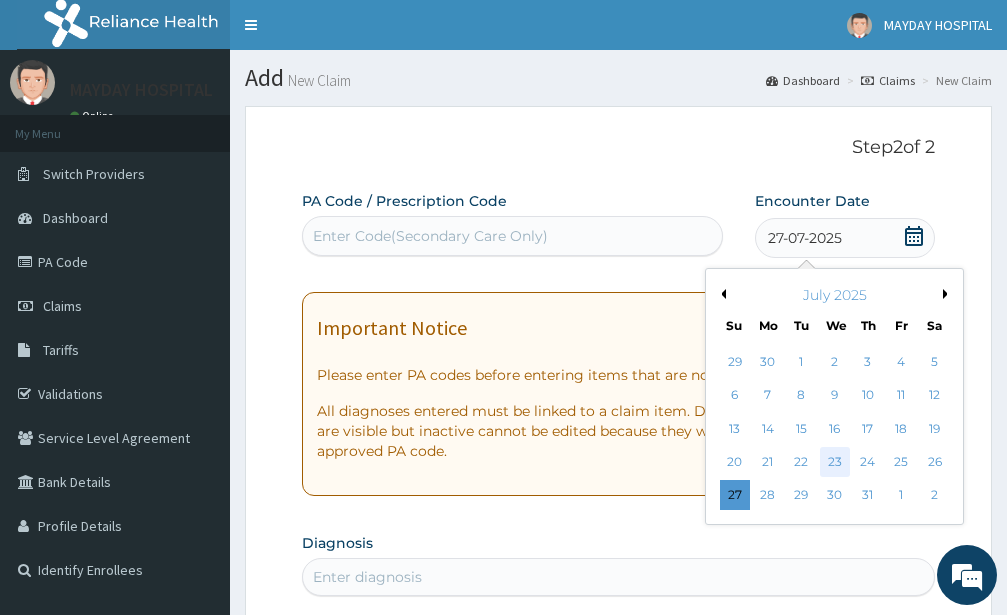 click on "23" at bounding box center [834, 462] 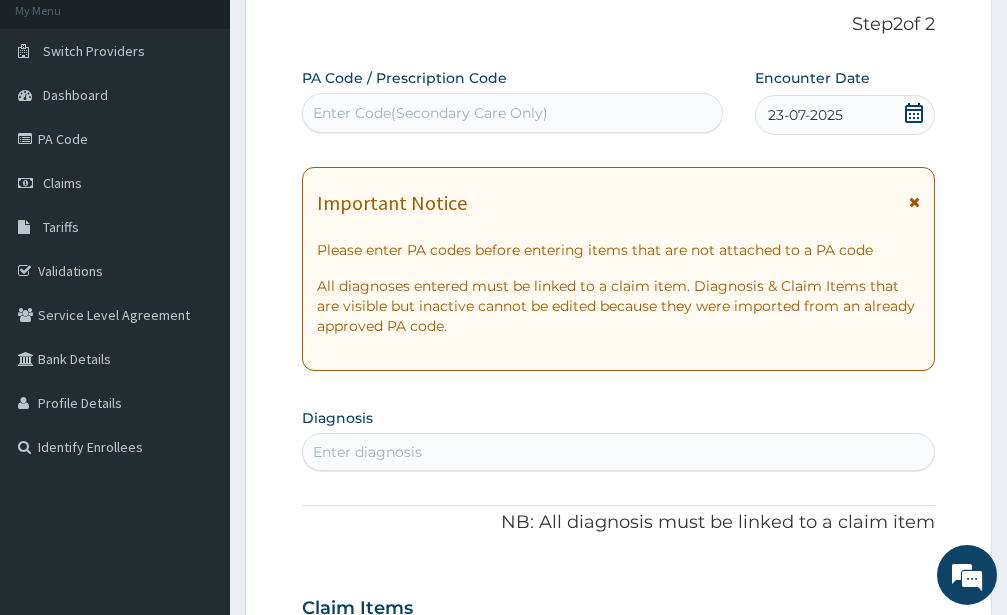 scroll, scrollTop: 204, scrollLeft: 0, axis: vertical 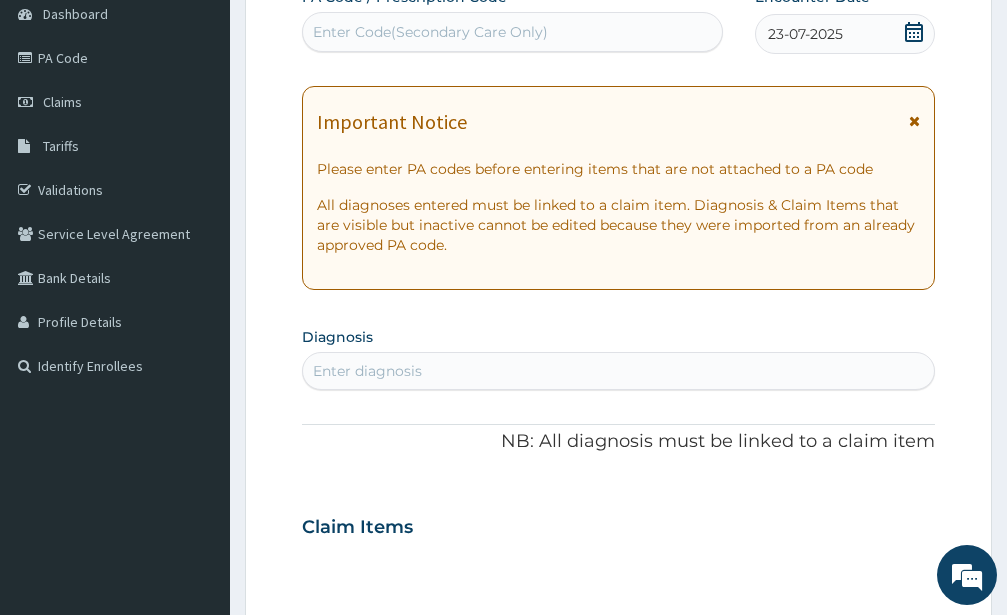 click on "Enter diagnosis" at bounding box center (618, 371) 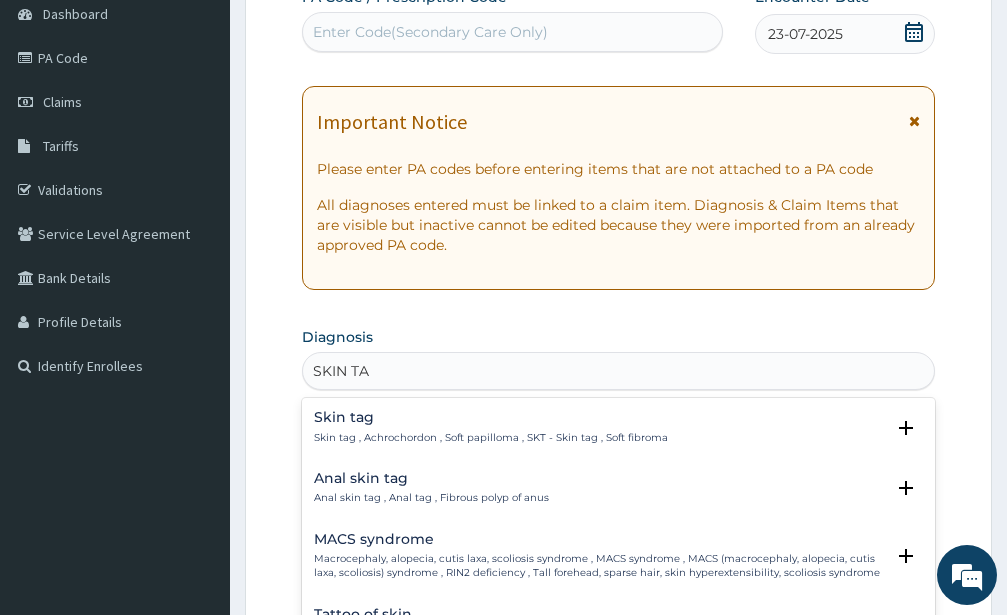type on "SKIN TAG" 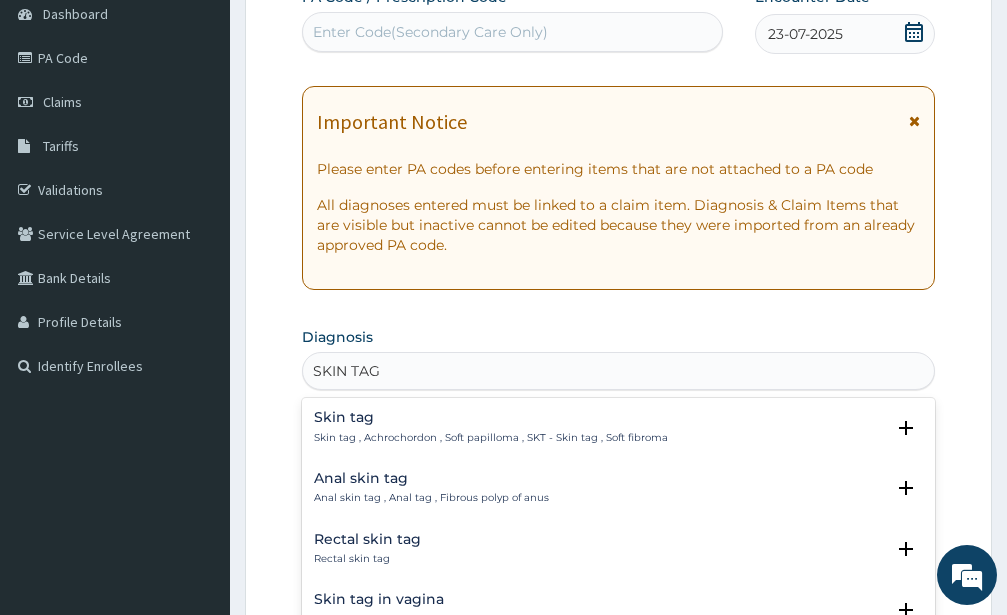 click on "Skin tag , Achrochordon , Soft papilloma , SKT - Skin tag , Soft fibroma" at bounding box center (491, 438) 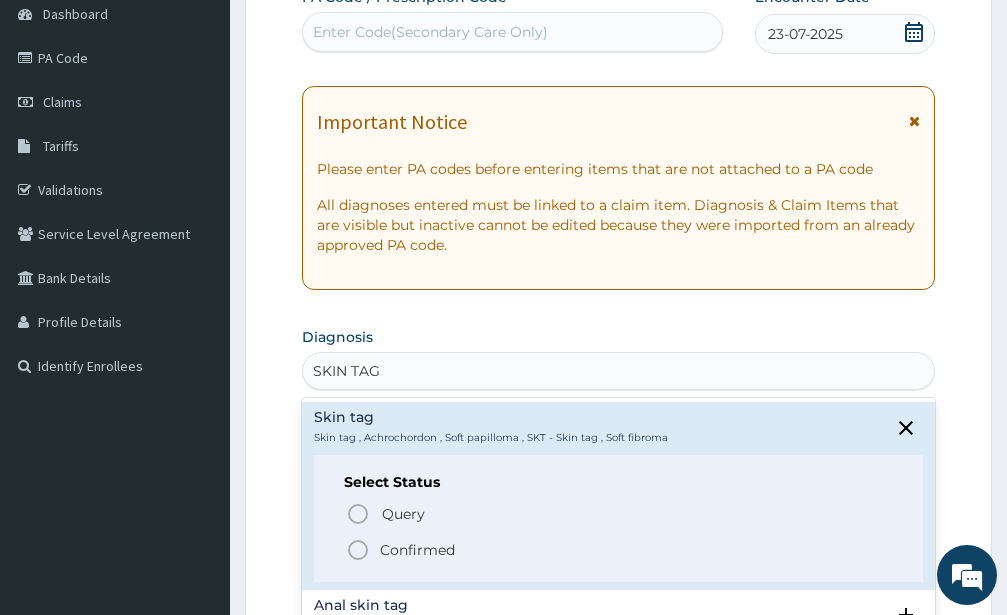 click 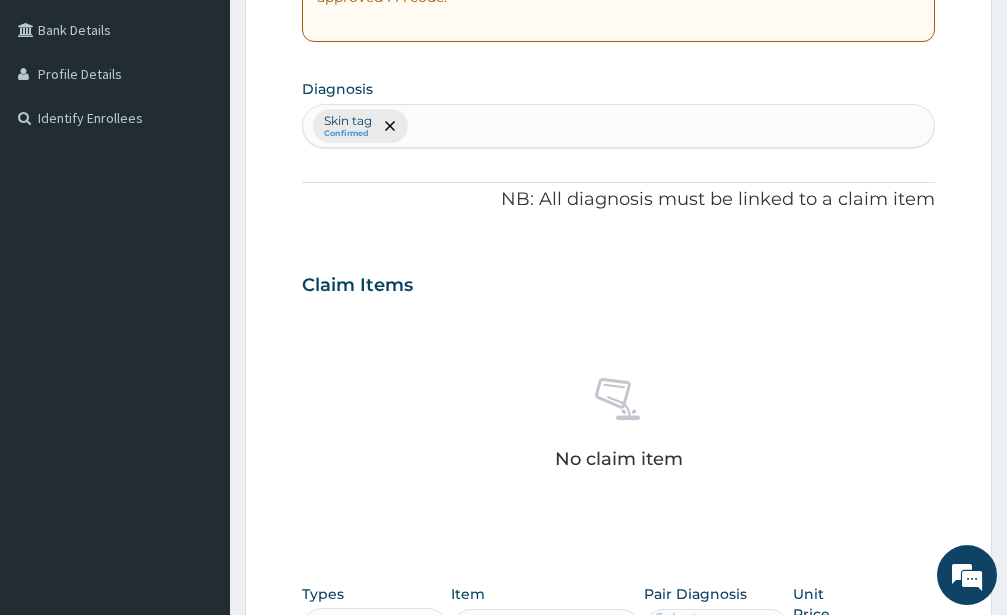 scroll, scrollTop: 612, scrollLeft: 0, axis: vertical 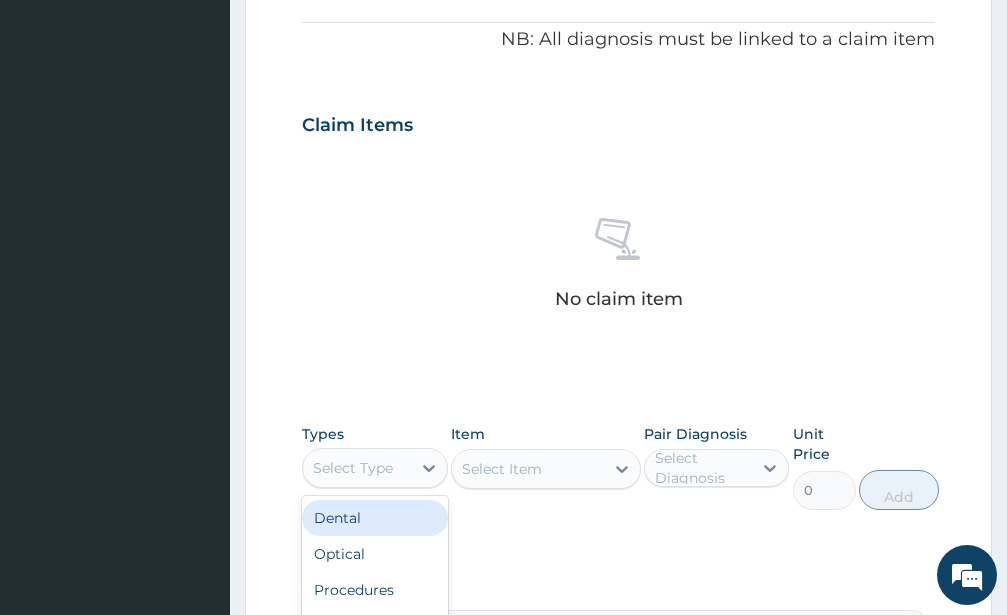 click on "Select Type" at bounding box center [353, 468] 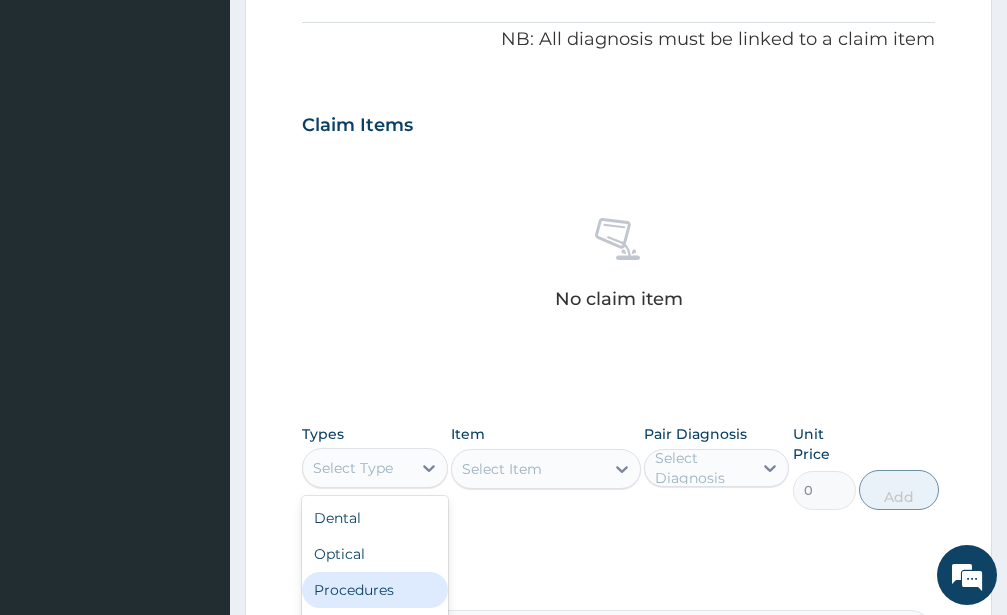 click on "Procedures" at bounding box center (375, 590) 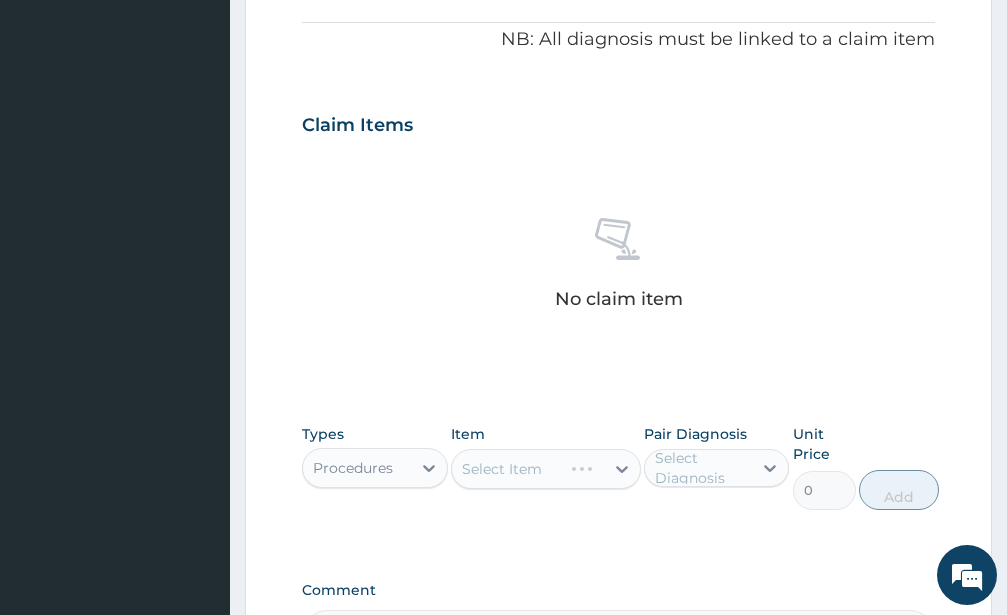 click on "Select Item" at bounding box center [546, 469] 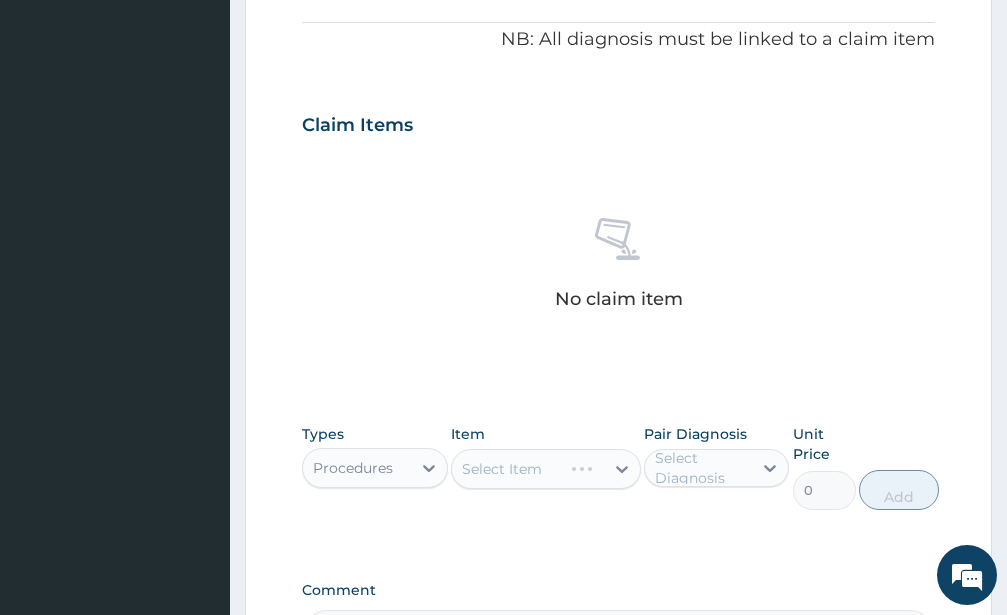 click on "Select Item" at bounding box center (546, 469) 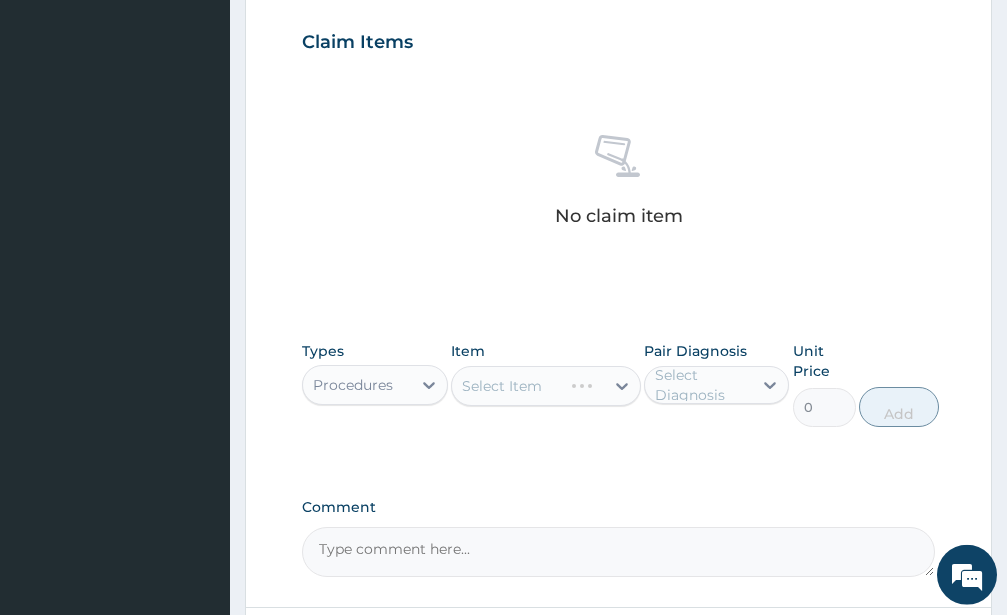 scroll, scrollTop: 714, scrollLeft: 0, axis: vertical 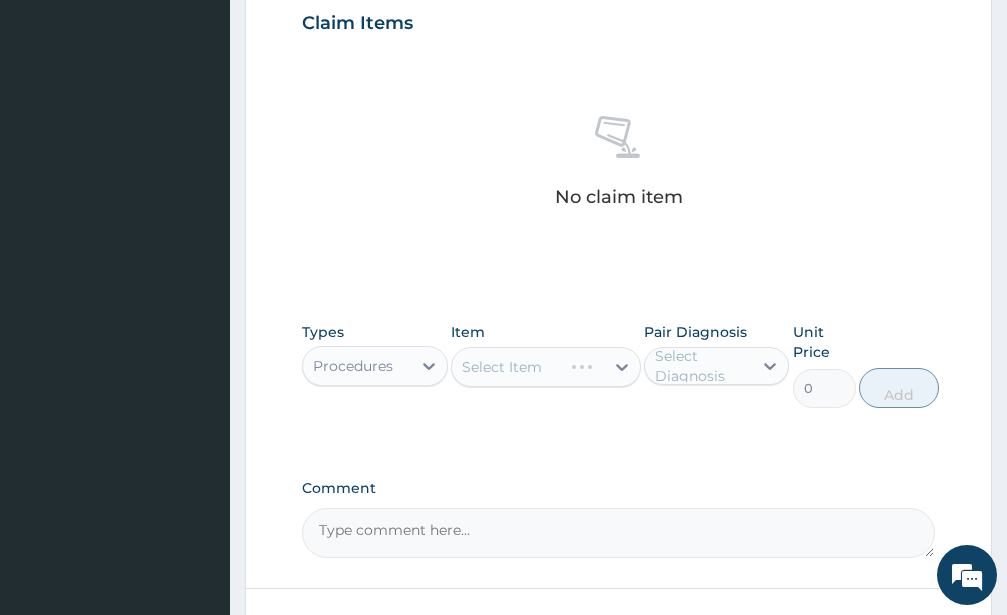 click on "Select Item" at bounding box center [546, 367] 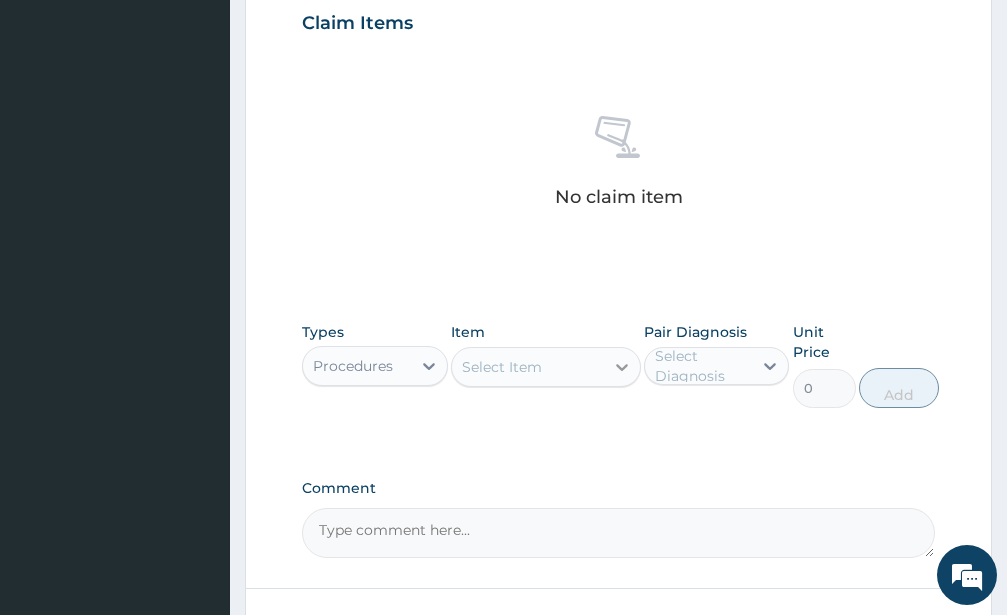 click 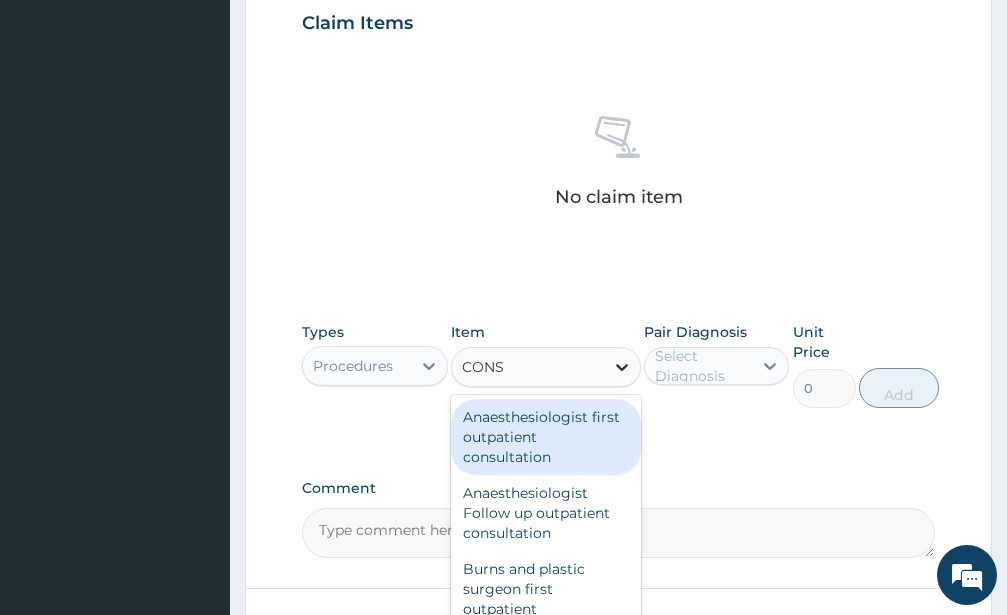 type on "CONSU" 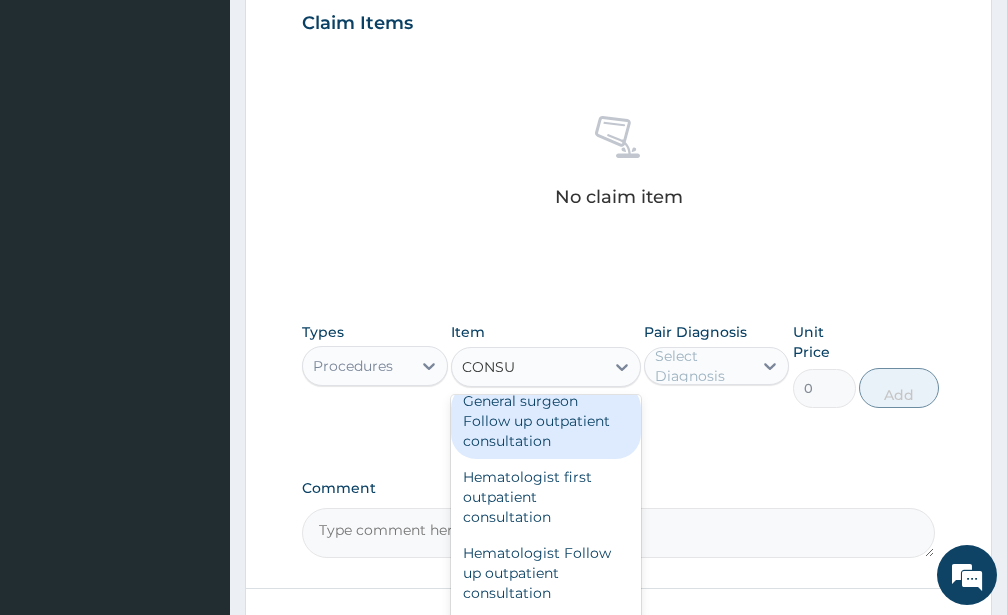 scroll, scrollTop: 1620, scrollLeft: 0, axis: vertical 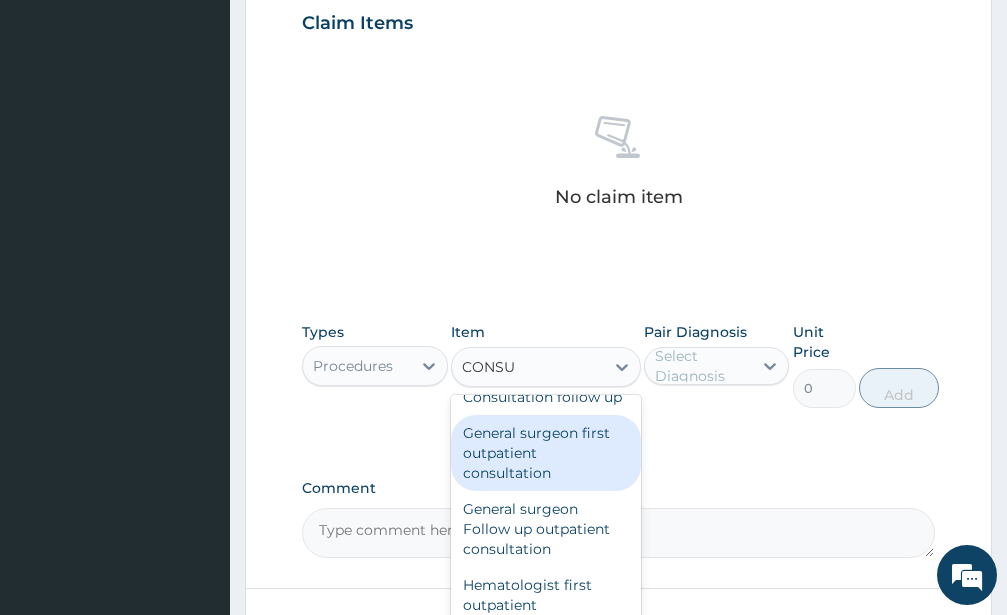 click on "General surgeon first outpatient consultation" at bounding box center (546, 453) 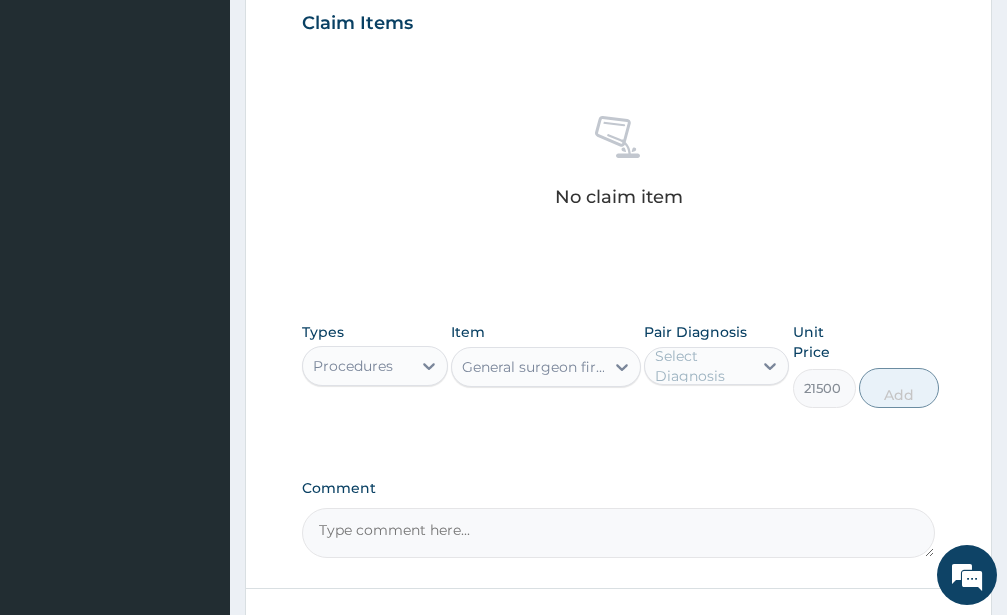 click on "Select Diagnosis" at bounding box center (703, 366) 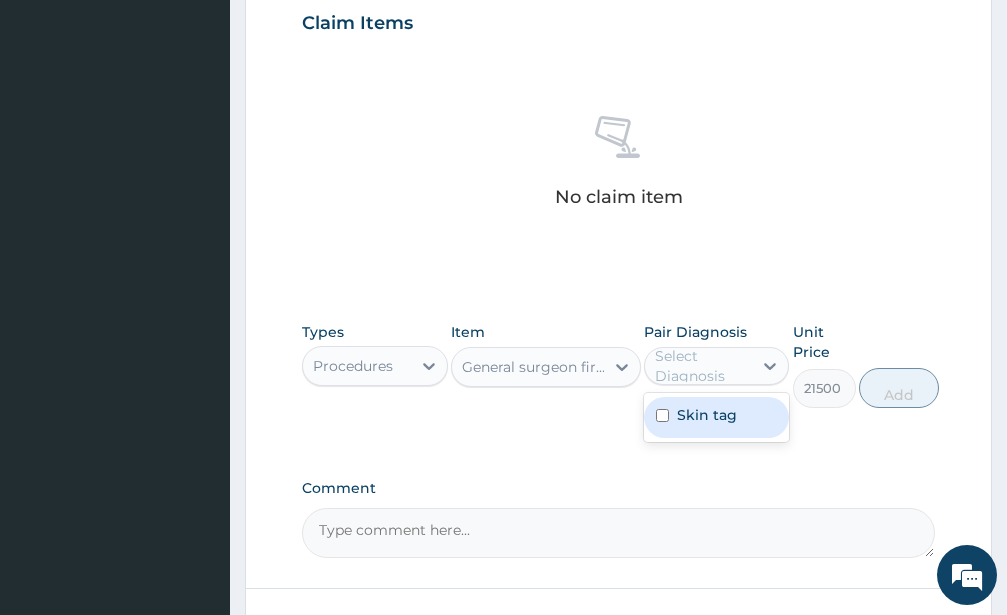 click at bounding box center [662, 415] 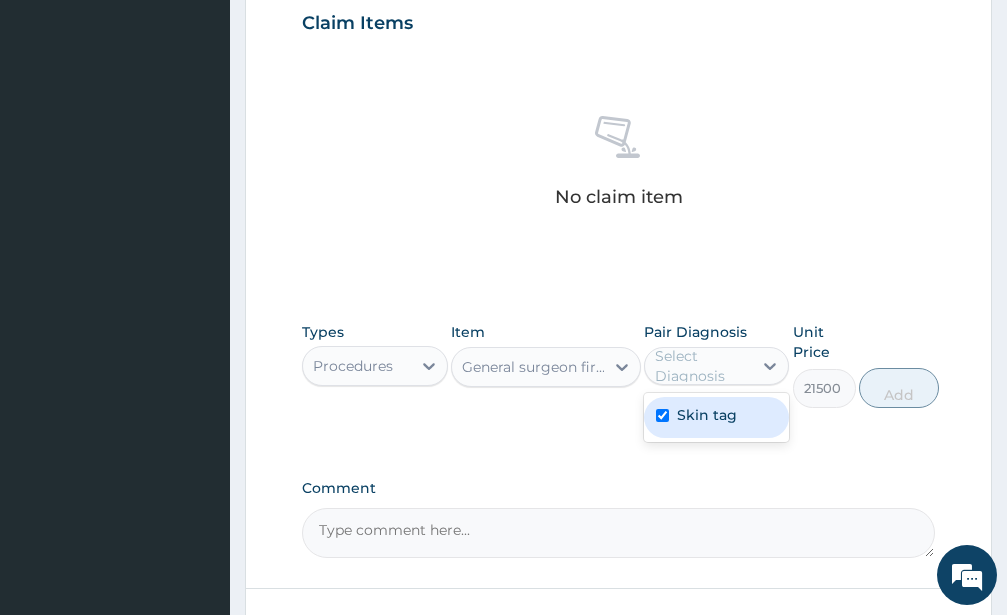 checkbox on "true" 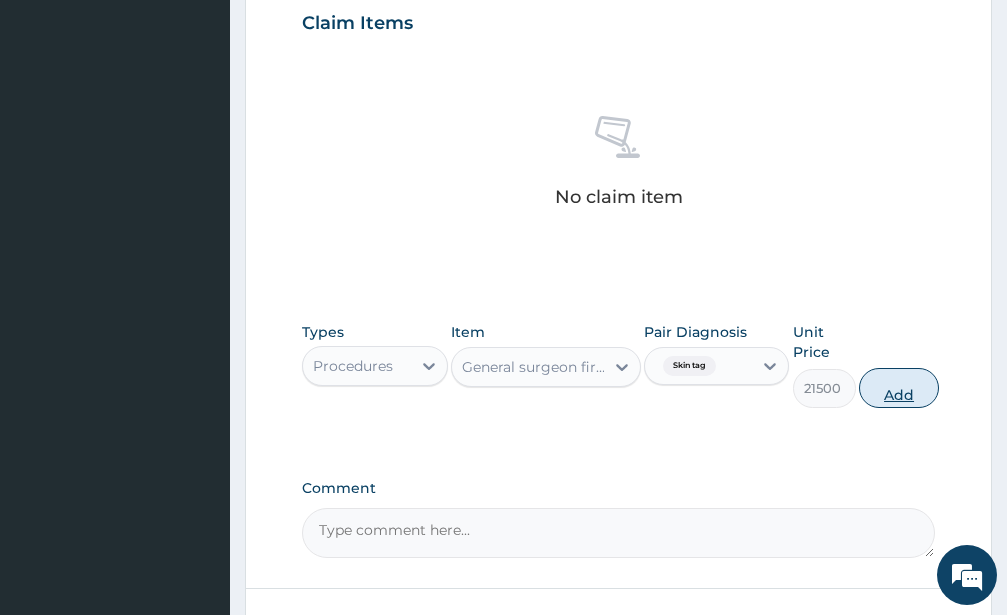 click on "Add" at bounding box center [899, 388] 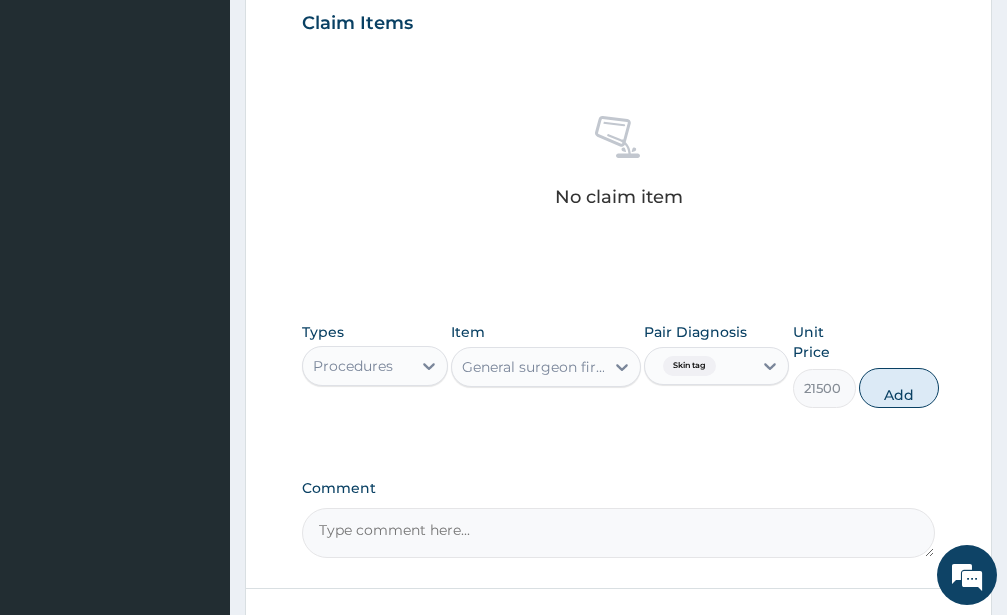 type on "0" 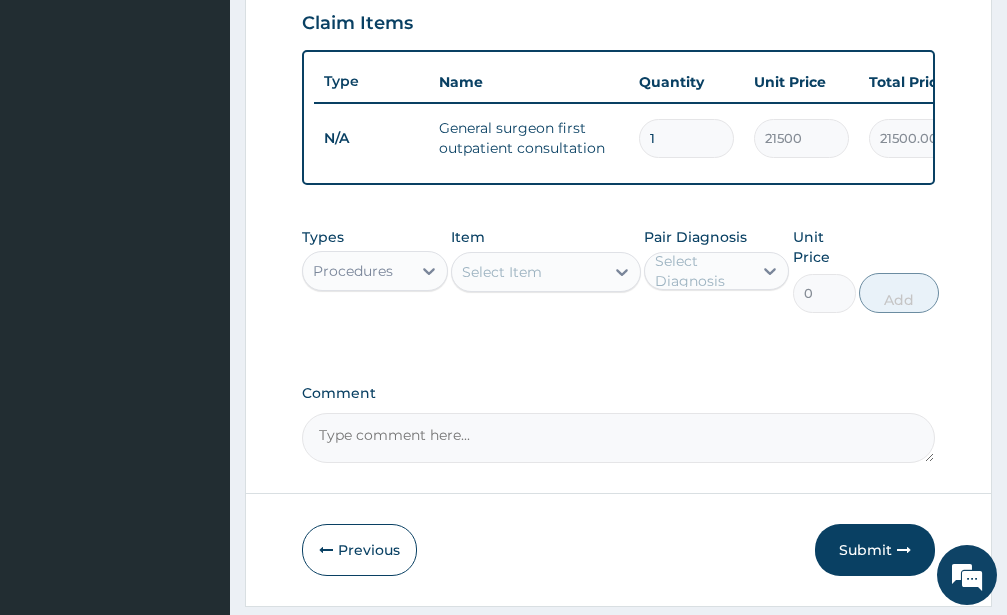 click on "Select Item" at bounding box center (502, 272) 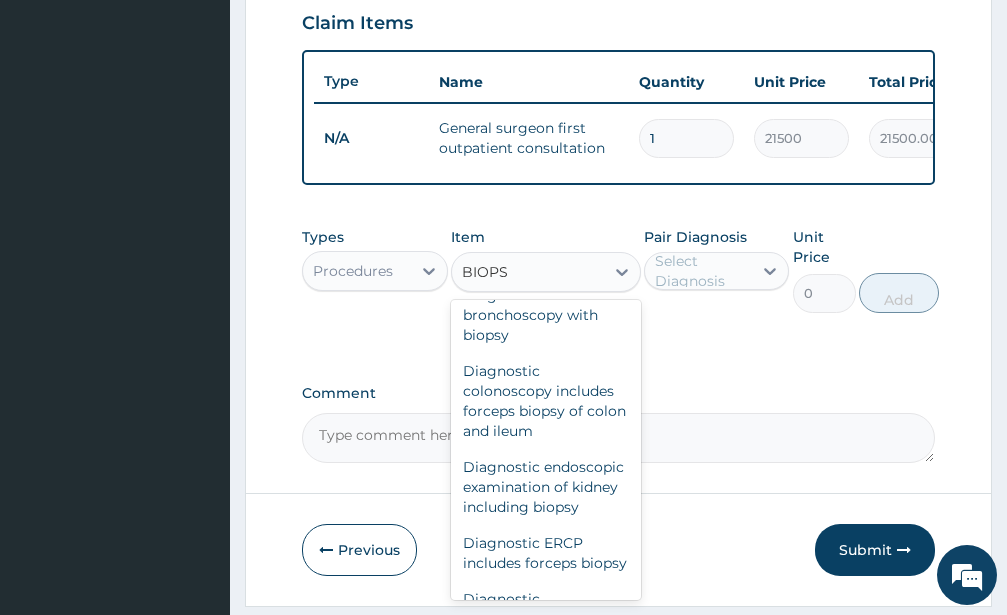 scroll, scrollTop: 1080, scrollLeft: 0, axis: vertical 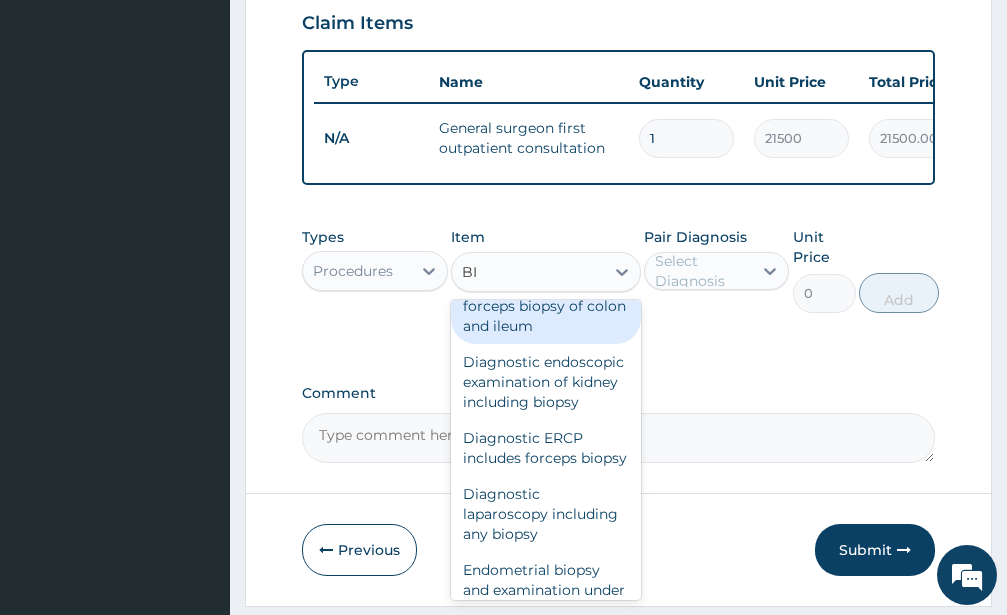 type on "B" 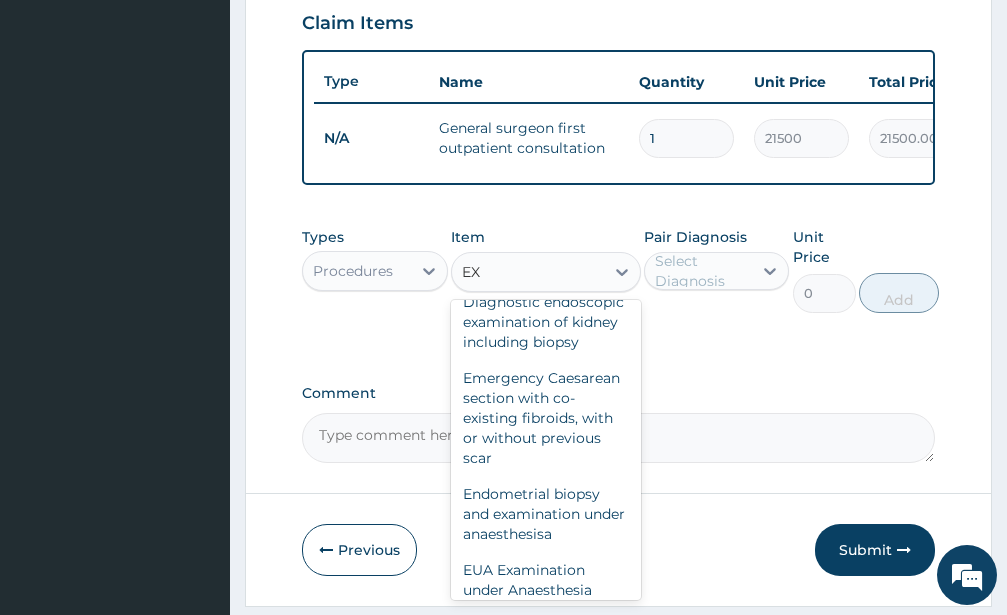type on "EXC" 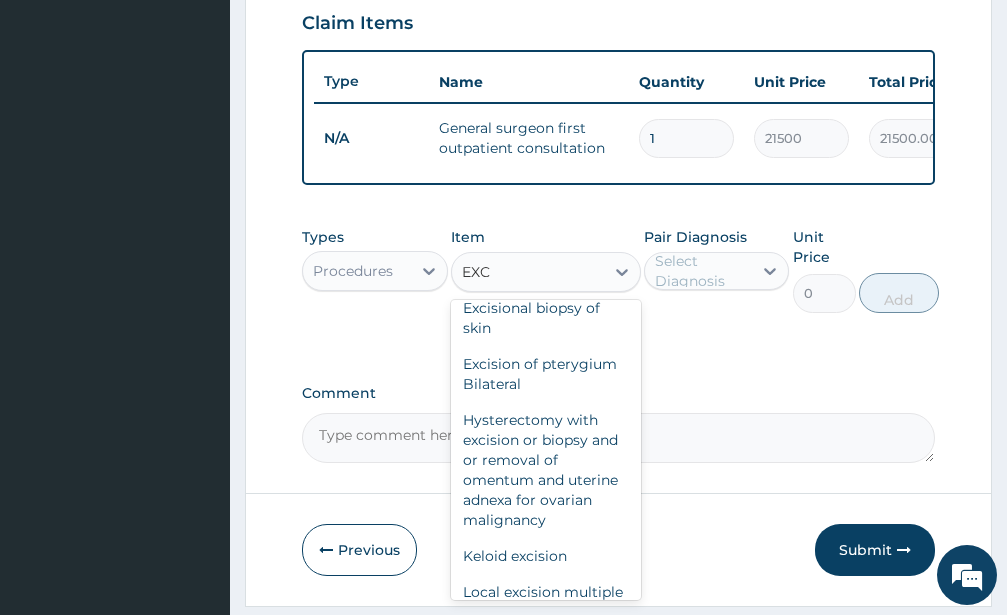 scroll, scrollTop: 1512, scrollLeft: 0, axis: vertical 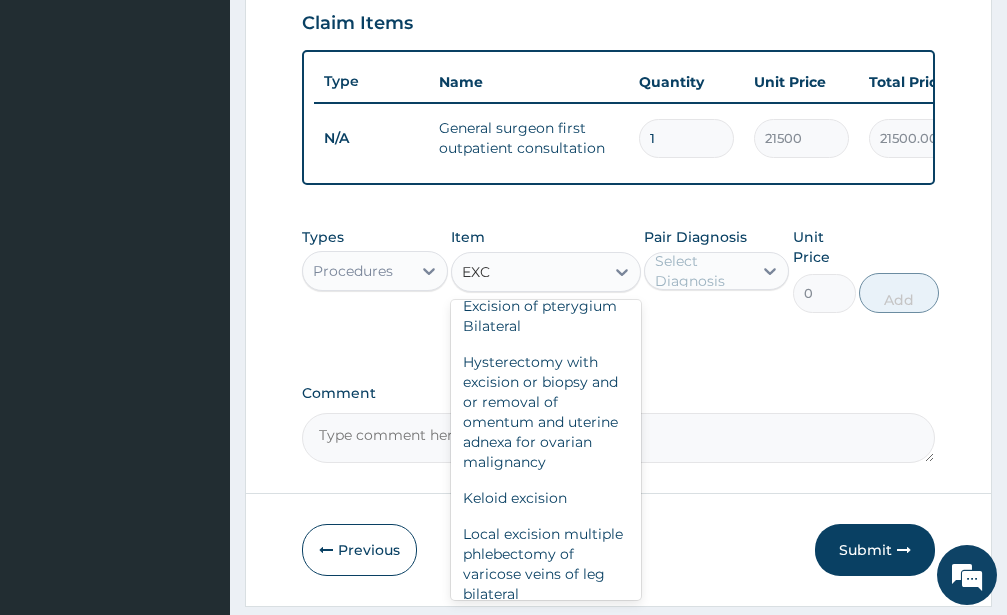 click on "Excisional biopsy of skin" at bounding box center [546, 260] 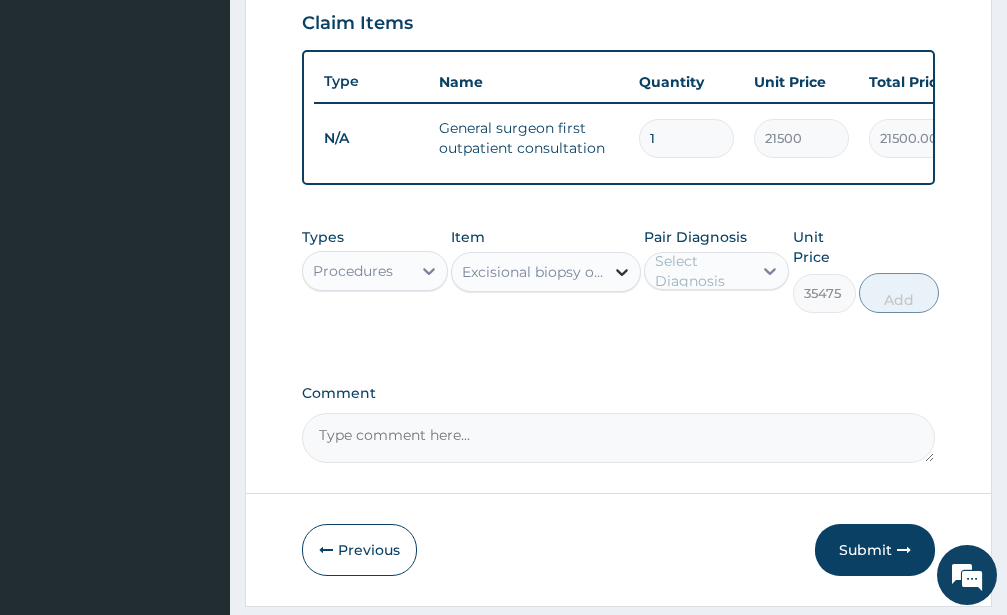 click 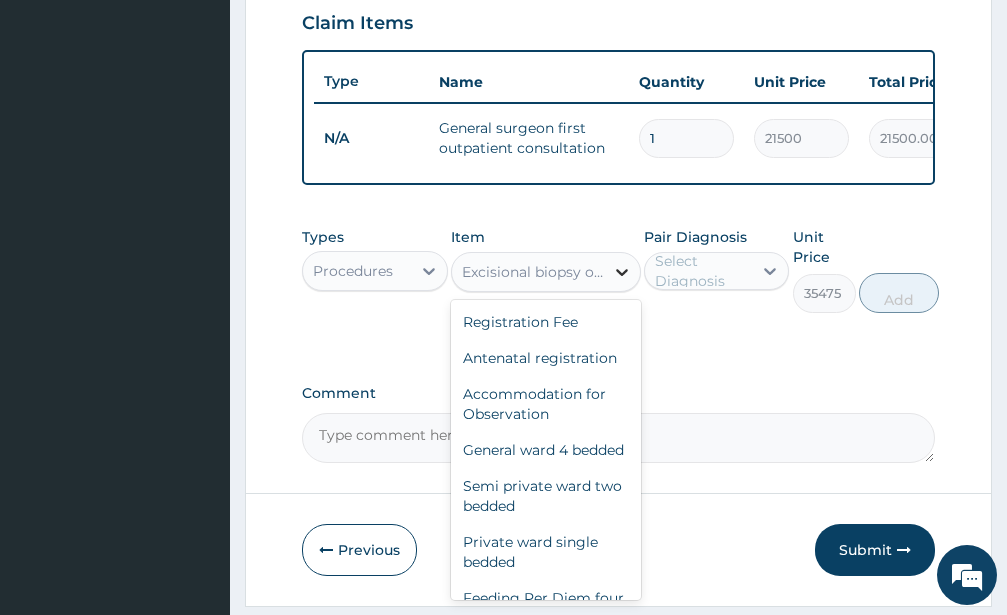 scroll, scrollTop: 25314, scrollLeft: 0, axis: vertical 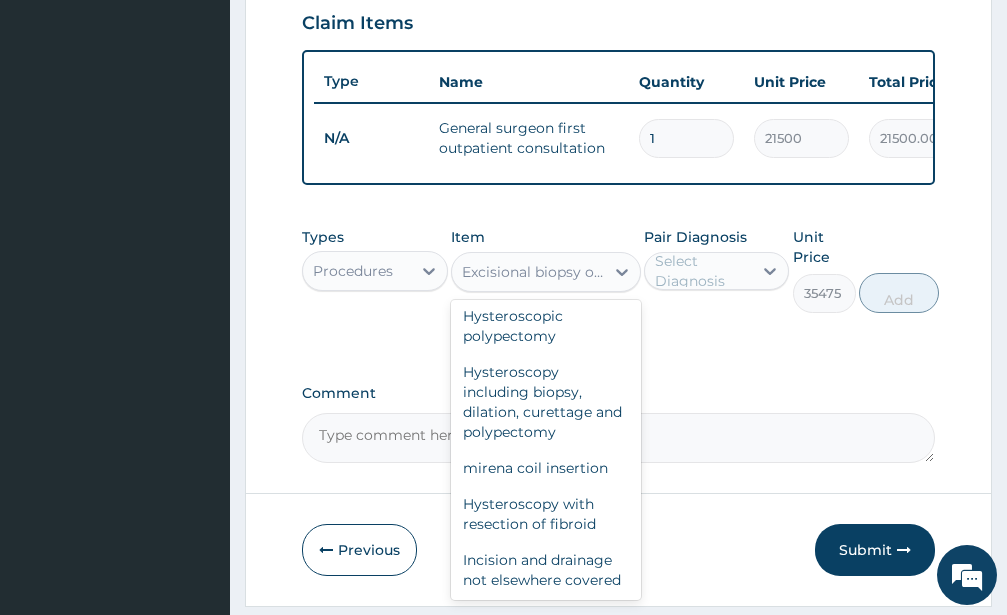 click on "Excisional biopsy" at bounding box center (546, -912) 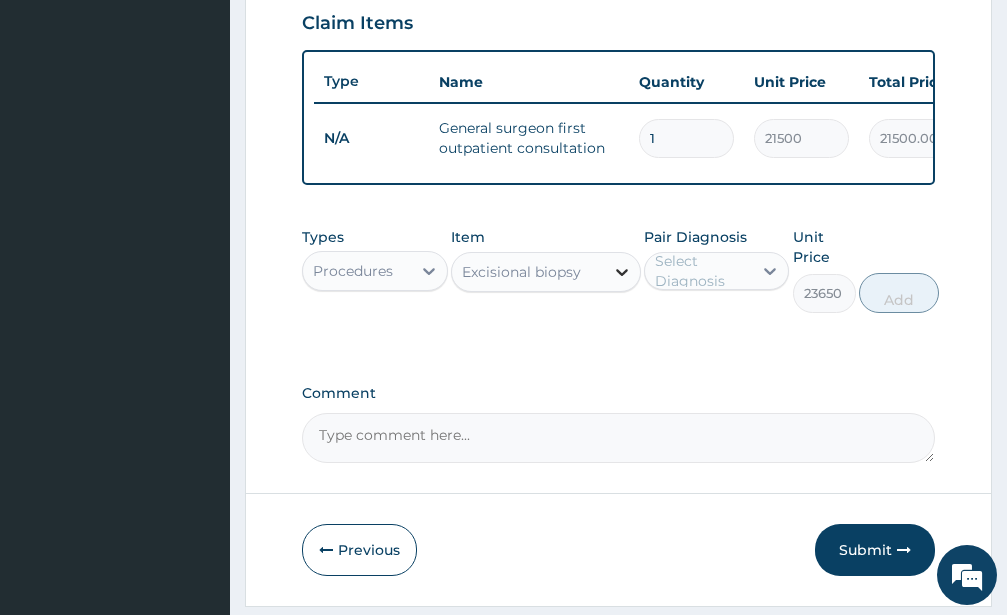 click 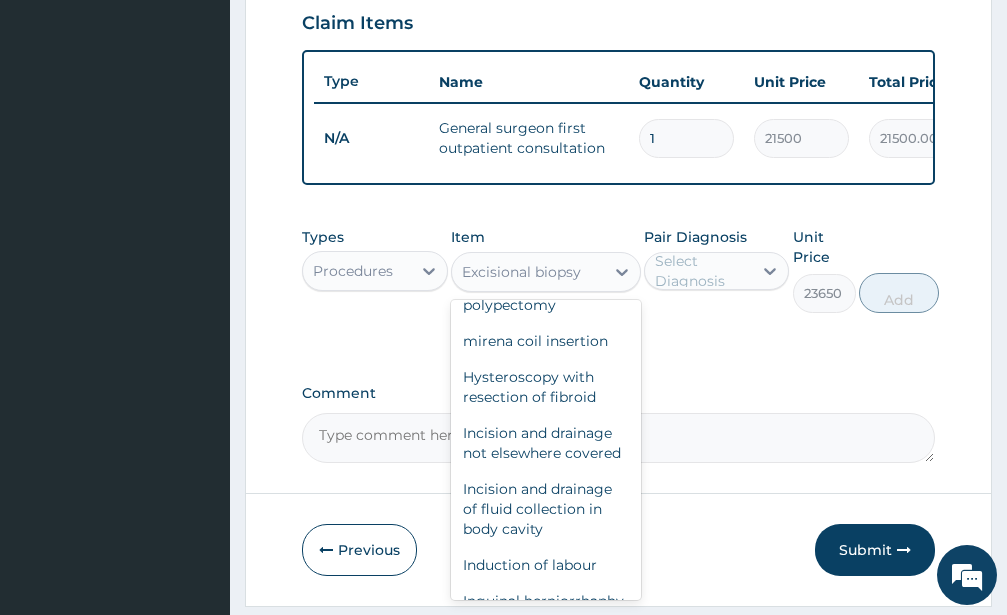 scroll, scrollTop: 25468, scrollLeft: 0, axis: vertical 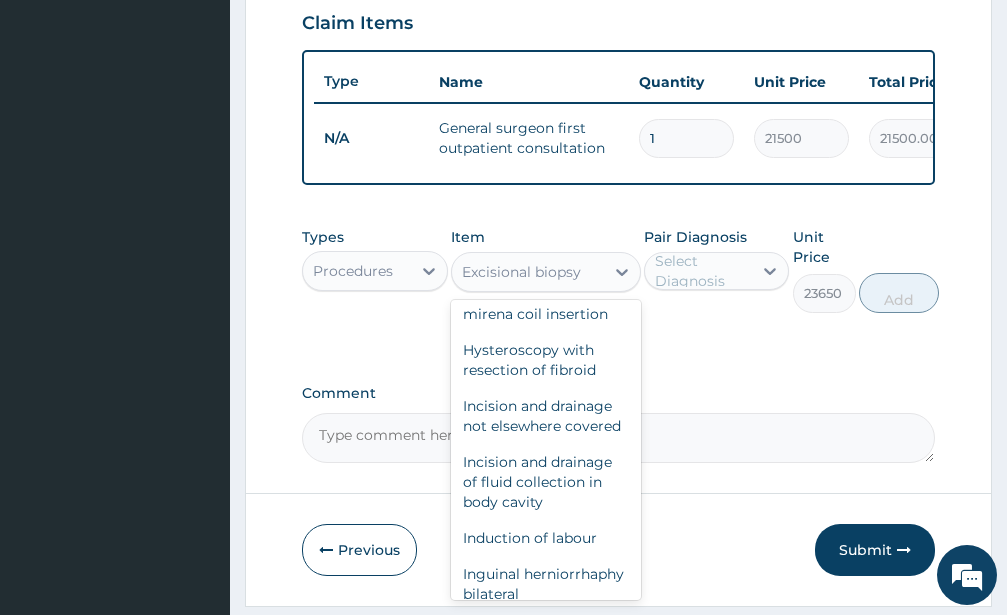 click on "Excisional biopsy of skin" at bounding box center [546, -1020] 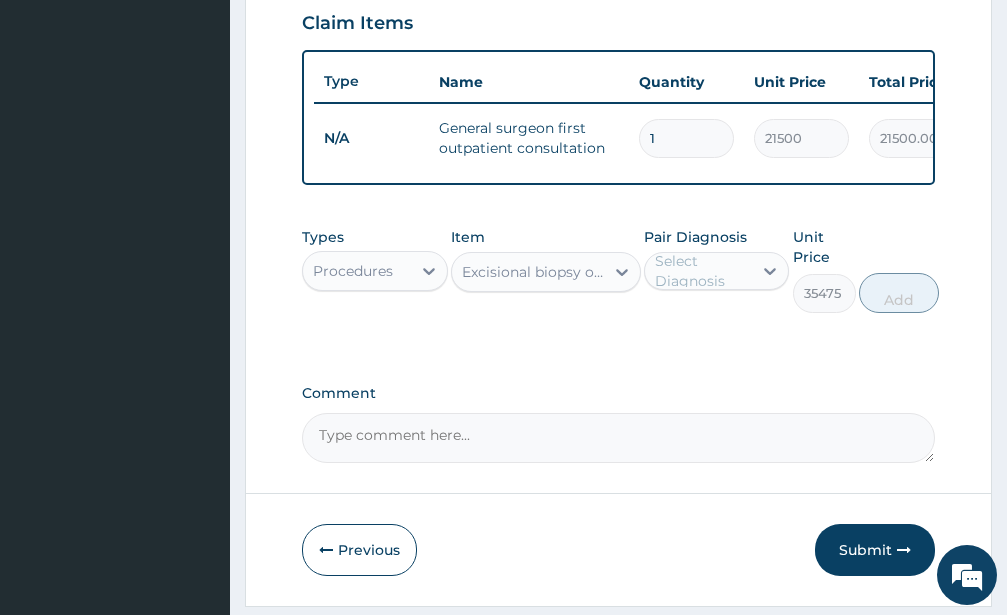 click on "Item option Excisional biopsy of skin, selected.   Select is focused ,type to refine list, press Down to open the menu,  Excisional biopsy of skin" at bounding box center [546, 270] 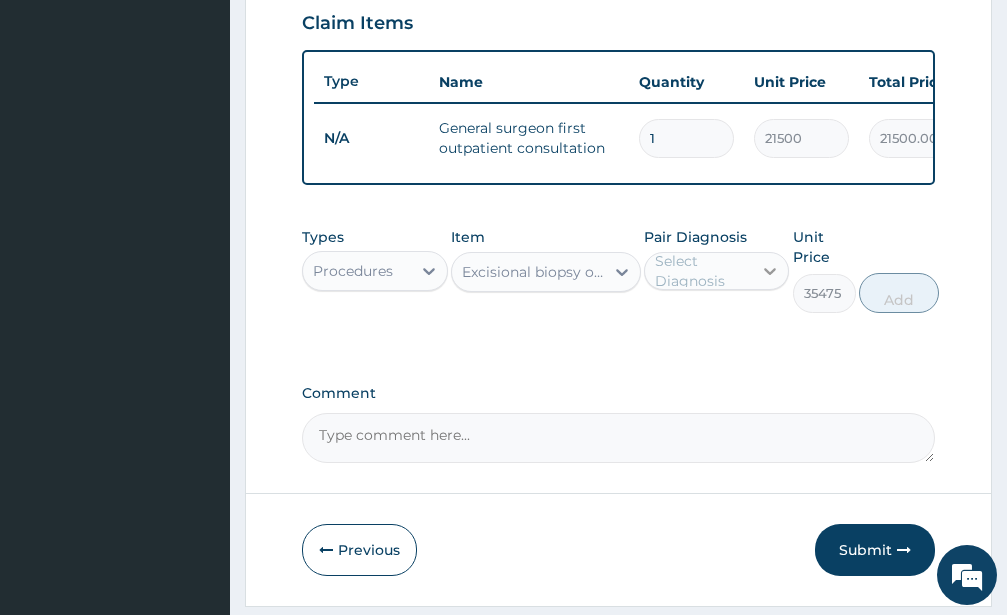click 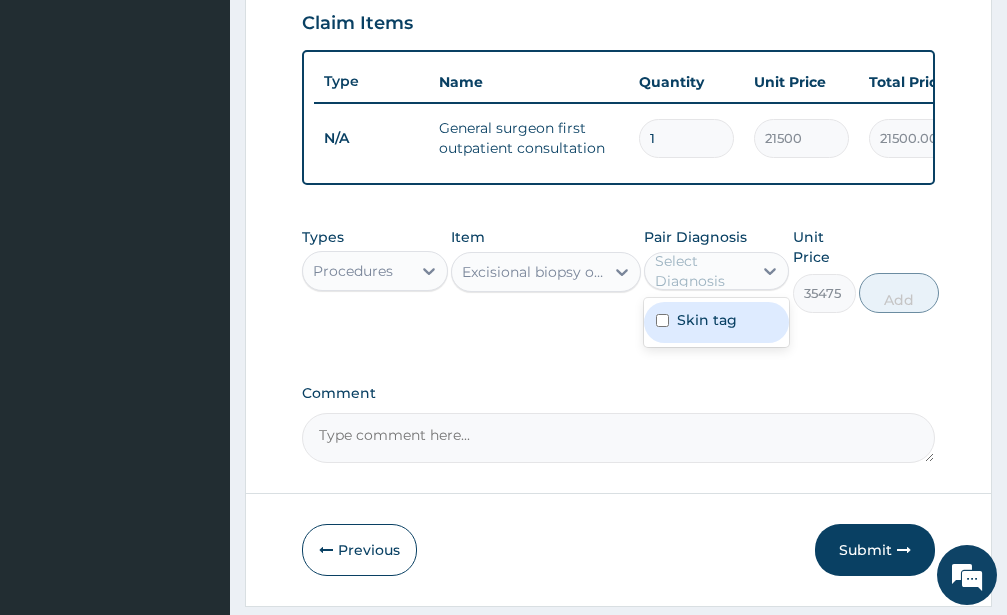 click on "Skin tag" at bounding box center [707, 320] 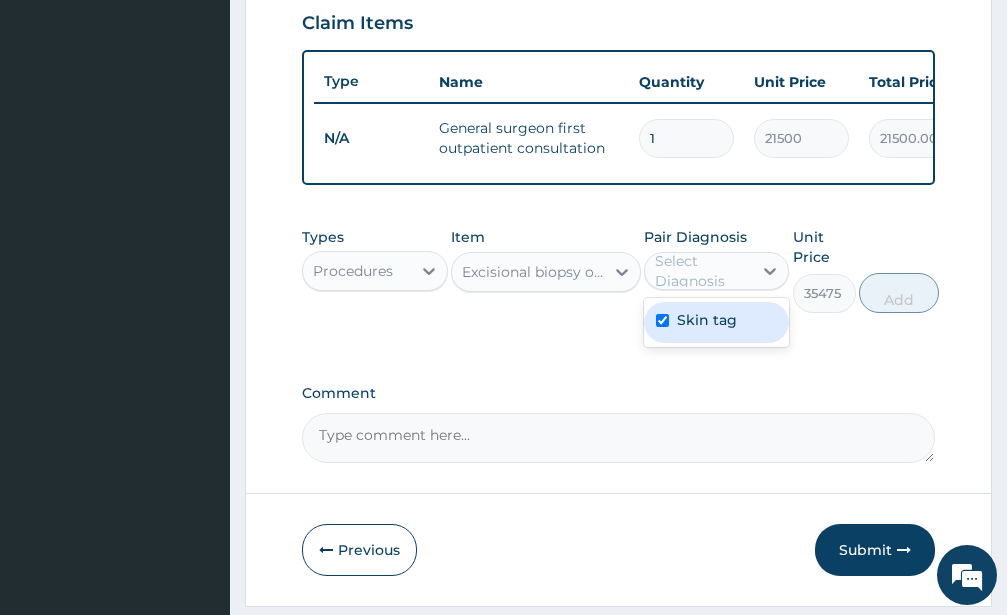 checkbox on "true" 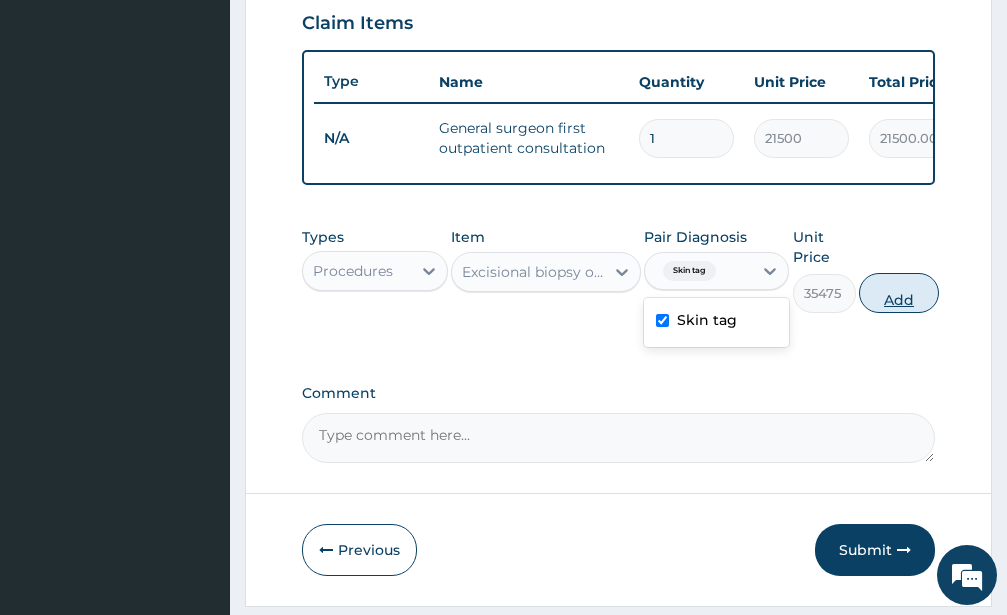 click on "Add" at bounding box center [899, 293] 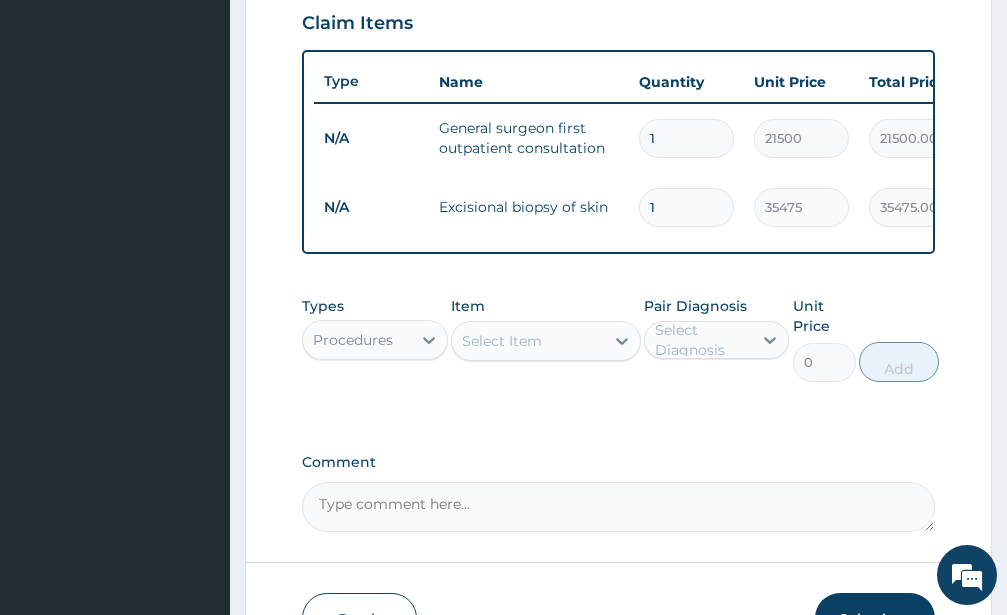 click on "Select Item" at bounding box center [502, 341] 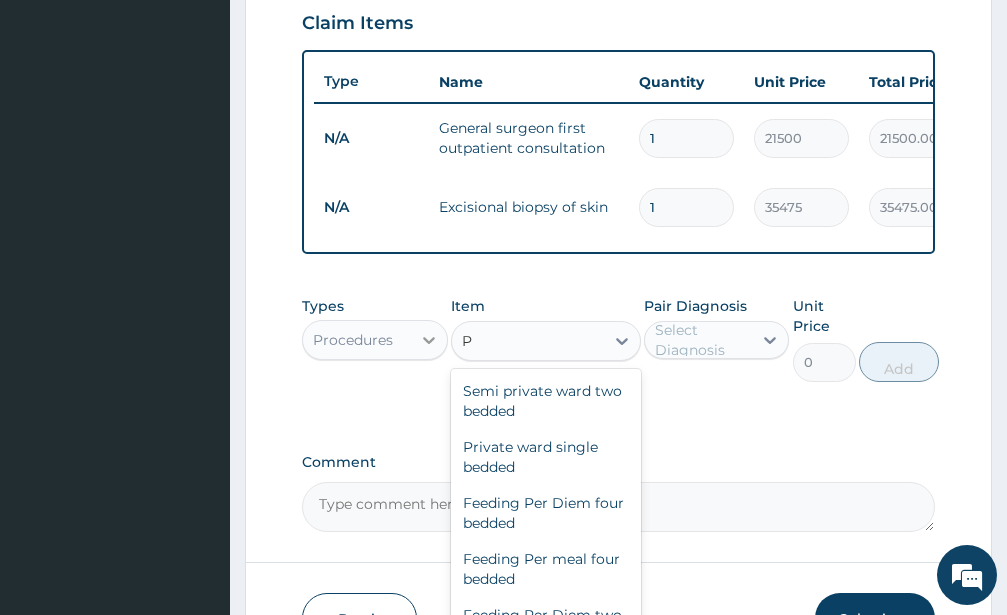 type on "P" 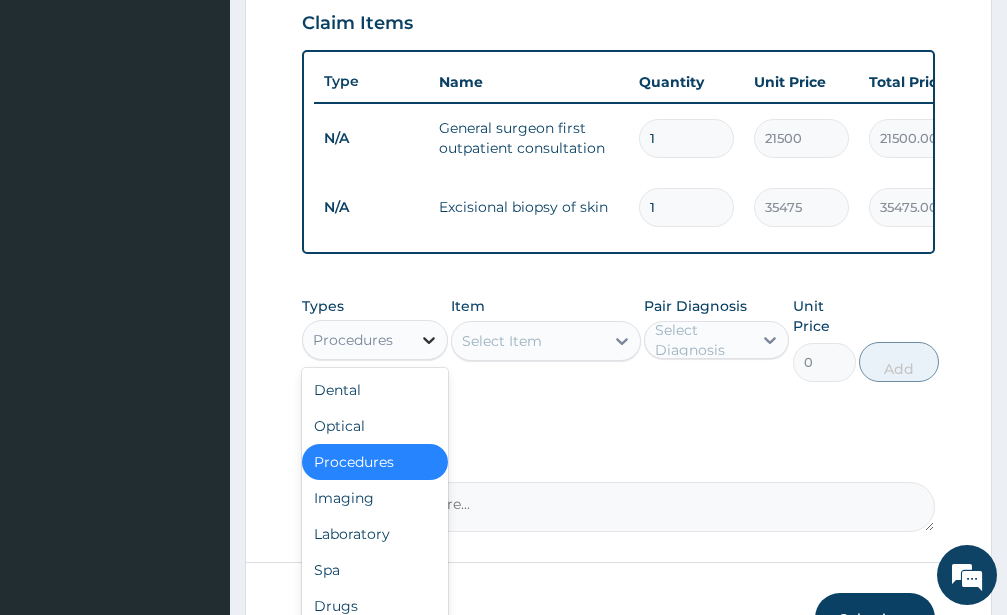 click 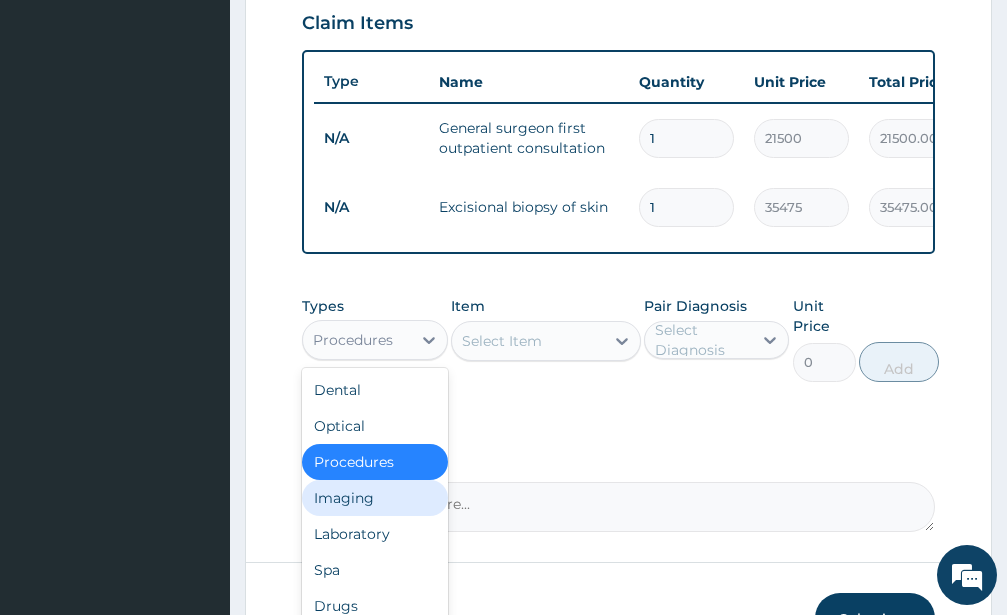 scroll, scrollTop: 68, scrollLeft: 0, axis: vertical 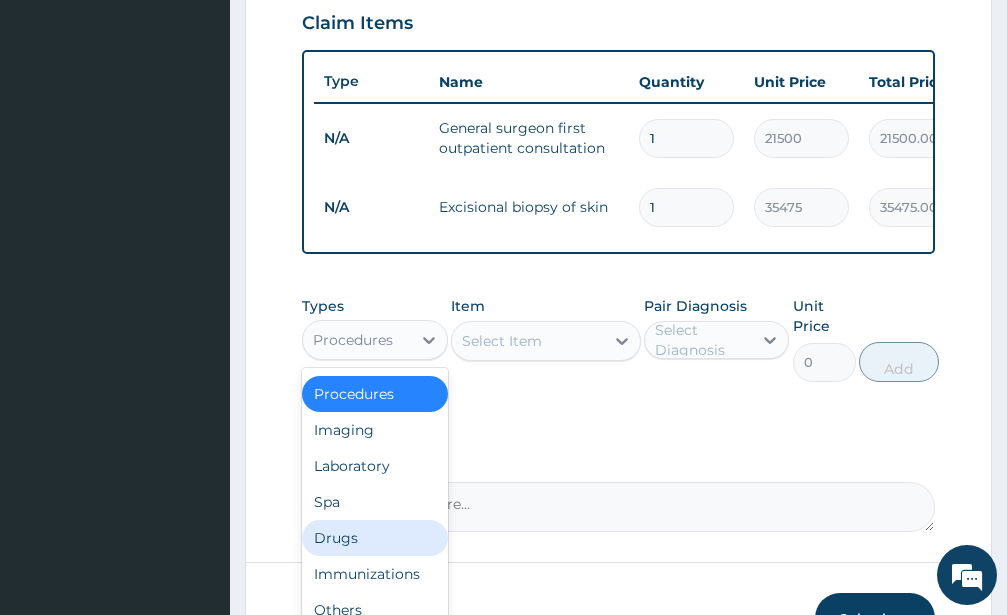 drag, startPoint x: 342, startPoint y: 553, endPoint x: 353, endPoint y: 545, distance: 13.601471 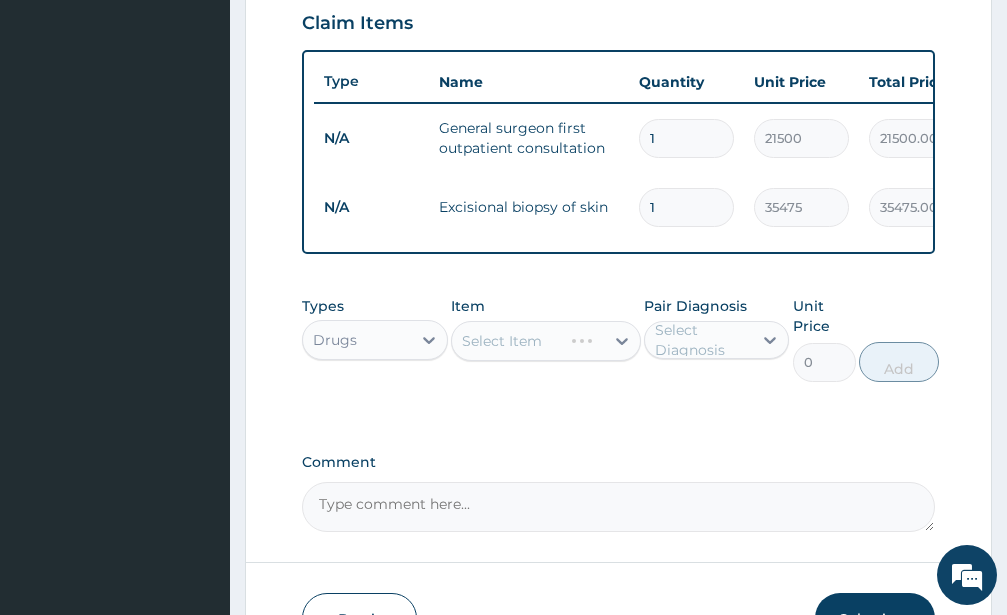 click on "Select Item" at bounding box center [546, 341] 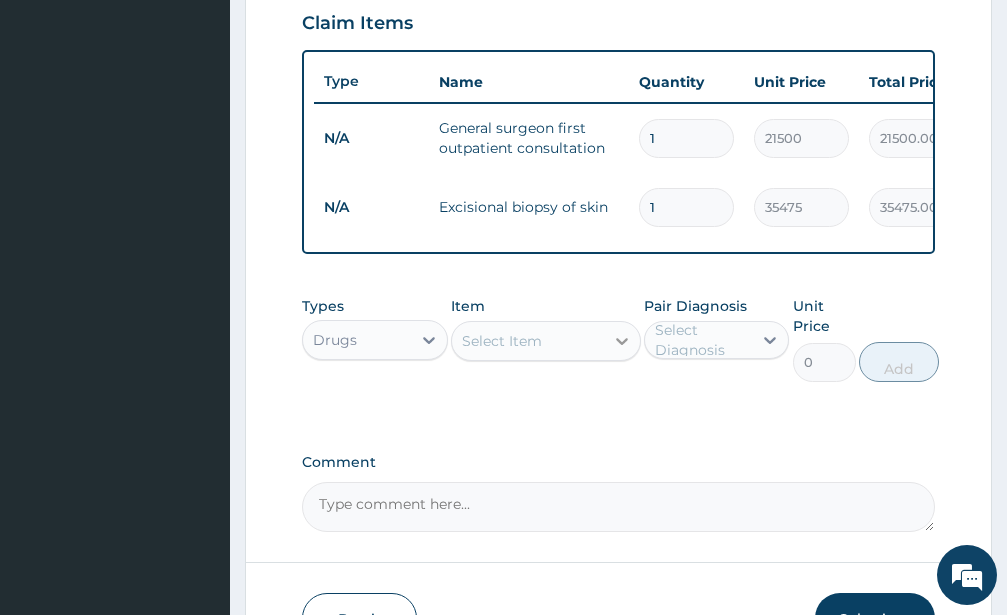 click 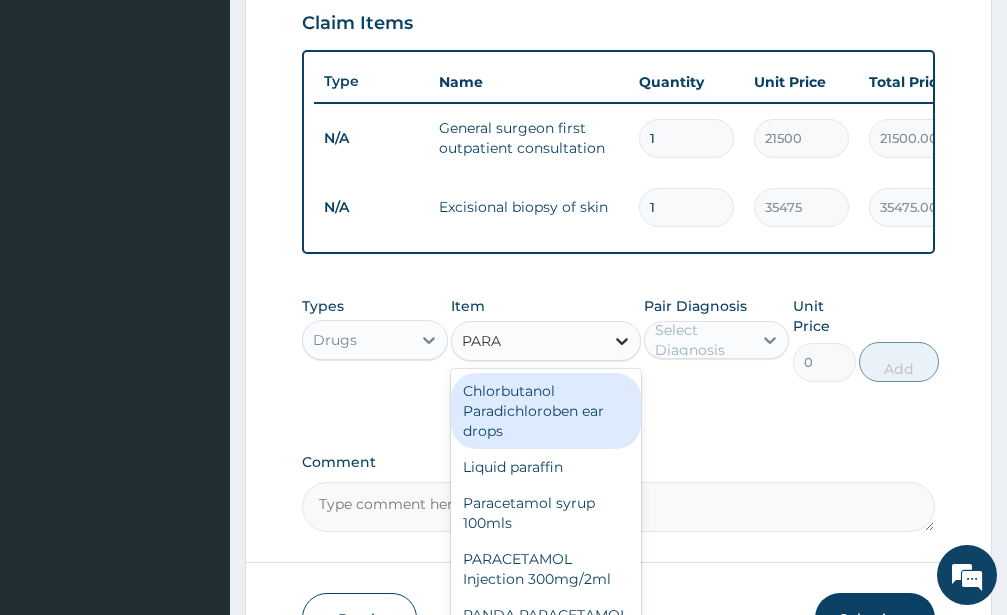 type on "PARAC" 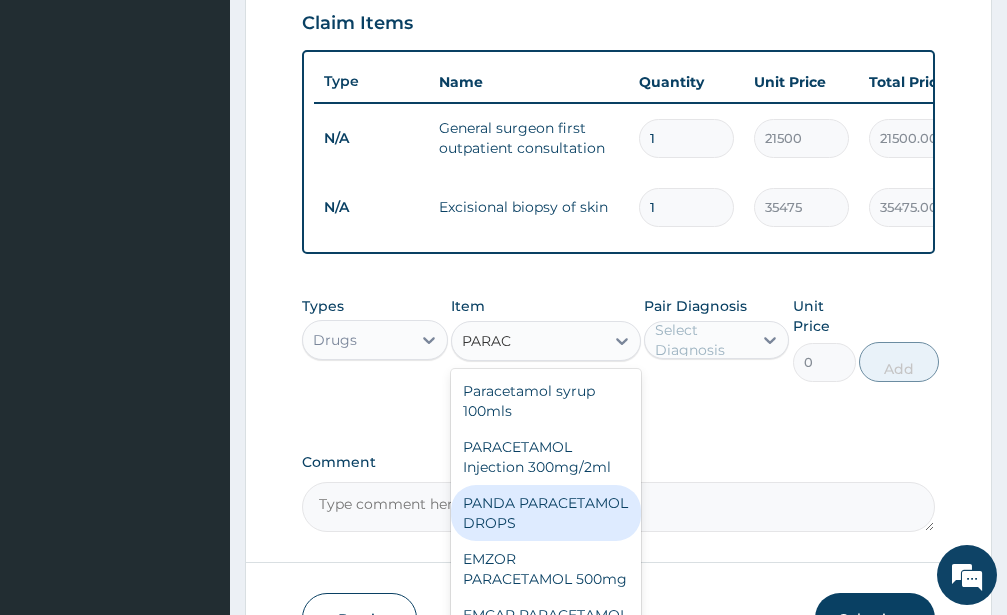 scroll, scrollTop: 48, scrollLeft: 0, axis: vertical 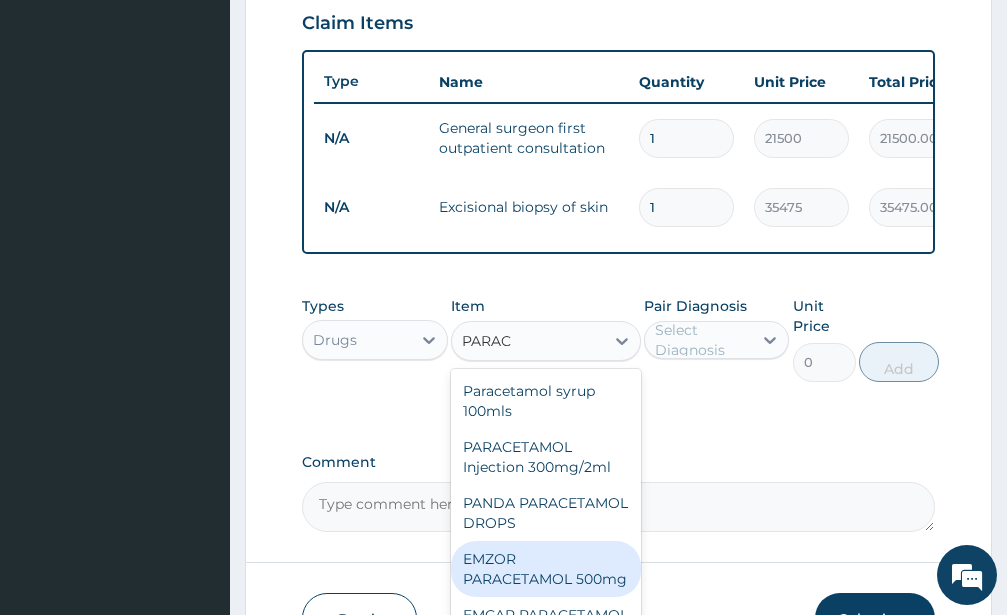click on "EMZOR PARACETAMOL 500mg" at bounding box center [546, 569] 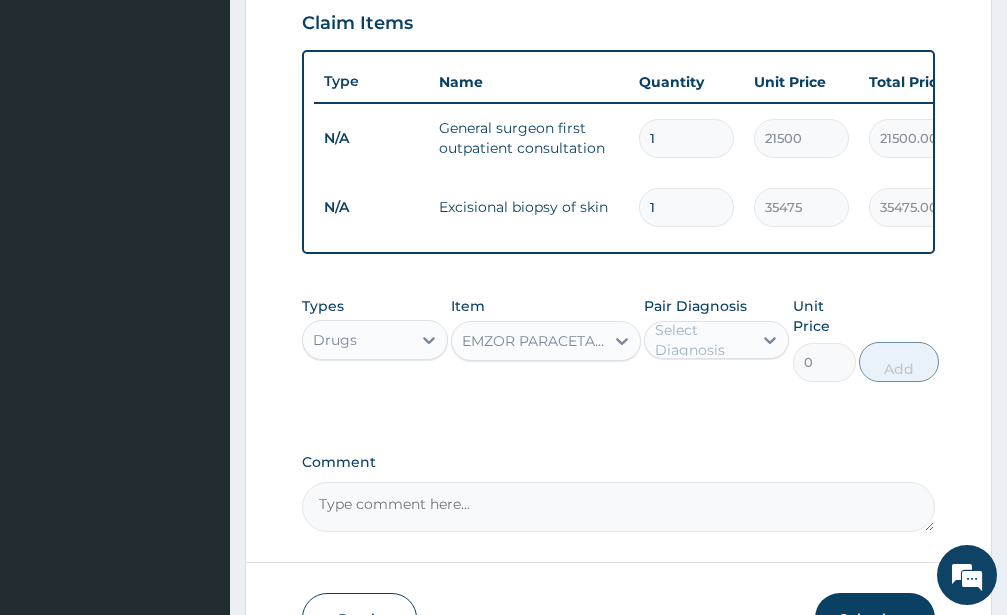 type 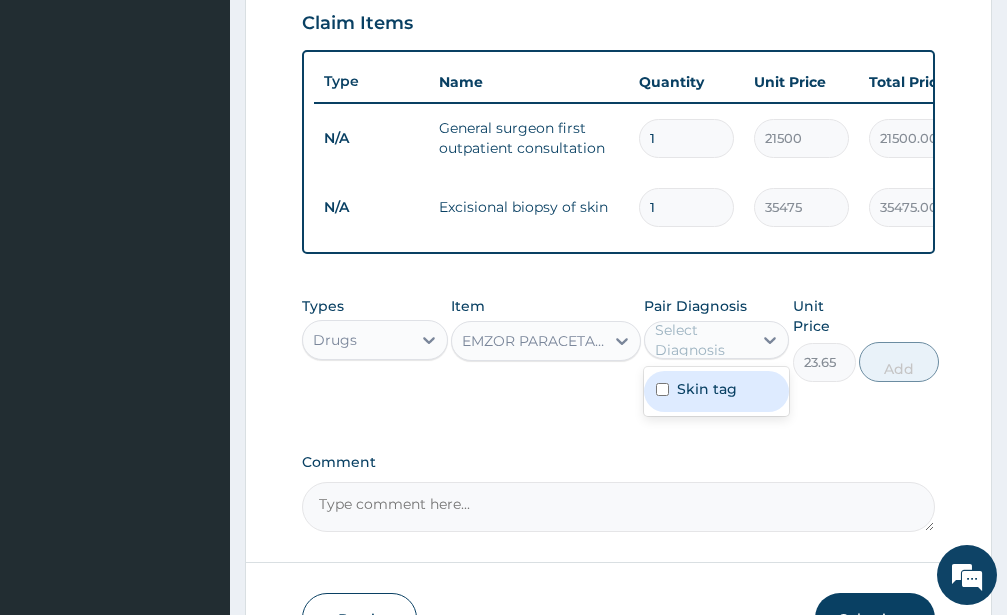 click on "Select Diagnosis" at bounding box center (703, 340) 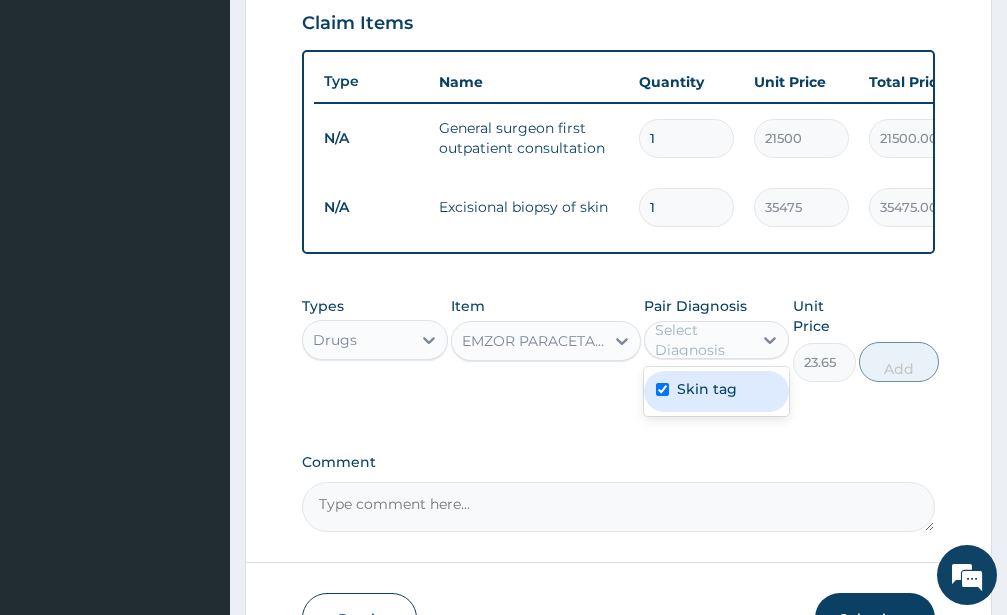 checkbox on "true" 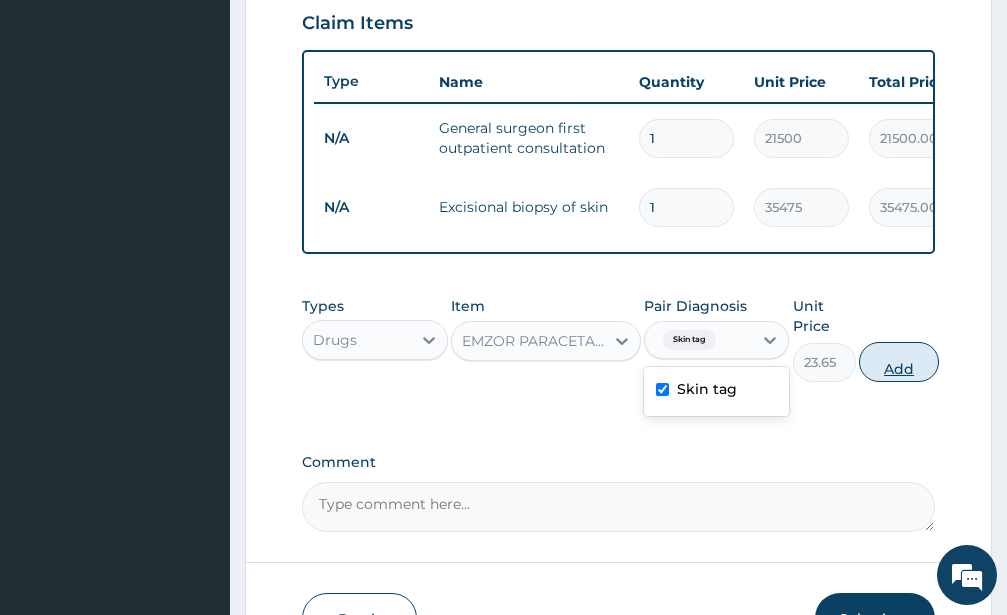 click on "Add" at bounding box center (899, 362) 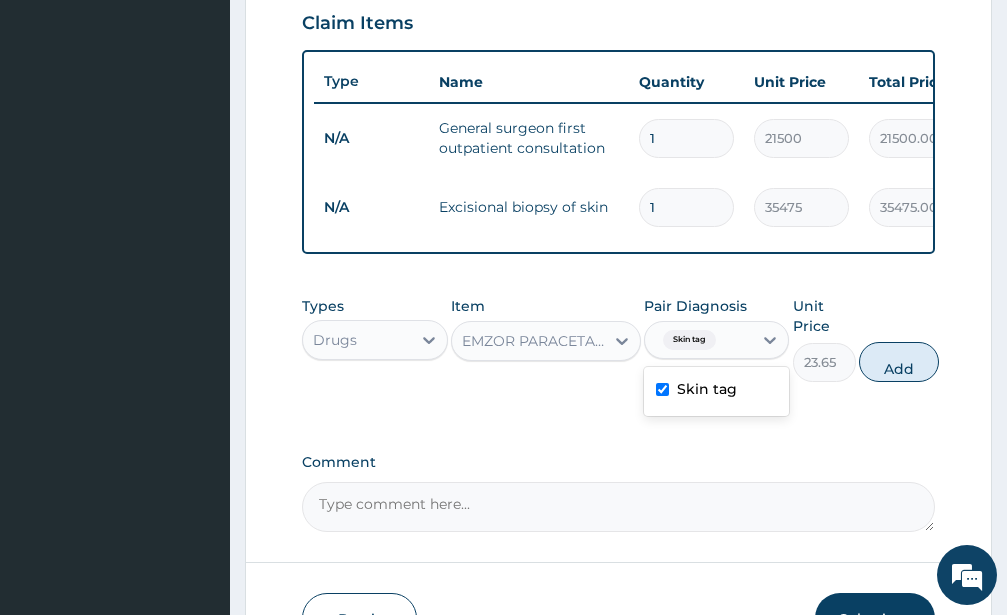 type on "0" 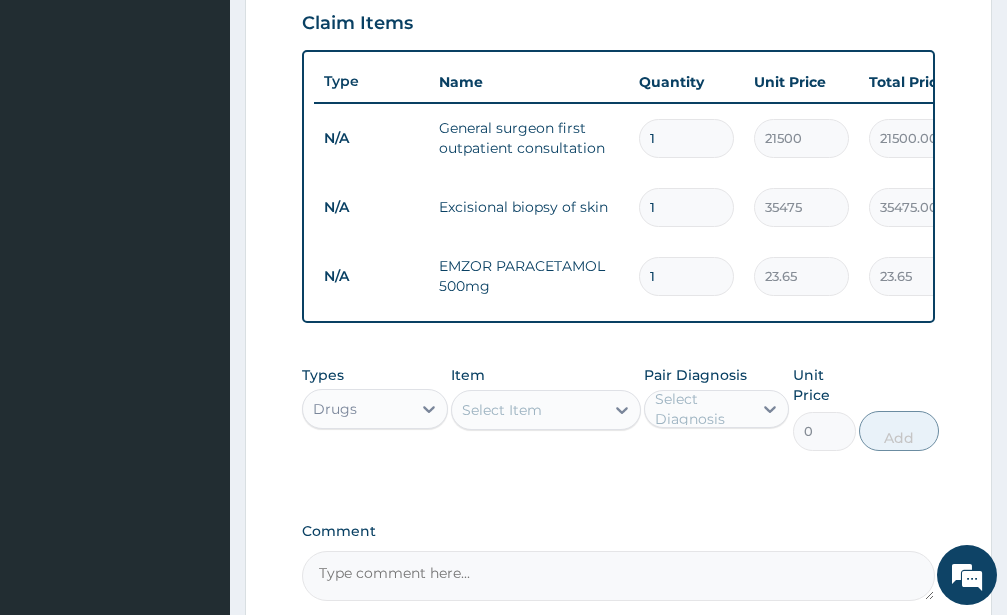 type on "18" 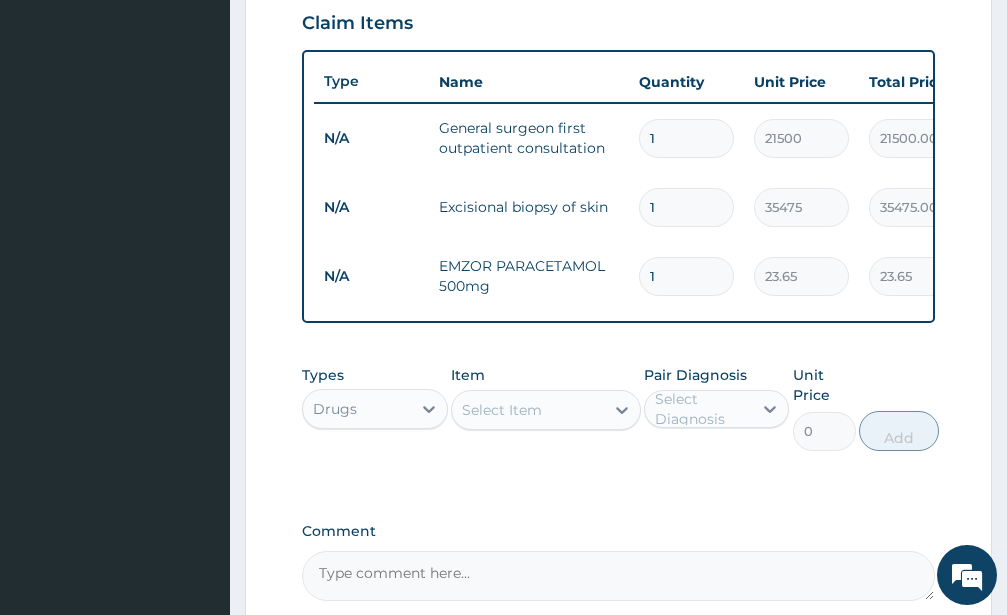 type on "425.70" 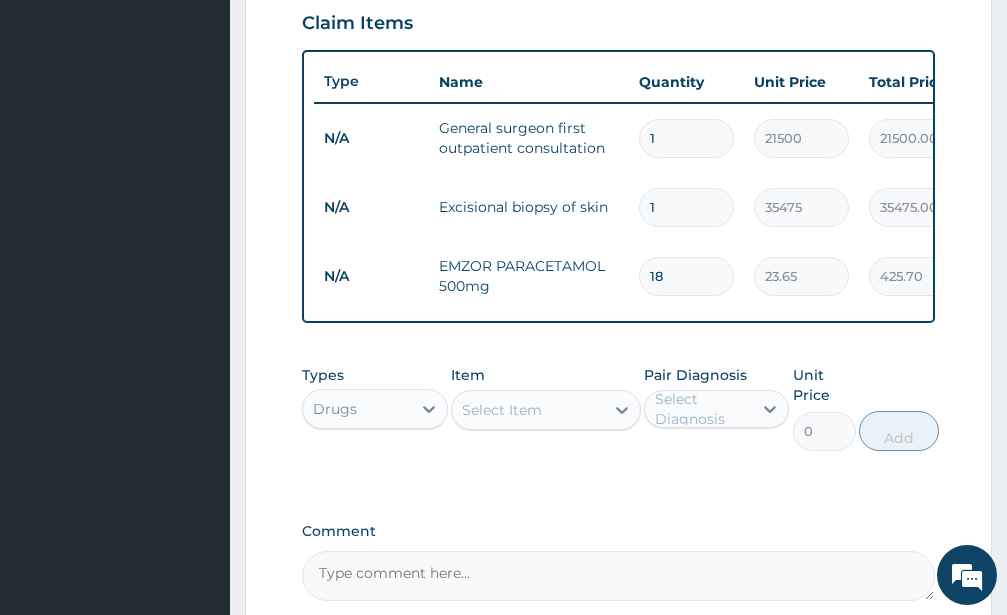 type on "18" 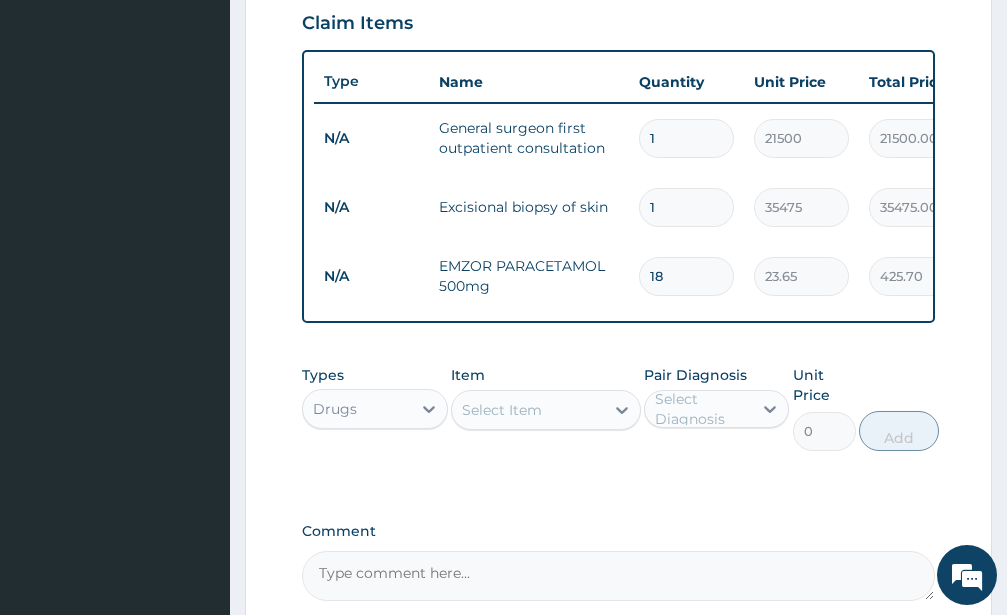 click on "Select Item" at bounding box center [502, 410] 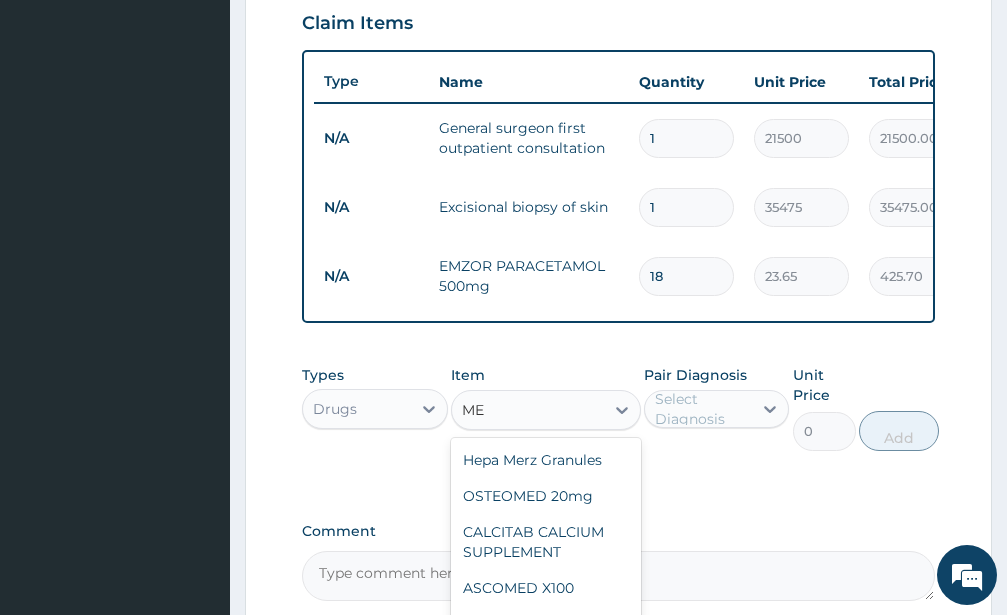 type on "M" 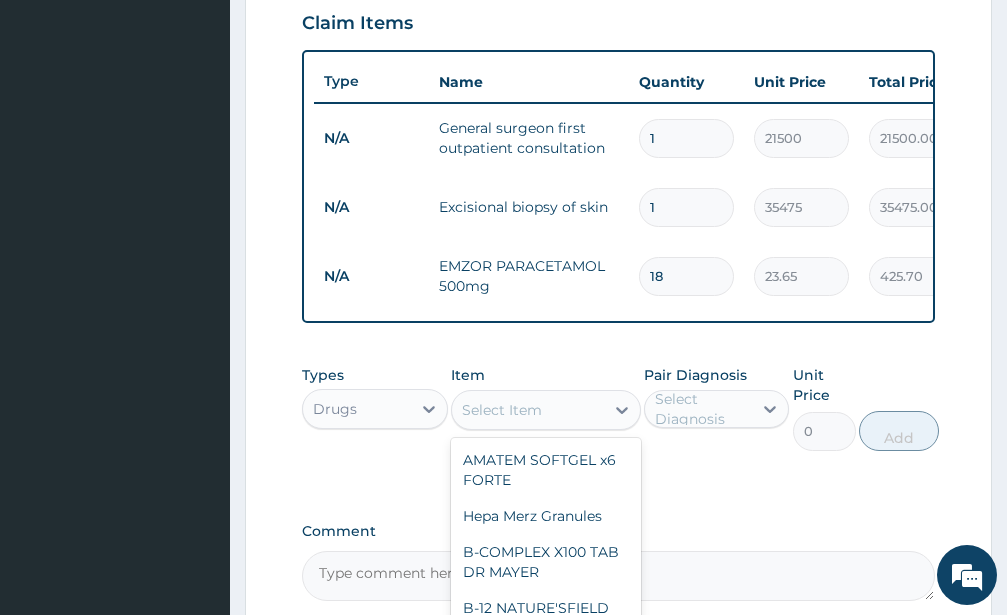 type on "G" 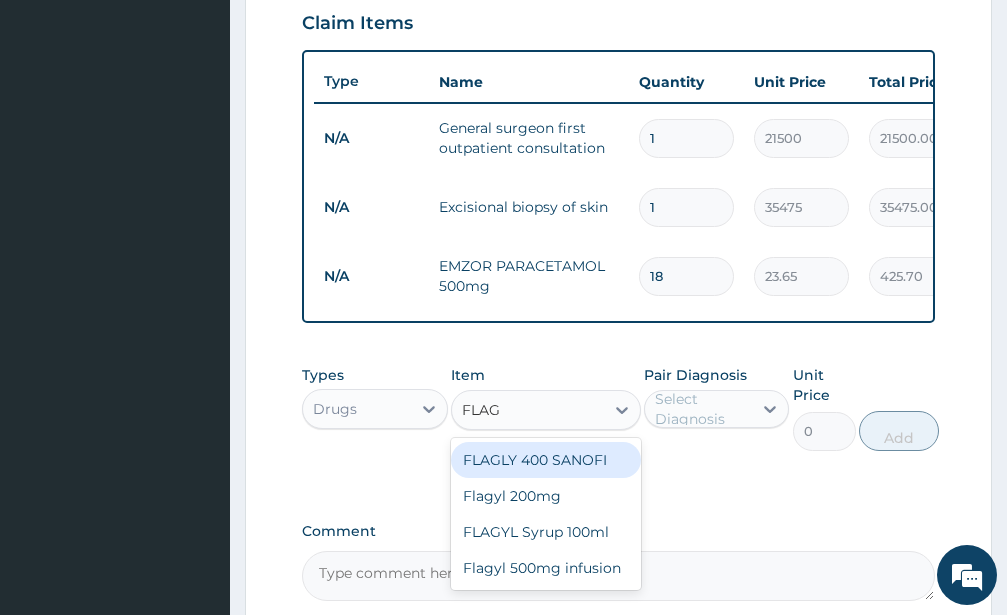 type on "FLAGY" 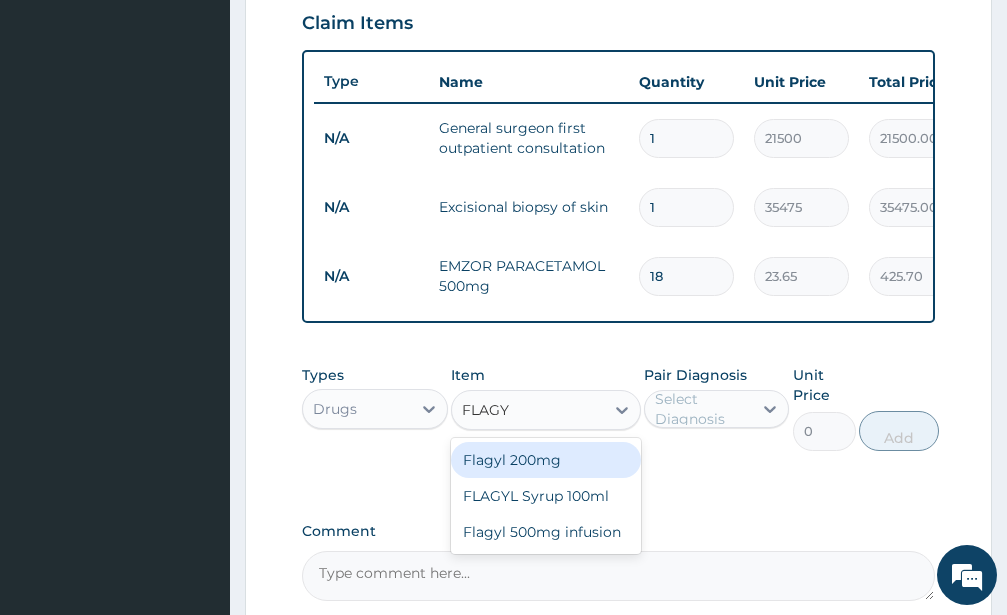 click on "Flagyl 200mg" at bounding box center (546, 460) 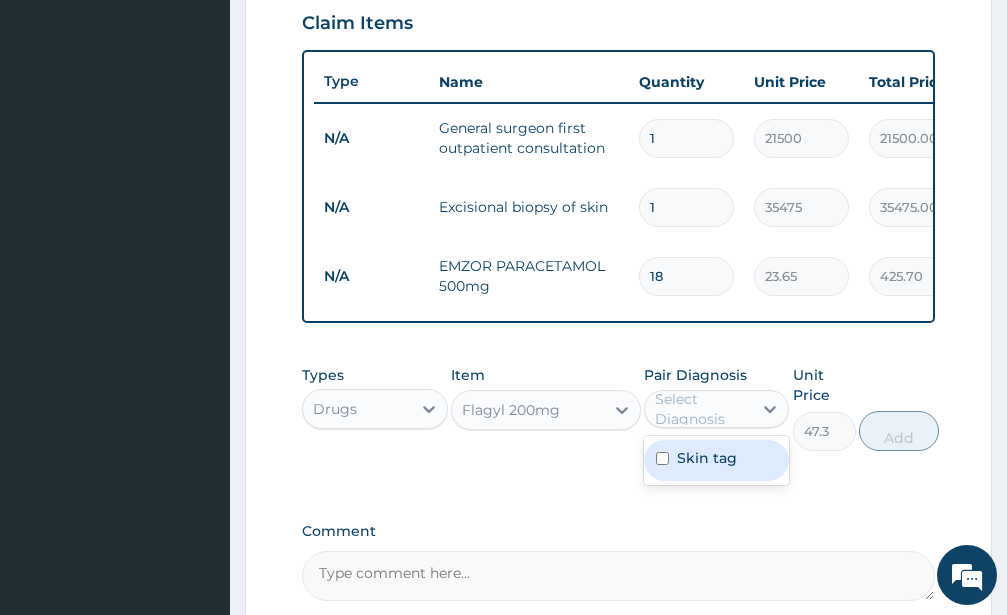 click on "Select Diagnosis" at bounding box center (703, 409) 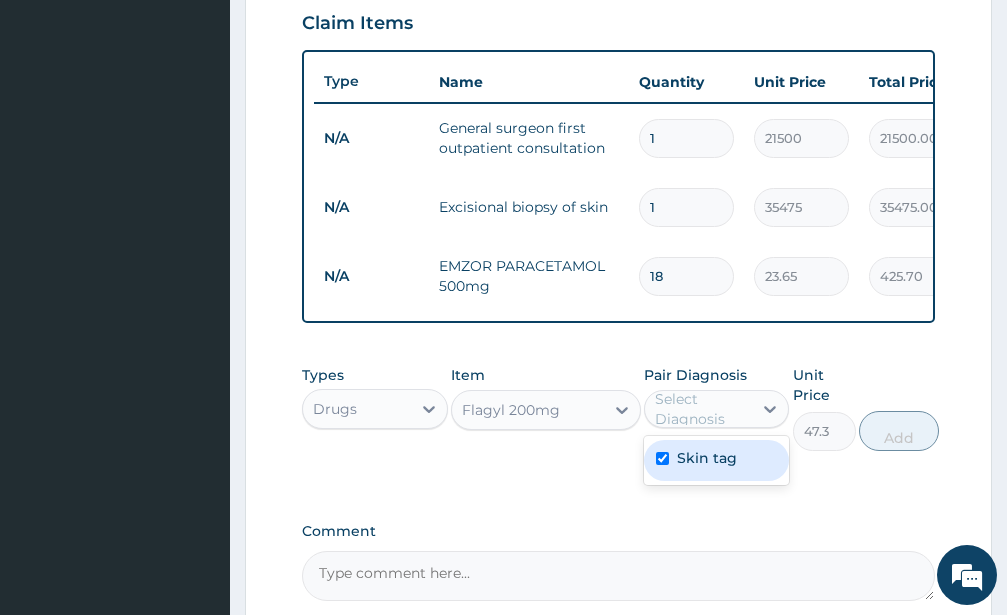 checkbox on "true" 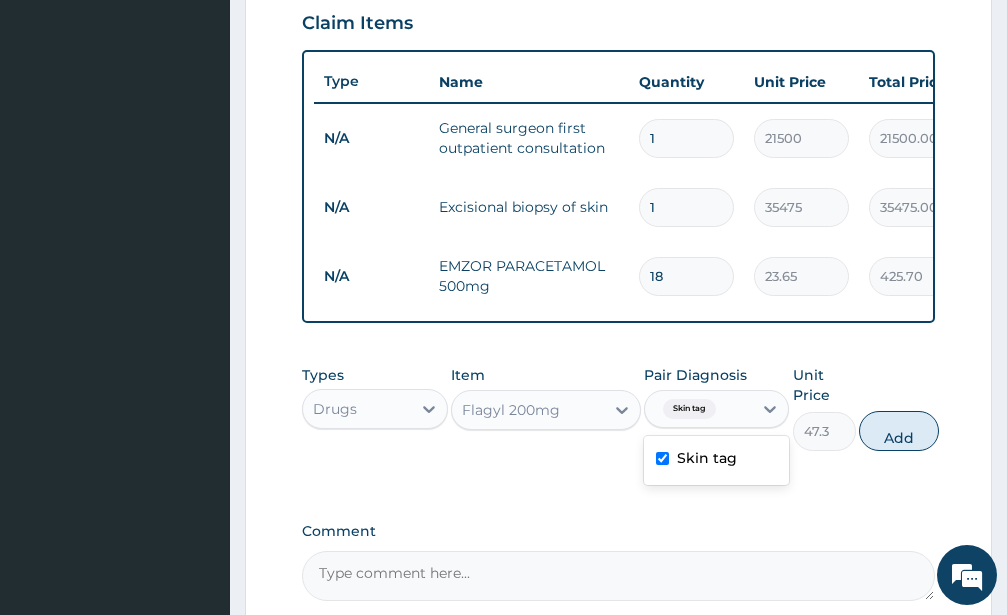 click on "Add" at bounding box center (899, 431) 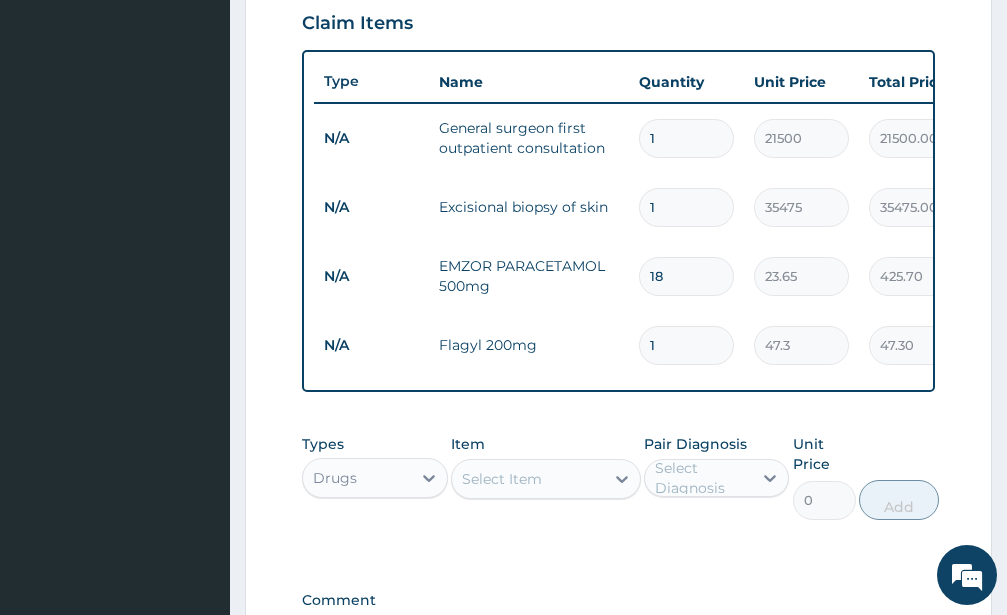 type 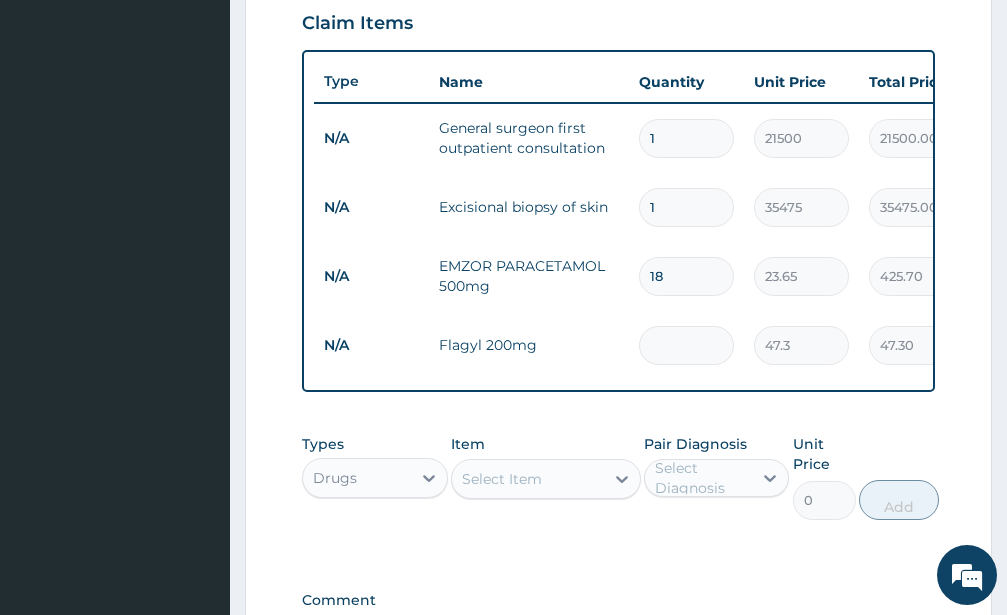 type on "0.00" 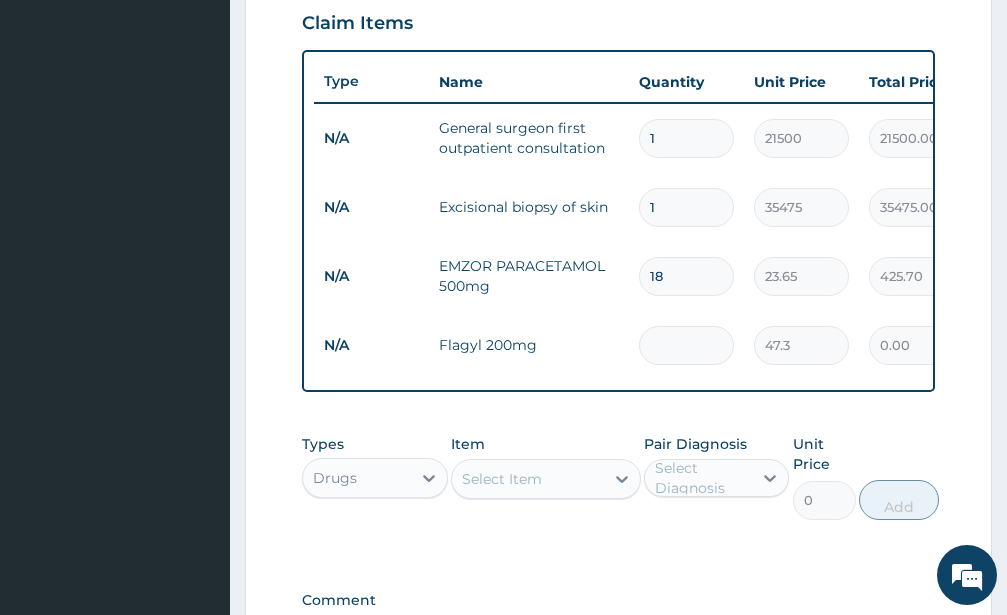 type on "3" 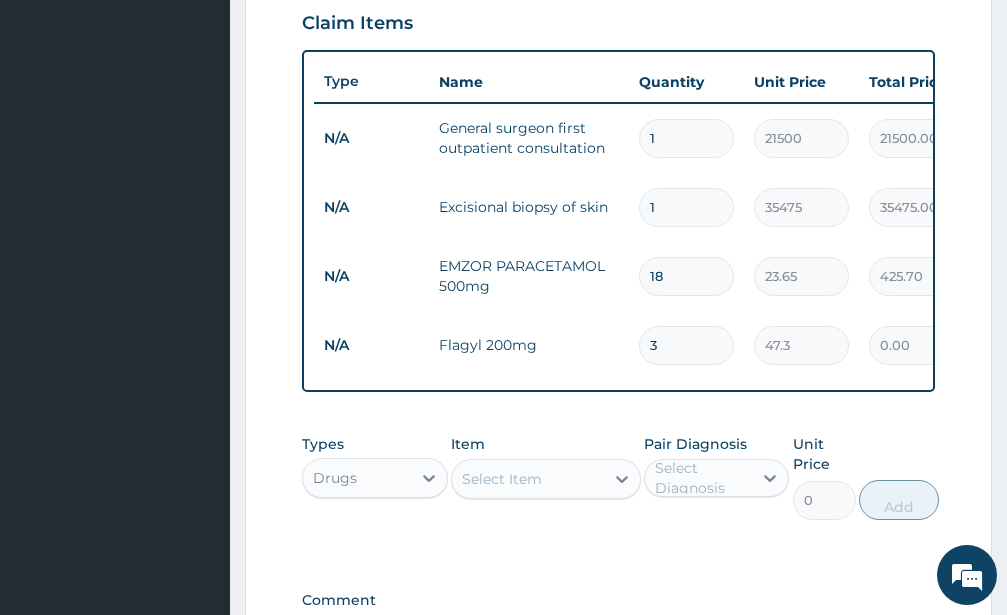 type on "141.90" 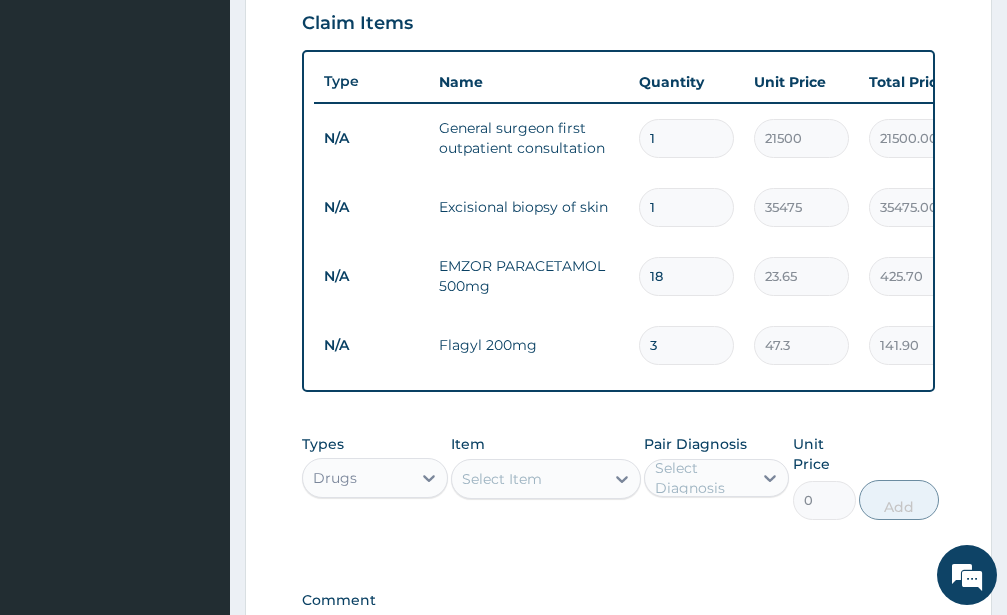 type on "30" 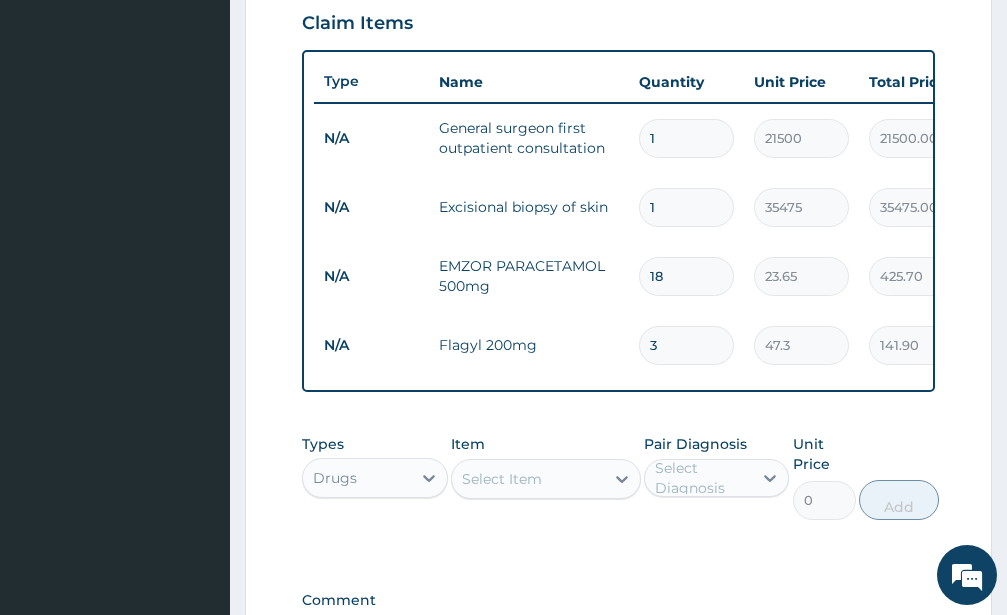 type on "1419.00" 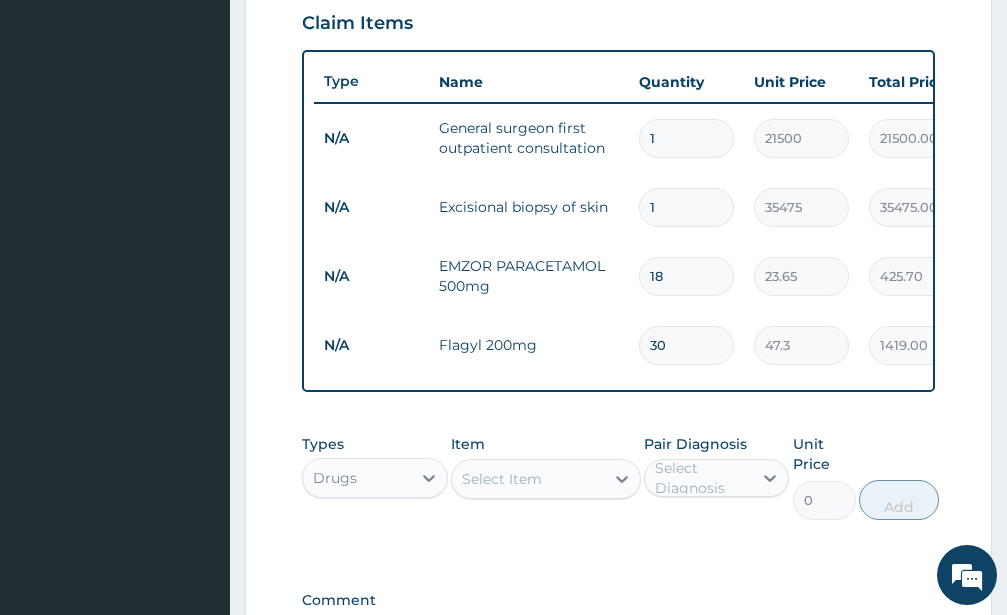 type on "30" 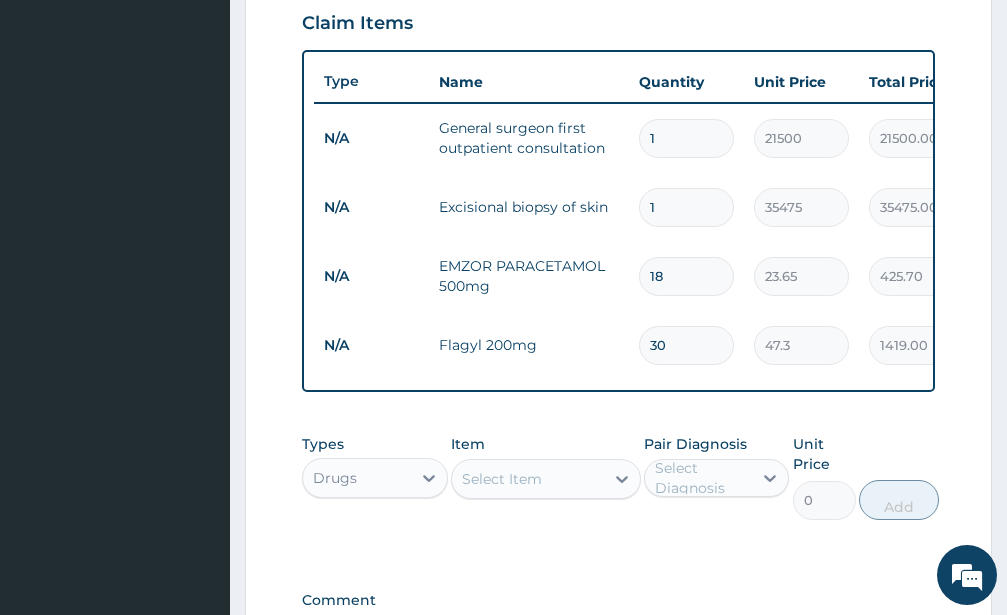 click on "Select Item" at bounding box center [502, 479] 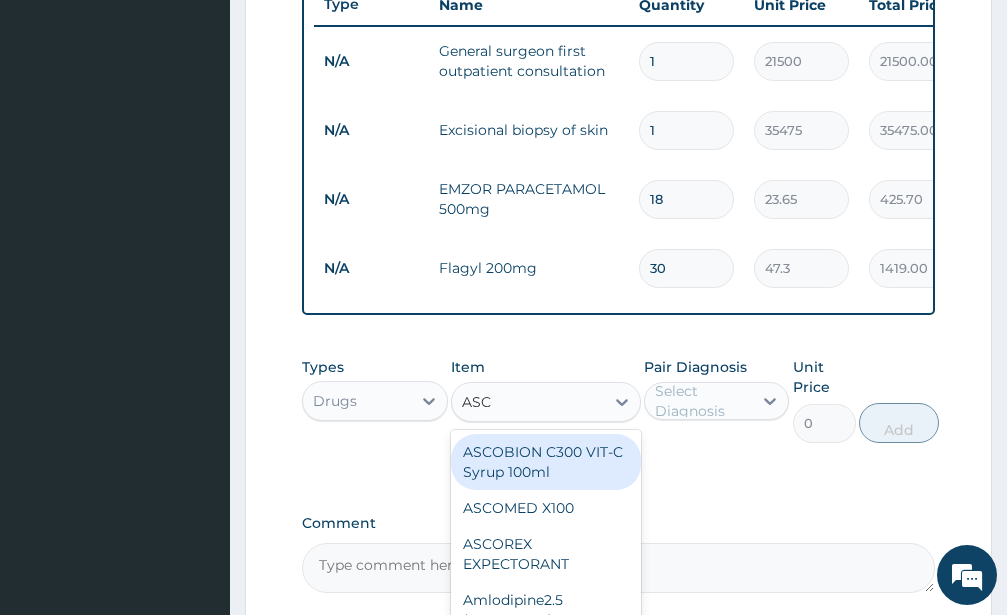 scroll, scrollTop: 856, scrollLeft: 0, axis: vertical 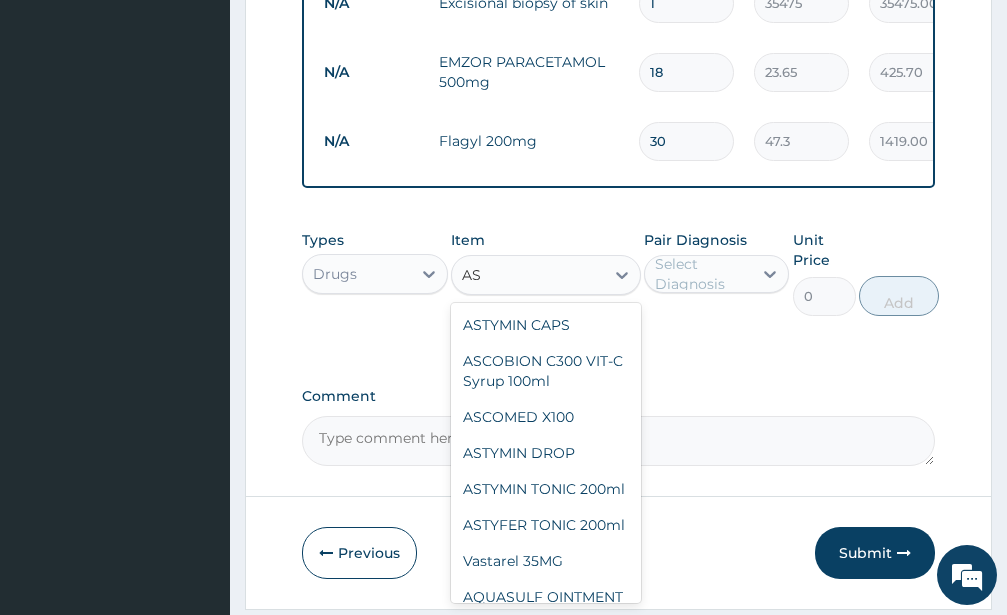 type on "A" 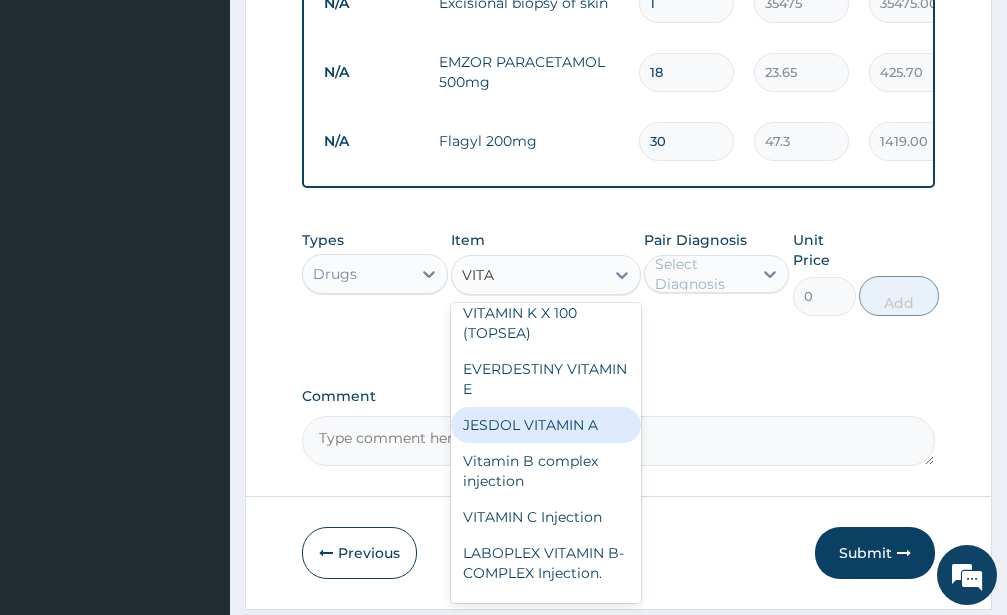 scroll, scrollTop: 0, scrollLeft: 0, axis: both 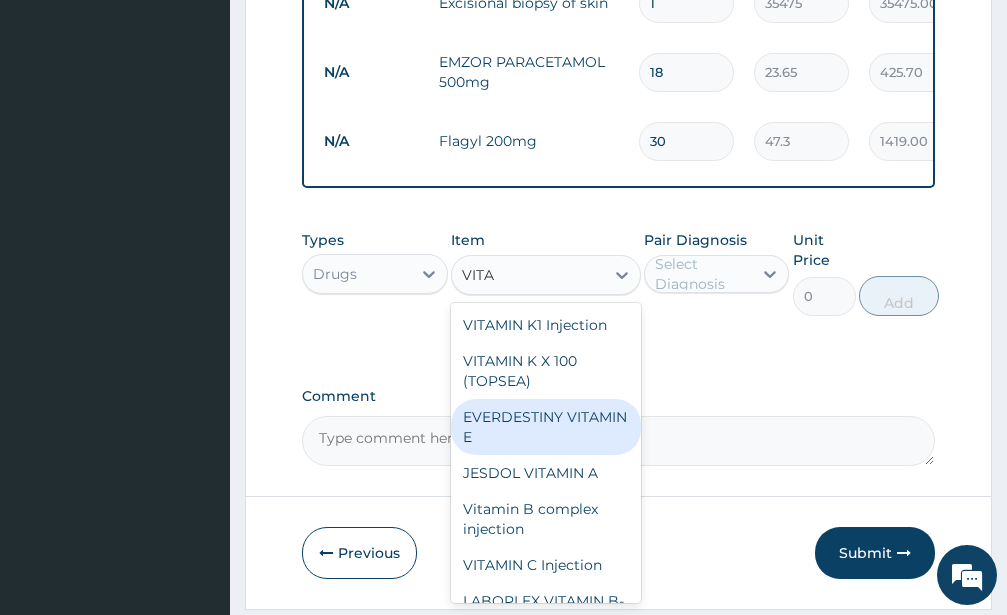 type on "VITA" 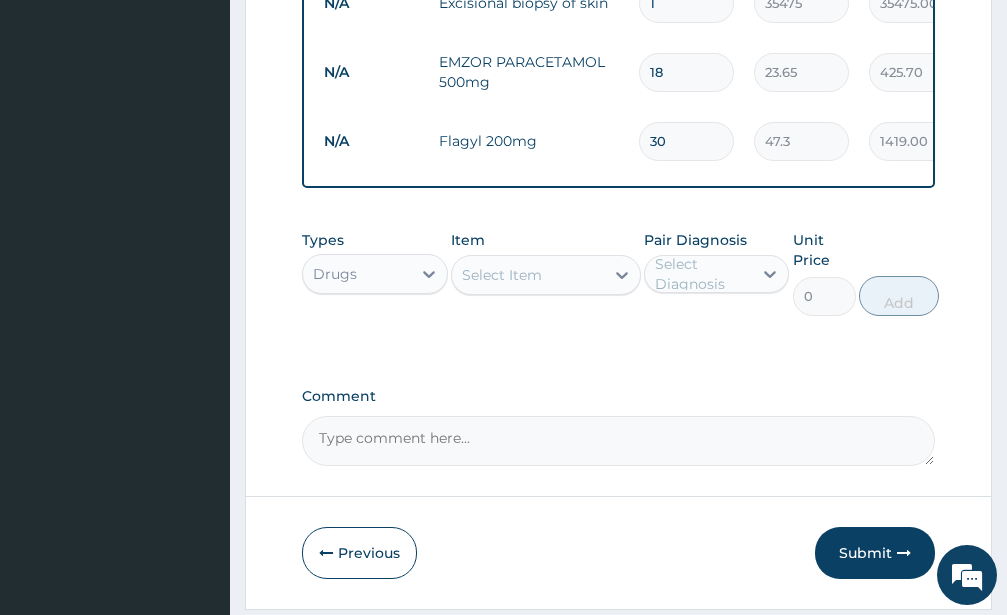 click on "PA Code / Prescription Code Enter Code(Secondary Care Only) Encounter Date 23-07-2025 Important Notice Please enter PA codes before entering items that are not attached to a PA code   All diagnoses entered must be linked to a claim item. Diagnosis & Claim Items that are visible but inactive cannot be edited because they were imported from an already approved PA code. Diagnosis Skin tag Confirmed NB: All diagnosis must be linked to a claim item Claim Items Type Name Quantity Unit Price Total Price Pair Diagnosis Actions N/A General surgeon first outpatient consultation 1 21500 21500.00 Skin tag Delete N/A Excisional biopsy of skin 1 35475 35475.00 Skin tag Delete N/A EMZOR PARACETAMOL 500mg 18 23.65 425.70 Skin tag Delete N/A Flagyl 200mg 30 47.3 1419.00 Skin tag Delete Types Drugs Item Select Item Pair Diagnosis Select Diagnosis Unit Price 0 Add Comment" at bounding box center [618, -131] 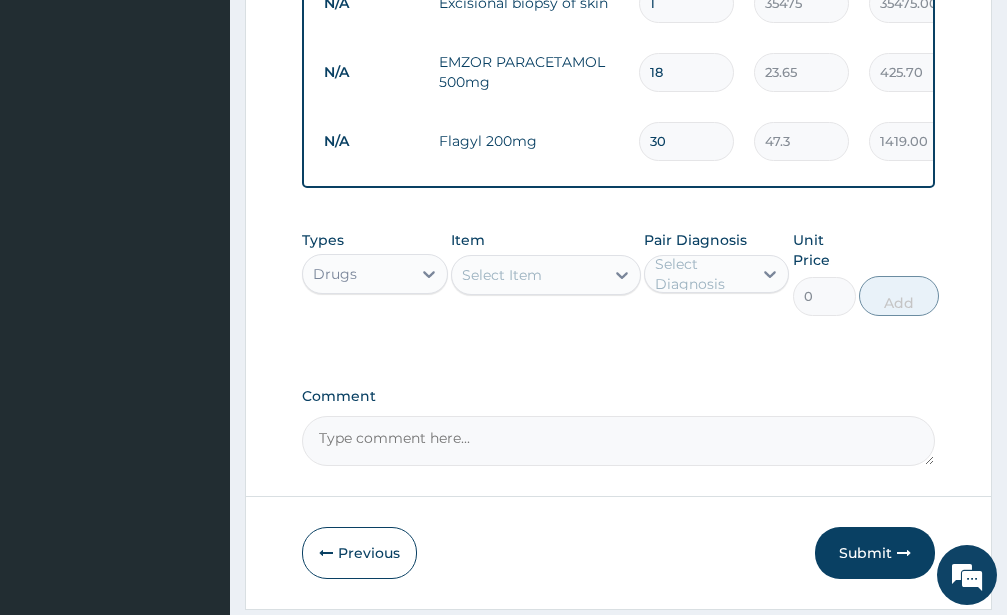 click on "Submit" at bounding box center (875, 553) 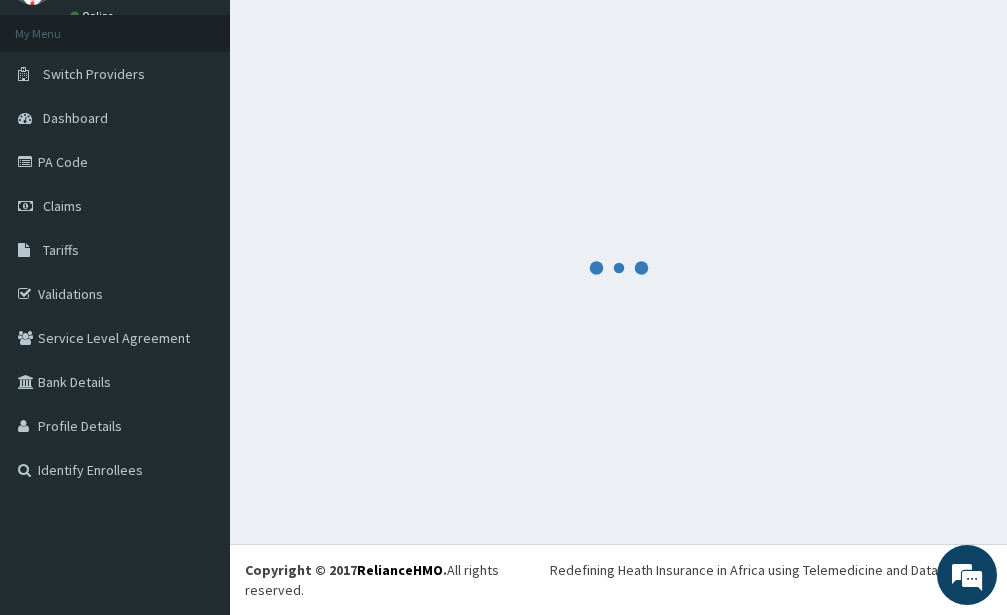 scroll, scrollTop: 80, scrollLeft: 0, axis: vertical 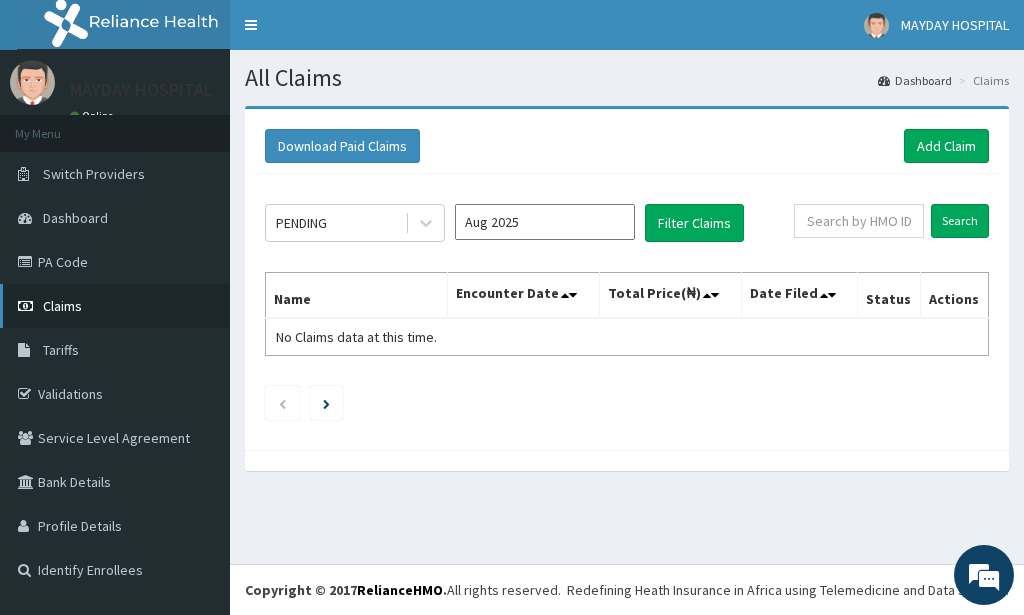 click on "Claims" at bounding box center (115, 306) 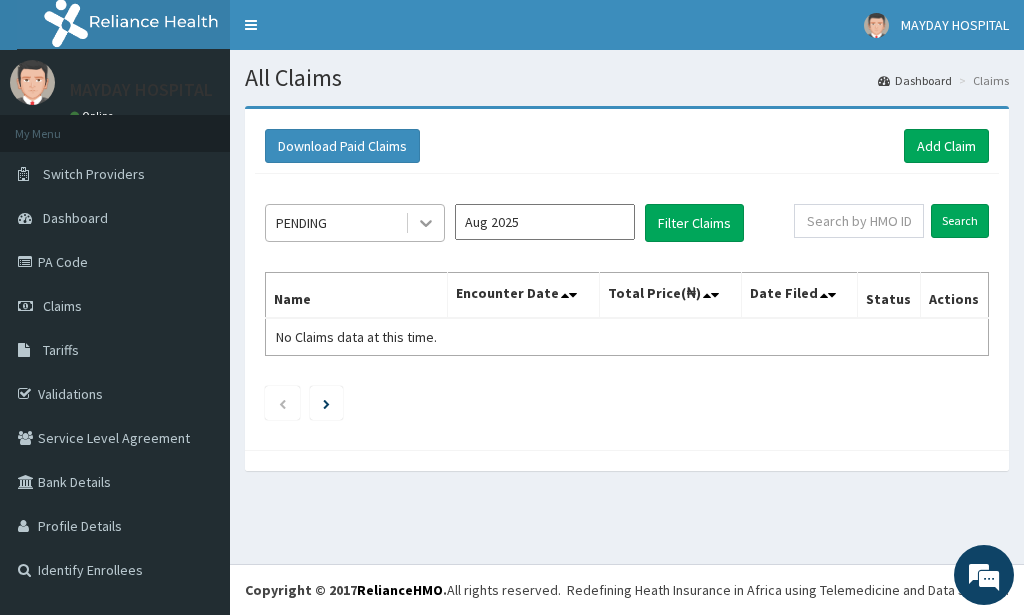 scroll, scrollTop: 0, scrollLeft: 0, axis: both 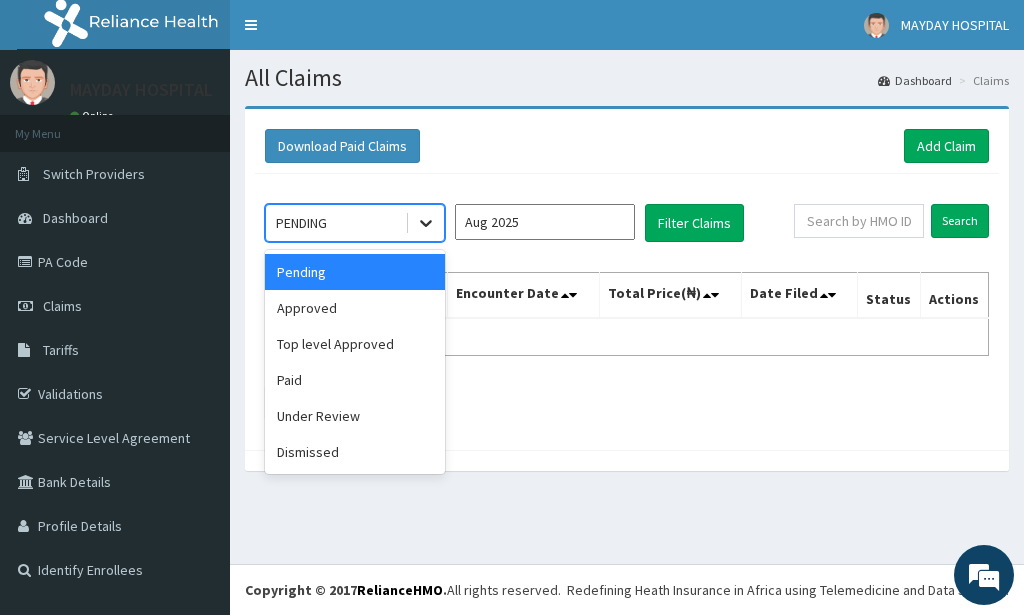 click 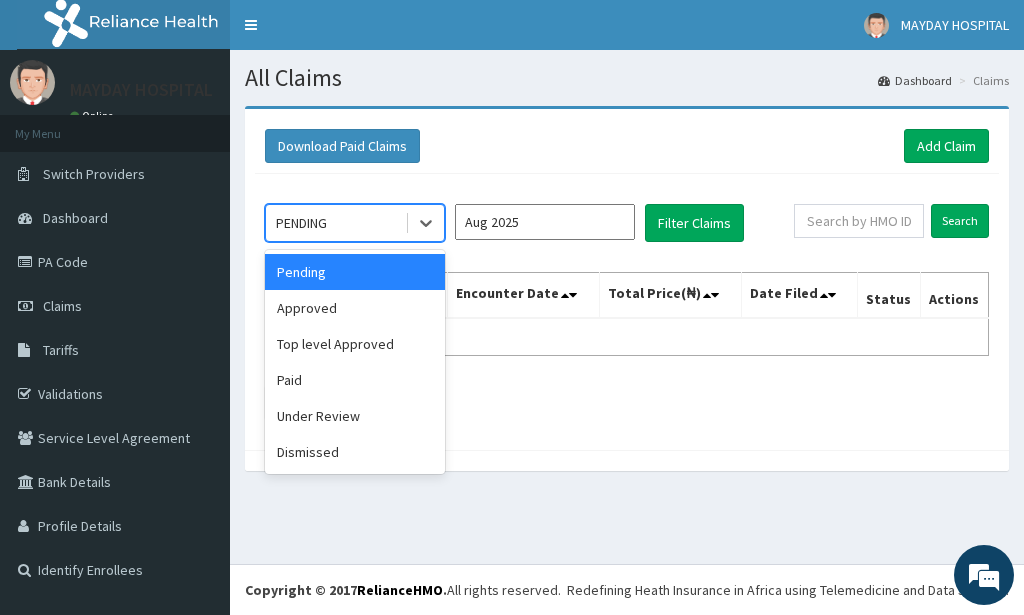 click on "Pending" at bounding box center [355, 272] 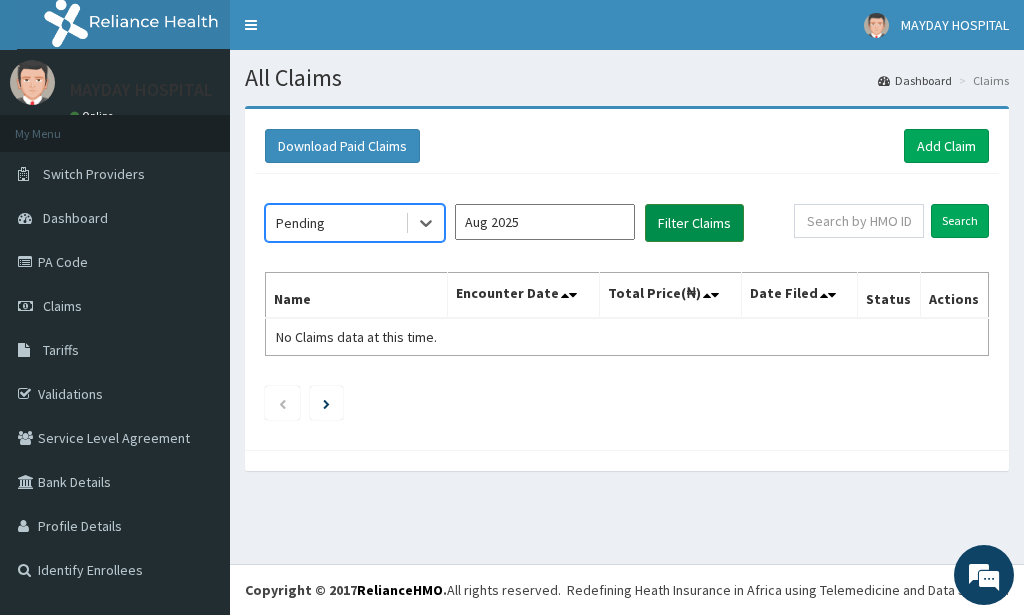 click on "Filter Claims" at bounding box center [694, 223] 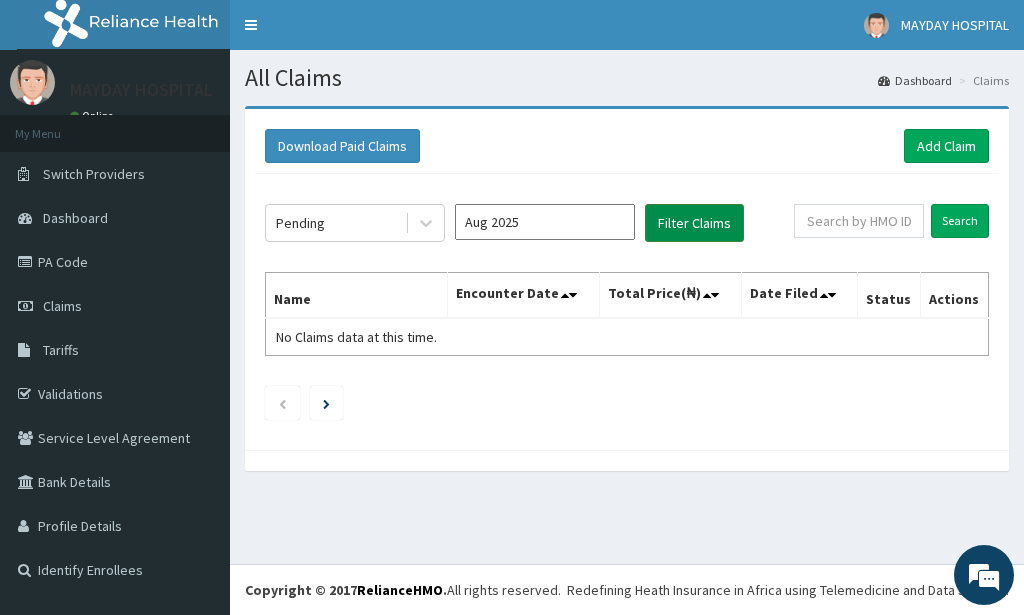 scroll, scrollTop: 0, scrollLeft: 0, axis: both 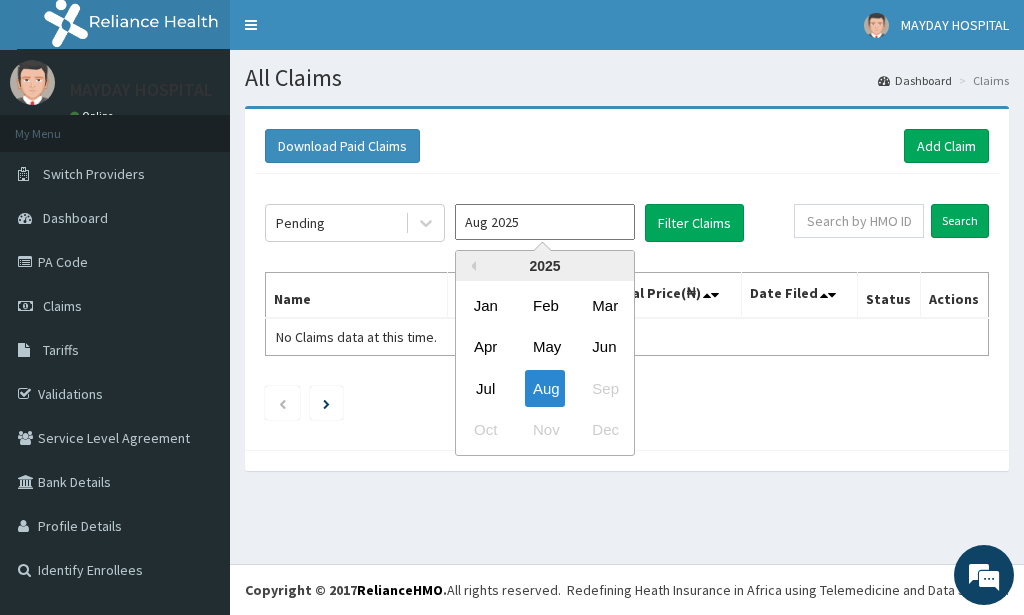click on "Aug 2025" at bounding box center (545, 222) 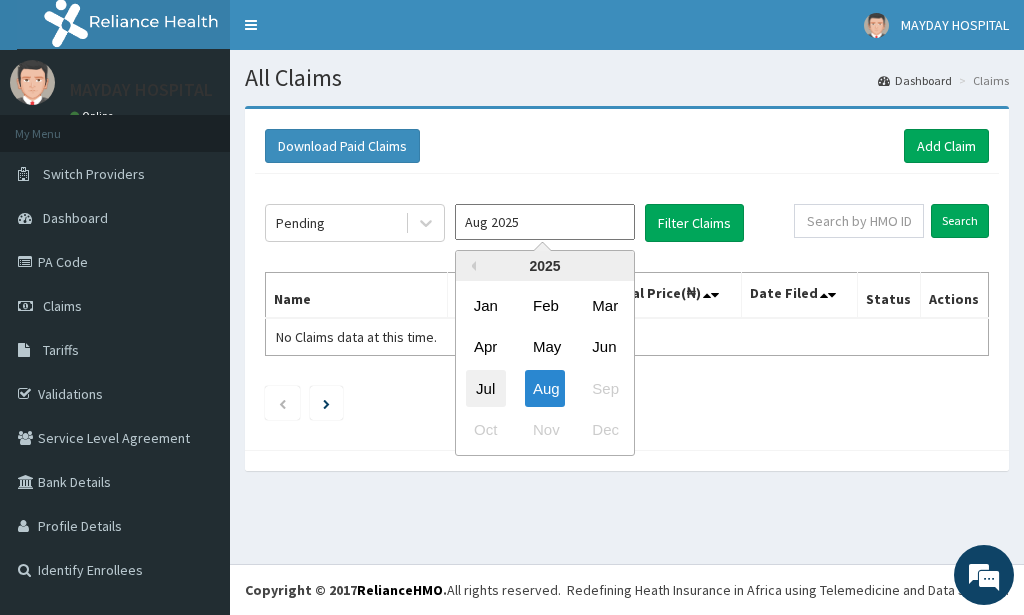 click on "Jul" at bounding box center (486, 388) 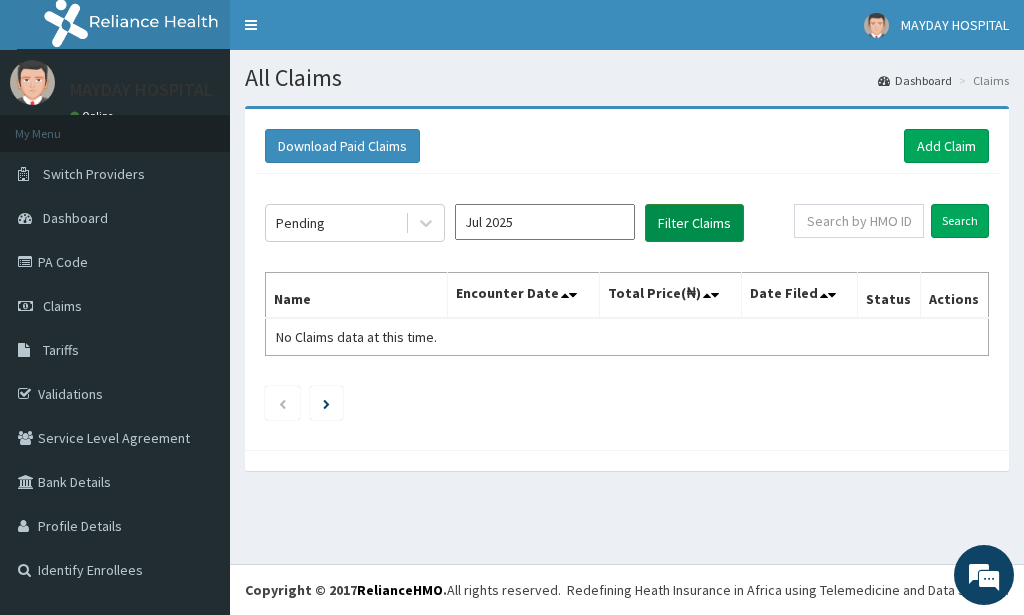 click on "Filter Claims" at bounding box center [694, 223] 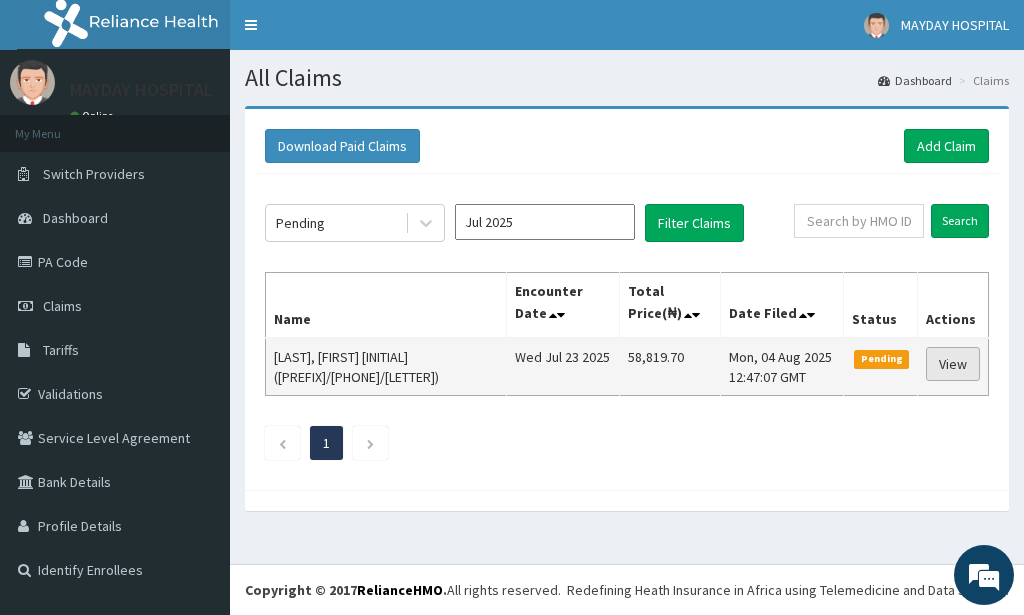 click on "View" at bounding box center (953, 364) 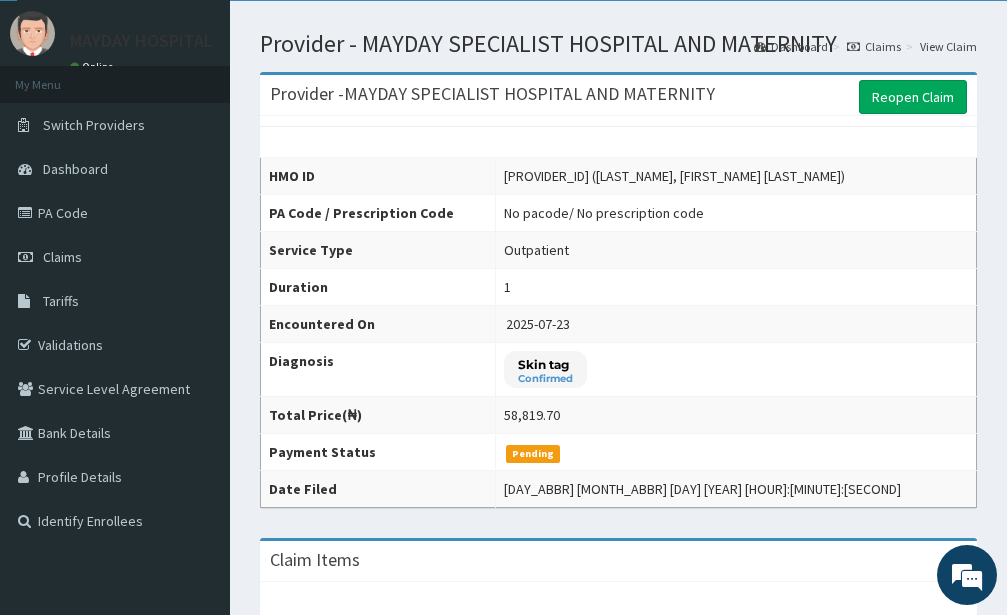 scroll, scrollTop: 0, scrollLeft: 0, axis: both 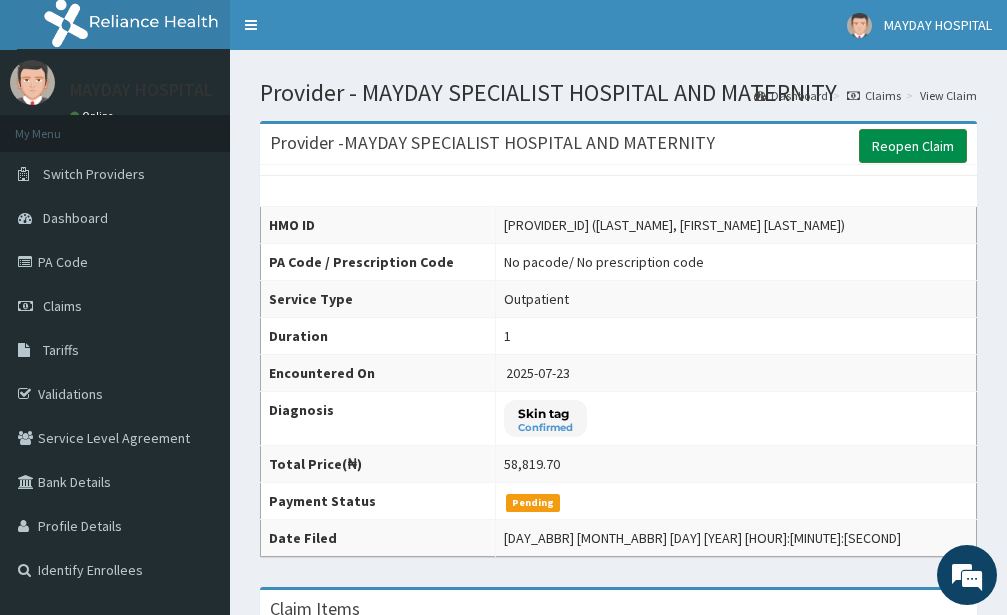 click on "Reopen Claim" at bounding box center (913, 146) 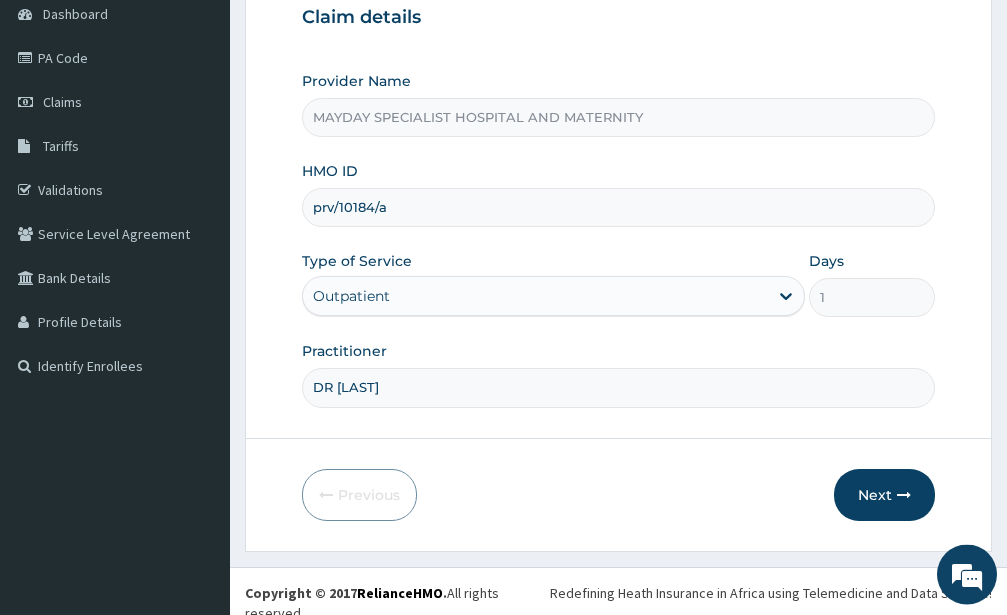scroll, scrollTop: 207, scrollLeft: 0, axis: vertical 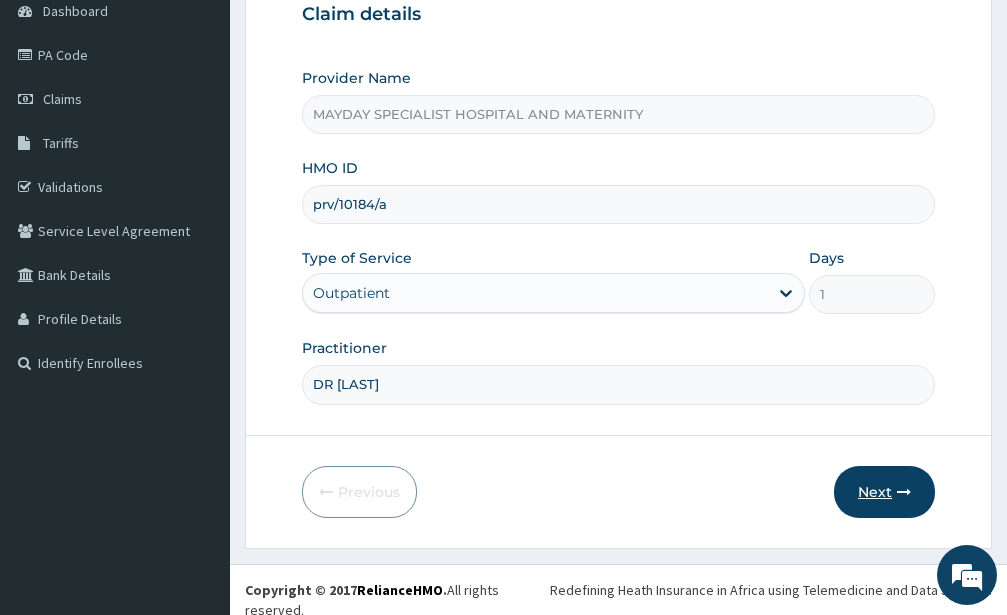 click on "Next" at bounding box center (884, 492) 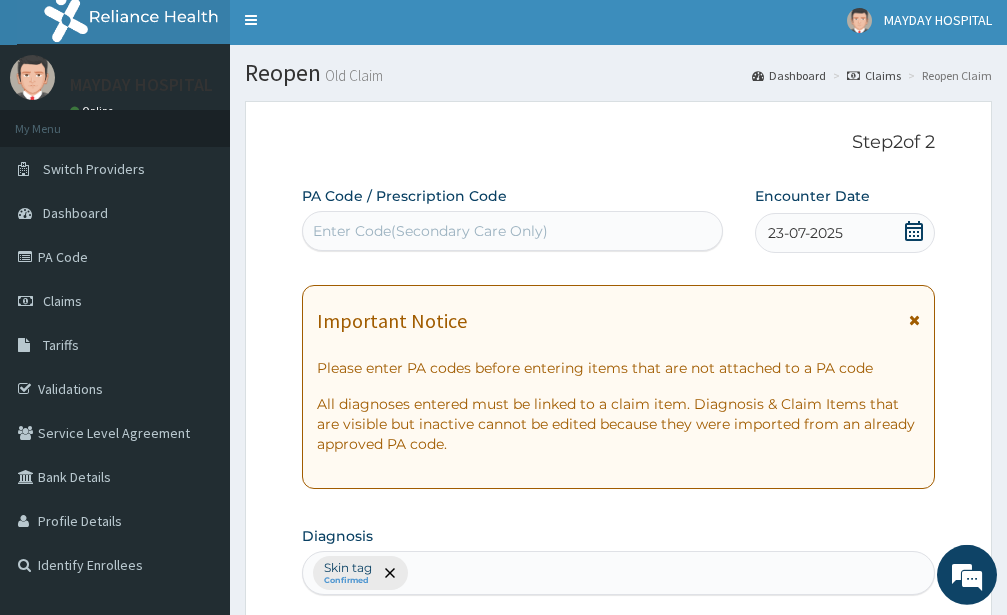 scroll, scrollTop: 0, scrollLeft: 0, axis: both 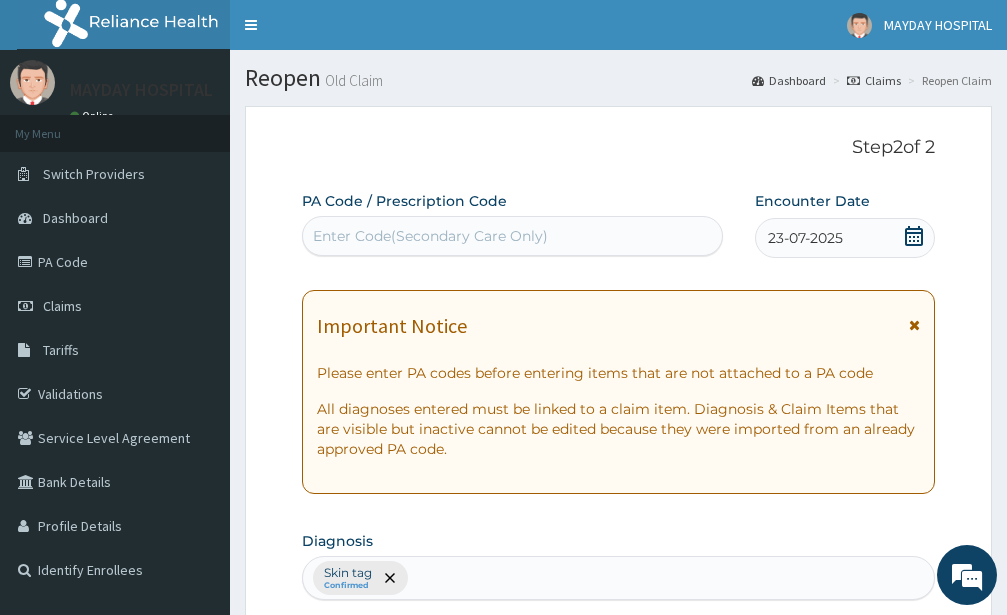 click on "Enter Code(Secondary Care Only)" at bounding box center (512, 236) 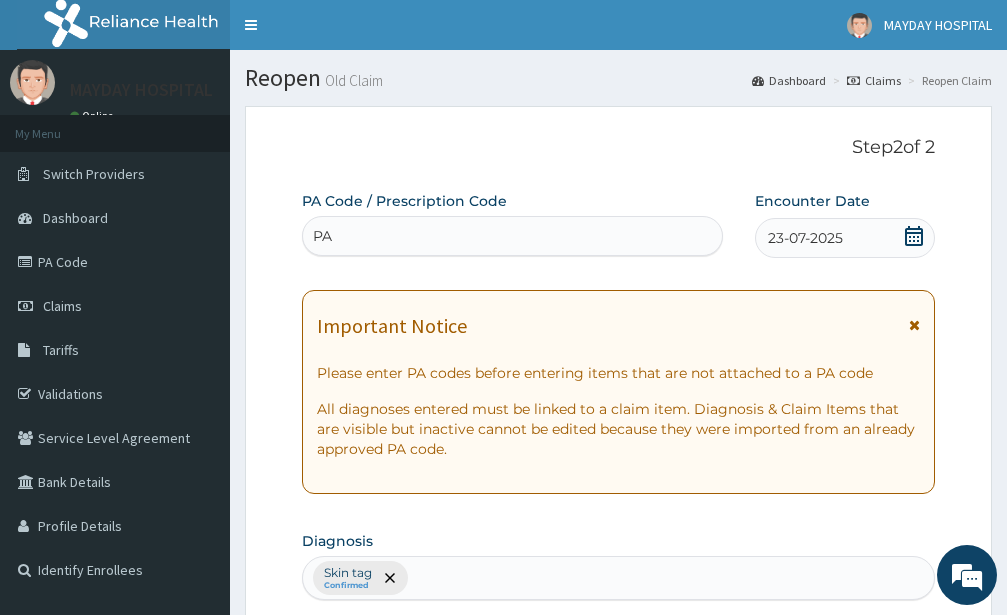 scroll, scrollTop: 0, scrollLeft: 0, axis: both 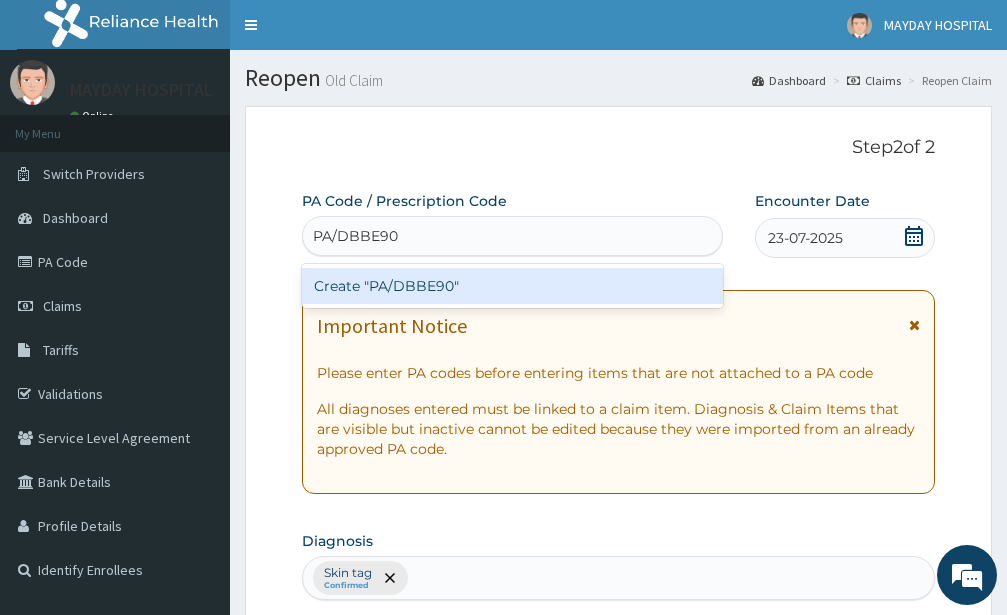 drag, startPoint x: 339, startPoint y: 236, endPoint x: 362, endPoint y: 231, distance: 23.537205 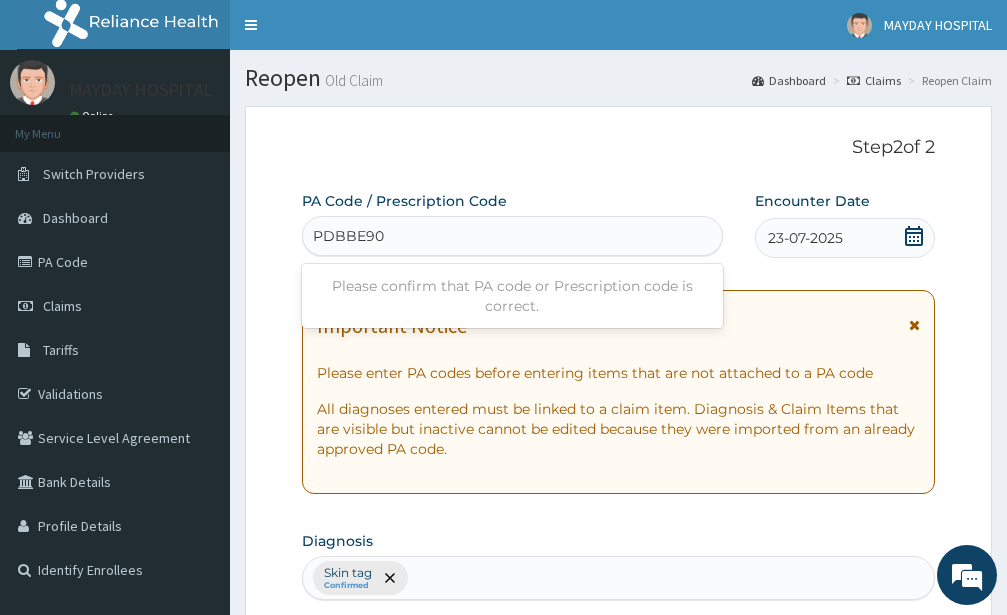 type on "DBBE90" 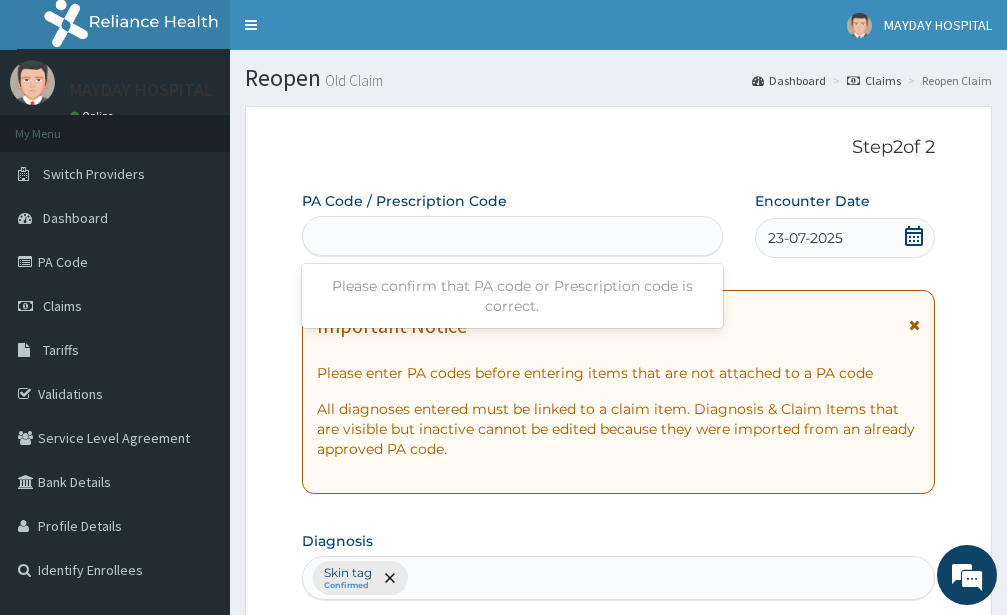 click on "DBBE90" at bounding box center (512, 236) 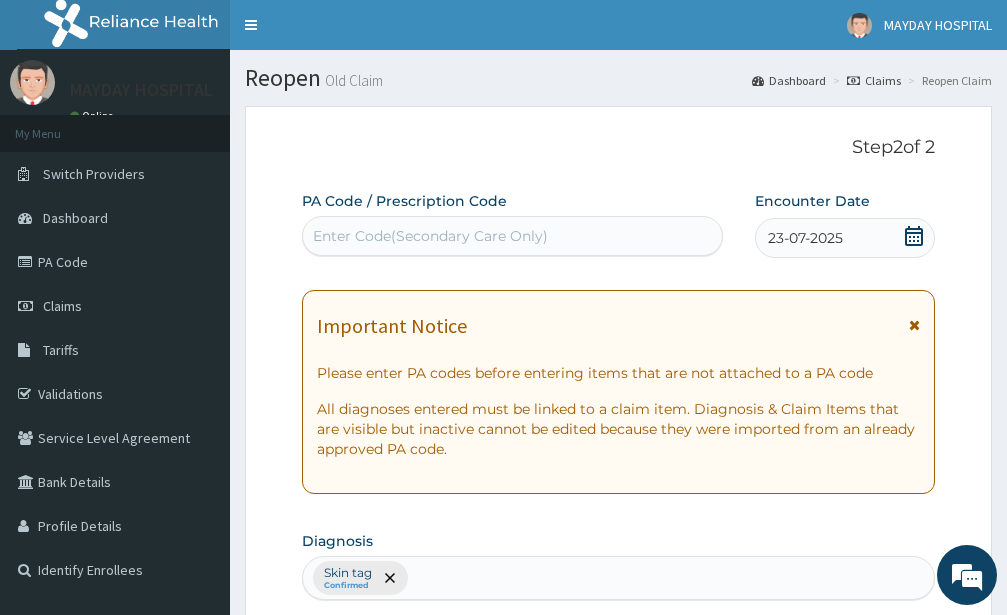 click on "Enter Code(Secondary Care Only)" at bounding box center [430, 236] 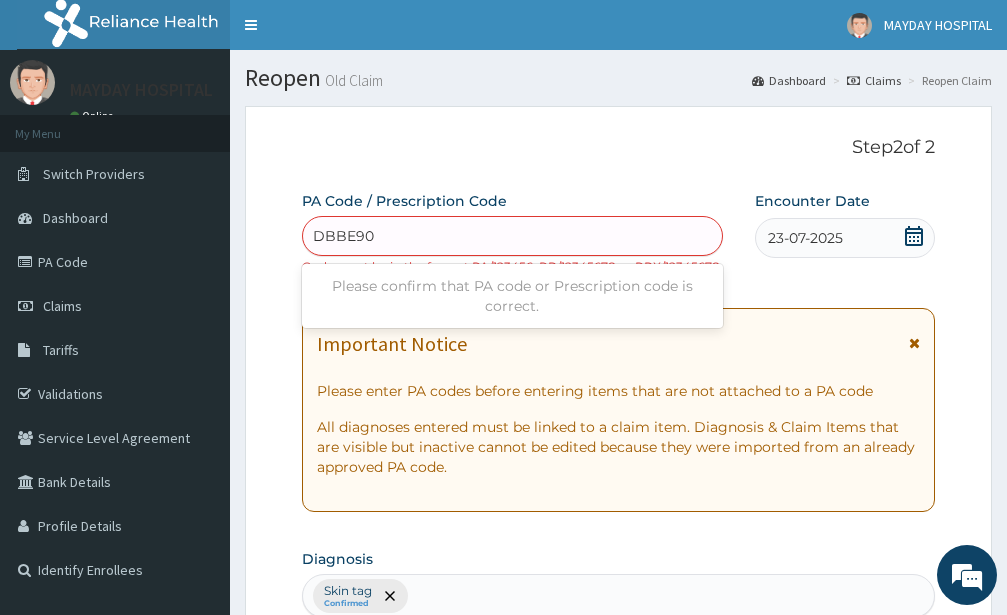 type on "DBBE90" 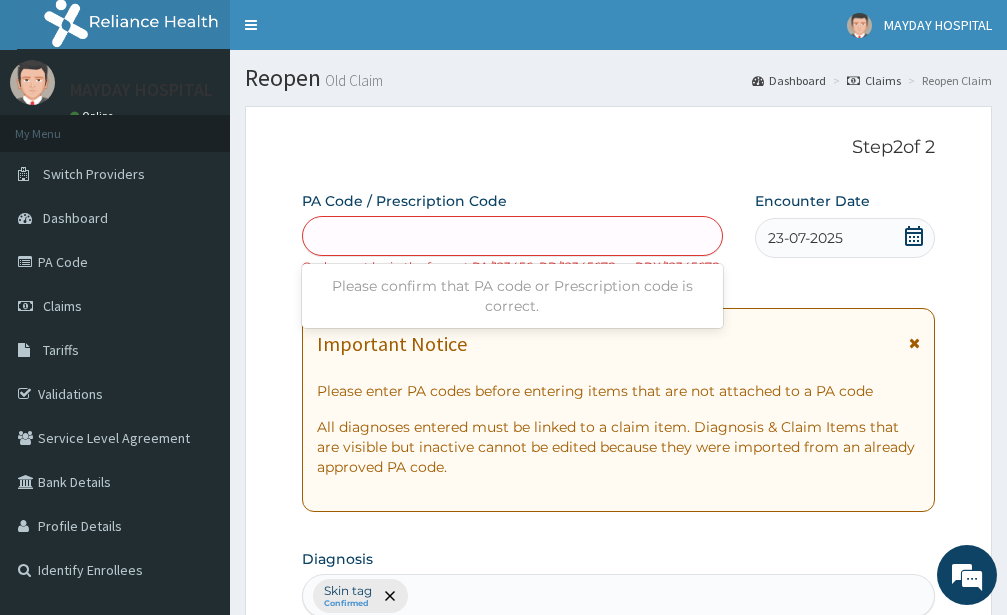 click on "Important Notice" at bounding box center (392, 344) 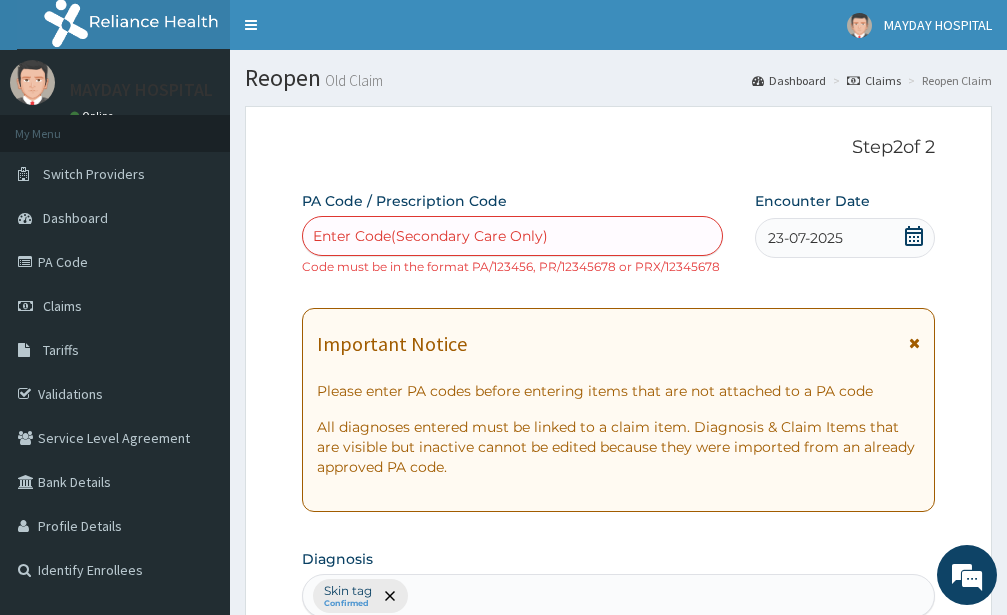 click on "Enter Code(Secondary Care Only)" at bounding box center [430, 236] 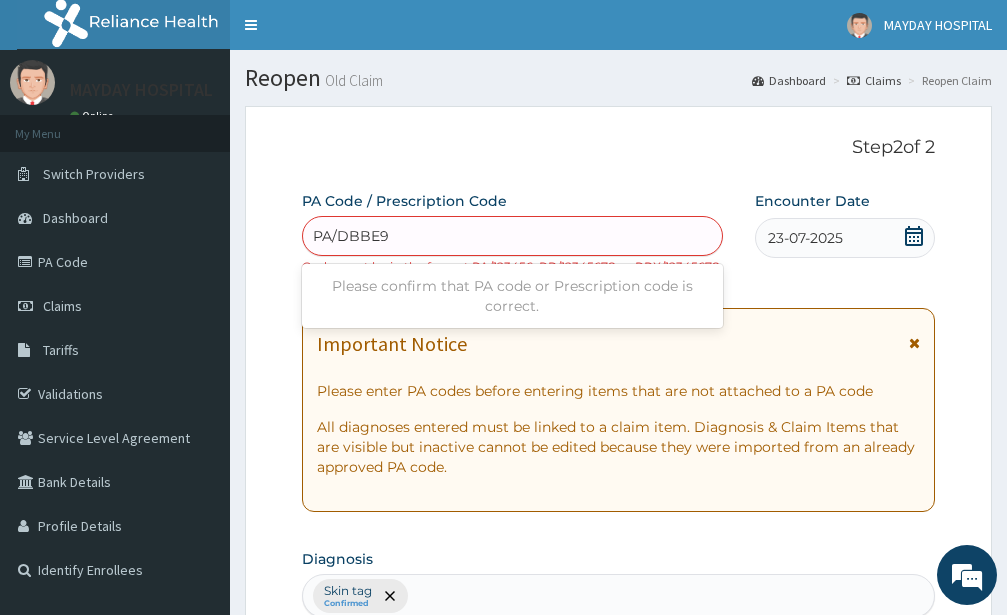type on "PA/DBBE90" 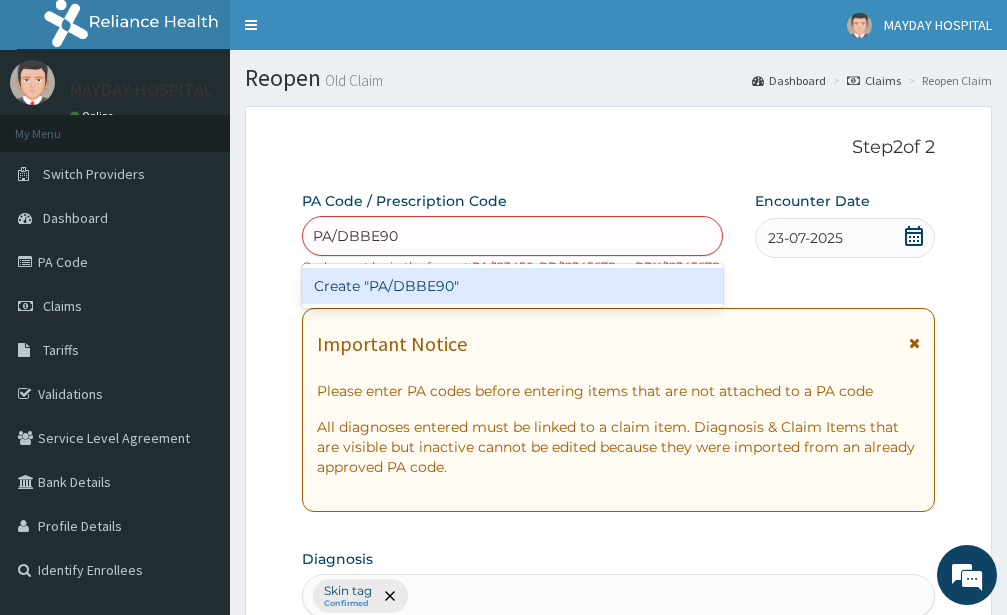 click on "Create "PA/DBBE90"" at bounding box center (512, 286) 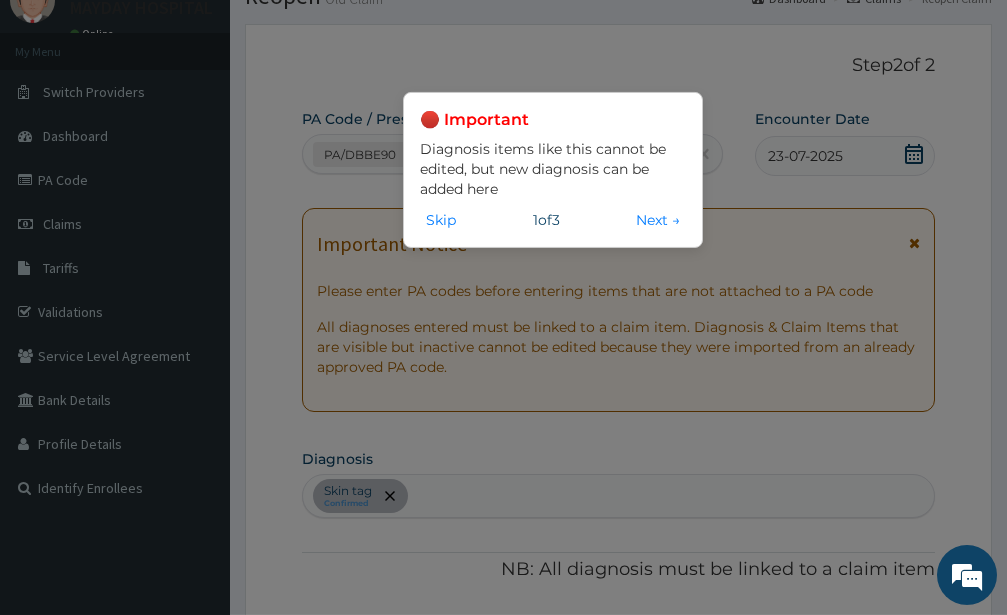 scroll, scrollTop: 23, scrollLeft: 0, axis: vertical 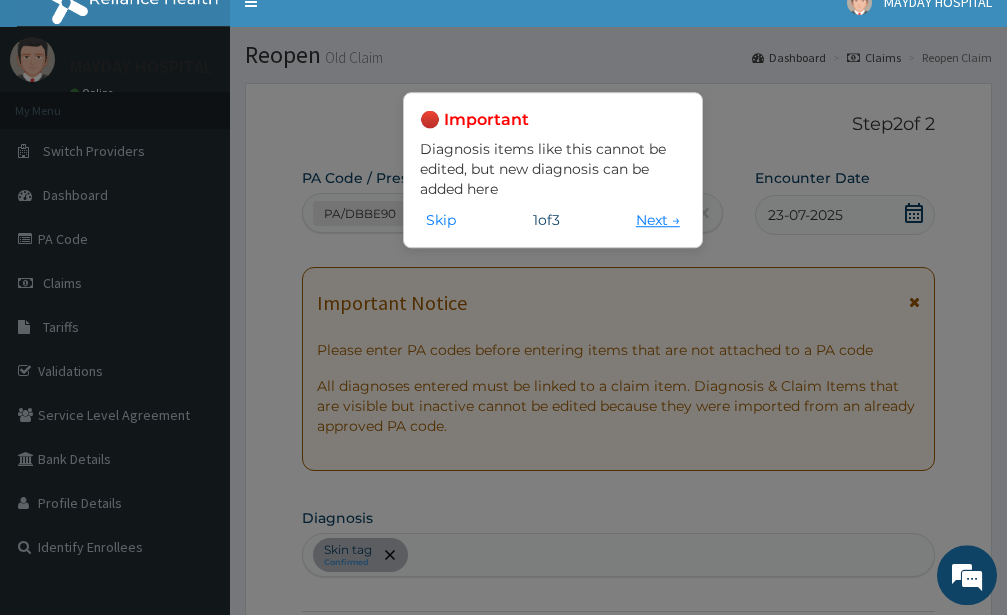 click on "Next →" at bounding box center [658, 220] 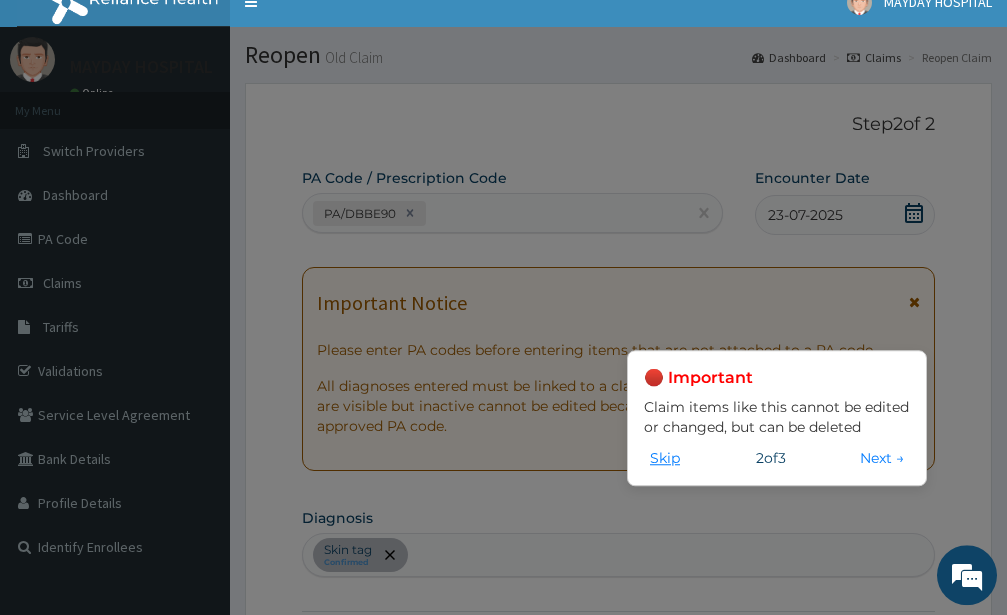 click on "Skip" at bounding box center [665, 458] 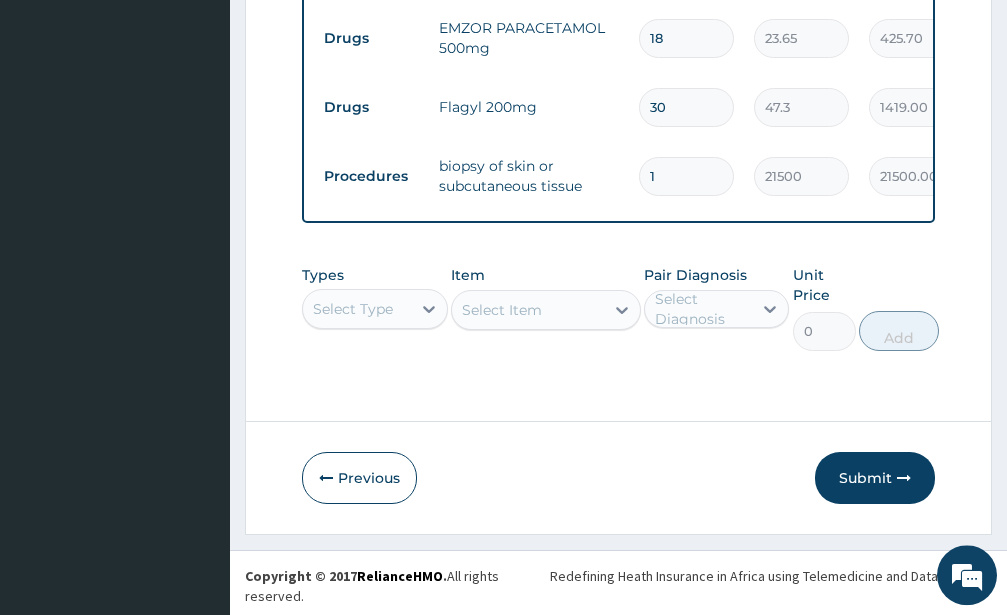 scroll, scrollTop: 955, scrollLeft: 0, axis: vertical 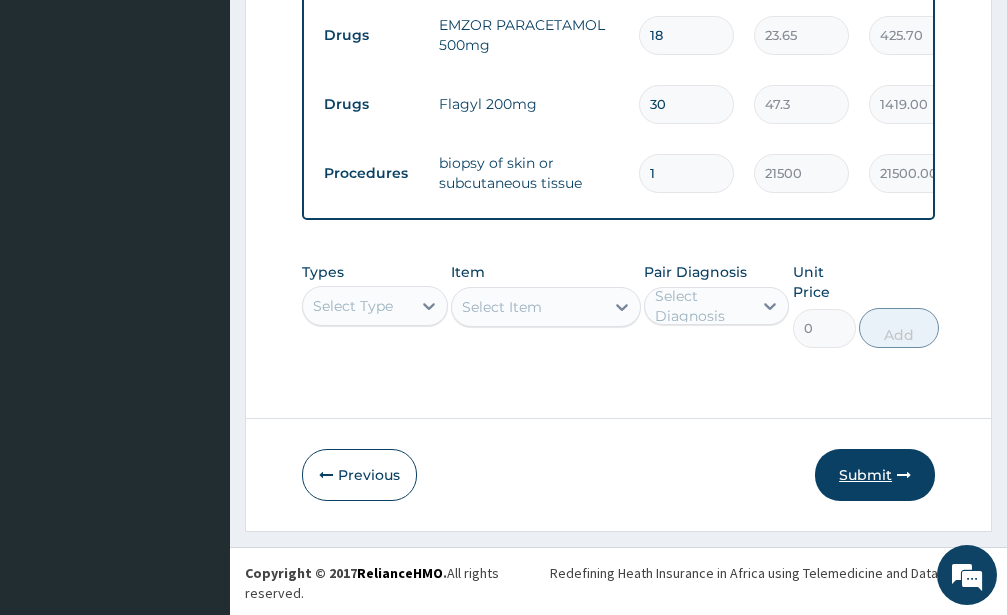 click on "Submit" at bounding box center (875, 475) 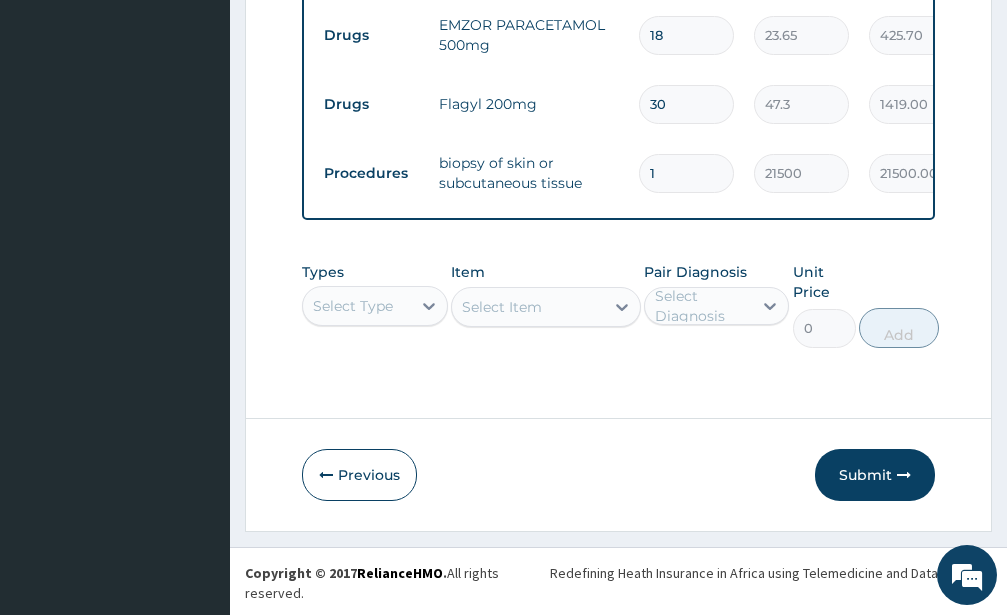 scroll, scrollTop: 80, scrollLeft: 0, axis: vertical 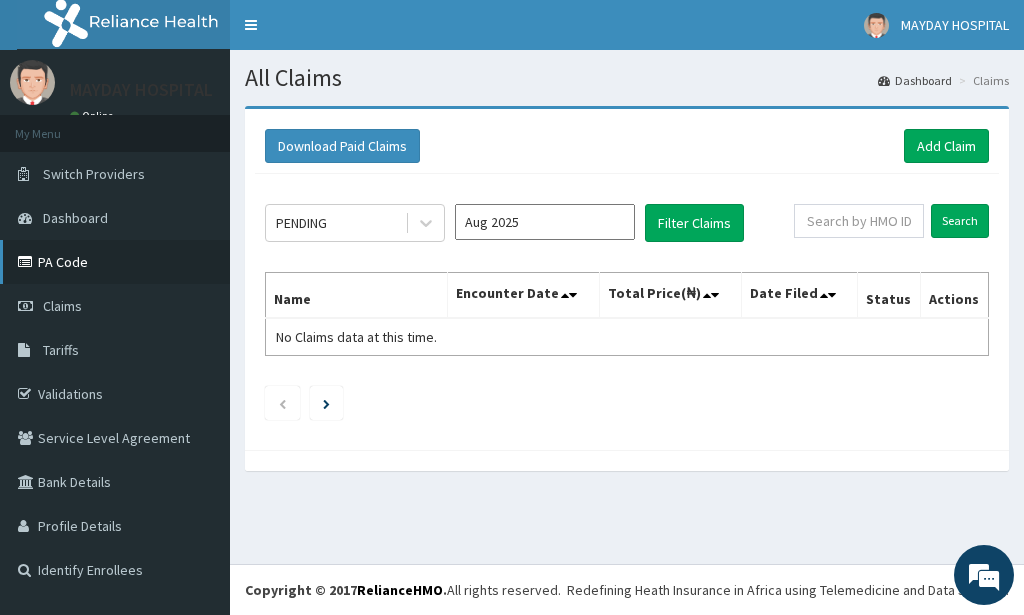 click on "PA Code" at bounding box center [115, 262] 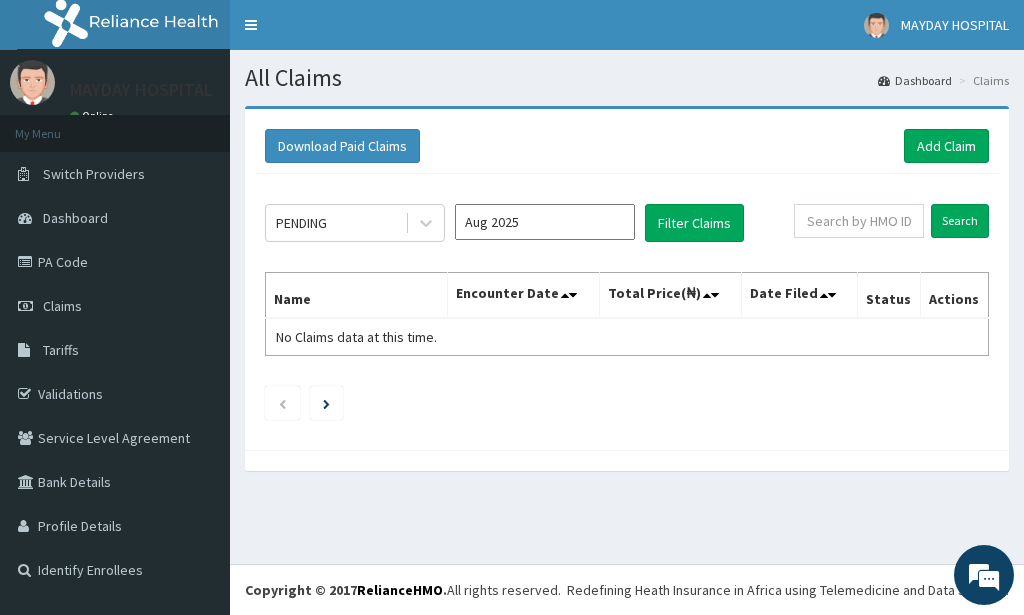 scroll, scrollTop: 0, scrollLeft: 0, axis: both 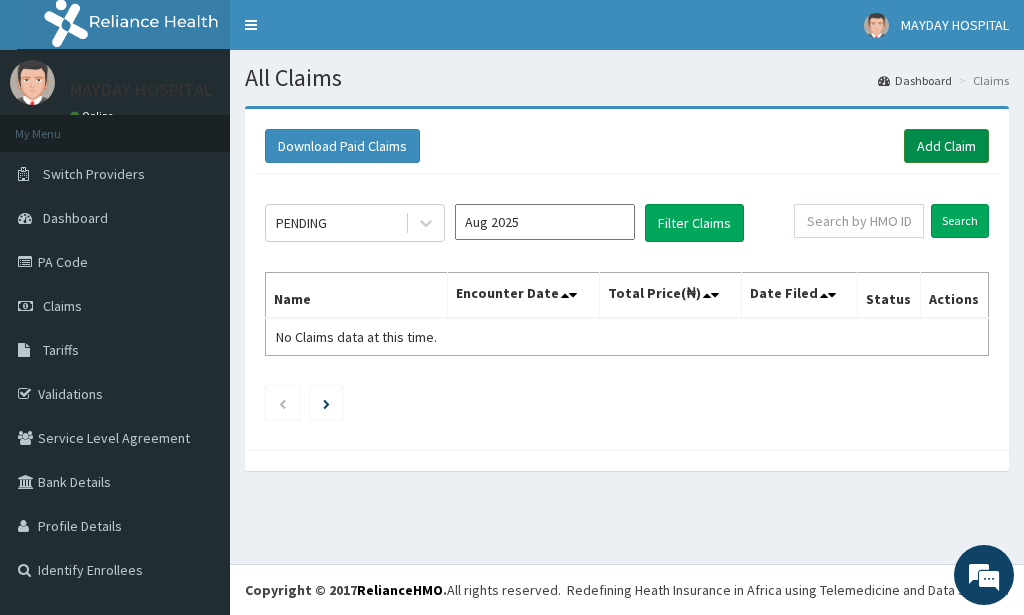 click on "Add Claim" at bounding box center [946, 146] 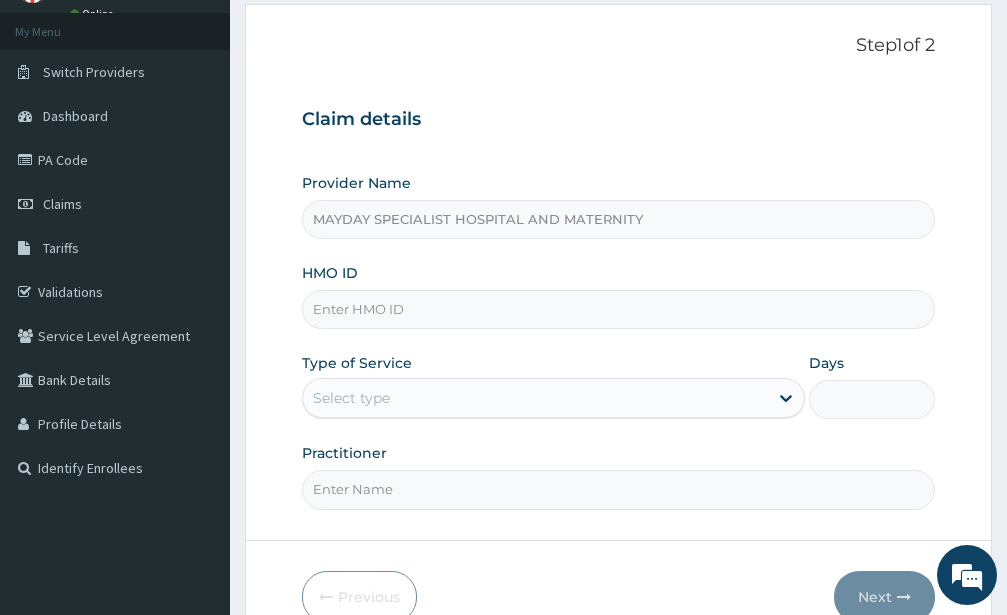 scroll, scrollTop: 102, scrollLeft: 0, axis: vertical 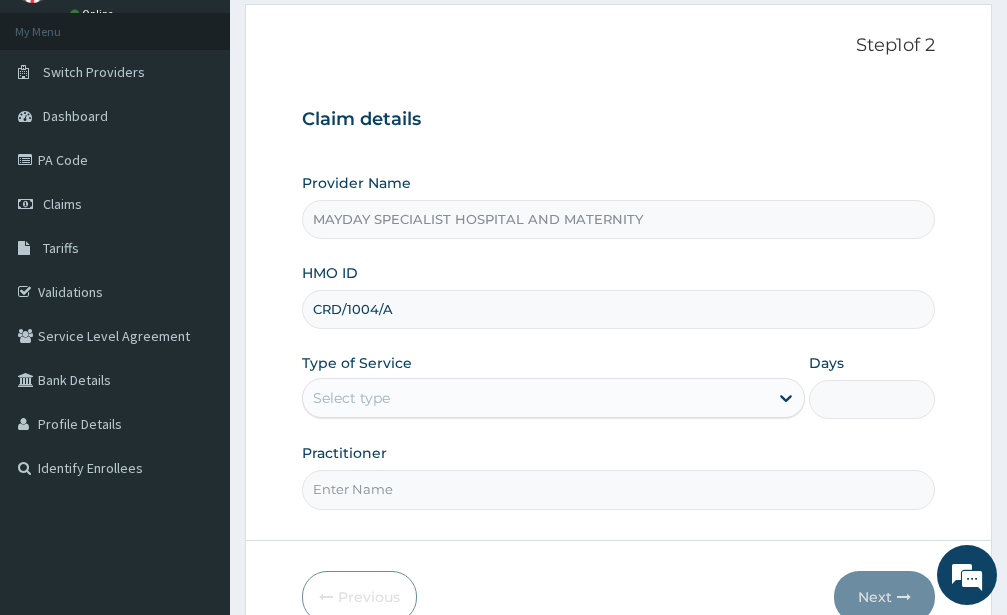 type on "CRD/1004/A" 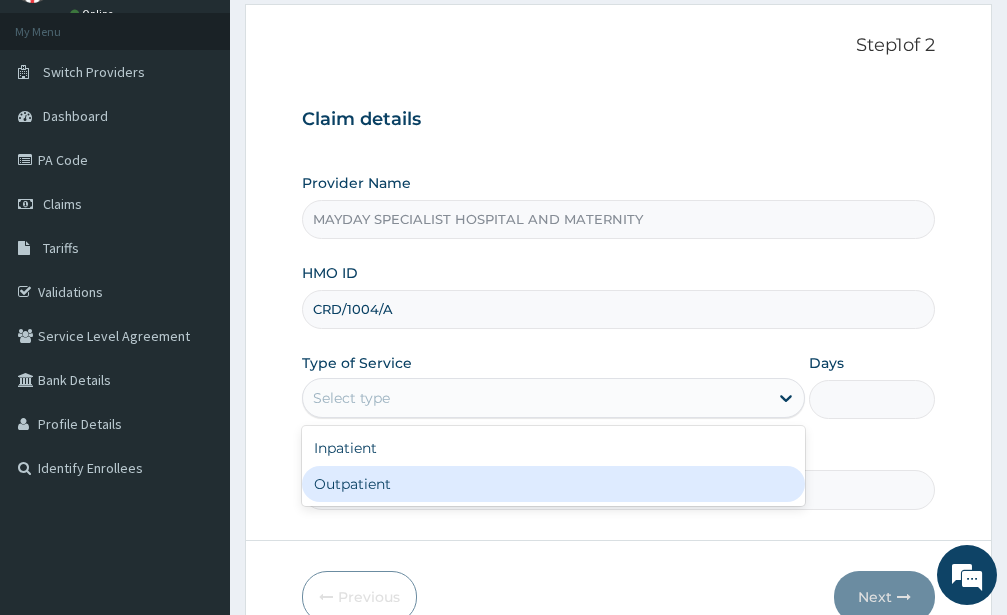 click on "Outpatient" at bounding box center (553, 484) 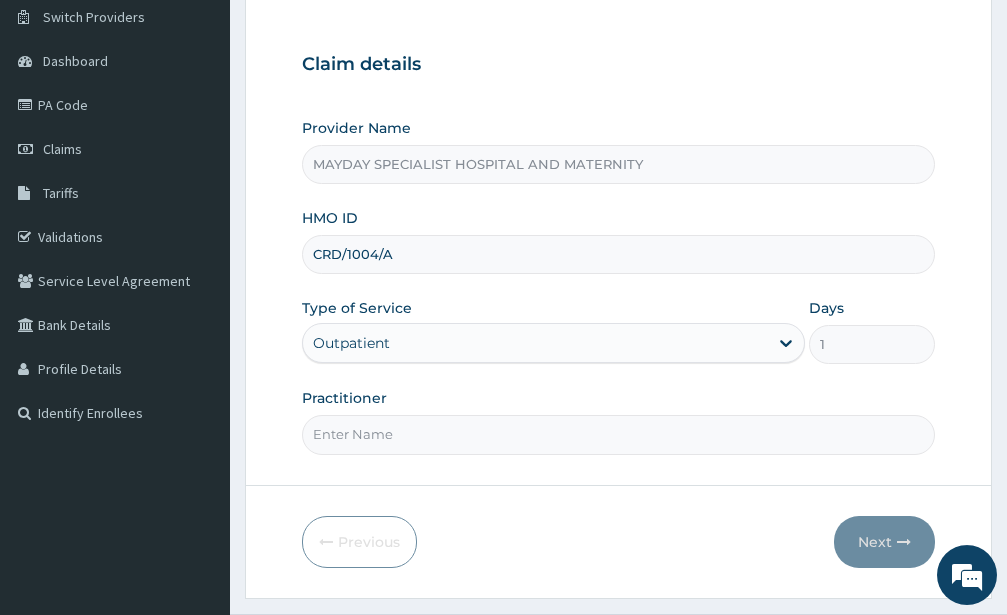 scroll, scrollTop: 204, scrollLeft: 0, axis: vertical 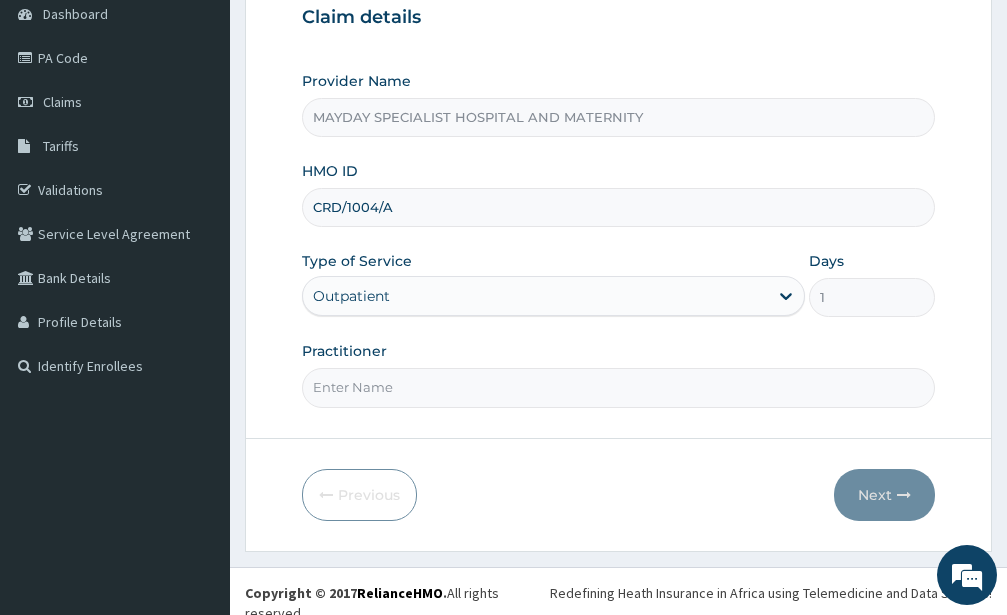 click on "Practitioner" at bounding box center (618, 387) 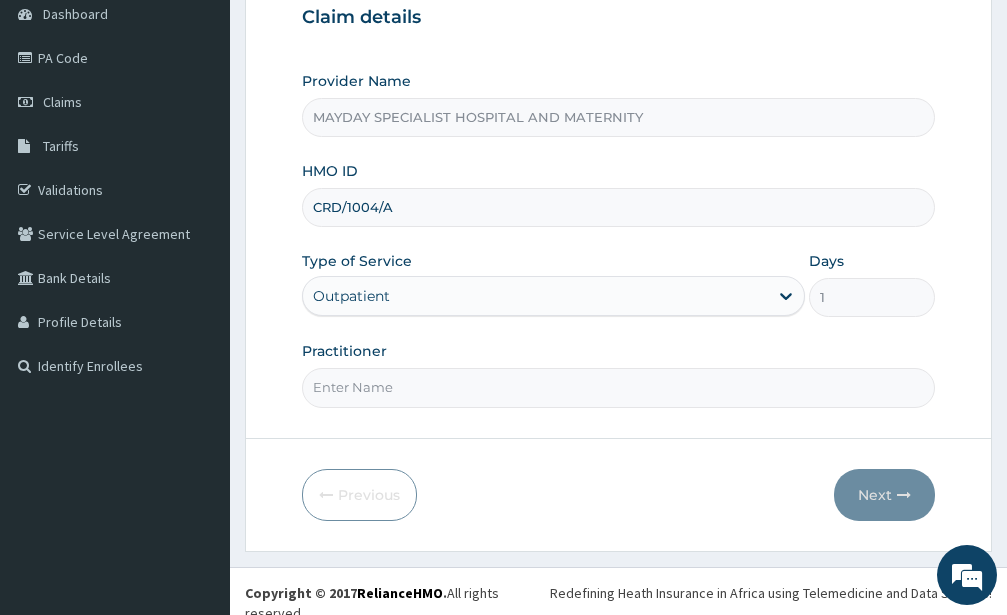 scroll, scrollTop: 0, scrollLeft: 0, axis: both 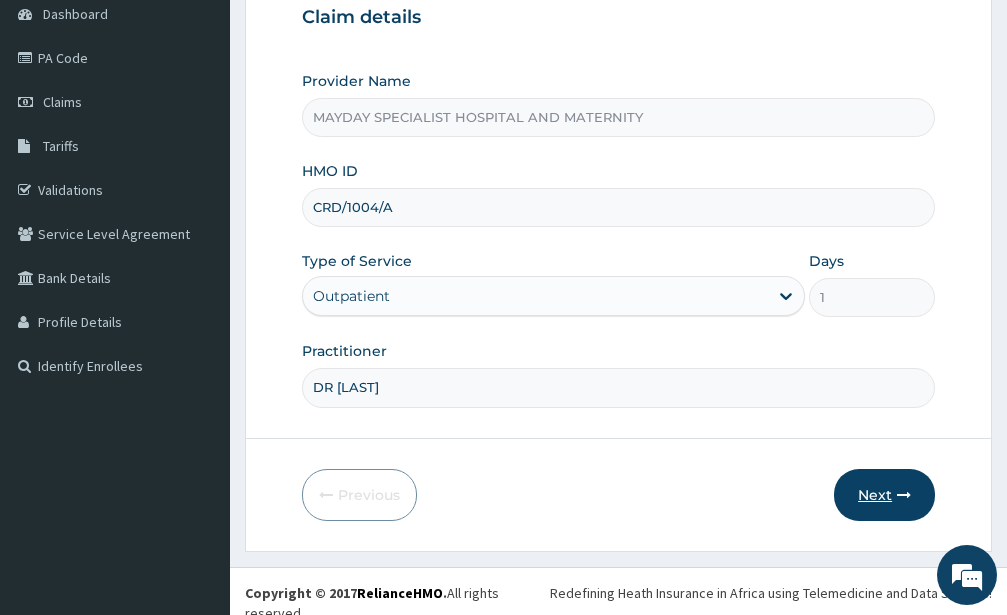 type on "DR [LAST]" 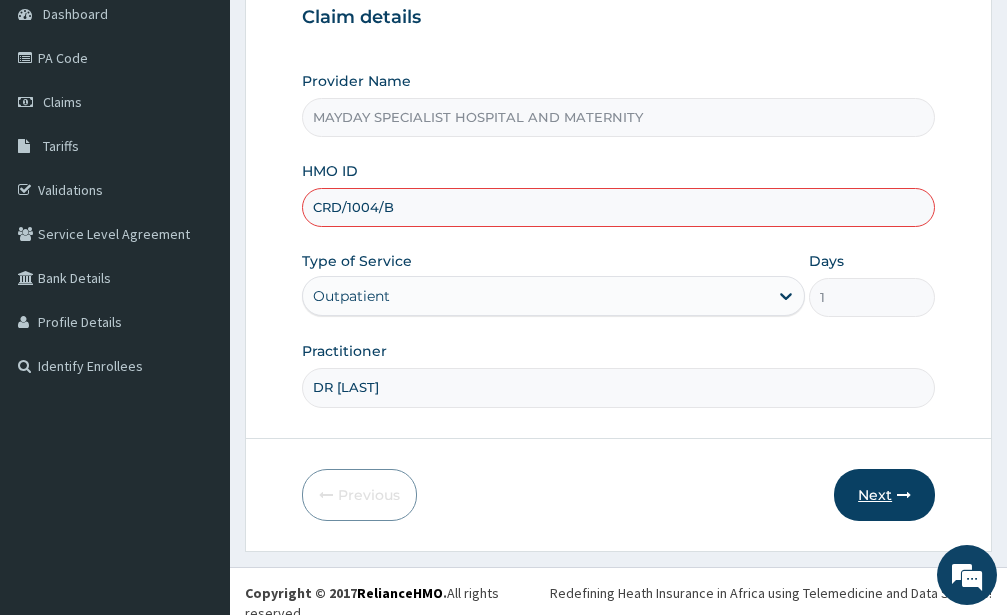 click on "Next" at bounding box center (884, 495) 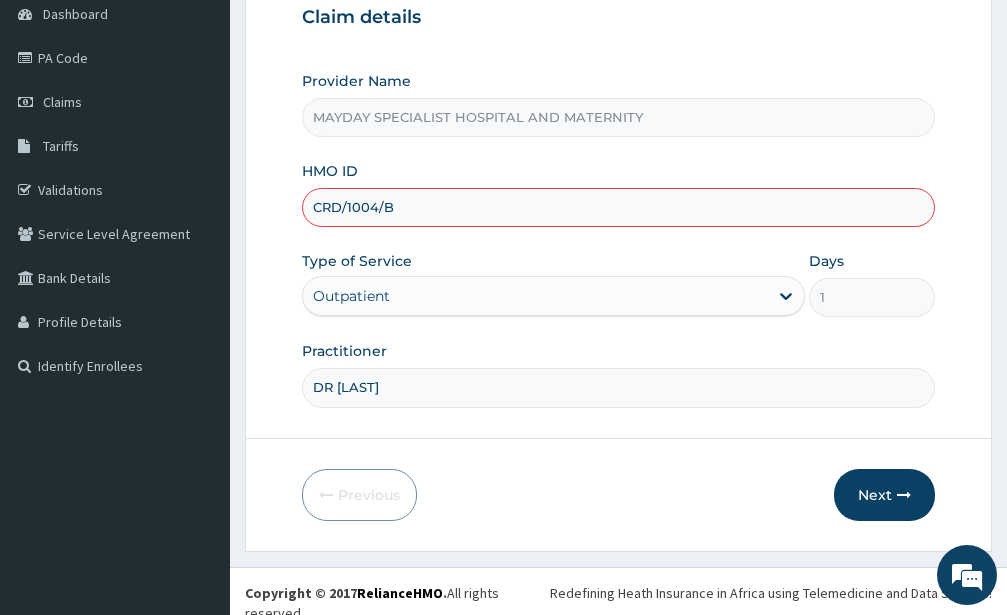click on "CRD/1004/B" at bounding box center [618, 207] 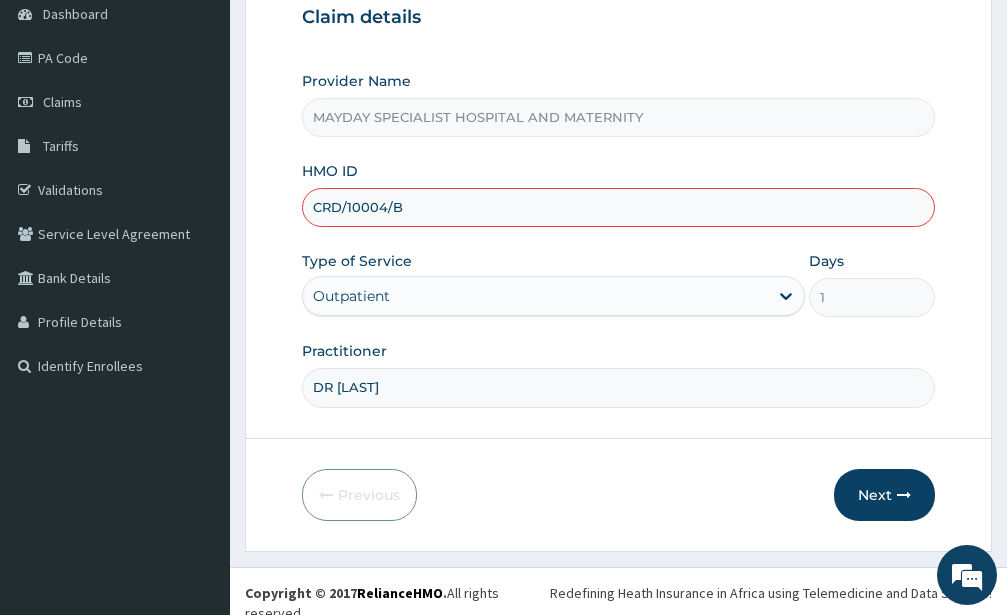 click on "CRD/10004/B" at bounding box center (618, 207) 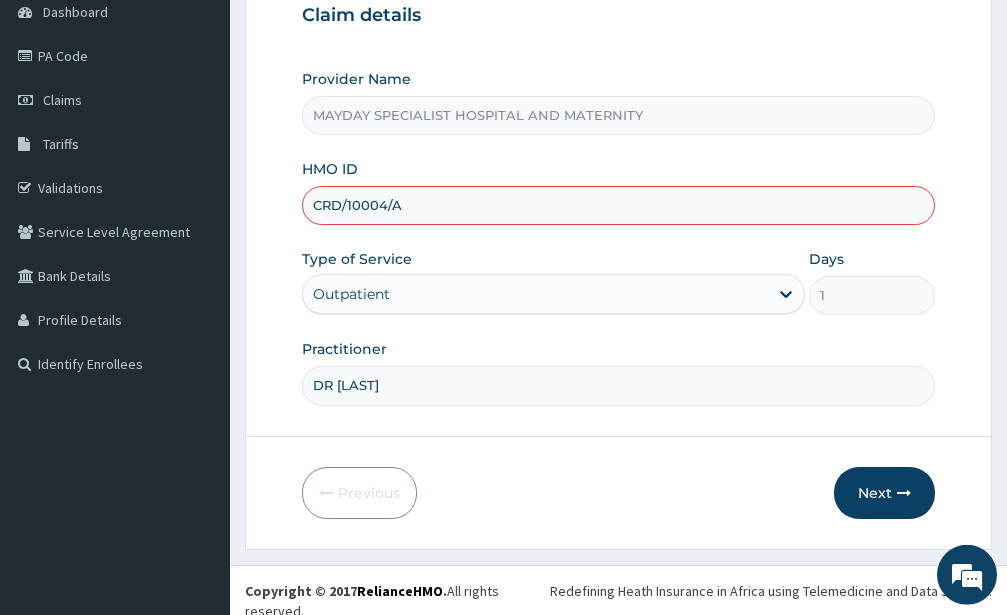 scroll, scrollTop: 207, scrollLeft: 0, axis: vertical 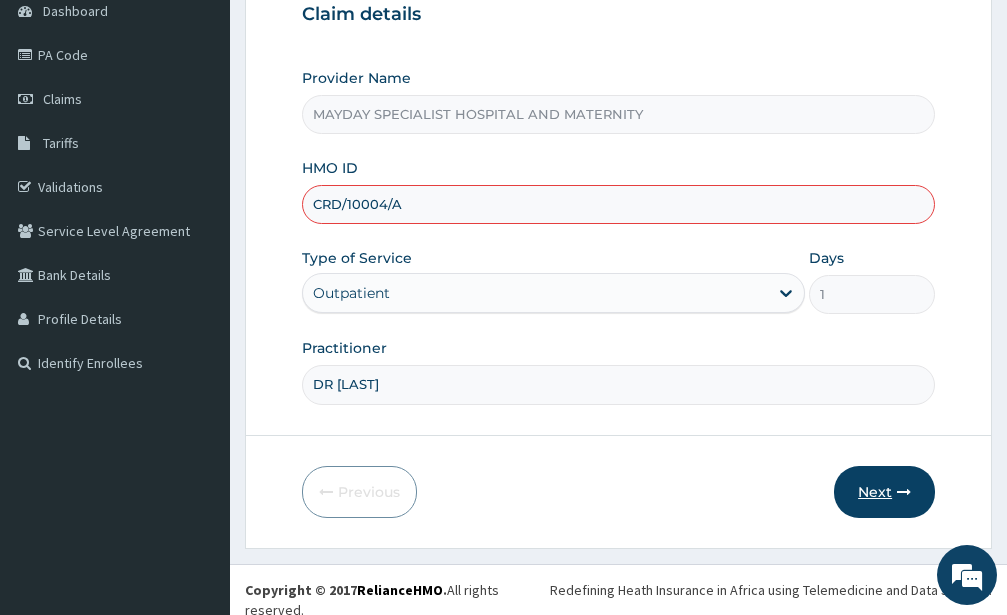 type on "CRD/10004/A" 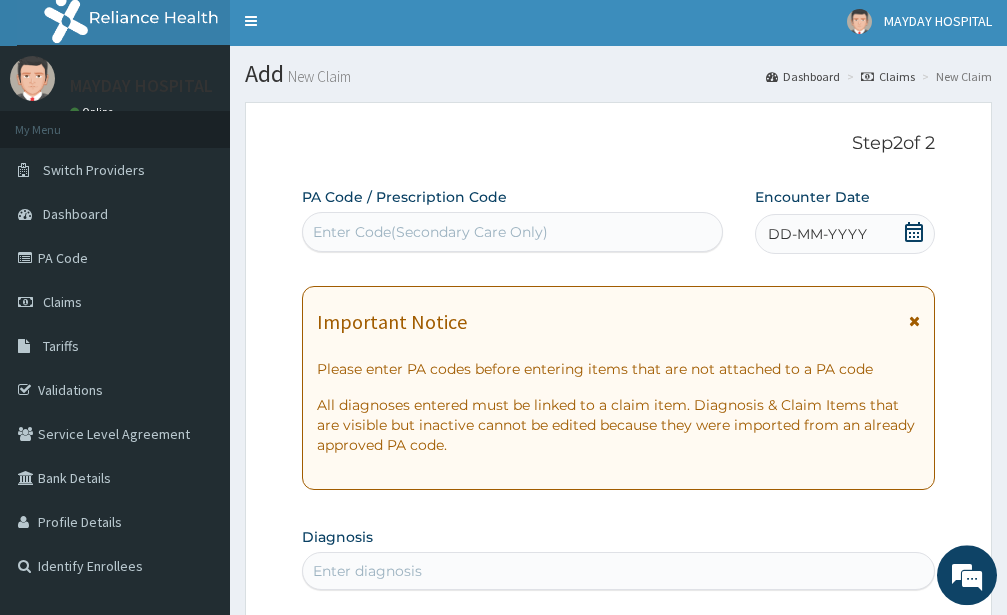 scroll, scrollTop: 0, scrollLeft: 0, axis: both 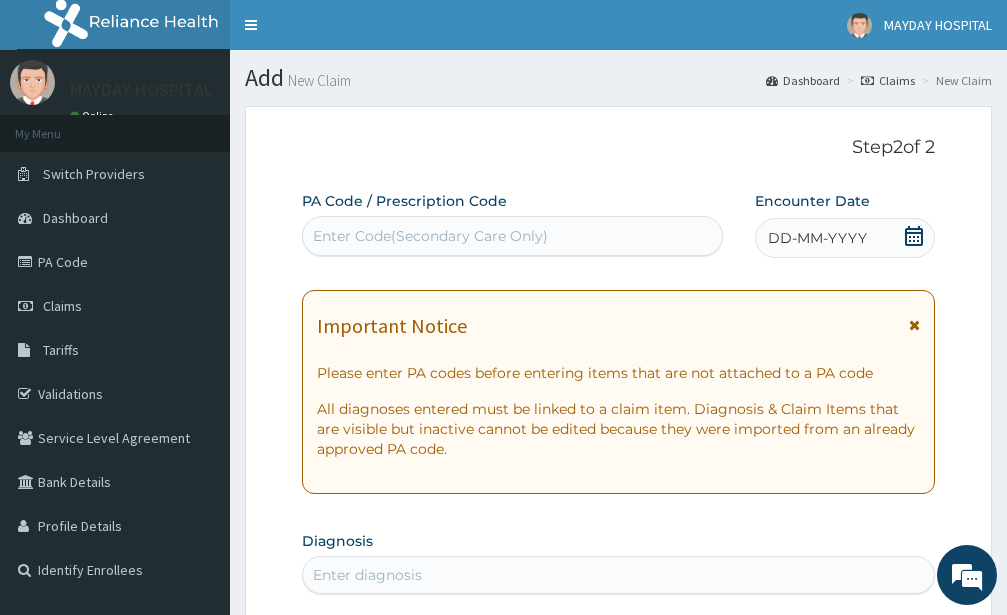 click on "Enter Code(Secondary Care Only)" at bounding box center (512, 236) 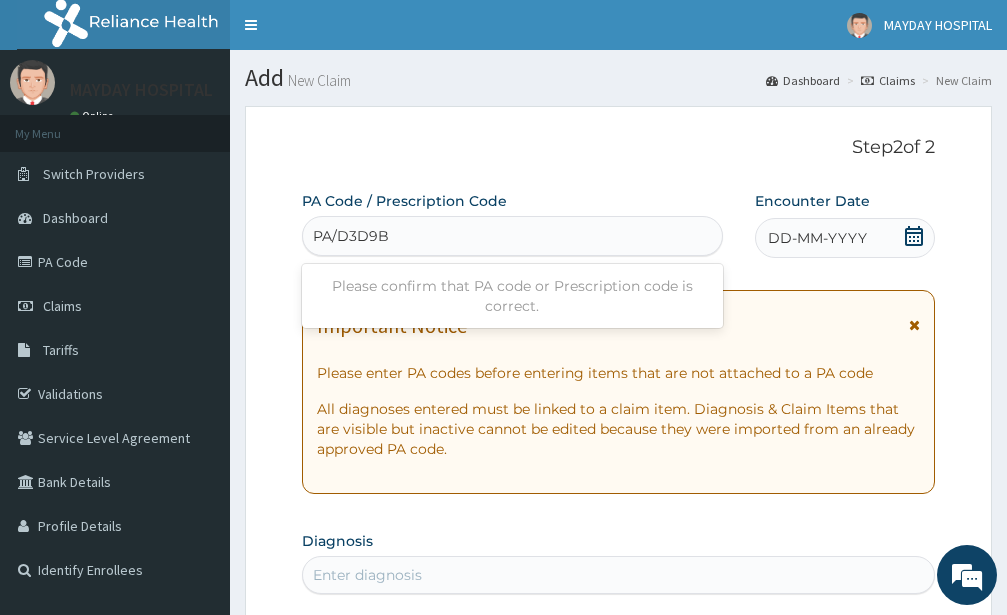 type on "PA/D3D9BC" 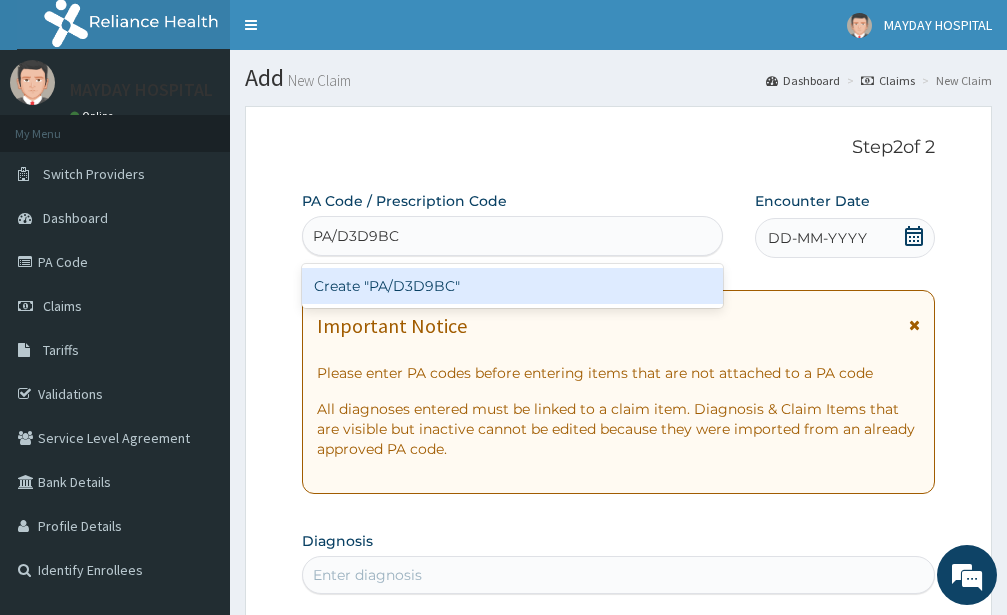 click on "Create "PA/D3D9BC"" at bounding box center [512, 286] 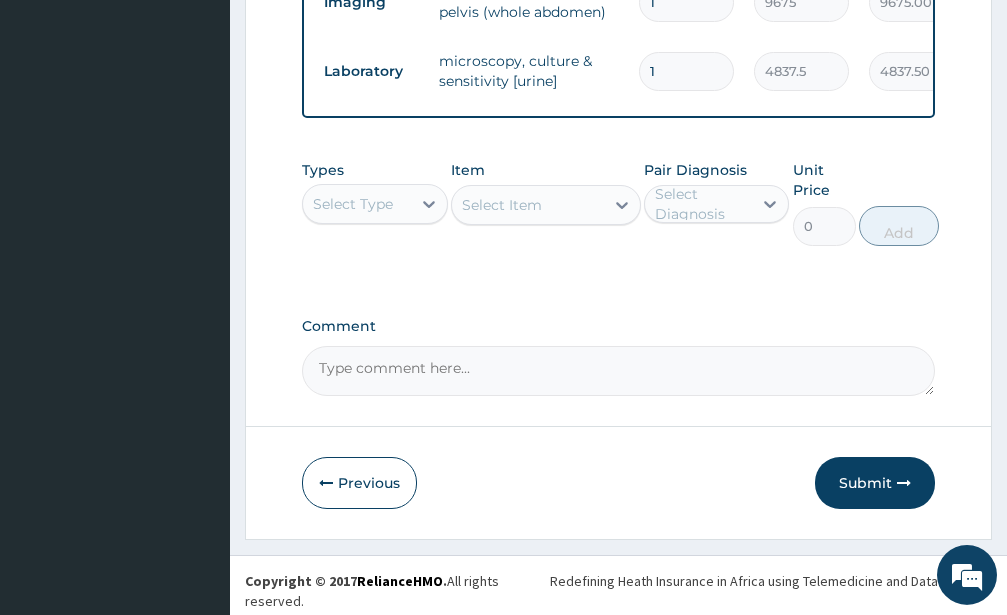 scroll, scrollTop: 858, scrollLeft: 0, axis: vertical 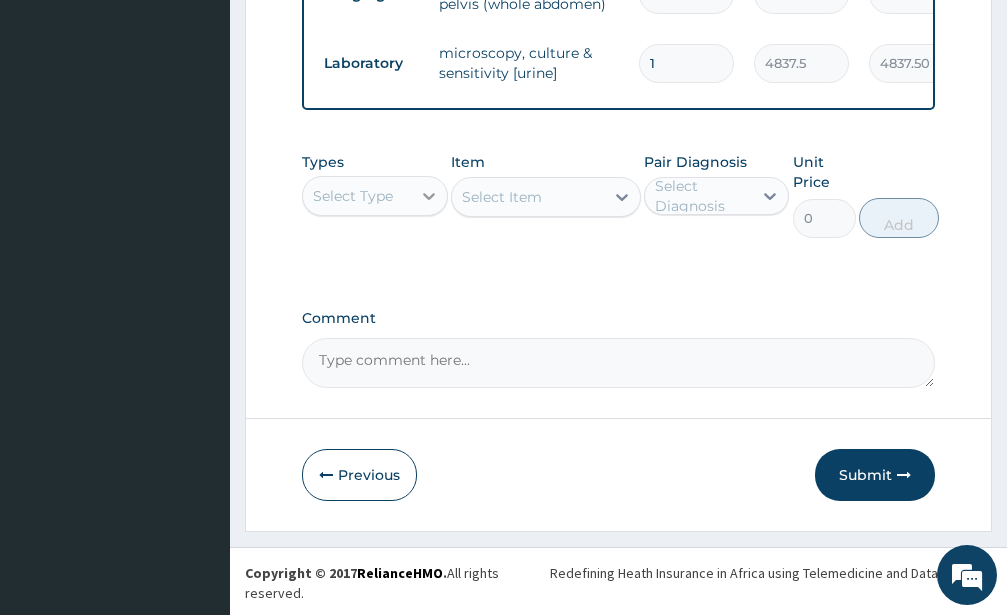 click 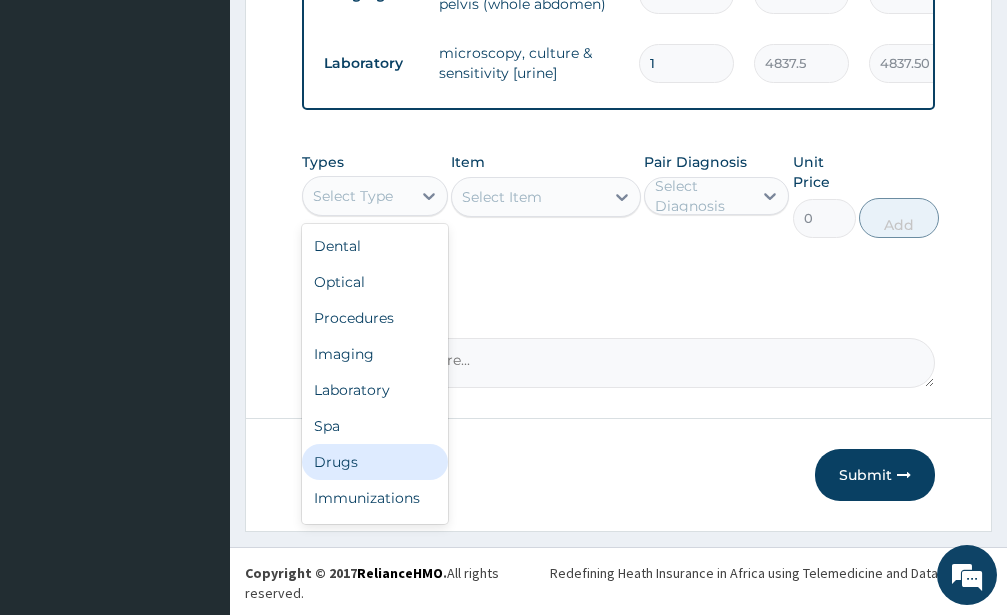 drag, startPoint x: 353, startPoint y: 478, endPoint x: 367, endPoint y: 440, distance: 40.496914 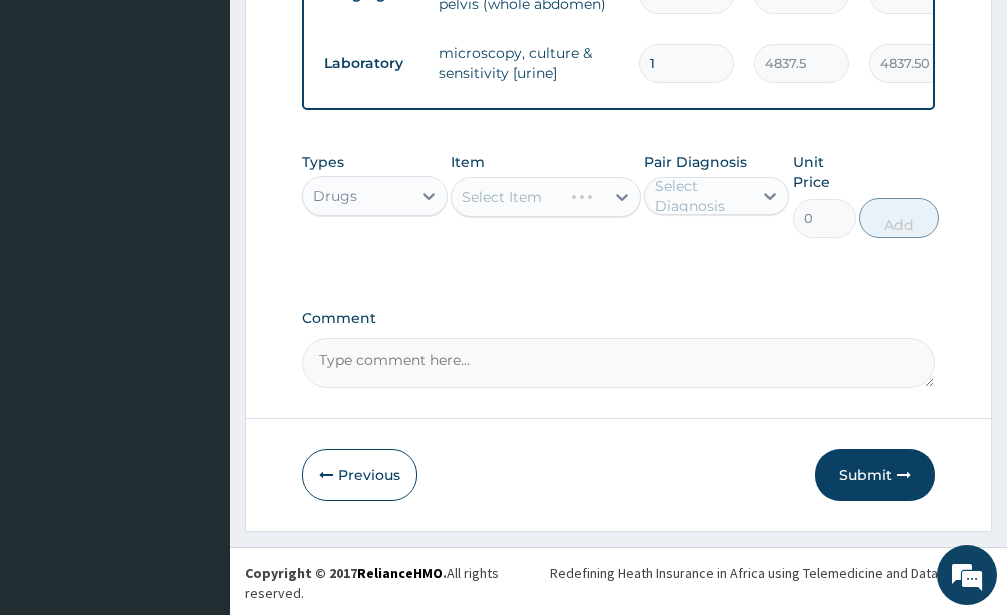 click on "Select Item" at bounding box center (546, 197) 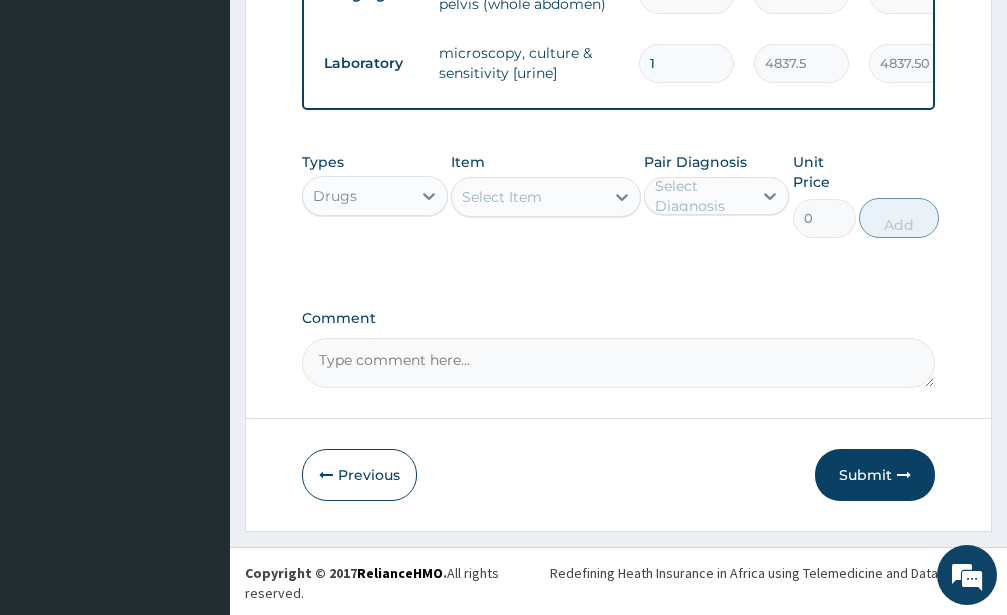 click on "PA Code / Prescription Code PA/D3D9BC Encounter Date 28-07-2025 Important Notice Please enter PA codes before entering items that are not attached to a PA code   All diagnoses entered must be linked to a claim item. Diagnosis & Claim Items that are visible but inactive cannot be edited because they were imported from an already approved PA code. Diagnosis Pregnancy query Urinary tract infectious disease query NB: All diagnosis must be linked to a claim item Claim Items Type Name Quantity Unit Price Total Price Pair Diagnosis Actions Imaging ultrasound abdomen and pelvis (whole abdomen) 1 9675 9675.00 Pregnancy Delete Laboratory microscopy, culture & sensitivity [urine] 1 4837.5 4837.50 Urinary tract infectious disea... Delete Types Drugs Item Select Item Pair Diagnosis Select Diagnosis Unit Price 0 Add Comment" at bounding box center [618, -140] 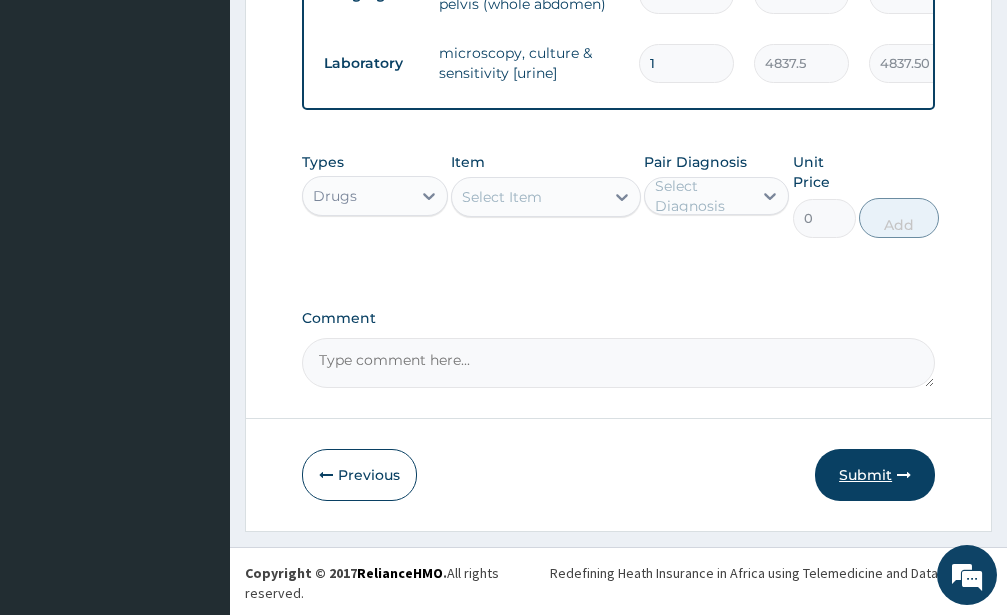 click on "Submit" at bounding box center [875, 475] 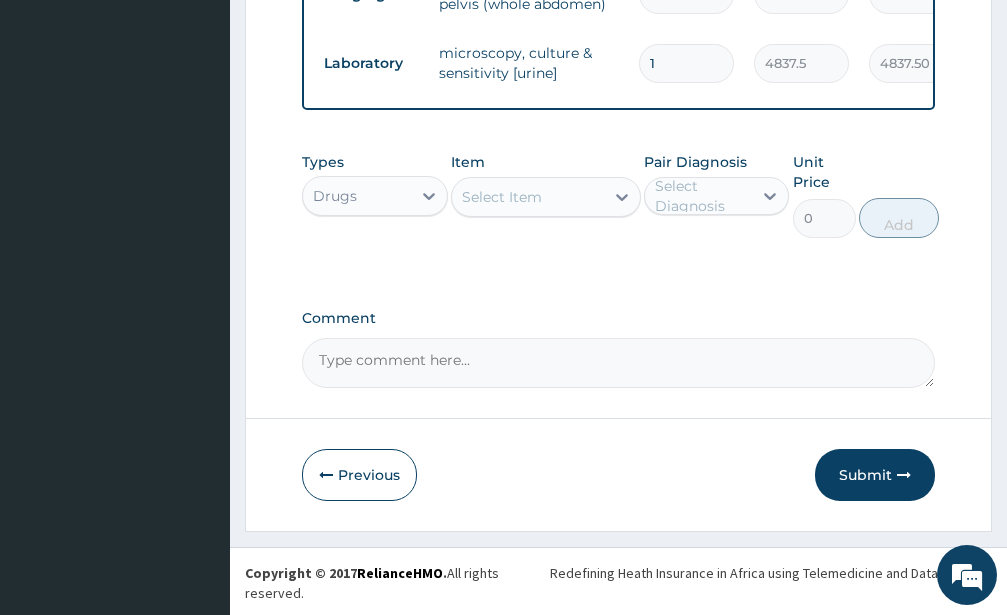 scroll, scrollTop: 80, scrollLeft: 0, axis: vertical 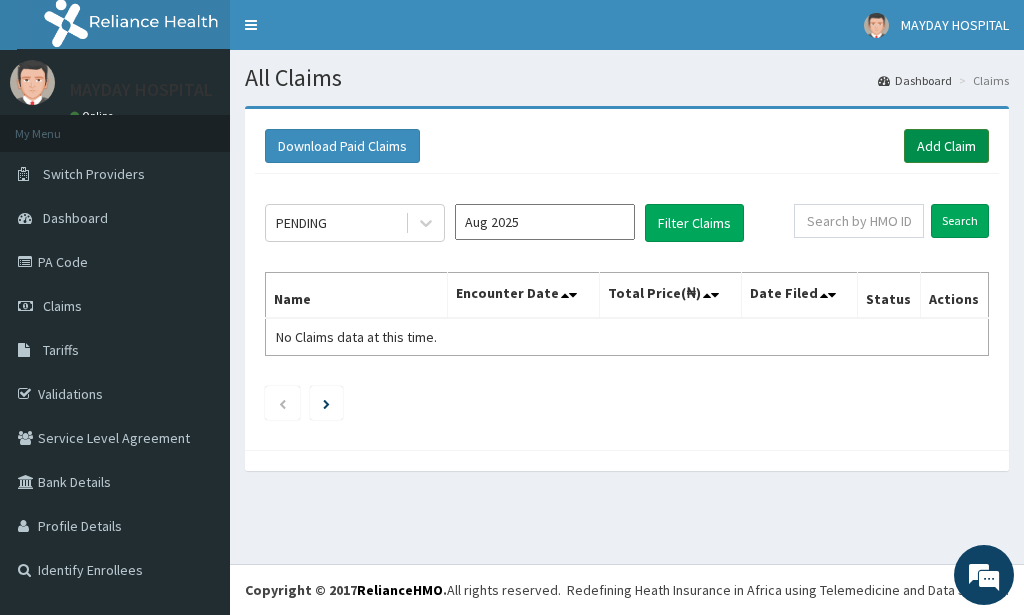 click on "Add Claim" at bounding box center (946, 146) 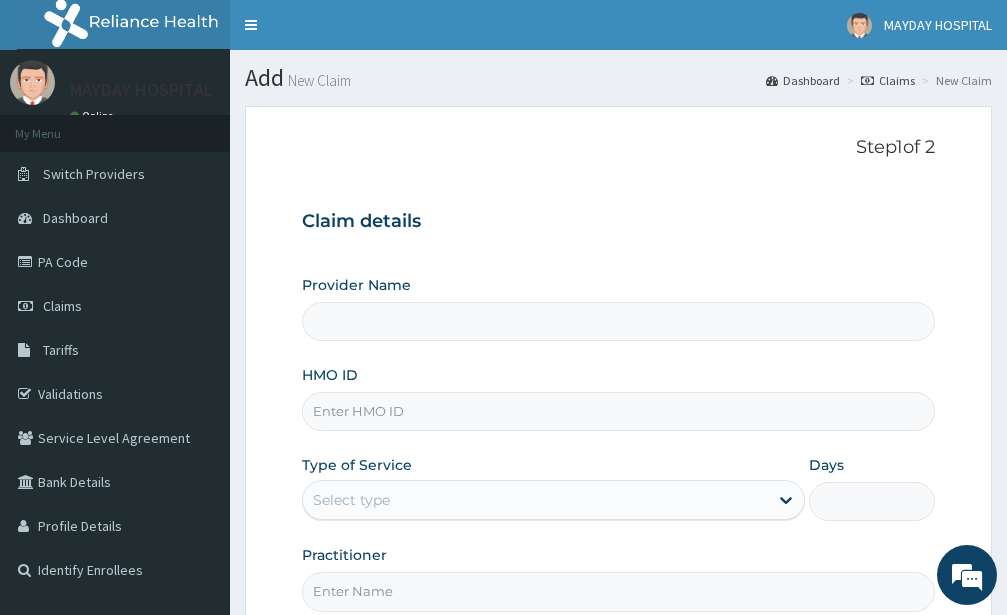 scroll, scrollTop: 0, scrollLeft: 0, axis: both 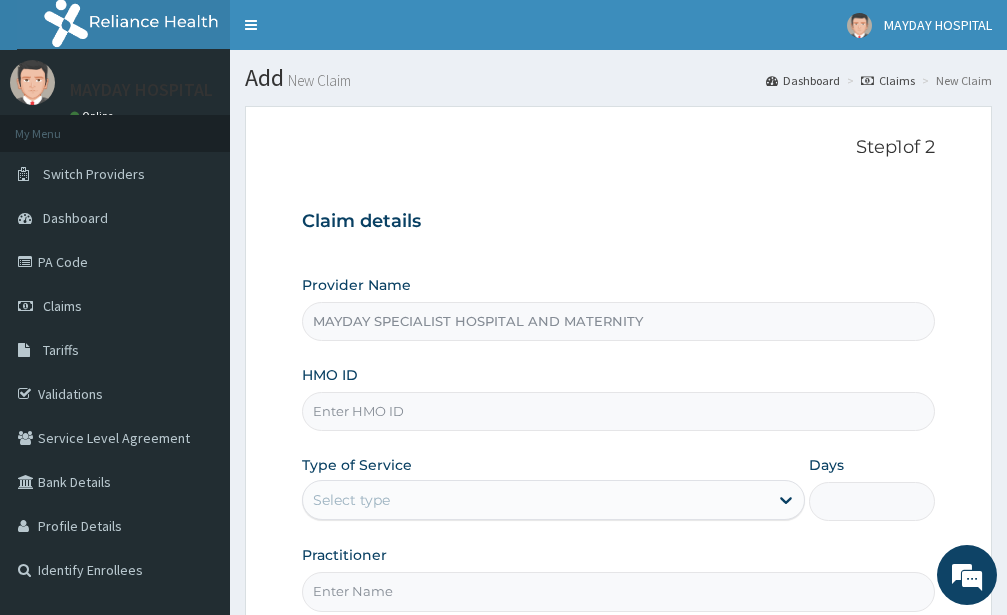 click on "HMO ID" at bounding box center (618, 411) 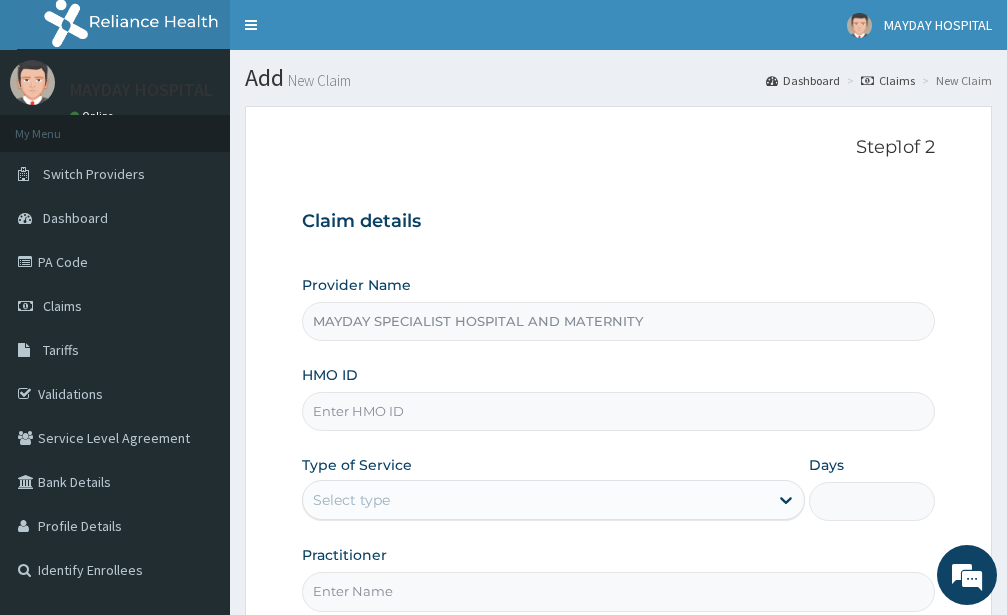 paste on "GVL/10044/A" 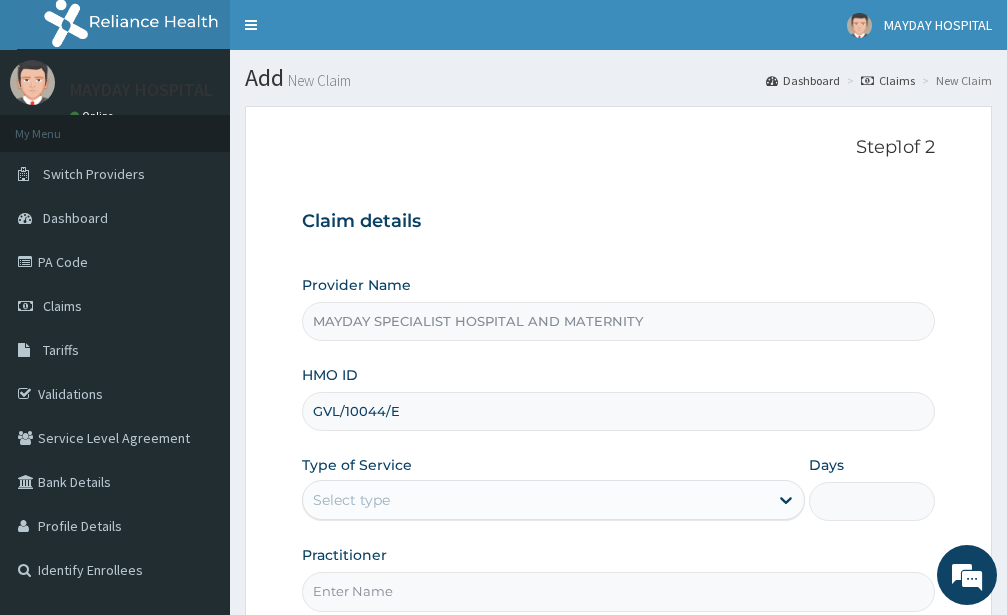type on "GVL/10044/E" 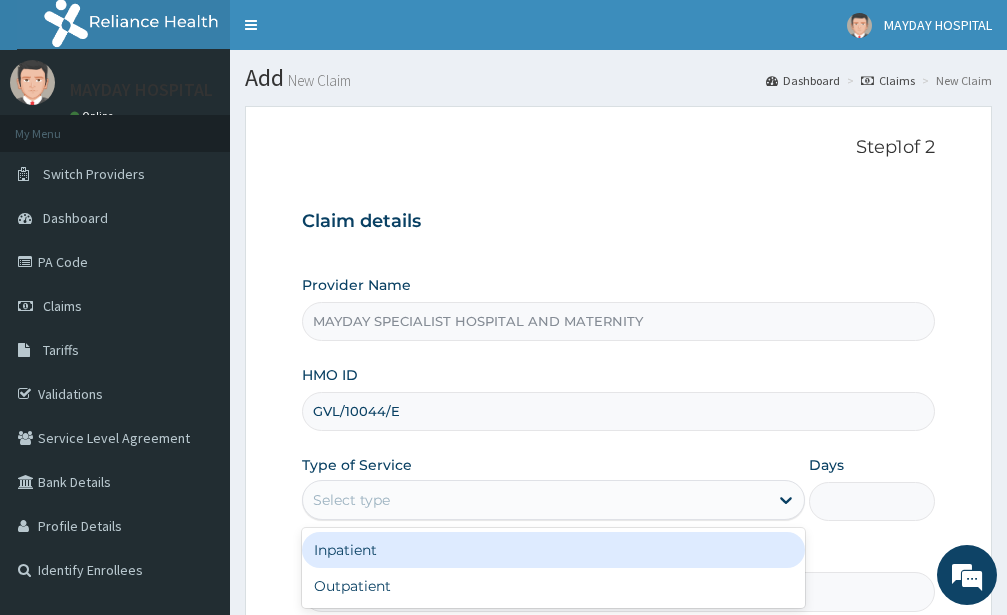 click on "Select type" at bounding box center [351, 500] 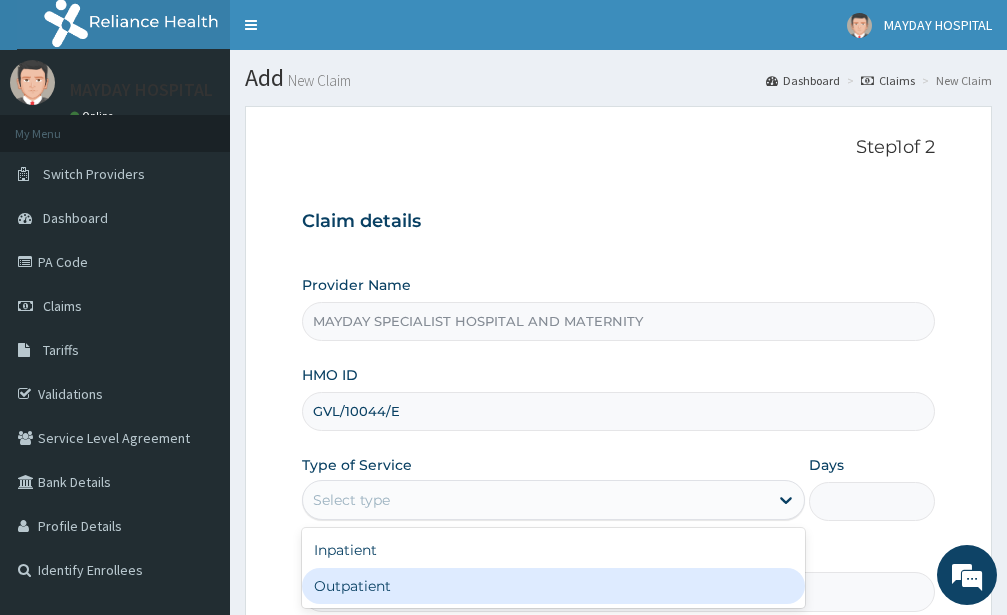 click on "Outpatient" at bounding box center [553, 586] 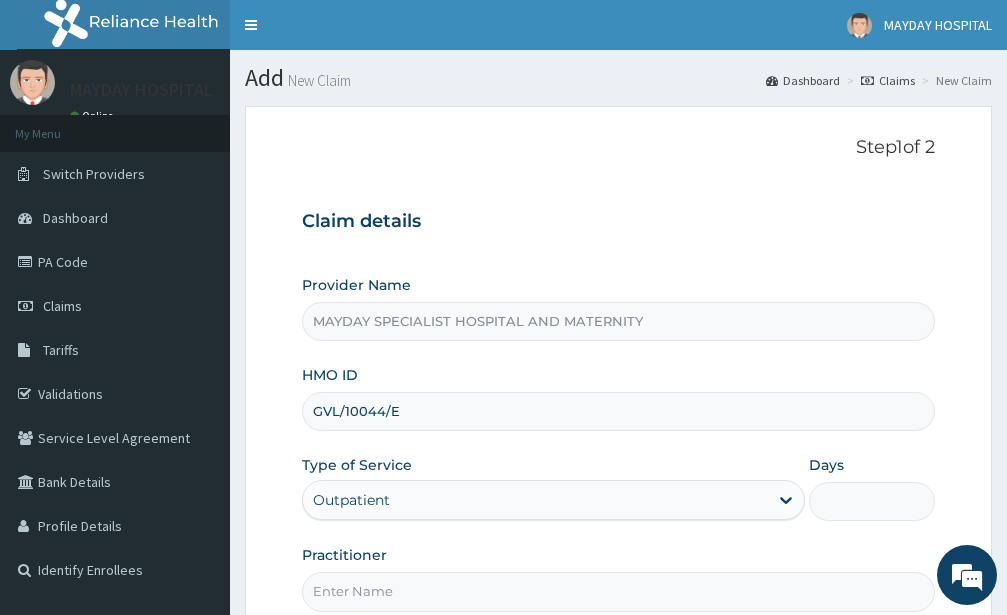 type on "1" 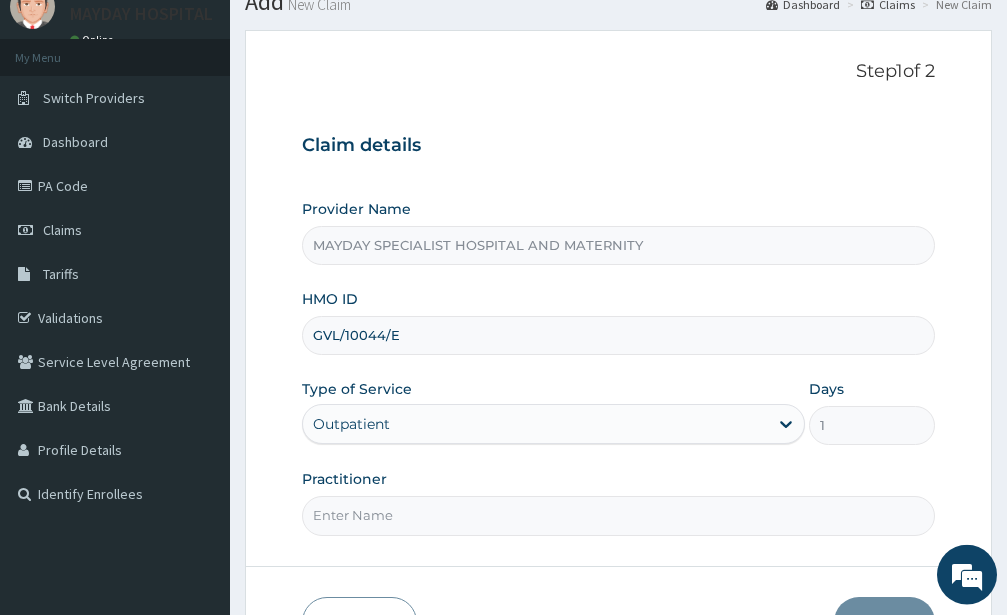 scroll, scrollTop: 102, scrollLeft: 0, axis: vertical 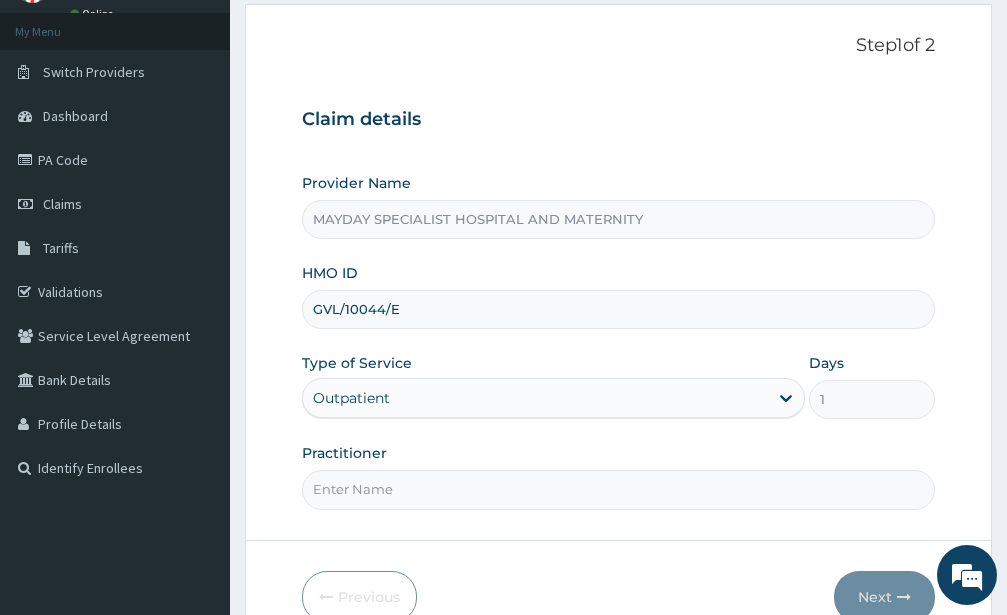 click on "Practitioner" at bounding box center (618, 489) 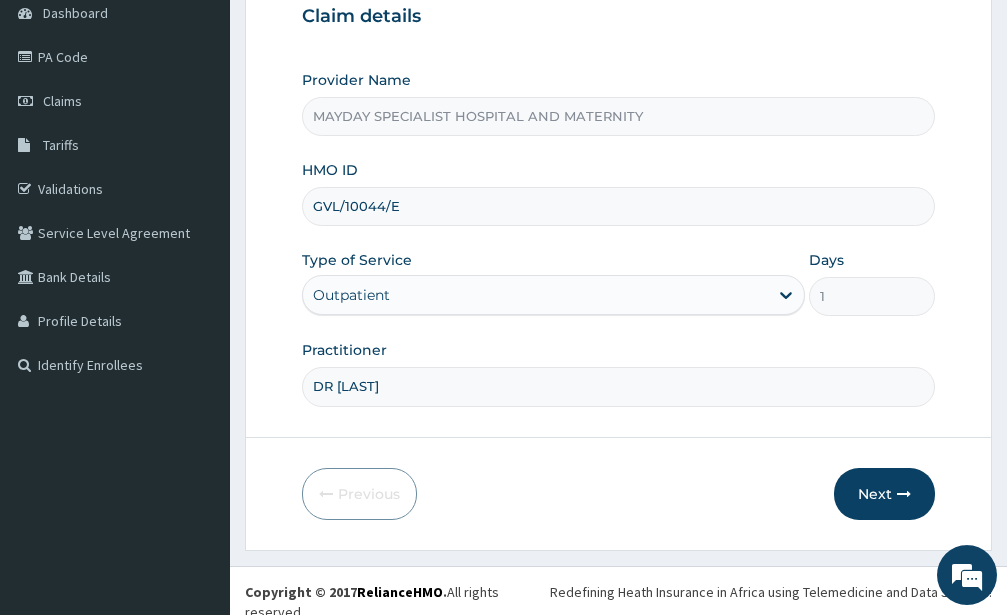 scroll, scrollTop: 207, scrollLeft: 0, axis: vertical 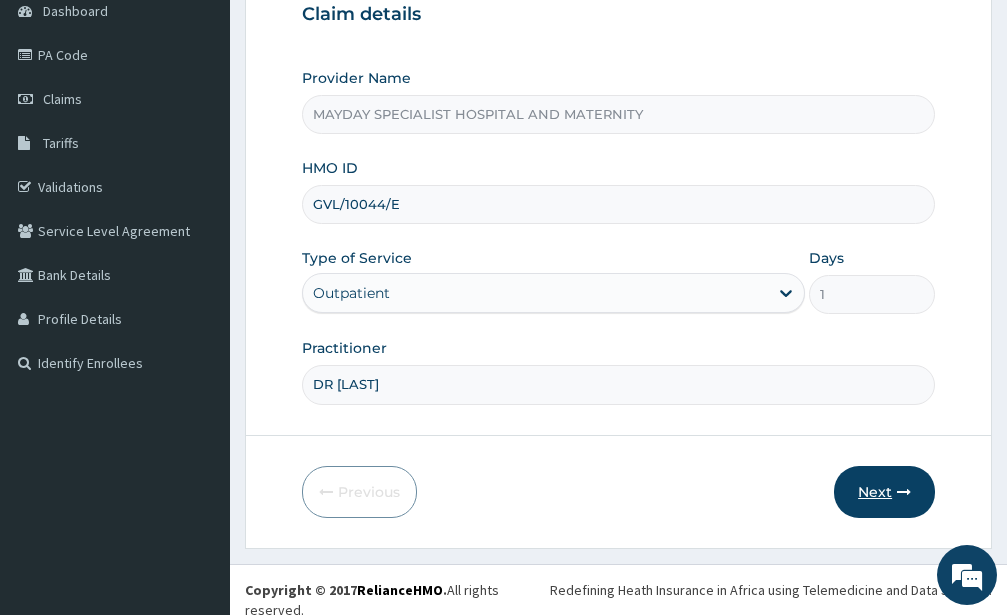 type on "DR JOEL" 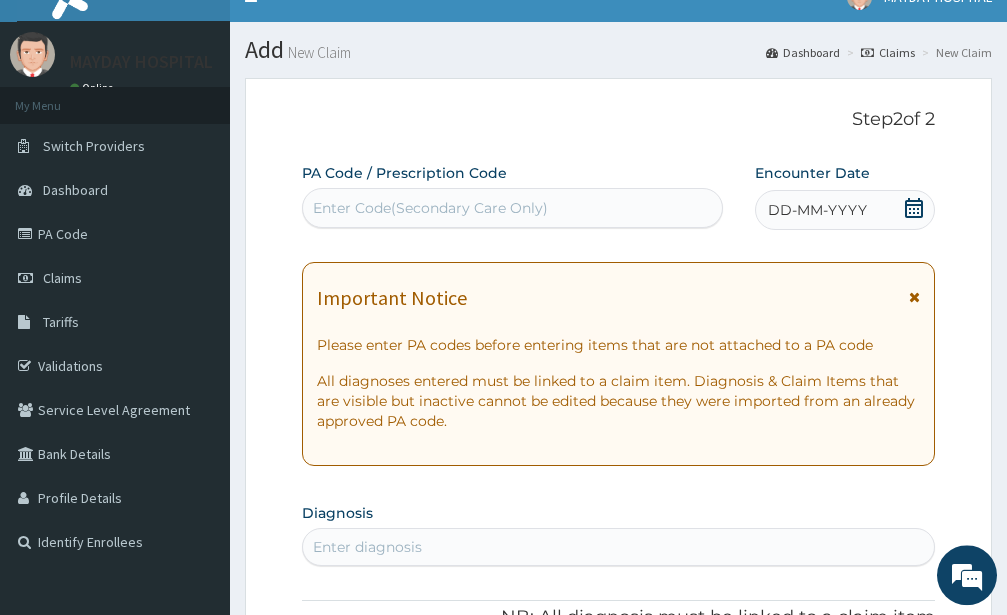 scroll, scrollTop: 0, scrollLeft: 0, axis: both 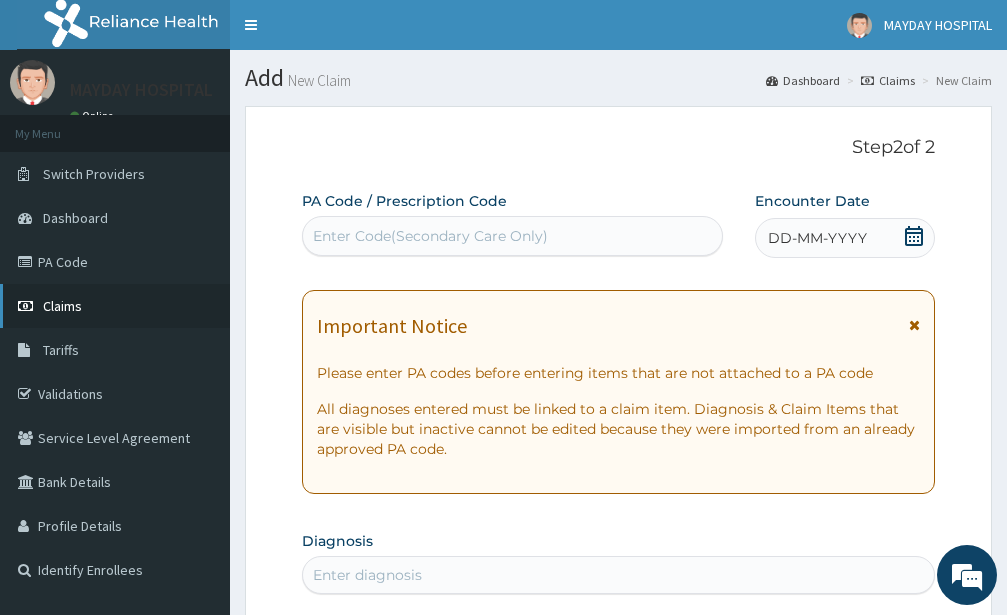click on "Claims" at bounding box center (62, 306) 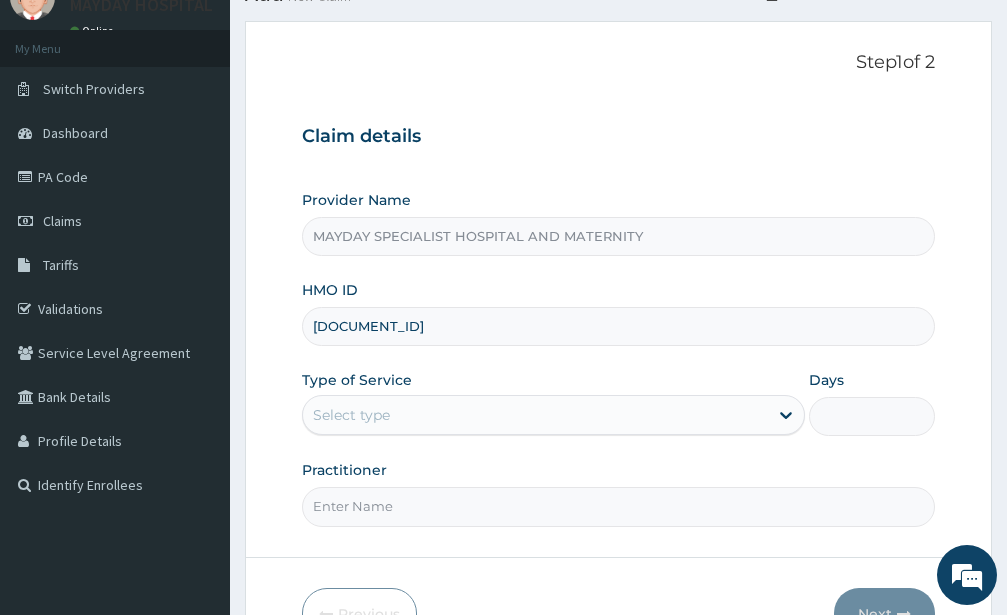 scroll, scrollTop: 102, scrollLeft: 0, axis: vertical 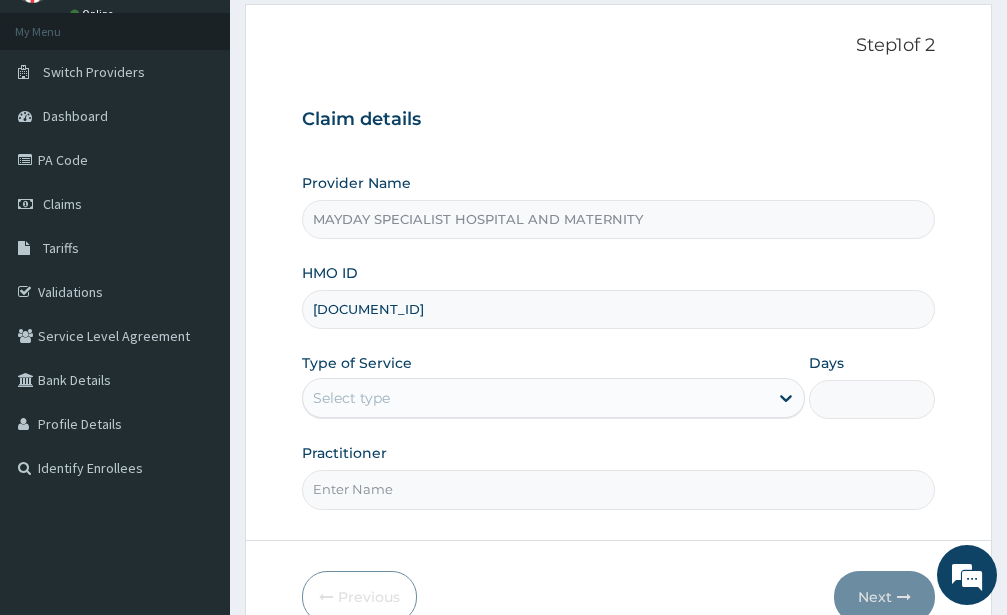 type on "[DOCUMENT_ID]" 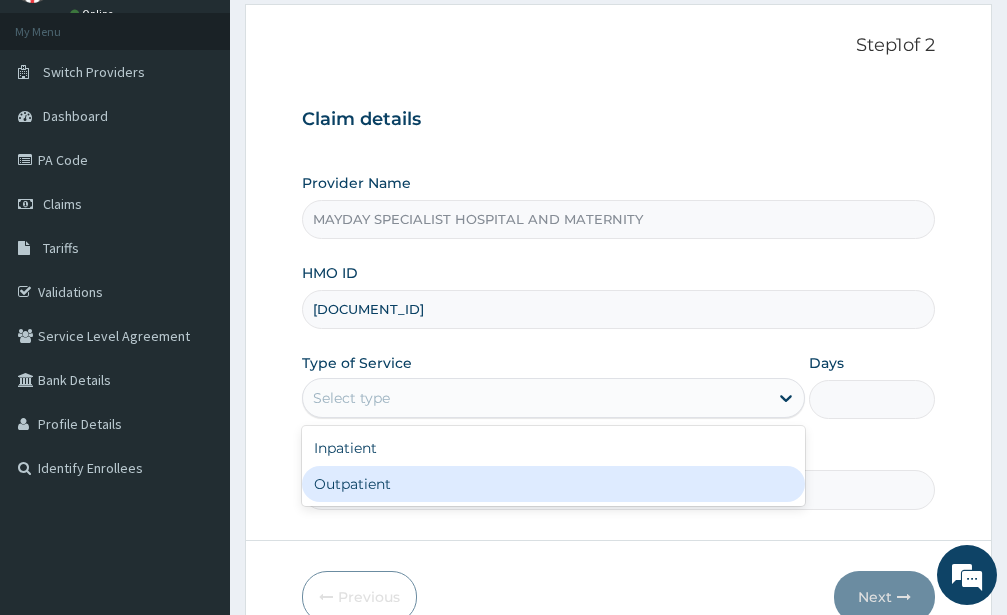 click on "Outpatient" at bounding box center (553, 484) 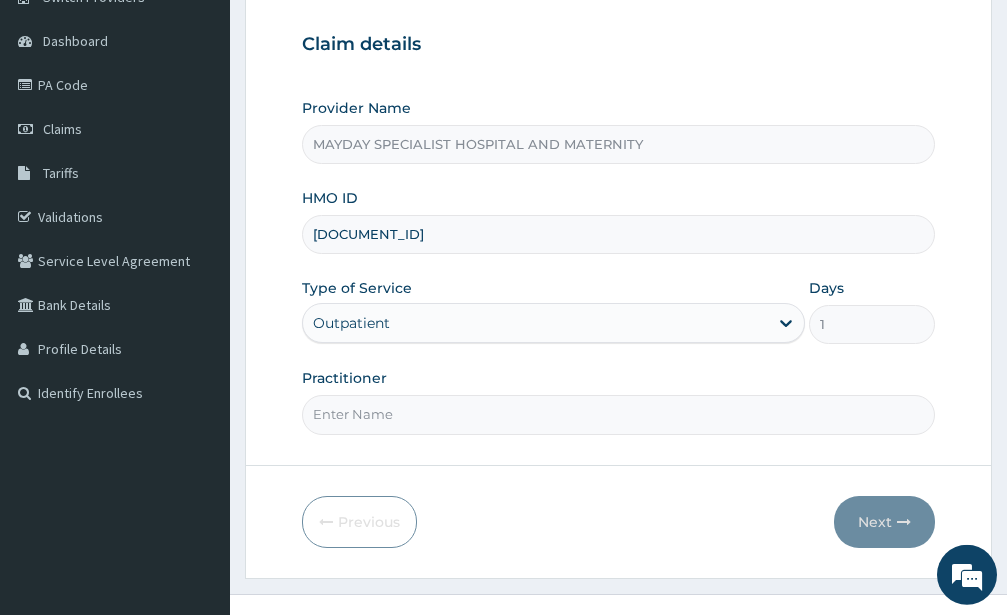 scroll, scrollTop: 207, scrollLeft: 0, axis: vertical 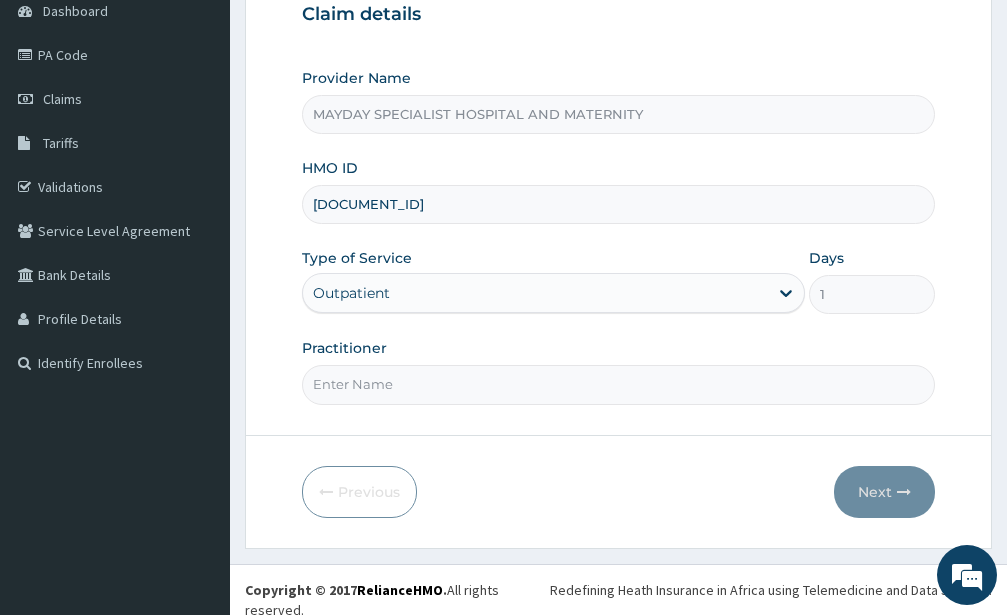 click on "Practitioner" at bounding box center (618, 384) 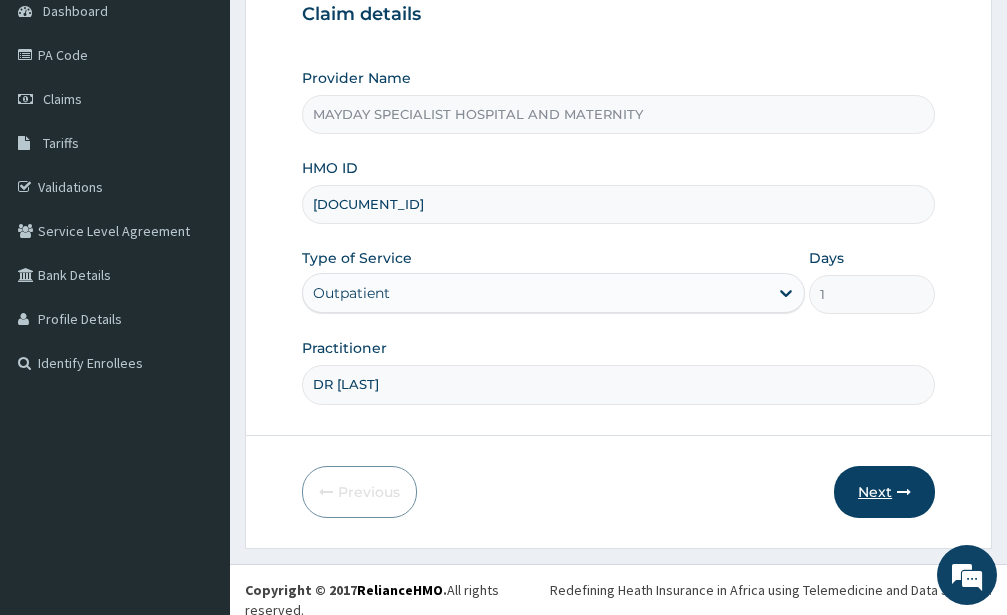 type on "DR [LAST]" 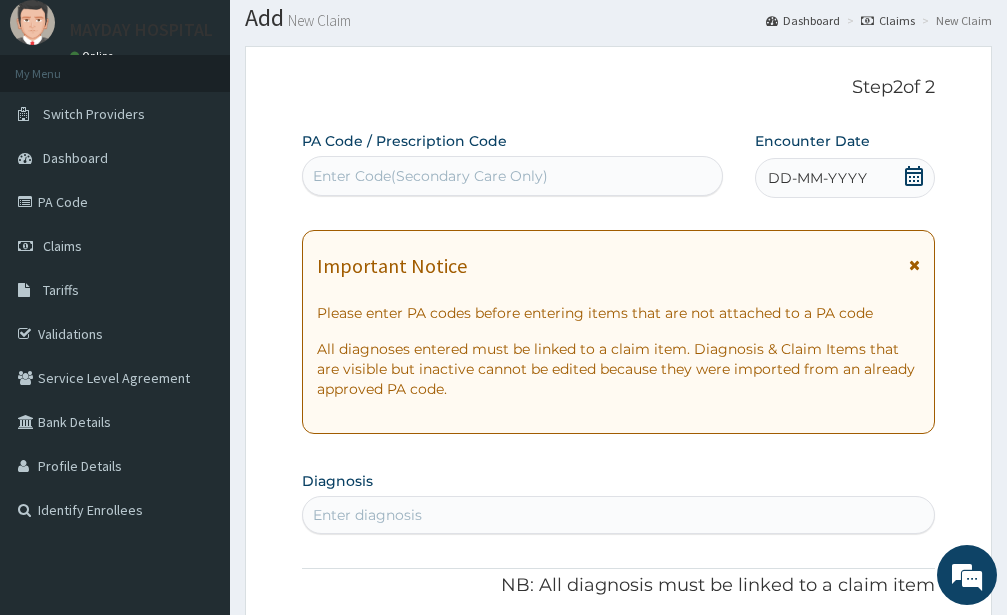 scroll, scrollTop: 0, scrollLeft: 0, axis: both 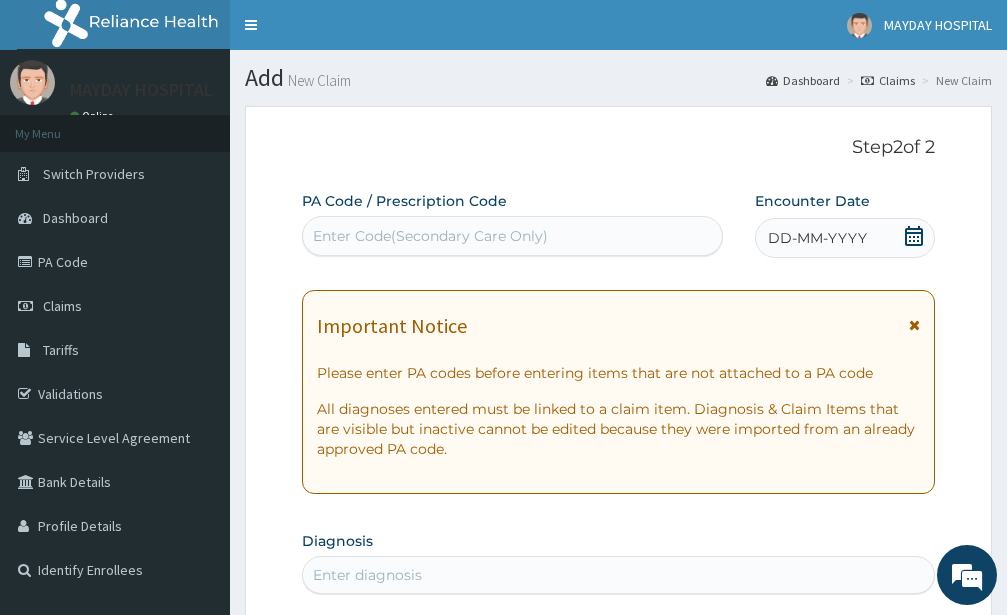click 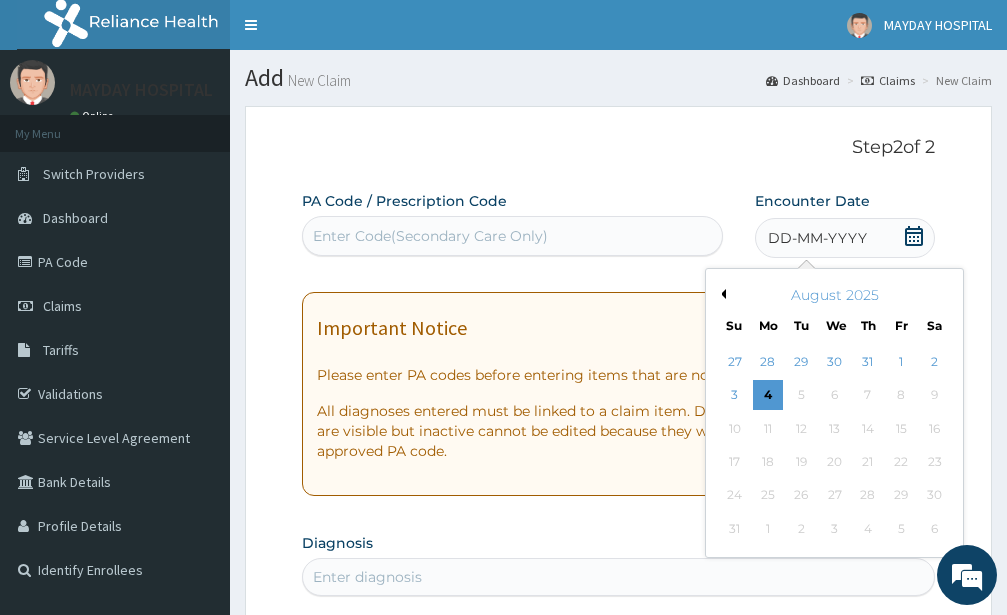 click on "August 2025" at bounding box center (834, 295) 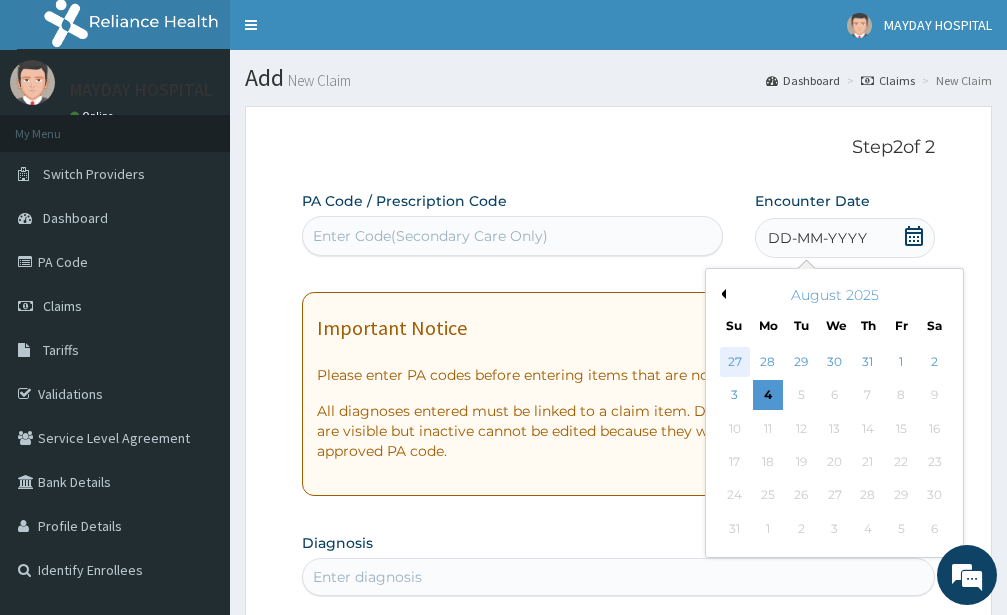 click on "27" at bounding box center [734, 362] 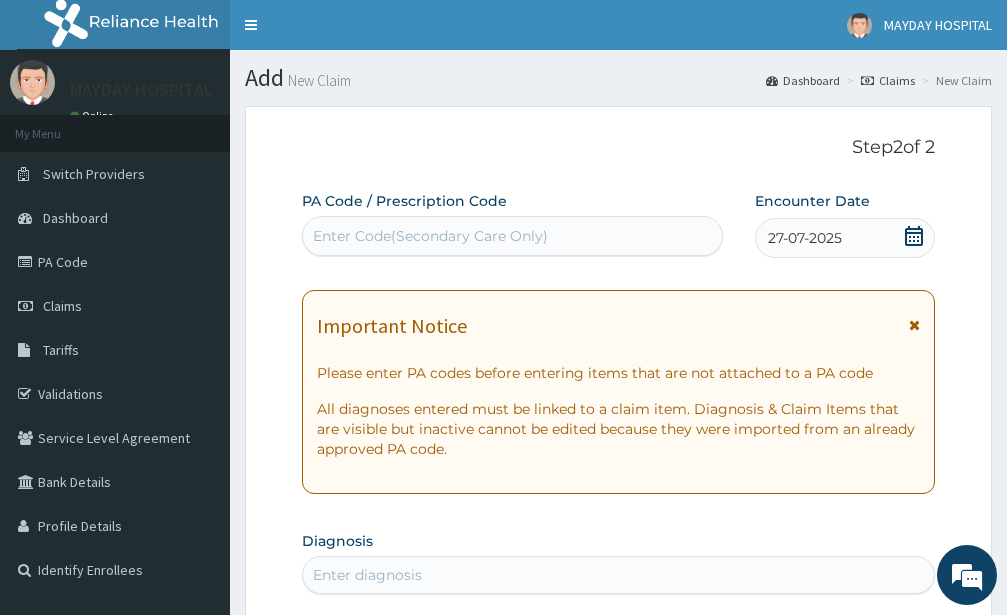 click 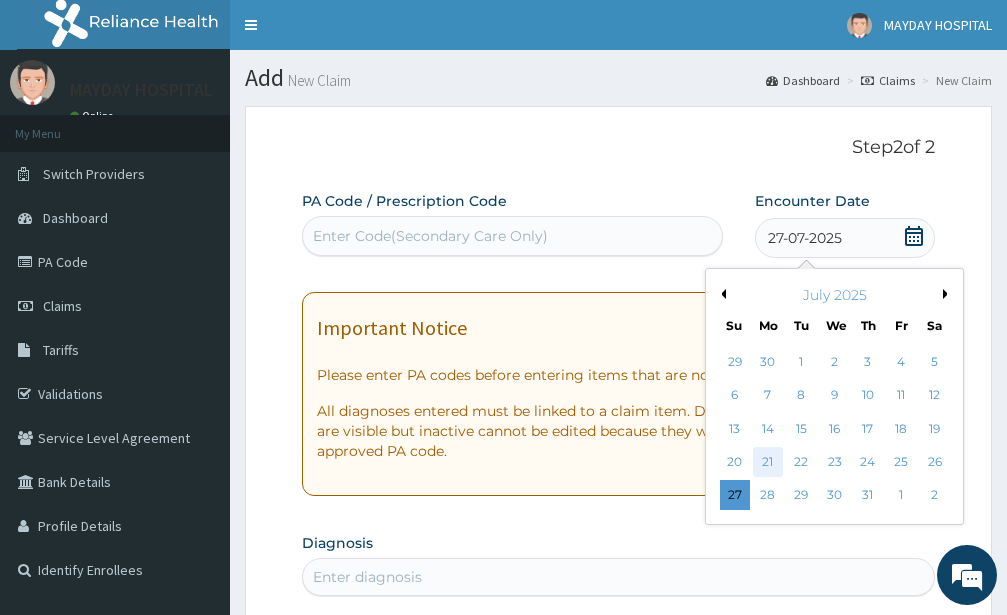 click on "21" at bounding box center (768, 462) 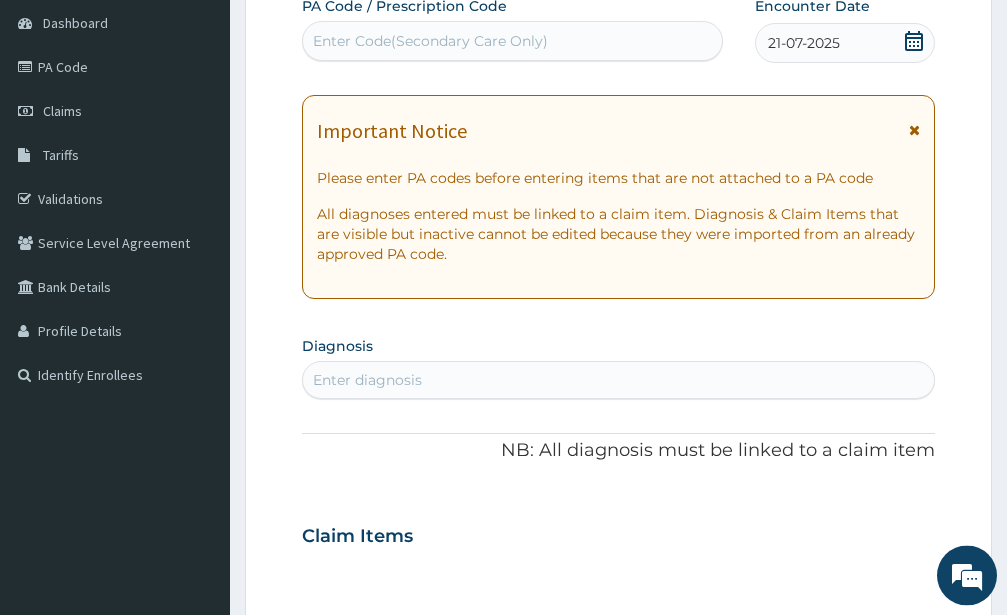 scroll, scrollTop: 204, scrollLeft: 0, axis: vertical 